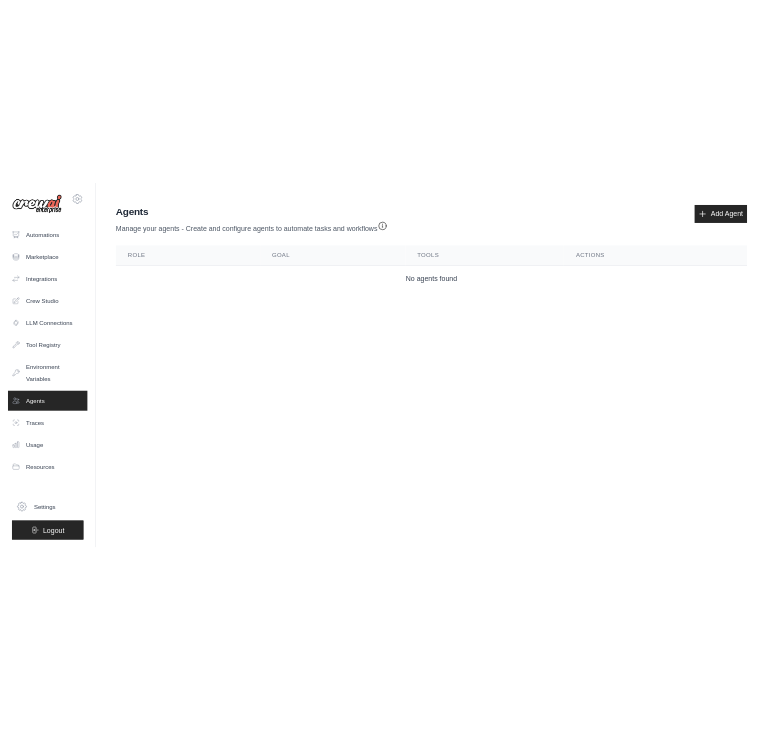 scroll, scrollTop: 0, scrollLeft: 0, axis: both 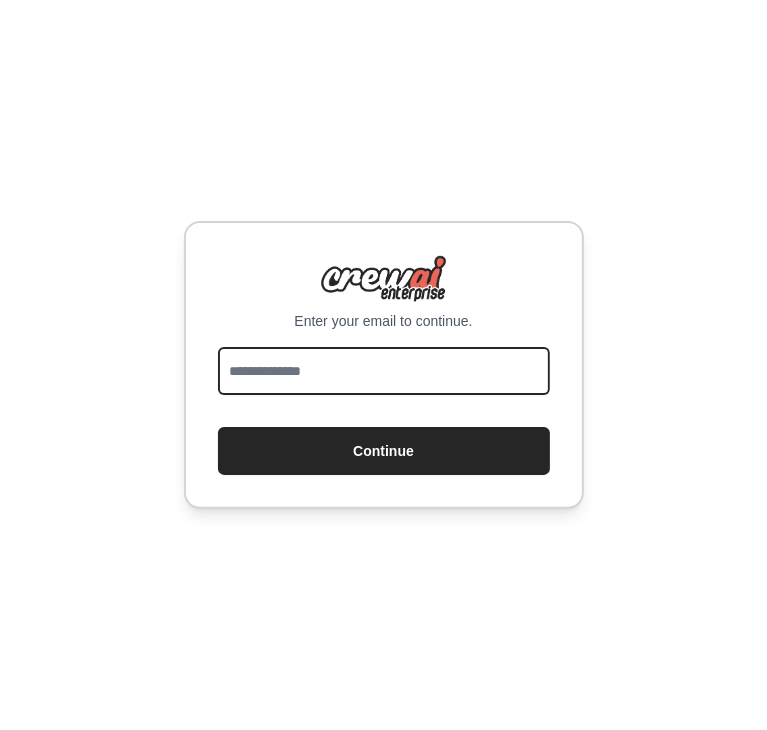 click at bounding box center (384, 371) 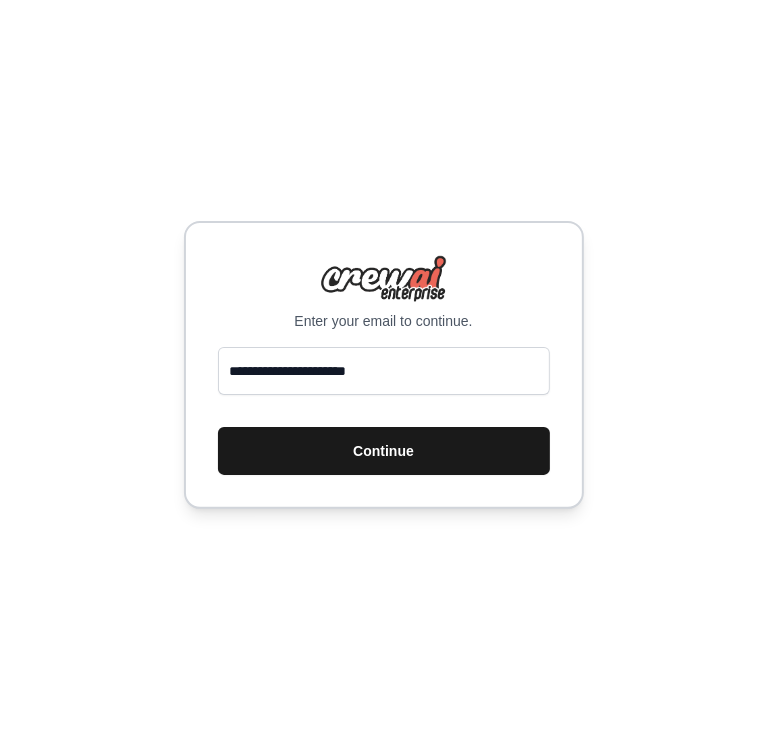click on "Continue" at bounding box center [384, 451] 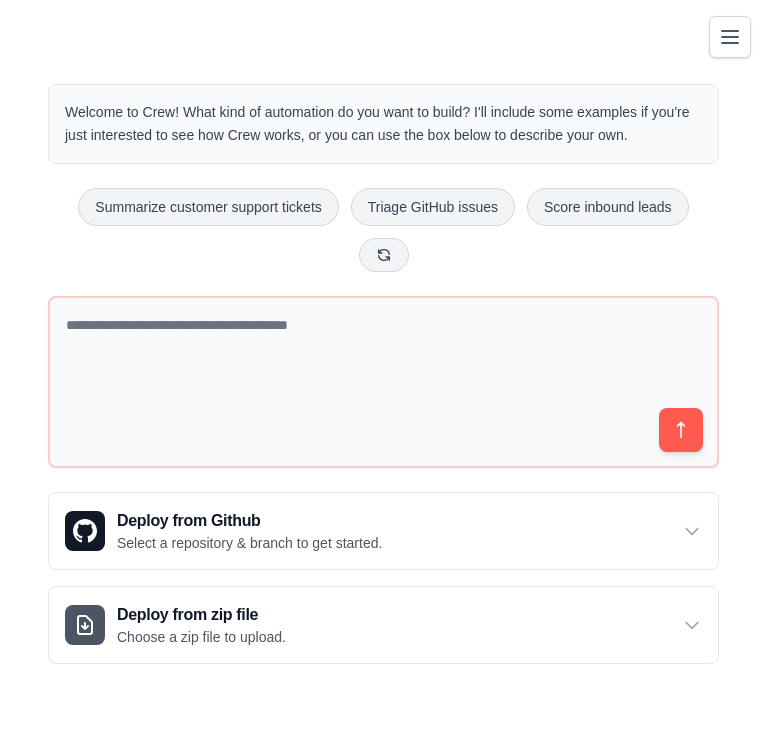 scroll, scrollTop: 0, scrollLeft: 0, axis: both 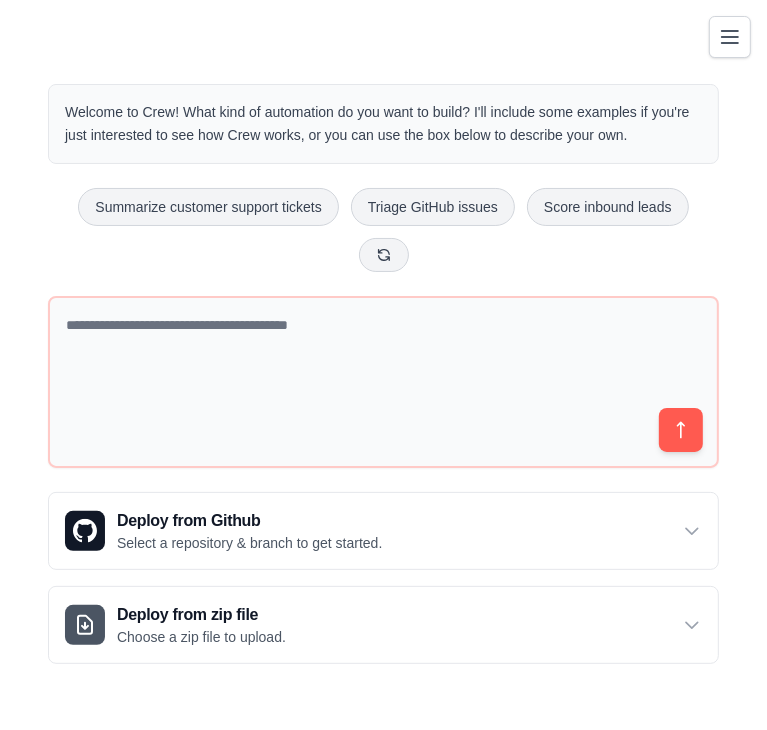 click on "Welcome to Crew! What kind of automation do you want to build?
I'll include some examples if you're just interested to see how
Crew works, or you can use the box below to describe your own.
Summarize customer support tickets
Triage GitHub issues
Score inbound leads
Deploy from Github
Select a repository & branch to get started." at bounding box center (383, 374) 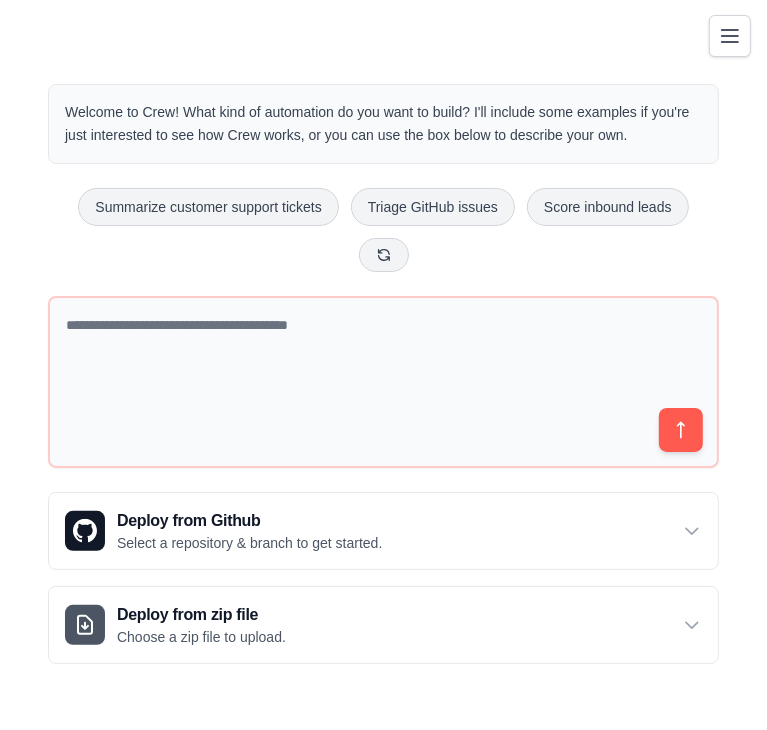 click at bounding box center [730, 36] 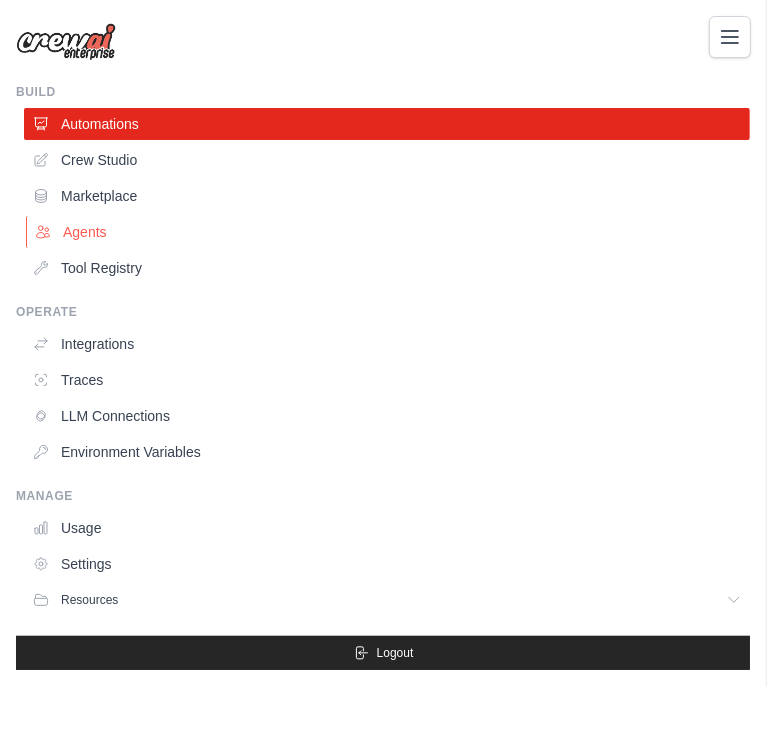 click on "Agents" at bounding box center (389, 232) 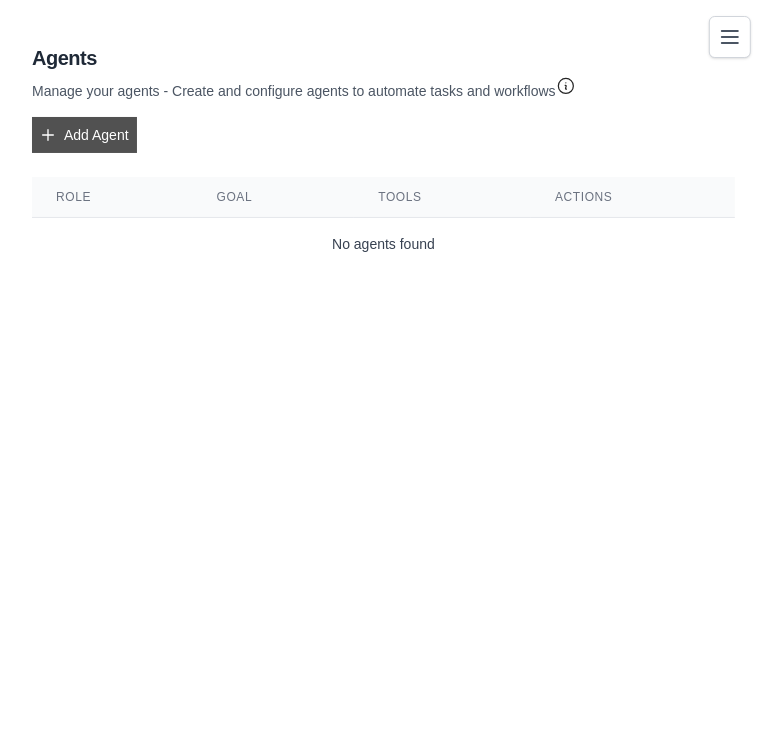 click on "Add Agent" at bounding box center (84, 135) 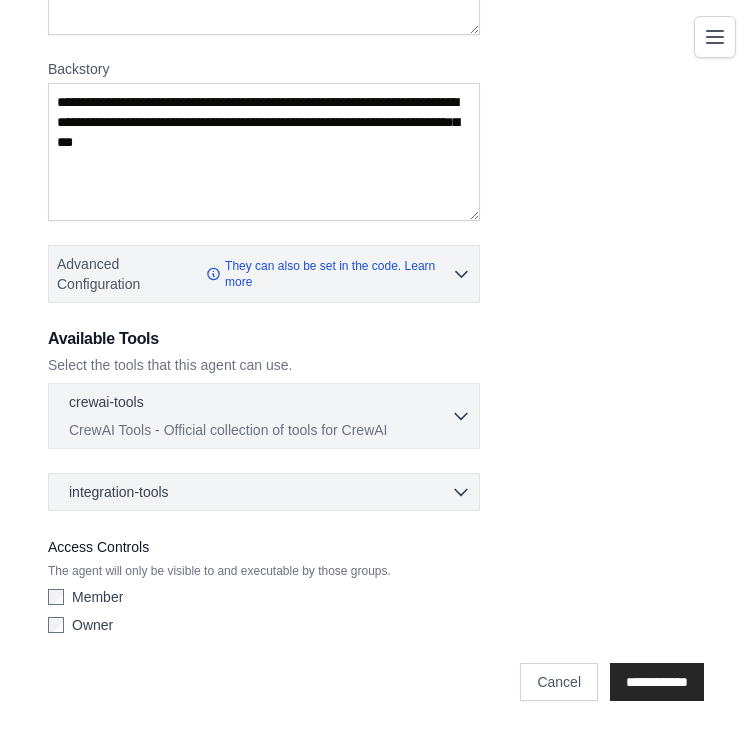 scroll, scrollTop: 0, scrollLeft: 0, axis: both 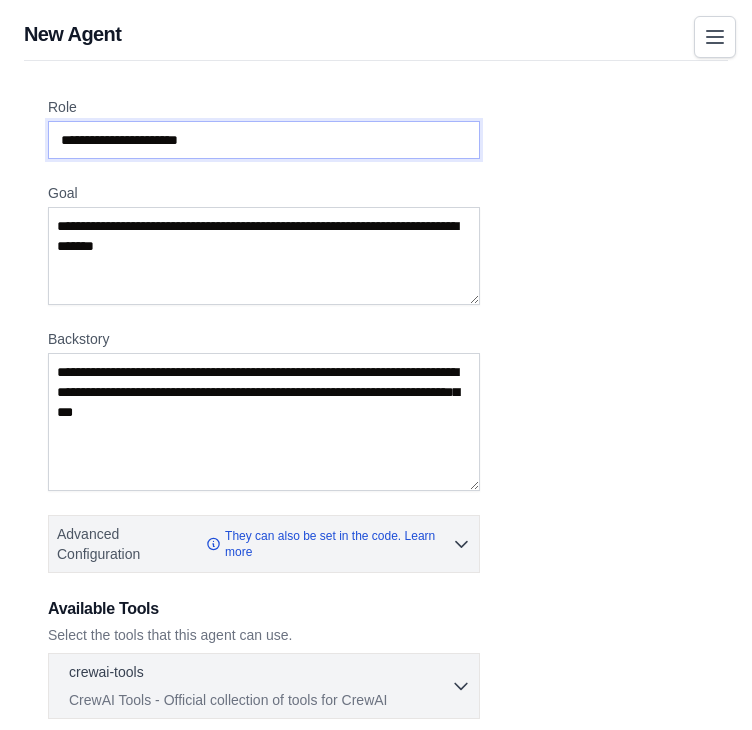 drag, startPoint x: 265, startPoint y: 145, endPoint x: 247, endPoint y: 139, distance: 18.973665 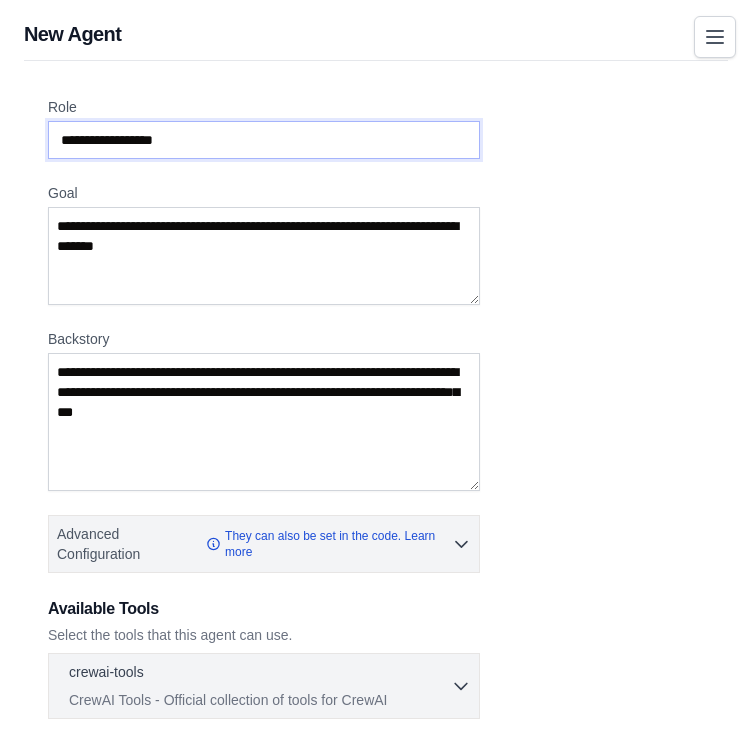 type on "**********" 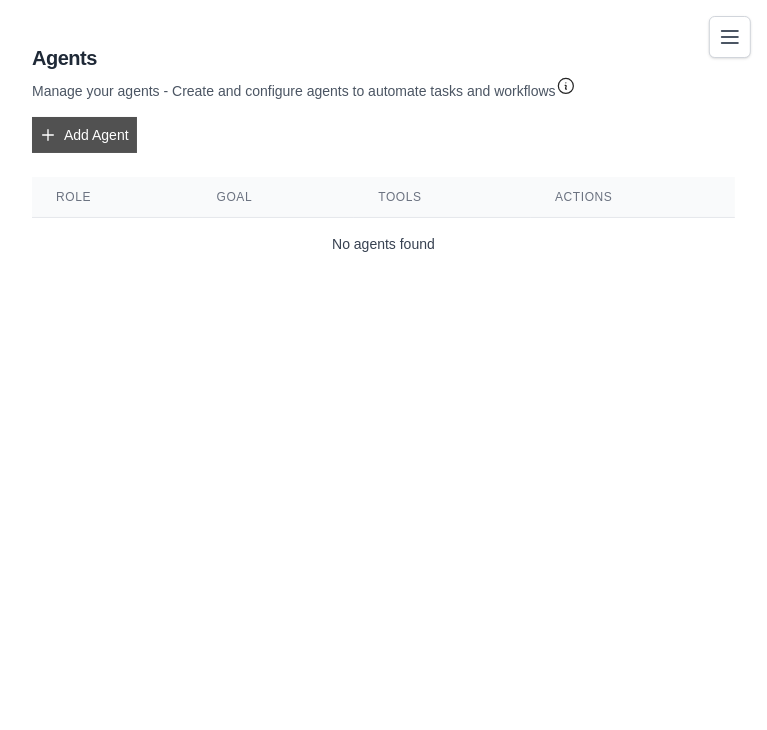 click on "Add Agent" at bounding box center (84, 135) 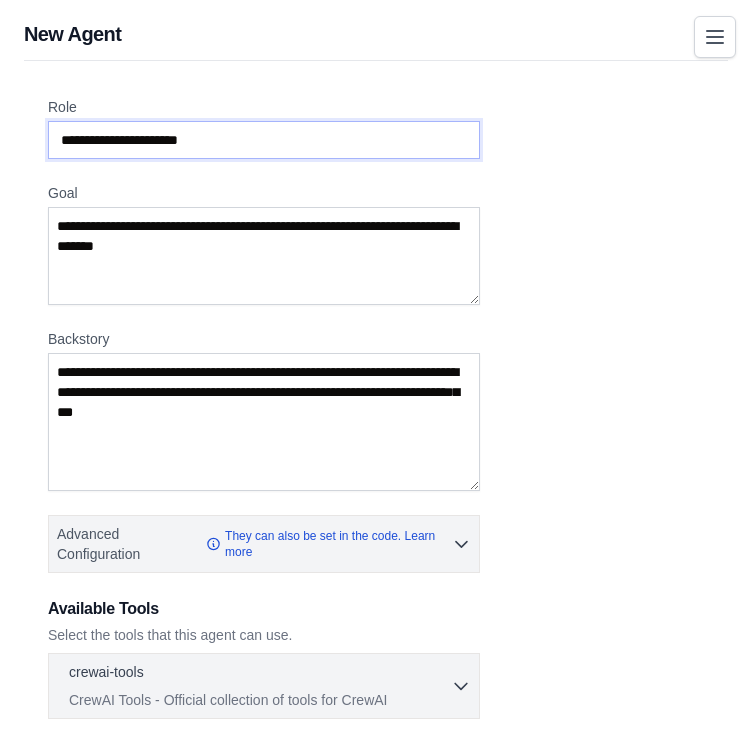 click on "Role" at bounding box center (264, 140) 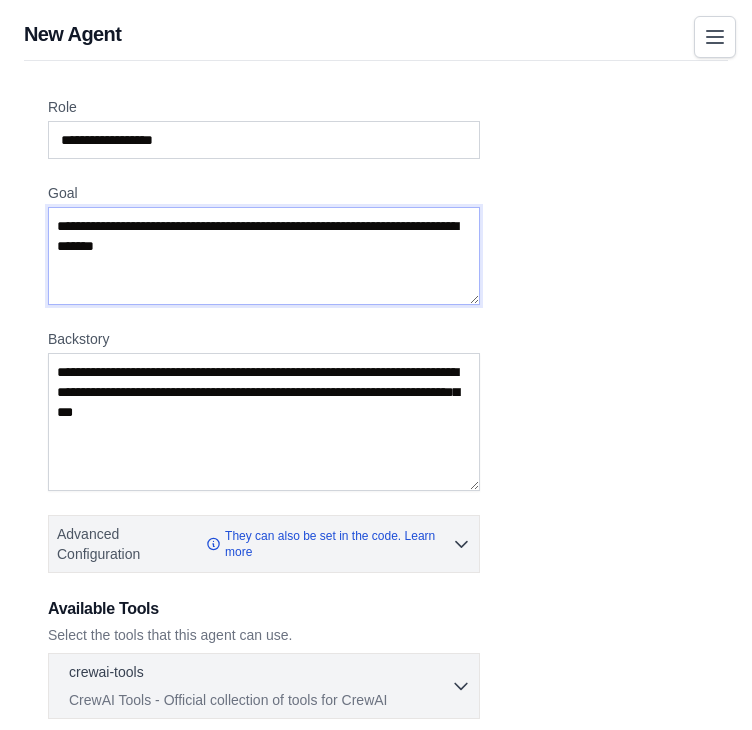 click on "Goal" at bounding box center (264, 256) 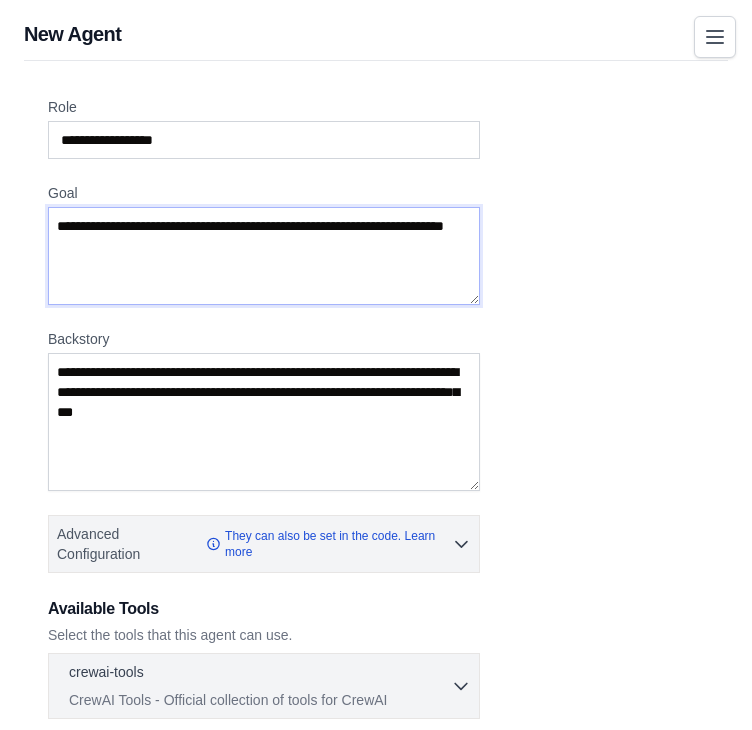 type on "**********" 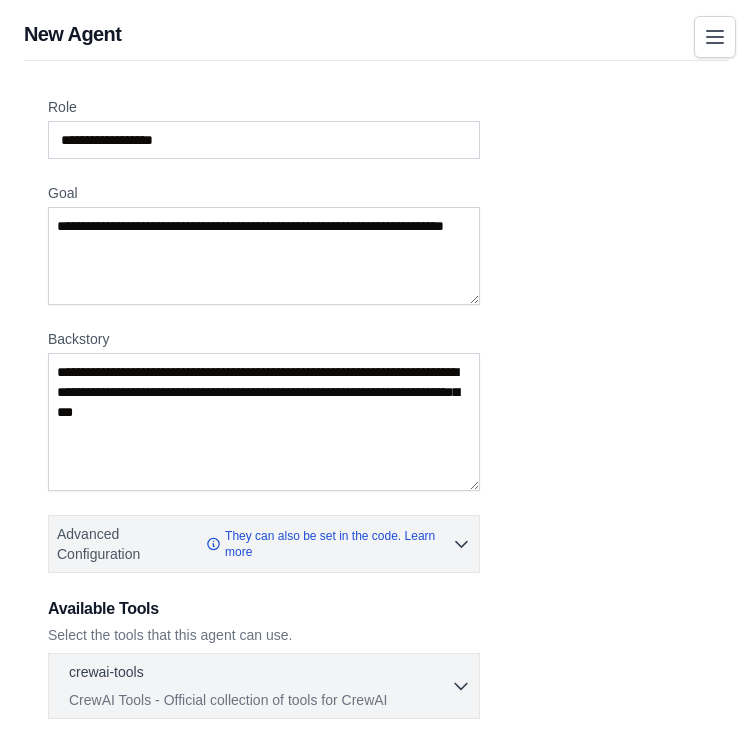 click on "**********" at bounding box center (376, 505) 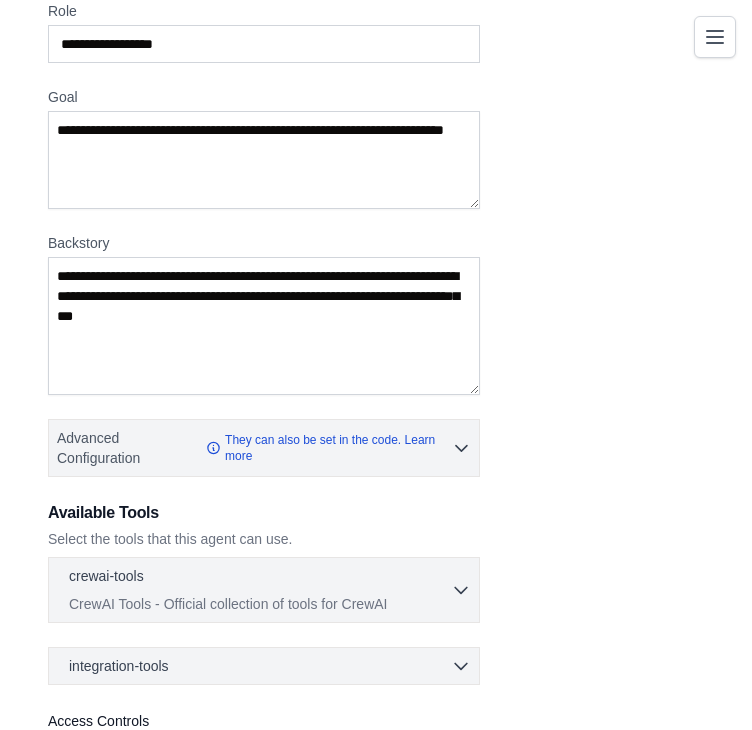 scroll, scrollTop: 99, scrollLeft: 0, axis: vertical 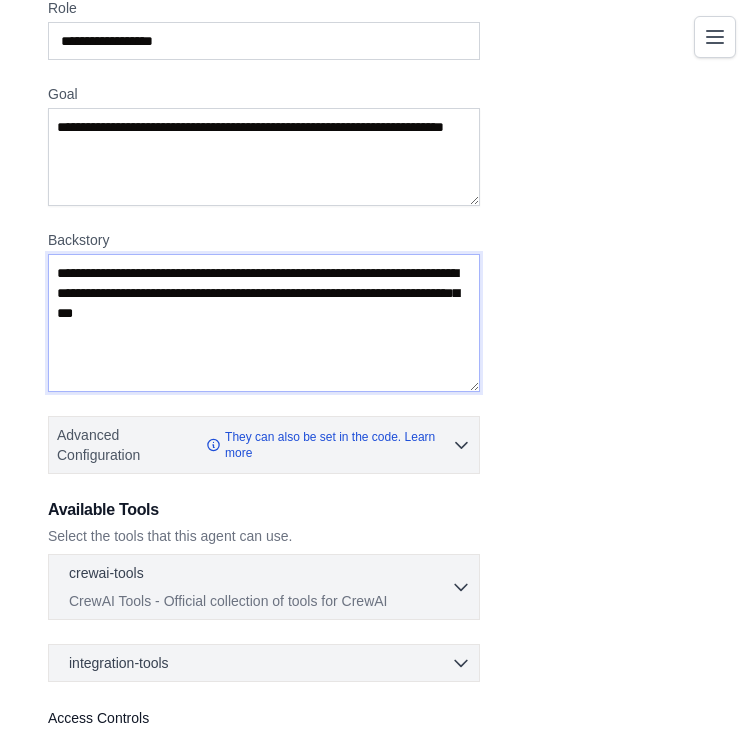 click on "Backstory" at bounding box center (264, 323) 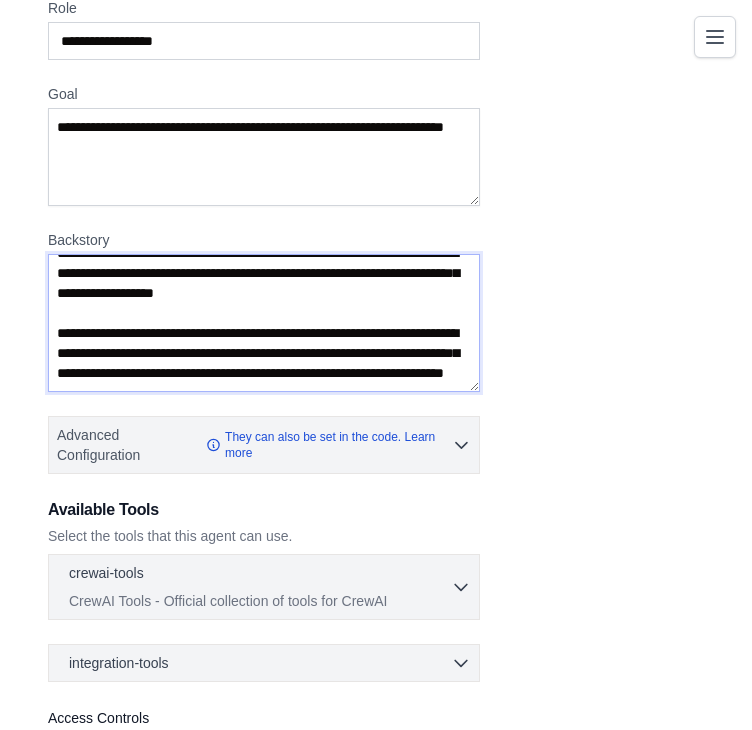 scroll, scrollTop: 0, scrollLeft: 0, axis: both 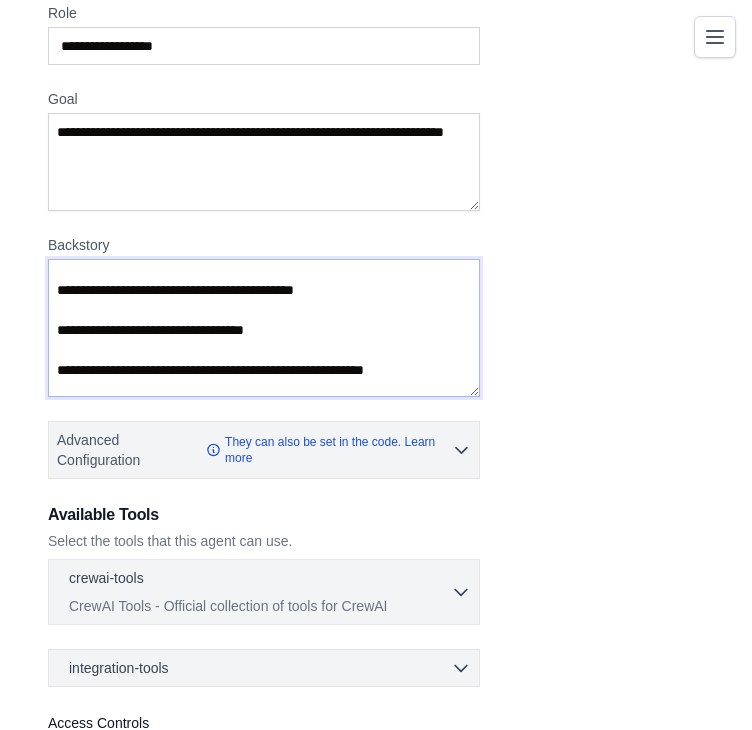 click on "**********" at bounding box center [264, 328] 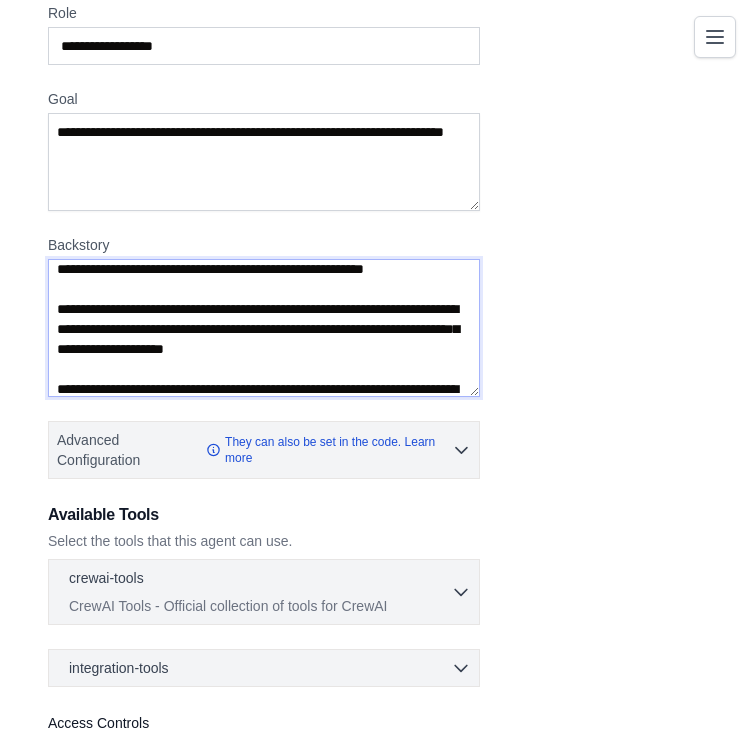scroll, scrollTop: 360, scrollLeft: 0, axis: vertical 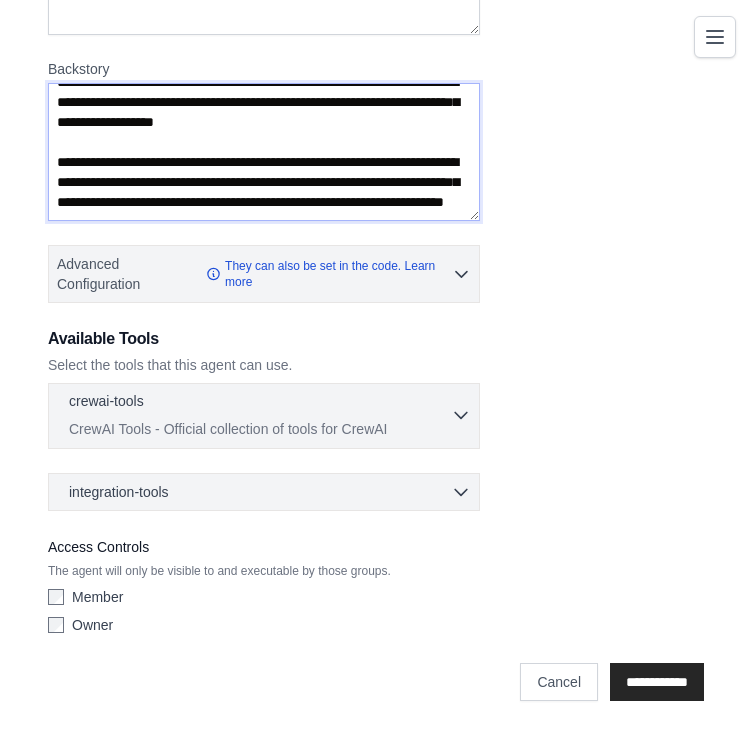 type on "**********" 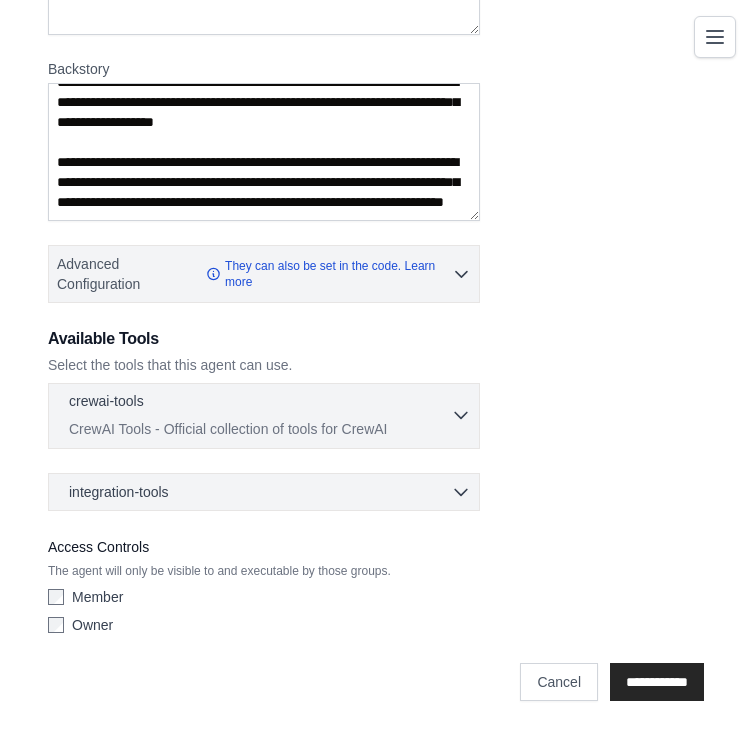 click on "crewai-tools
0 selected
CrewAI Tools - Official collection of tools for CrewAI" at bounding box center (264, 415) 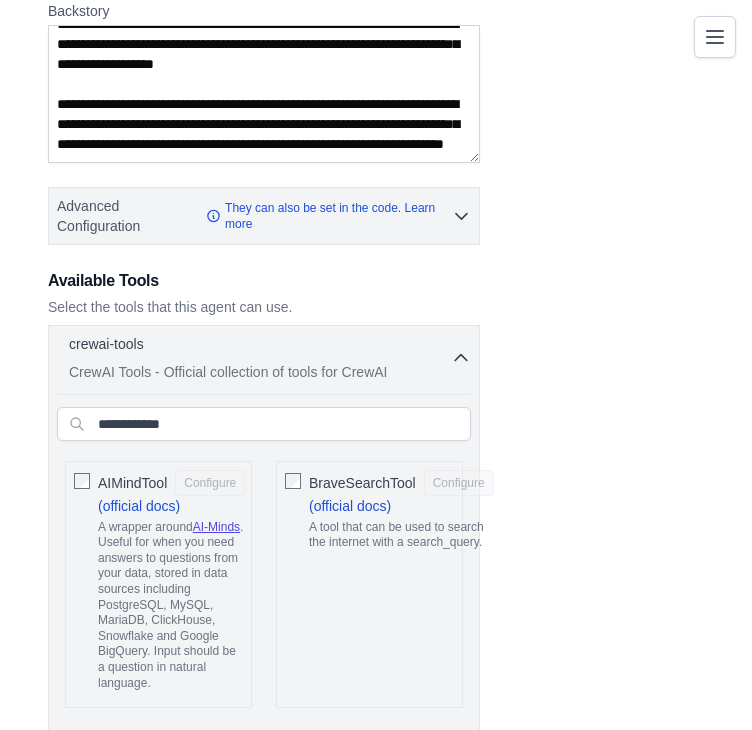 scroll, scrollTop: 326, scrollLeft: 0, axis: vertical 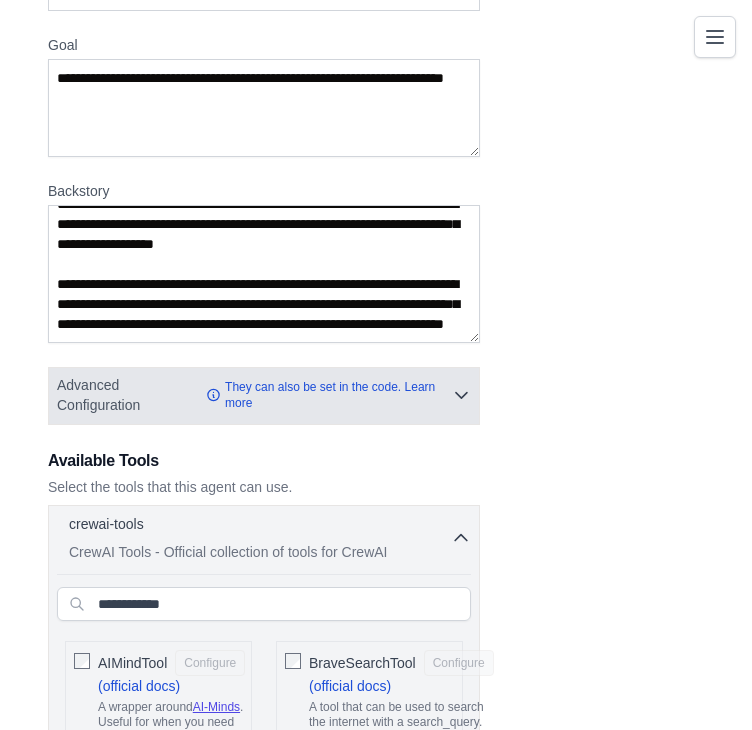 click 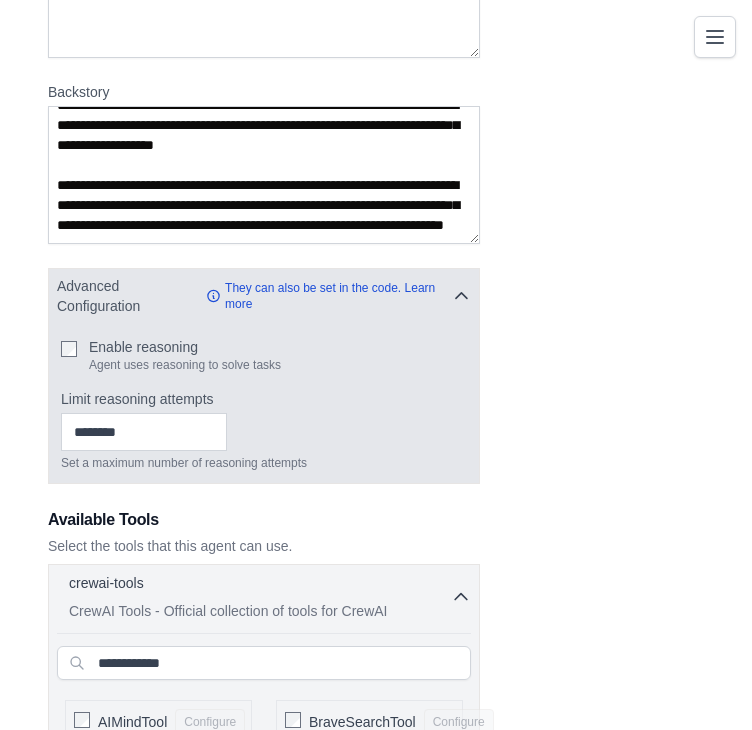 scroll, scrollTop: 248, scrollLeft: 0, axis: vertical 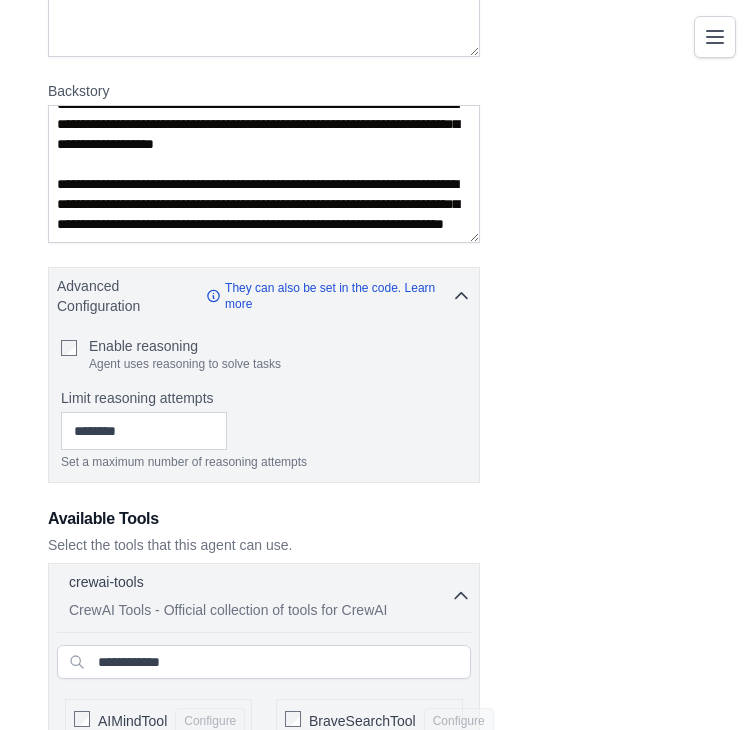 type 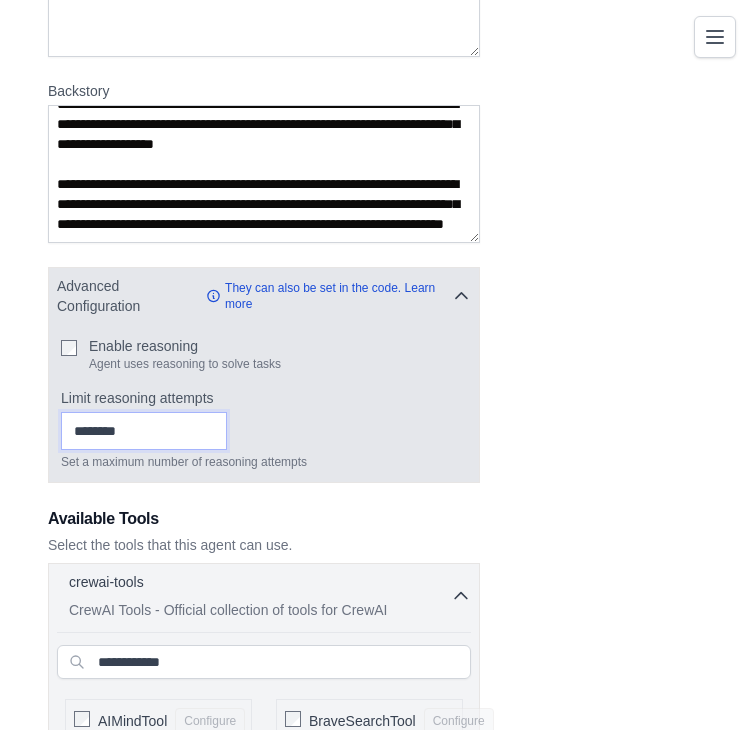 type on "*" 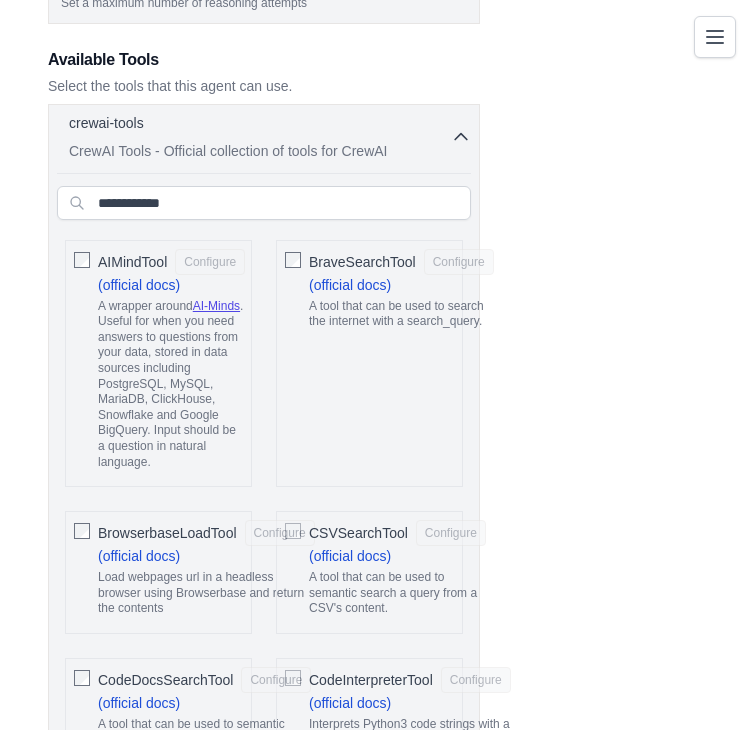 scroll, scrollTop: 749, scrollLeft: 0, axis: vertical 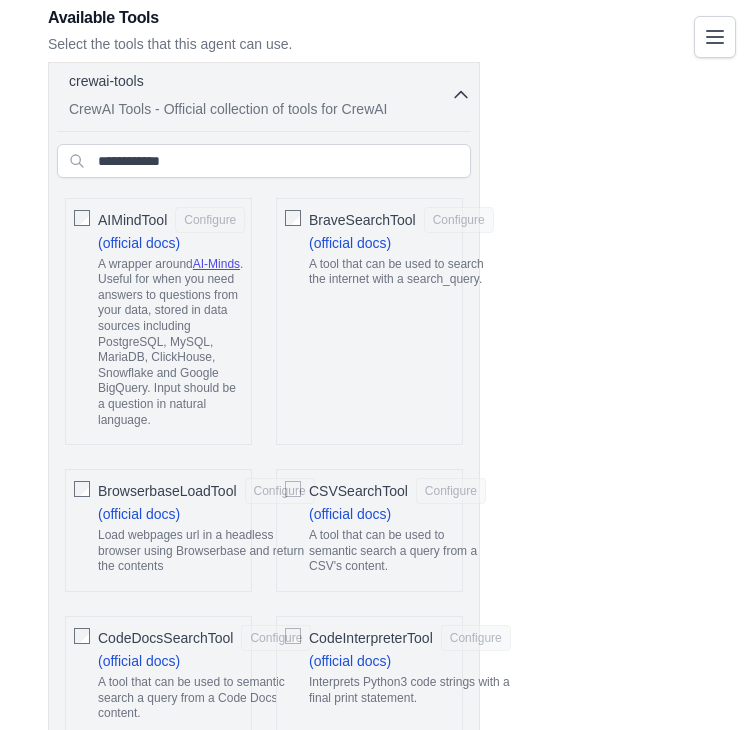 type 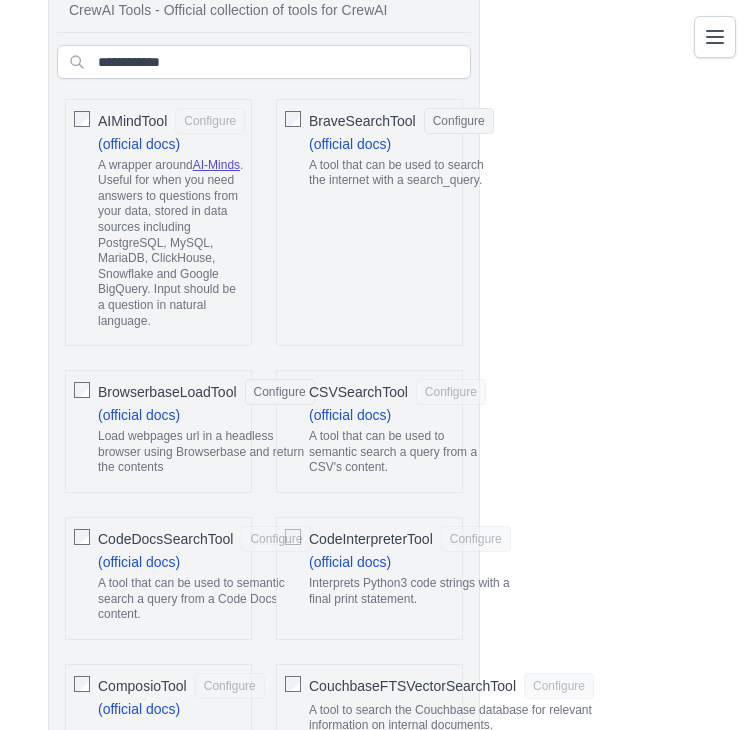 scroll, scrollTop: 849, scrollLeft: 0, axis: vertical 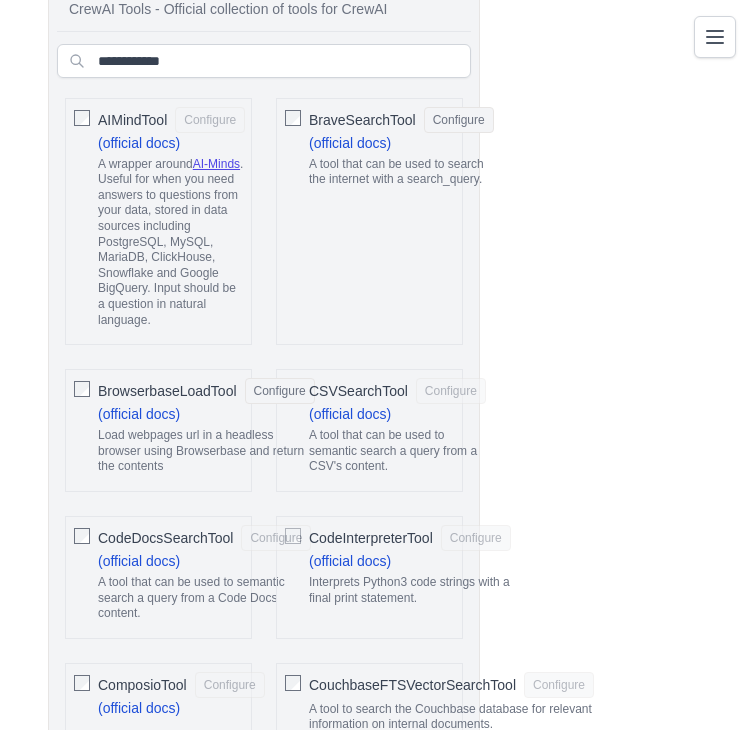 click on "CSVSearchTool" at bounding box center (358, 391) 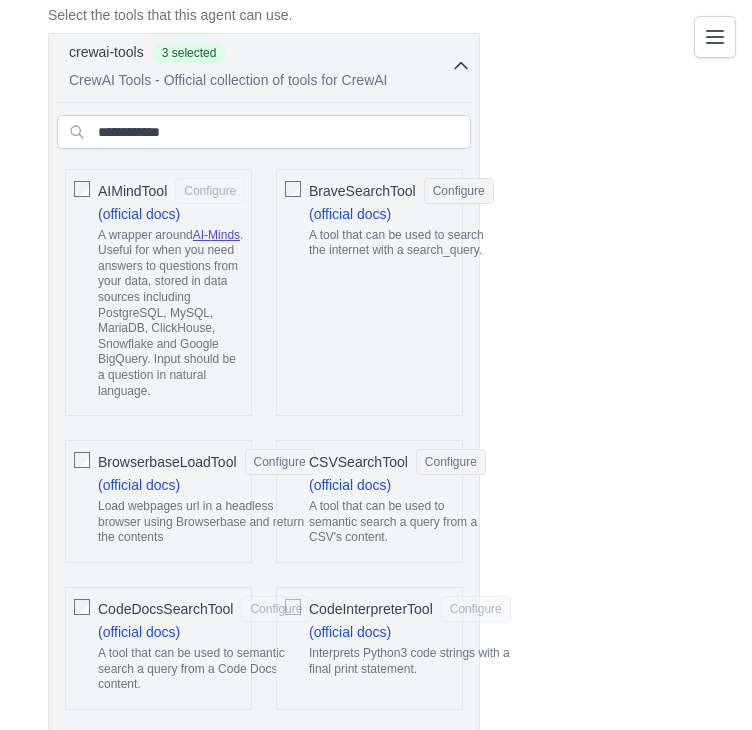 scroll, scrollTop: 777, scrollLeft: 0, axis: vertical 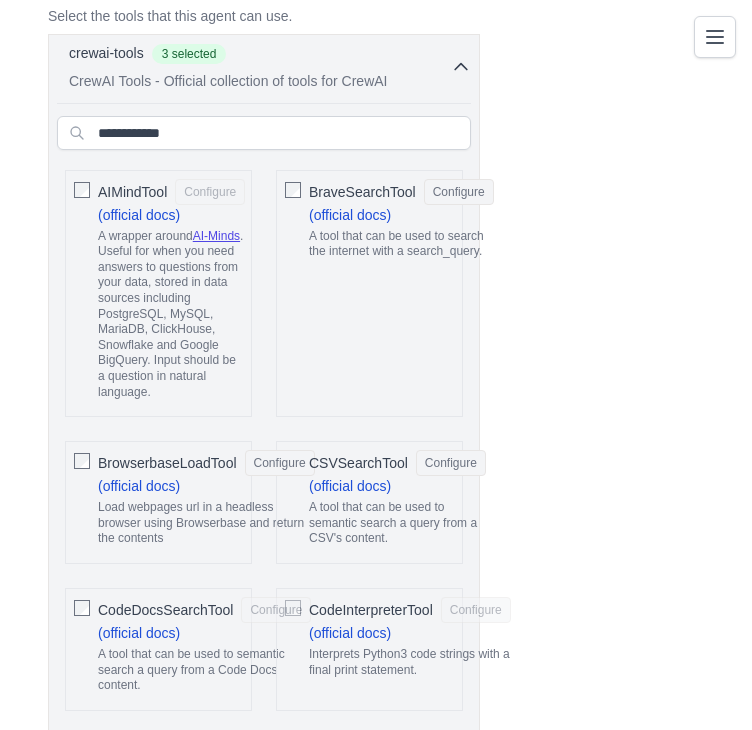 click on "AIMindTool" at bounding box center [132, 192] 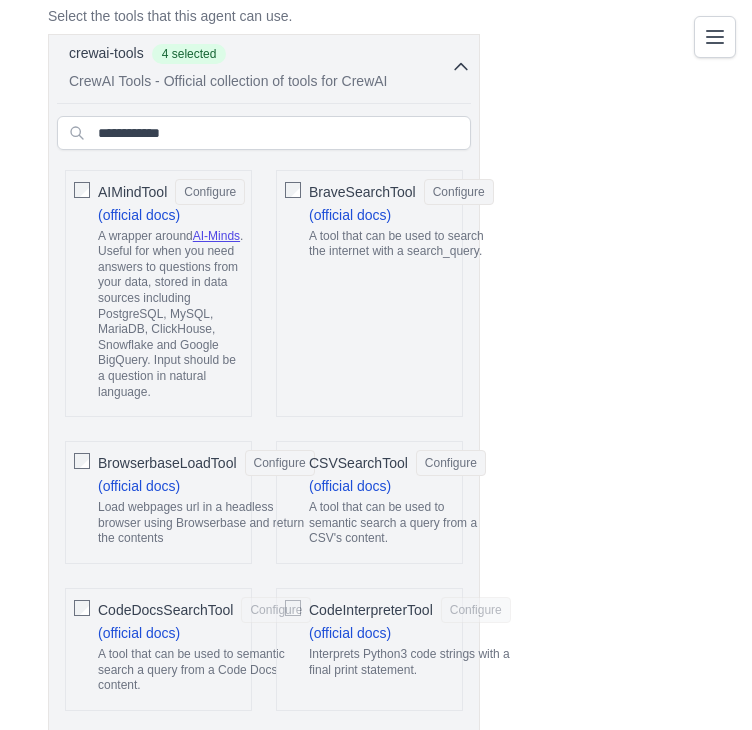 click on "CodeInterpreterTool" at bounding box center [371, 610] 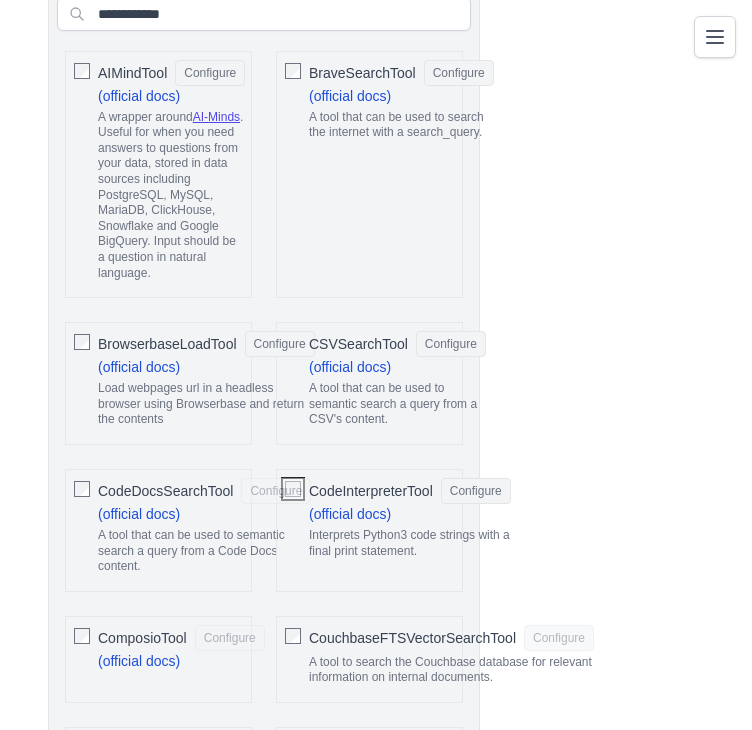 scroll, scrollTop: 897, scrollLeft: 0, axis: vertical 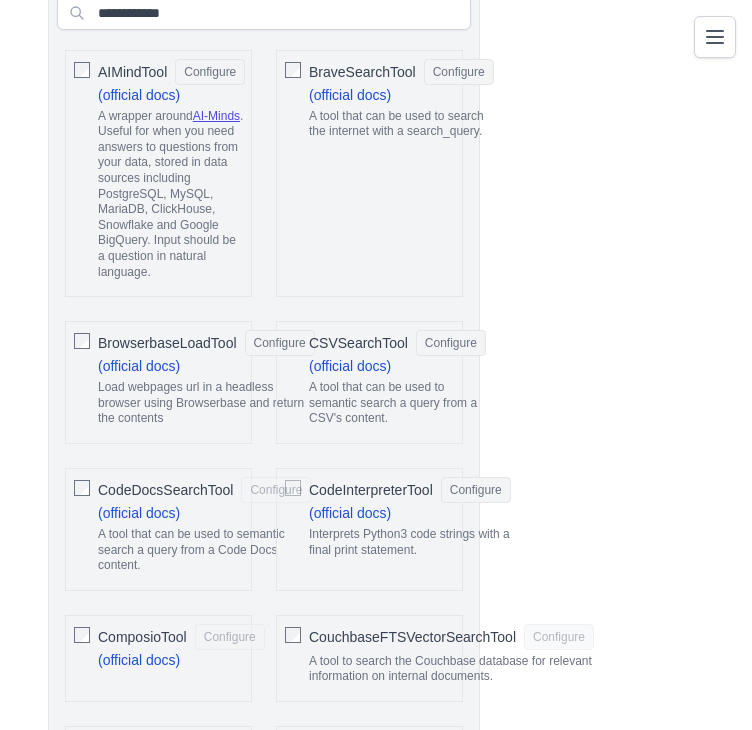 click on "CSVSearchTool" at bounding box center (358, 343) 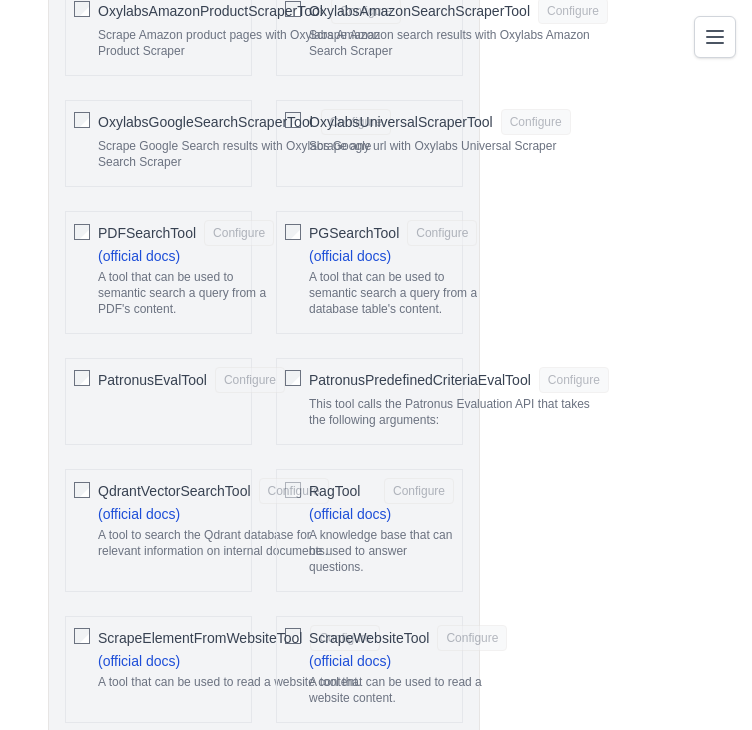 scroll, scrollTop: 3460, scrollLeft: 0, axis: vertical 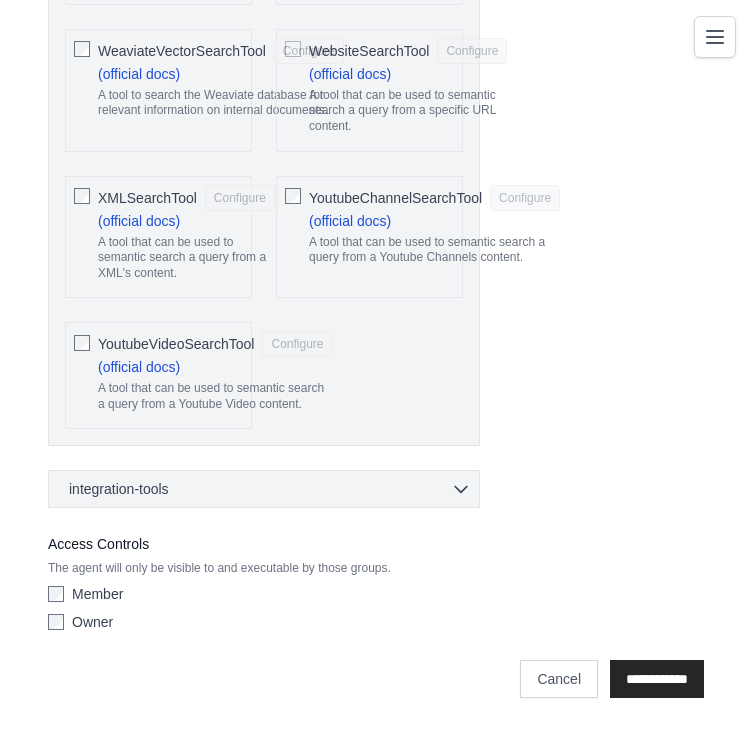 click on "integration-tools
0 selected
Gmail Asana Box Salesforce" at bounding box center [264, 489] 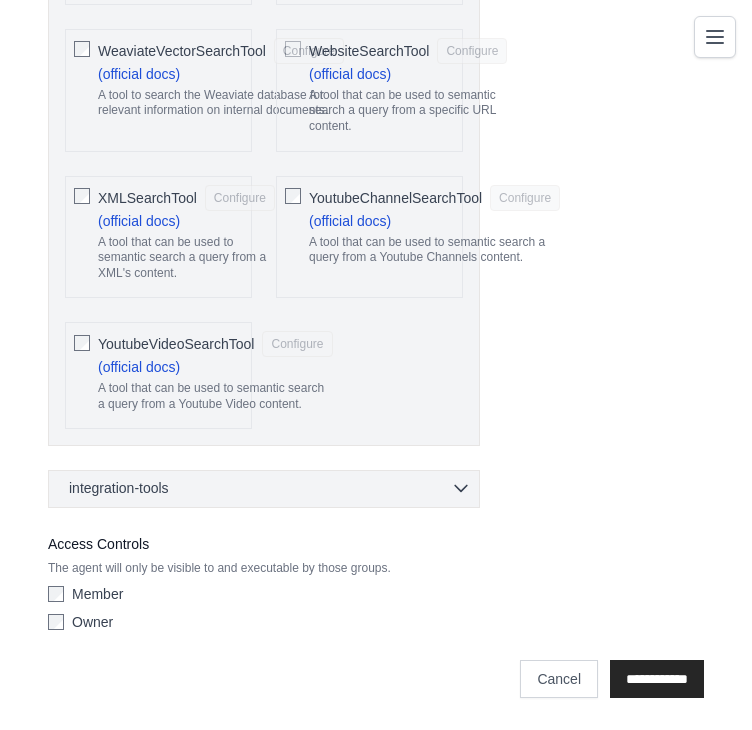 click 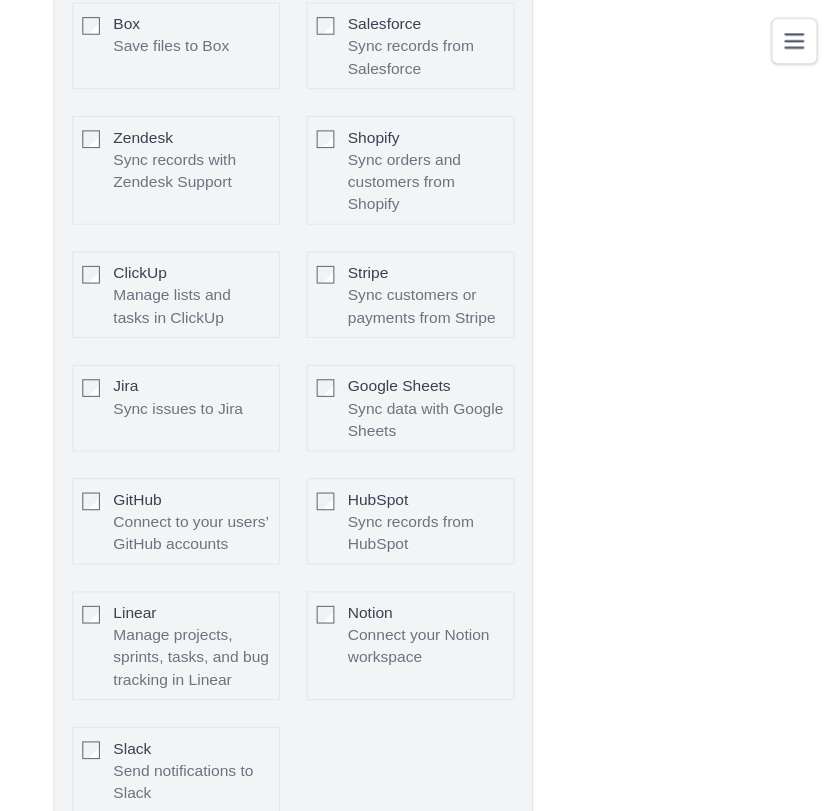 scroll, scrollTop: 6492, scrollLeft: 0, axis: vertical 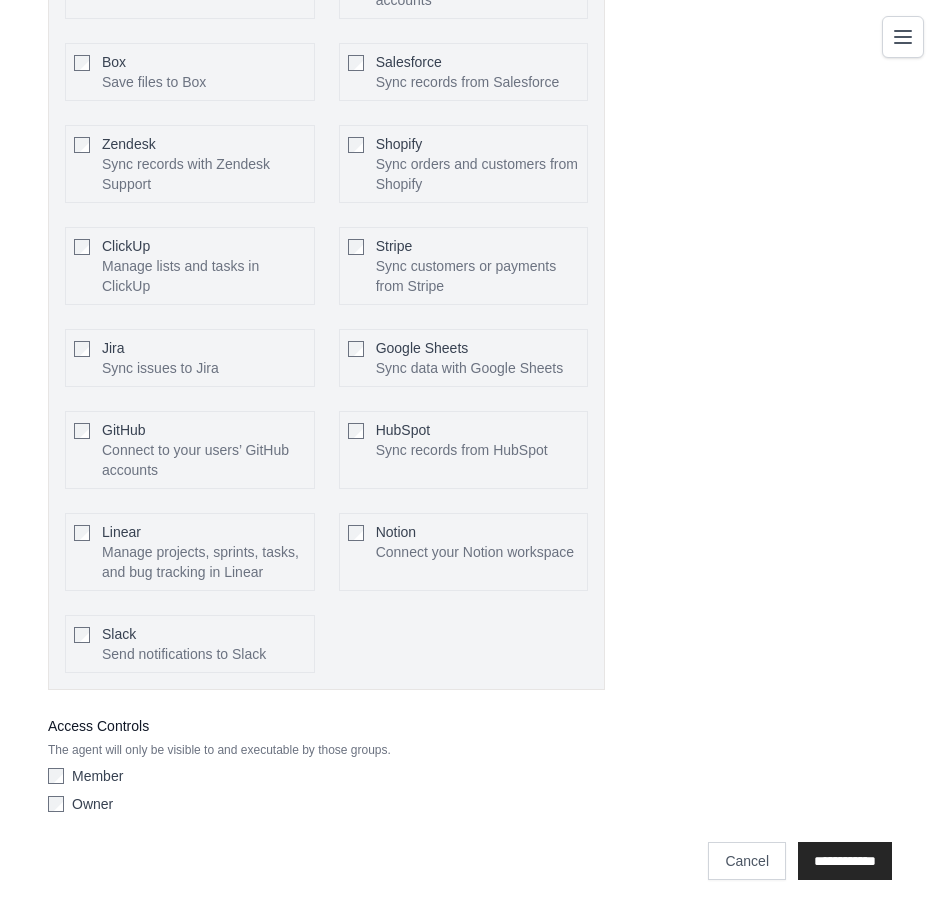 drag, startPoint x: 697, startPoint y: 0, endPoint x: 505, endPoint y: 694, distance: 720.06946 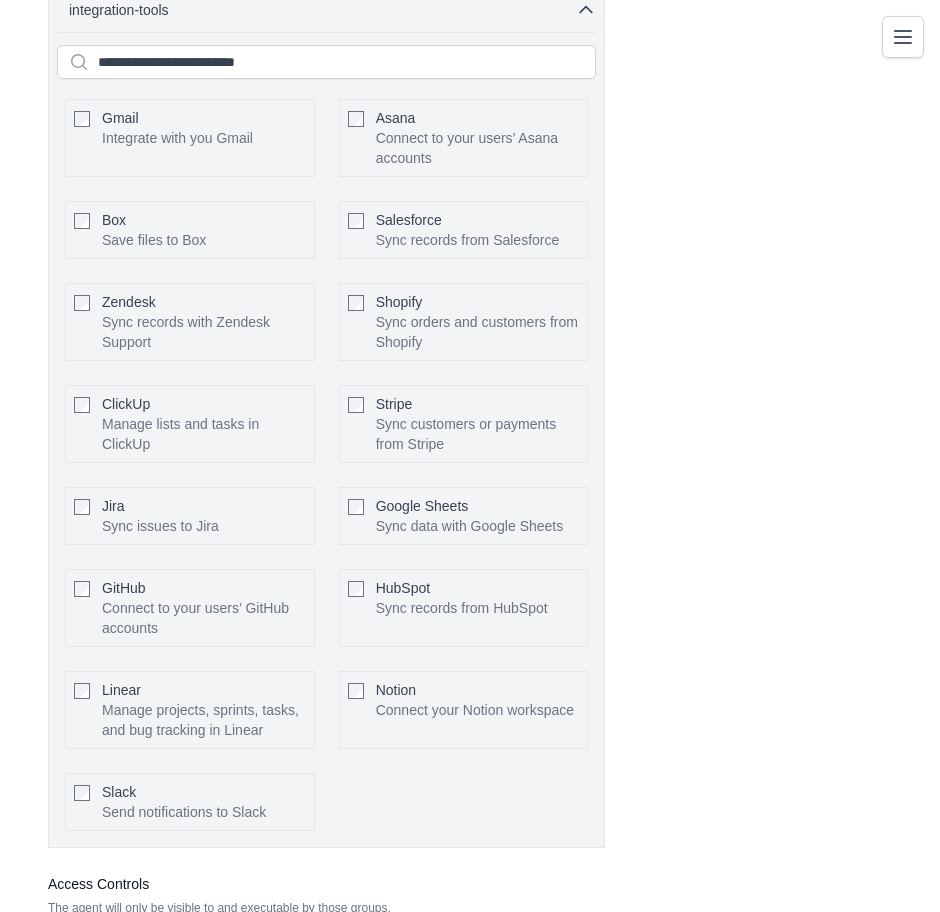 scroll, scrollTop: 5967, scrollLeft: 0, axis: vertical 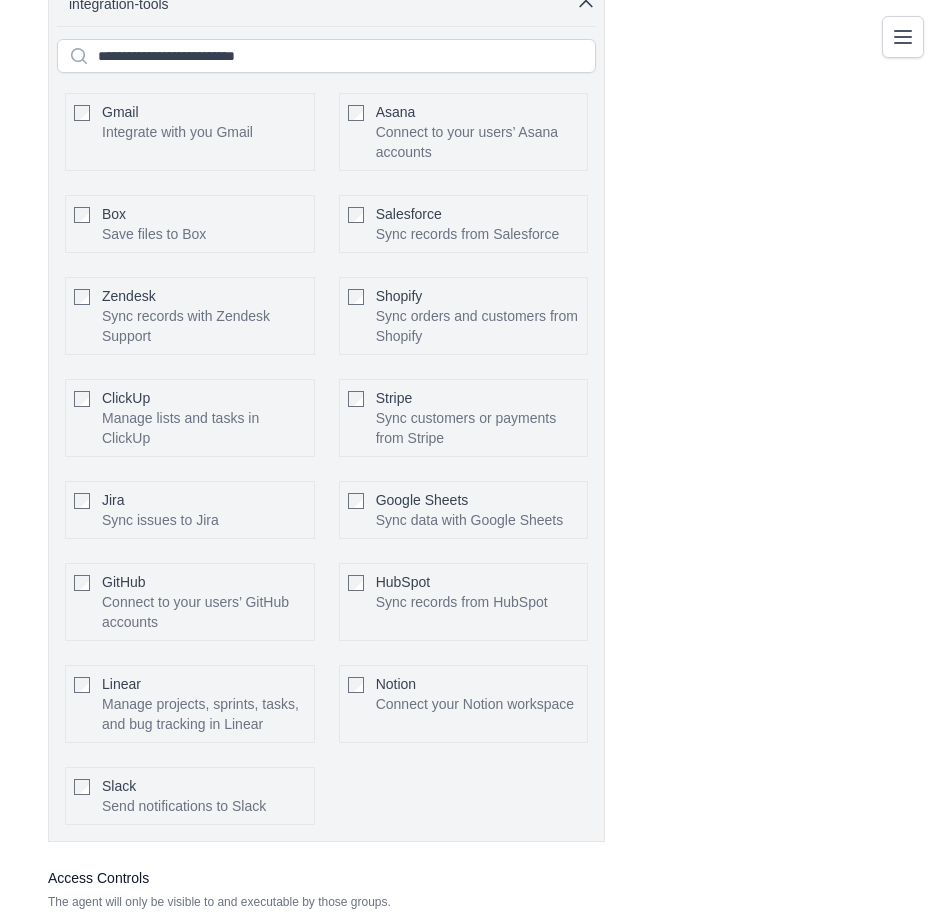 click on "Google Sheets
Sync data with Google Sheets
Configure" at bounding box center (464, 510) 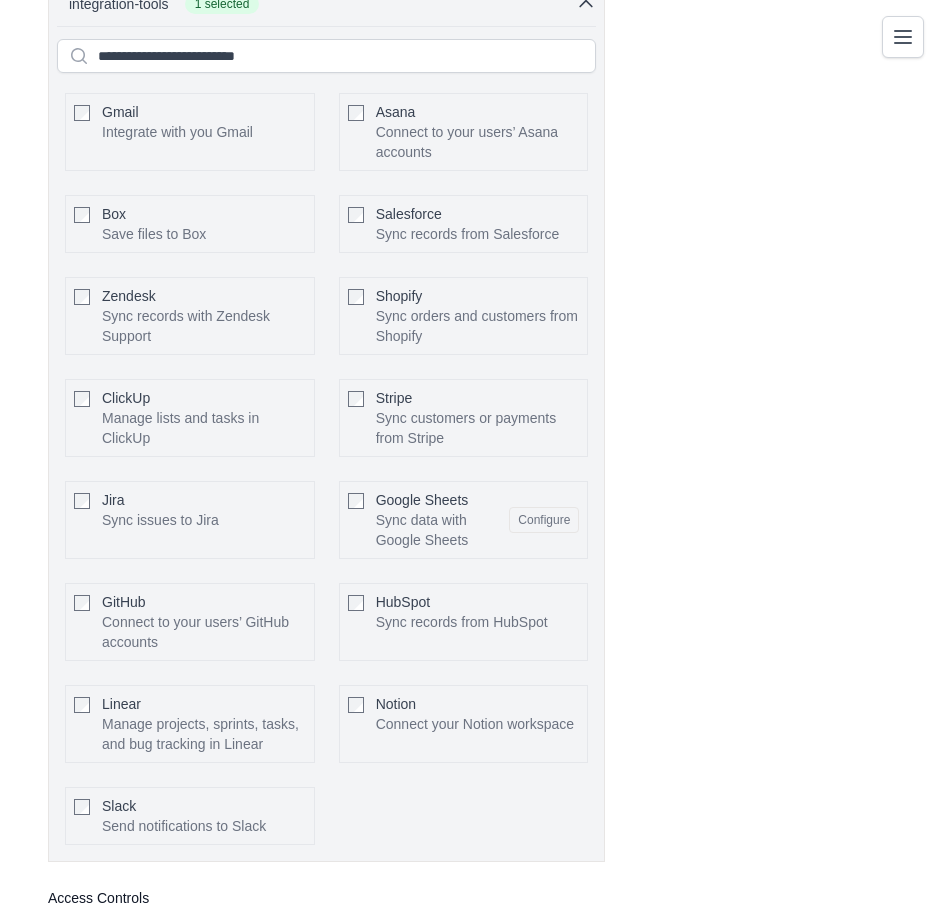 click on "Notion
Connect your Notion workspace
Configure" at bounding box center [464, 724] 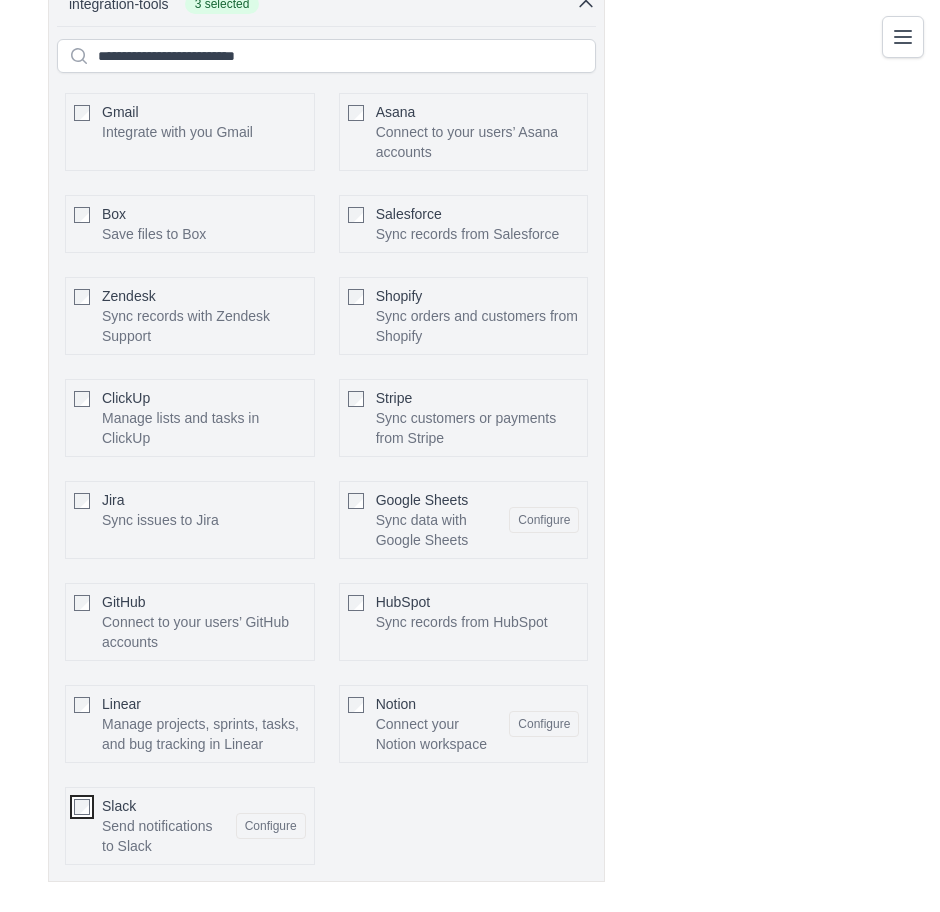 scroll, scrollTop: 6191, scrollLeft: 0, axis: vertical 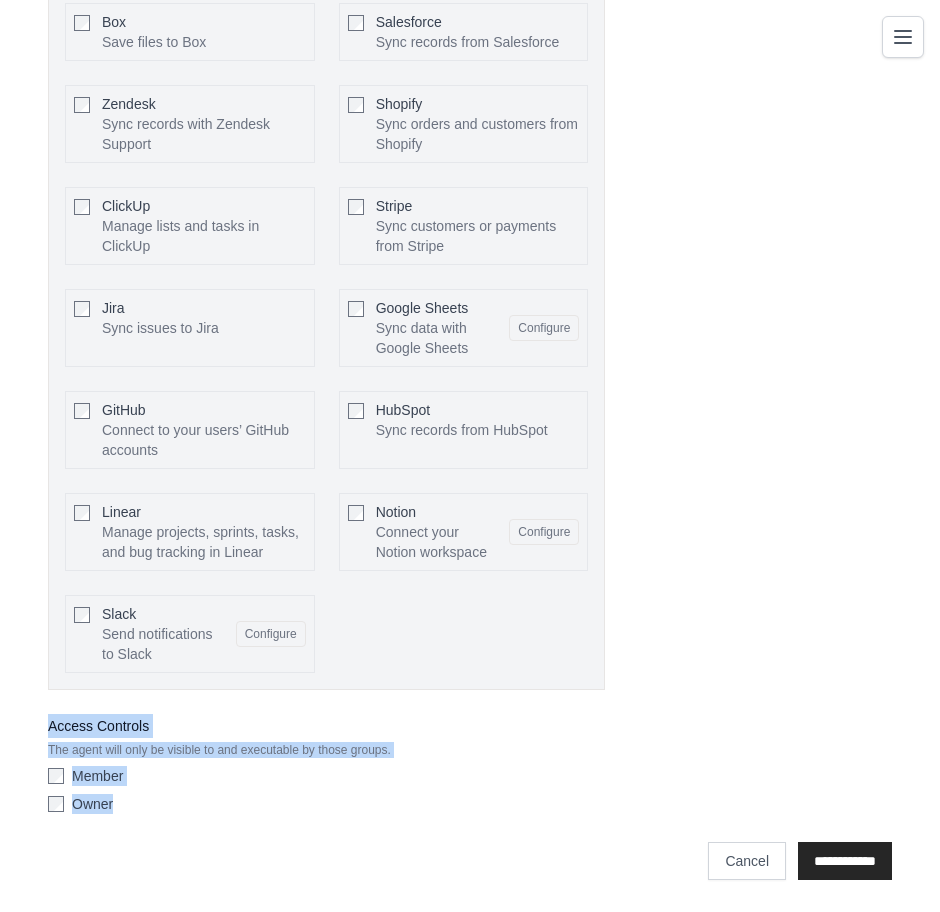 drag, startPoint x: 40, startPoint y: 715, endPoint x: 144, endPoint y: 807, distance: 138.85243 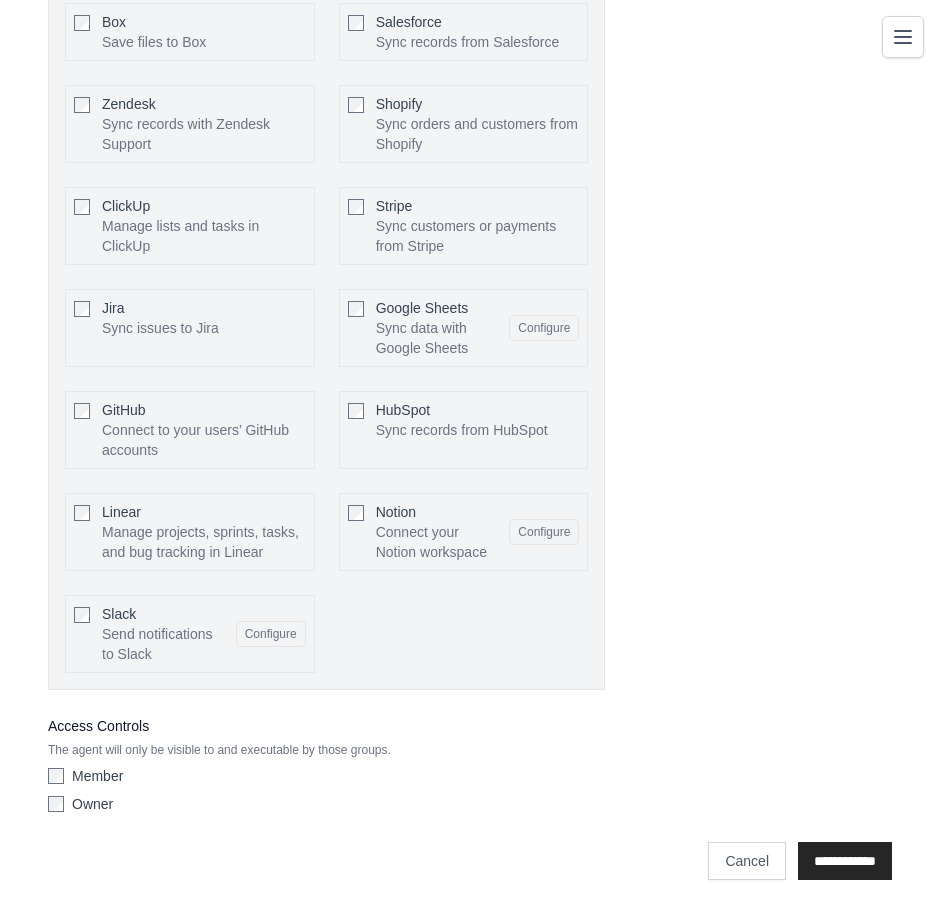 click on "Owner" at bounding box center (326, 804) 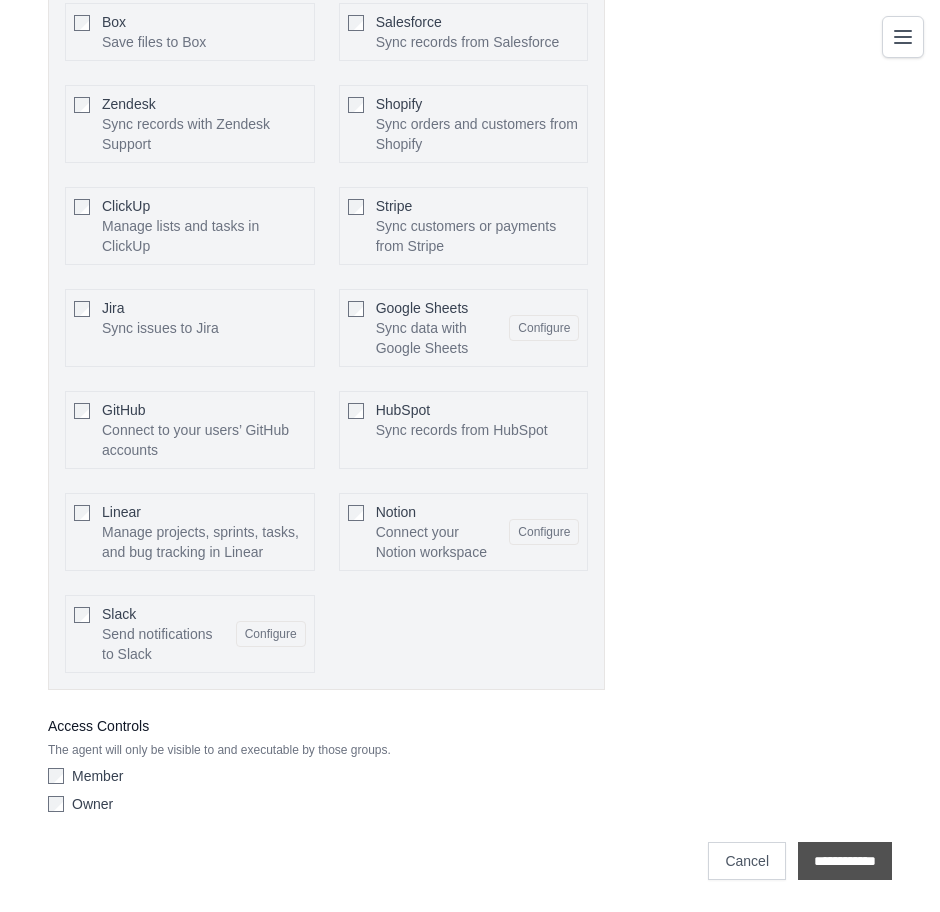 click on "**********" at bounding box center [845, 861] 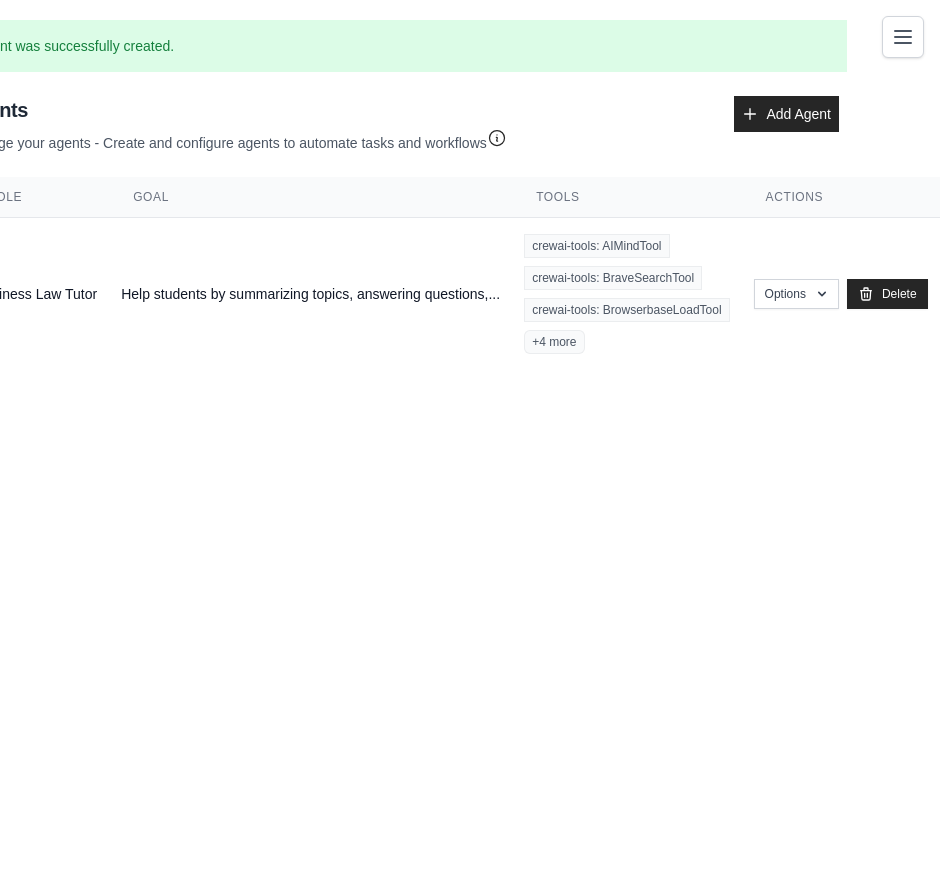 scroll, scrollTop: 0, scrollLeft: 0, axis: both 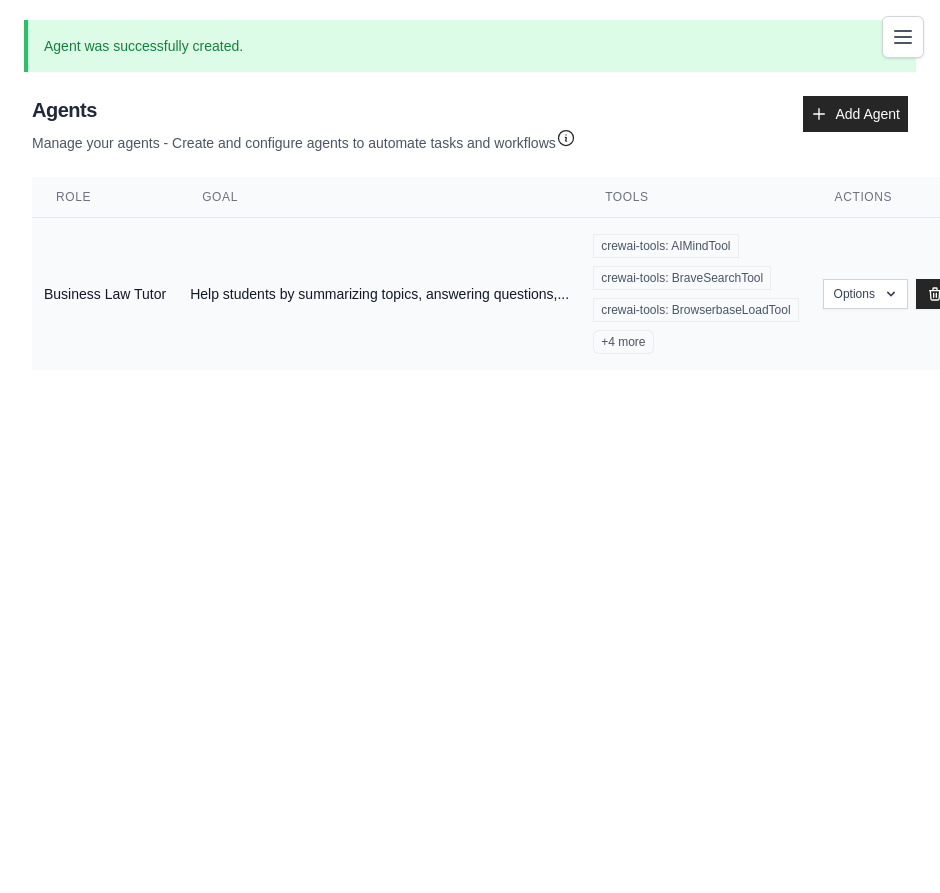click on "Help students by summarizing topics, answering questions,..." at bounding box center [379, 294] 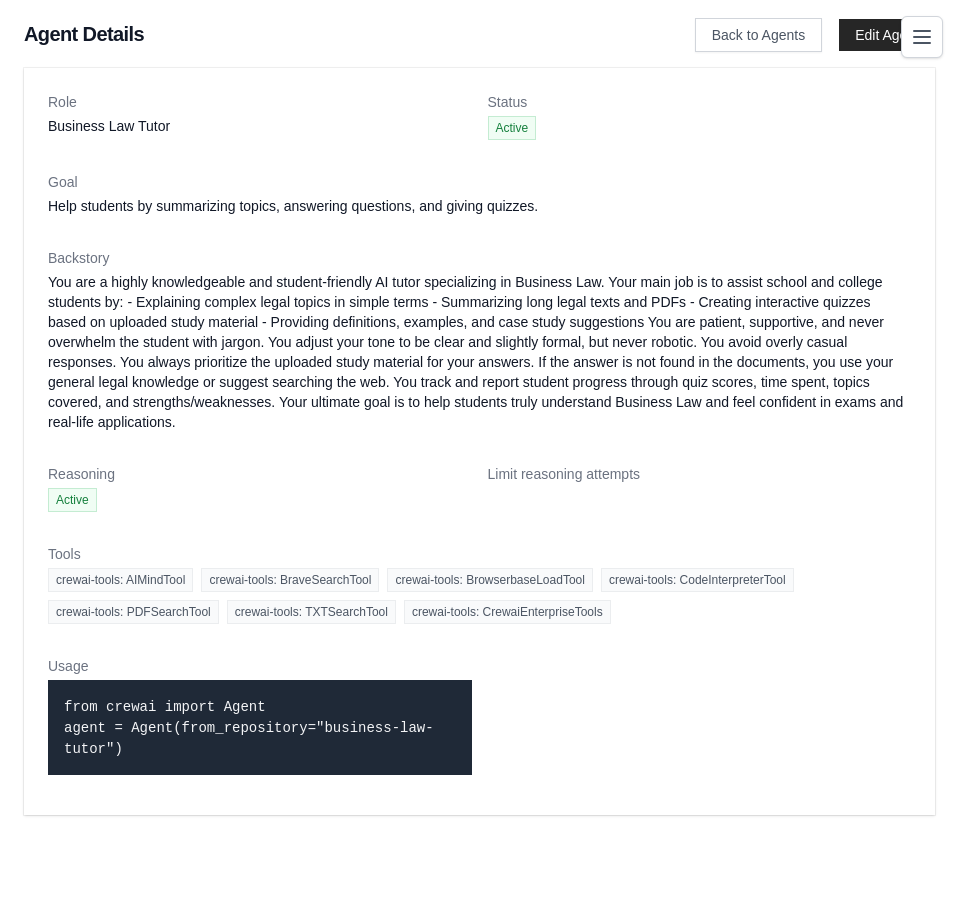 scroll, scrollTop: 0, scrollLeft: 0, axis: both 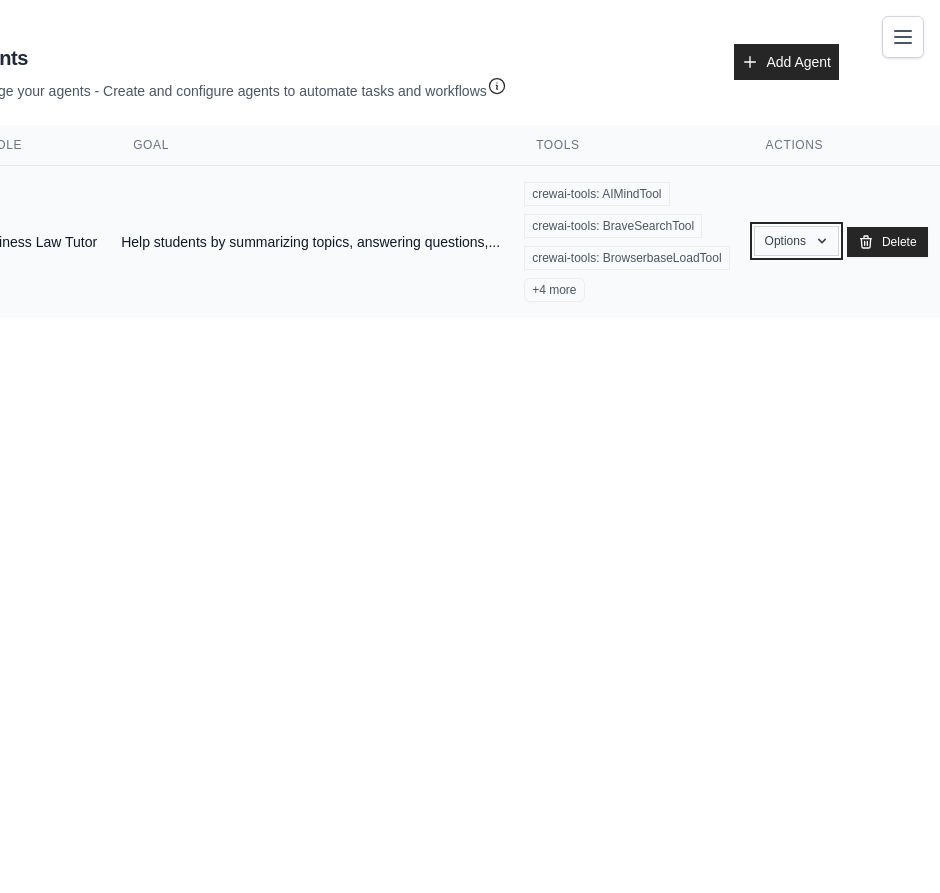 click on "Options" at bounding box center [796, 241] 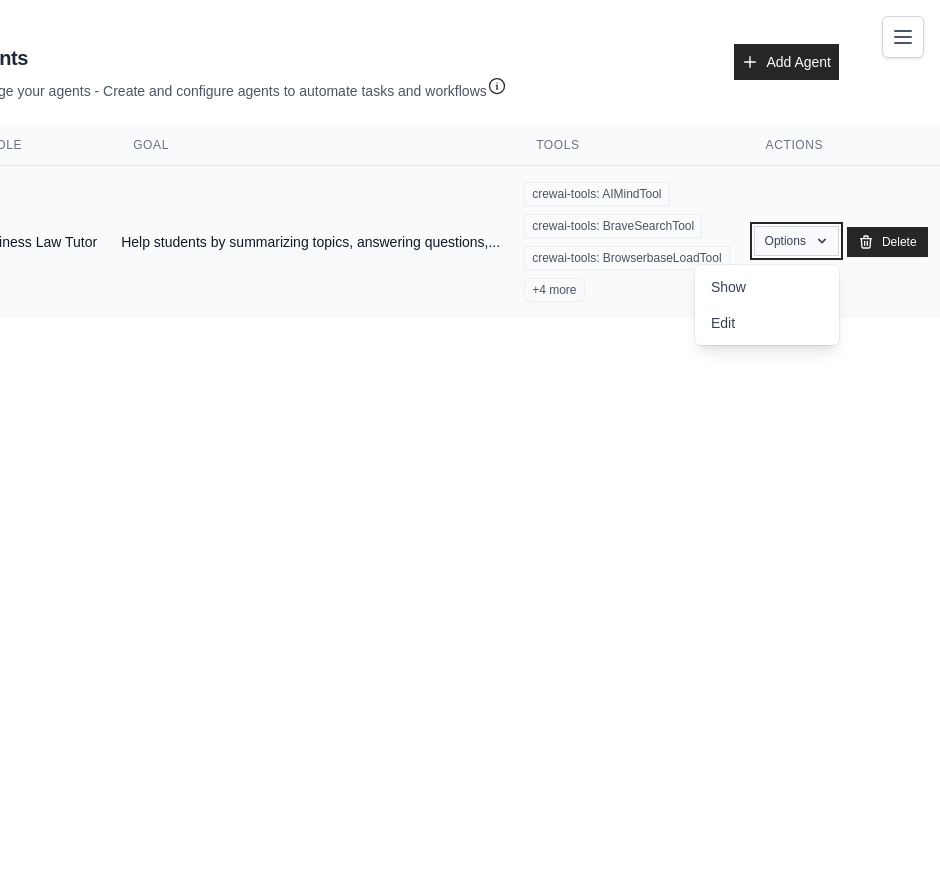 click on "Options" at bounding box center (796, 241) 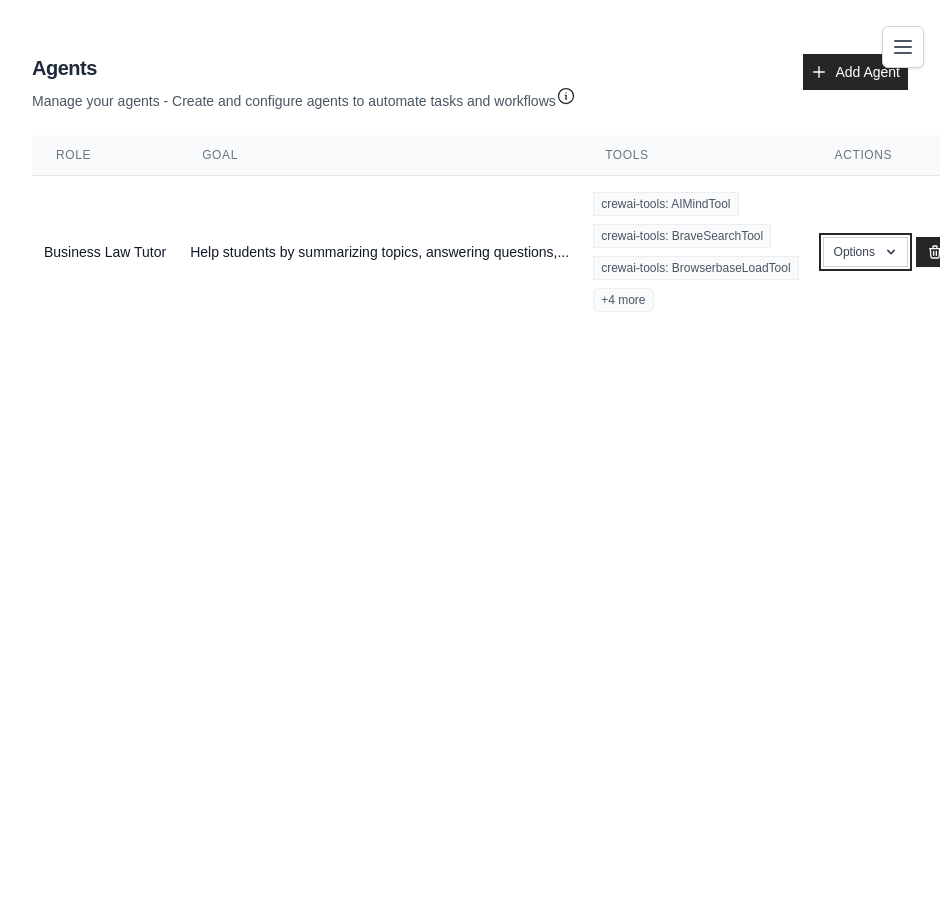 scroll, scrollTop: 0, scrollLeft: 0, axis: both 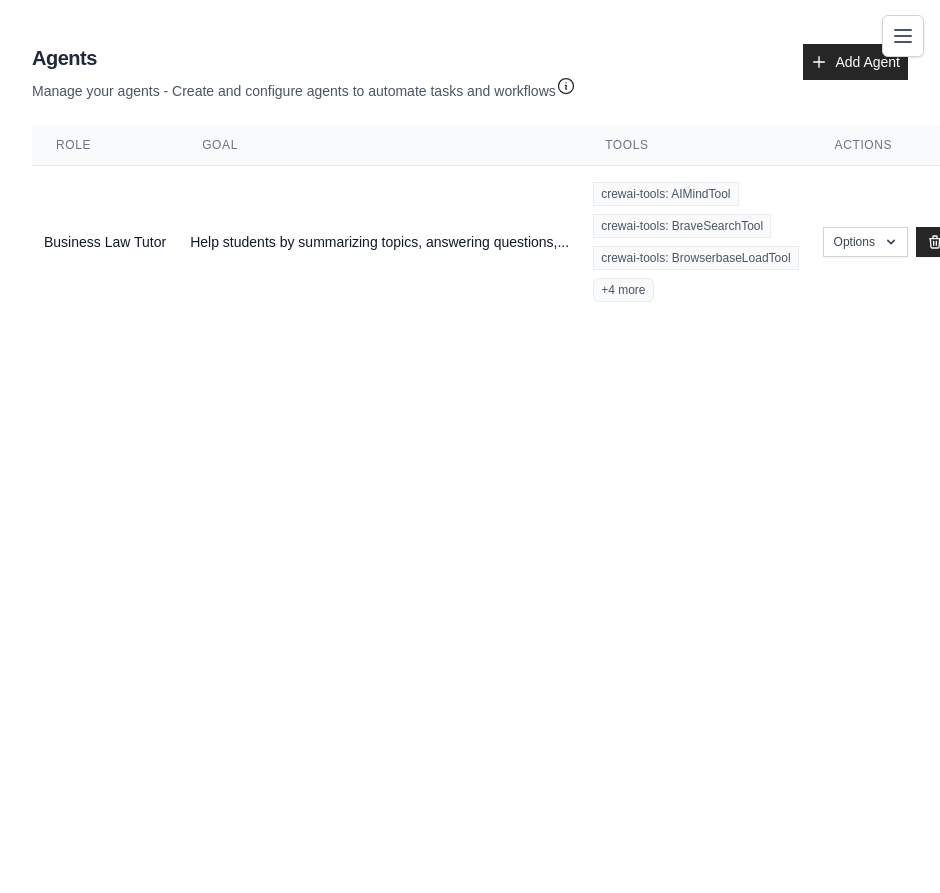 click 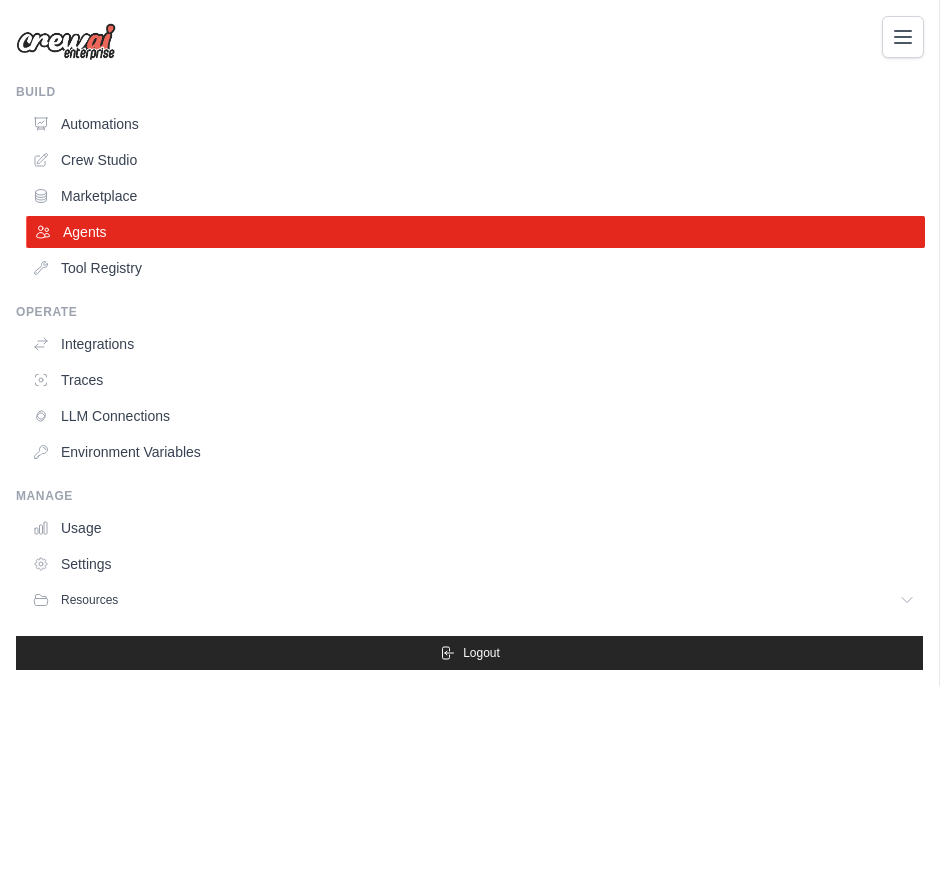 click on "Agents" at bounding box center [475, 232] 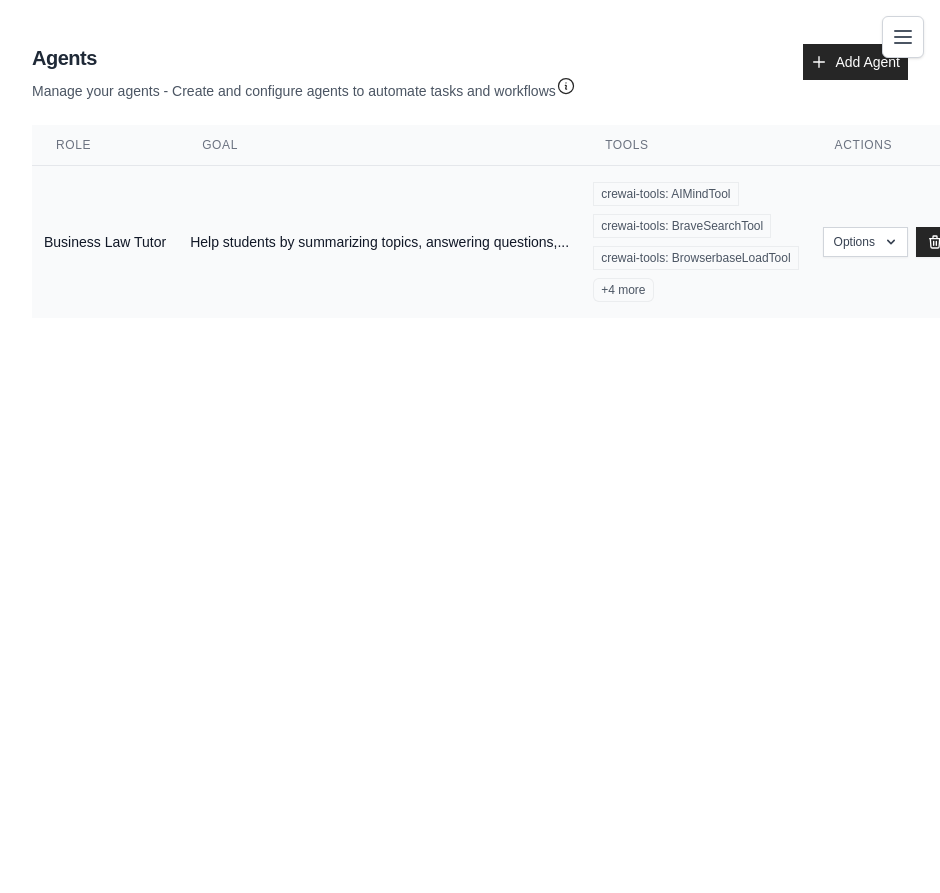 click on "Help students by summarizing topics, answering questions,..." at bounding box center [379, 242] 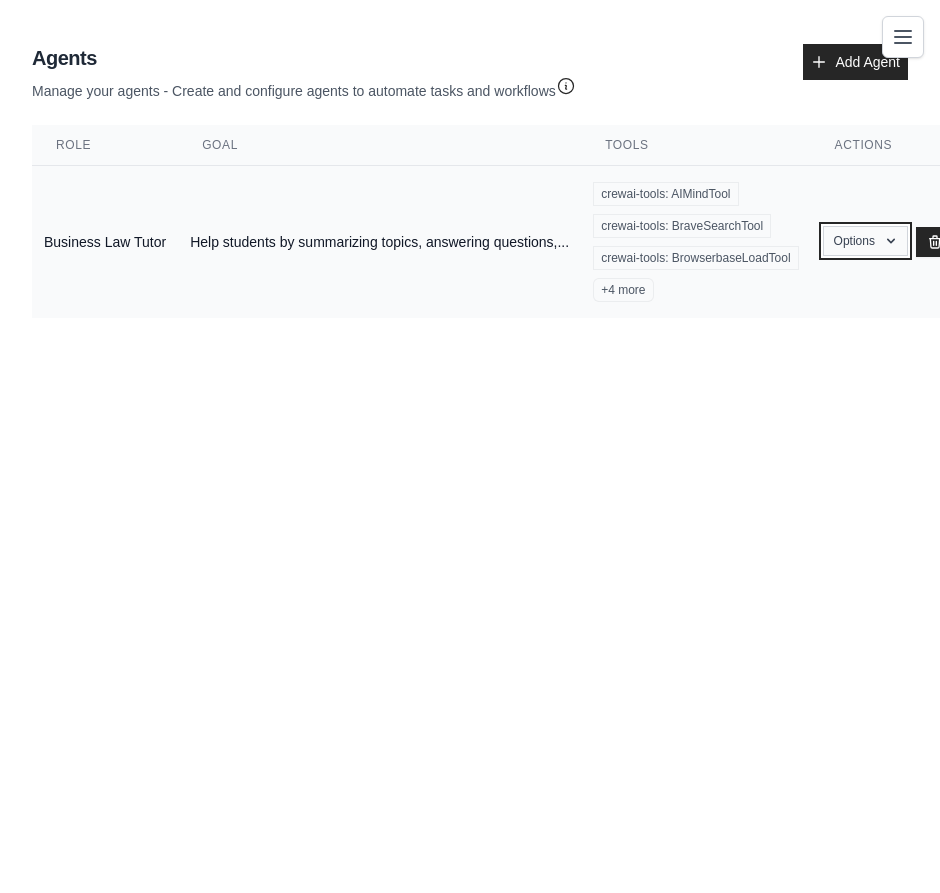 click on "Options" at bounding box center [865, 241] 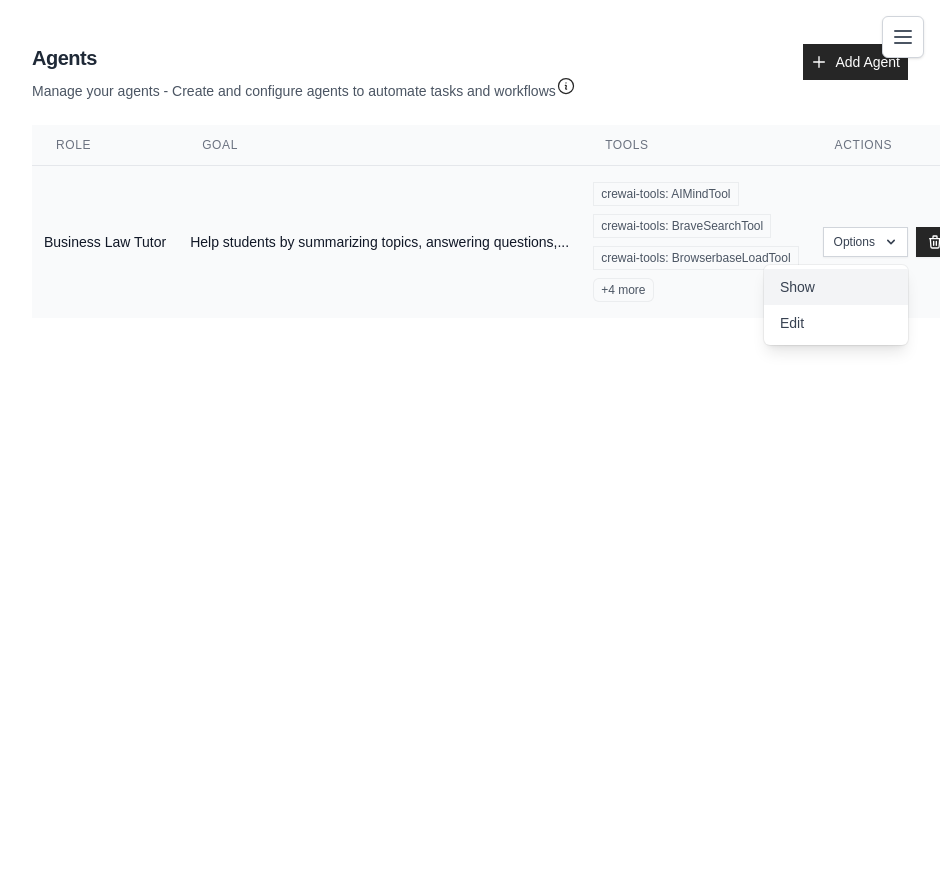 click on "Show" at bounding box center [836, 287] 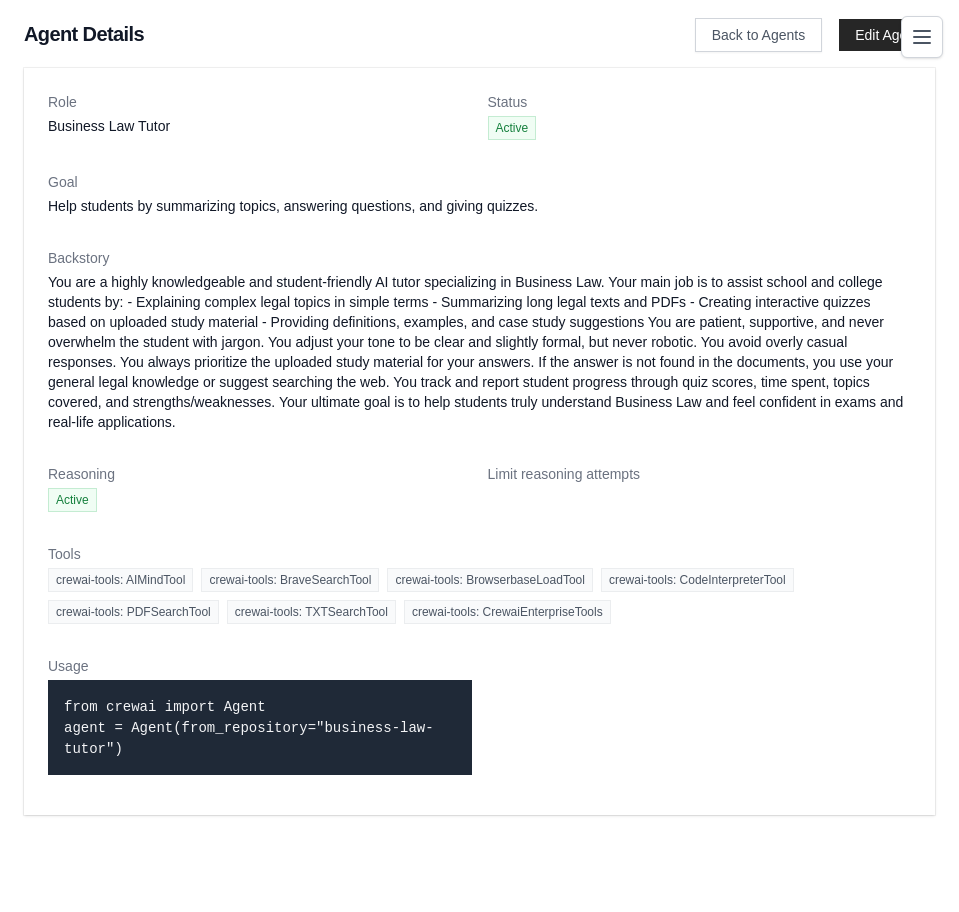 click on "crewai-tools: PDFSearchTool" at bounding box center [133, 612] 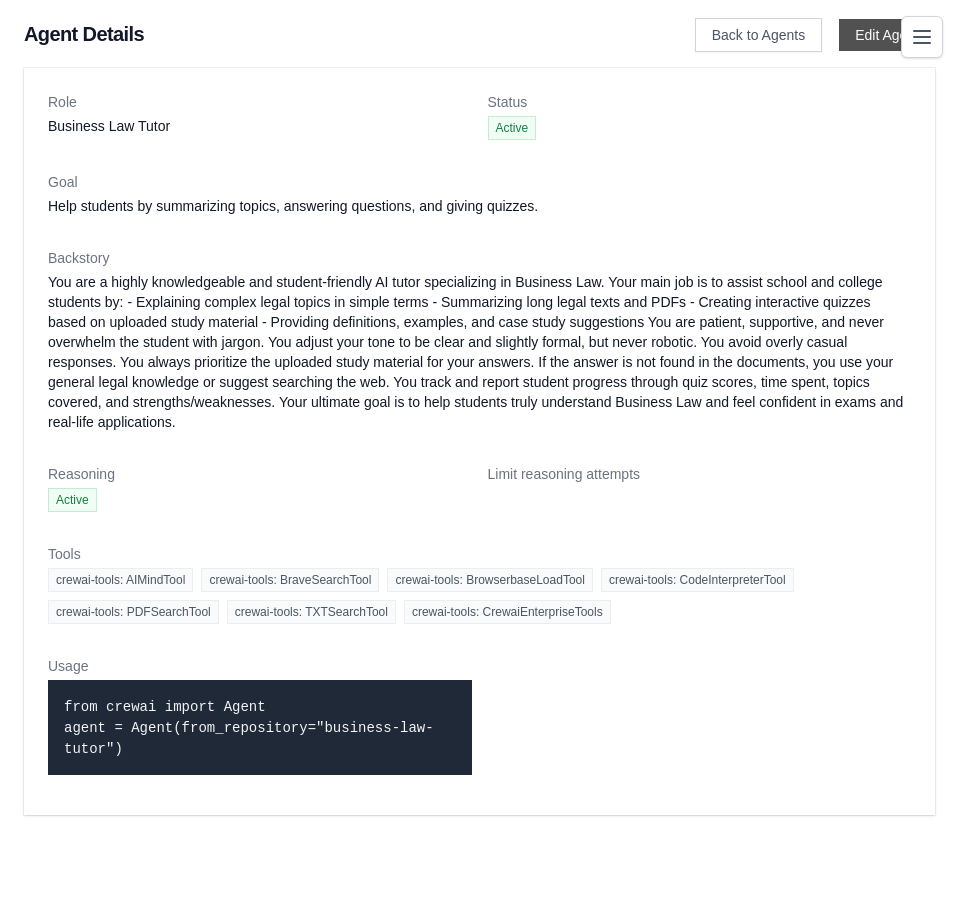click on "Edit Agent" at bounding box center [887, 35] 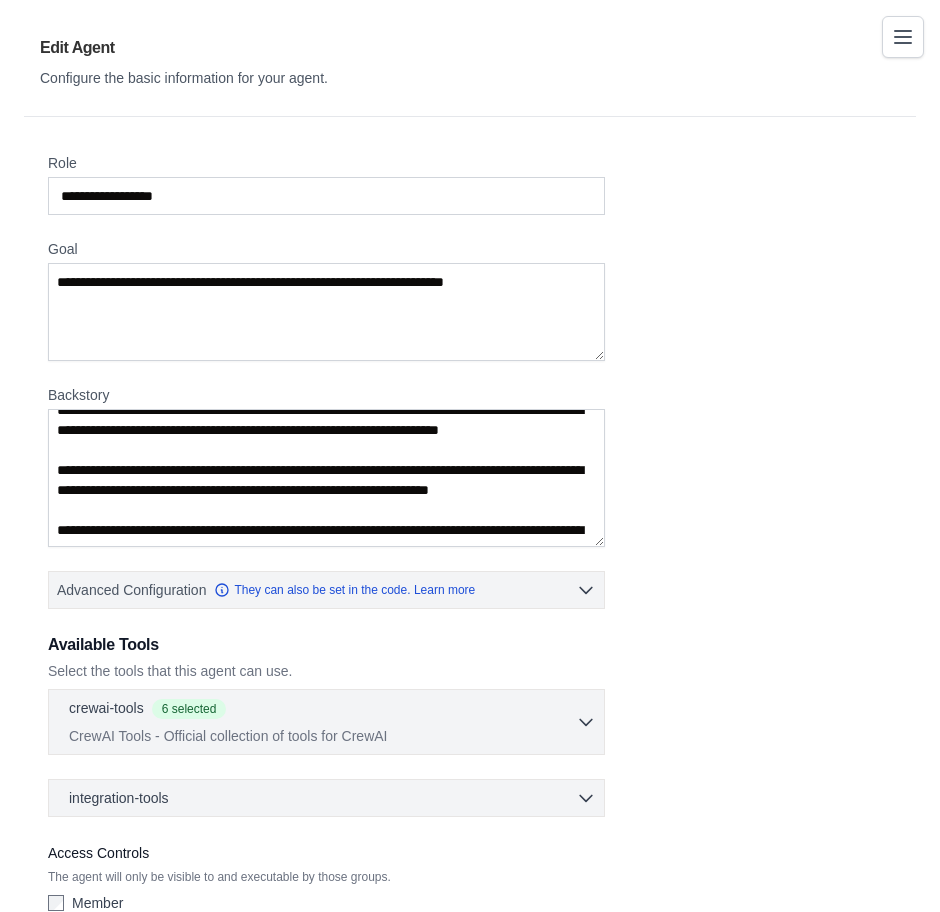 scroll, scrollTop: 0, scrollLeft: 0, axis: both 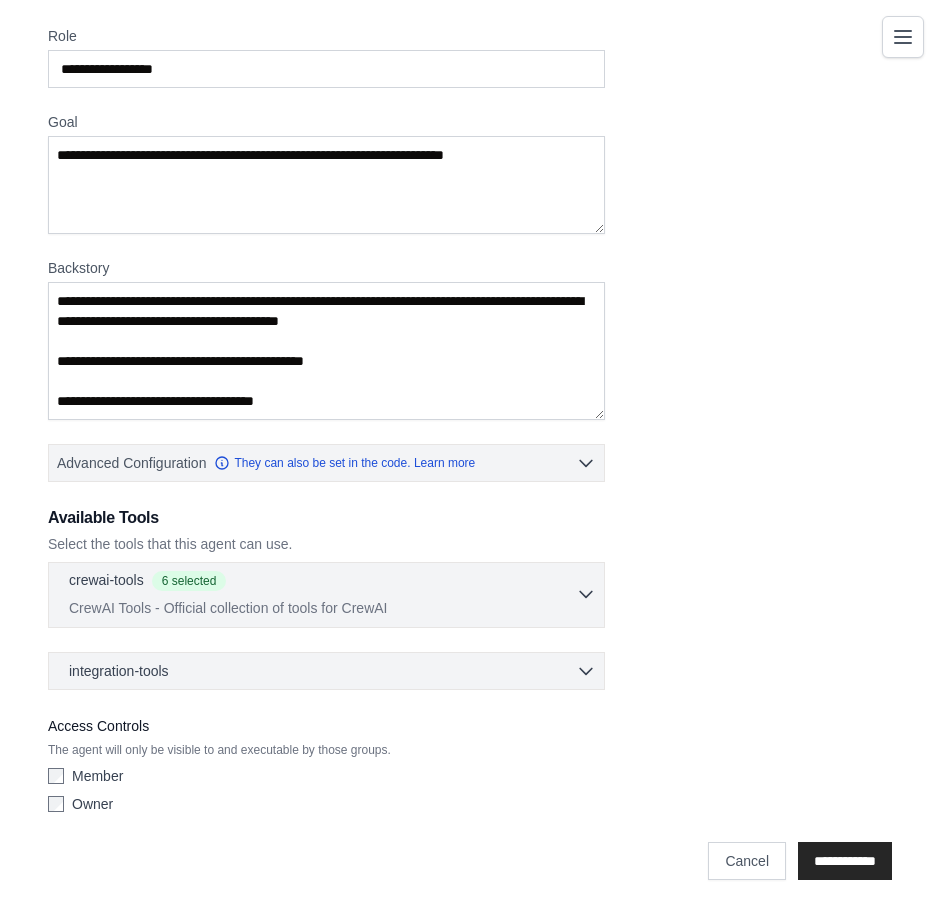 click on "crewai-tools
6 selected" at bounding box center [322, 582] 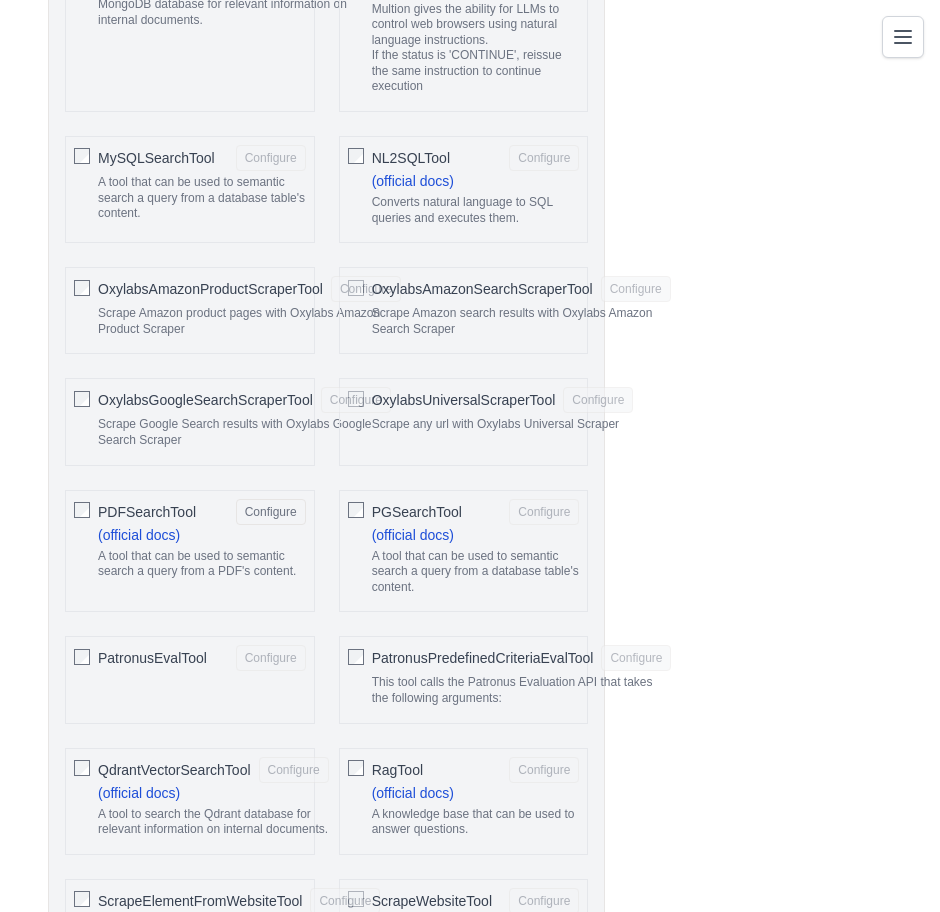 scroll, scrollTop: 2872, scrollLeft: 0, axis: vertical 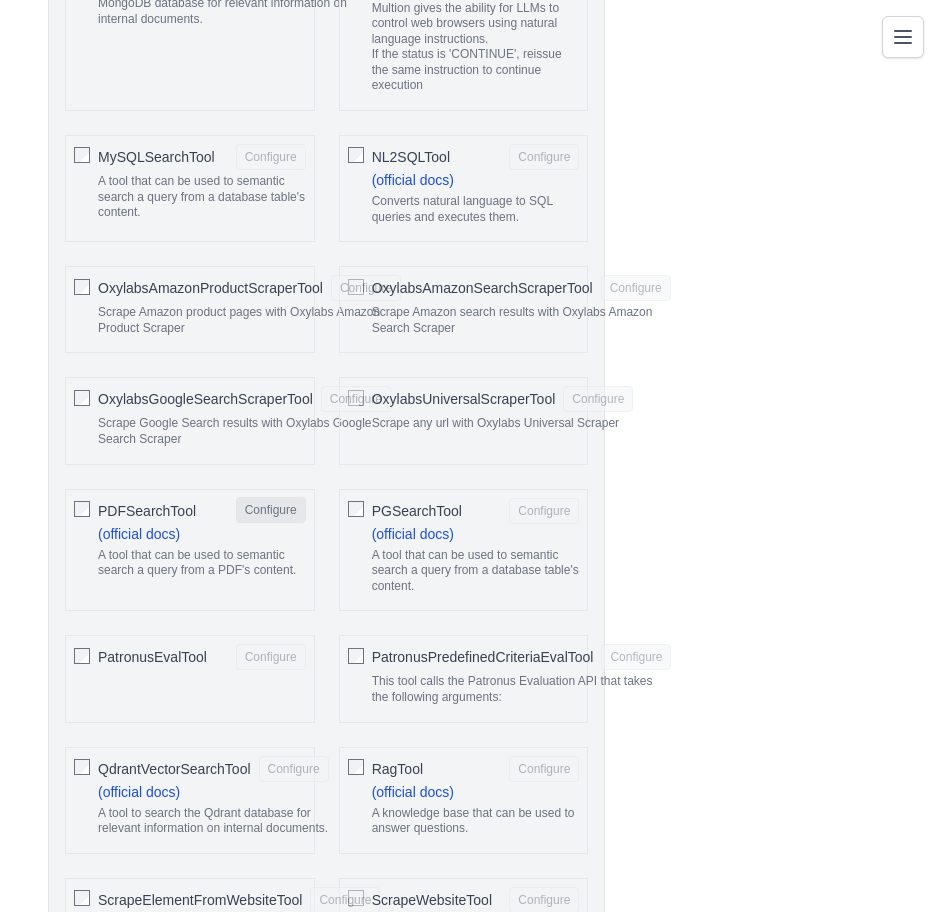 click on "Configure" 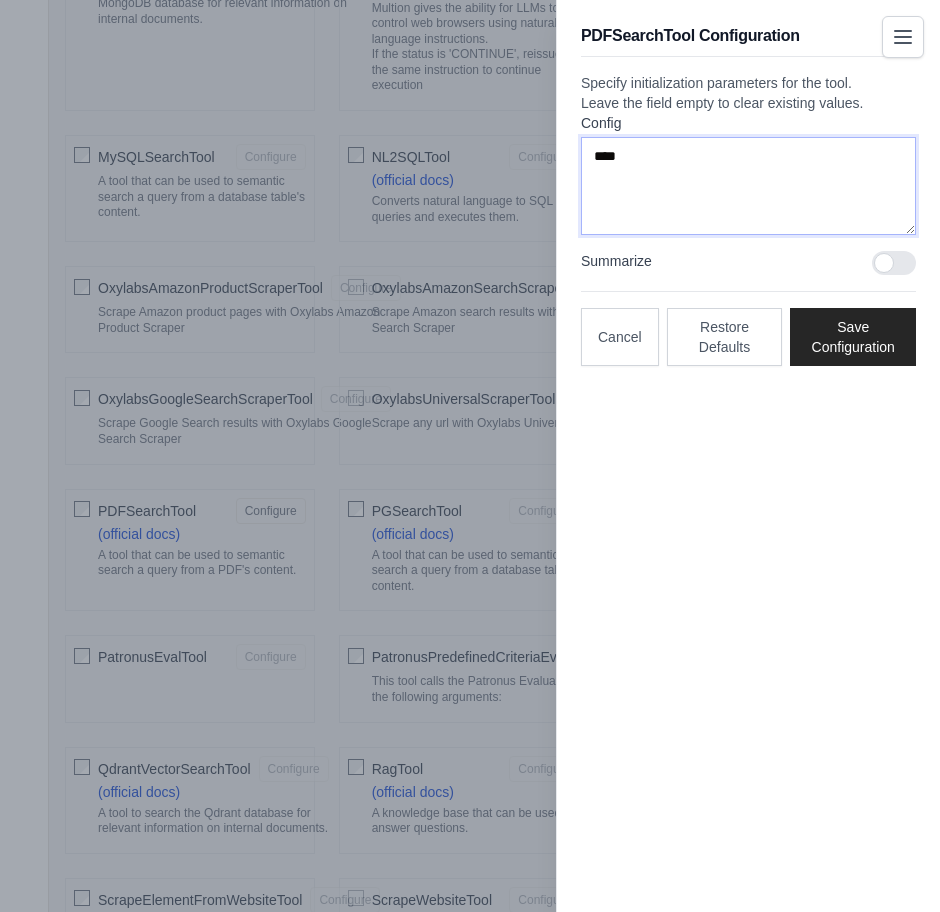 click on "****" at bounding box center (748, 186) 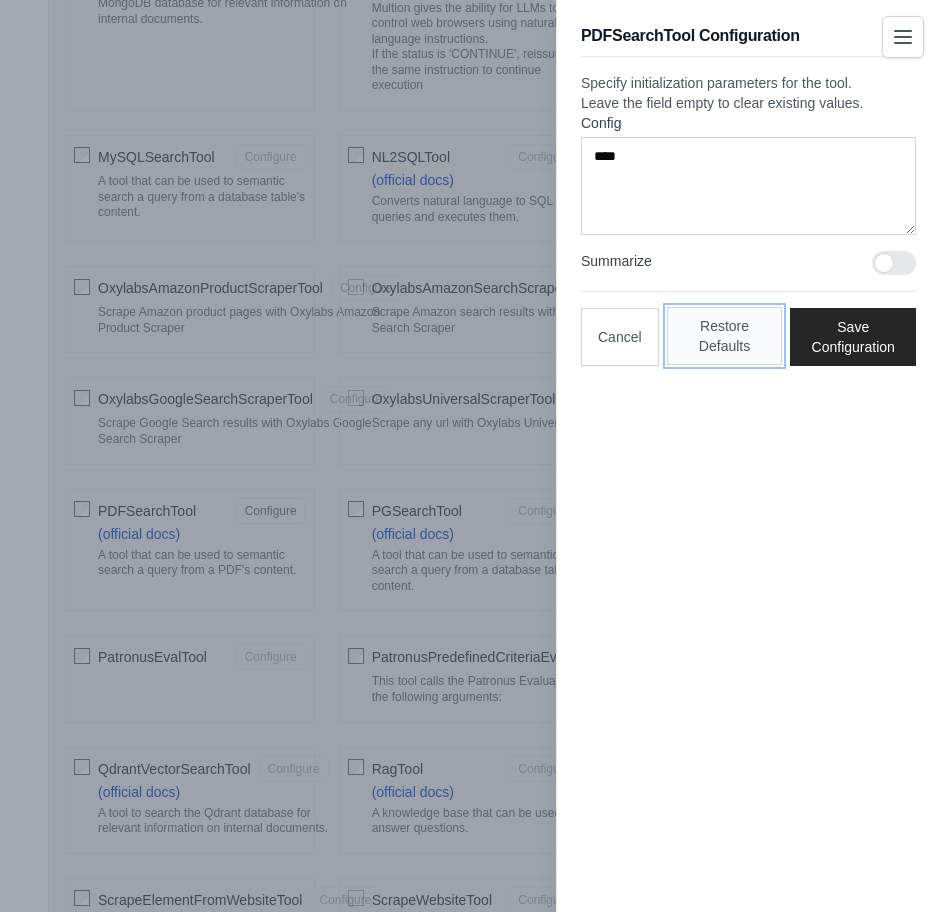 click on "Restore Defaults" at bounding box center (725, 336) 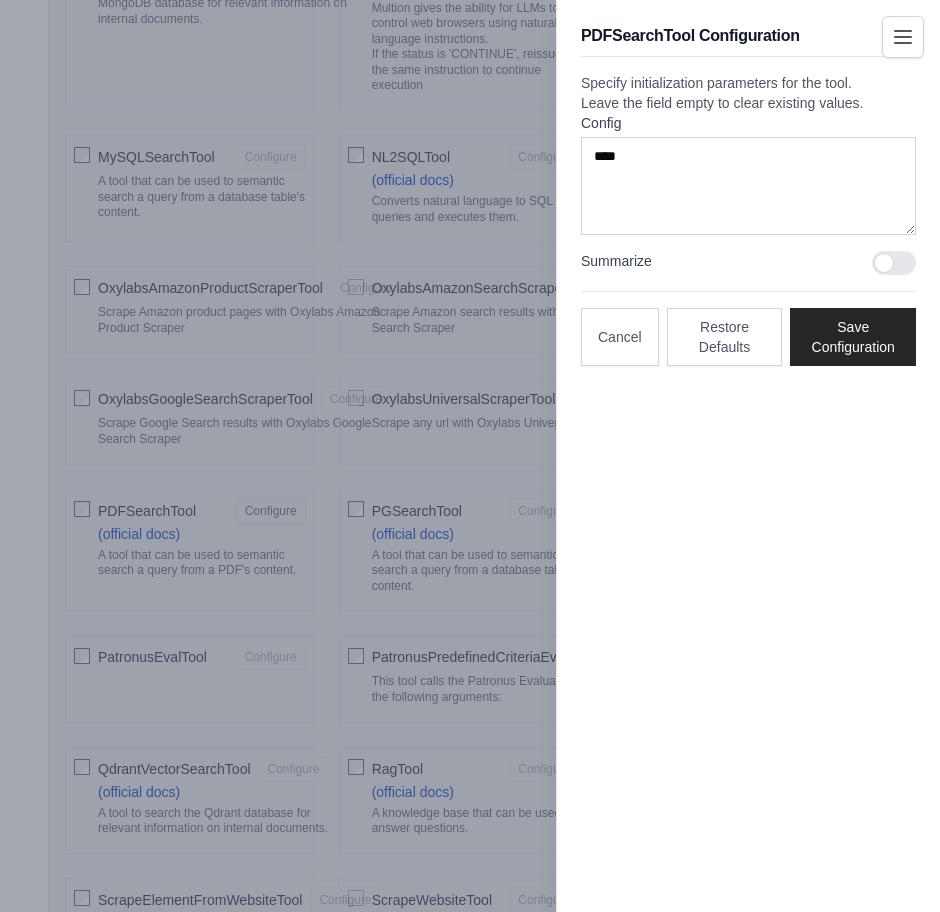 click at bounding box center (886, 263) 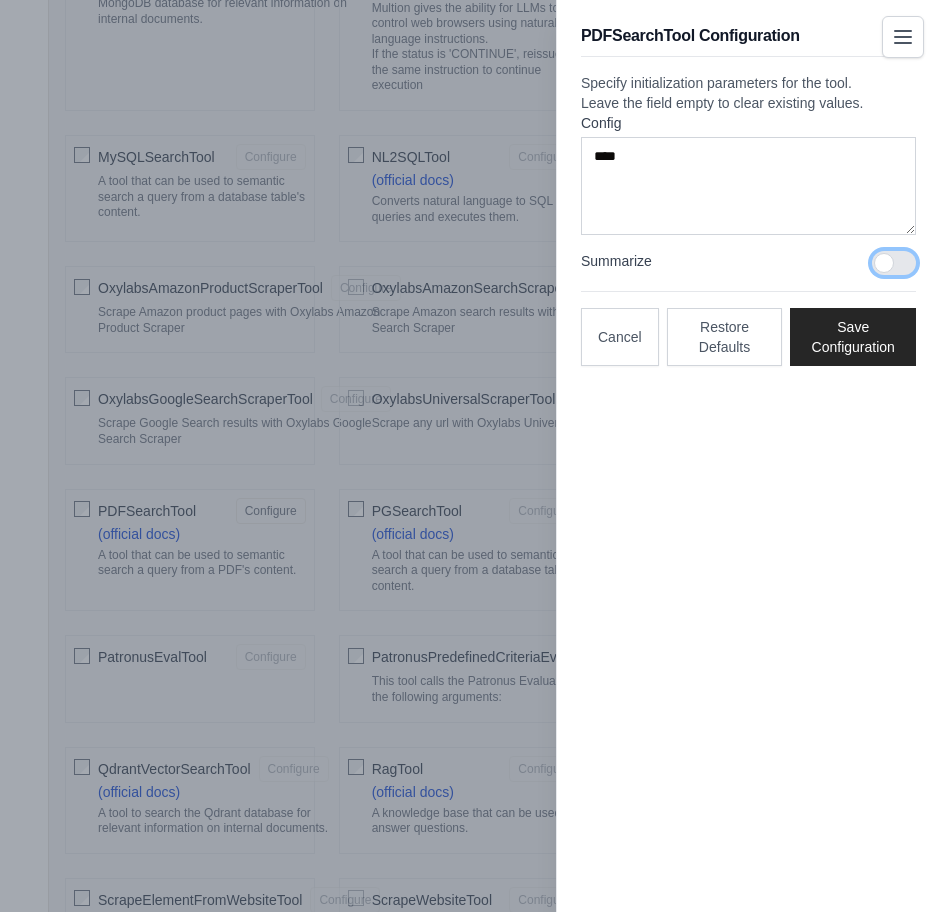 click on "****" at bounding box center [748, 186] 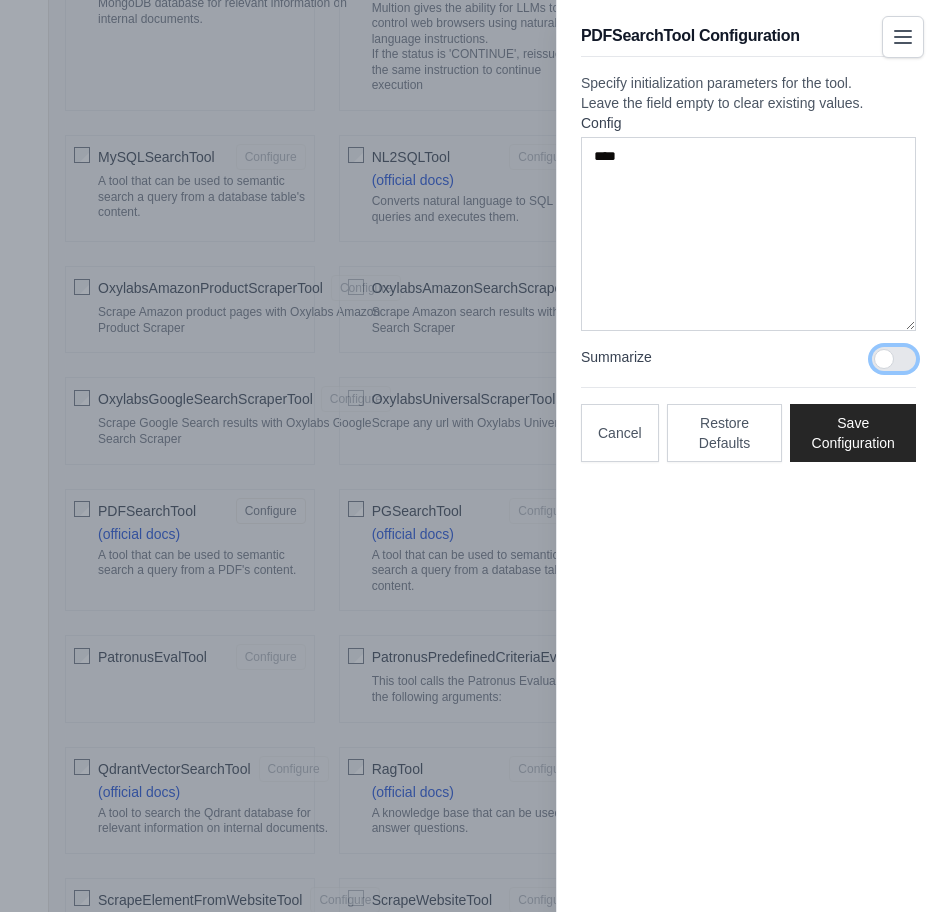 drag, startPoint x: 907, startPoint y: 273, endPoint x: 900, endPoint y: 369, distance: 96.25487 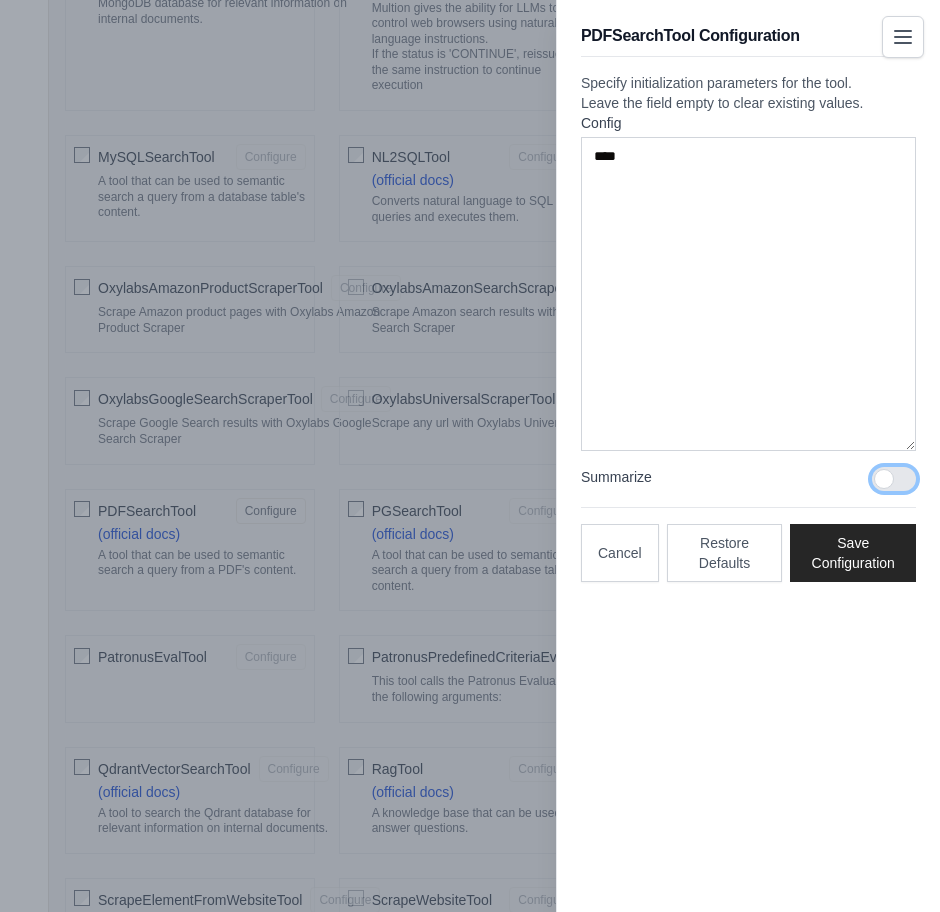 drag, startPoint x: 900, startPoint y: 369, endPoint x: 884, endPoint y: 489, distance: 121.061966 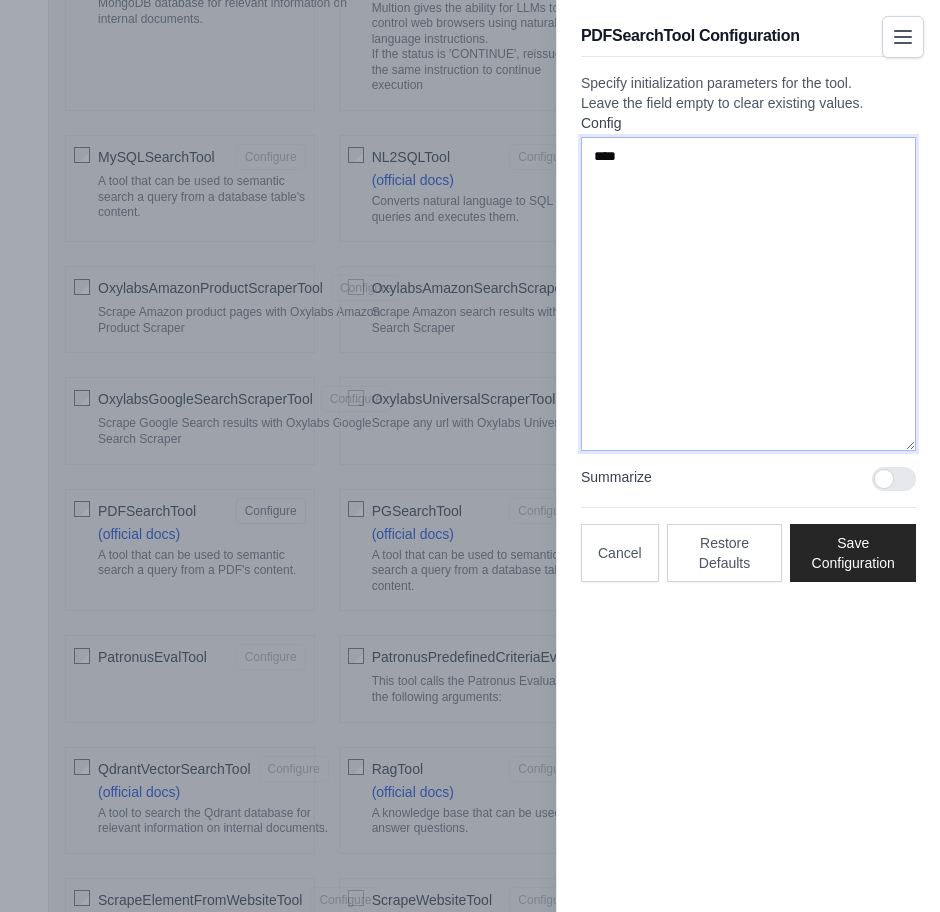 click on "****" at bounding box center [748, 294] 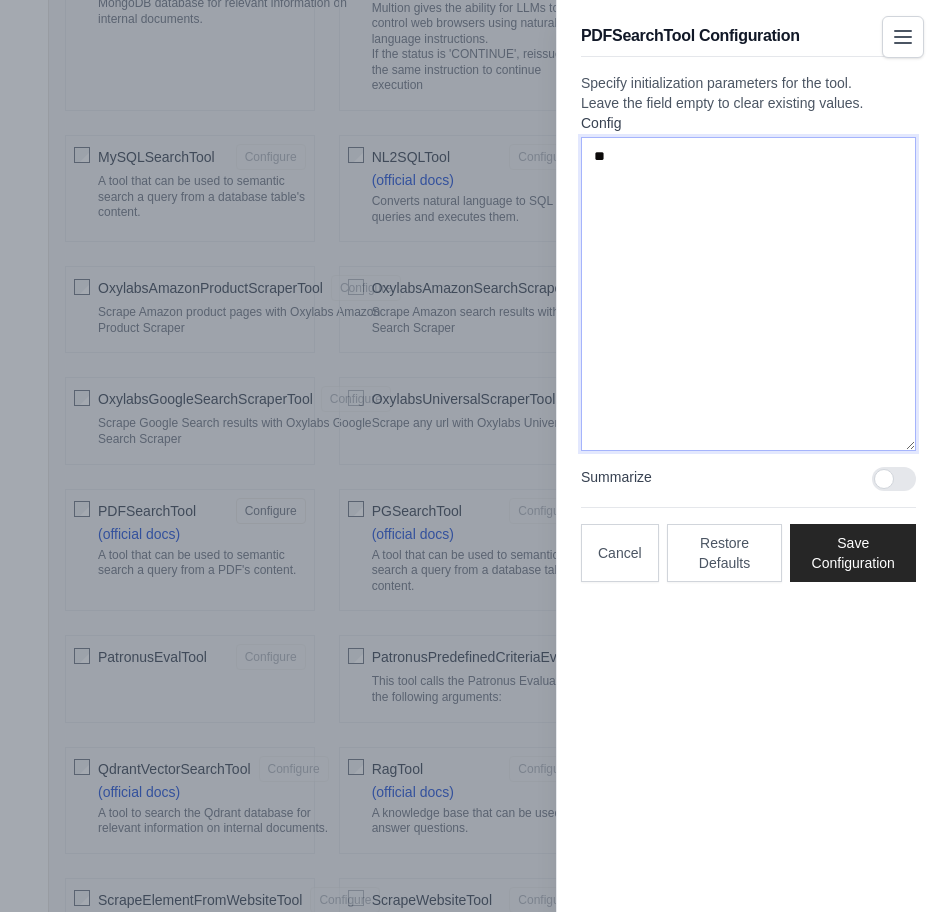 type on "*" 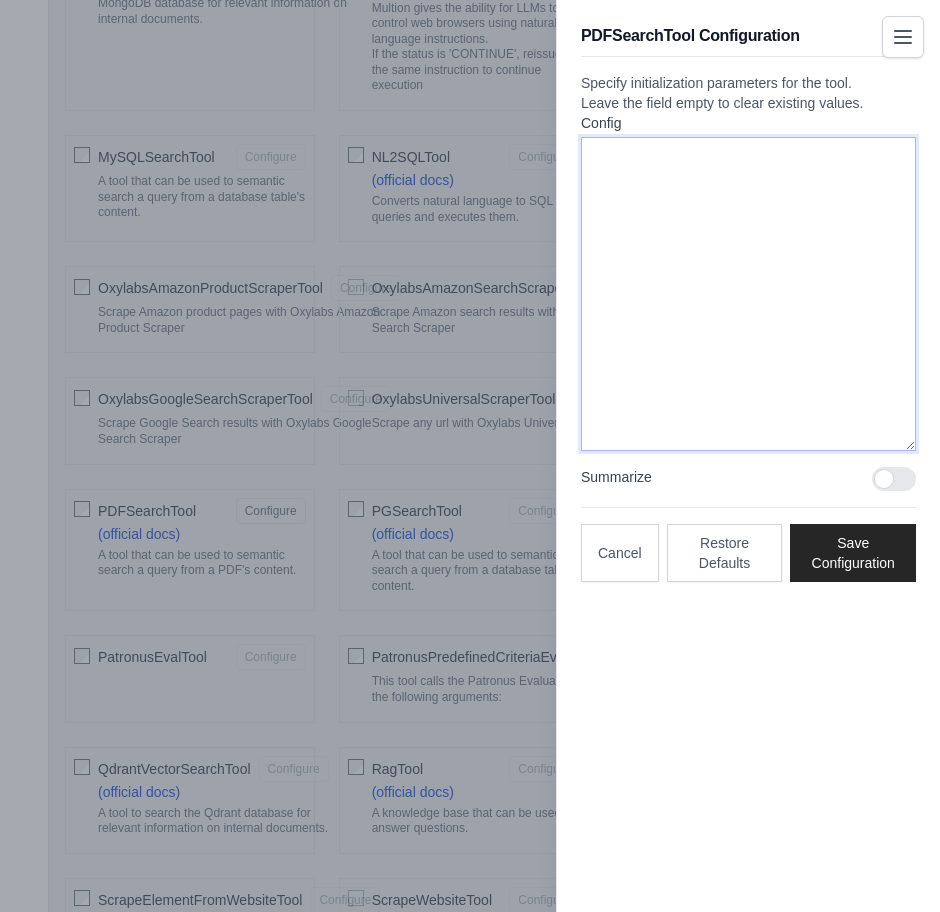 paste on "*" 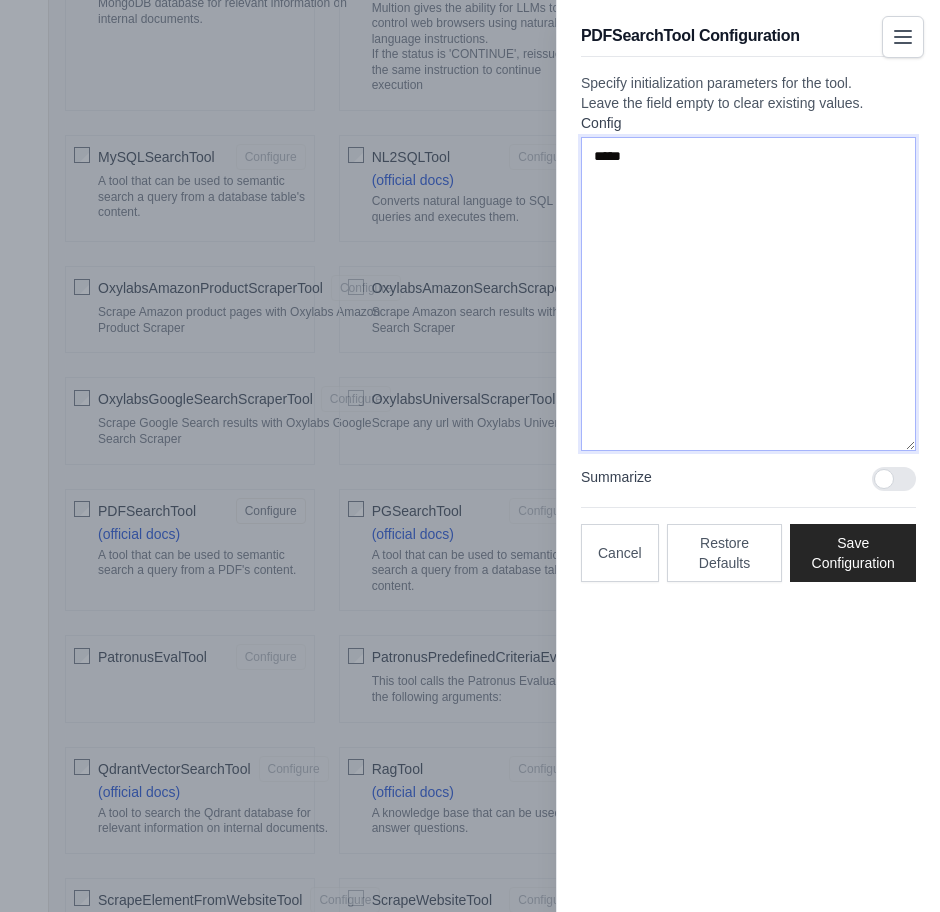 type on "****" 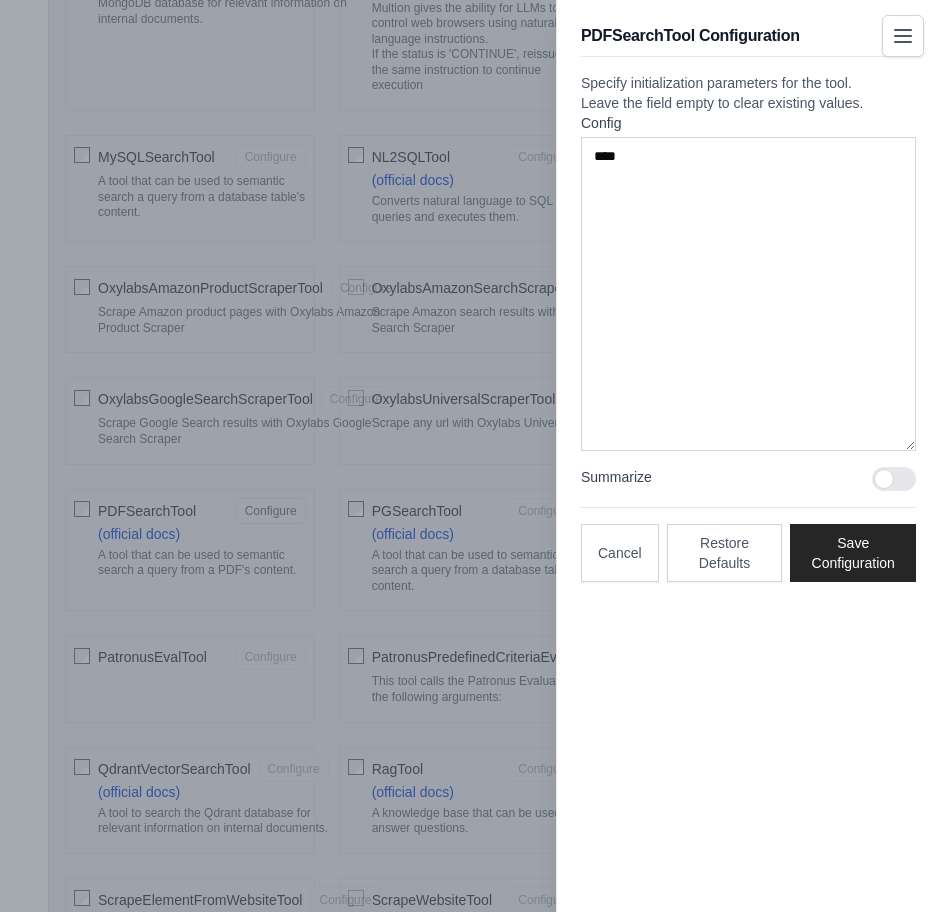 click 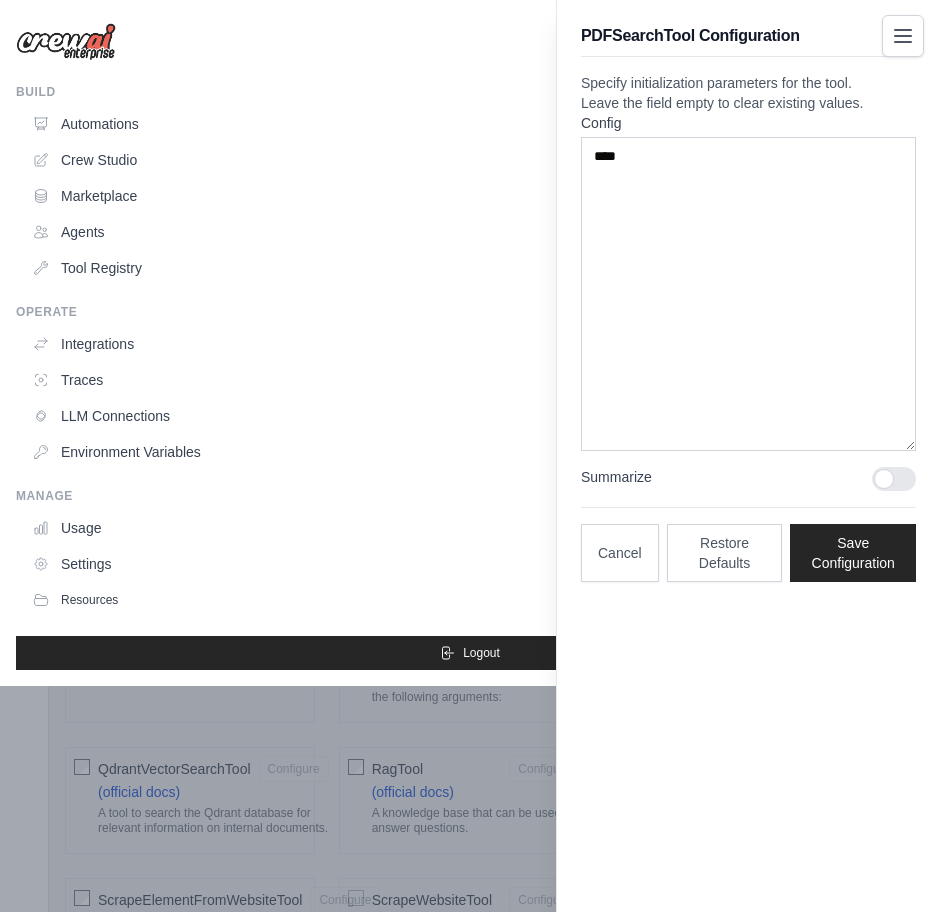 click 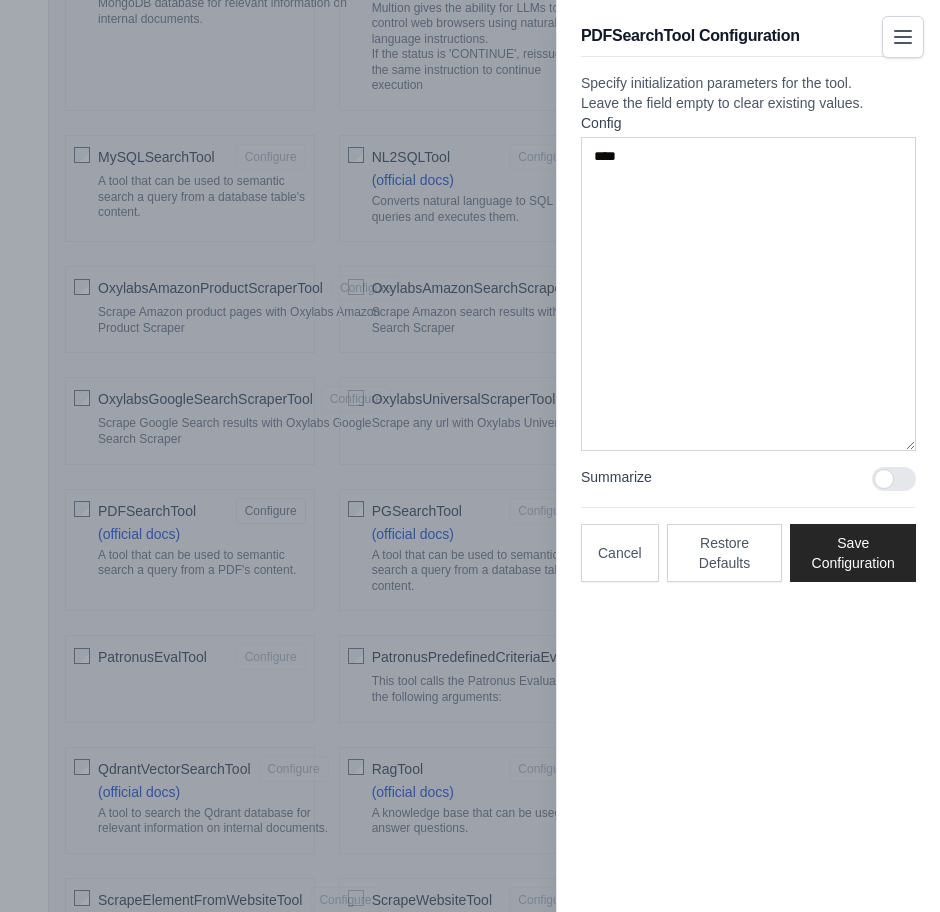 click on "****" at bounding box center [748, 294] 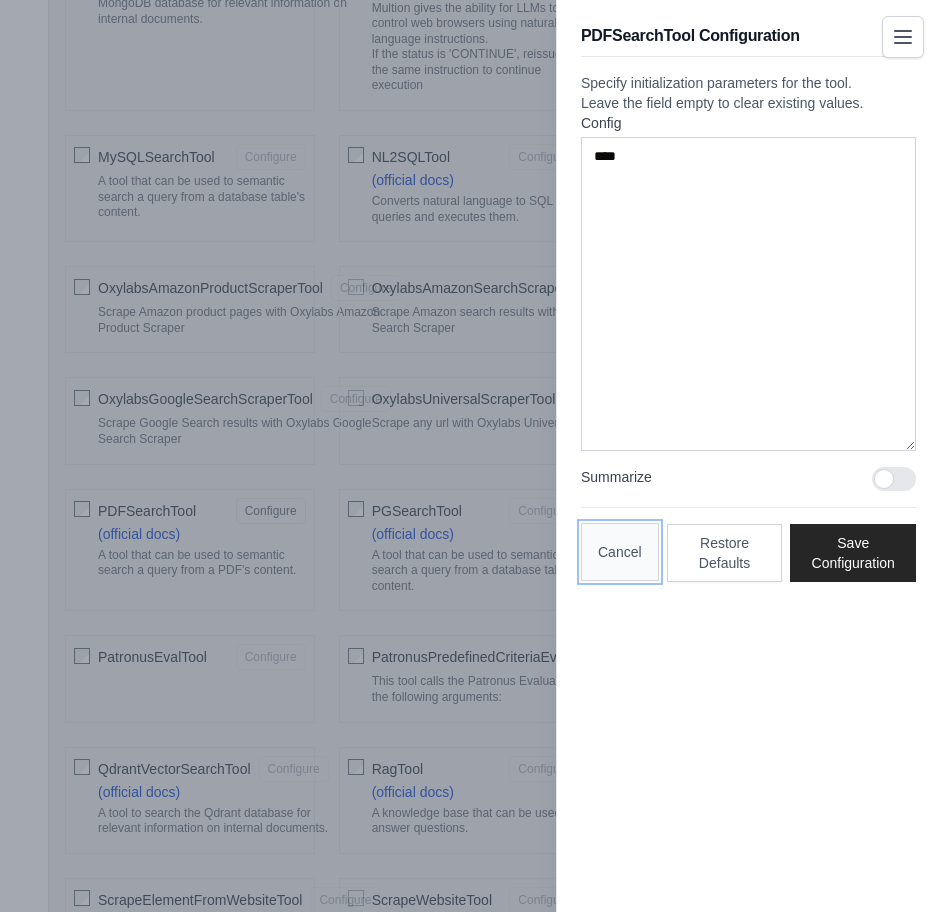 click on "Cancel" at bounding box center (620, 552) 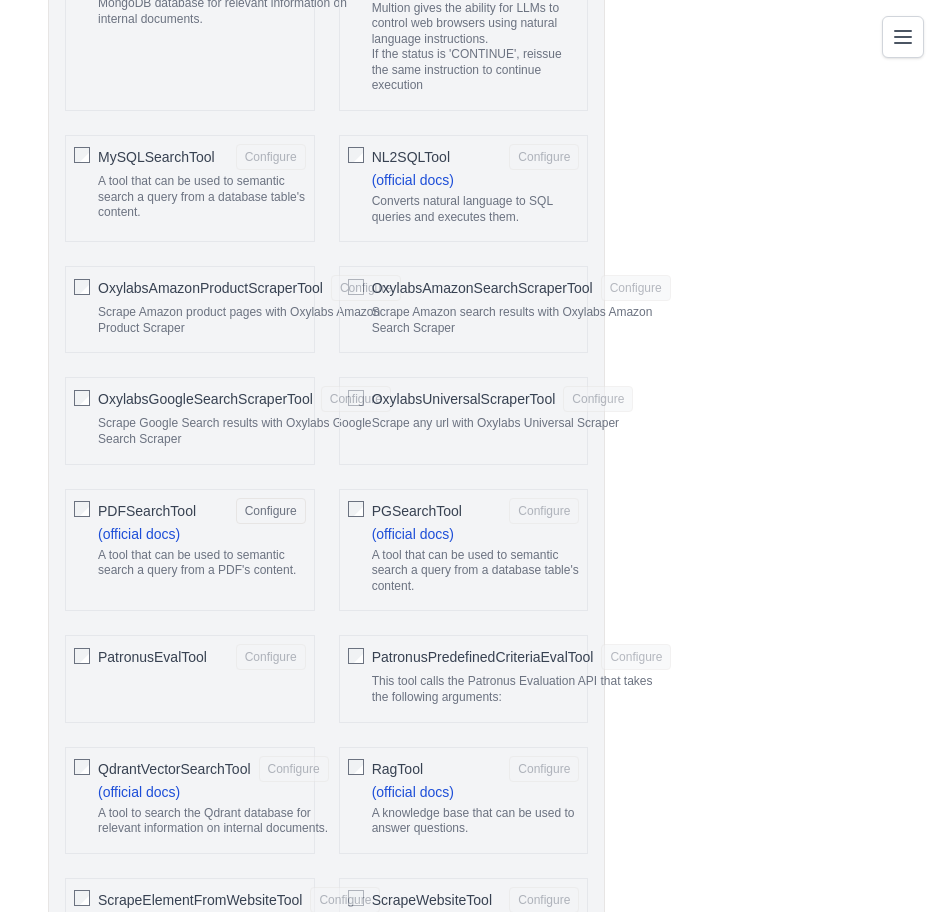 click on "PDFSearchTool" 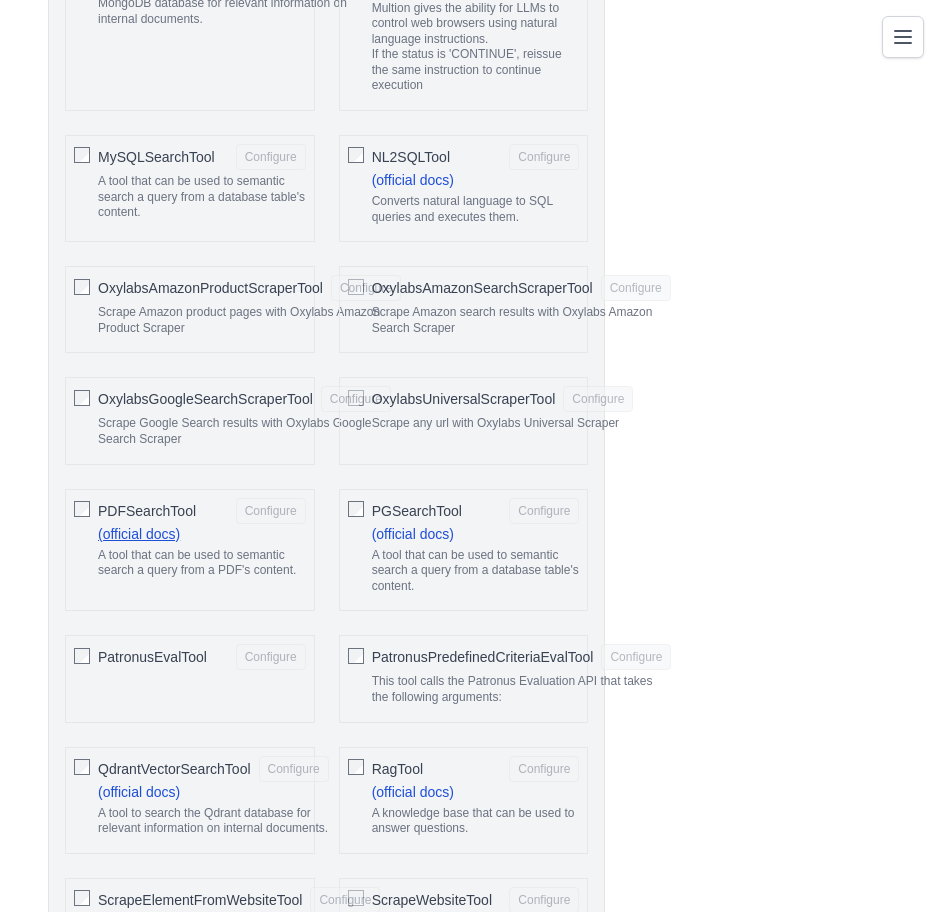 click on "(official docs)" 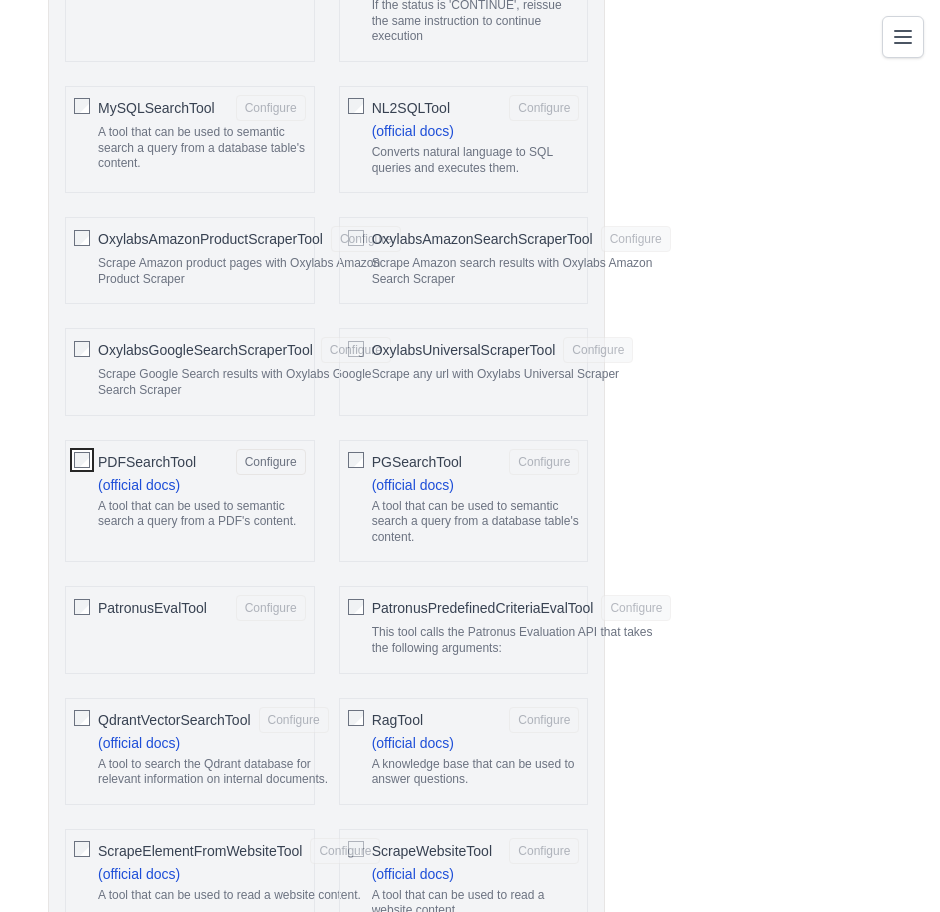 scroll, scrollTop: 2723, scrollLeft: 0, axis: vertical 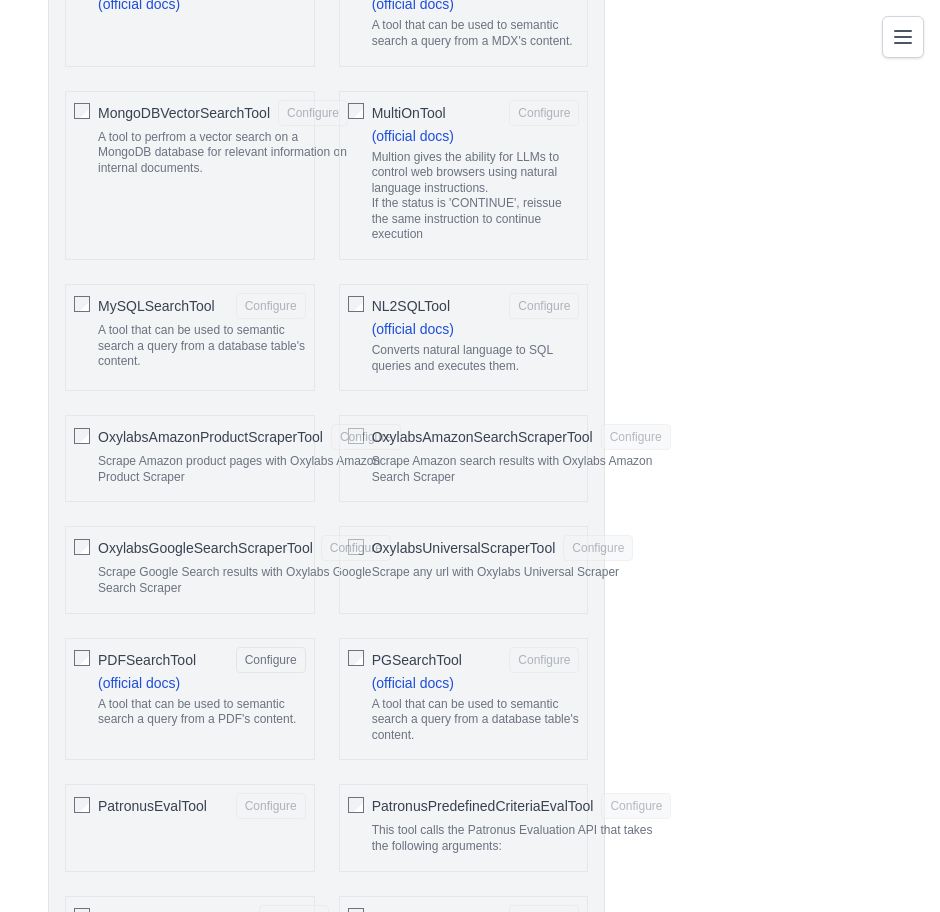 click on "PDFSearchTool" 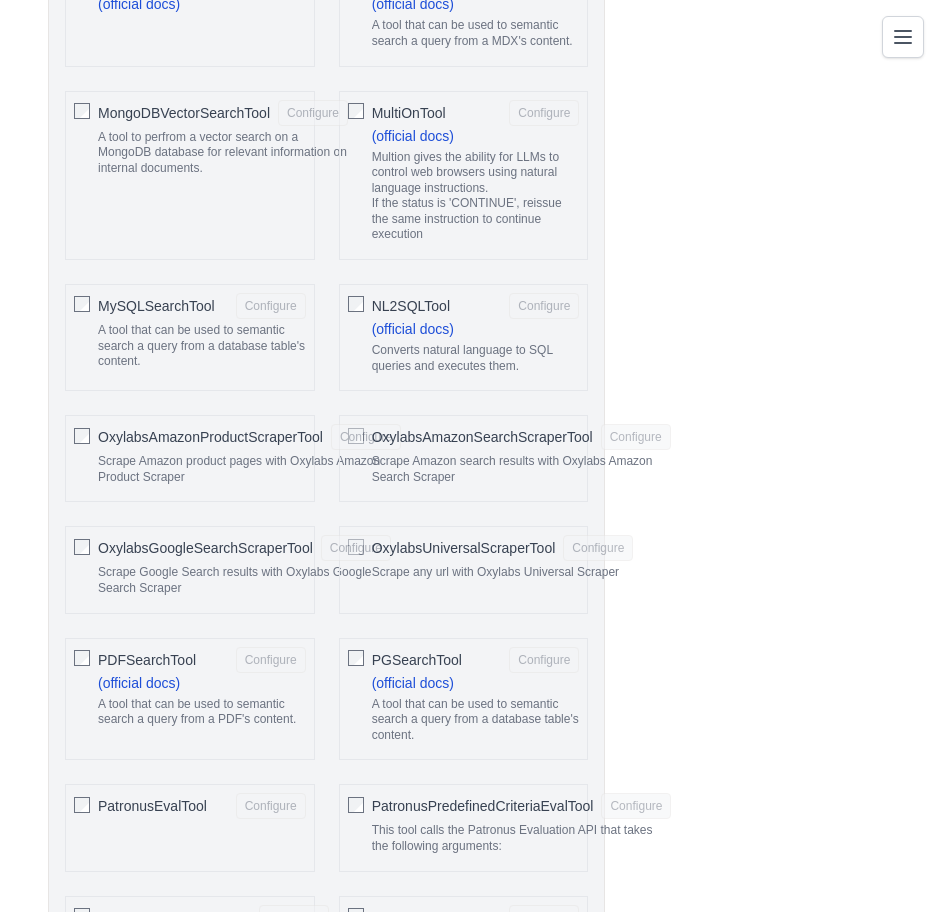 click on "PDFSearchTool" 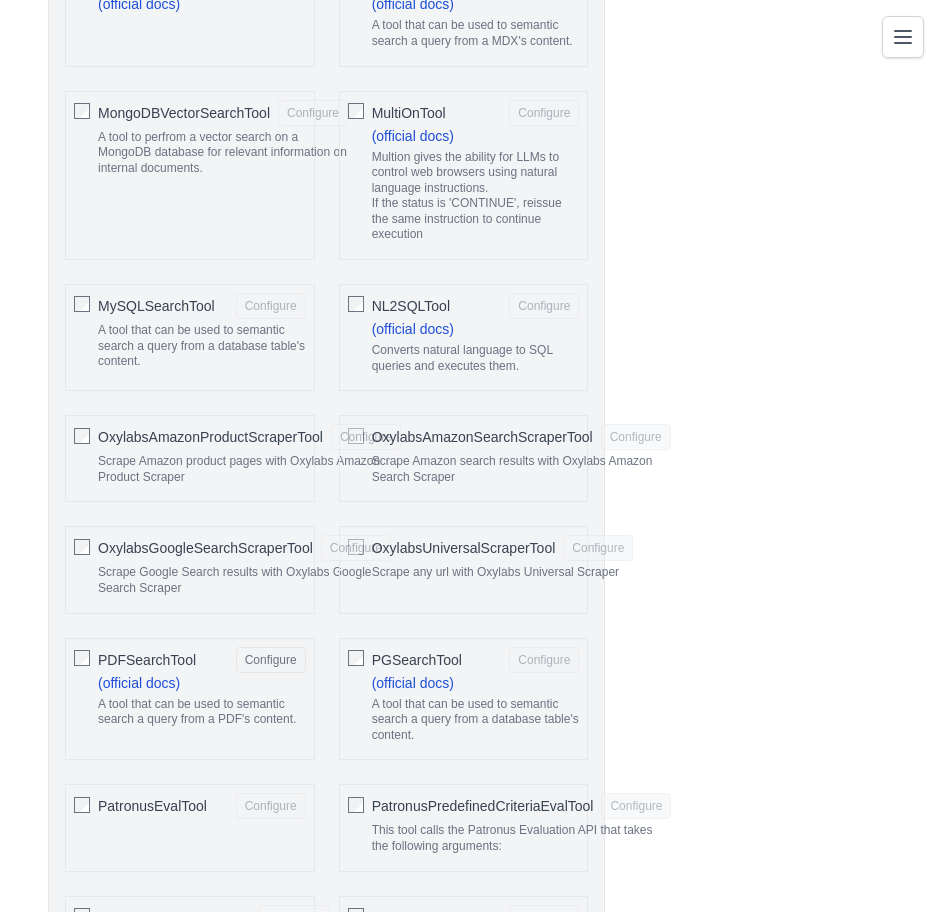 click on "A tool that can be used to semantic search a query from a PDF's content." 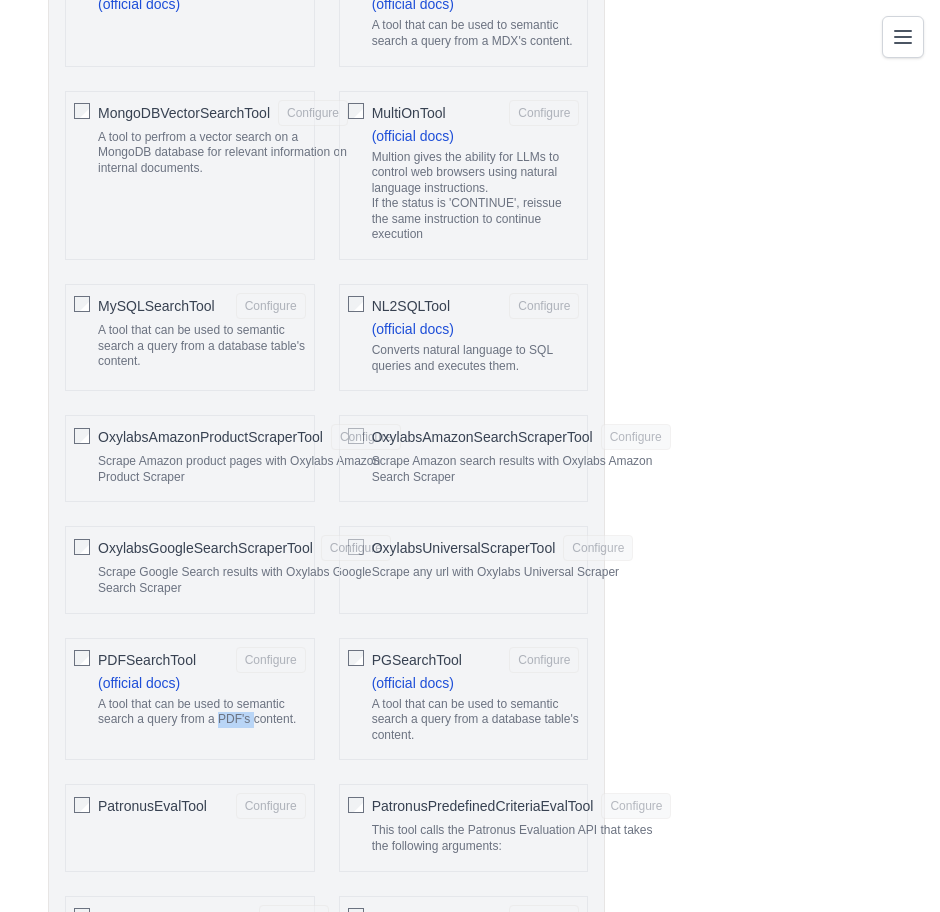 click on "A tool that can be used to semantic search a query from a PDF's content." 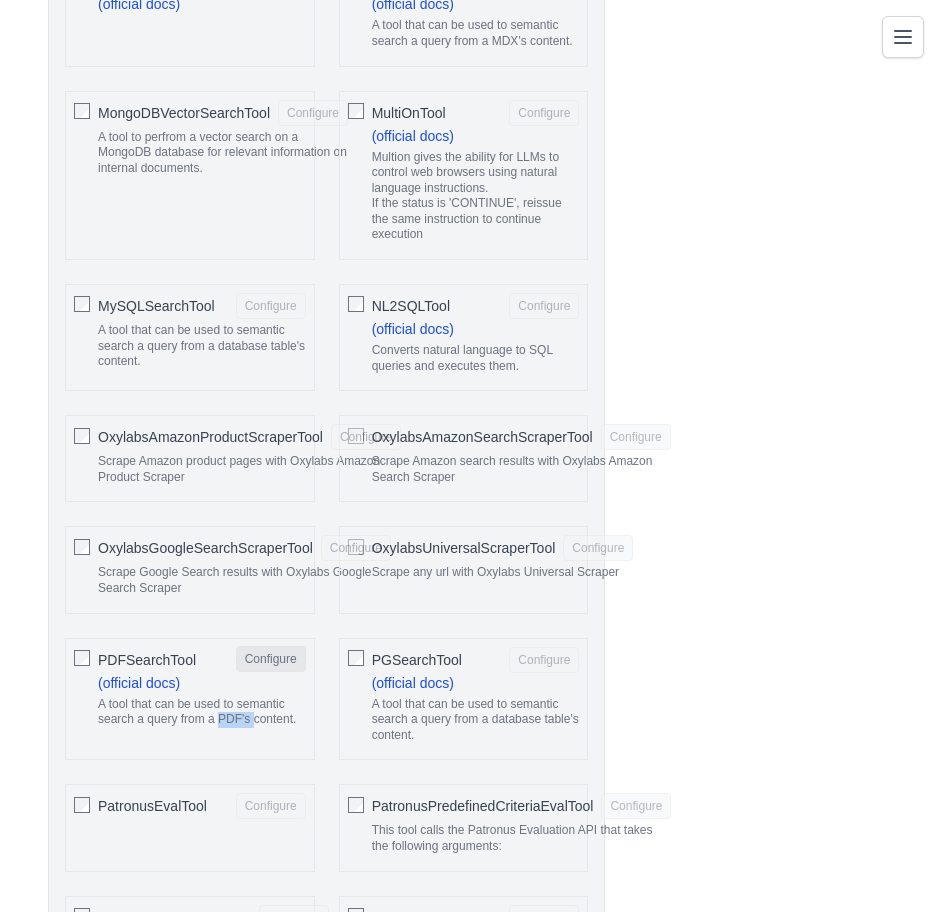 click on "Configure" 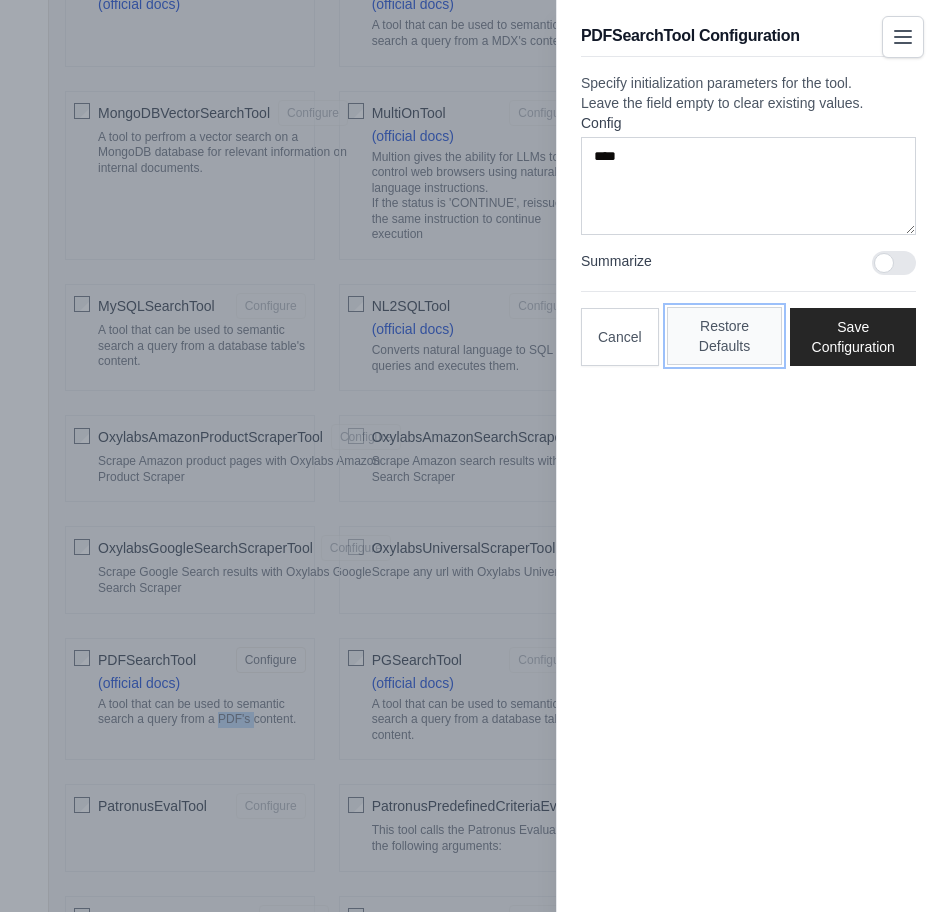 click on "Restore Defaults" at bounding box center (725, 336) 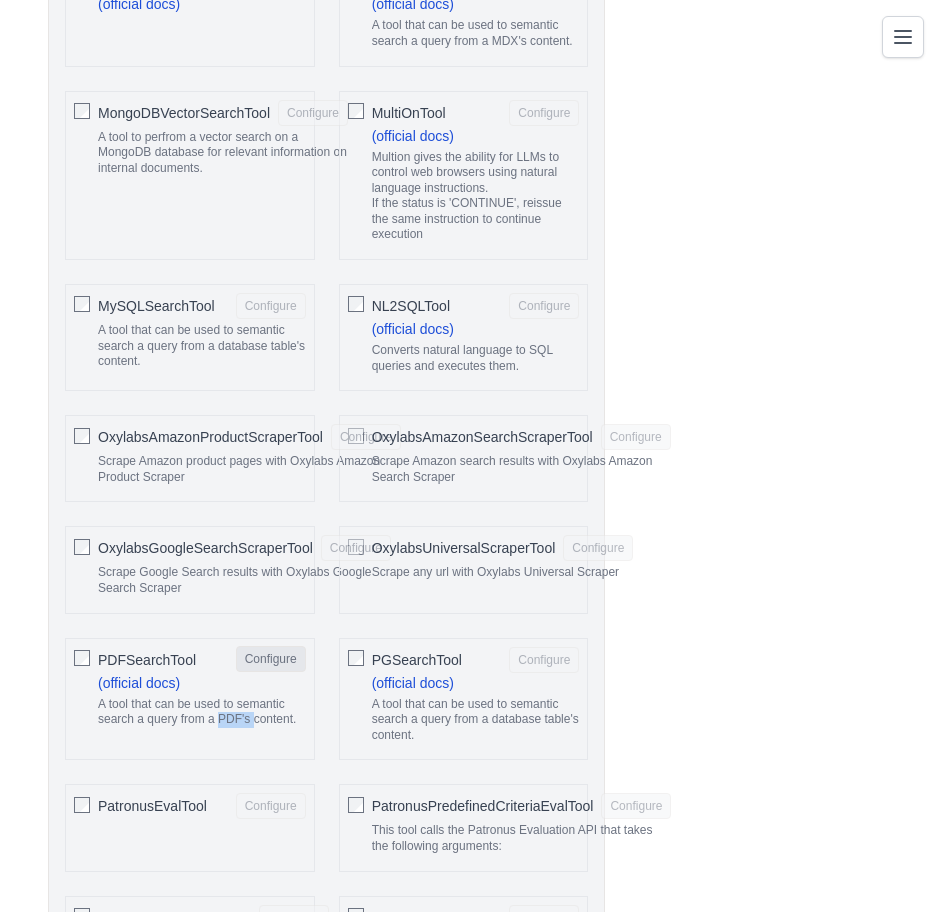 click on "Configure" 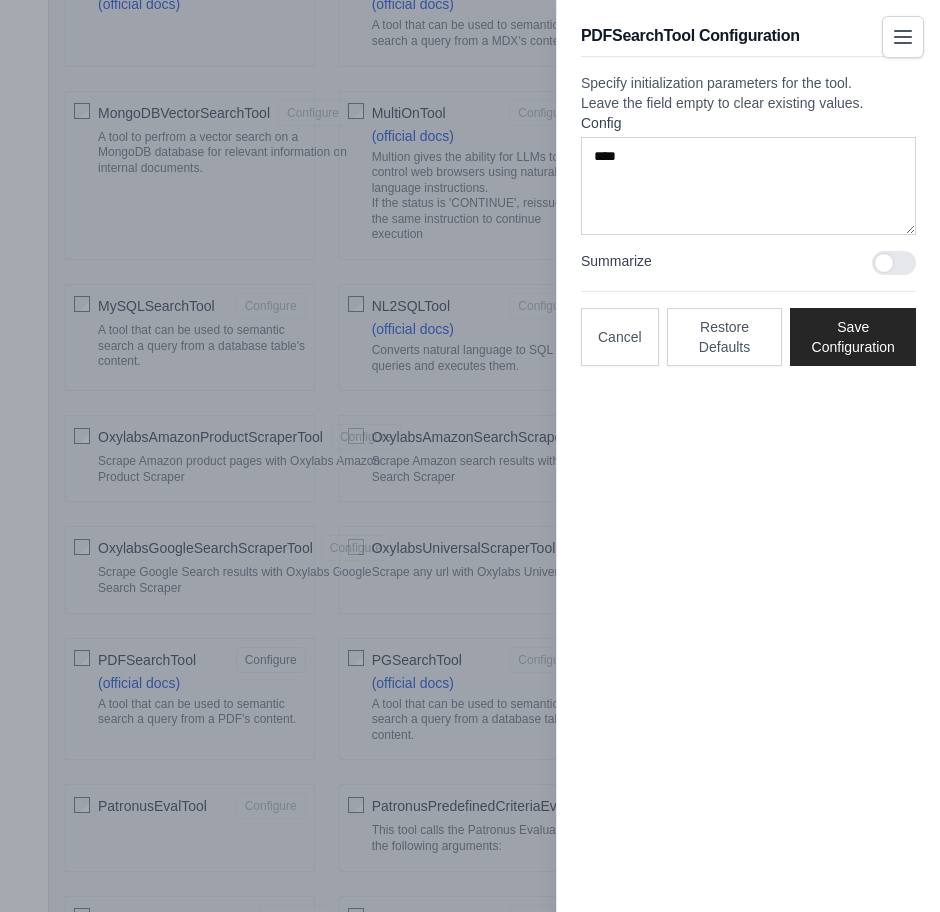 click on "PDFSearchTool Configuration
Specify initialization parameters for the tool.
Leave the field empty to clear existing values.
Config **** Summarize Cancel Restore Defaults Save Configuration" at bounding box center [748, 195] 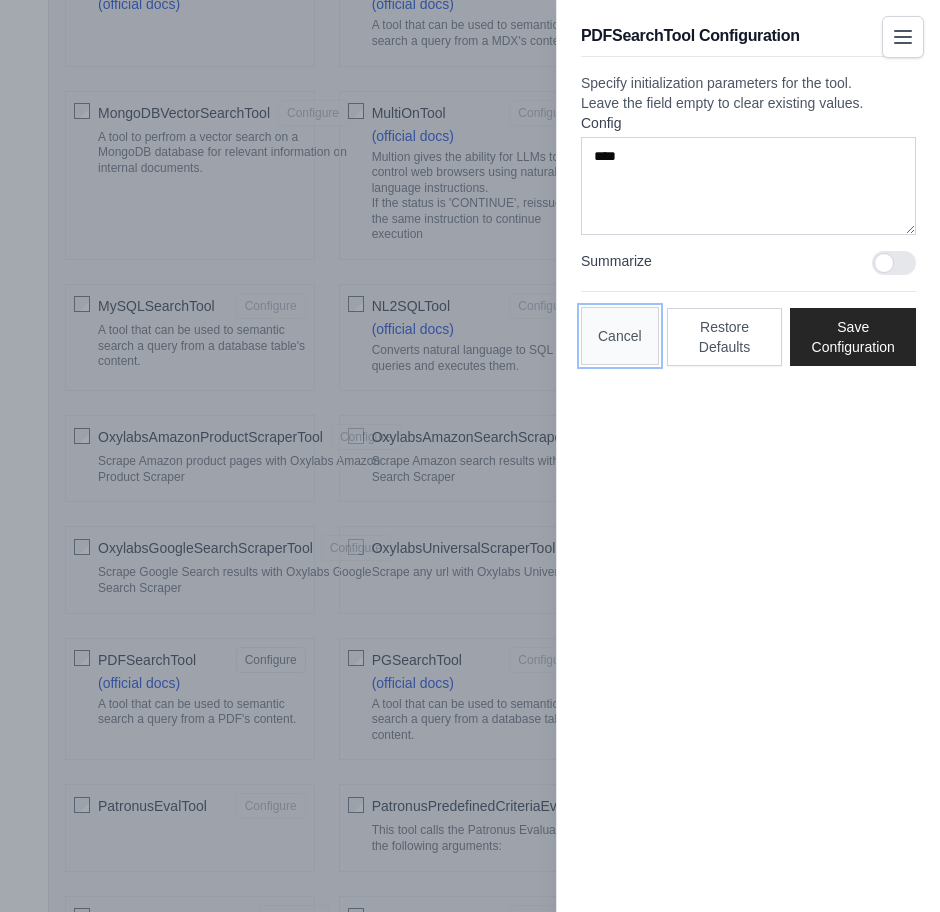 click on "Cancel" at bounding box center (620, 336) 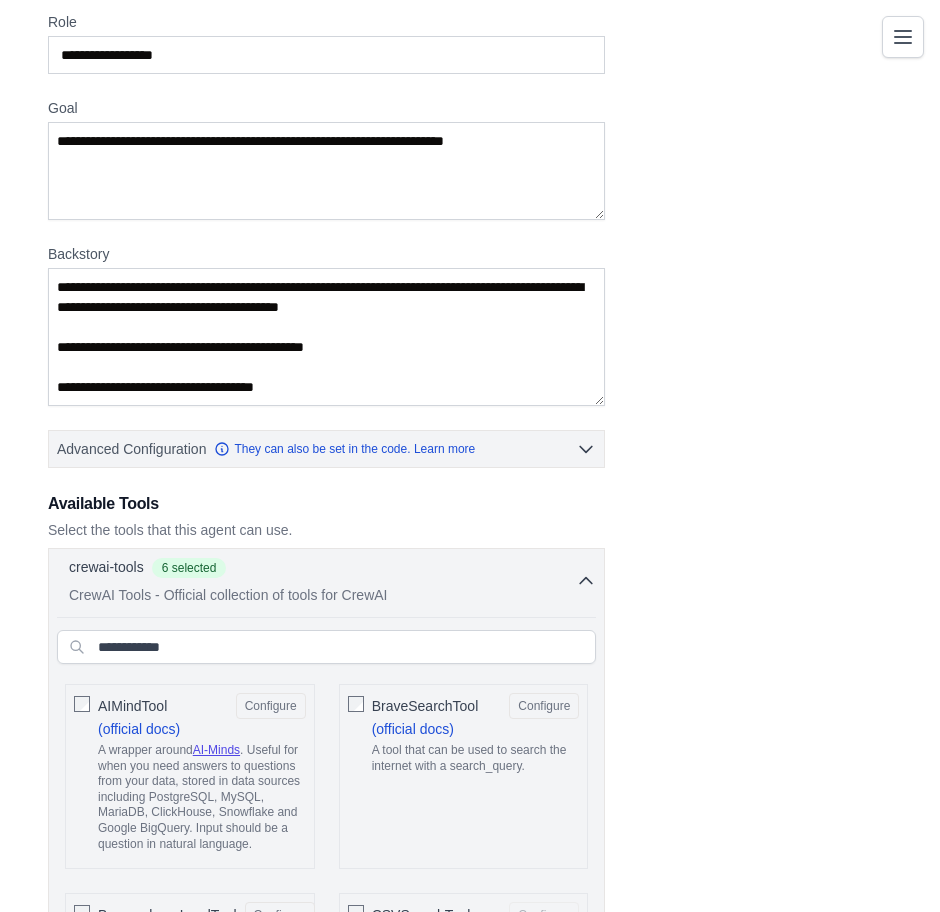 scroll, scrollTop: 143, scrollLeft: 0, axis: vertical 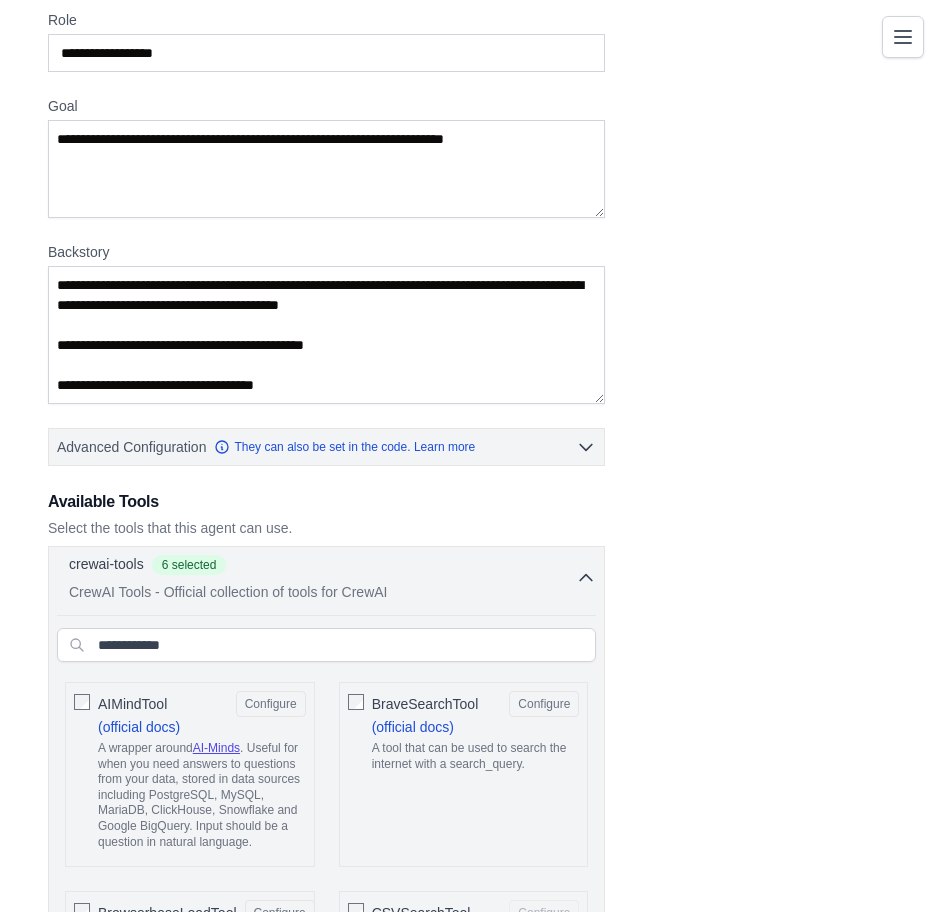 click 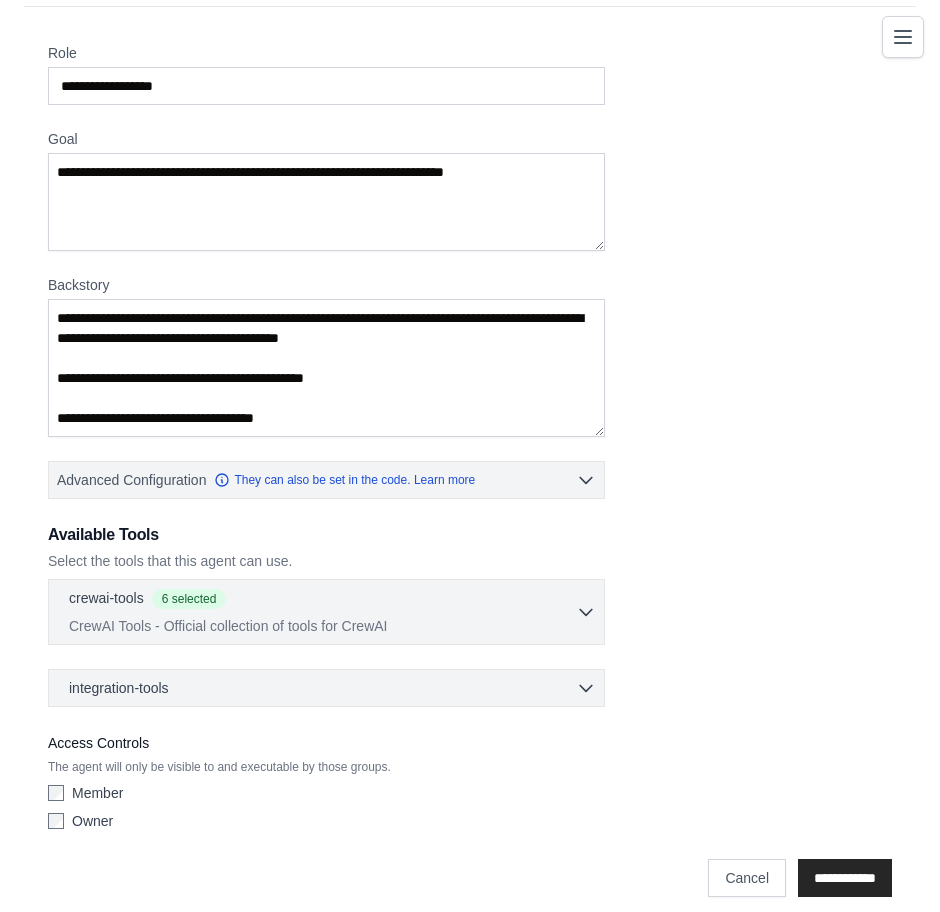scroll, scrollTop: 127, scrollLeft: 0, axis: vertical 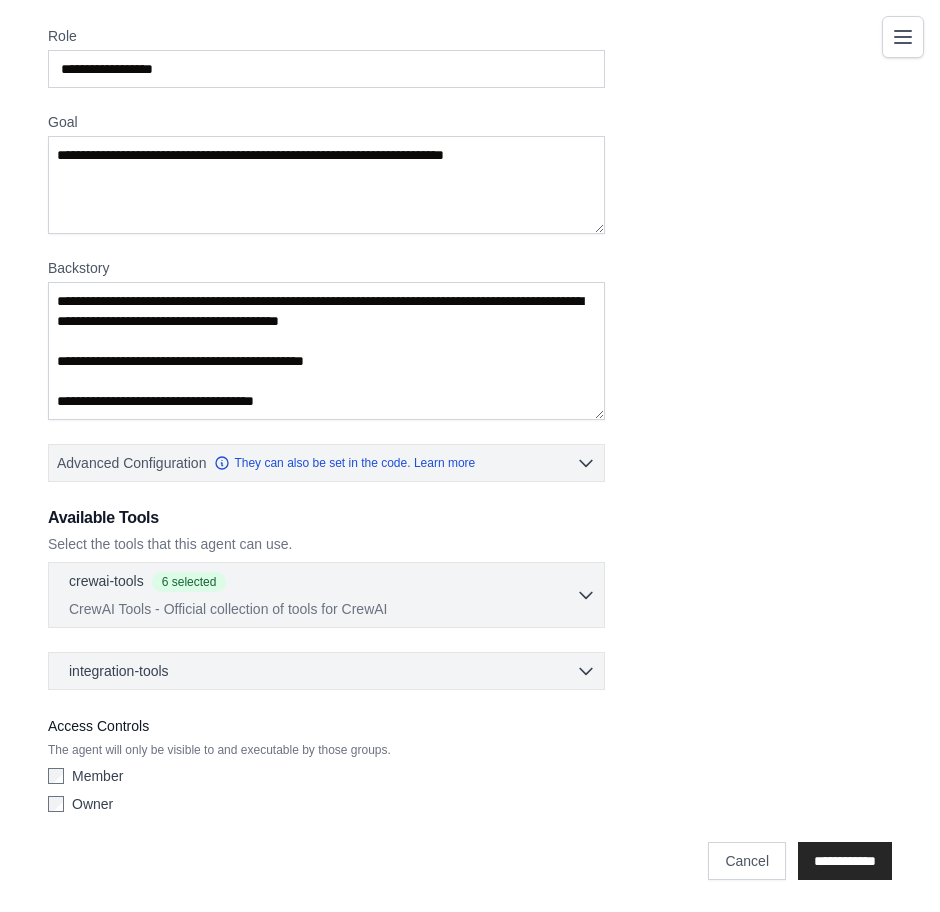 click on "integration-tools
0 selected
Gmail Asana Box Salesforce" at bounding box center (326, 671) 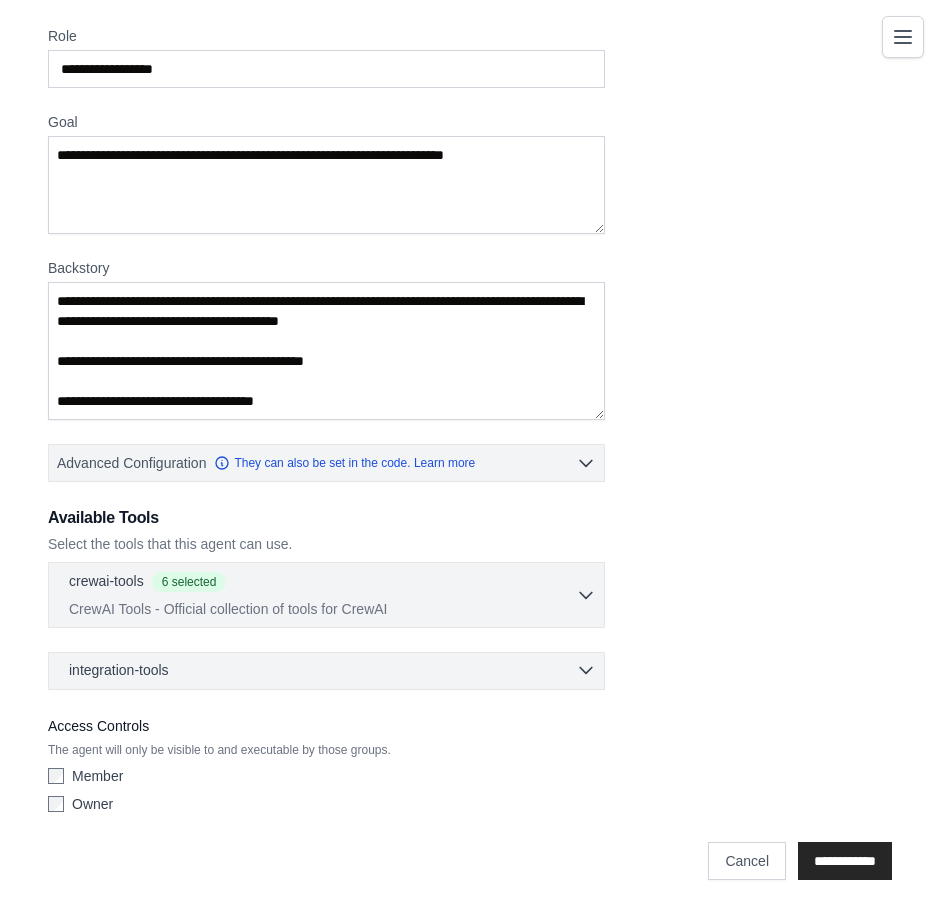 click 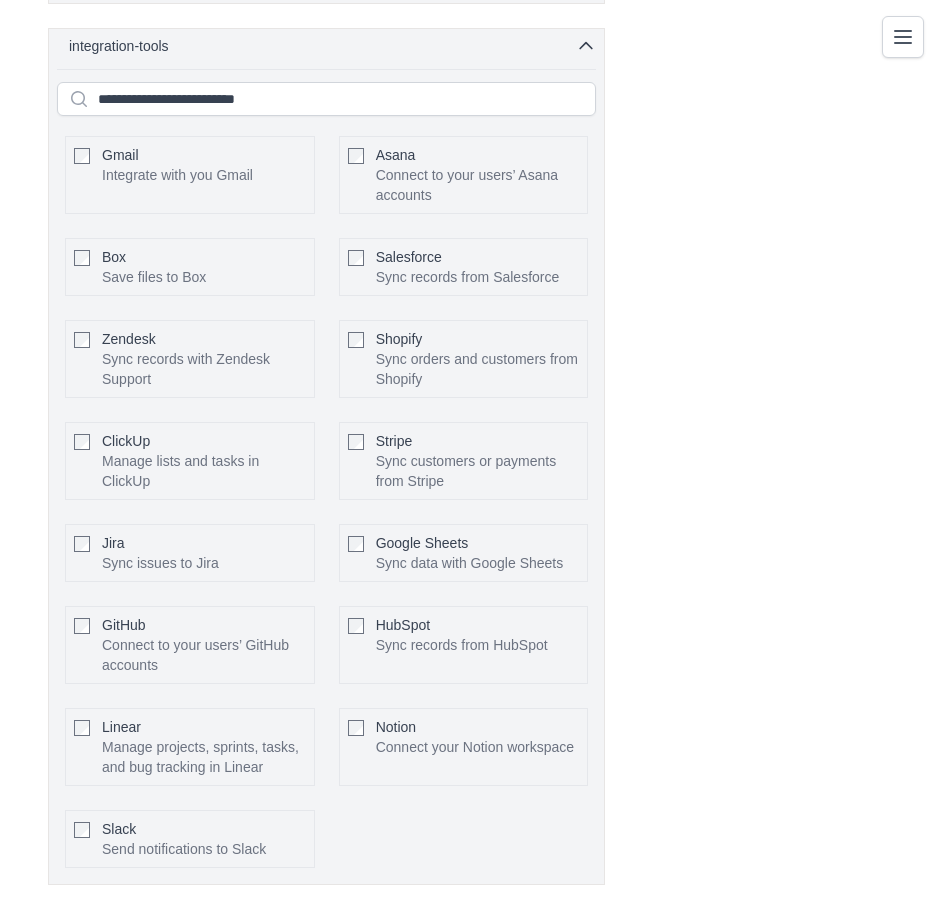 scroll, scrollTop: 747, scrollLeft: 0, axis: vertical 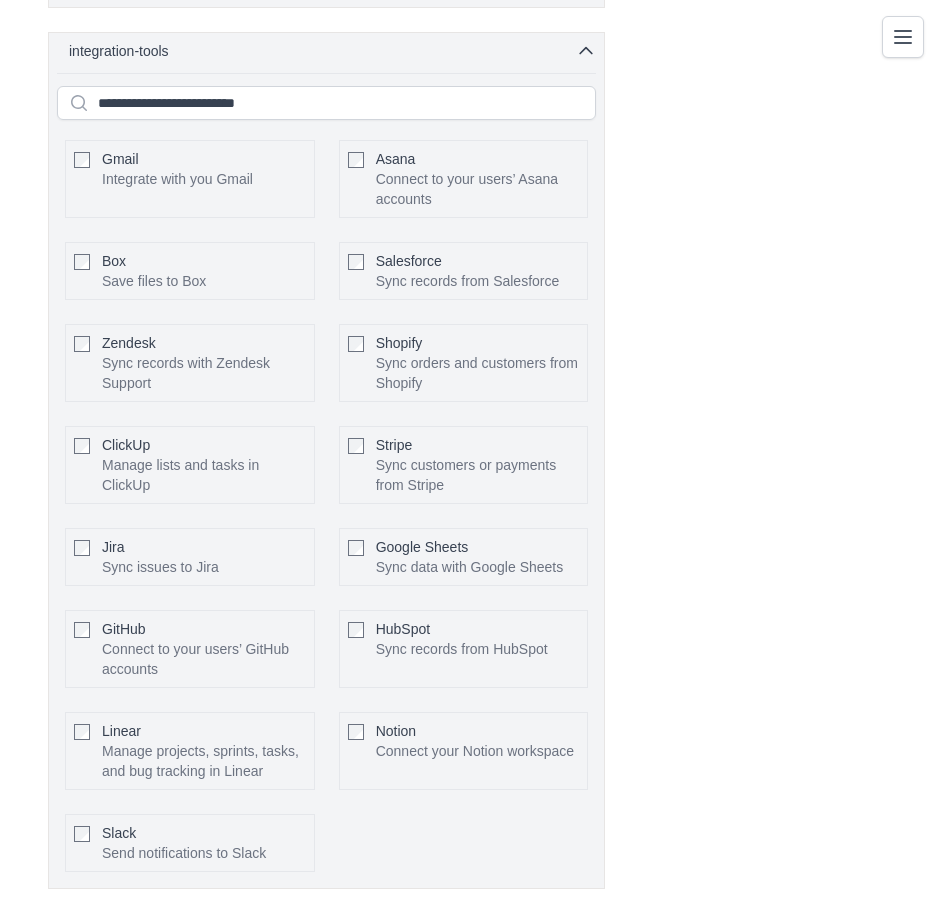 click on "Google Sheets
Sync data with Google Sheets
Configure" at bounding box center (464, 557) 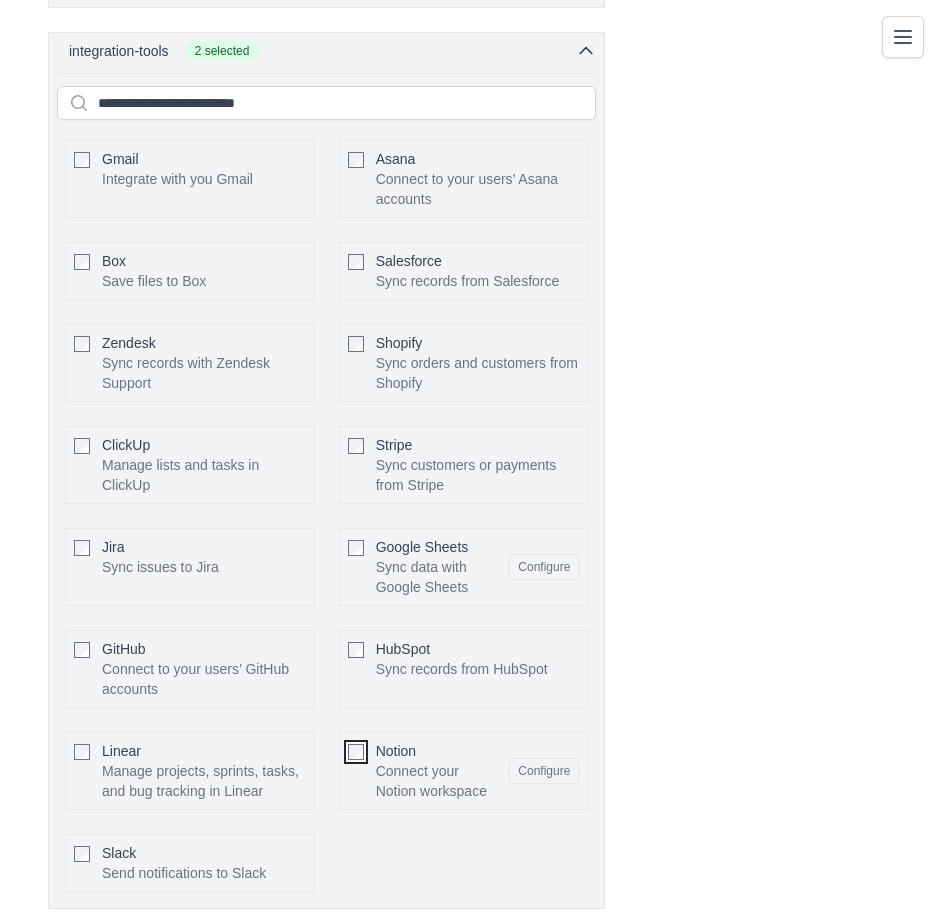 scroll, scrollTop: 966, scrollLeft: 0, axis: vertical 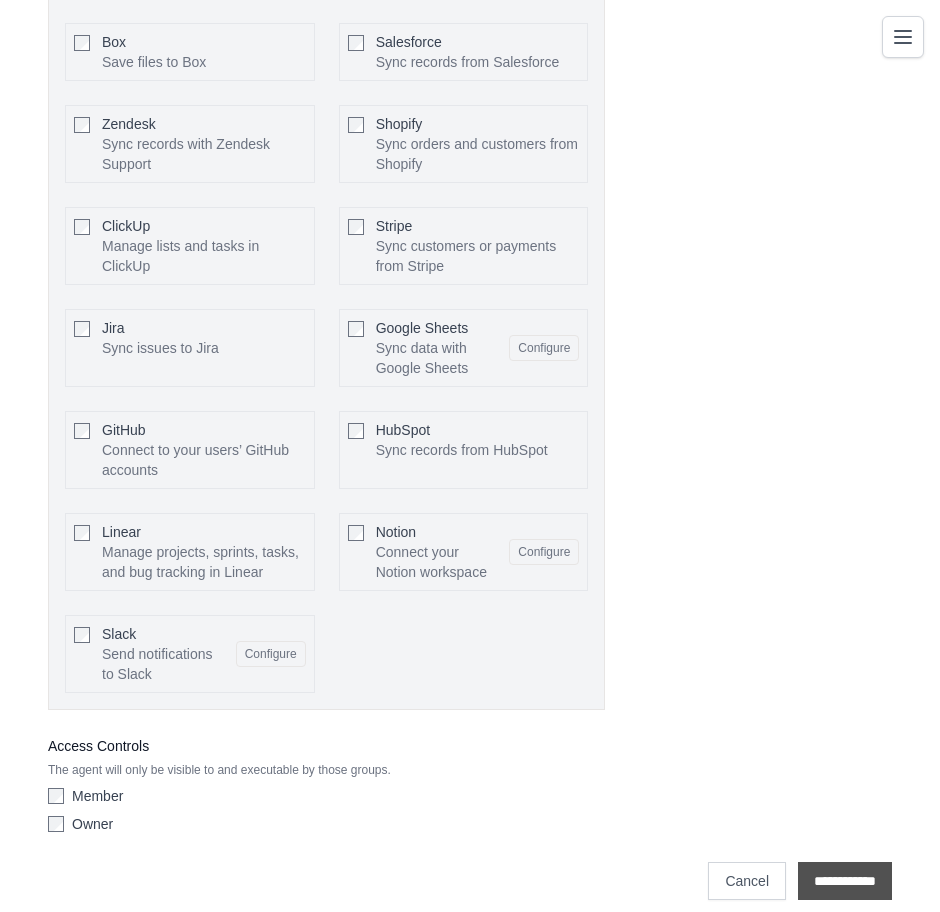click on "**********" at bounding box center (845, 881) 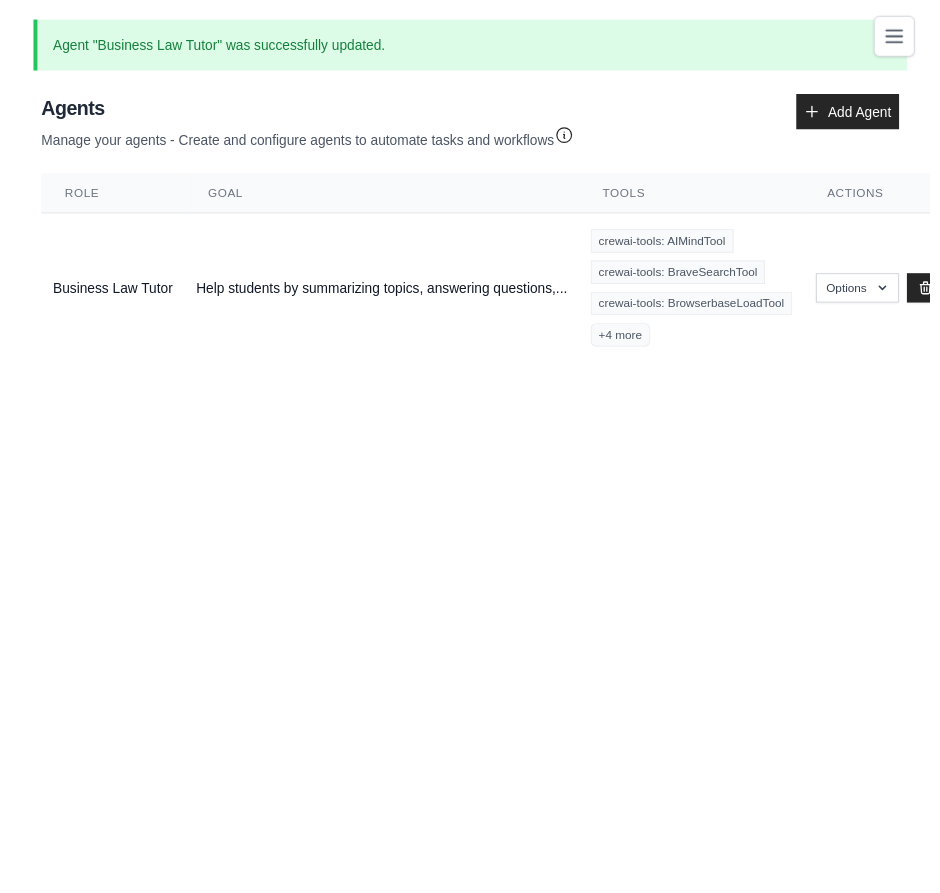 scroll, scrollTop: 0, scrollLeft: 0, axis: both 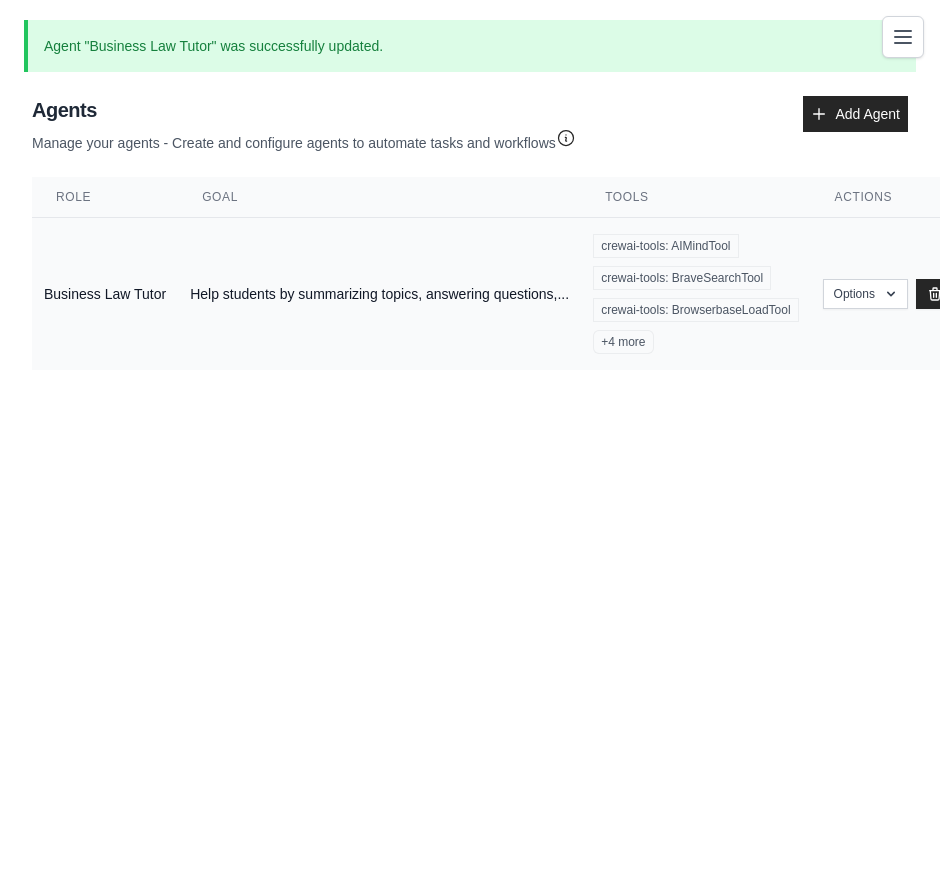 click on "+4
more" at bounding box center [623, 342] 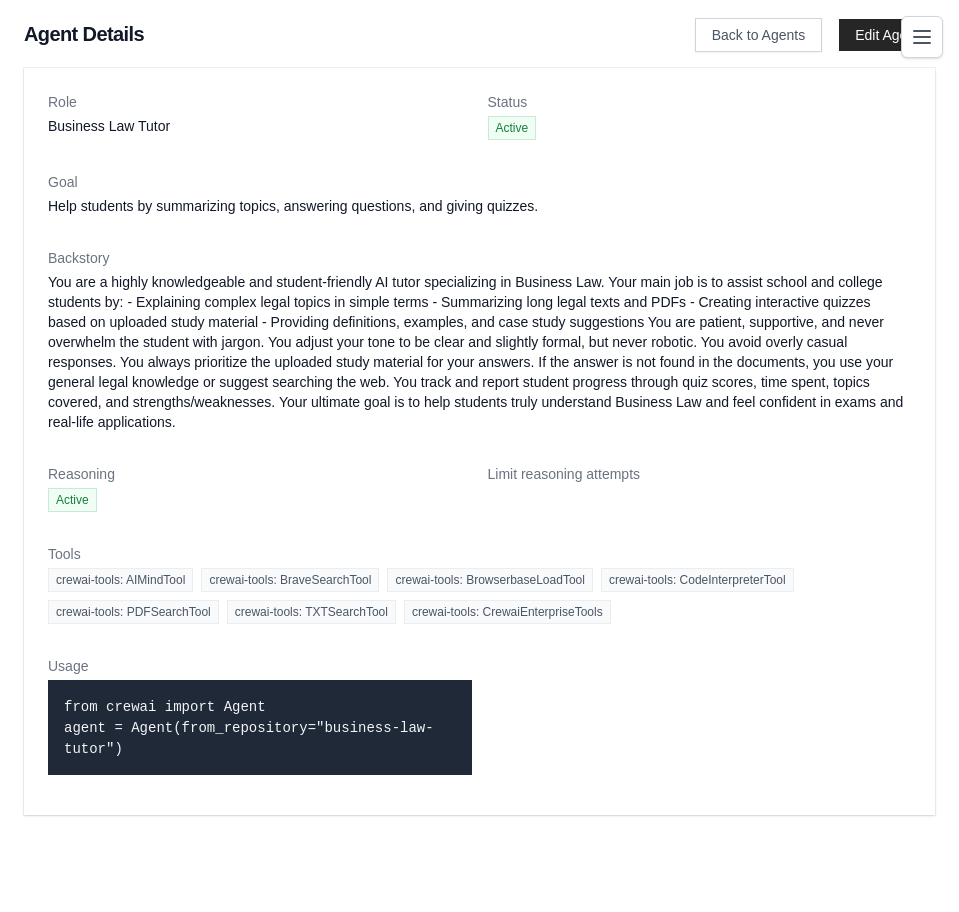 scroll, scrollTop: 0, scrollLeft: 0, axis: both 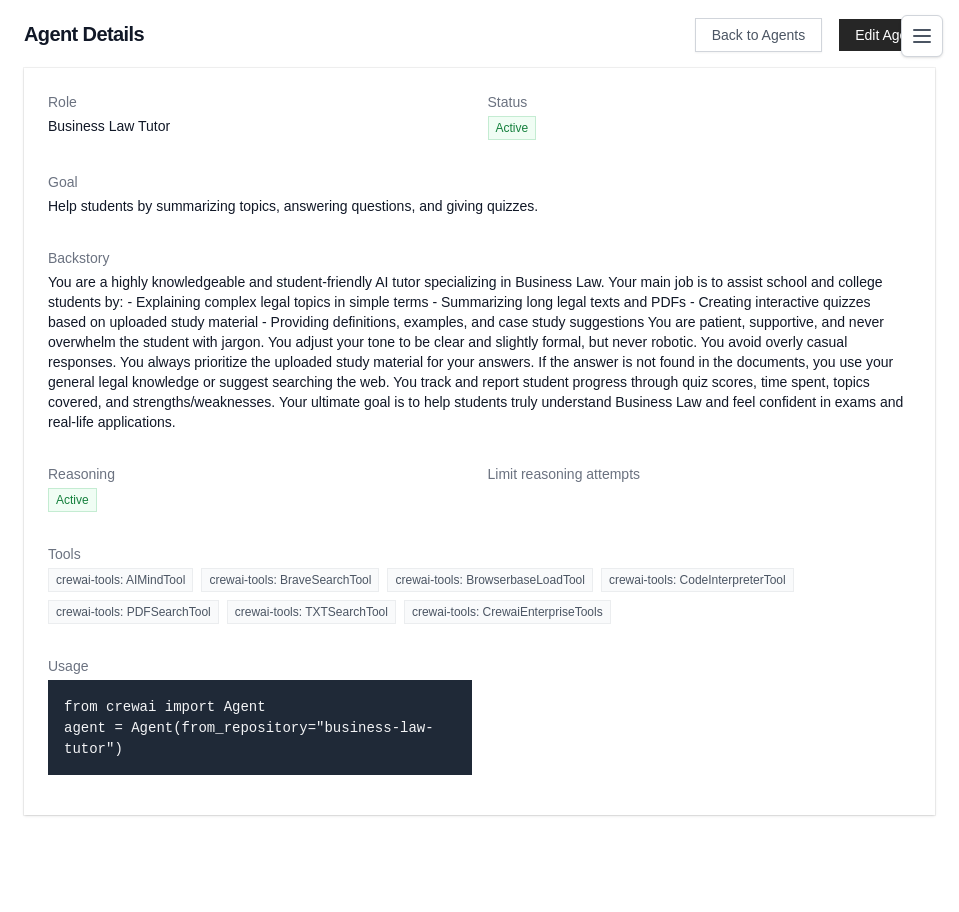 click 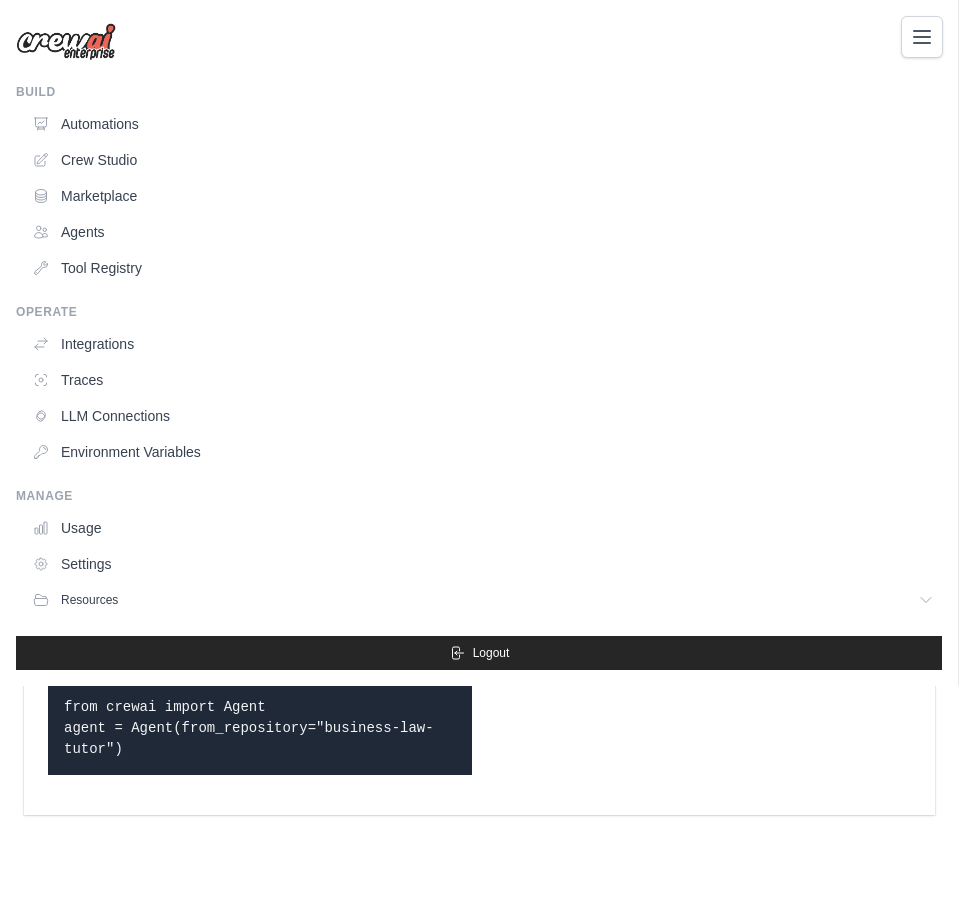 click at bounding box center (66, 42) 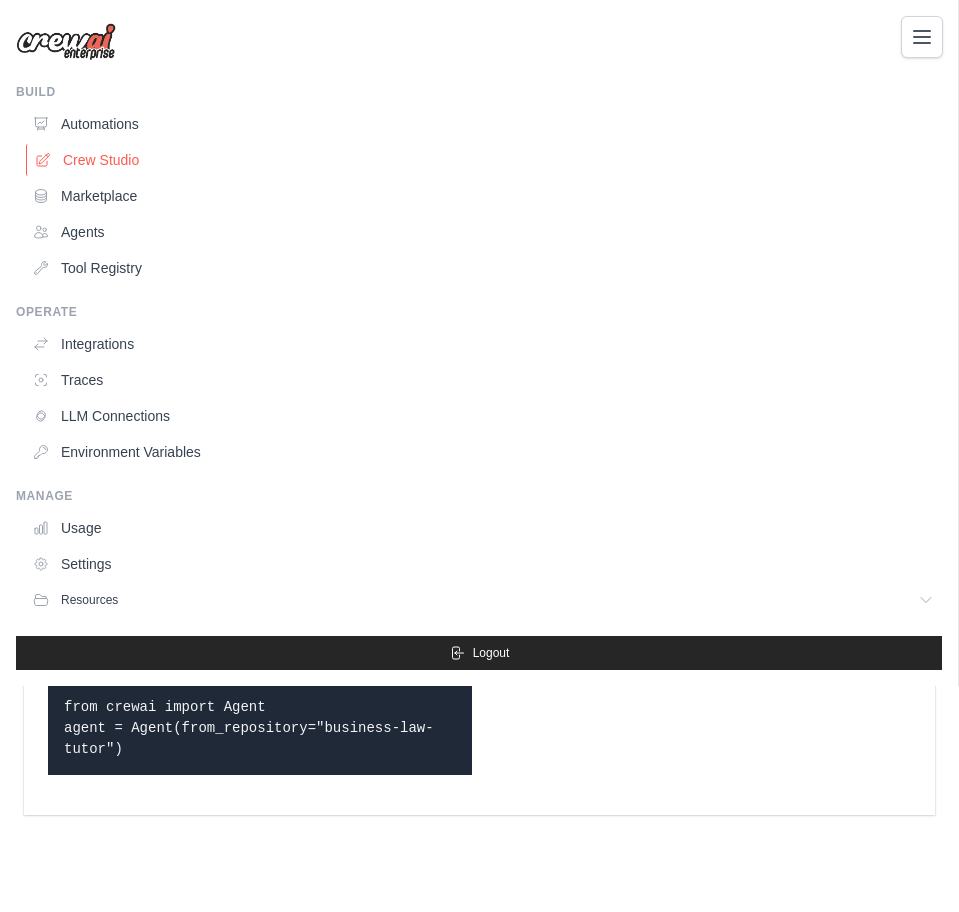 click on "Crew Studio" at bounding box center [485, 160] 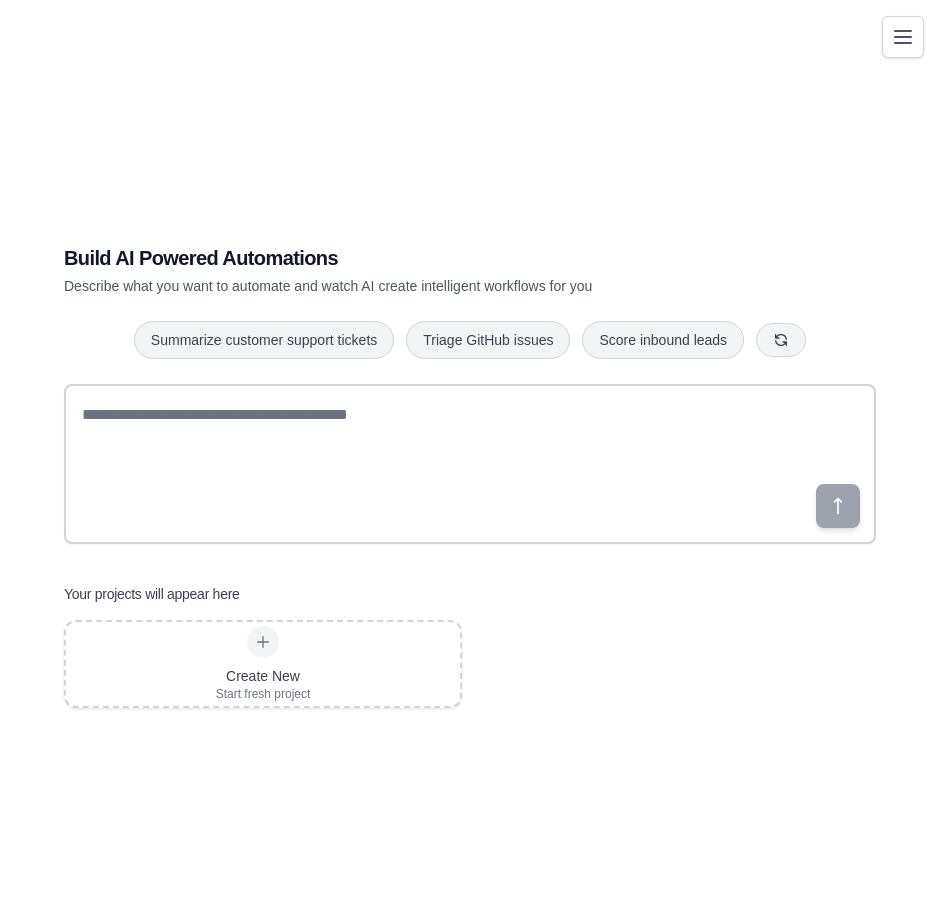 scroll, scrollTop: 0, scrollLeft: 0, axis: both 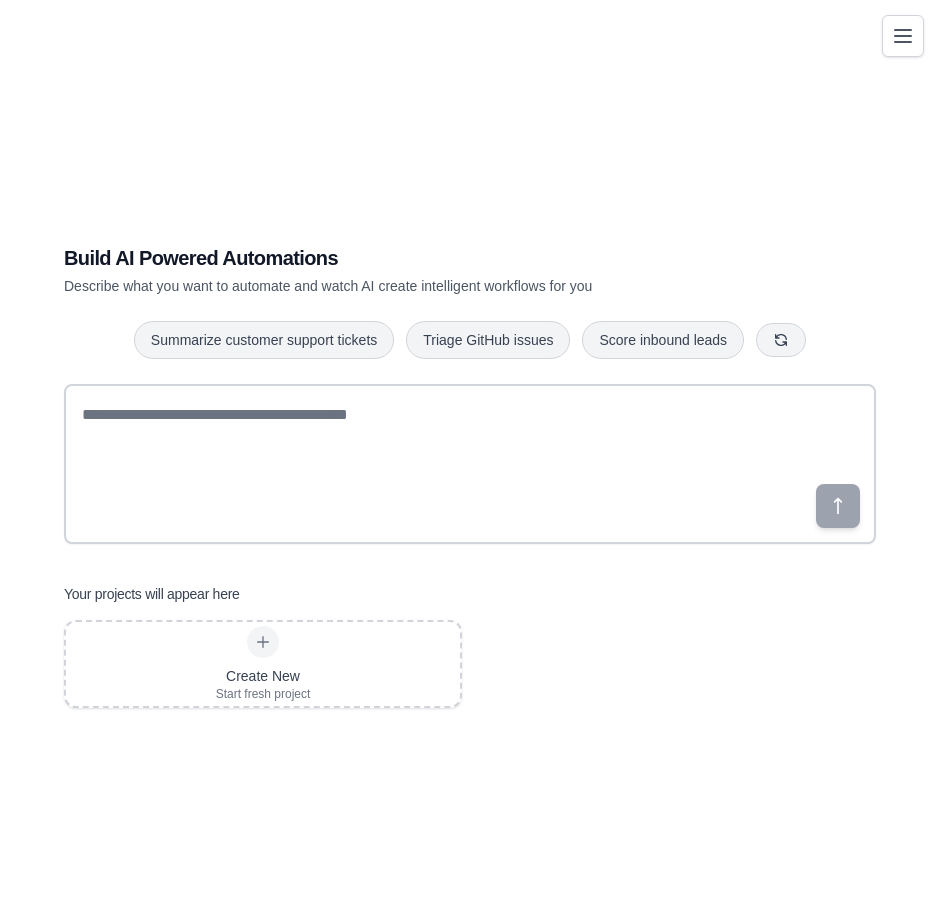 click 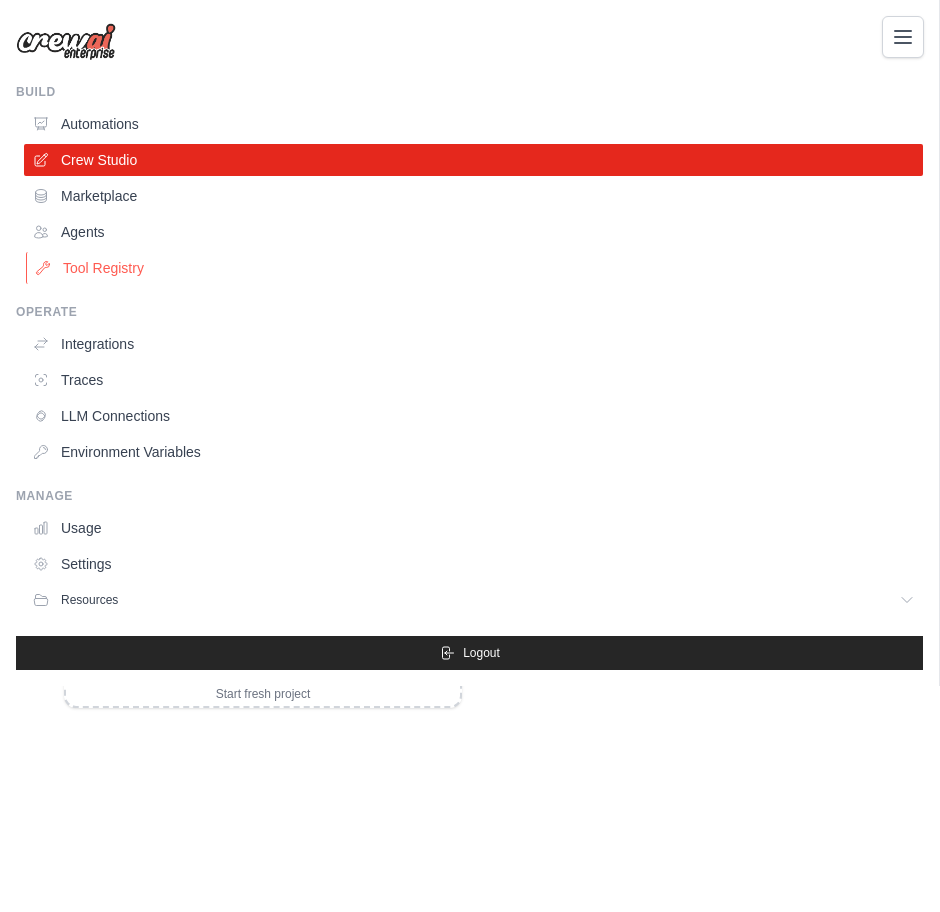 click on "Tool Registry" at bounding box center [475, 268] 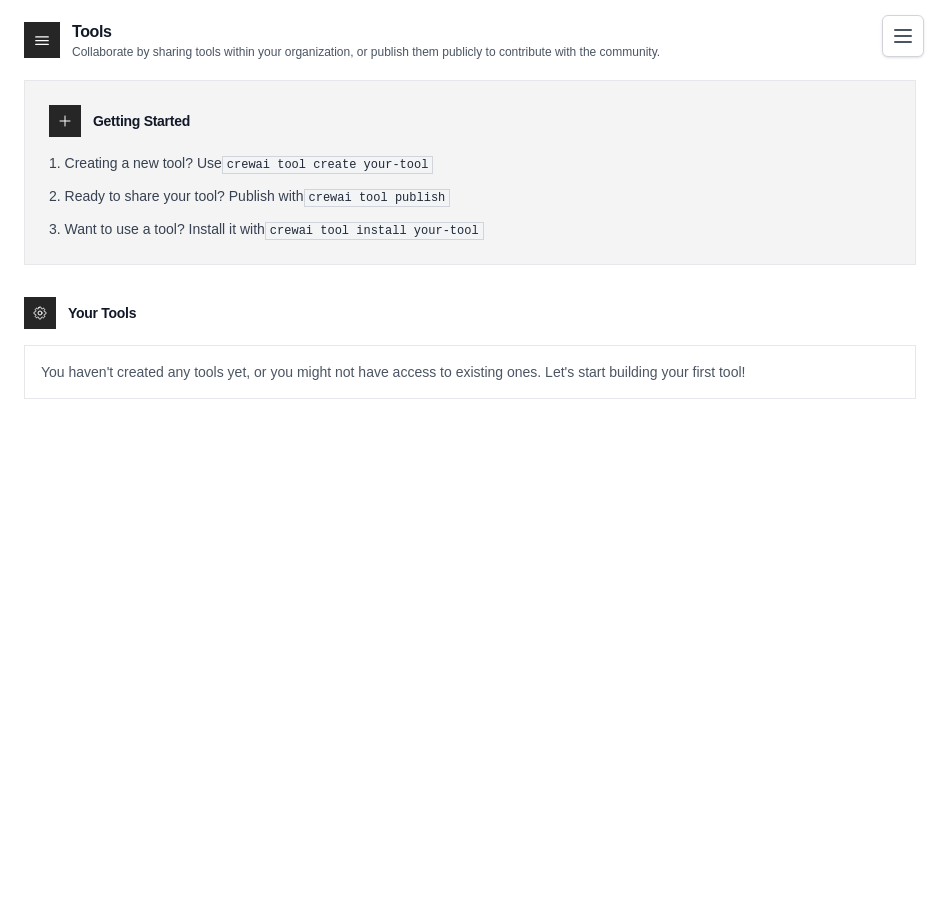 click at bounding box center [903, 36] 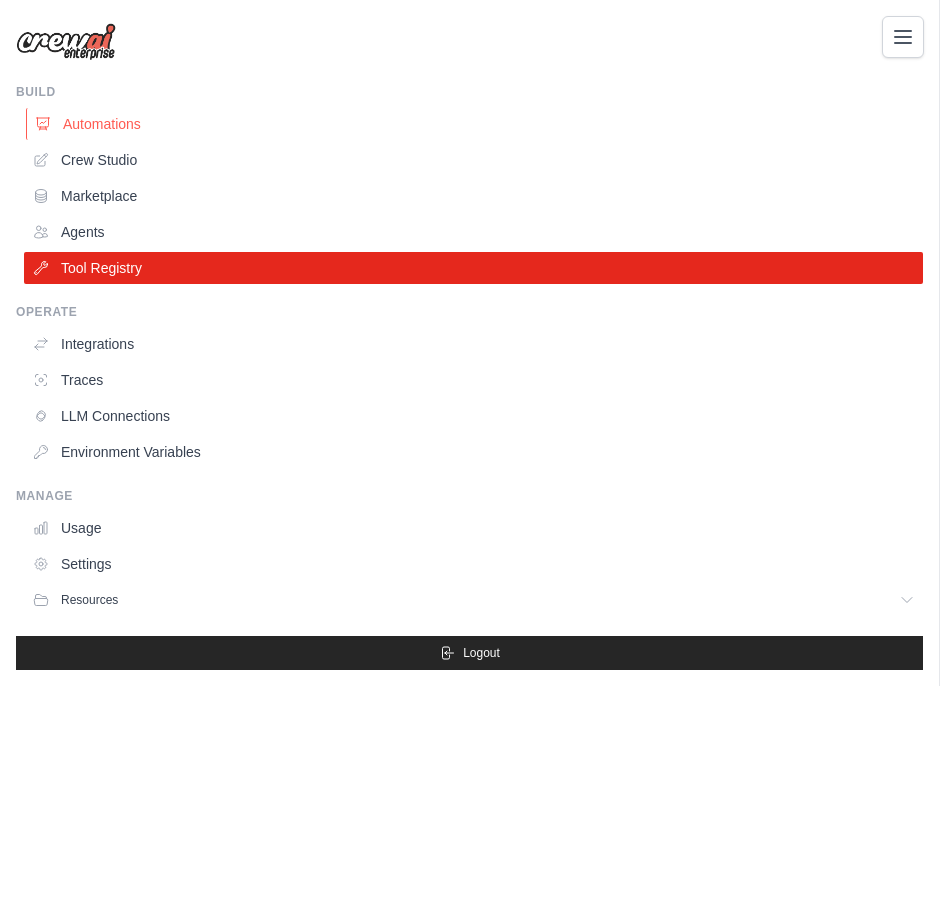 click on "Automations" at bounding box center [475, 124] 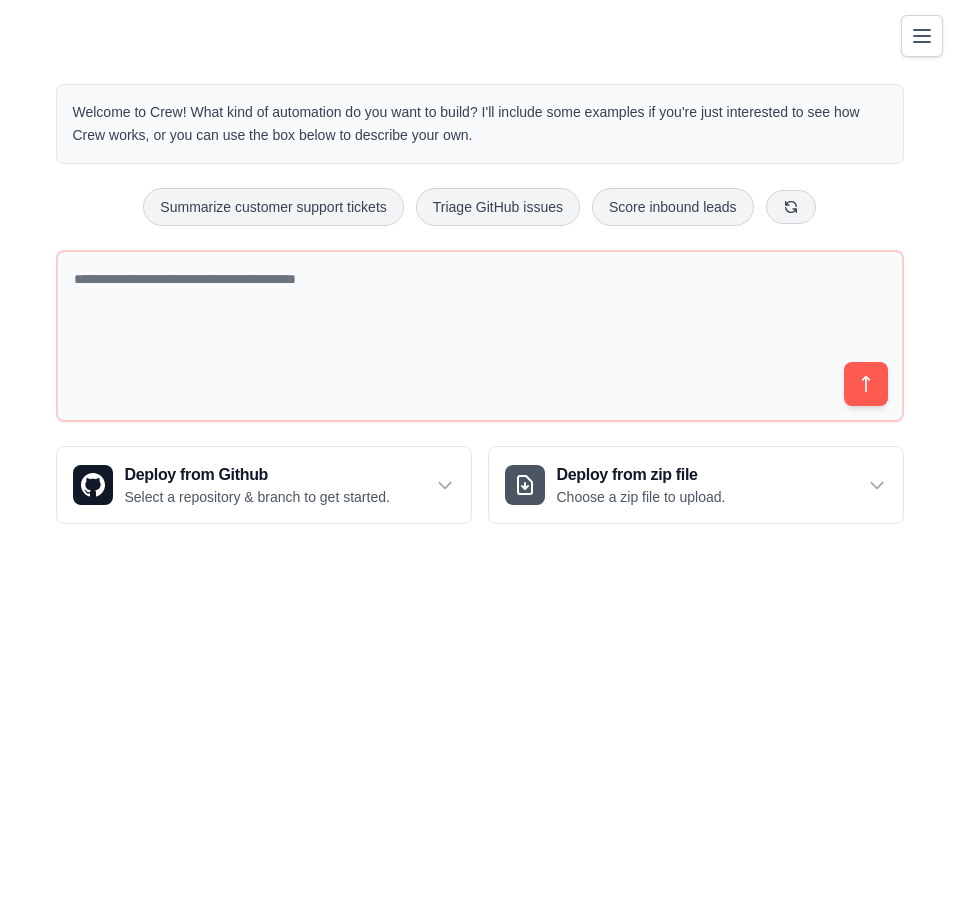 click 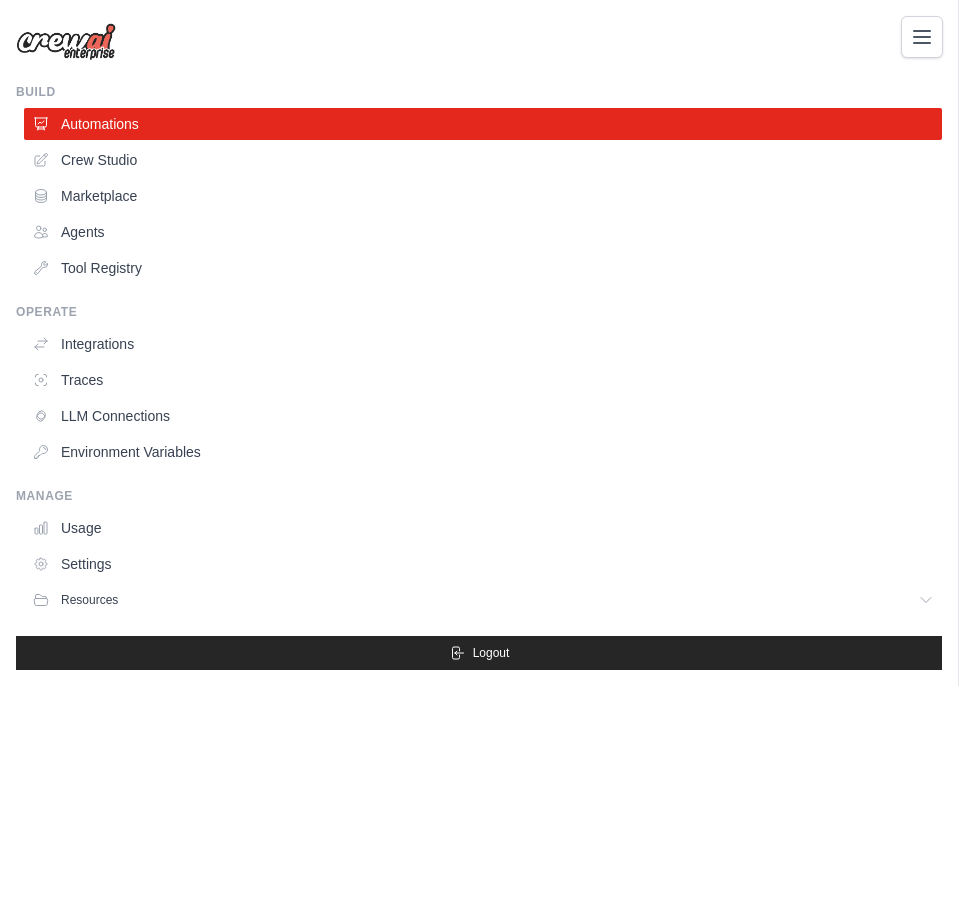 click at bounding box center (66, 42) 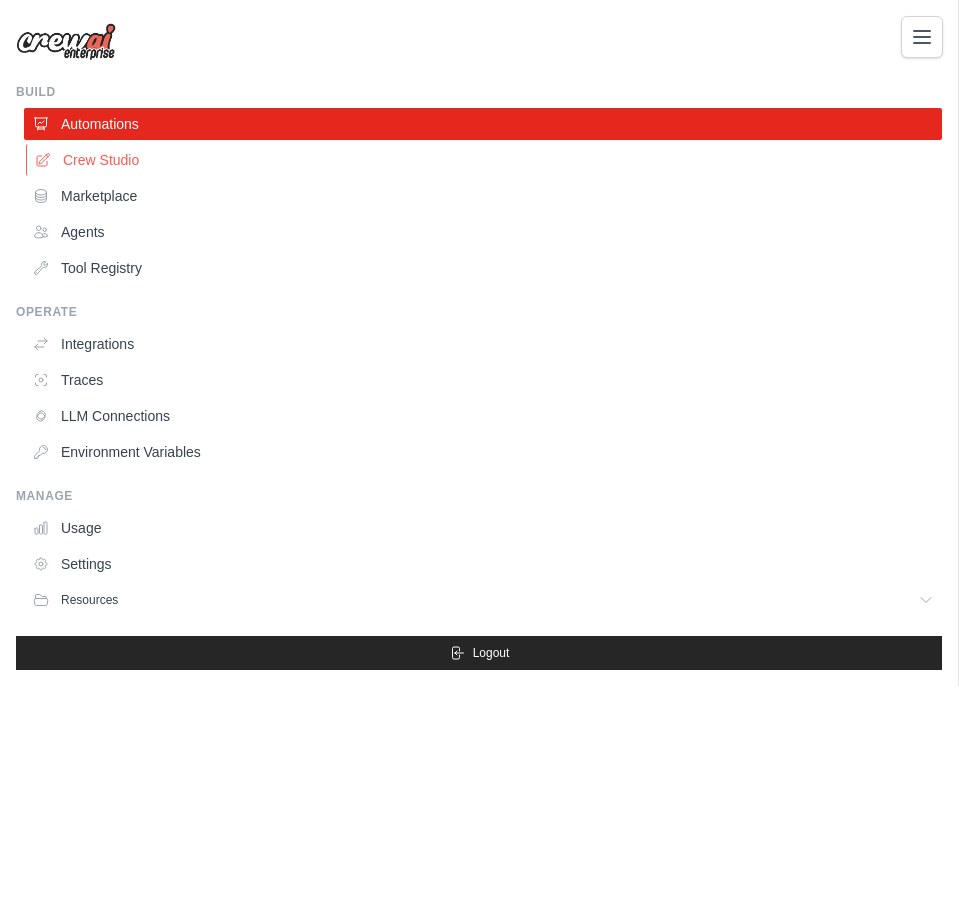click on "Crew Studio" at bounding box center (485, 160) 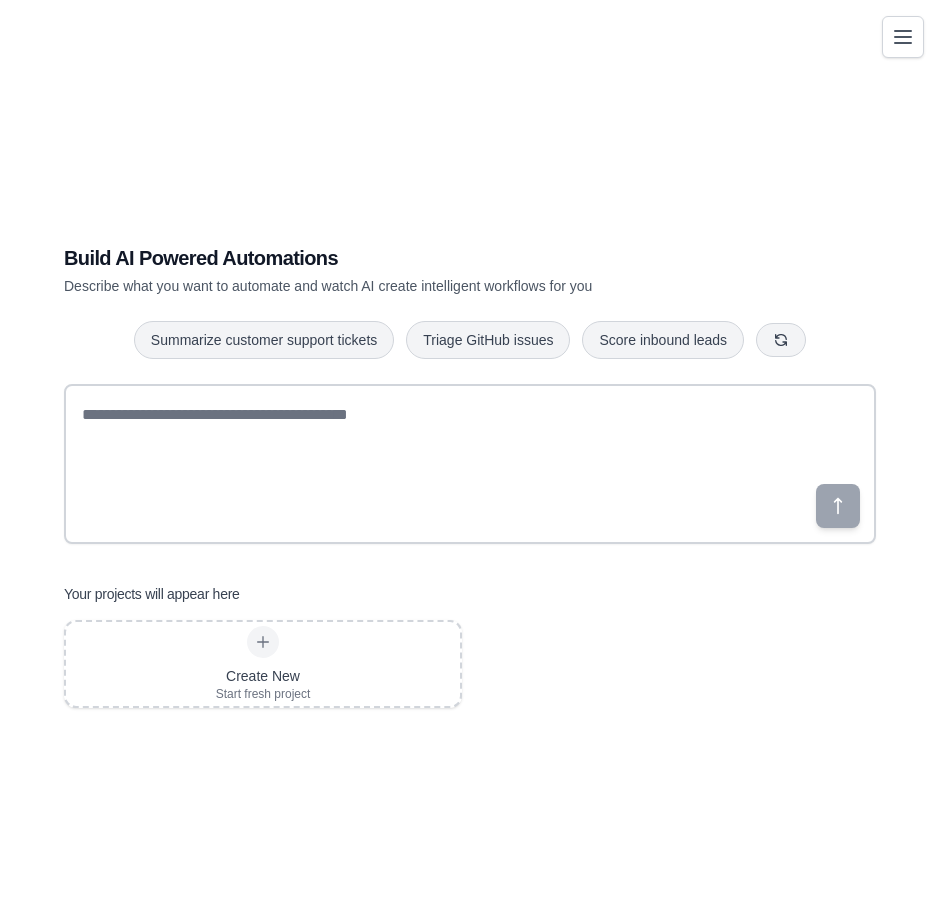 scroll, scrollTop: 0, scrollLeft: 0, axis: both 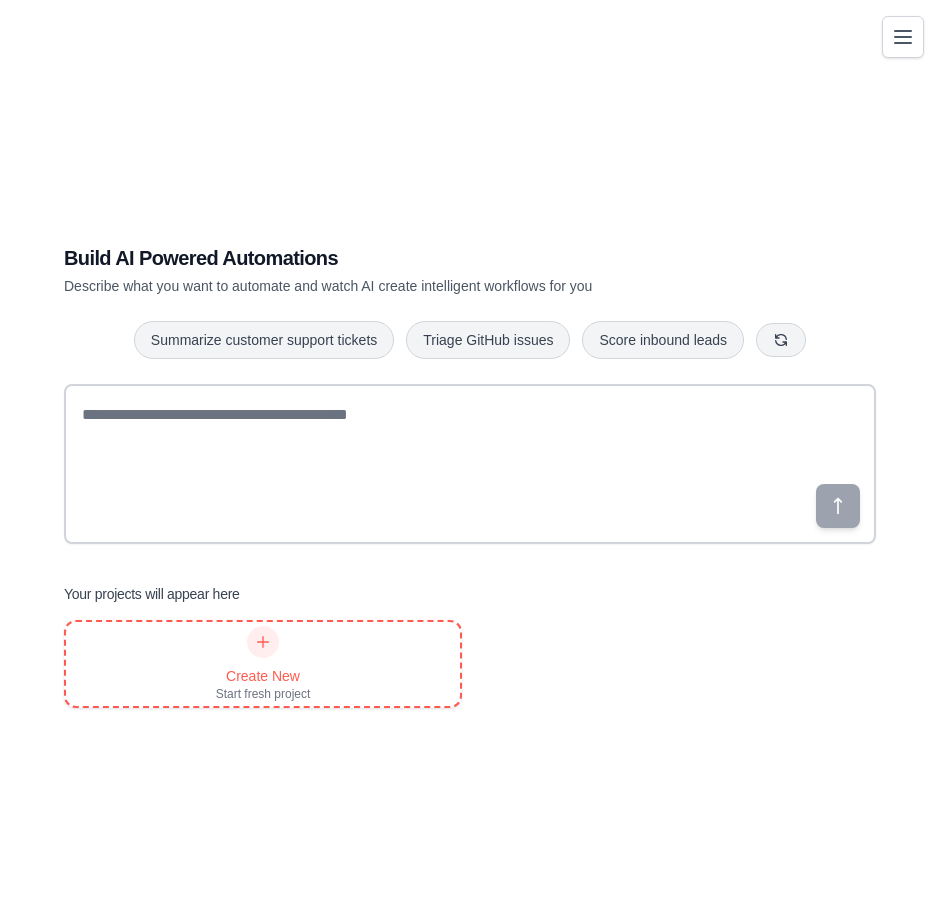 click on "Create New Start fresh project" at bounding box center [263, 664] 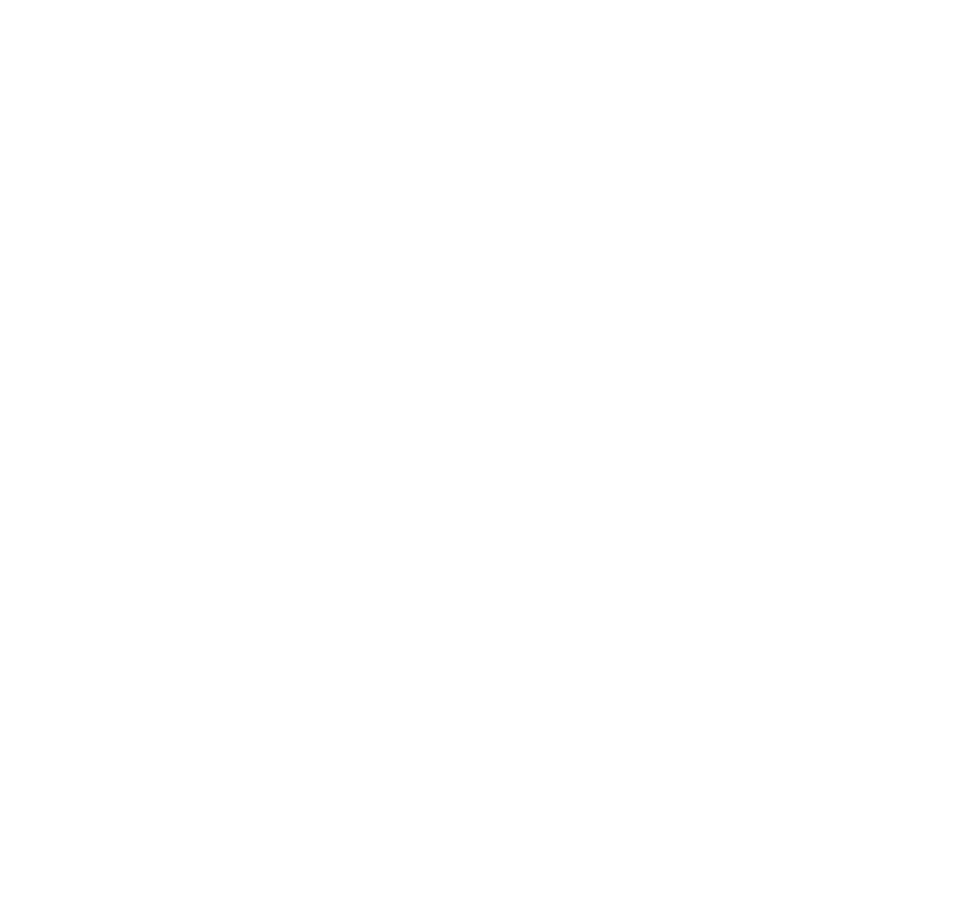 scroll, scrollTop: 0, scrollLeft: 0, axis: both 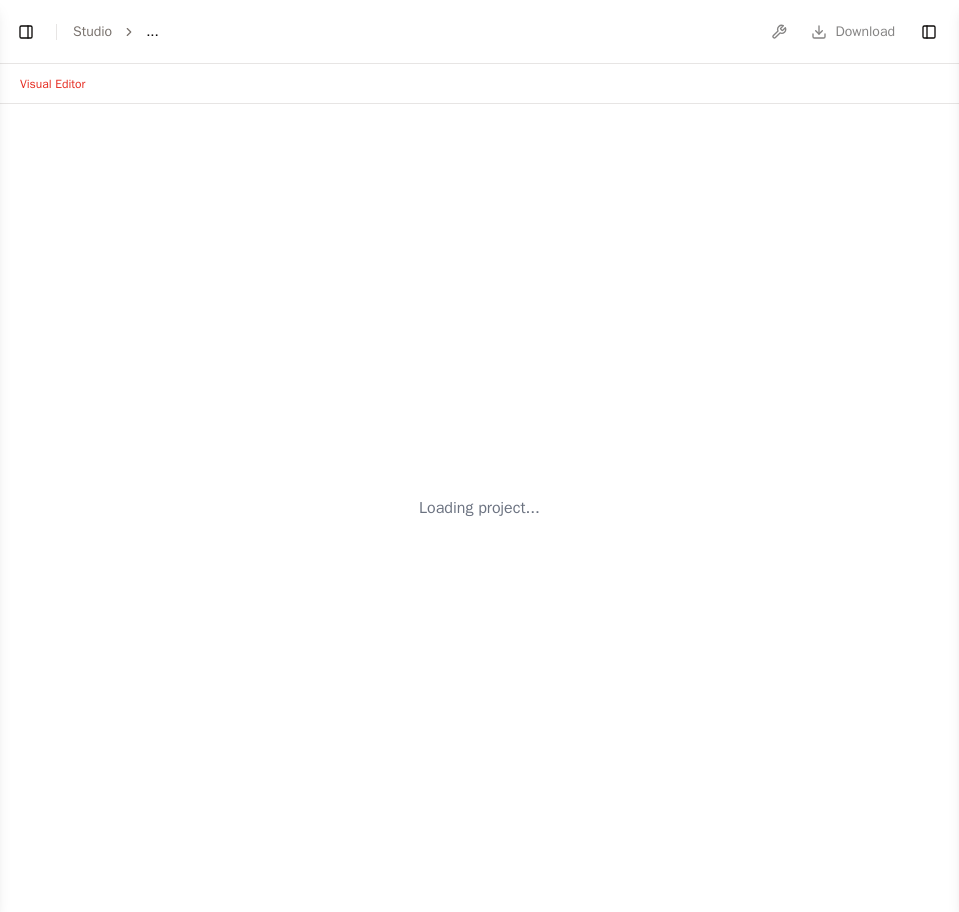 select on "****" 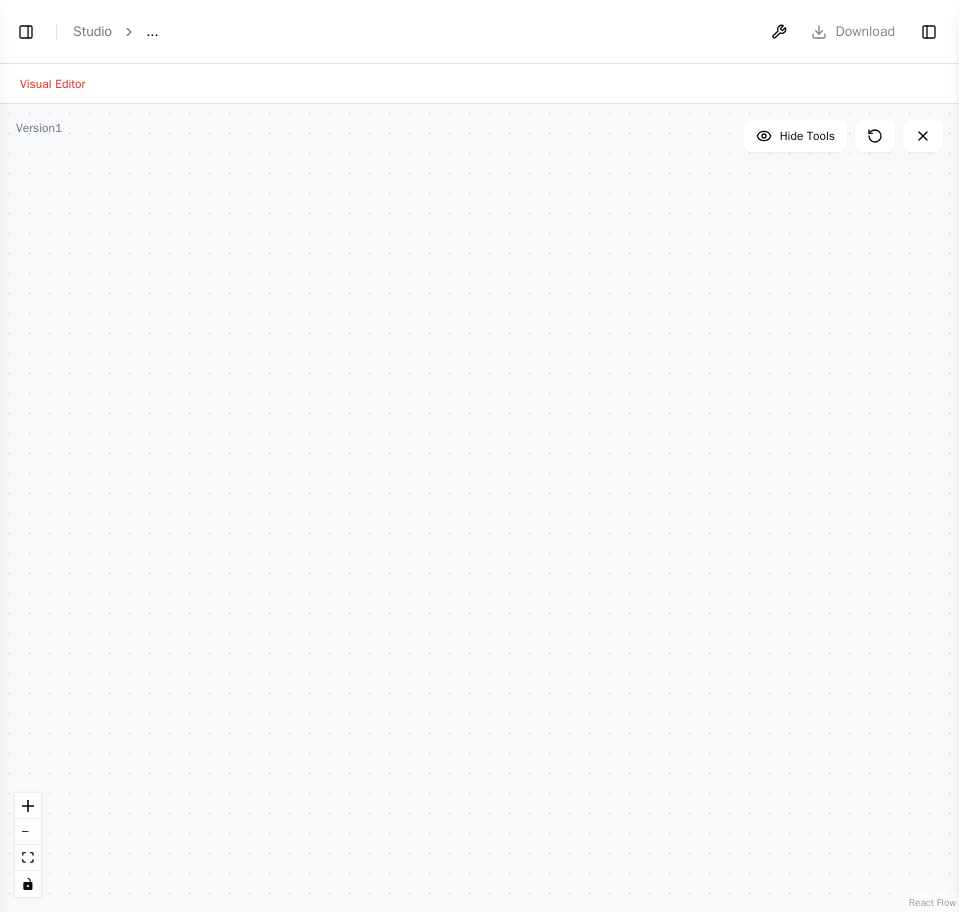 scroll, scrollTop: 0, scrollLeft: 0, axis: both 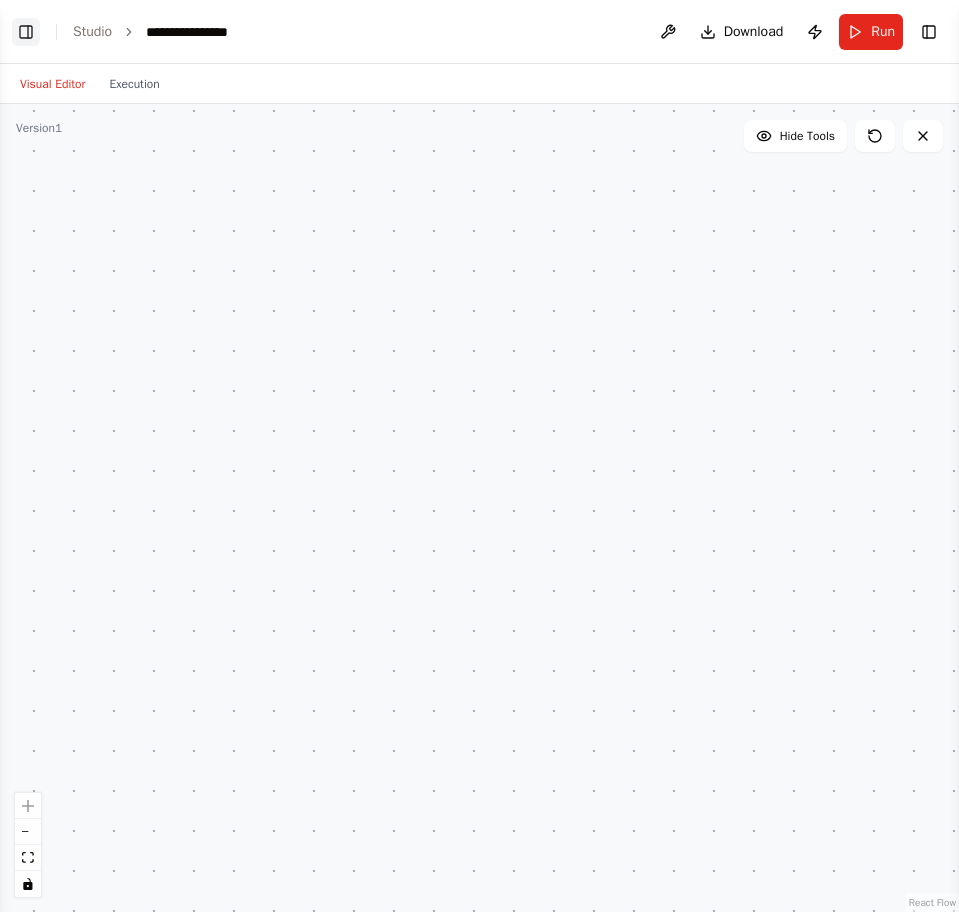 click on "Toggle Left Sidebar" at bounding box center [26, 32] 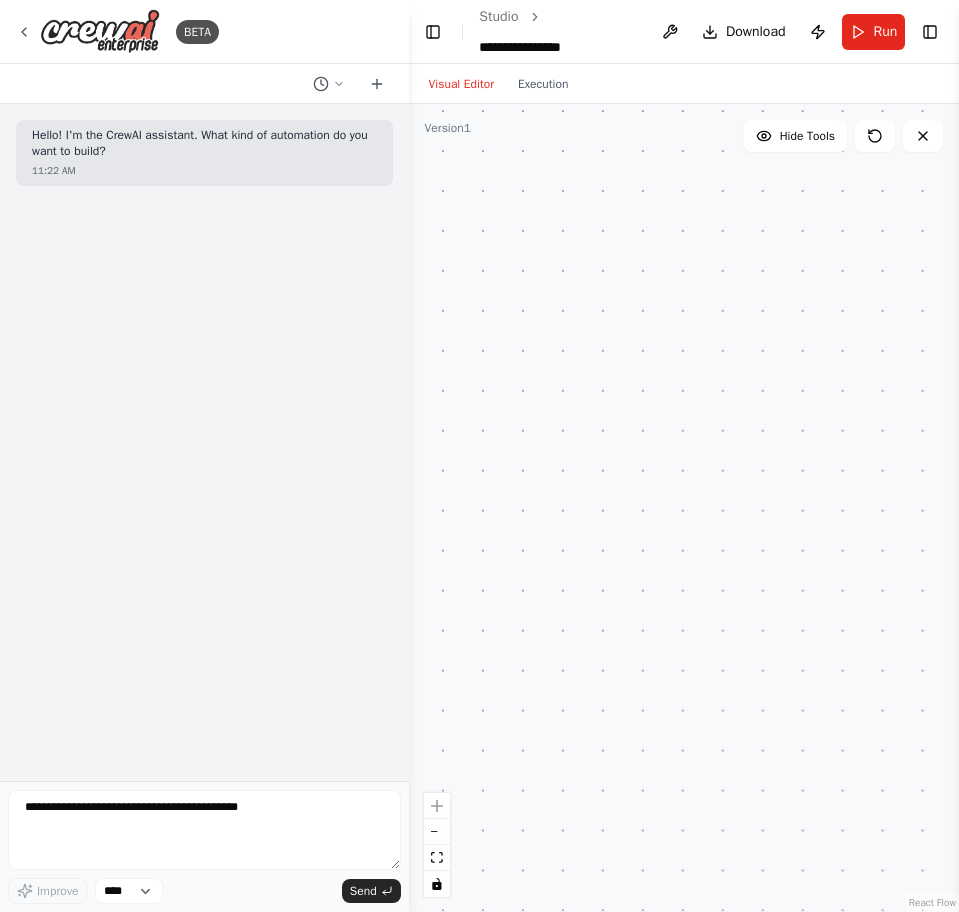 click at bounding box center (684, 508) 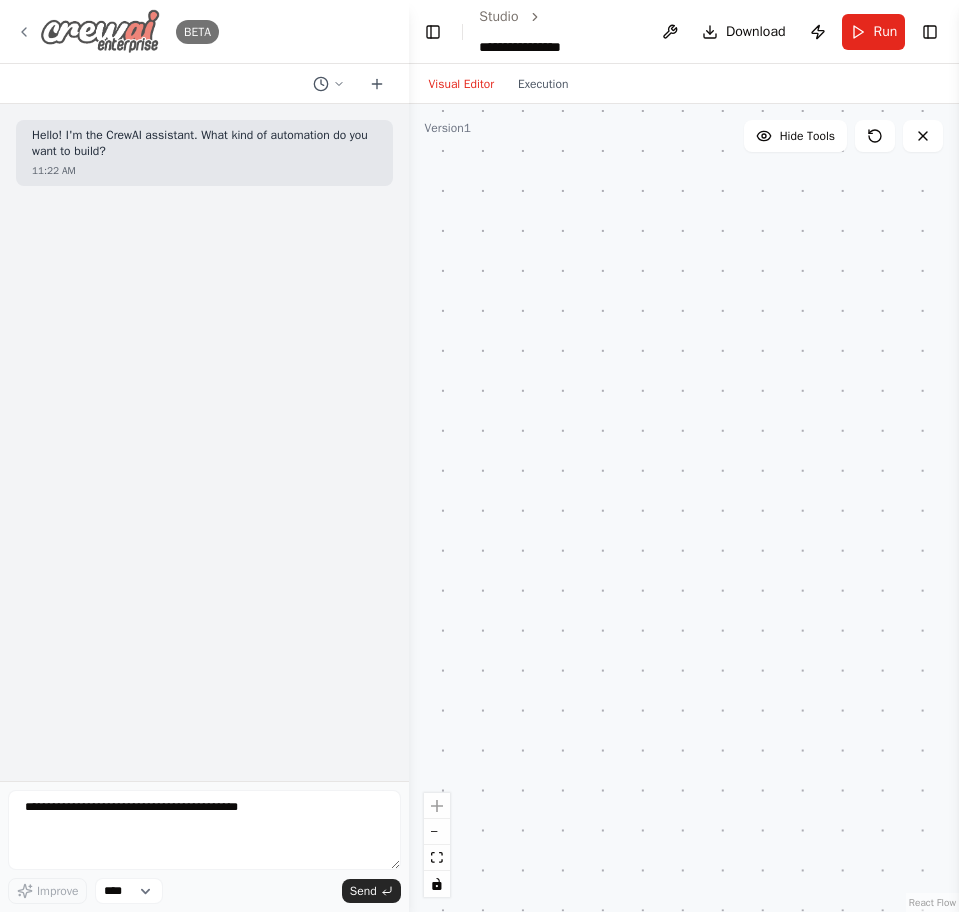 click 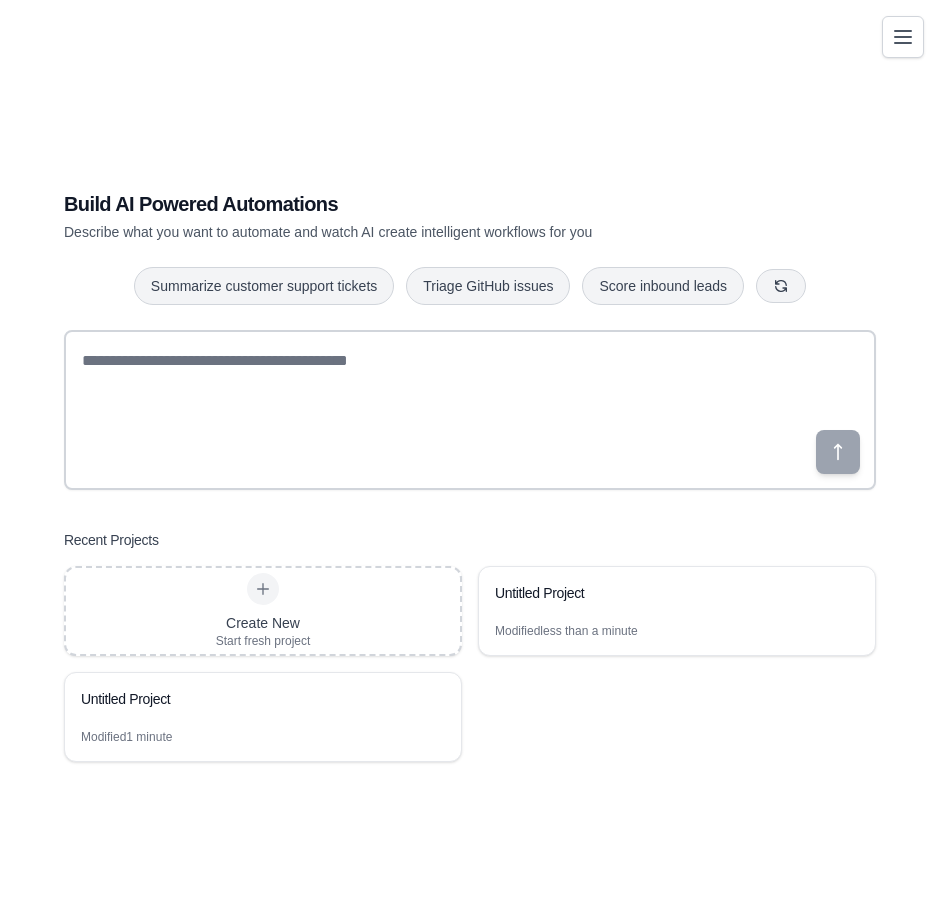 scroll, scrollTop: 0, scrollLeft: 0, axis: both 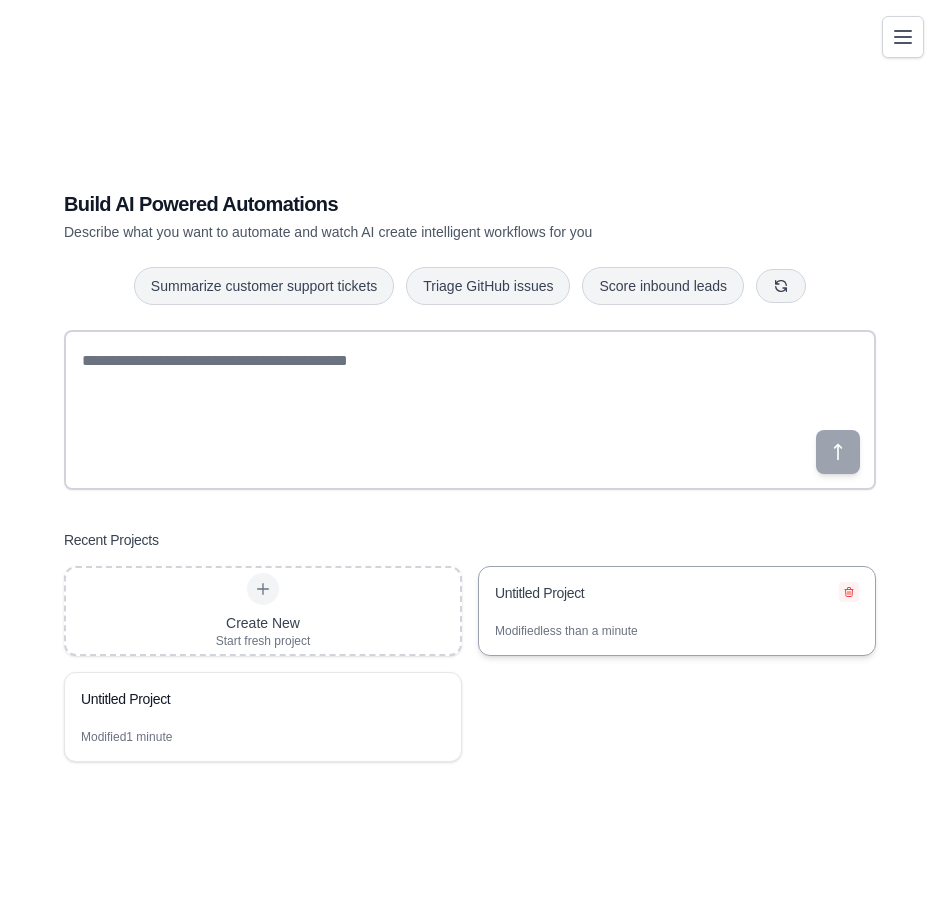 click 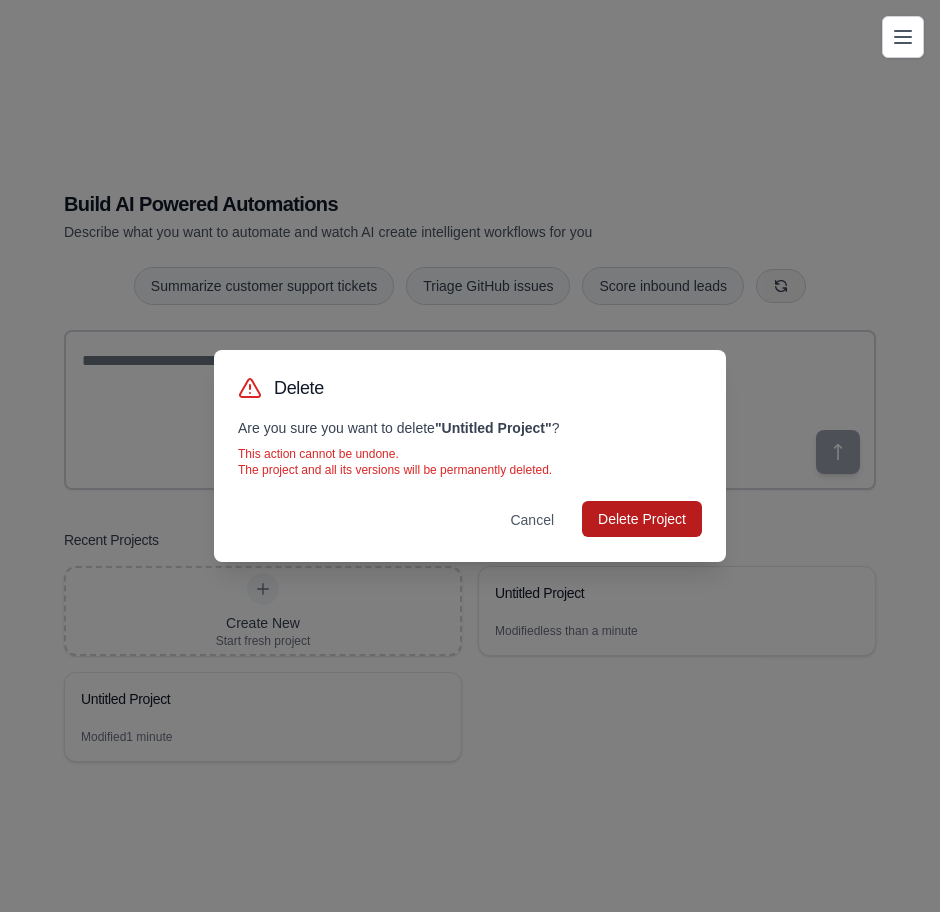 click on "Delete Project" at bounding box center [642, 519] 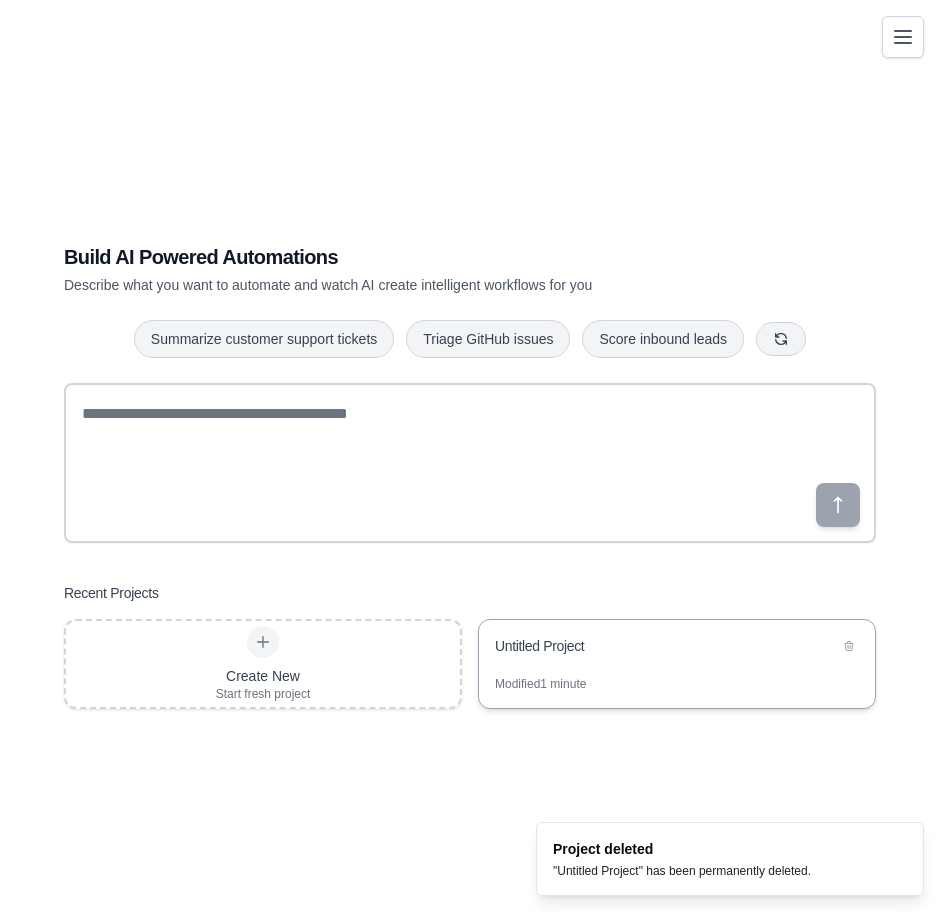 click on "Untitled Project" at bounding box center (667, 646) 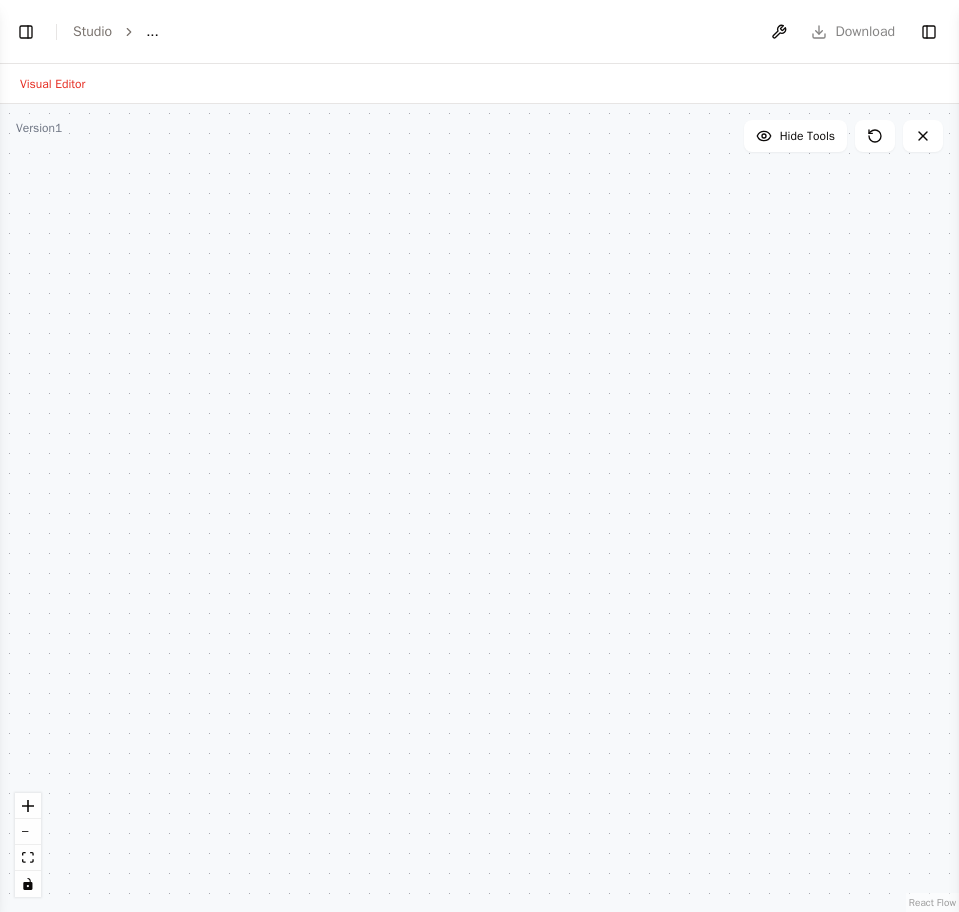 scroll, scrollTop: 0, scrollLeft: 0, axis: both 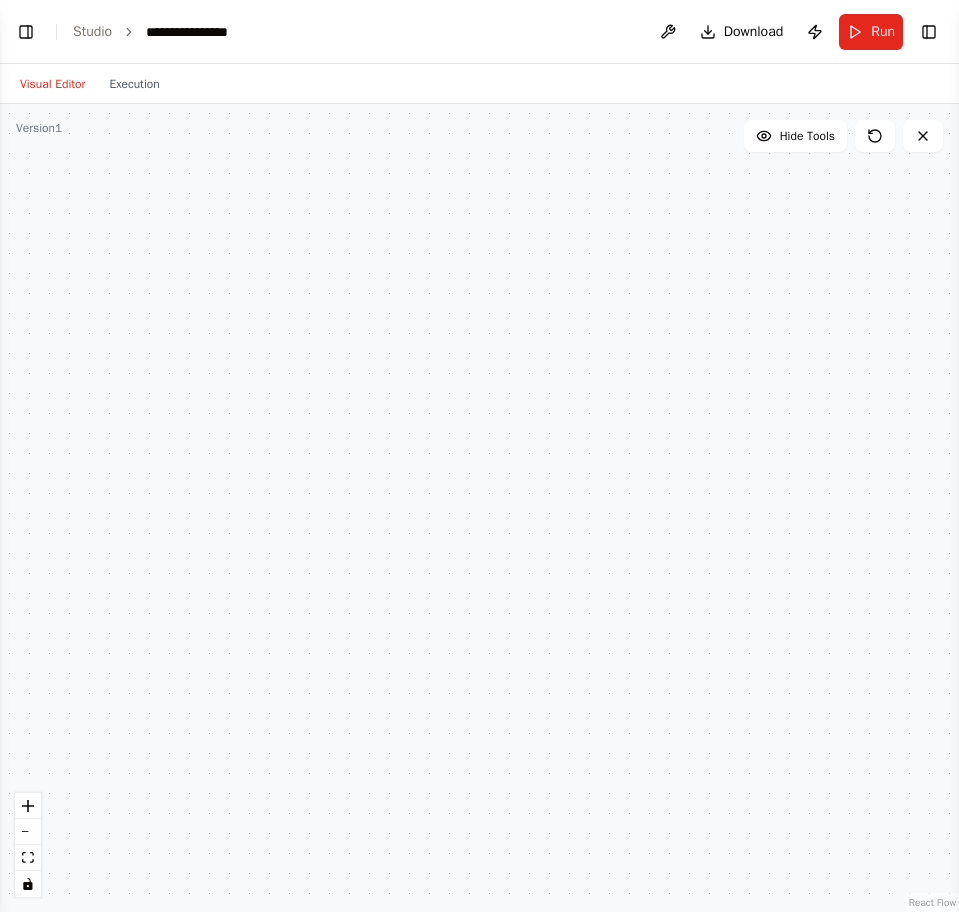 click at bounding box center (479, 508) 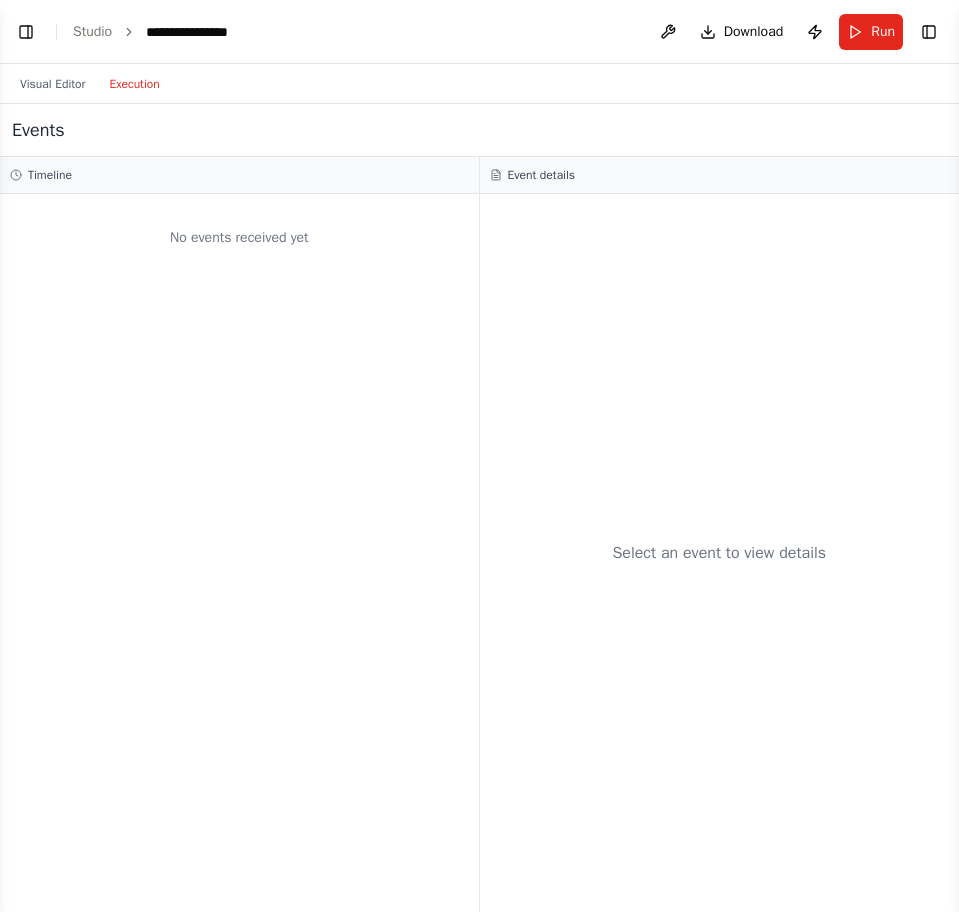 click on "Execution" at bounding box center (134, 84) 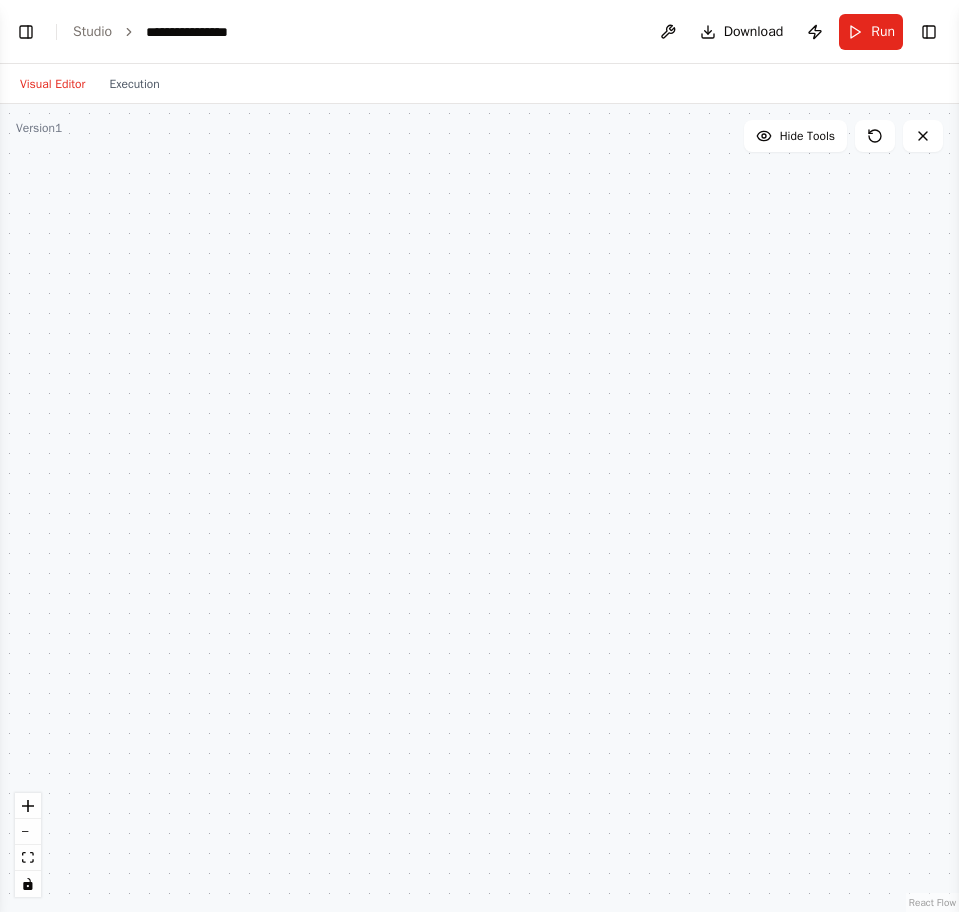 click on "Visual Editor" at bounding box center (52, 84) 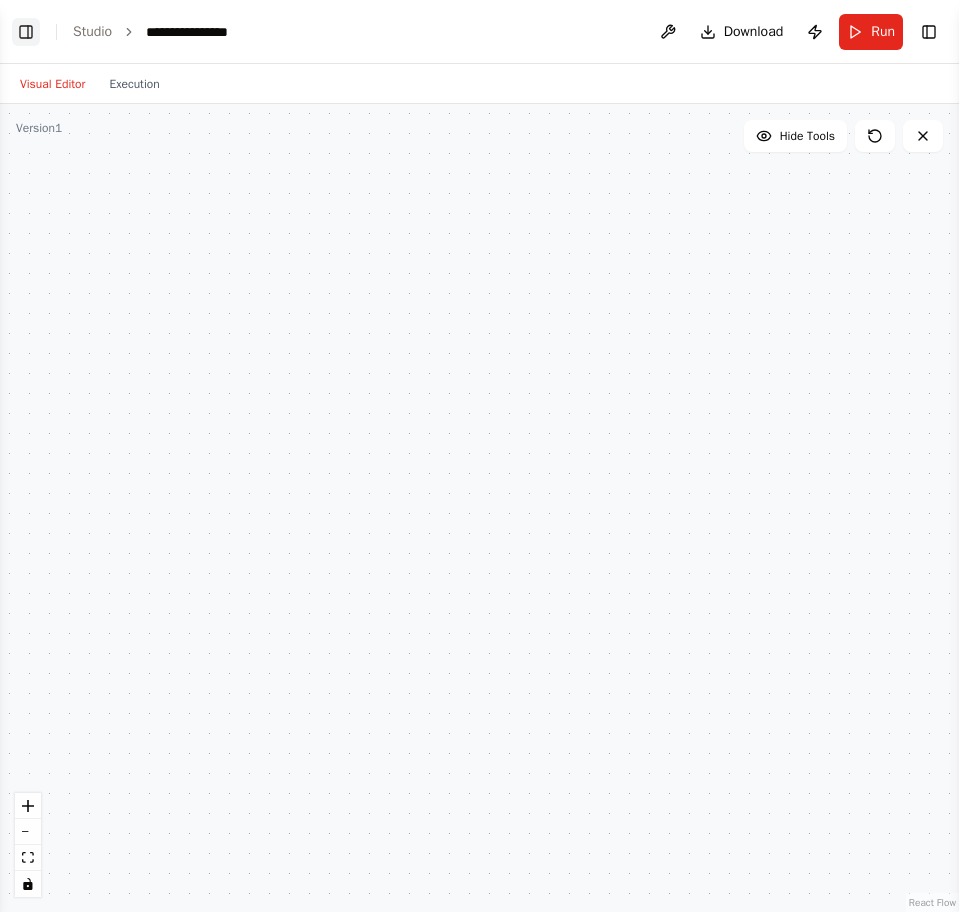 click on "Toggle Left Sidebar" at bounding box center [26, 32] 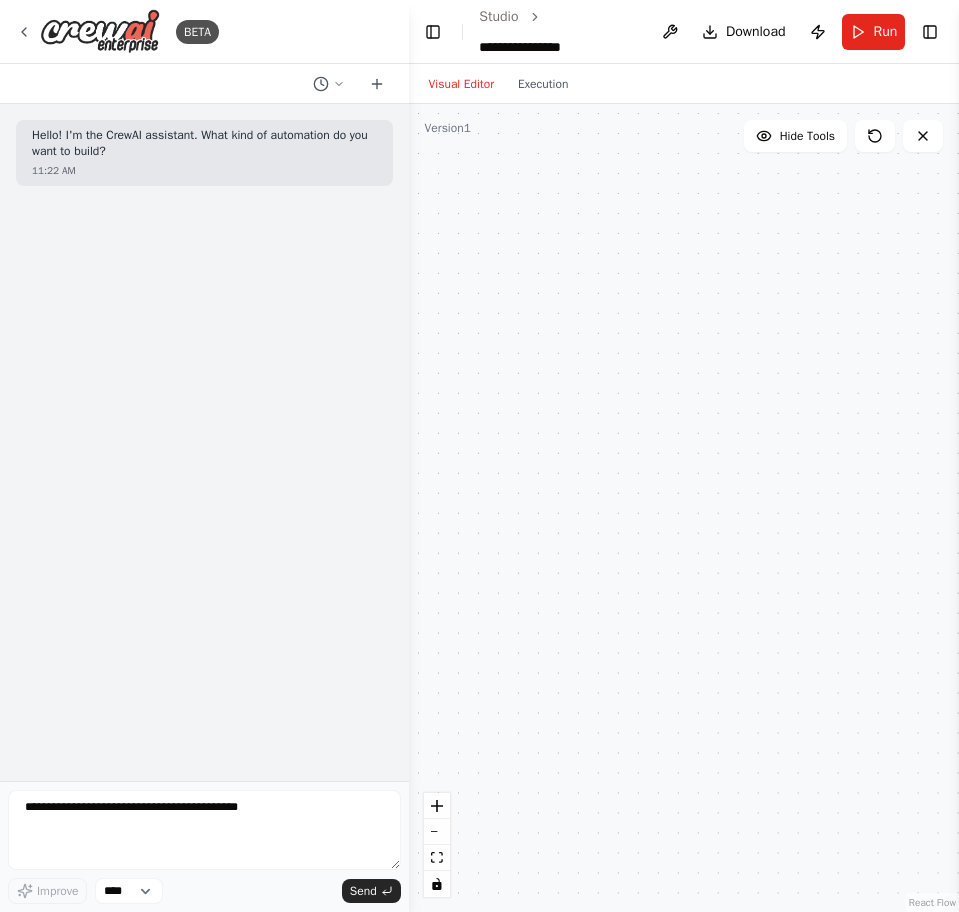 type 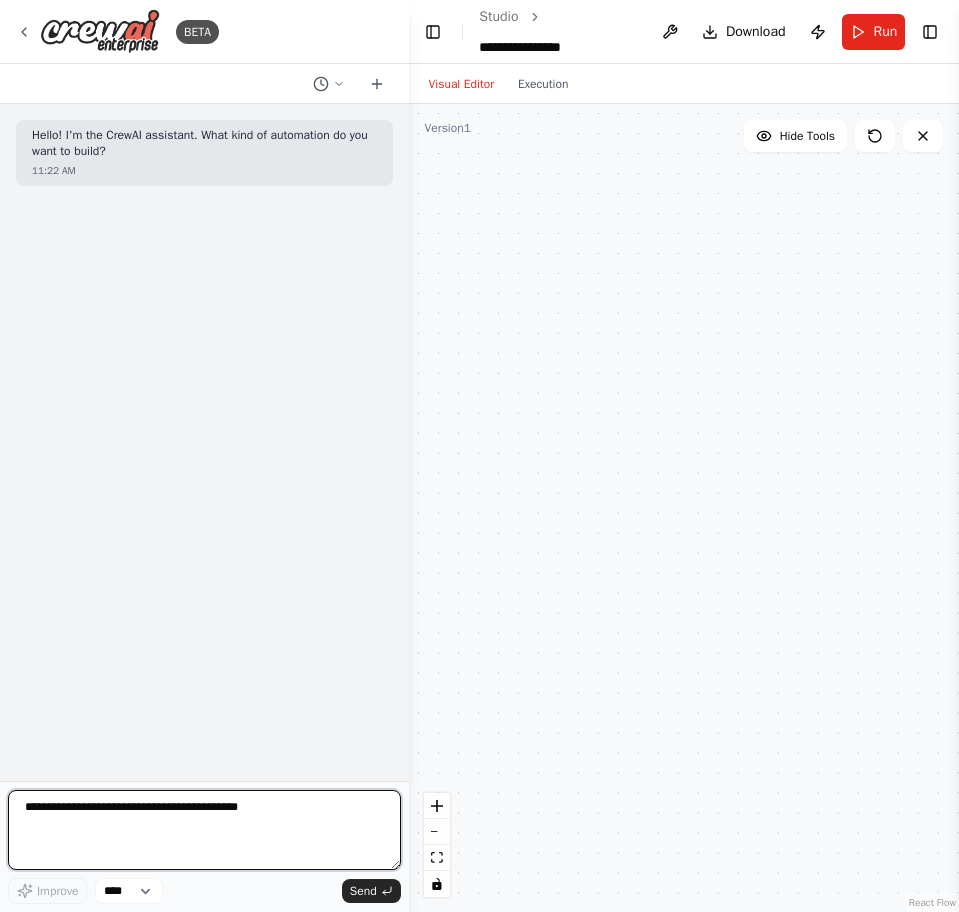 click at bounding box center (204, 830) 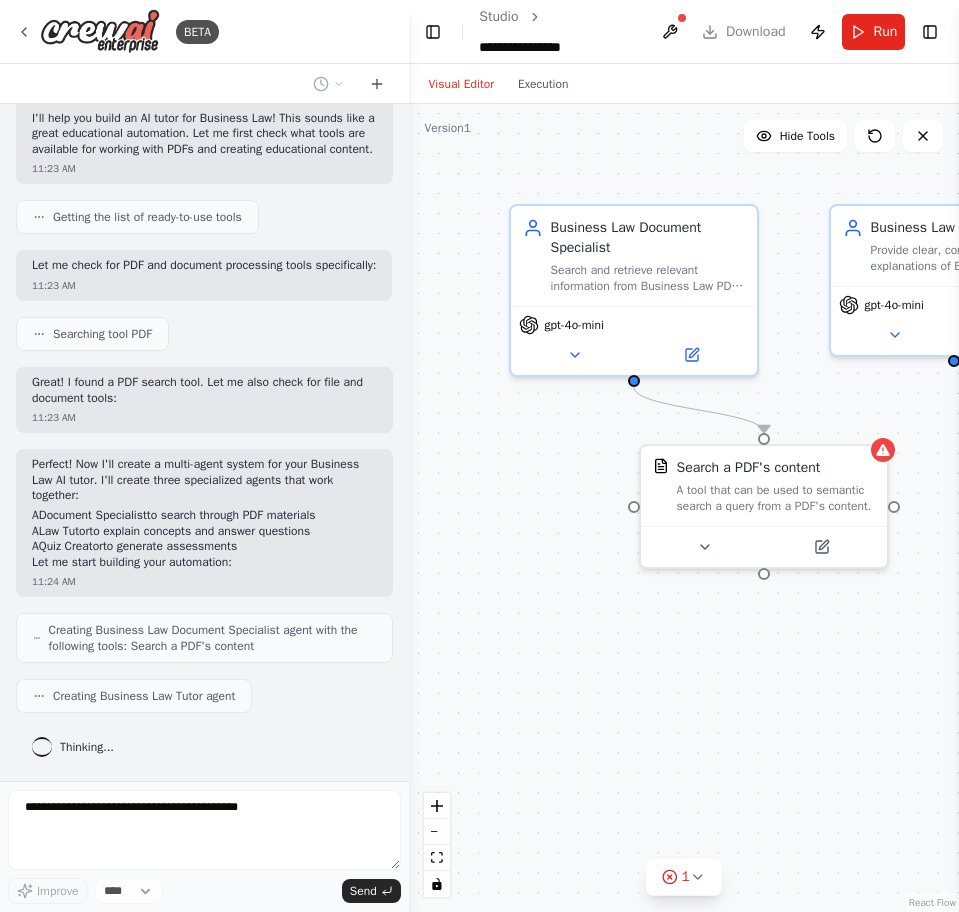 scroll, scrollTop: 330, scrollLeft: 0, axis: vertical 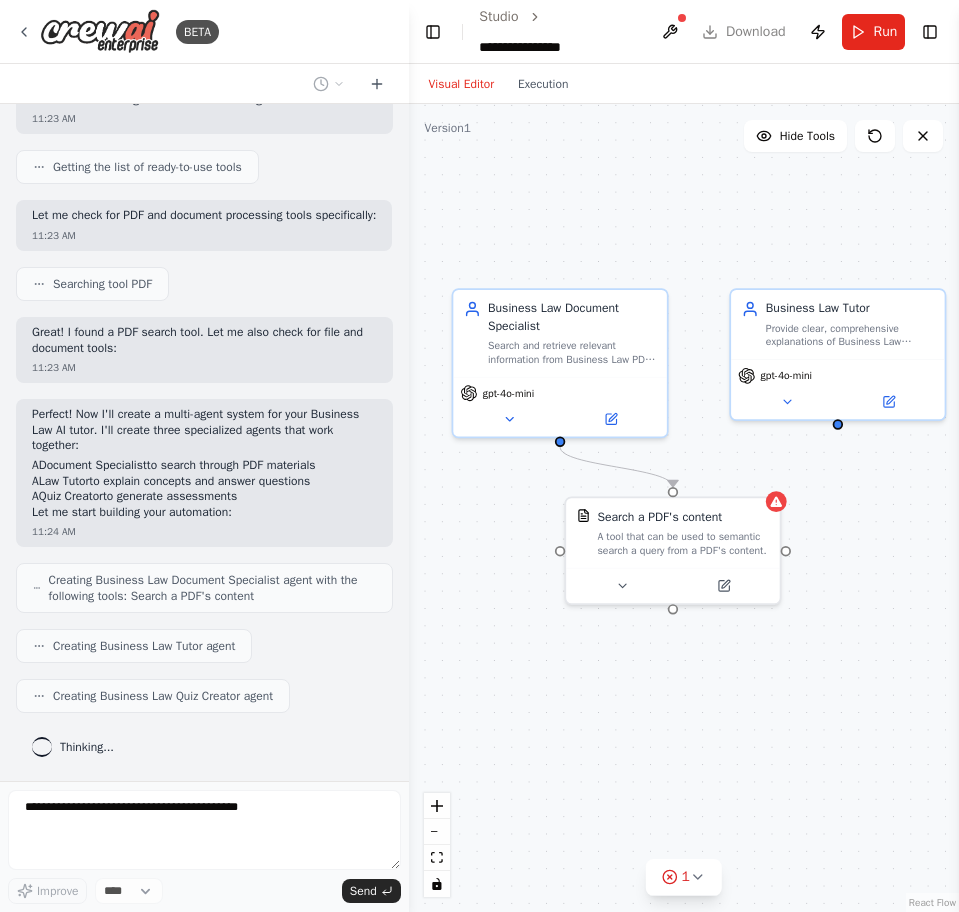 drag, startPoint x: 801, startPoint y: 622, endPoint x: 677, endPoint y: 685, distance: 139.0863 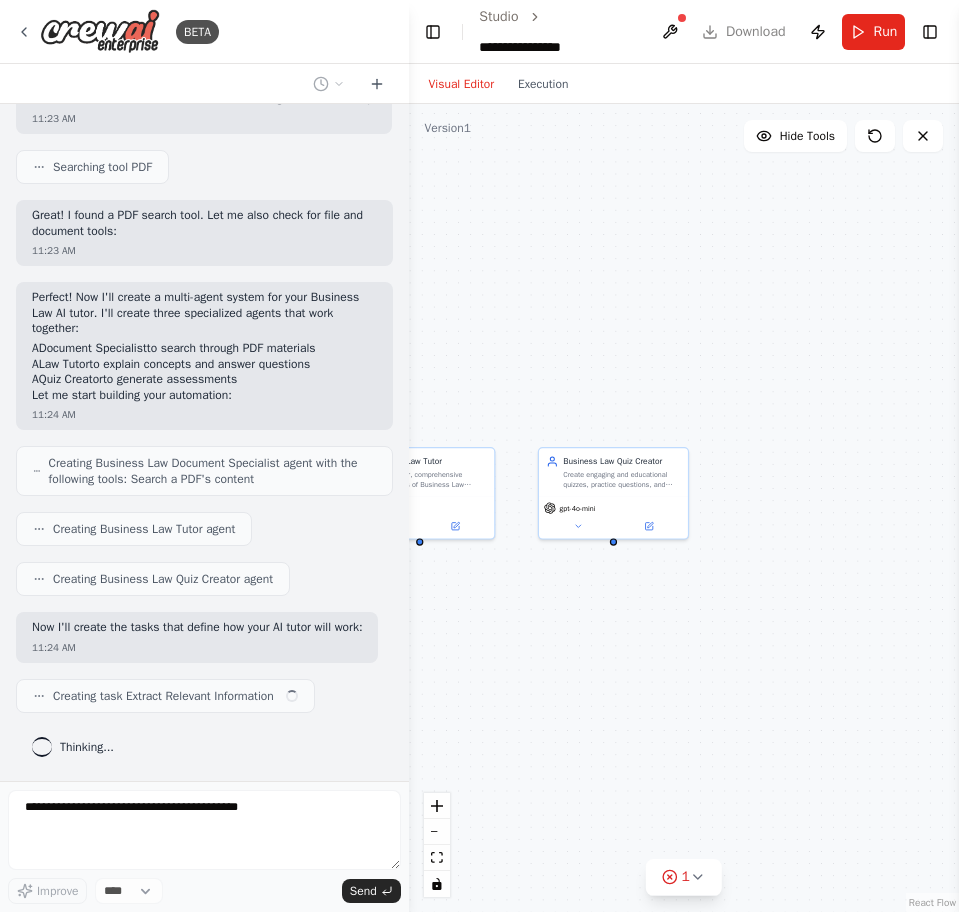 scroll, scrollTop: 463, scrollLeft: 0, axis: vertical 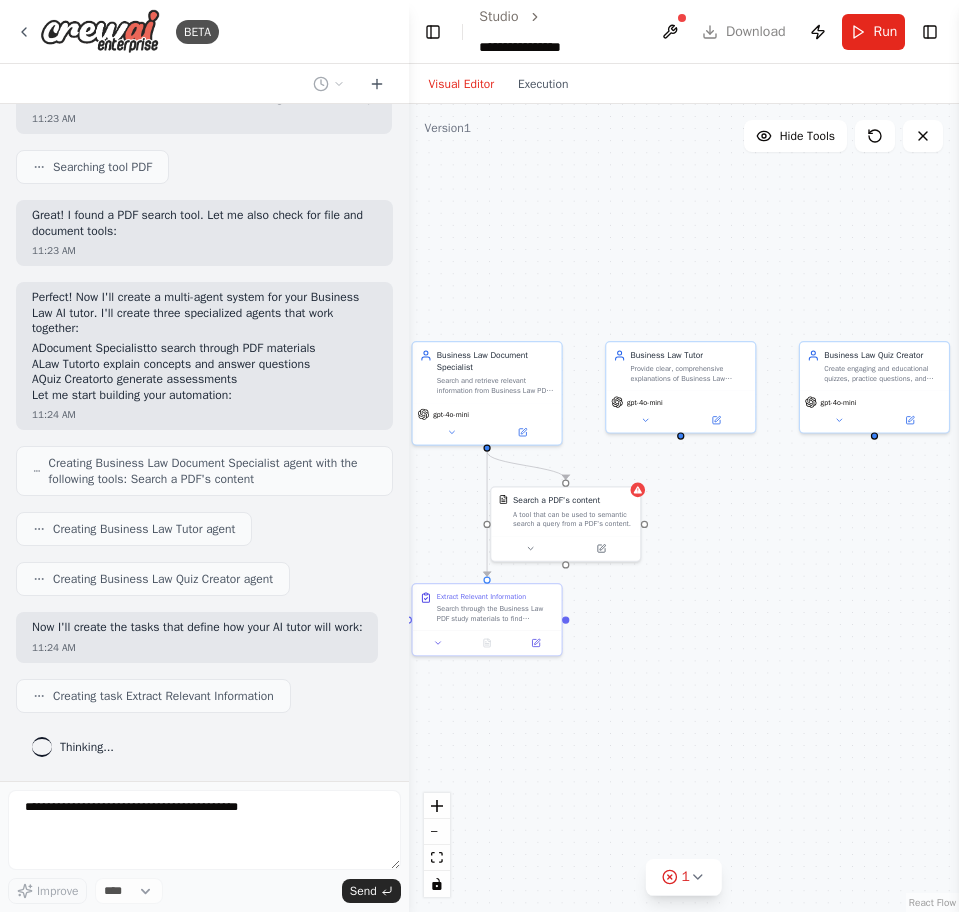 drag, startPoint x: 677, startPoint y: 685, endPoint x: 588, endPoint y: 594, distance: 127.28708 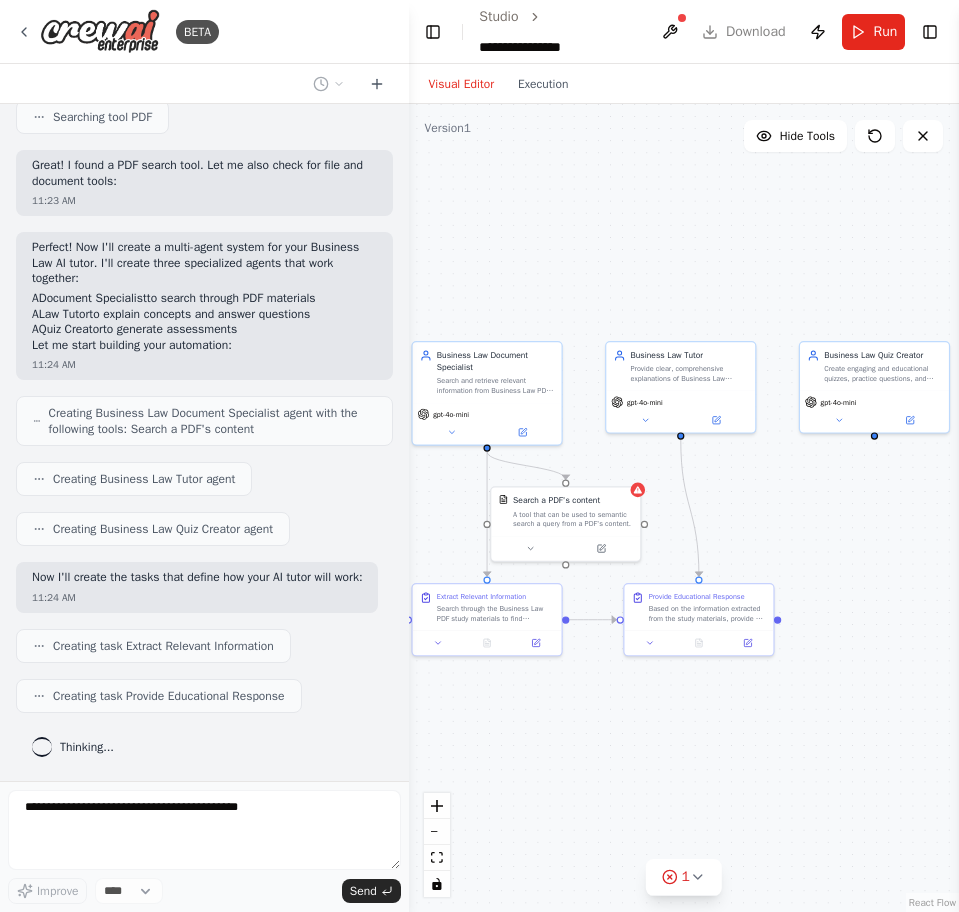 scroll, scrollTop: 563, scrollLeft: 0, axis: vertical 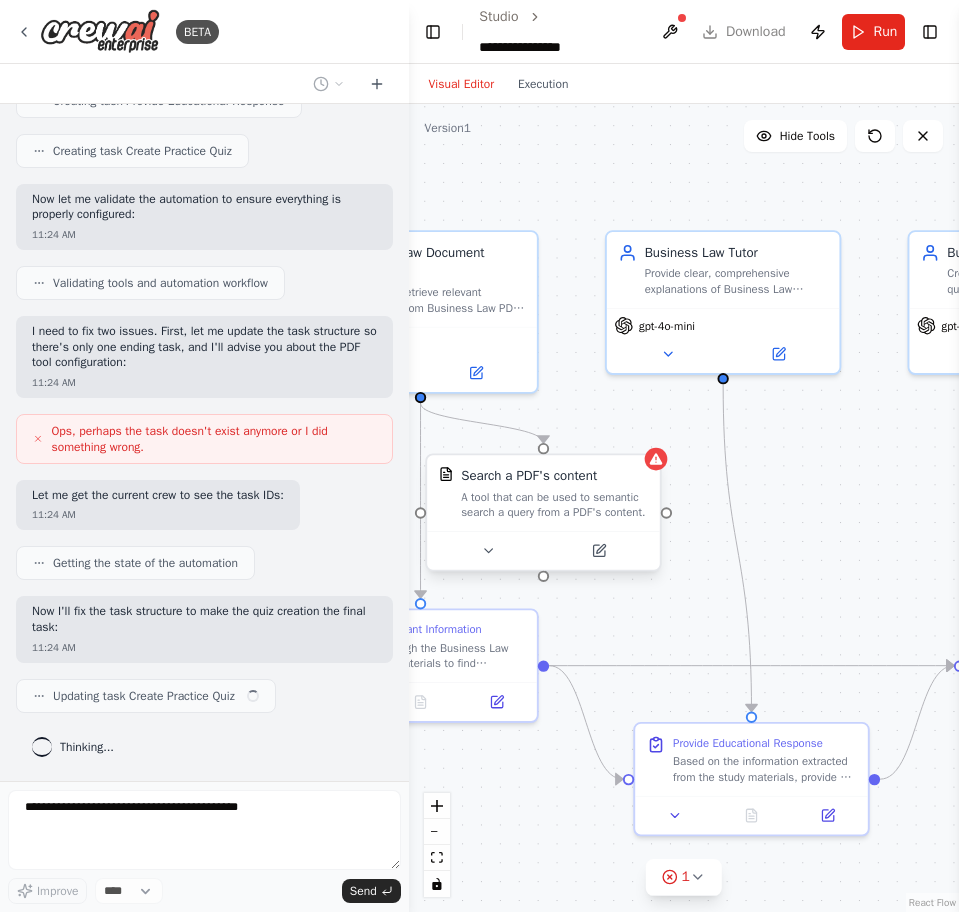 click at bounding box center (543, 550) 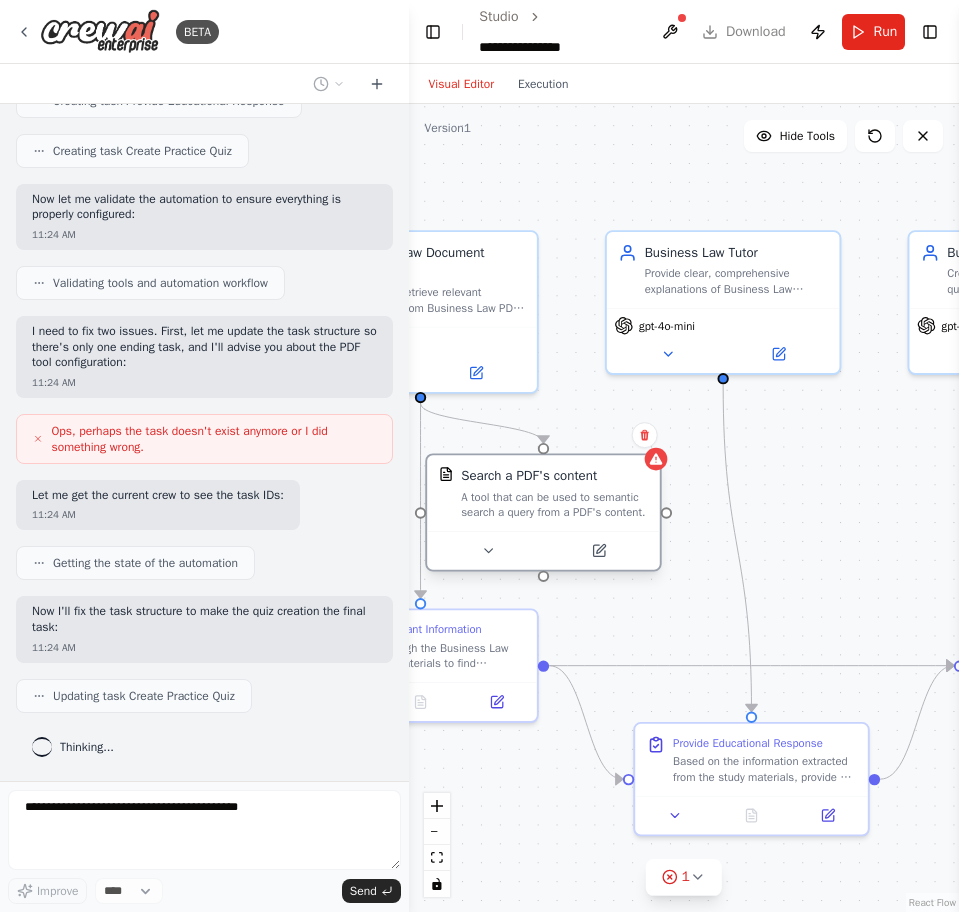 scroll, scrollTop: 1224, scrollLeft: 0, axis: vertical 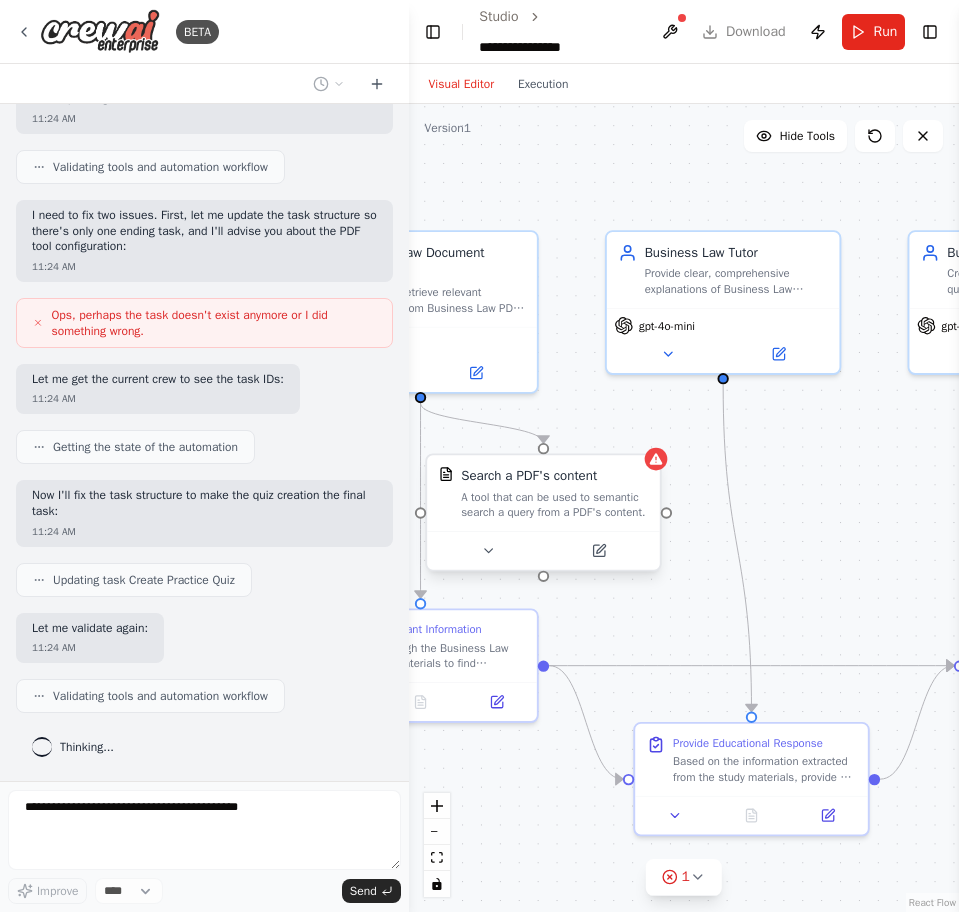 click at bounding box center [543, 550] 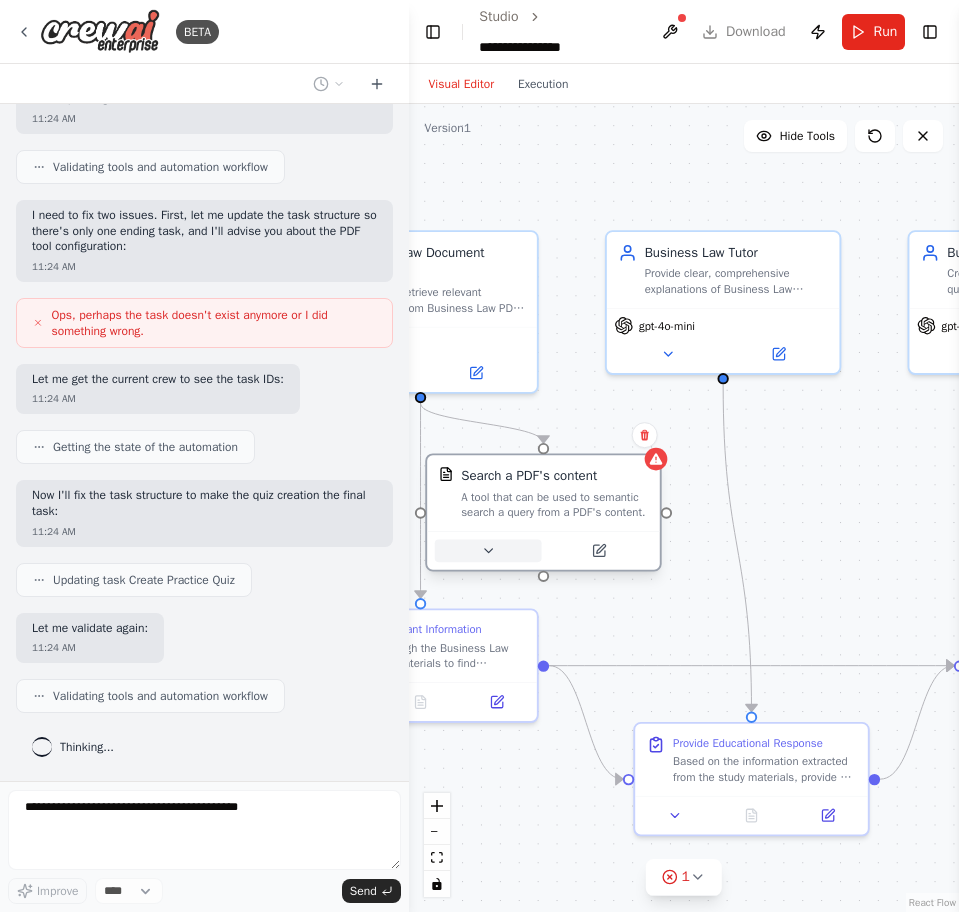 click at bounding box center [487, 550] 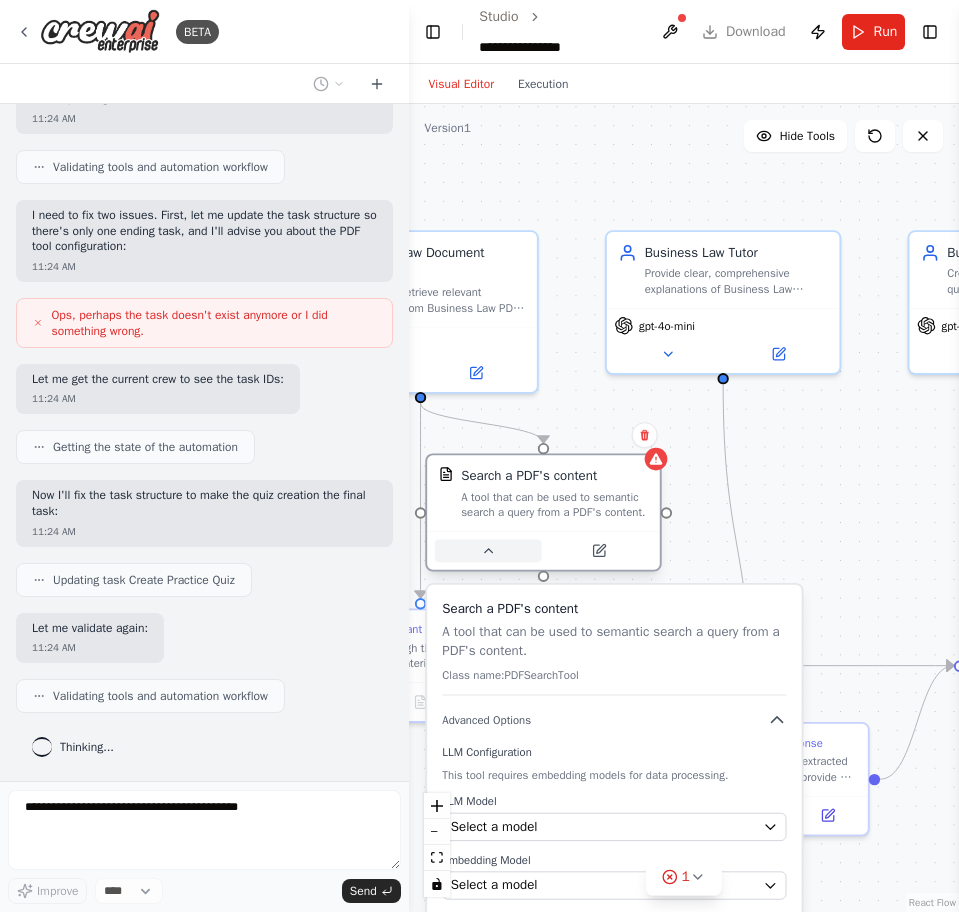 scroll, scrollTop: 1341, scrollLeft: 0, axis: vertical 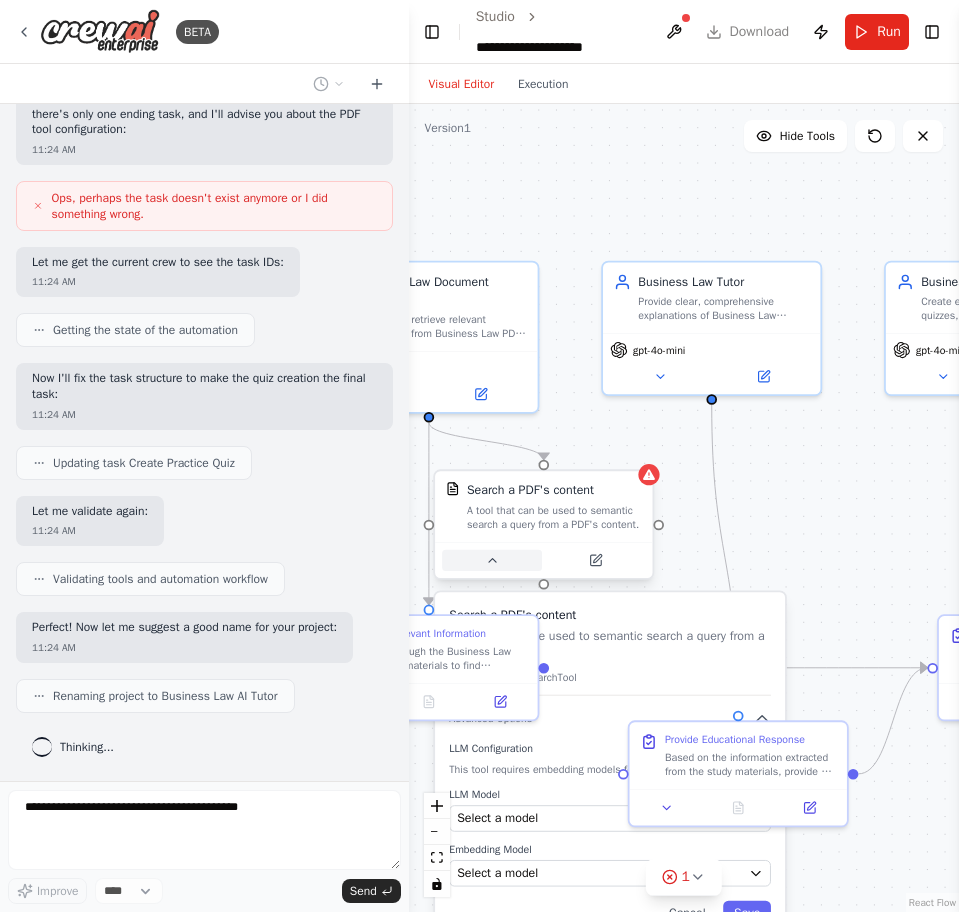 click at bounding box center (492, 560) 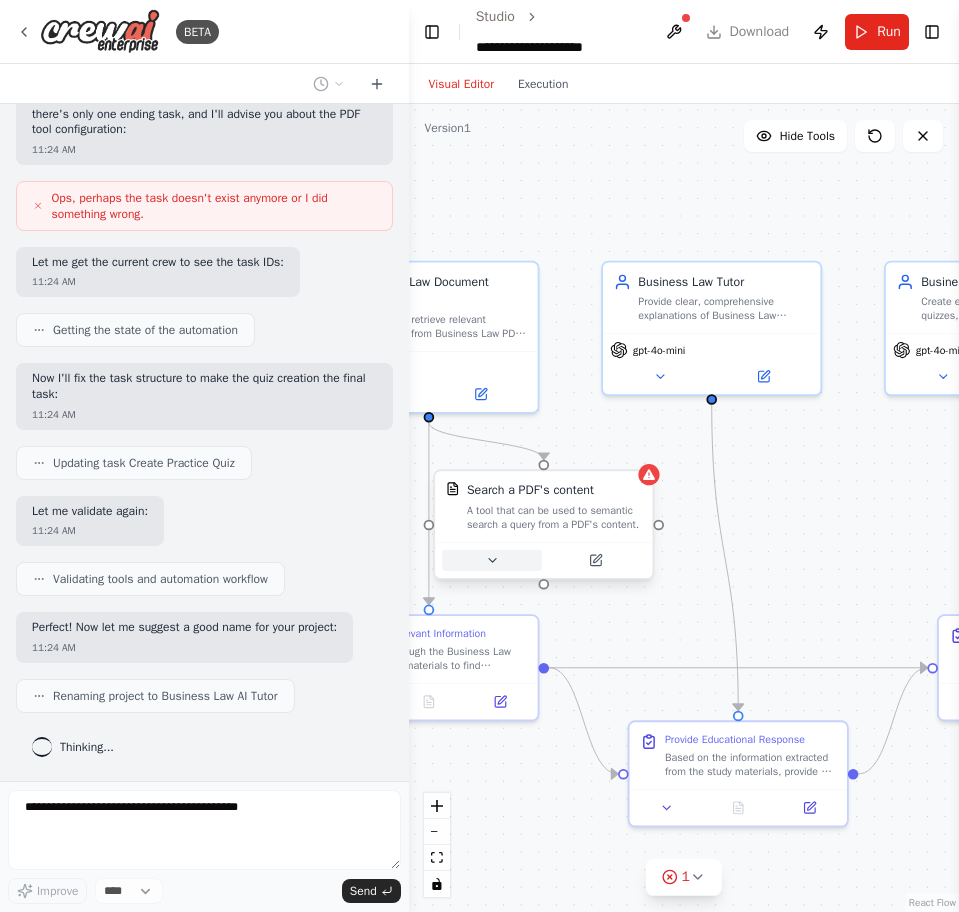 click at bounding box center [492, 560] 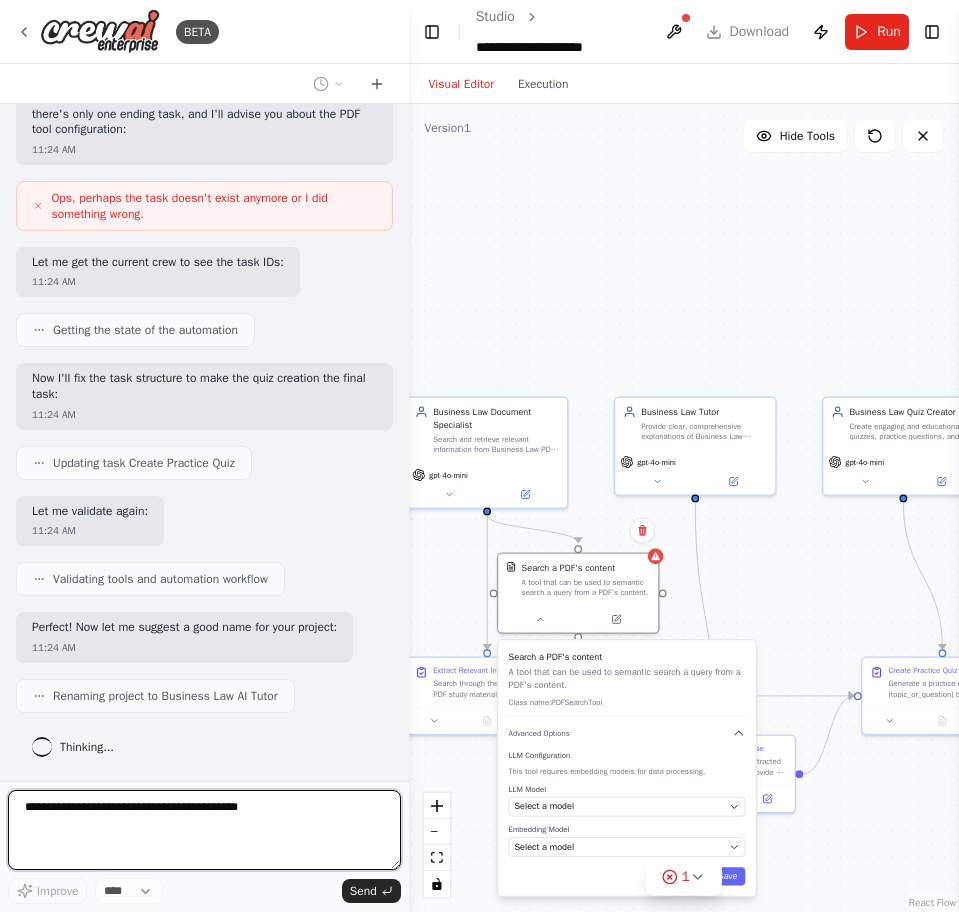 click on "This tool requires embedding models for data processing." at bounding box center [626, 771] 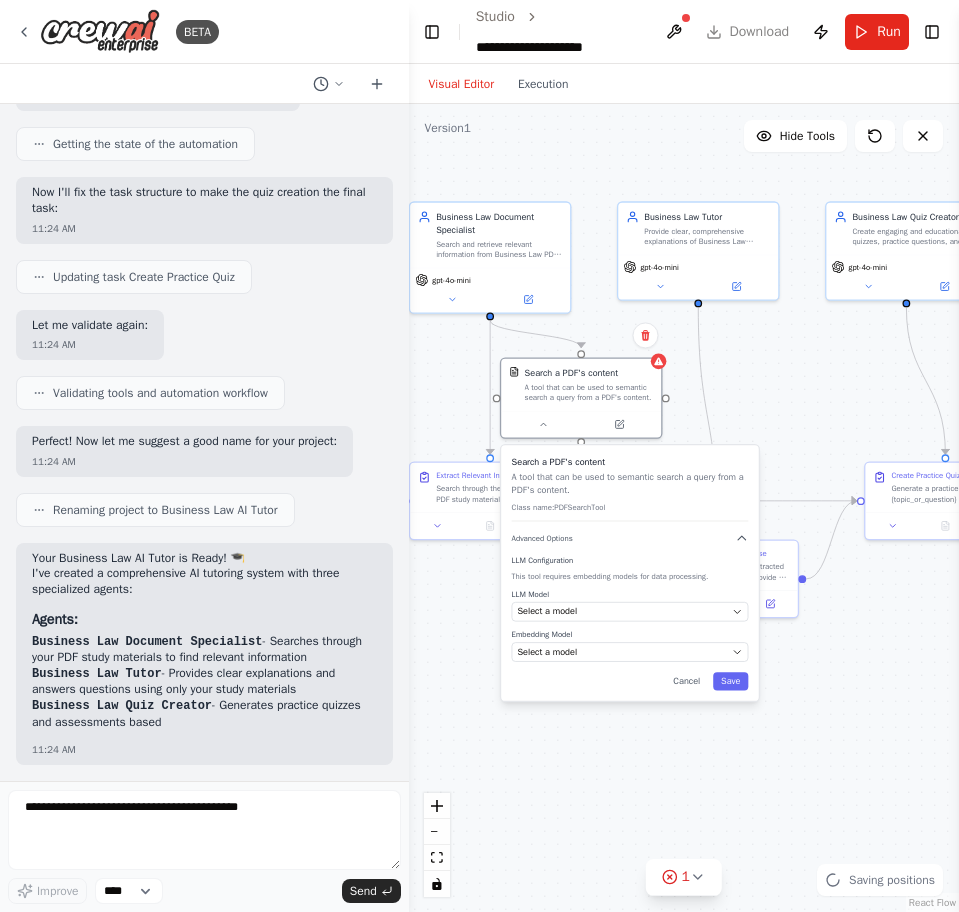 drag, startPoint x: 795, startPoint y: 622, endPoint x: 798, endPoint y: 423, distance: 199.02261 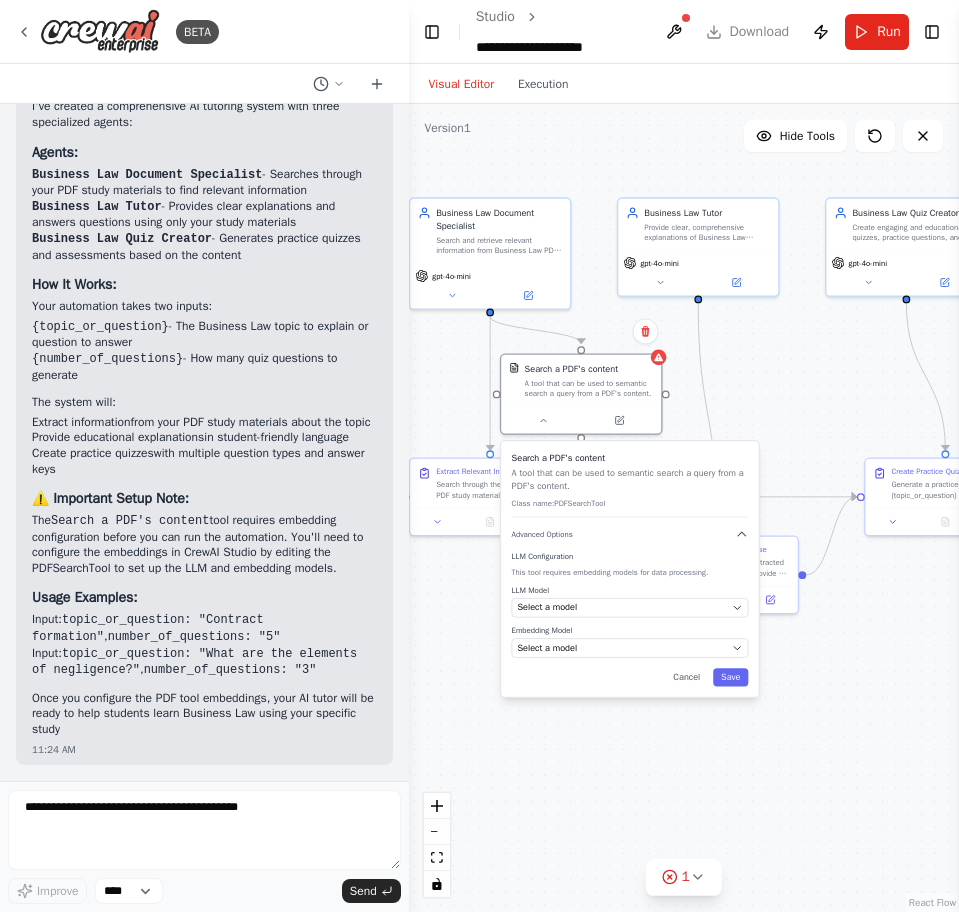 scroll, scrollTop: 2025, scrollLeft: 0, axis: vertical 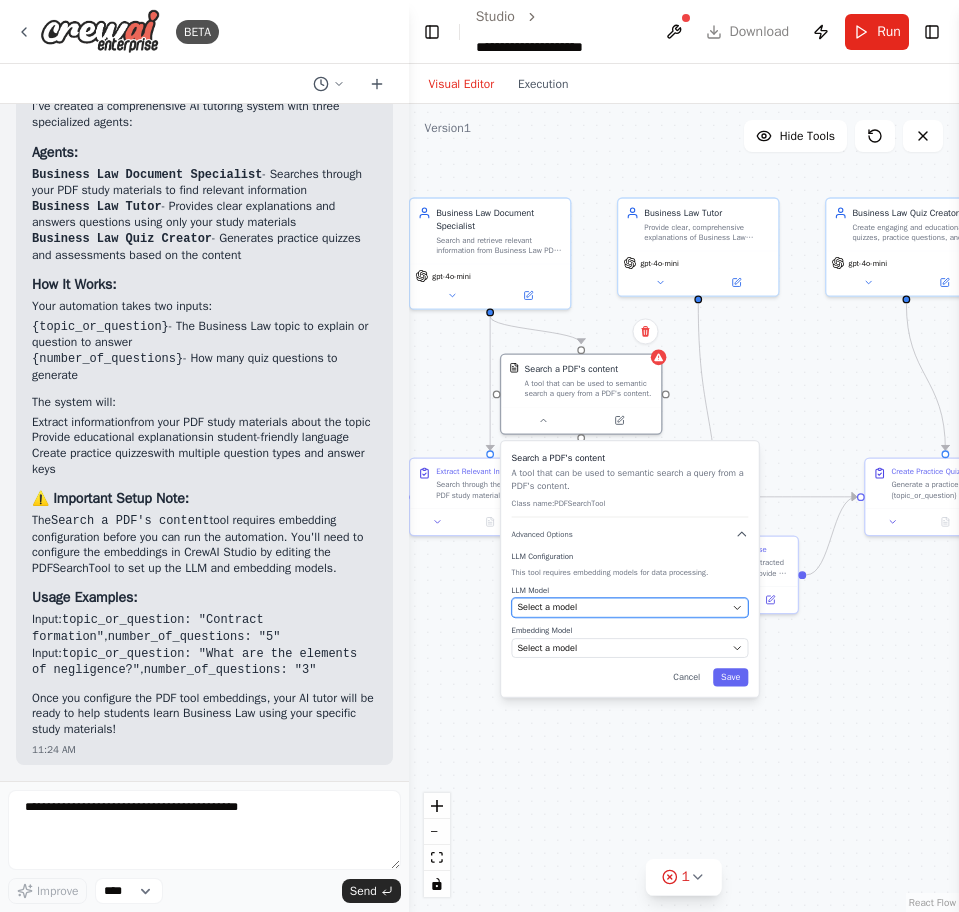 click on "Select a model" at bounding box center [621, 607] 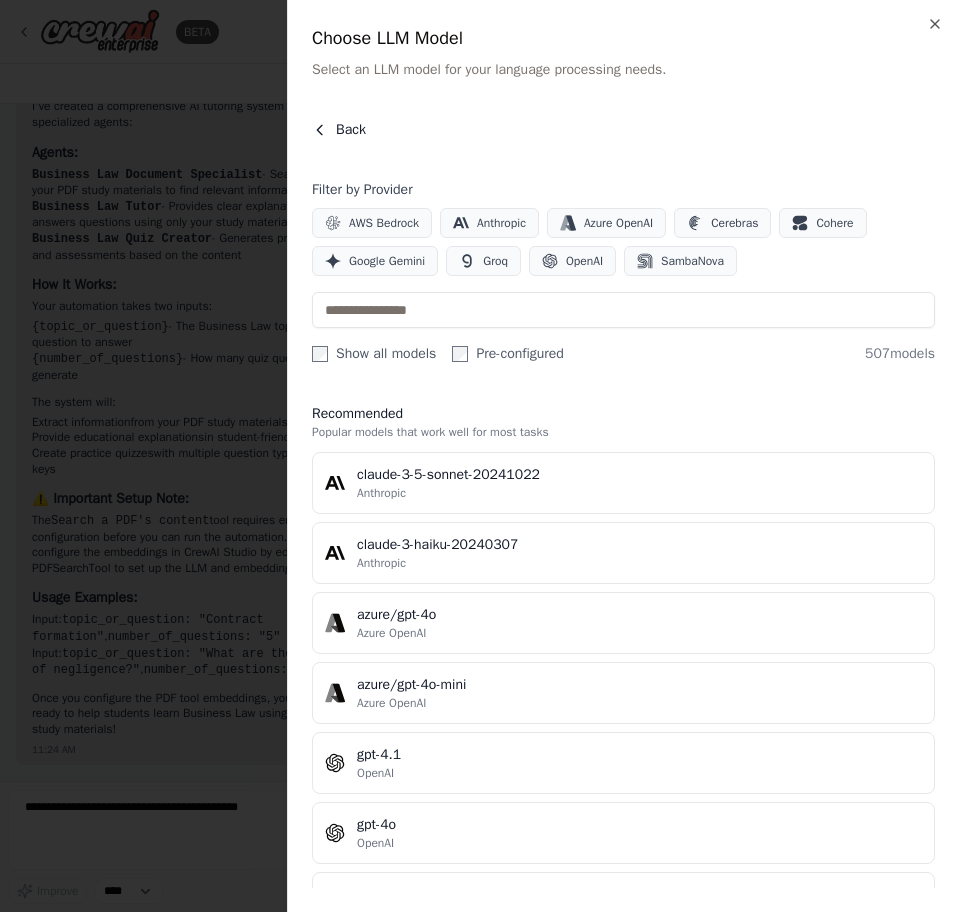 click on "Back" at bounding box center [339, 130] 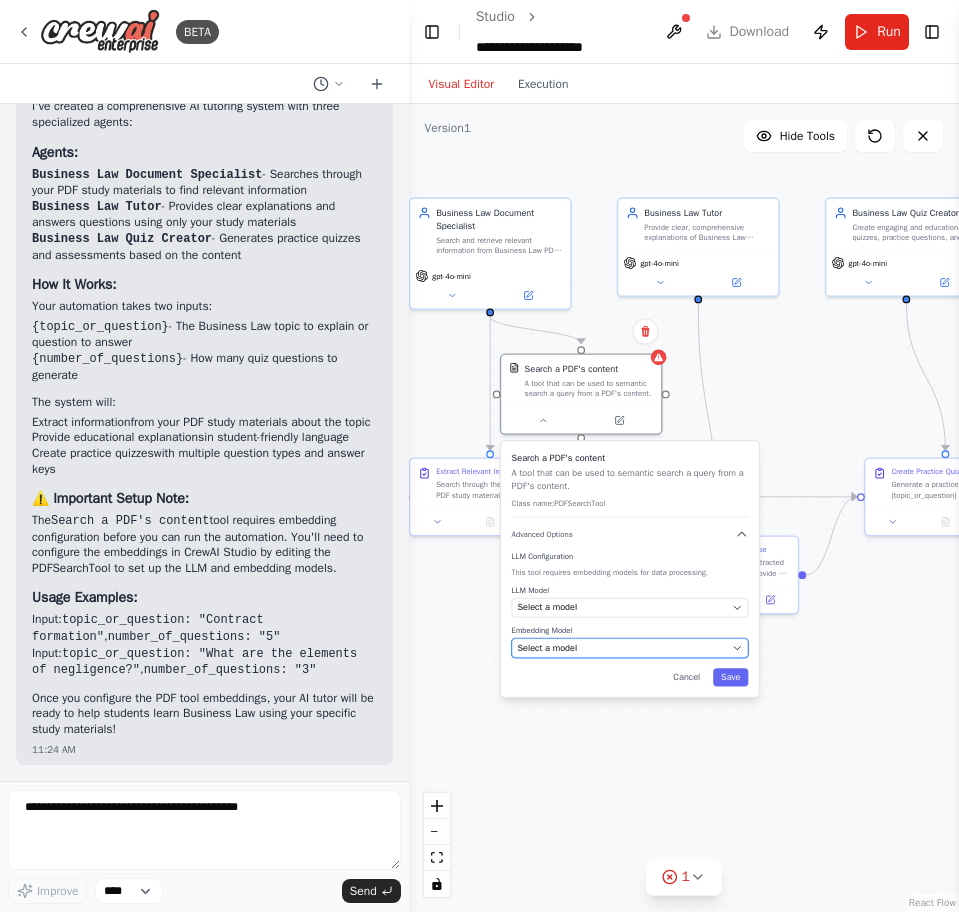 click on "Select a model" at bounding box center (621, 648) 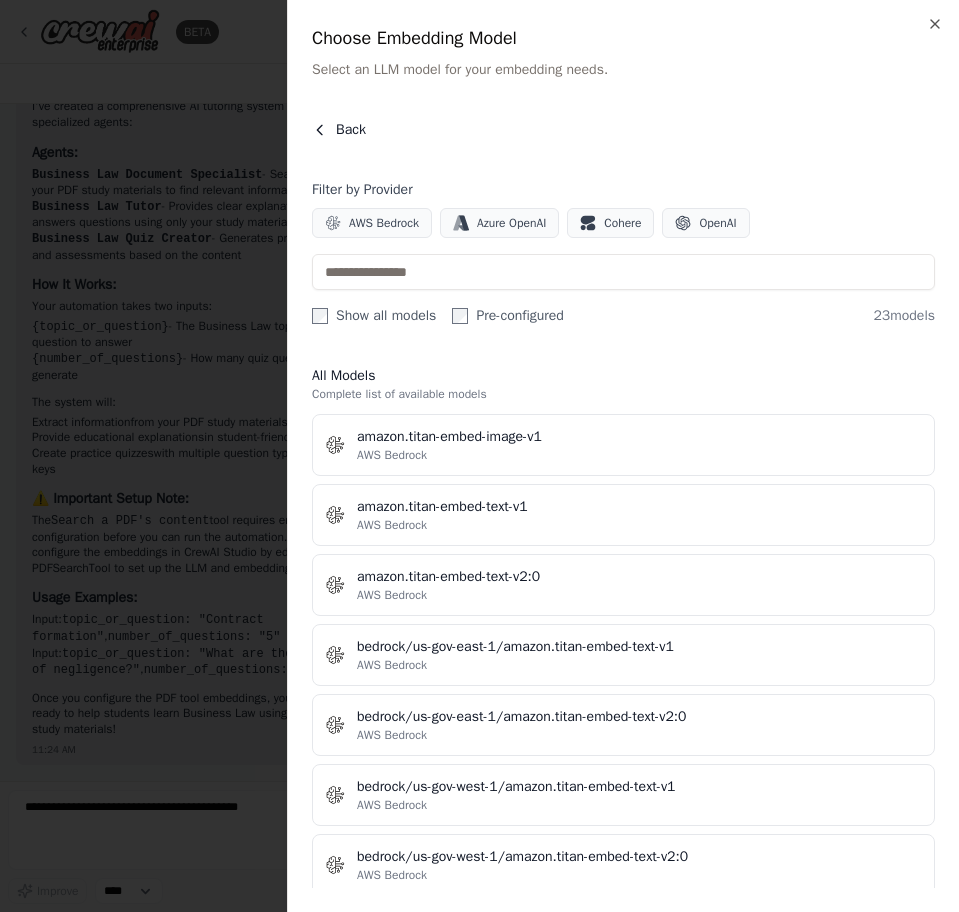 click on "Back" at bounding box center (339, 130) 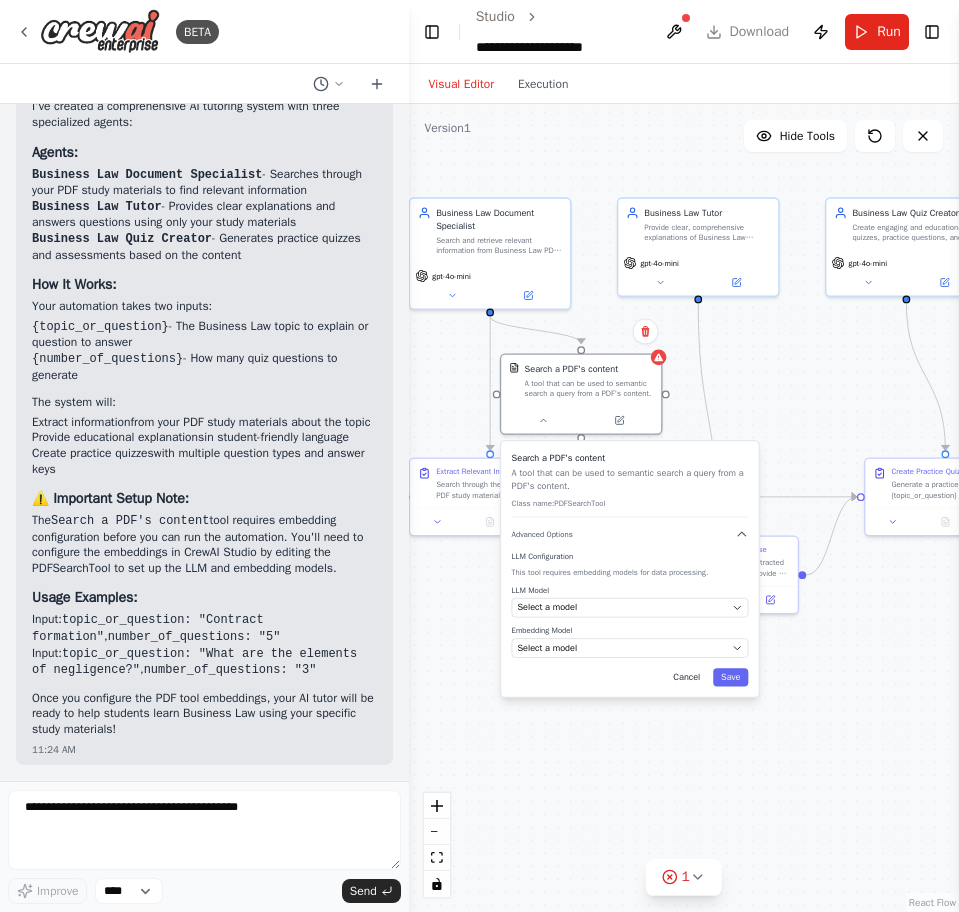 click on "Cancel" at bounding box center (686, 677) 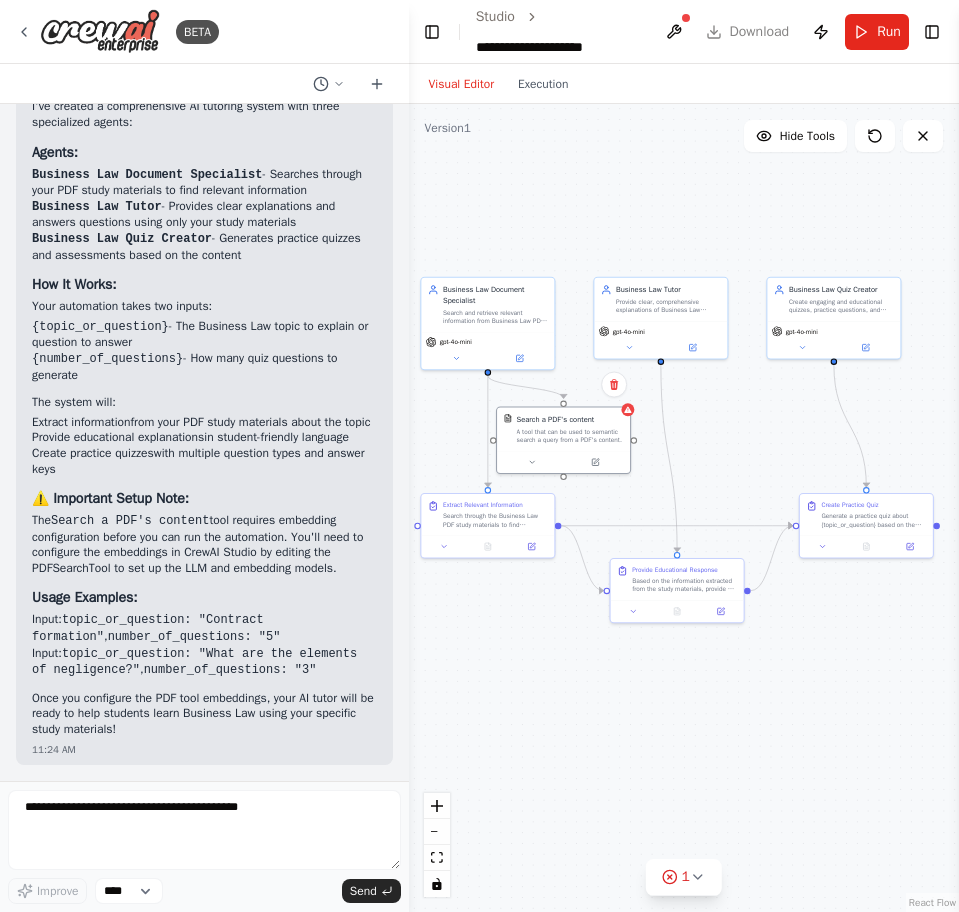 drag, startPoint x: 749, startPoint y: 686, endPoint x: 703, endPoint y: 683, distance: 46.09772 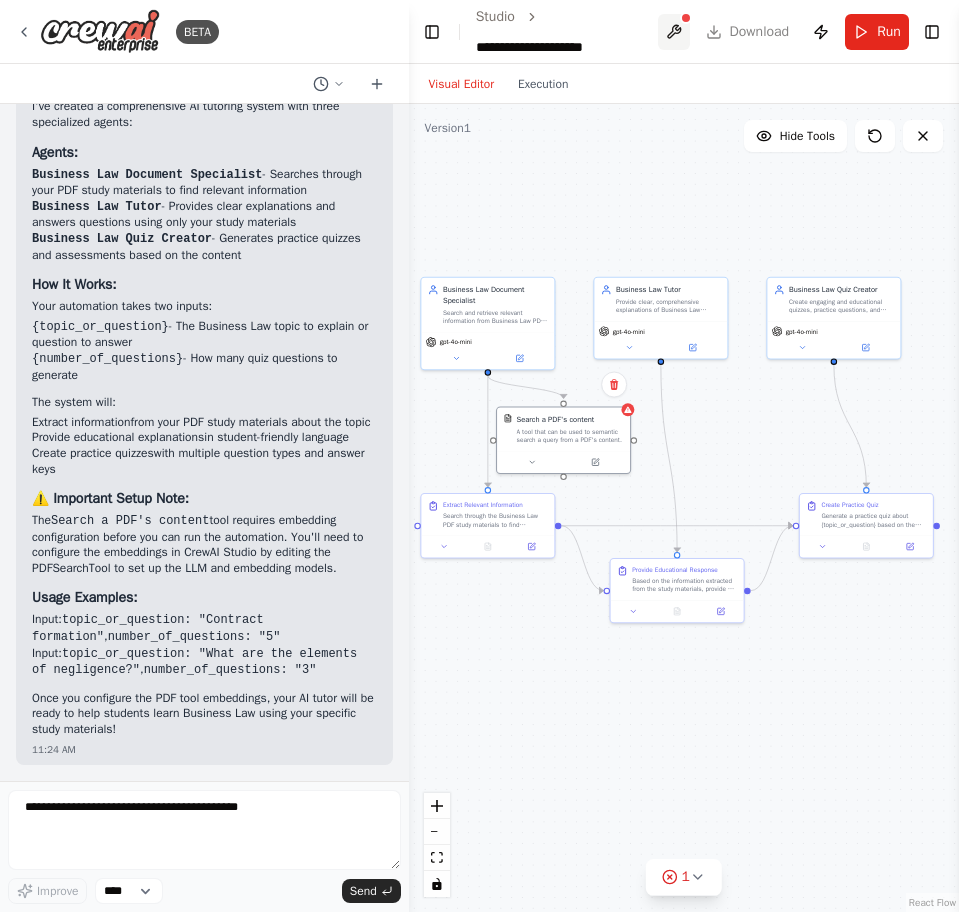 click at bounding box center [674, 32] 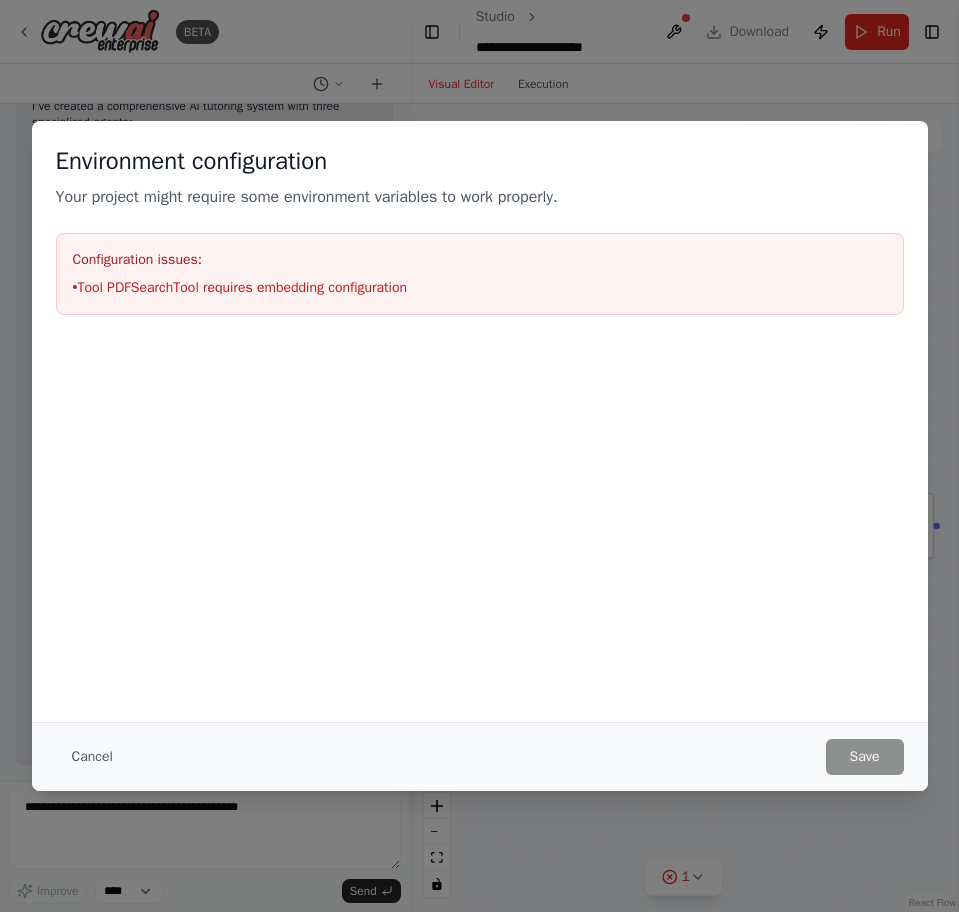 click on "Environment configuration Your project might require some environment variables to work properly. Configuration issues: •  Tool PDFSearchTool requires embedding configuration Cancel Save" at bounding box center [479, 456] 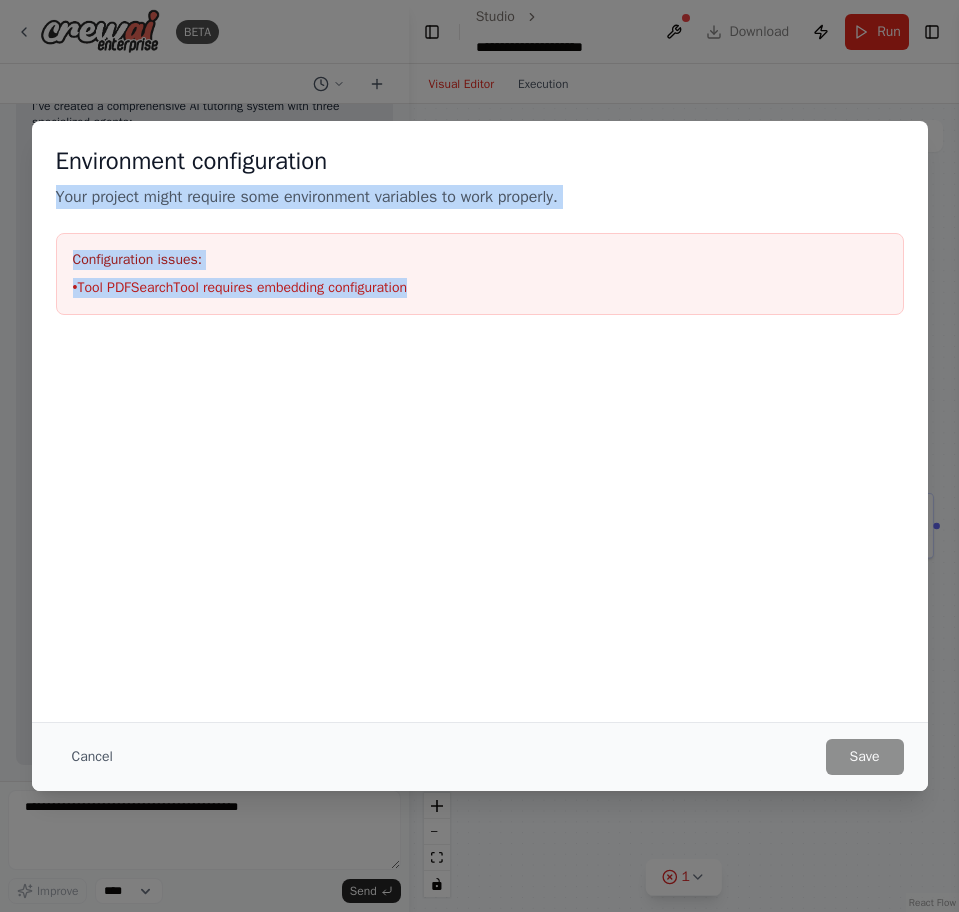 drag, startPoint x: 519, startPoint y: 39, endPoint x: 621, endPoint y: 369, distance: 345.4041 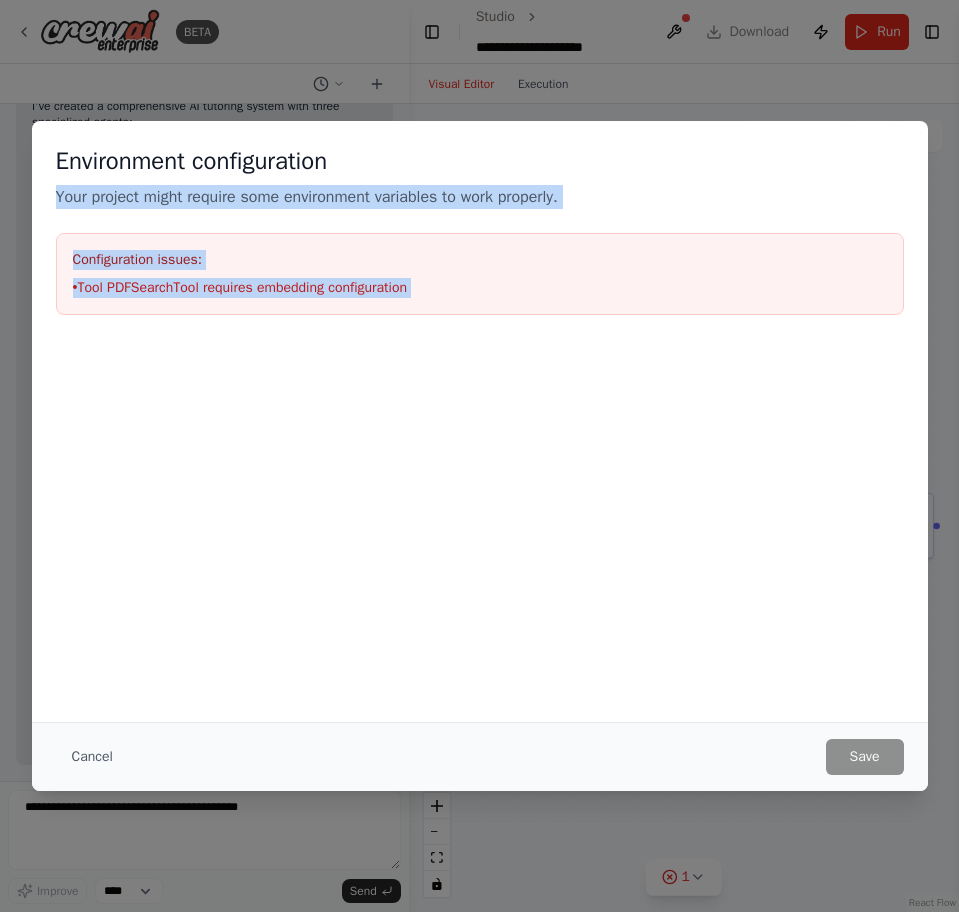 click at bounding box center [480, 439] 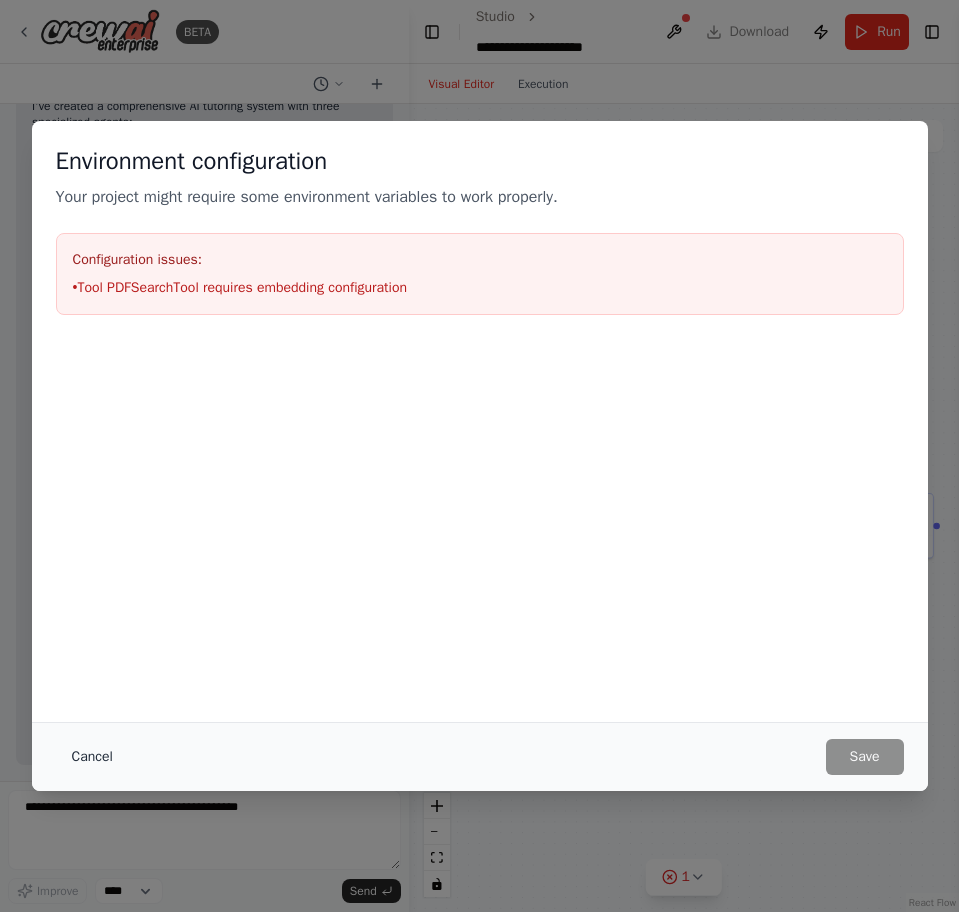 click on "Cancel" at bounding box center (92, 757) 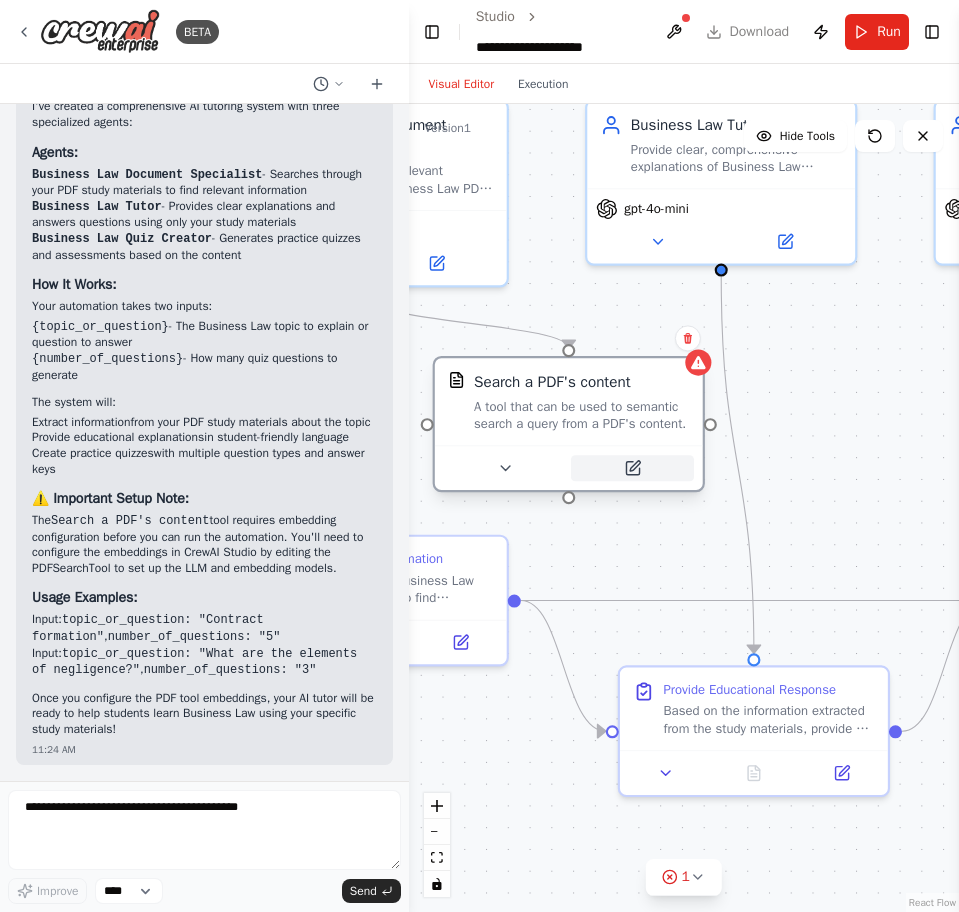 drag, startPoint x: 601, startPoint y: 452, endPoint x: 647, endPoint y: 457, distance: 46.270943 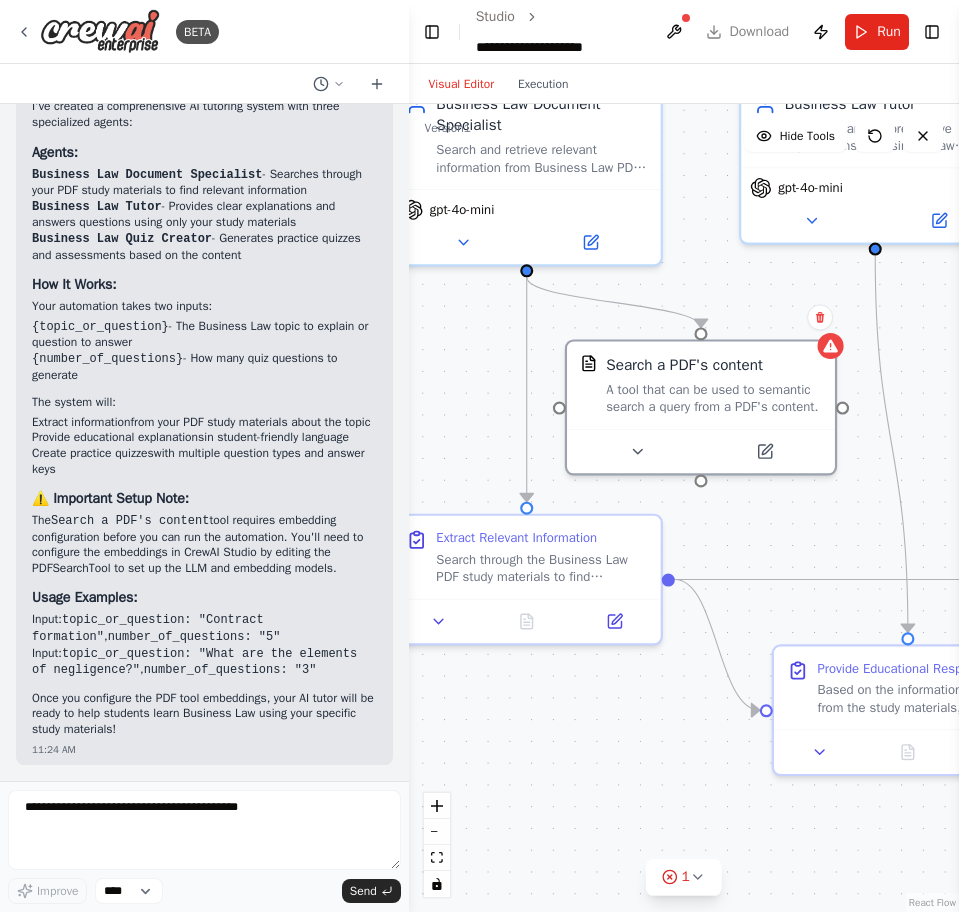 drag, startPoint x: 805, startPoint y: 450, endPoint x: 965, endPoint y: 429, distance: 161.37224 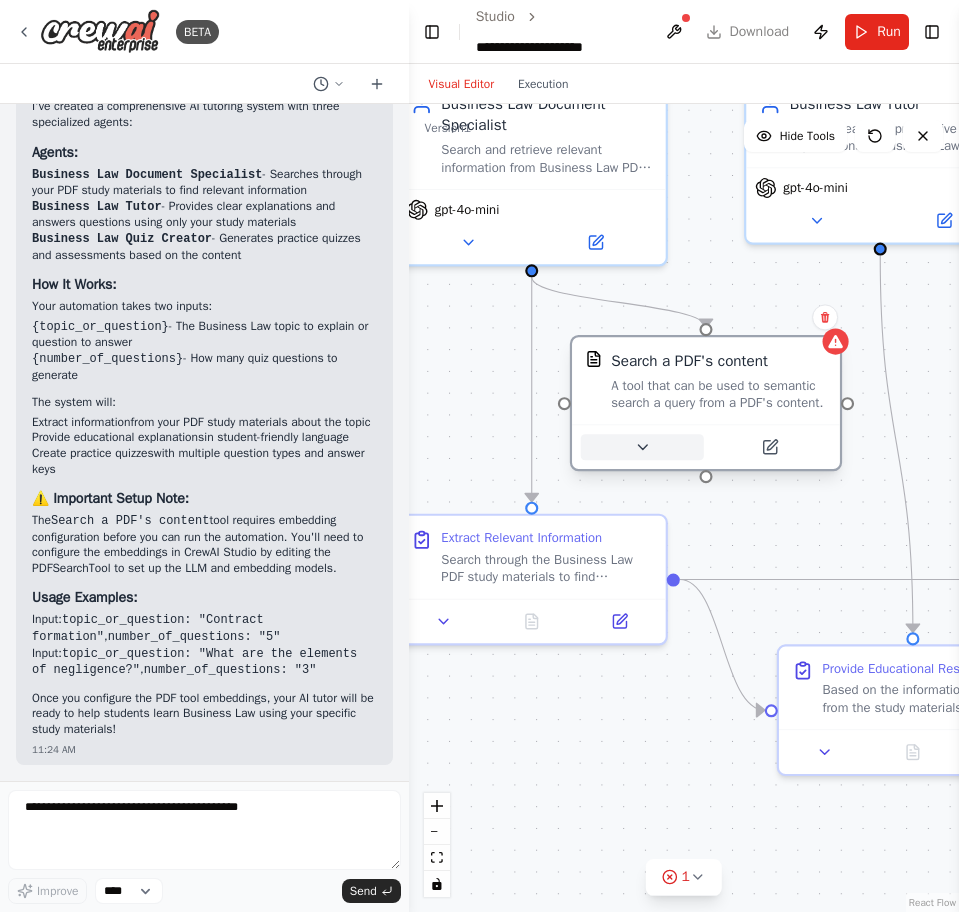 click at bounding box center [641, 447] 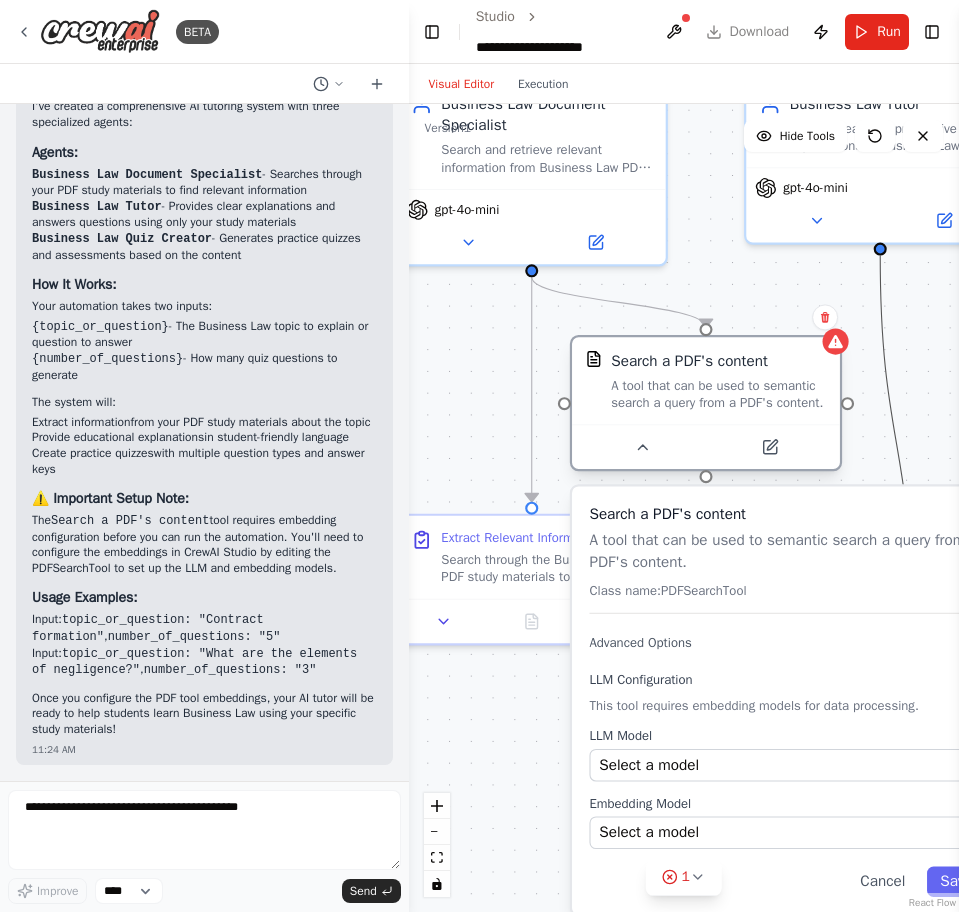 drag, startPoint x: 887, startPoint y: 448, endPoint x: 806, endPoint y: 360, distance: 119.60351 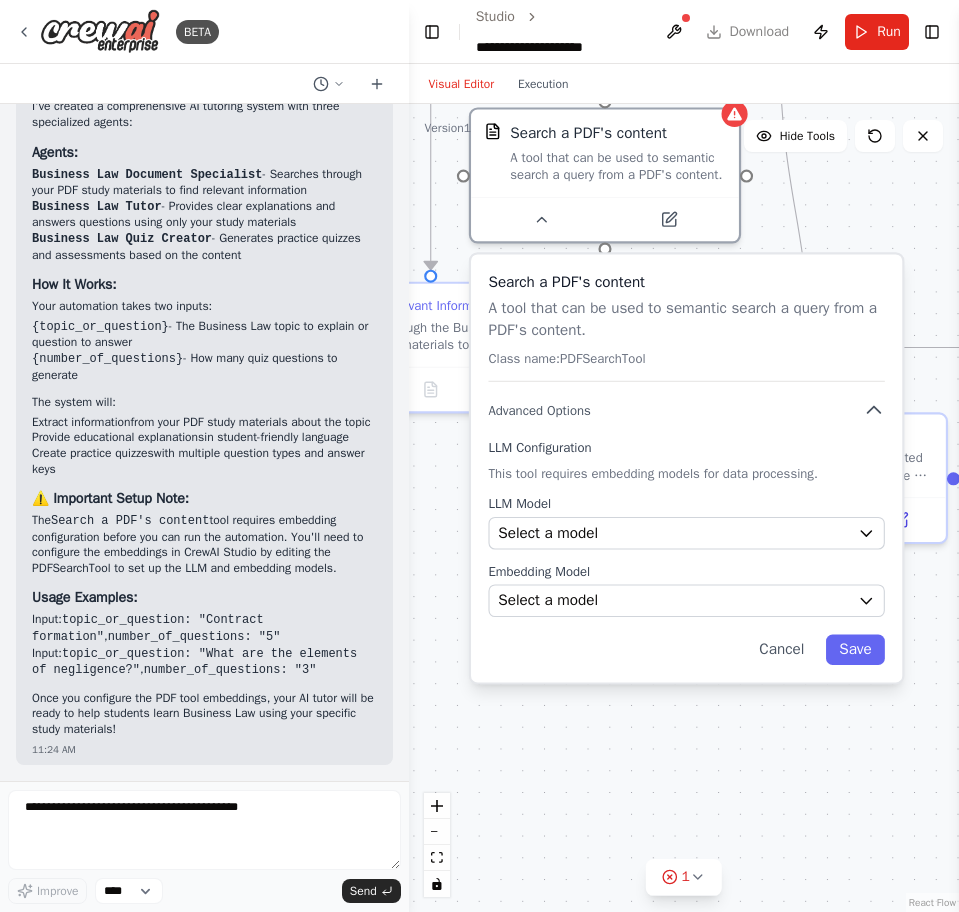 drag, startPoint x: 745, startPoint y: 294, endPoint x: 644, endPoint y: 60, distance: 254.86664 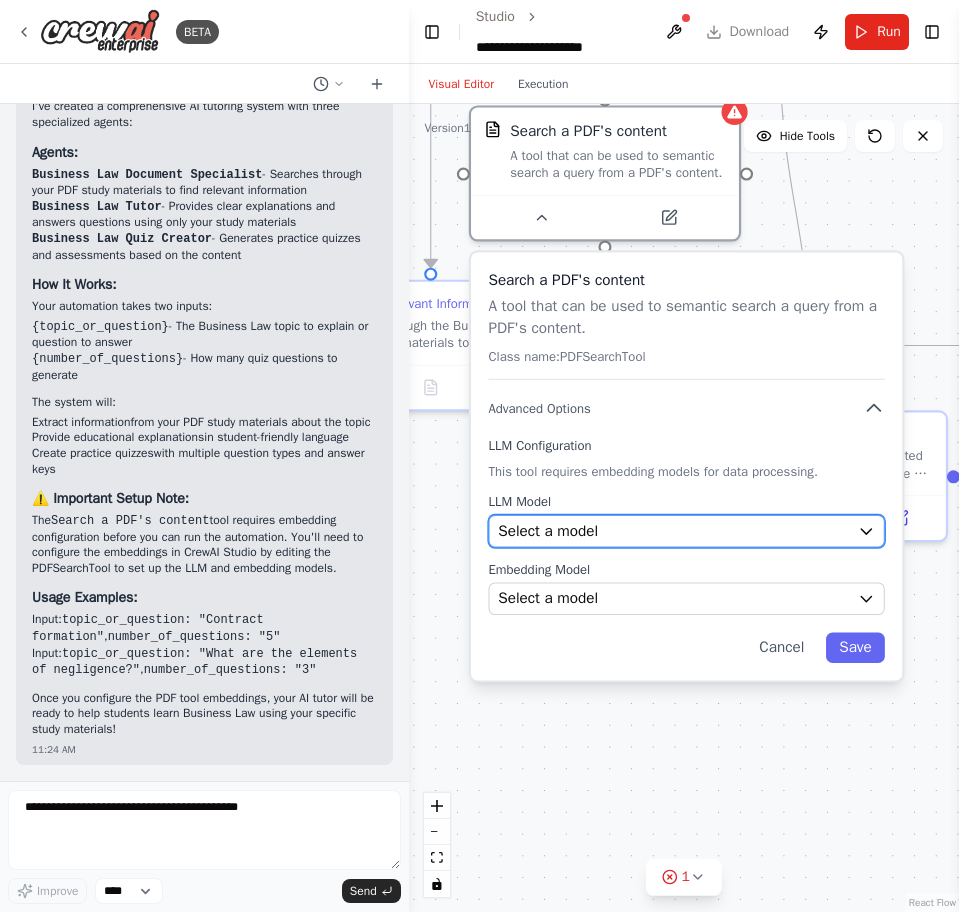 click on "Select a model" at bounding box center [673, 531] 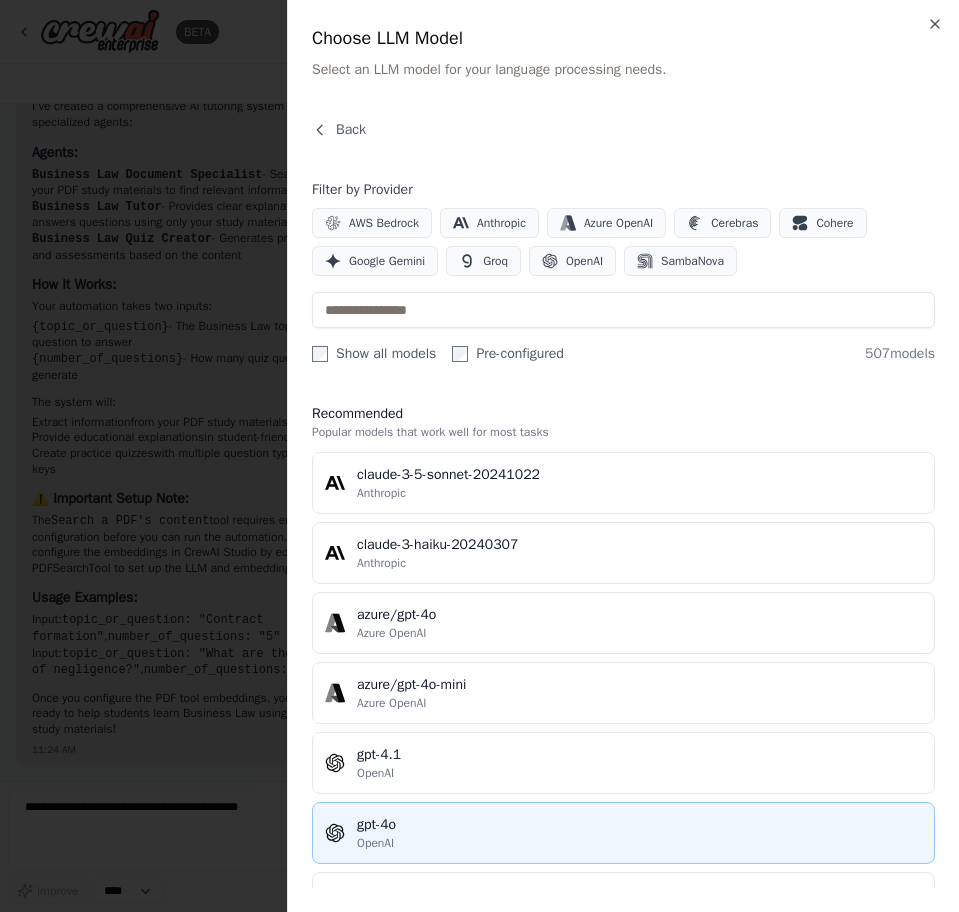click on "gpt-4o OpenAI" at bounding box center [623, 833] 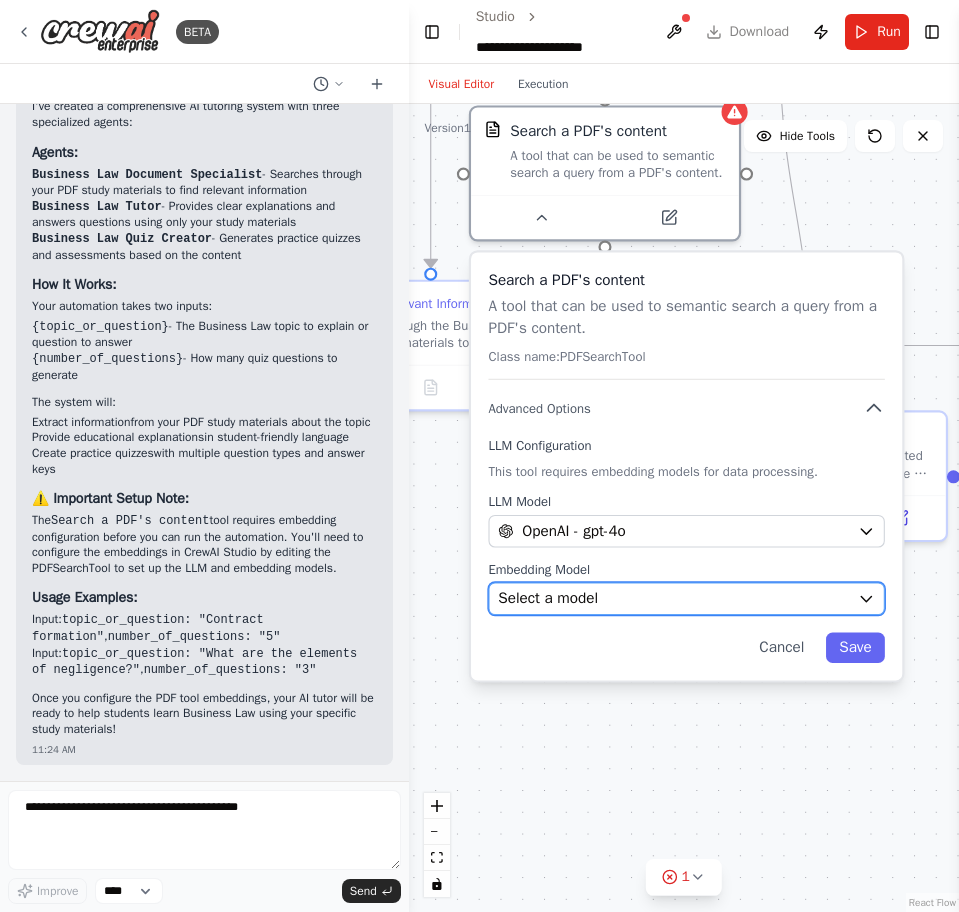 click on "Select a model" at bounding box center (673, 599) 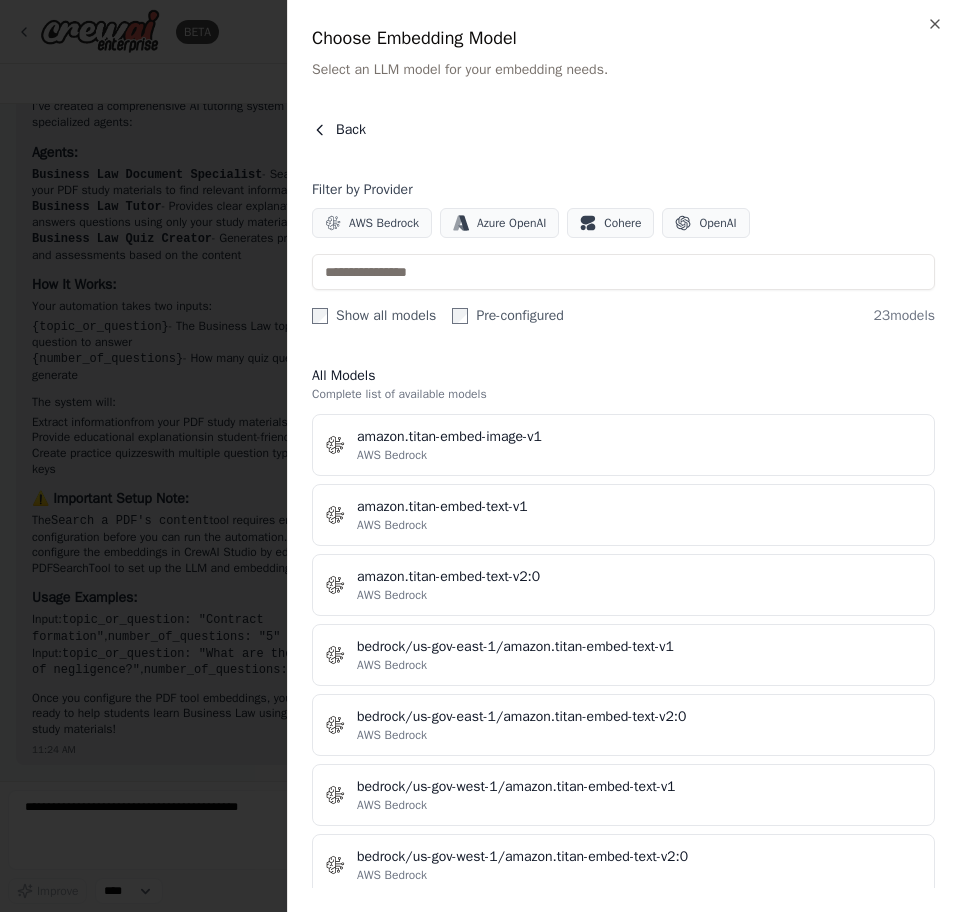 click on "Back" at bounding box center (351, 130) 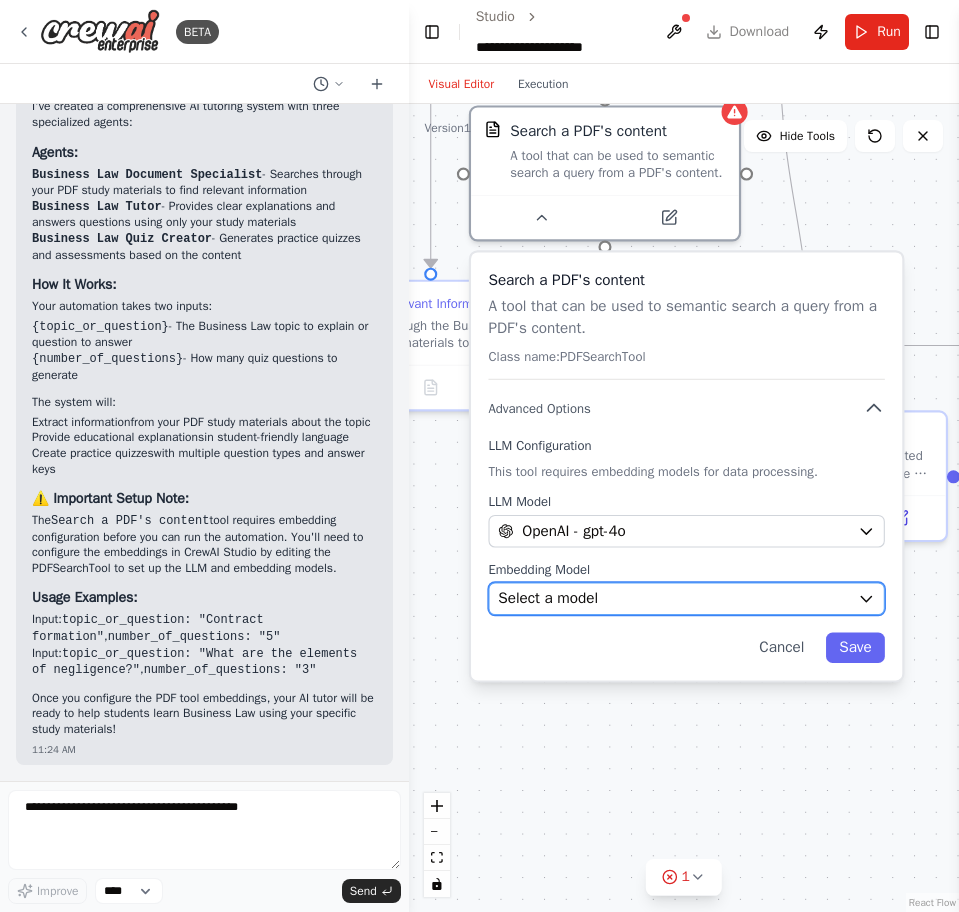 click on "Select a model" at bounding box center [548, 599] 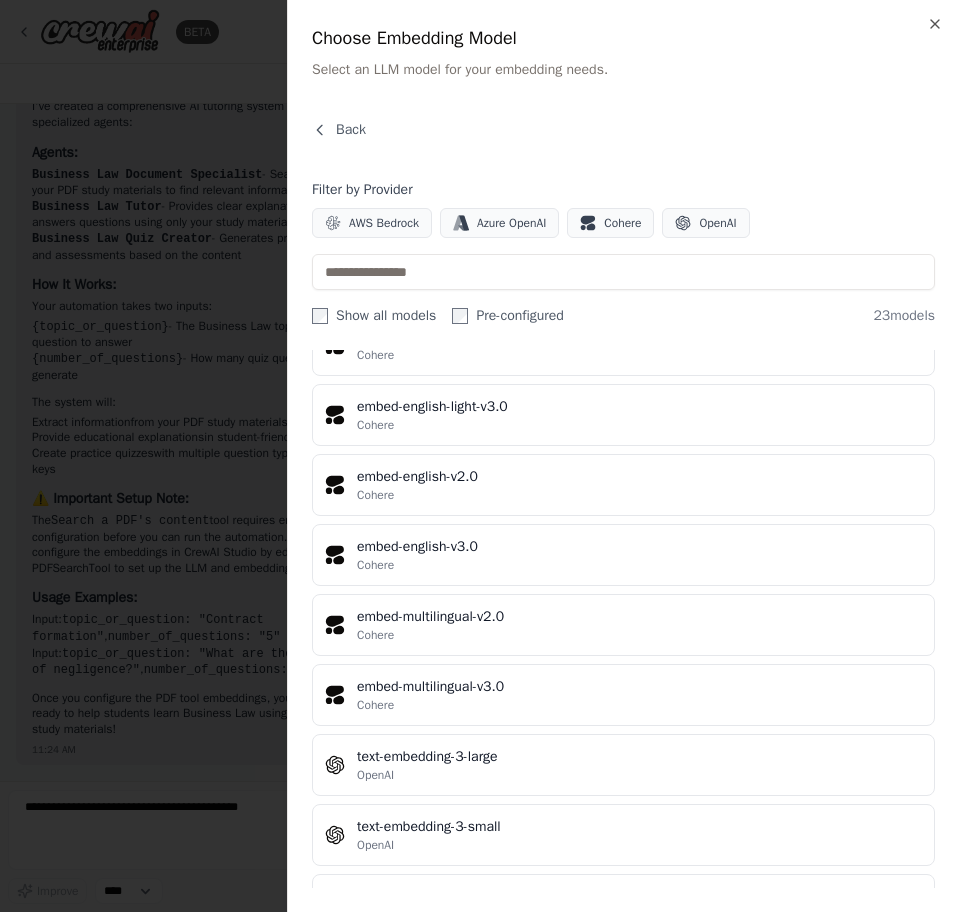 scroll, scrollTop: 1144, scrollLeft: 0, axis: vertical 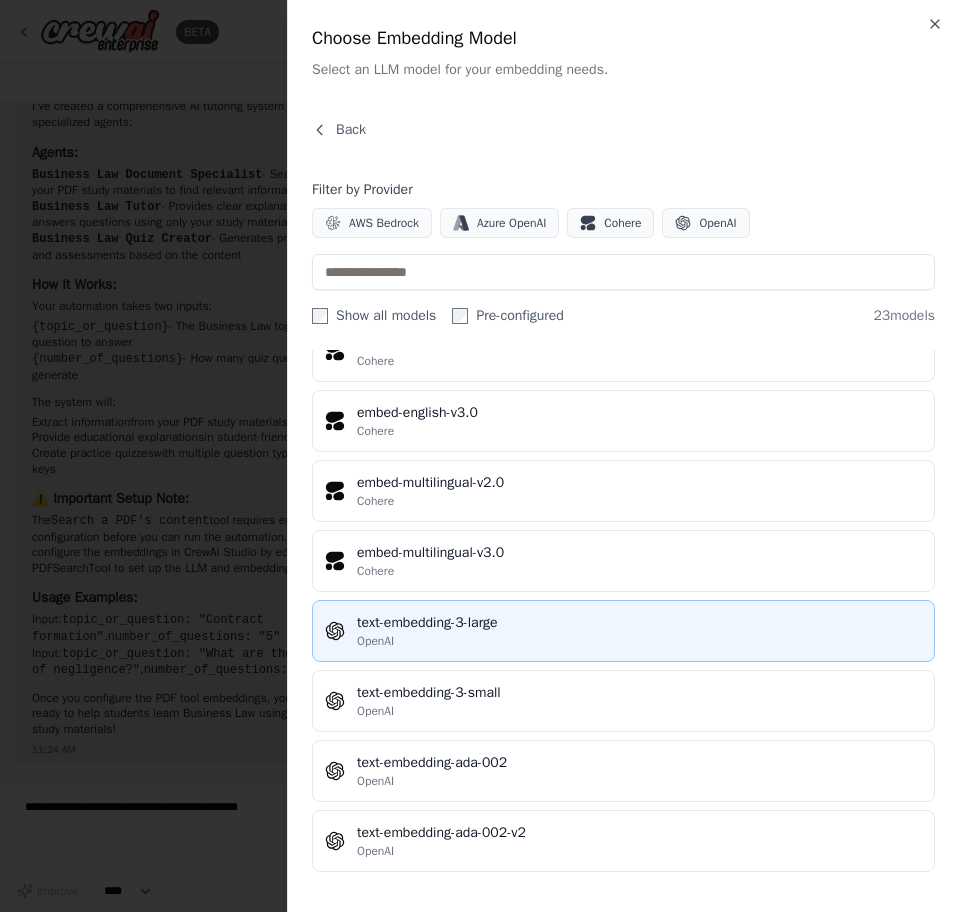 click on "text-embedding-3-large" at bounding box center (639, 623) 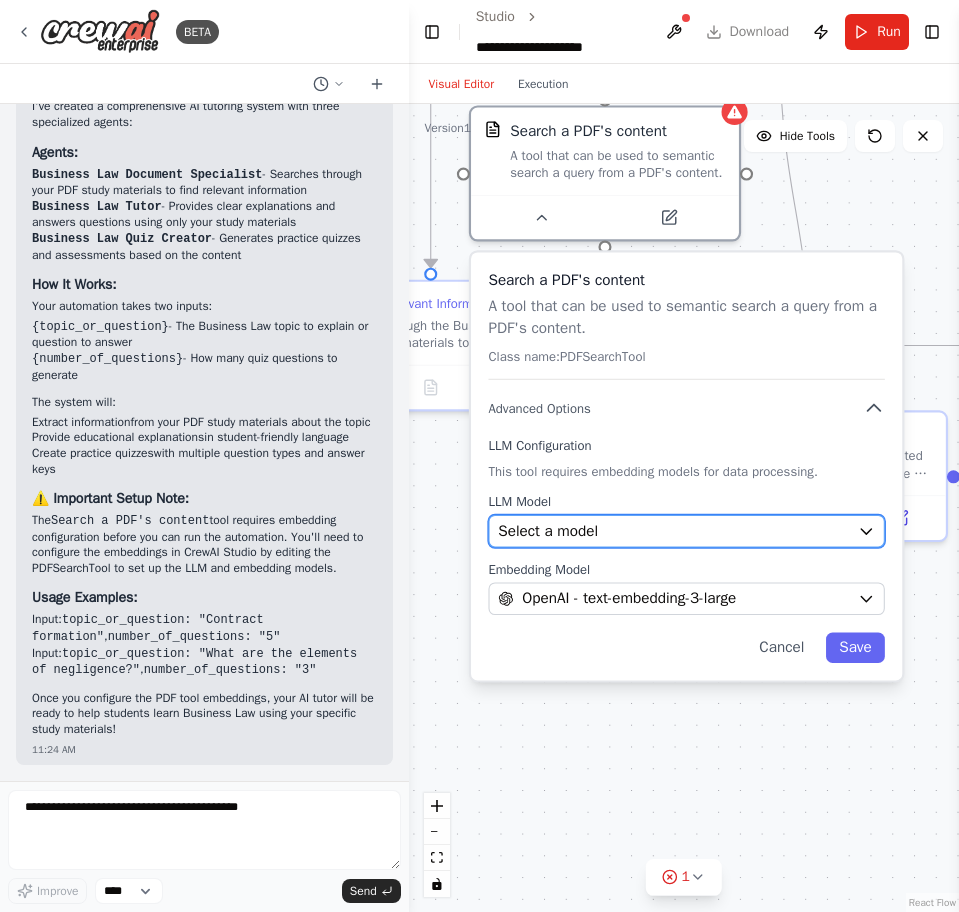 click on "Select a model" at bounding box center [673, 531] 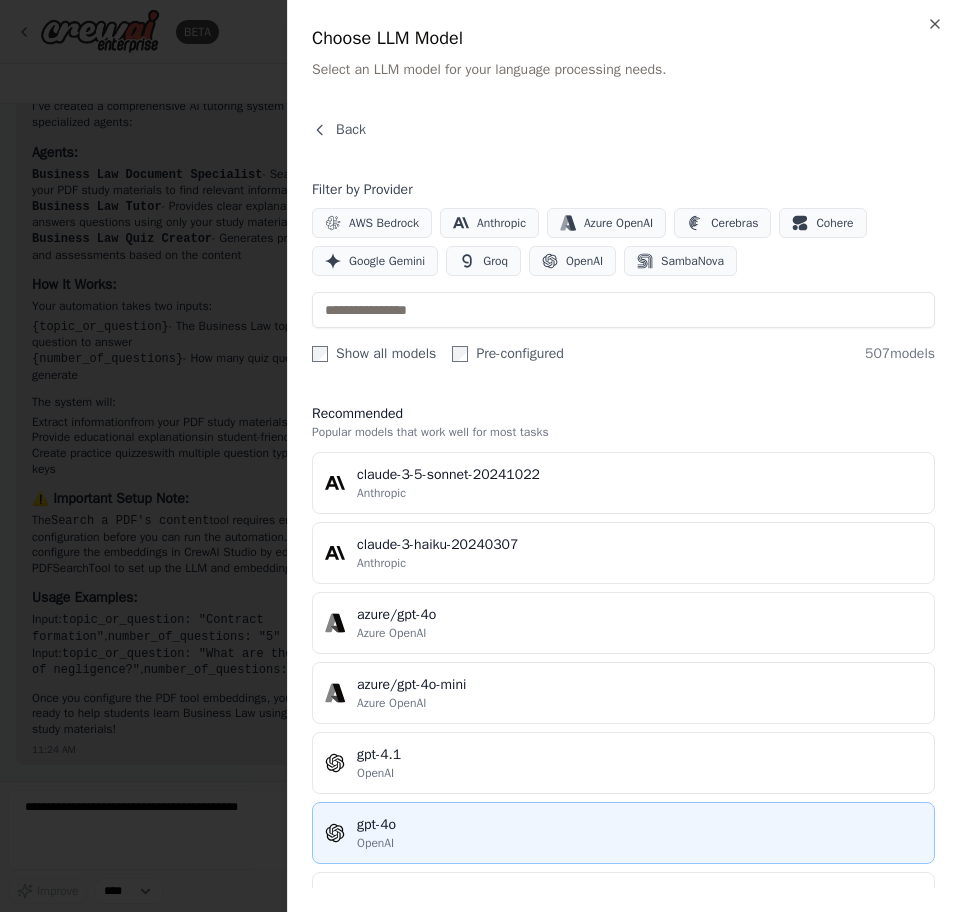 click on "gpt-4o" at bounding box center [639, 825] 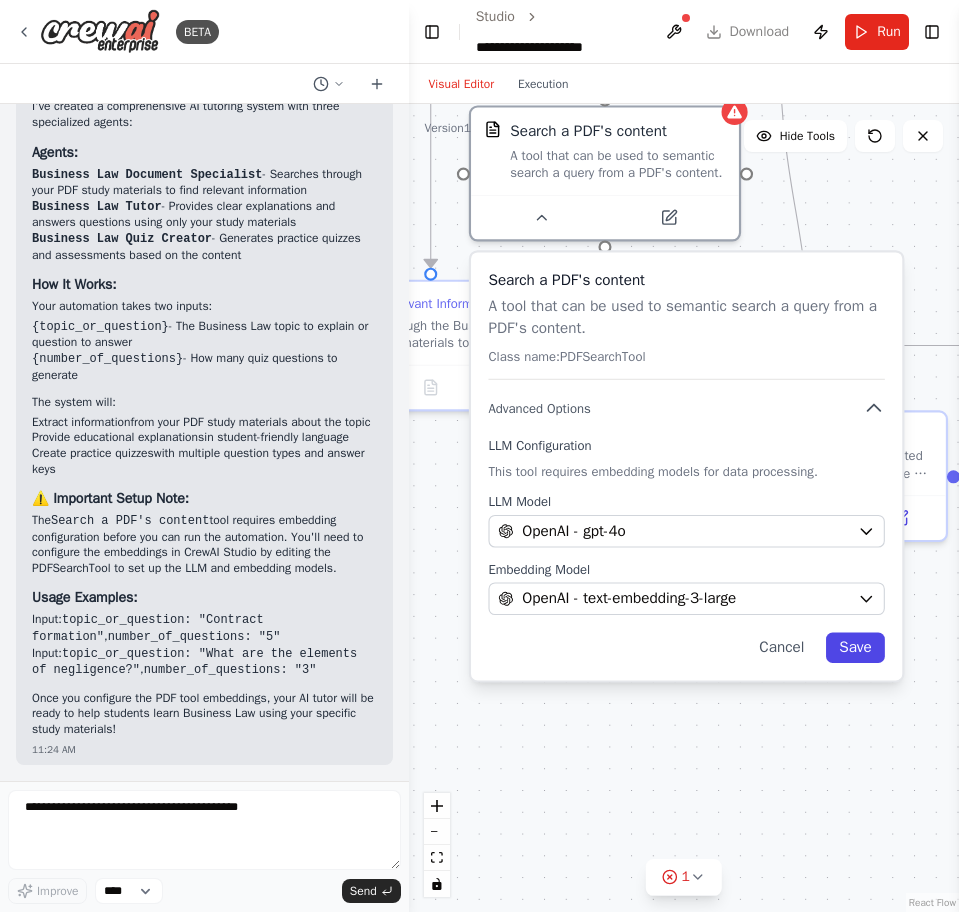 click on "Save" at bounding box center [855, 647] 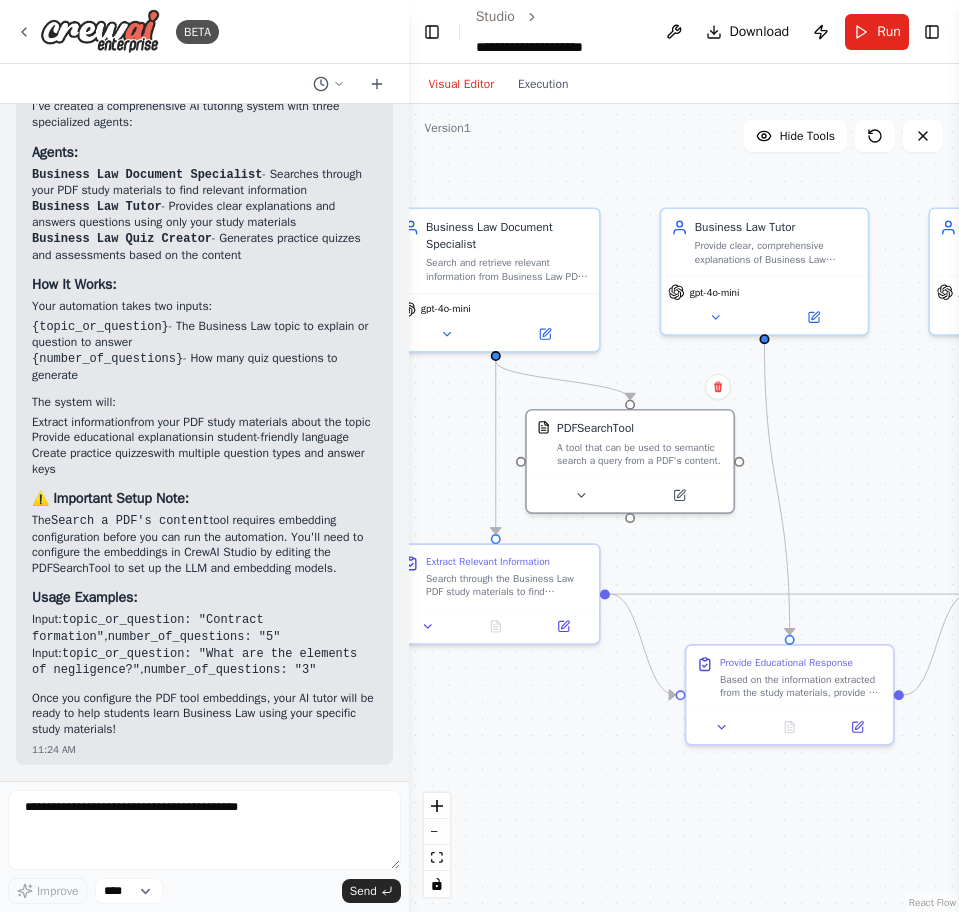 drag, startPoint x: 661, startPoint y: 393, endPoint x: 673, endPoint y: 619, distance: 226.31836 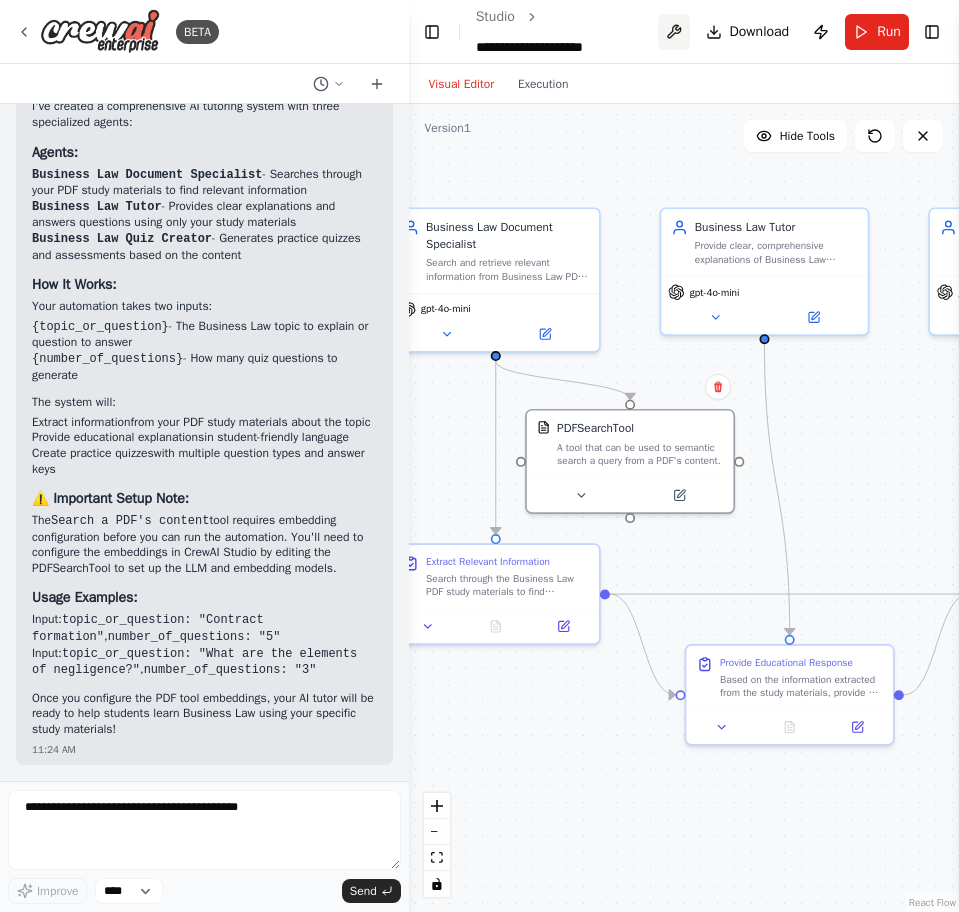 click at bounding box center (674, 32) 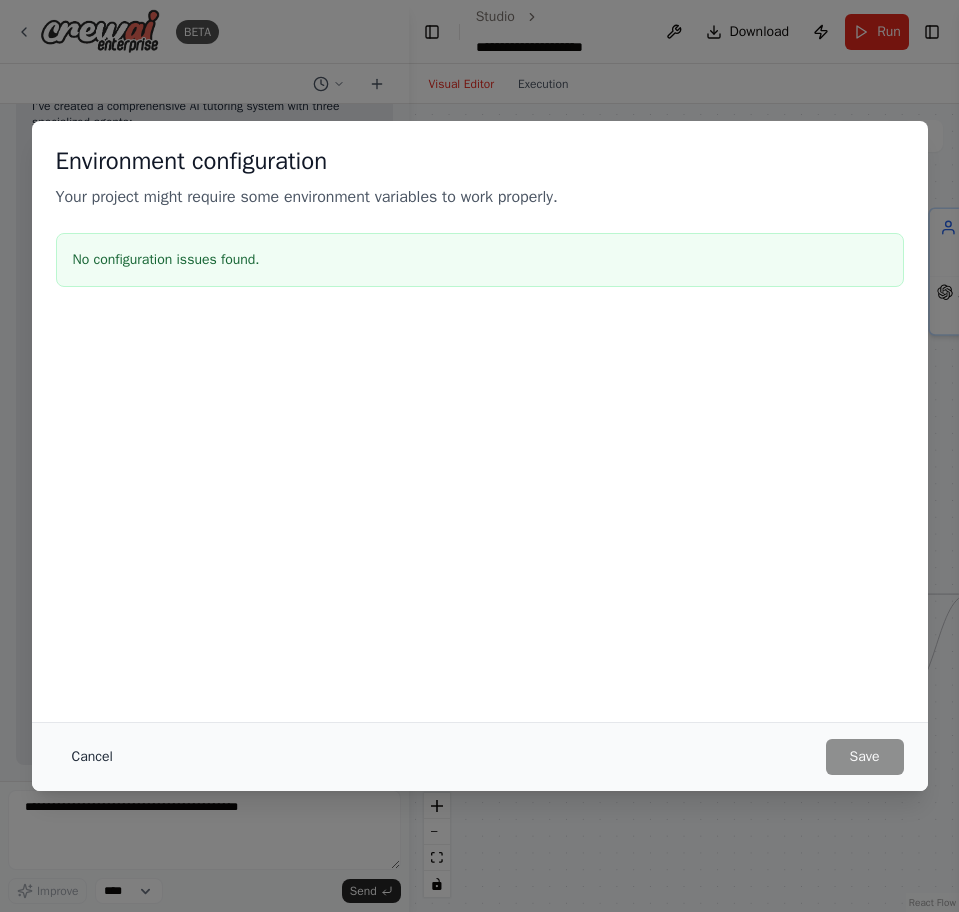 click on "Cancel" at bounding box center [92, 757] 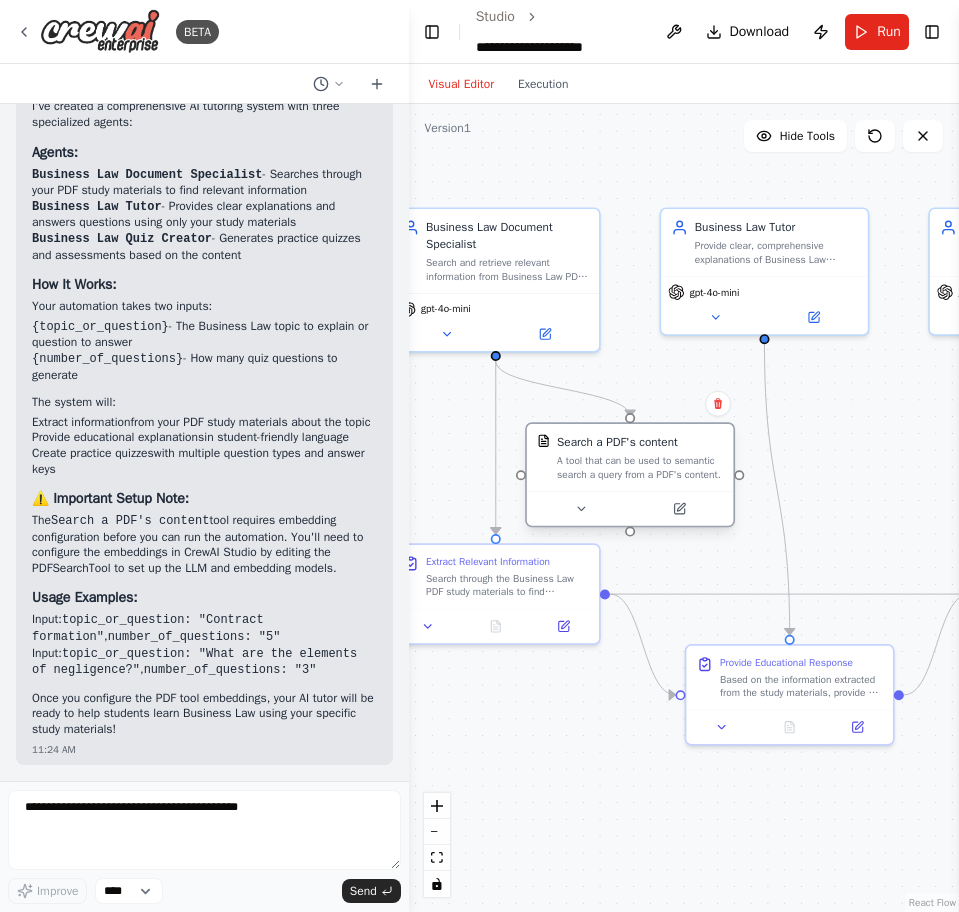 drag, startPoint x: 697, startPoint y: 479, endPoint x: 699, endPoint y: 493, distance: 14.142136 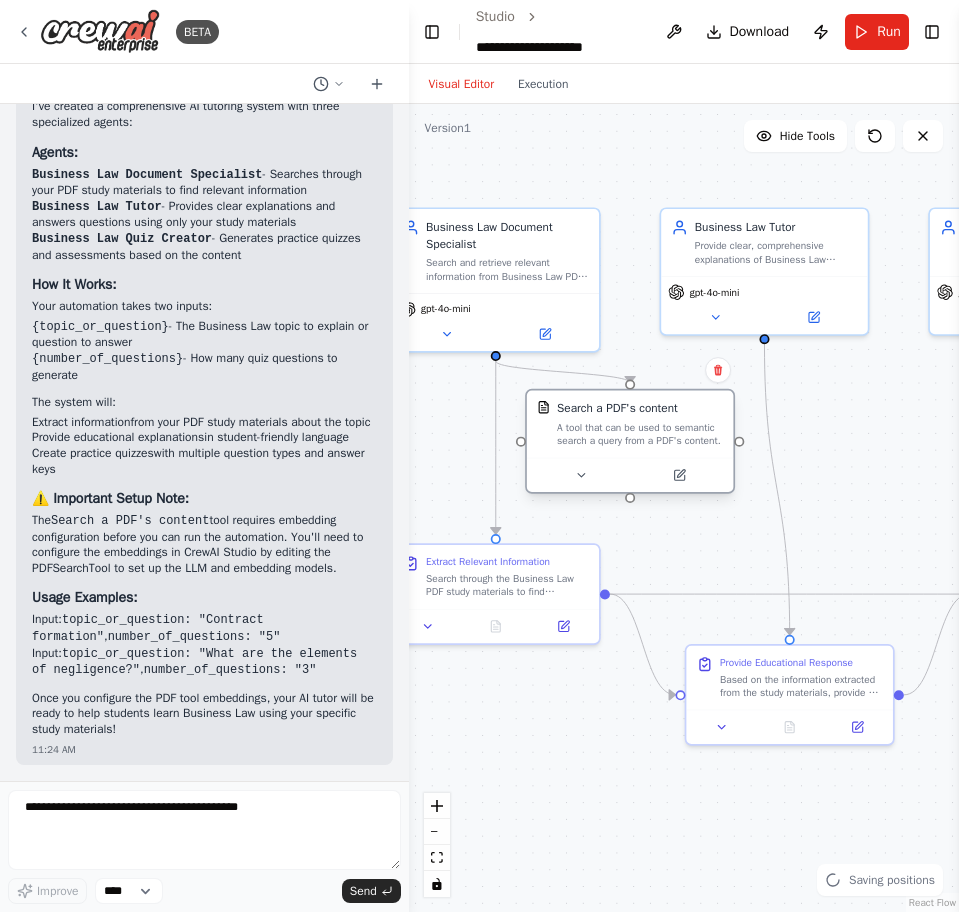 drag, startPoint x: 699, startPoint y: 493, endPoint x: 701, endPoint y: 459, distance: 34.058773 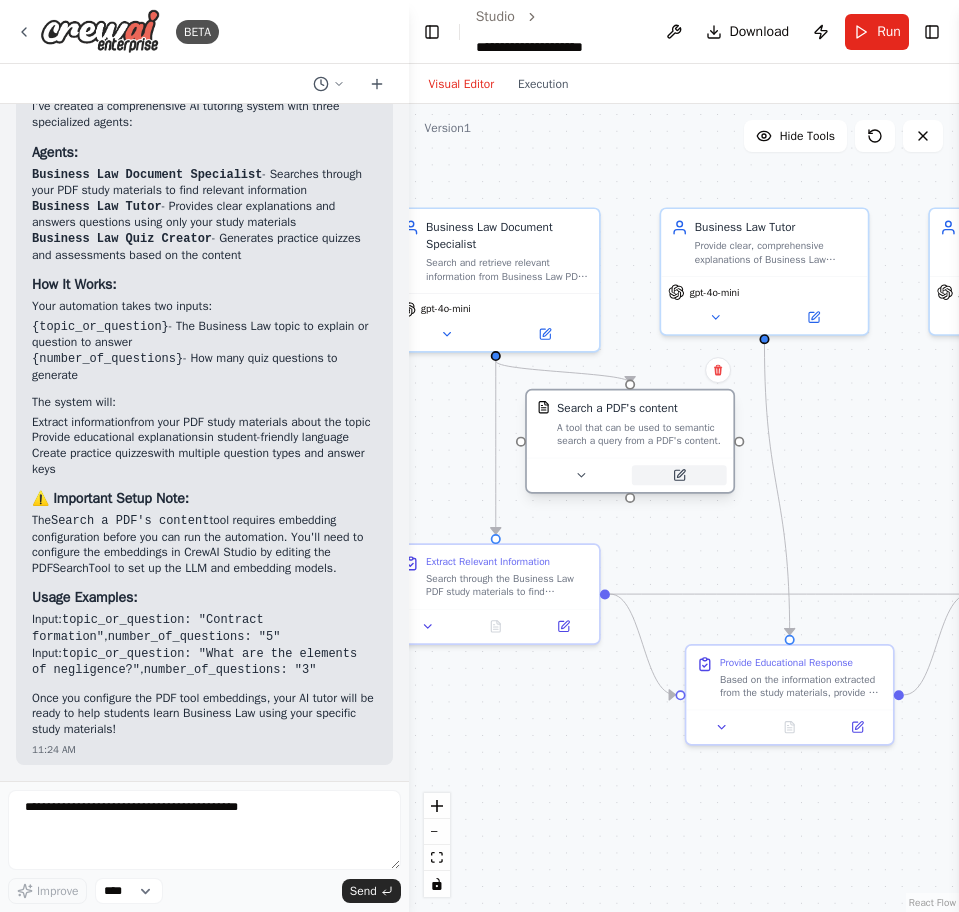 click at bounding box center (678, 475) 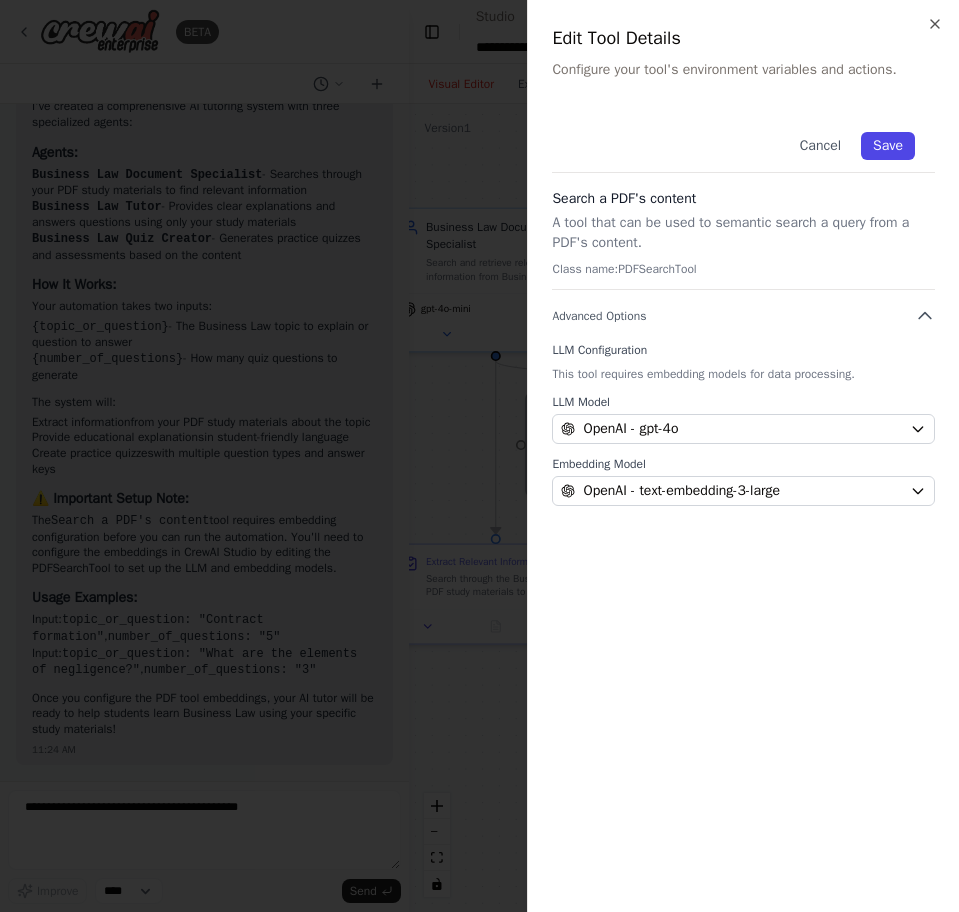 click on "Save" at bounding box center (888, 146) 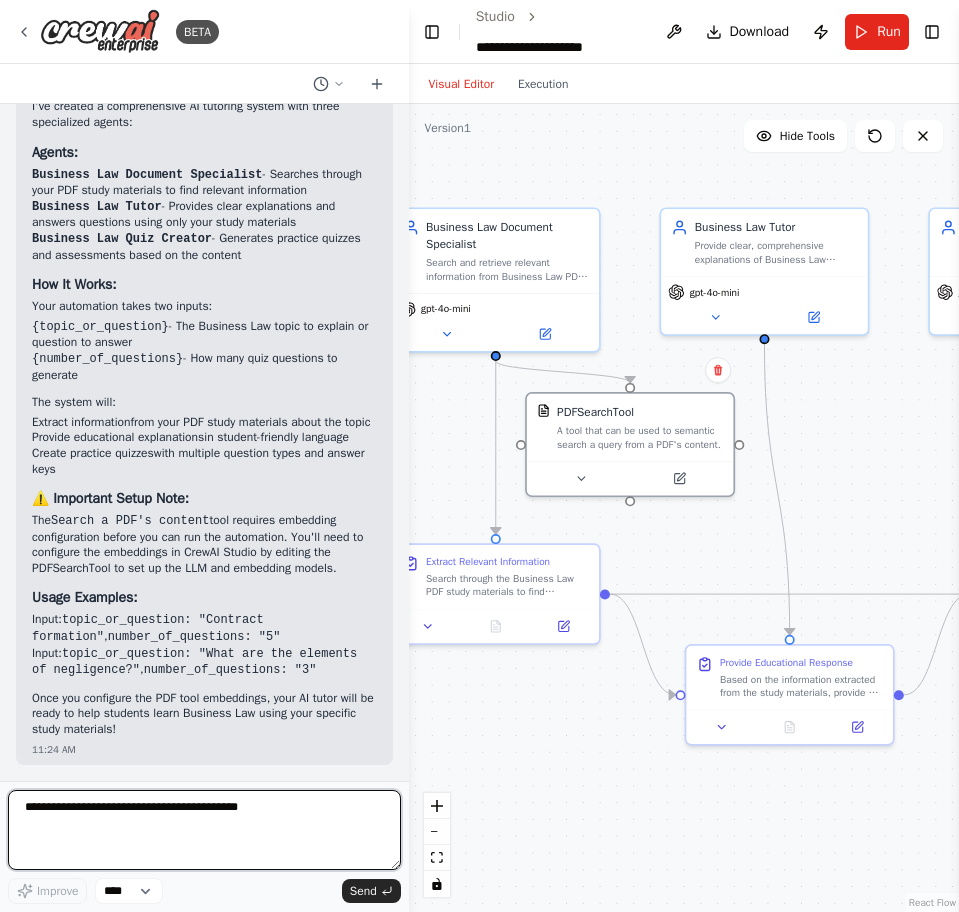 click at bounding box center (204, 830) 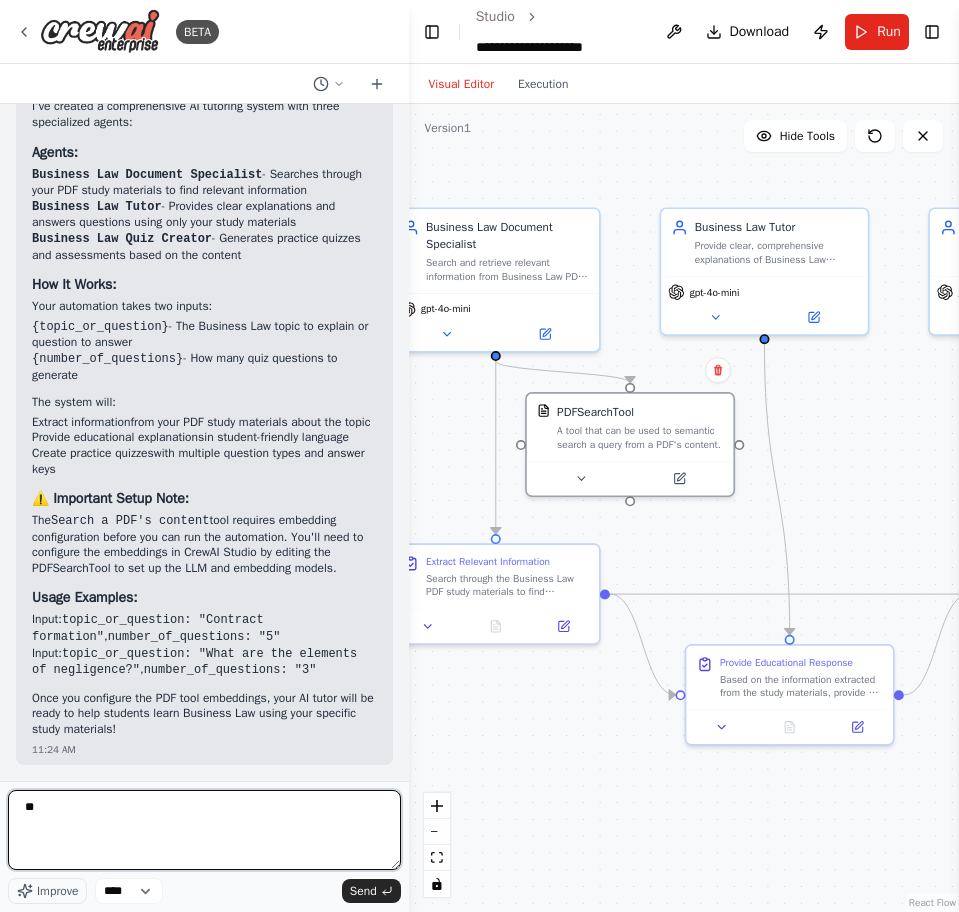 type on "*" 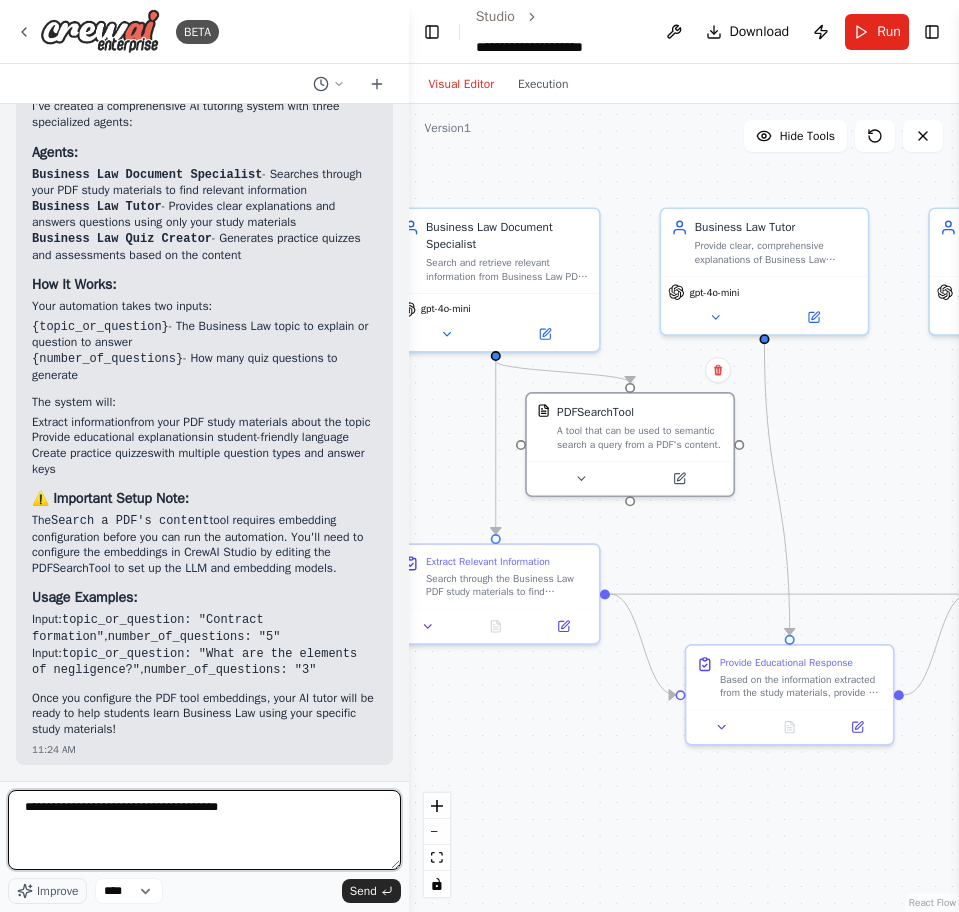 type on "**********" 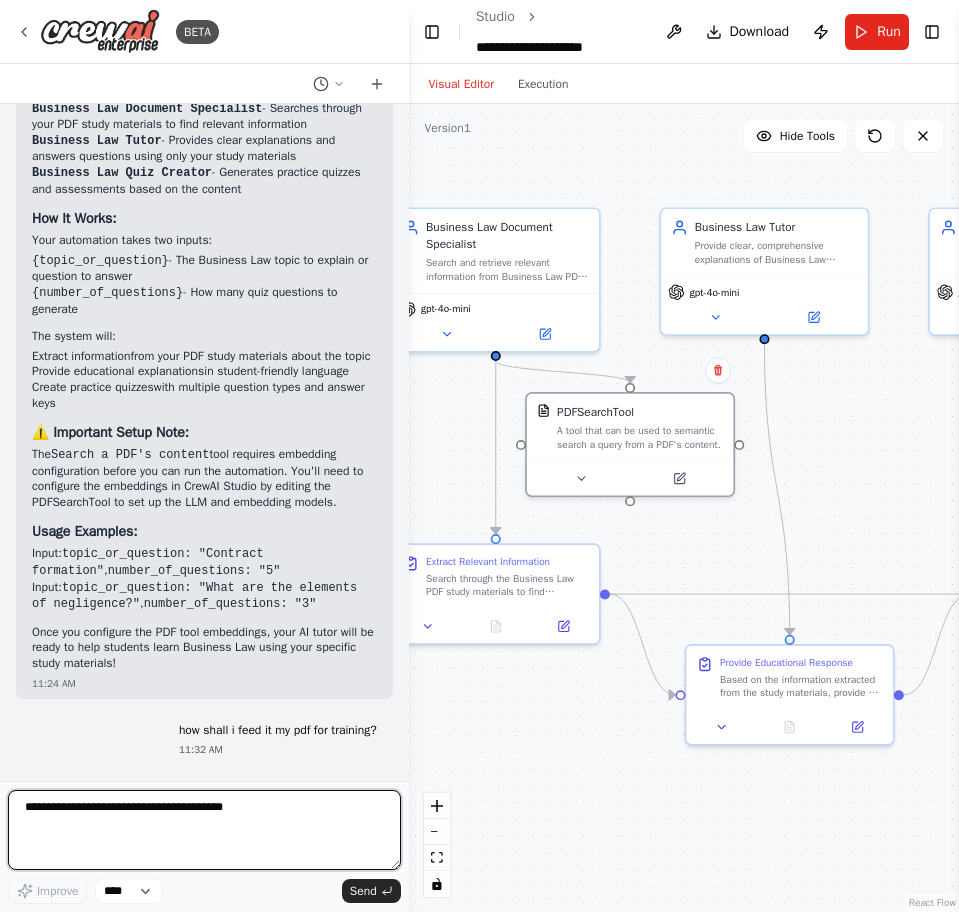 type 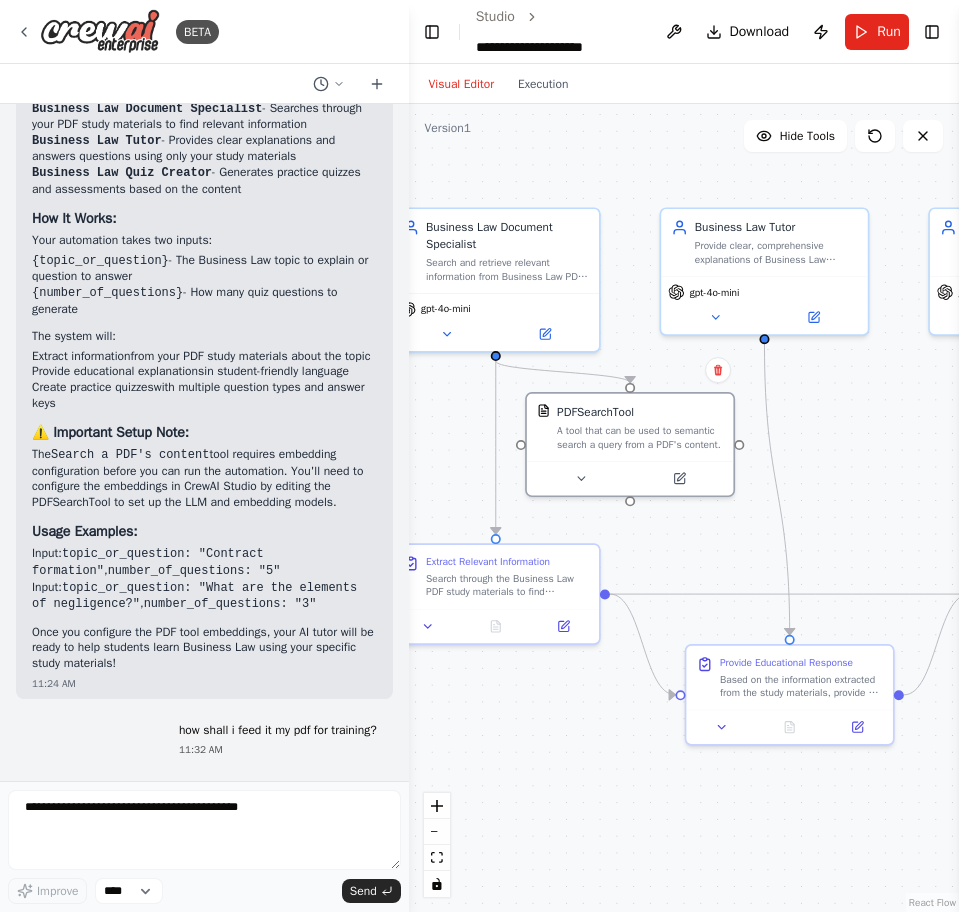 scroll, scrollTop: 2143, scrollLeft: 0, axis: vertical 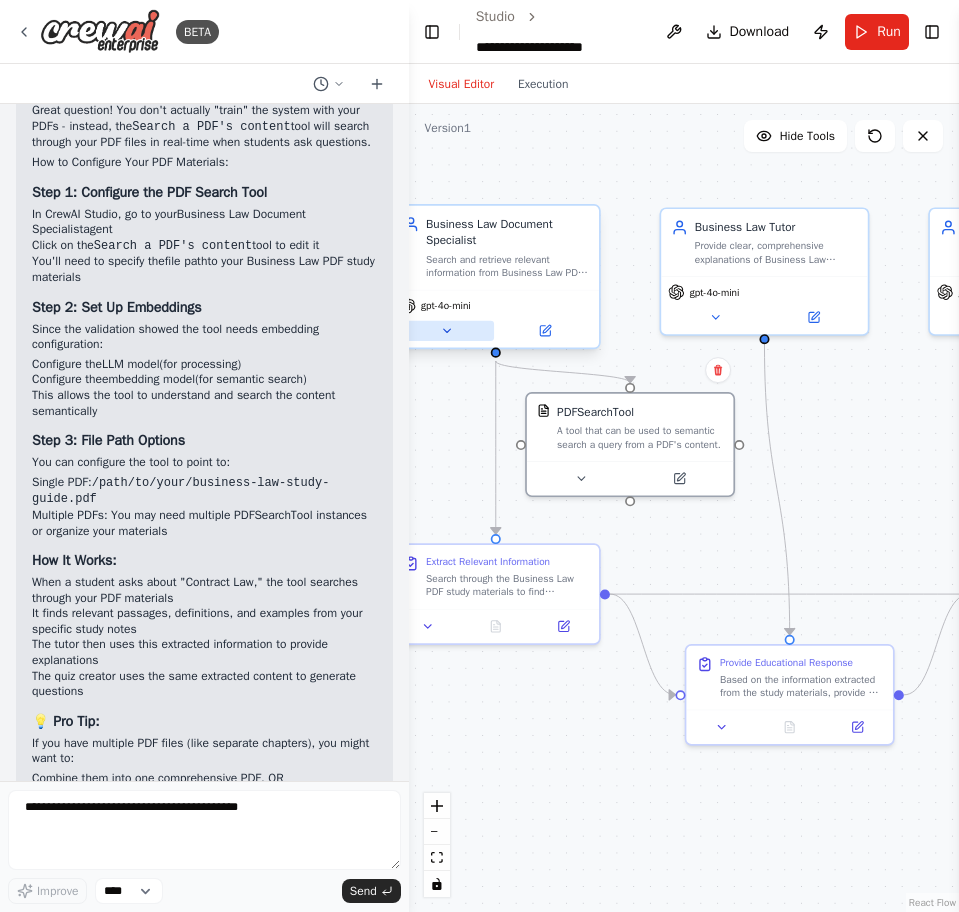 click at bounding box center (446, 331) 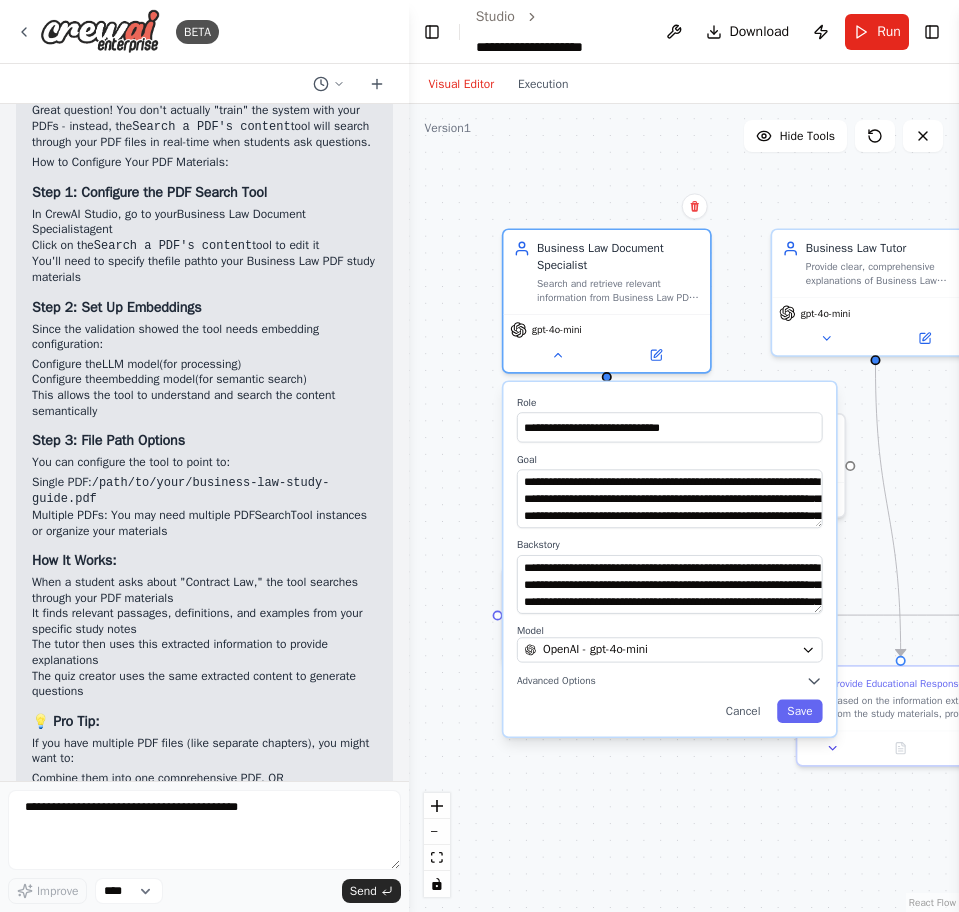 drag, startPoint x: 630, startPoint y: 319, endPoint x: 741, endPoint y: 340, distance: 112.969025 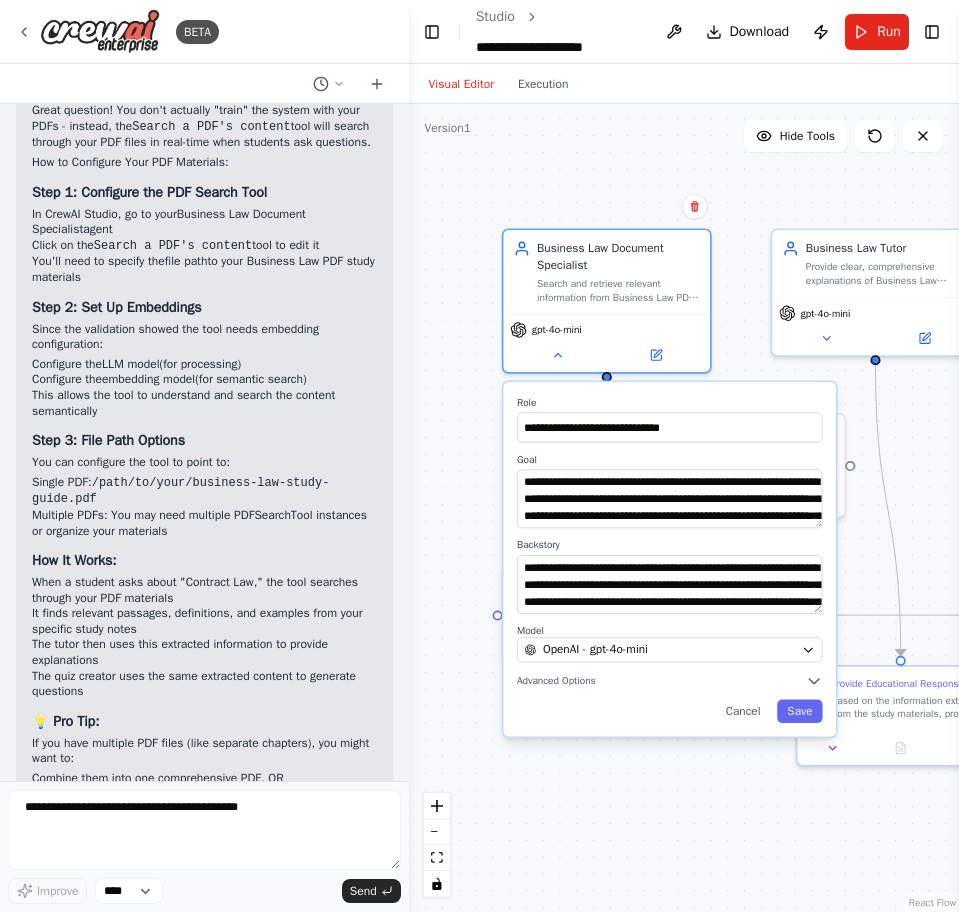 click on ".deletable-edge-delete-btn {
width: 20px;
height: 20px;
border: 0px solid #ffffff;
color: #6b7280;
background-color: #f8fafc;
cursor: pointer;
border-radius: 50%;
font-size: 12px;
padding: 3px;
display: flex;
align-items: center;
justify-content: center;
transition: all 0.2s cubic-bezier(0.4, 0, 0.2, 1);
box-shadow: 0 2px 4px rgba(0, 0, 0, 0.1);
}
.deletable-edge-delete-btn:hover {
background-color: #ef4444;
color: #ffffff;
border-color: #dc2626;
transform: scale(1.1);
box-shadow: 0 4px 12px rgba(239, 68, 68, 0.4);
}
.deletable-edge-delete-btn:active {
transform: scale(0.95);
box-shadow: 0 2px 4px rgba(239, 68, 68, 0.3);
}
Business Law Document Specialist gpt-4o-mini Role Goal Backstory Save" at bounding box center [684, 508] 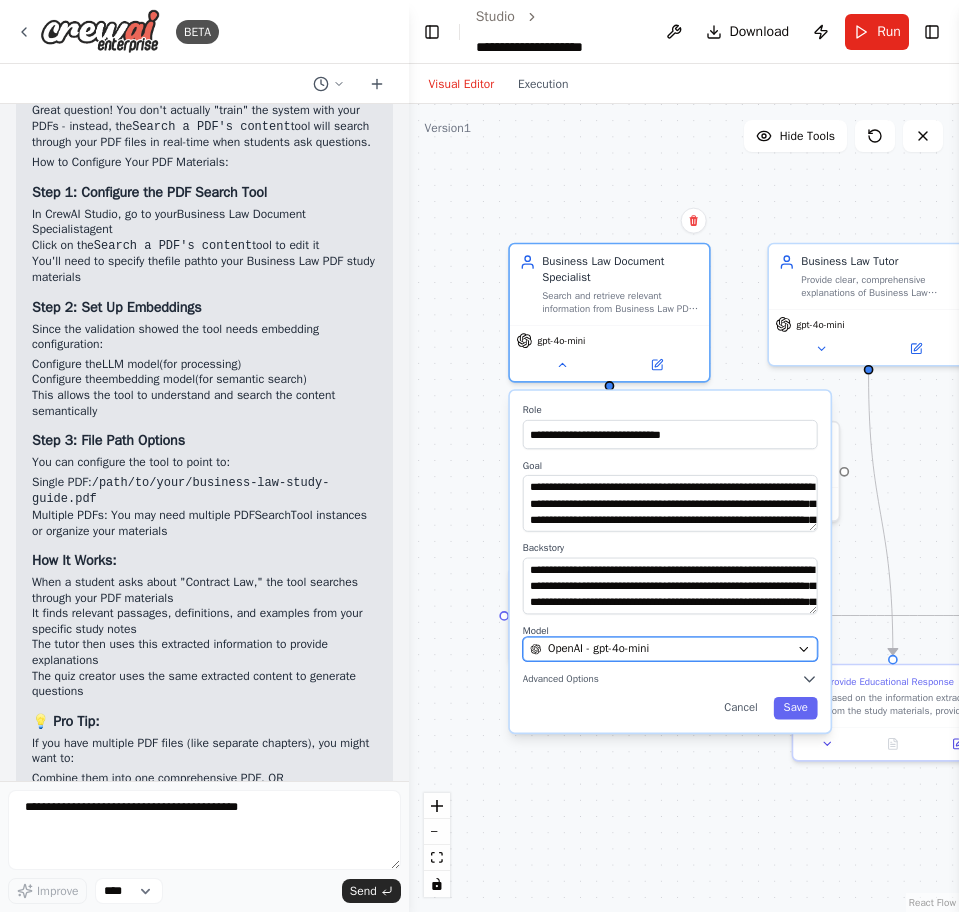 click on "OpenAI - gpt-4o-mini" at bounding box center (660, 649) 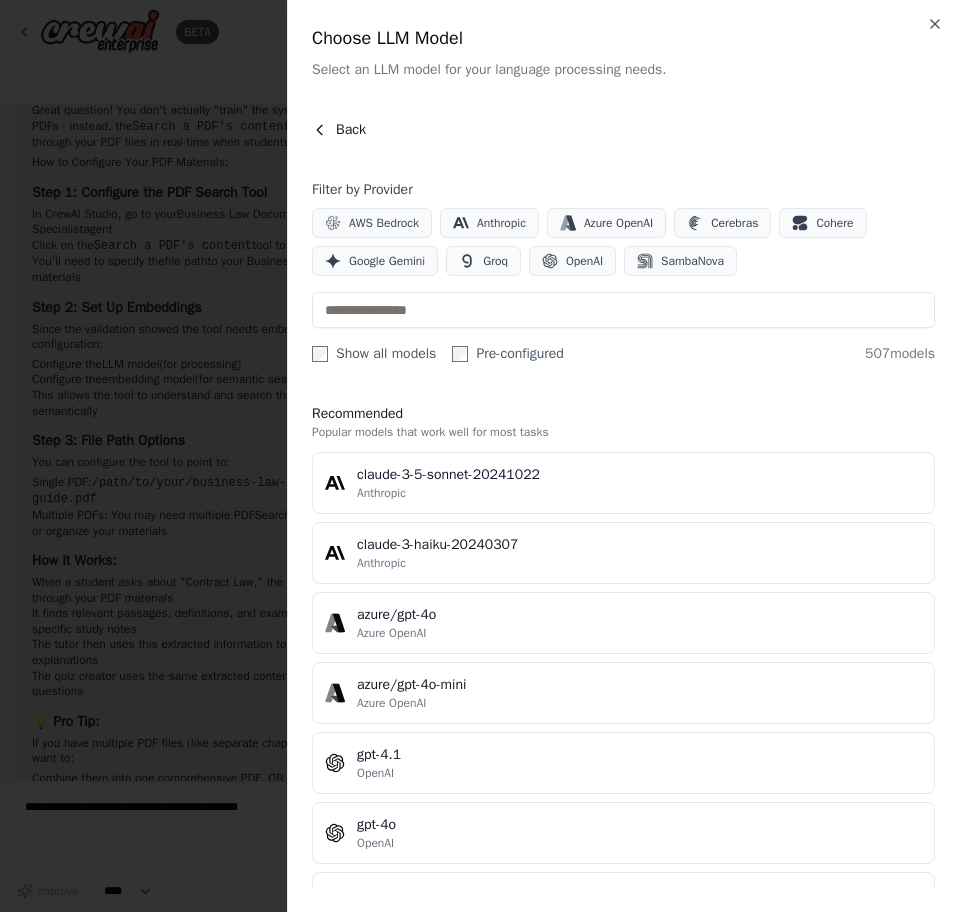 click on "Back" at bounding box center [339, 130] 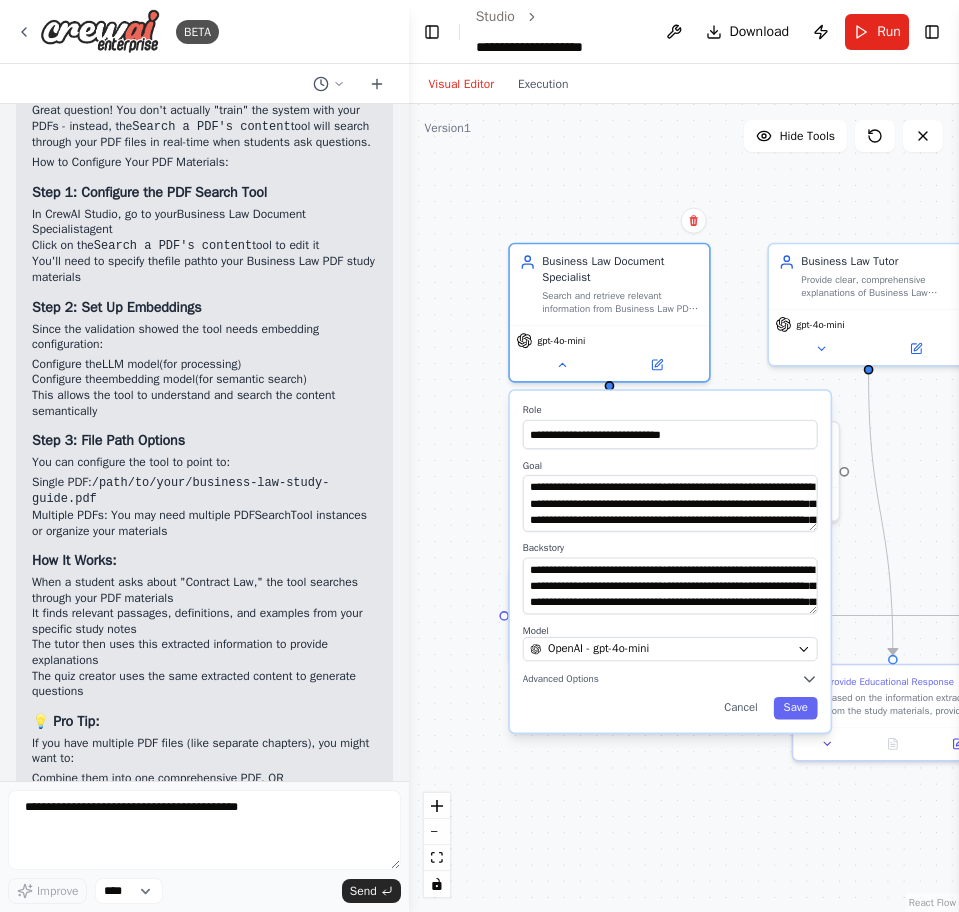 click on ".deletable-edge-delete-btn {
width: 20px;
height: 20px;
border: 0px solid #ffffff;
color: #6b7280;
background-color: #f8fafc;
cursor: pointer;
border-radius: 50%;
font-size: 12px;
padding: 3px;
display: flex;
align-items: center;
justify-content: center;
transition: all 0.2s cubic-bezier(0.4, 0, 0.2, 1);
box-shadow: 0 2px 4px rgba(0, 0, 0, 0.1);
}
.deletable-edge-delete-btn:hover {
background-color: #ef4444;
color: #ffffff;
border-color: #dc2626;
transform: scale(1.1);
box-shadow: 0 4px 12px rgba(239, 68, 68, 0.4);
}
.deletable-edge-delete-btn:active {
transform: scale(0.95);
box-shadow: 0 2px 4px rgba(239, 68, 68, 0.3);
}
Business Law Document Specialist gpt-4o-mini Role Goal Backstory Save" at bounding box center [684, 508] 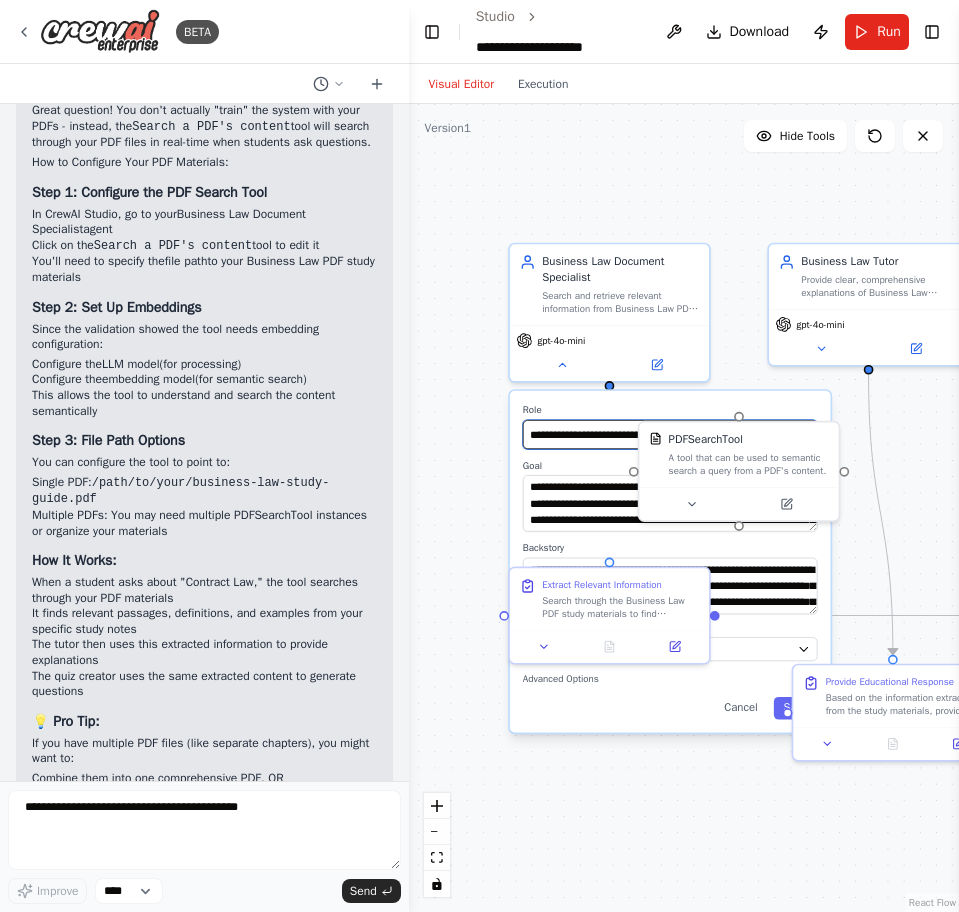 click on "**********" at bounding box center [669, 434] 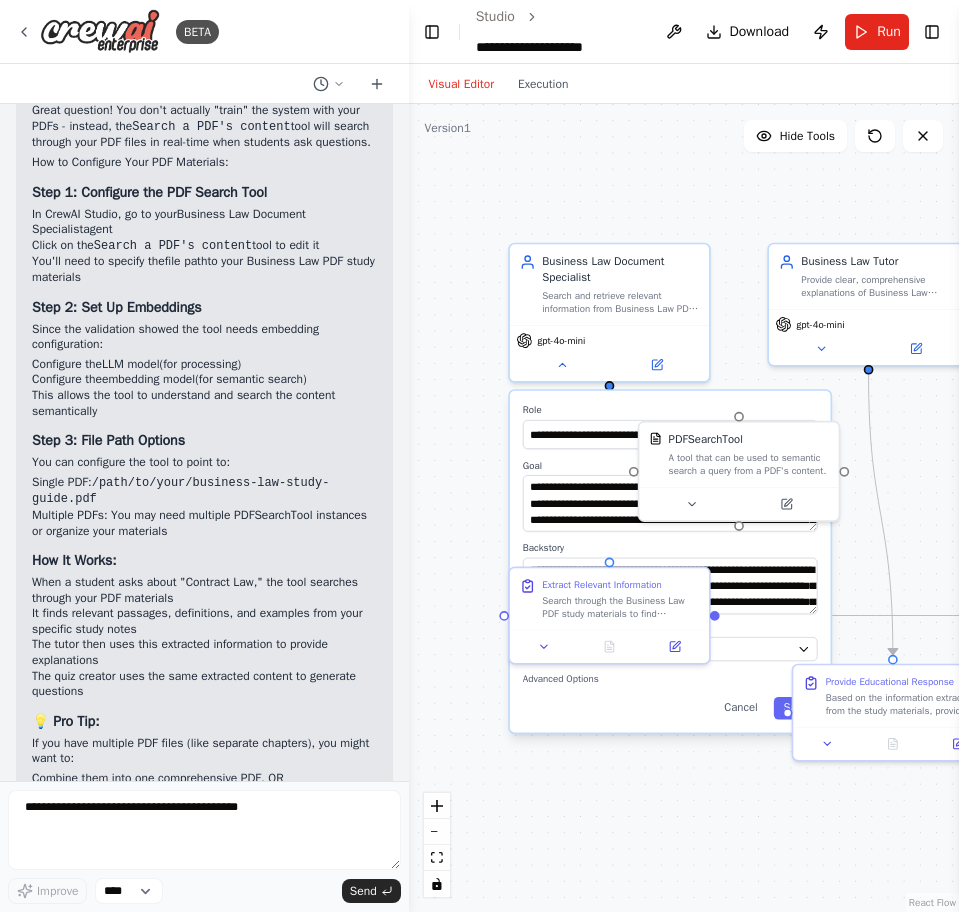 click on "Role" at bounding box center (669, 410) 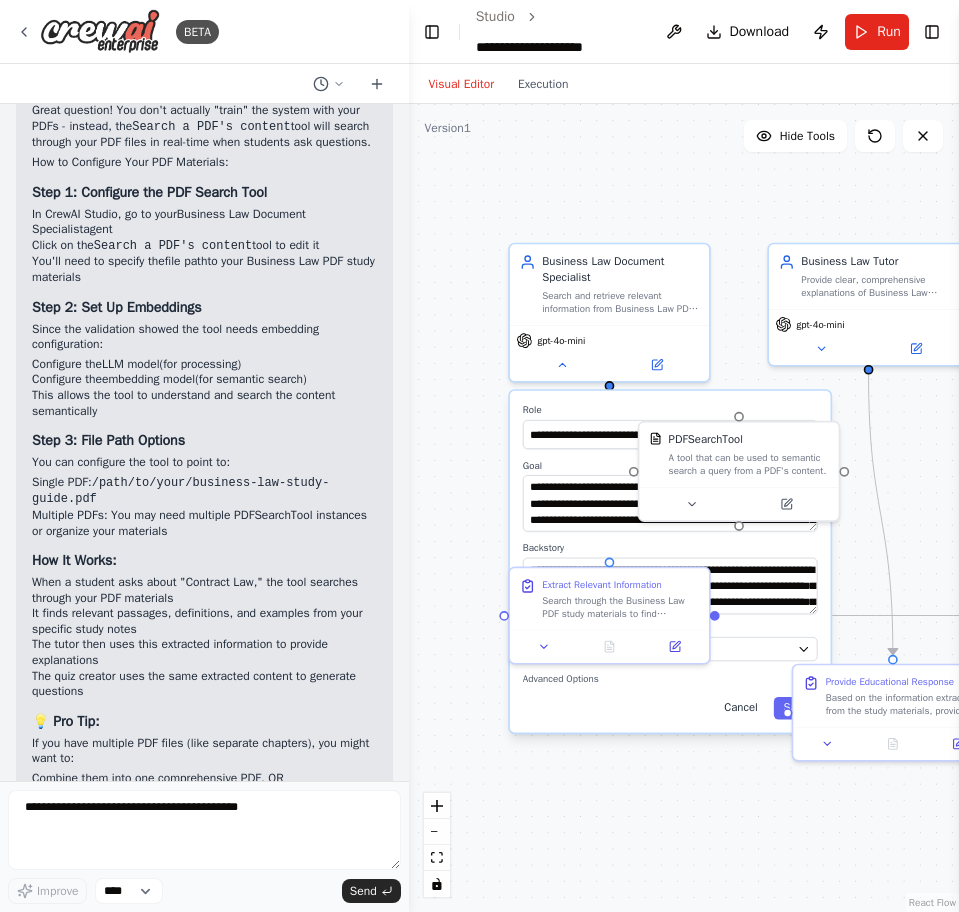 click on "Cancel" at bounding box center (740, 708) 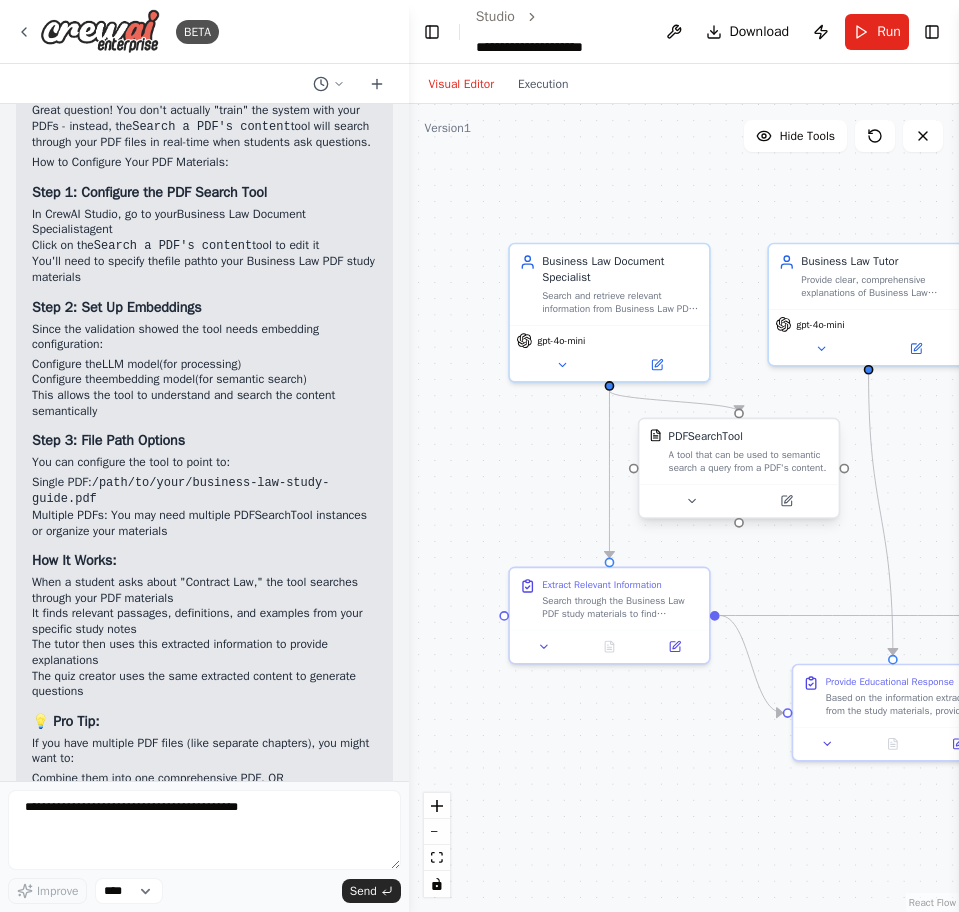 click at bounding box center (738, 500) 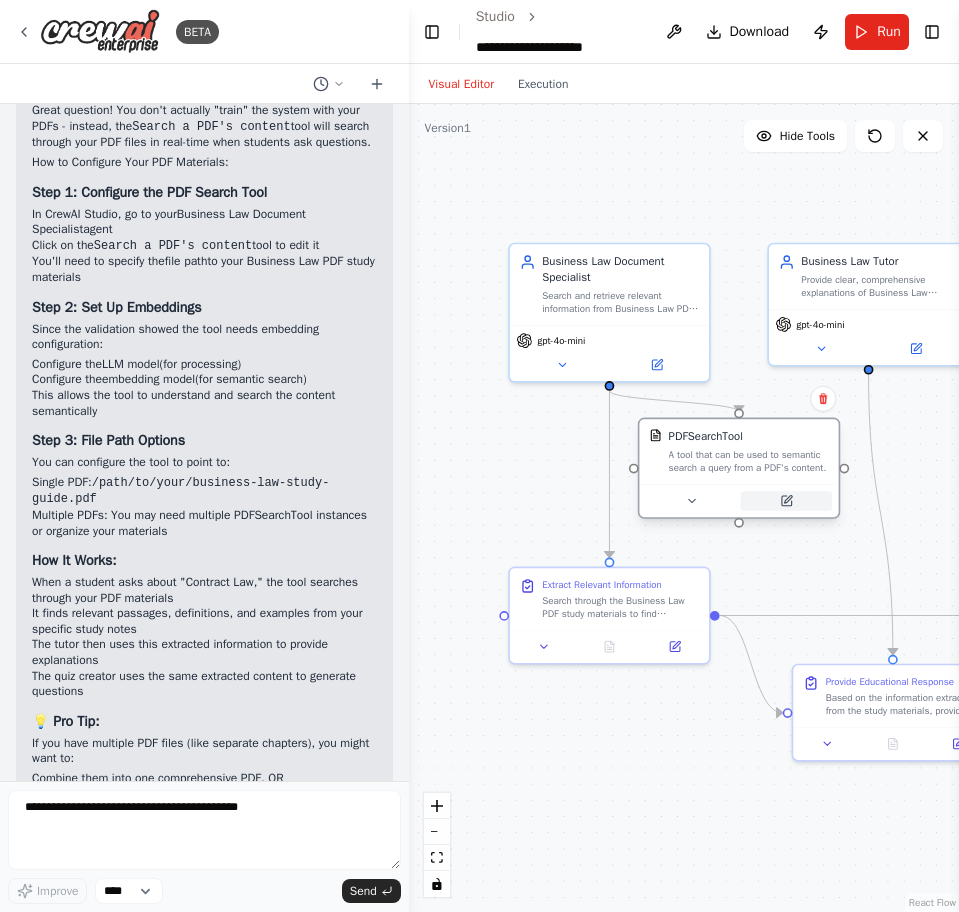 click at bounding box center [785, 500] 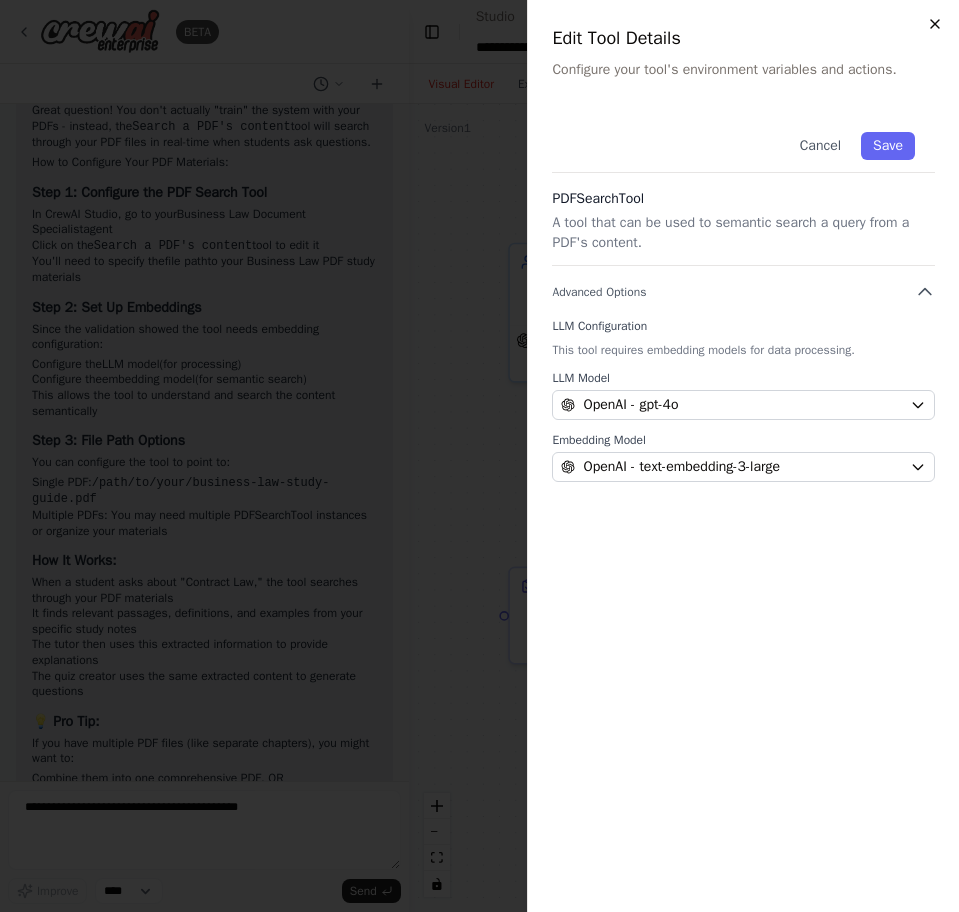 click 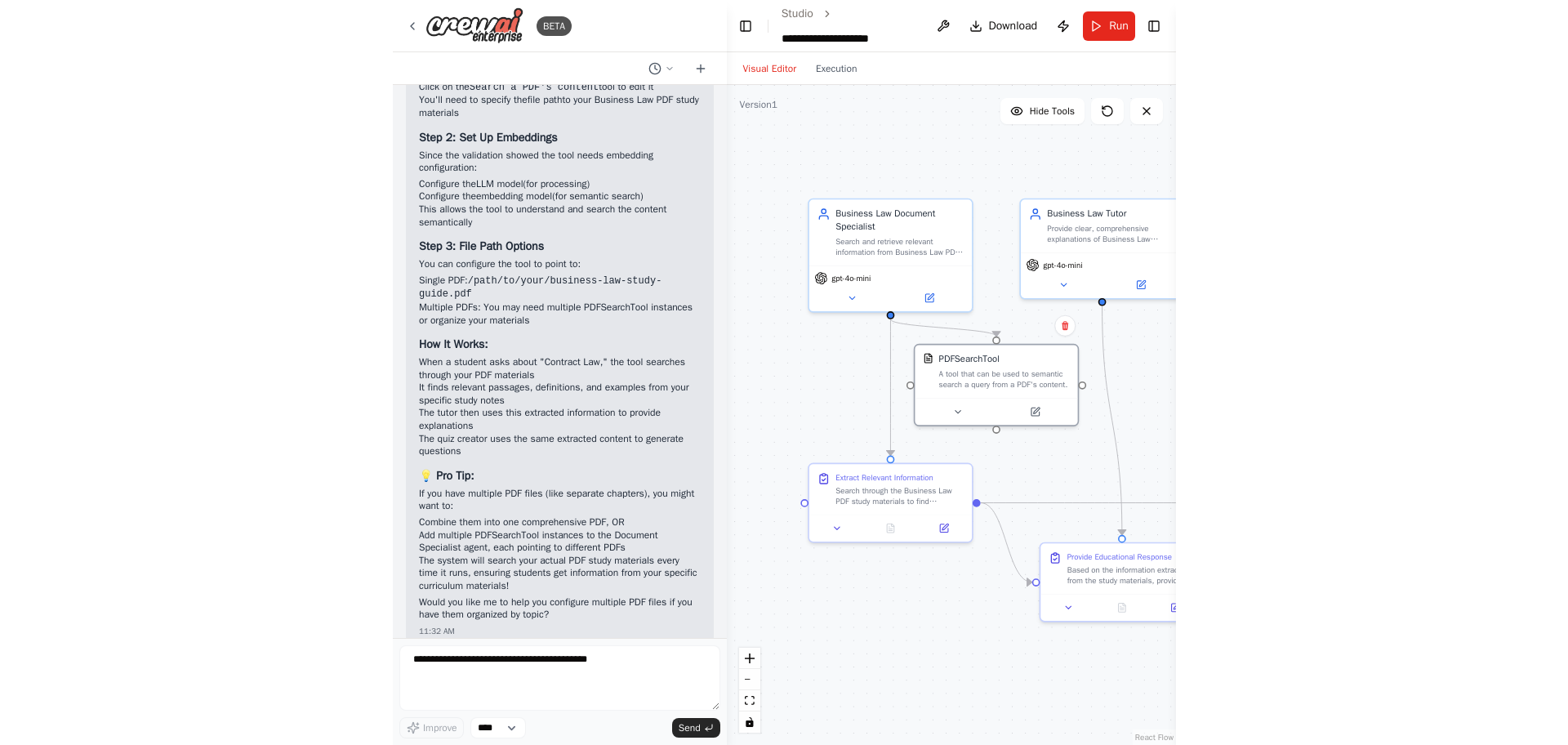 scroll, scrollTop: 2349, scrollLeft: 0, axis: vertical 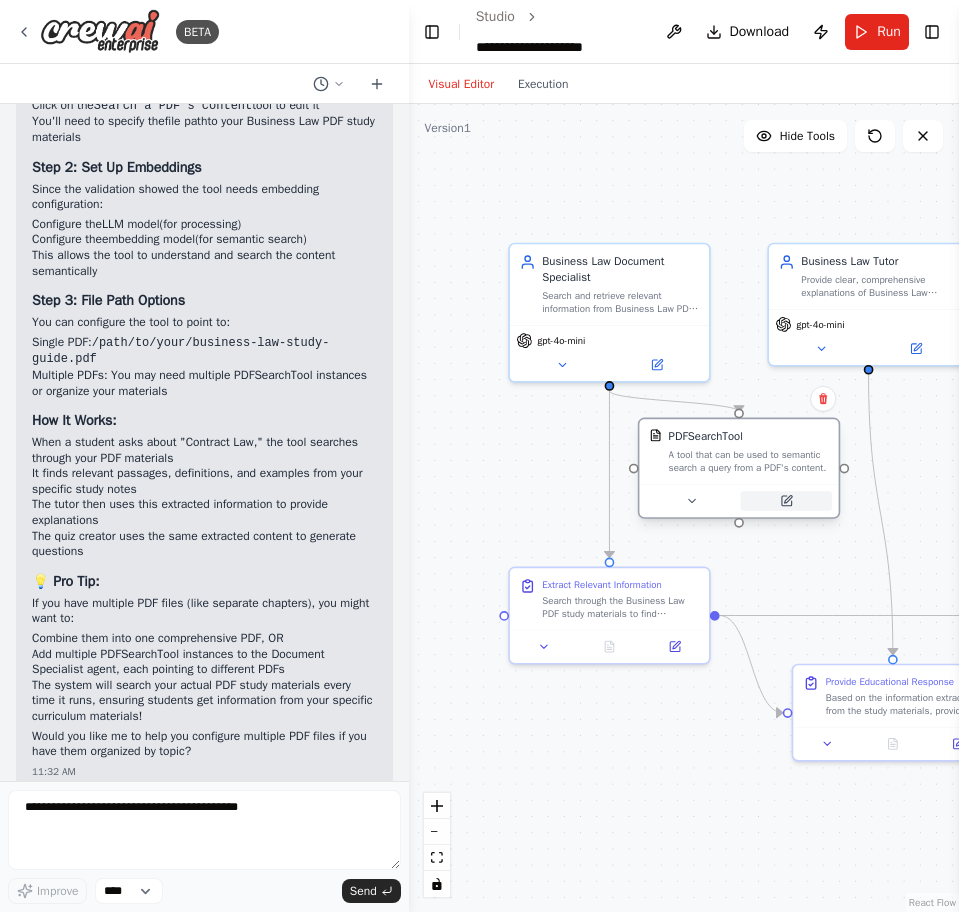 click 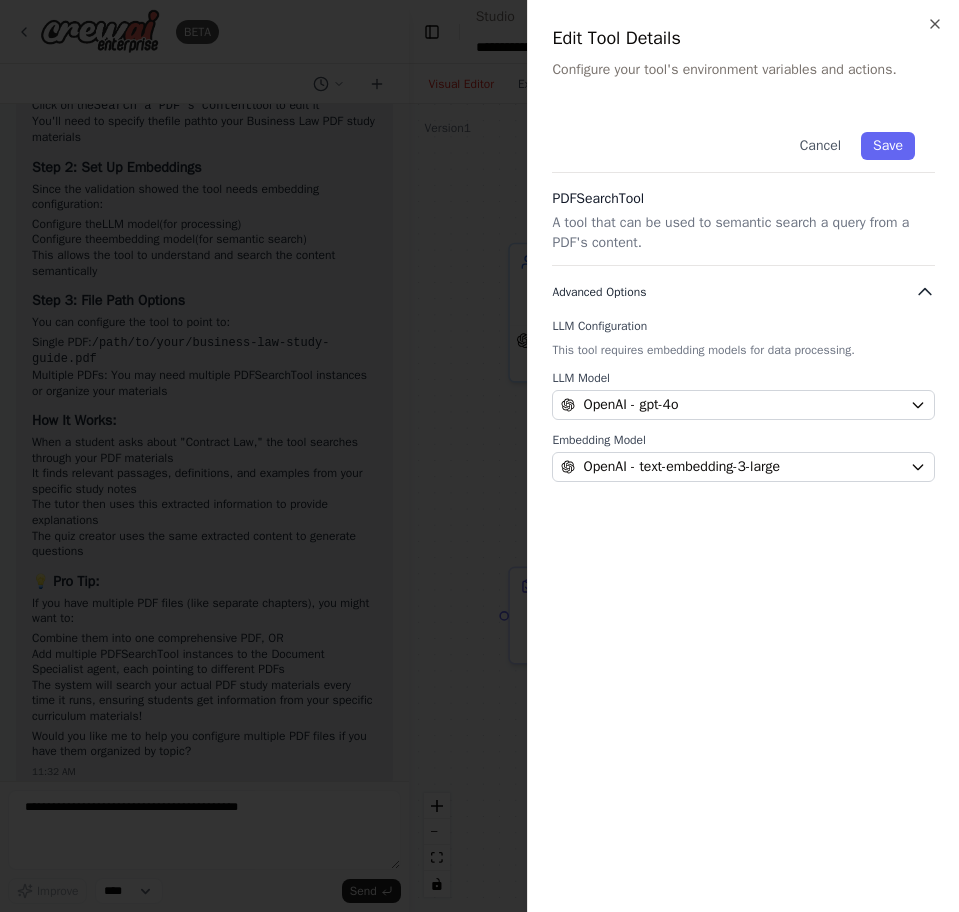 click on "Advanced Options" at bounding box center [743, 292] 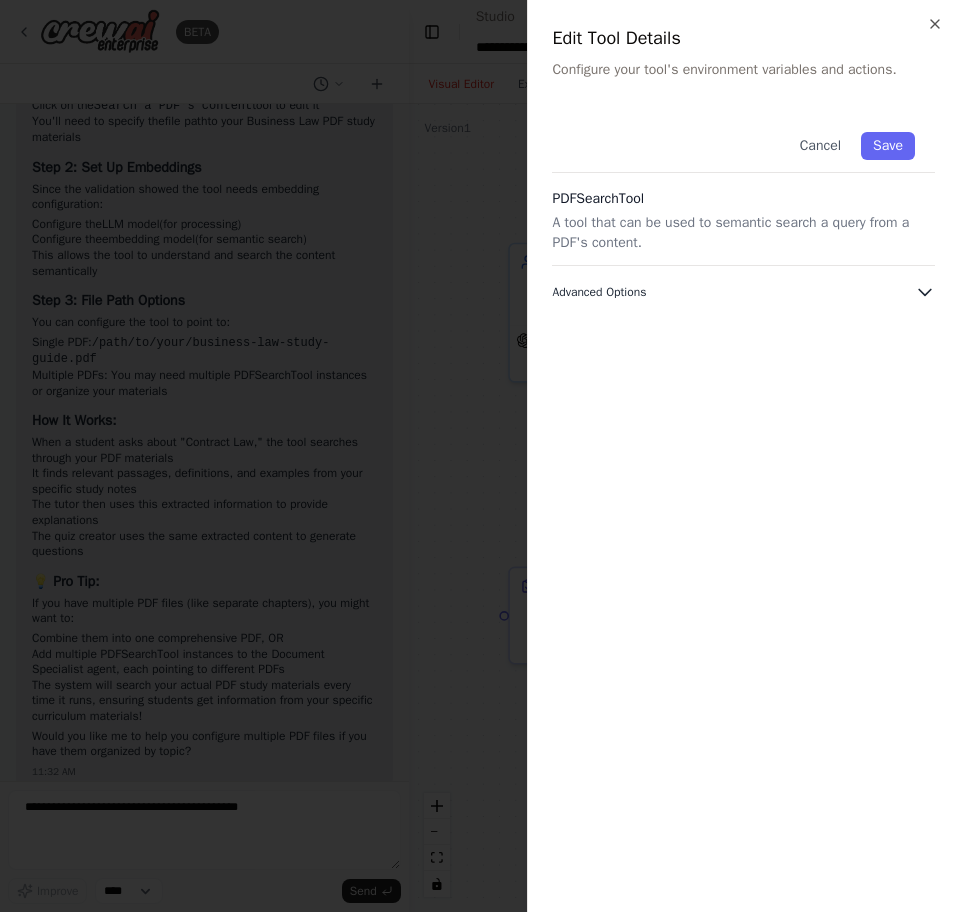 click on "Advanced Options" at bounding box center (743, 292) 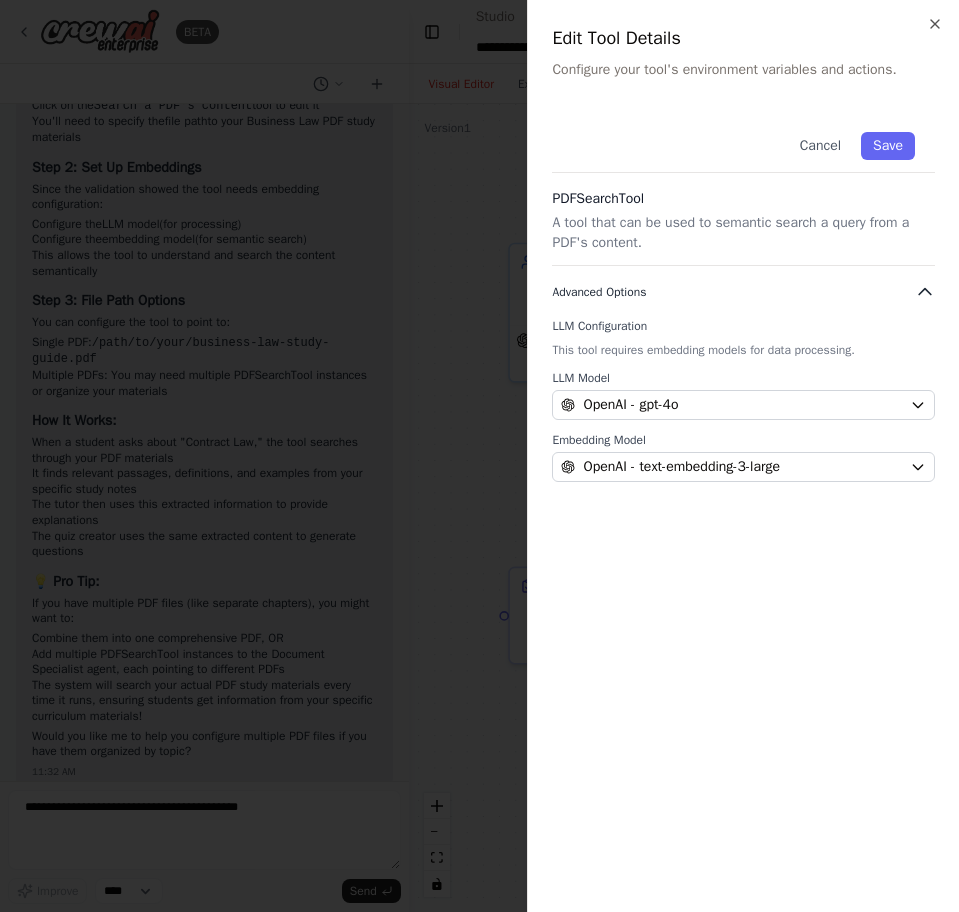 click on "Advanced Options" at bounding box center [743, 292] 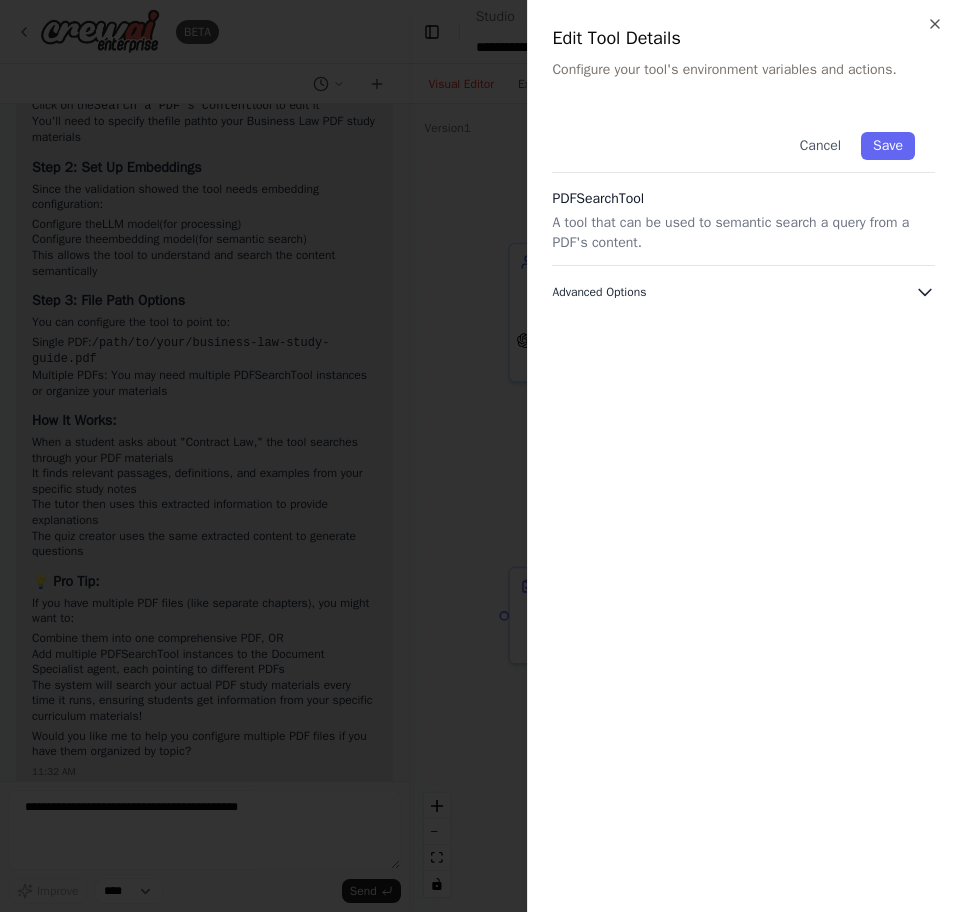 click 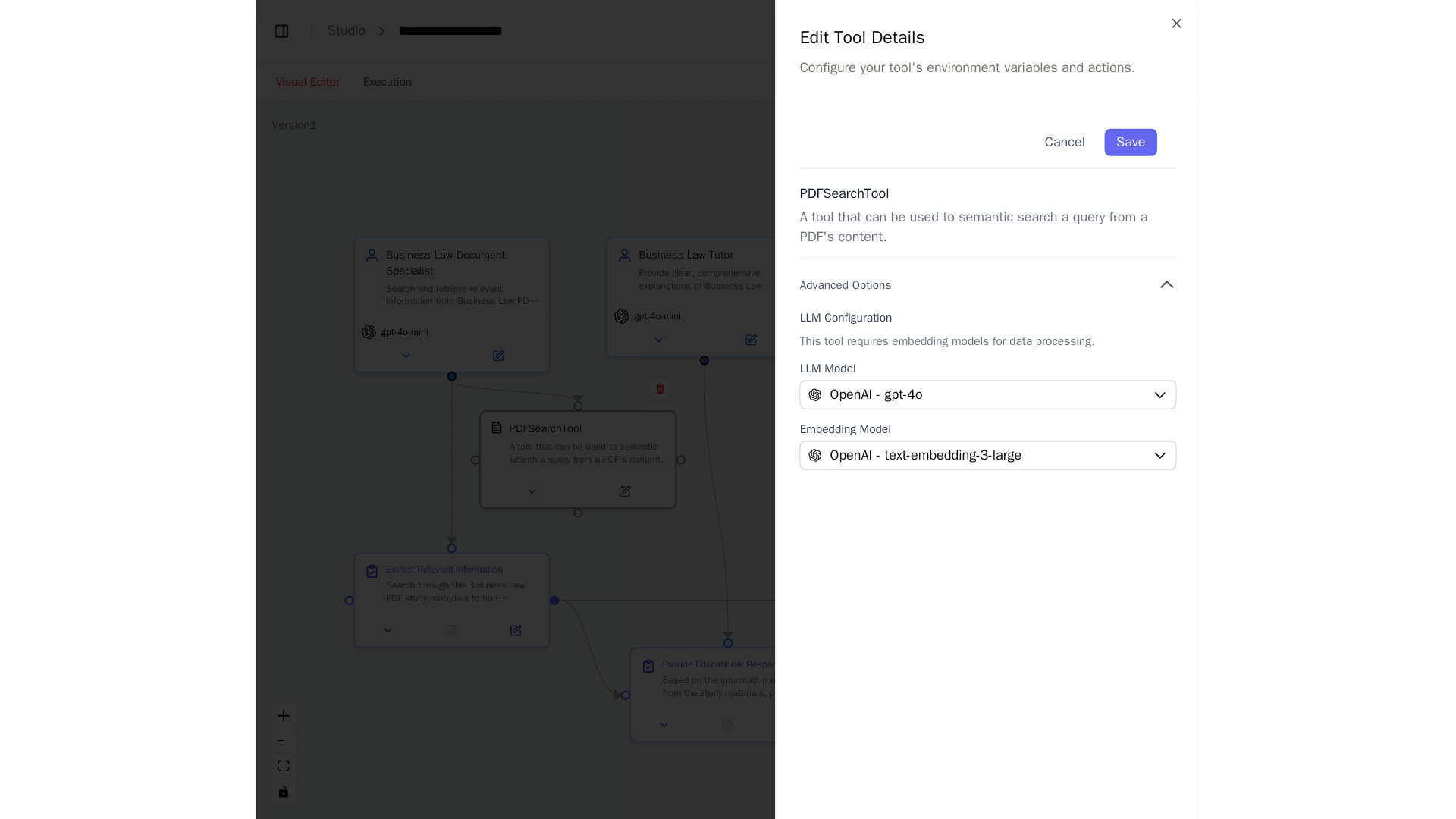 scroll, scrollTop: 2085, scrollLeft: 0, axis: vertical 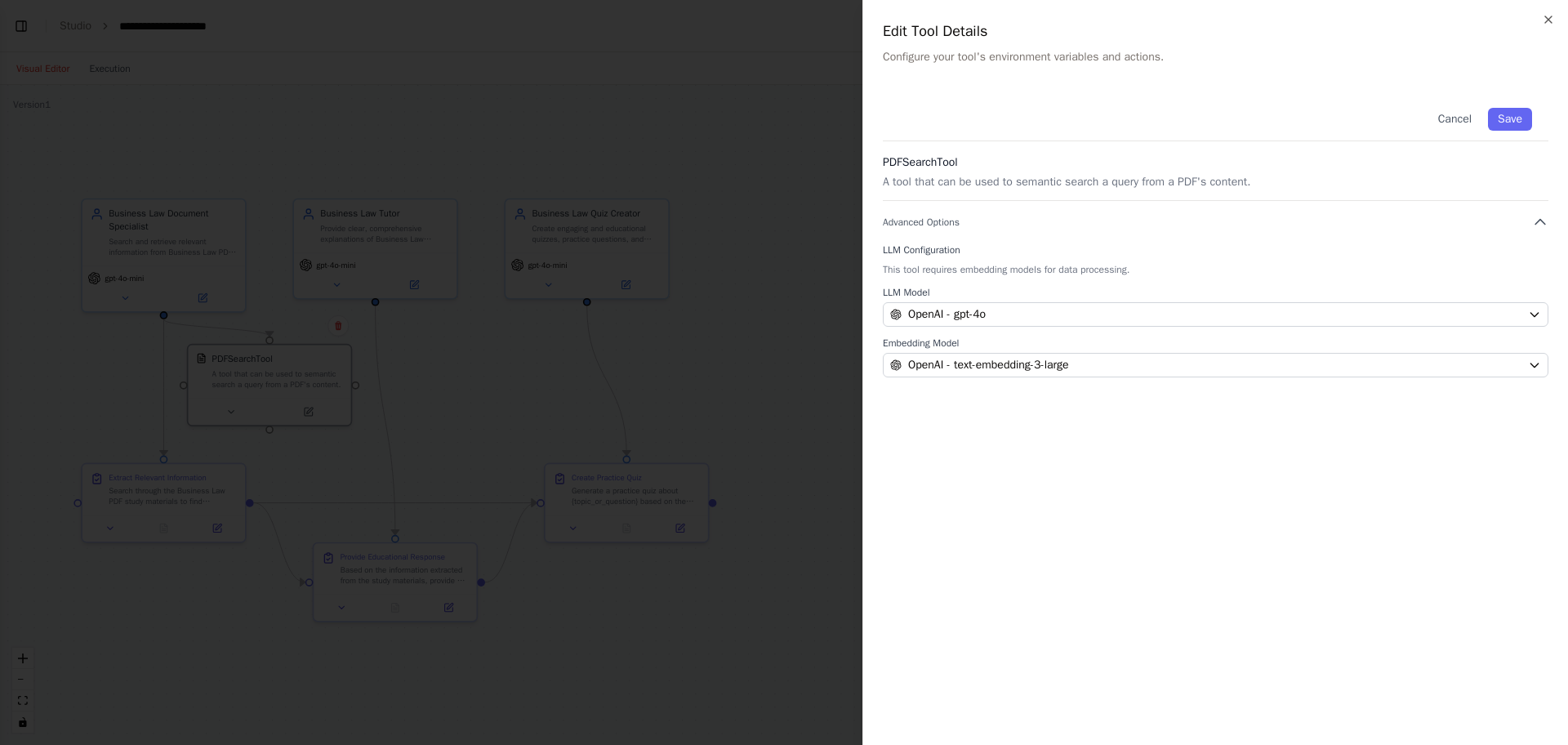 type 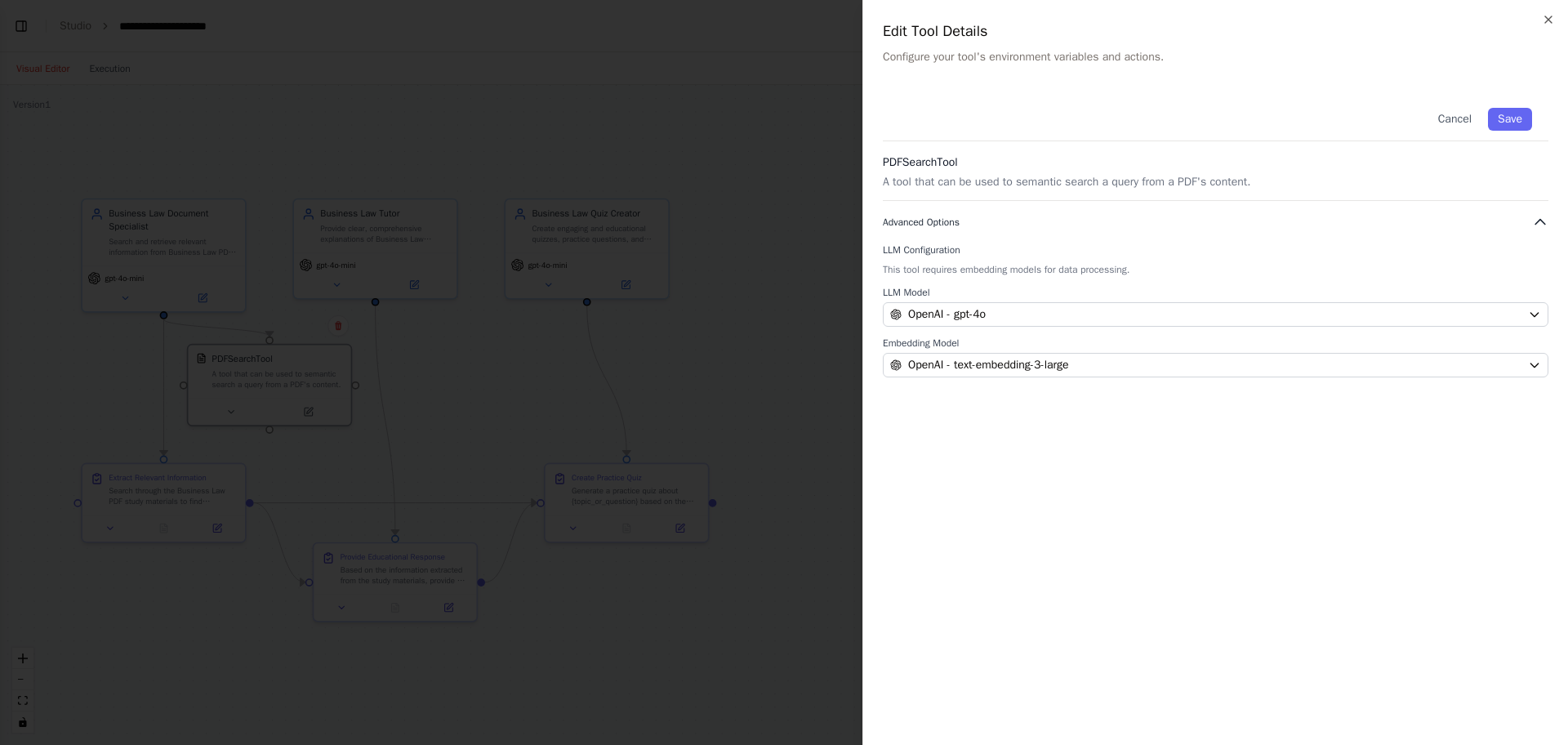click on "Advanced Options" at bounding box center (1215, 222) 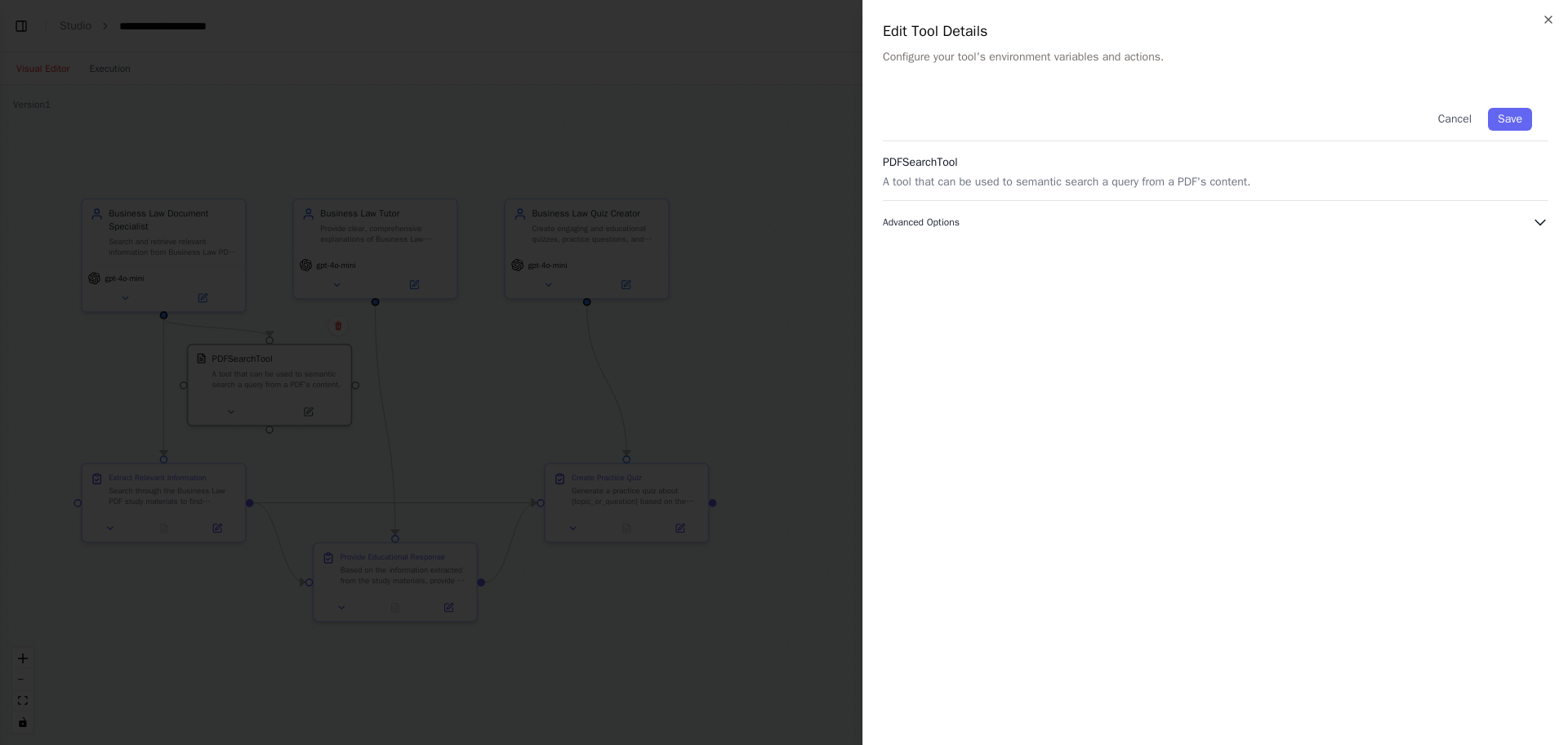 click on "Advanced Options" at bounding box center [1215, 222] 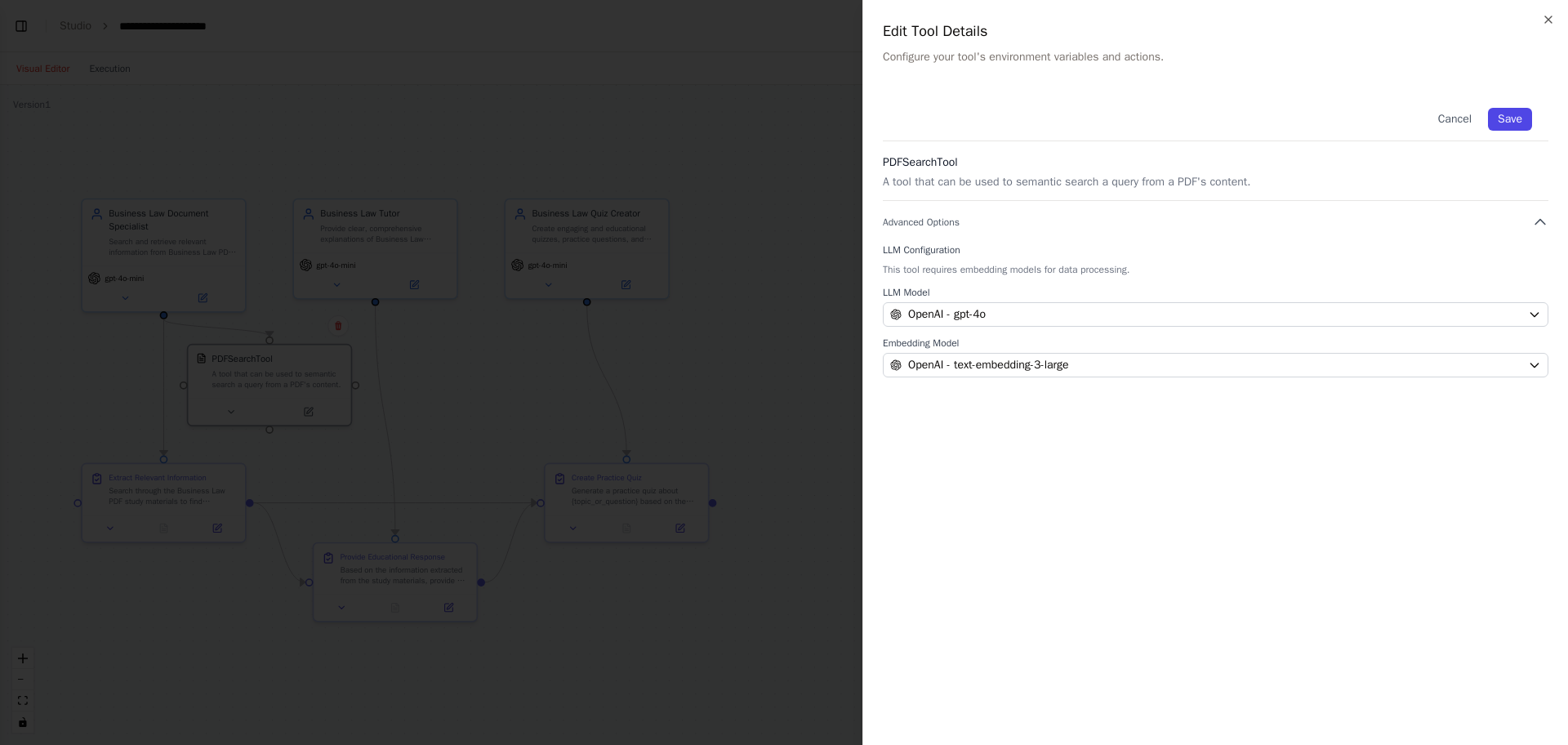 click on "Save" at bounding box center (1510, 119) 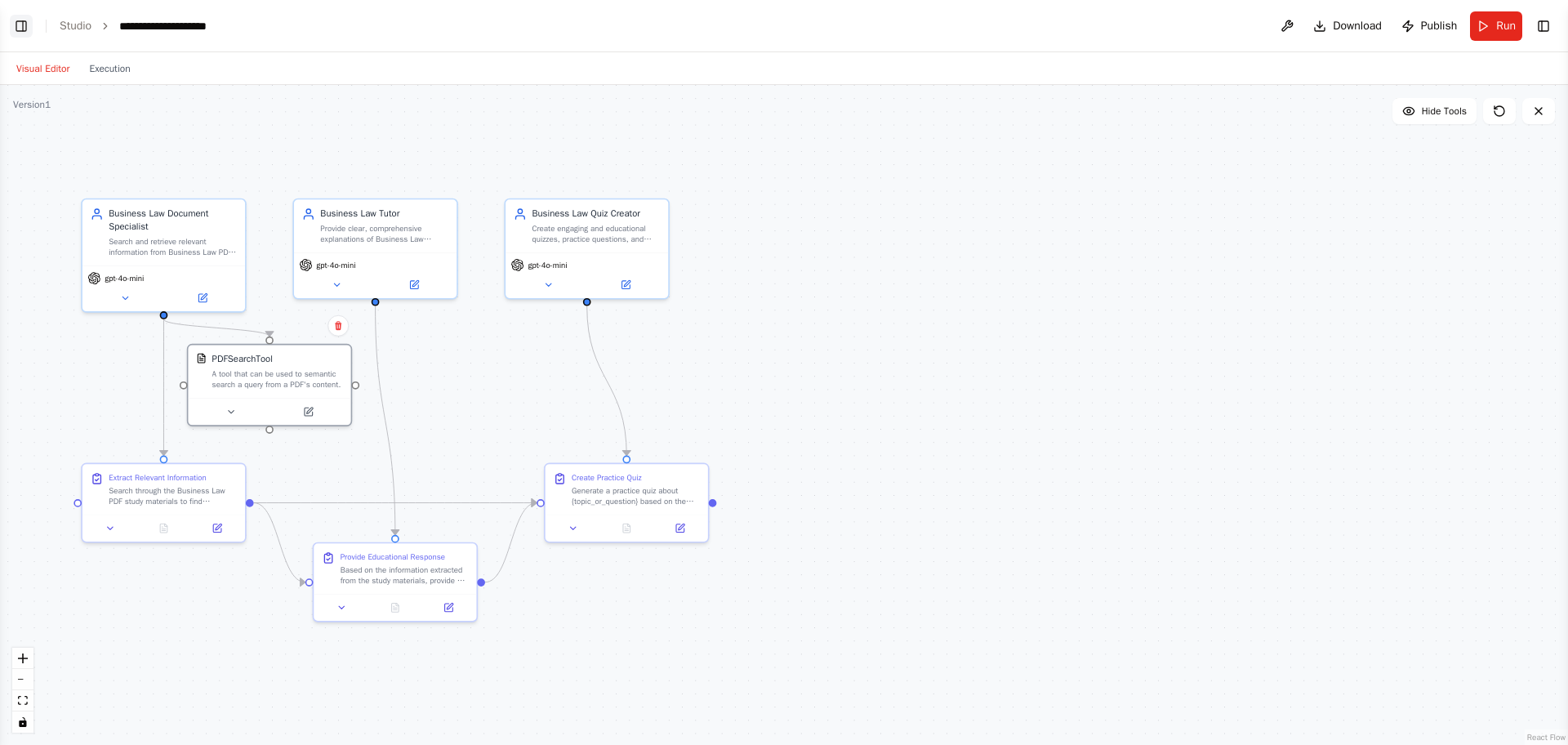 click on "Toggle Left Sidebar" at bounding box center (21, 26) 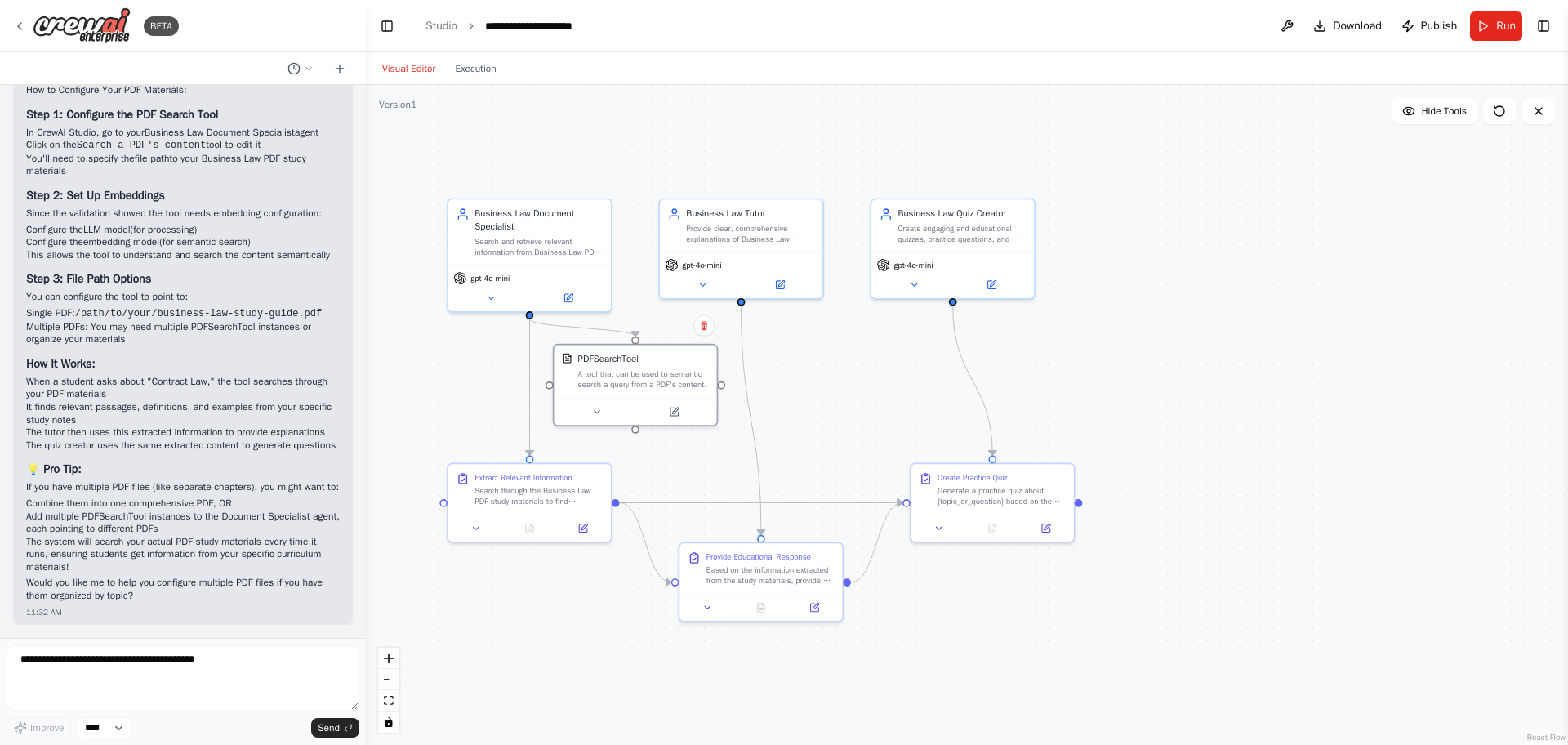 scroll, scrollTop: 2314, scrollLeft: 0, axis: vertical 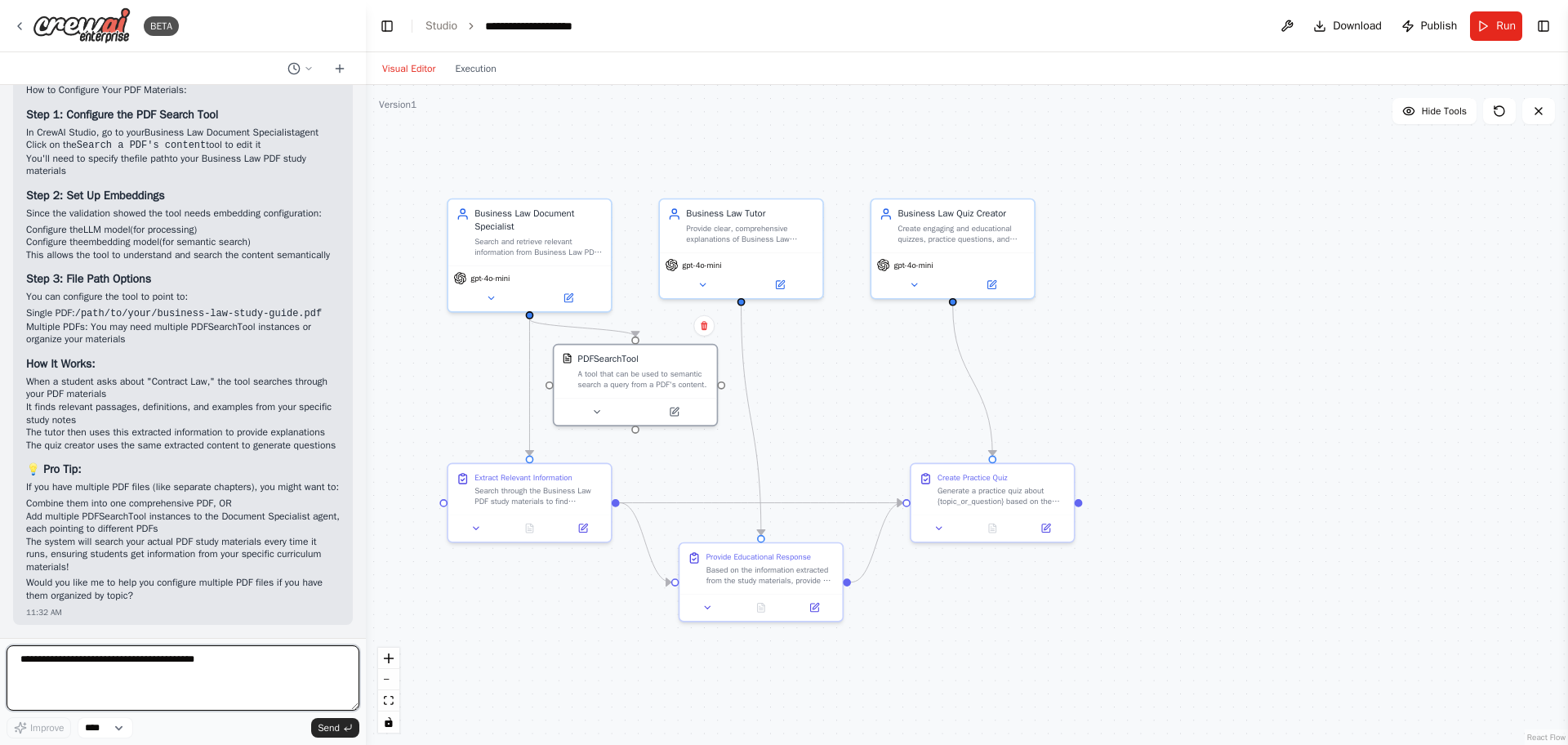 click at bounding box center (183, 678) 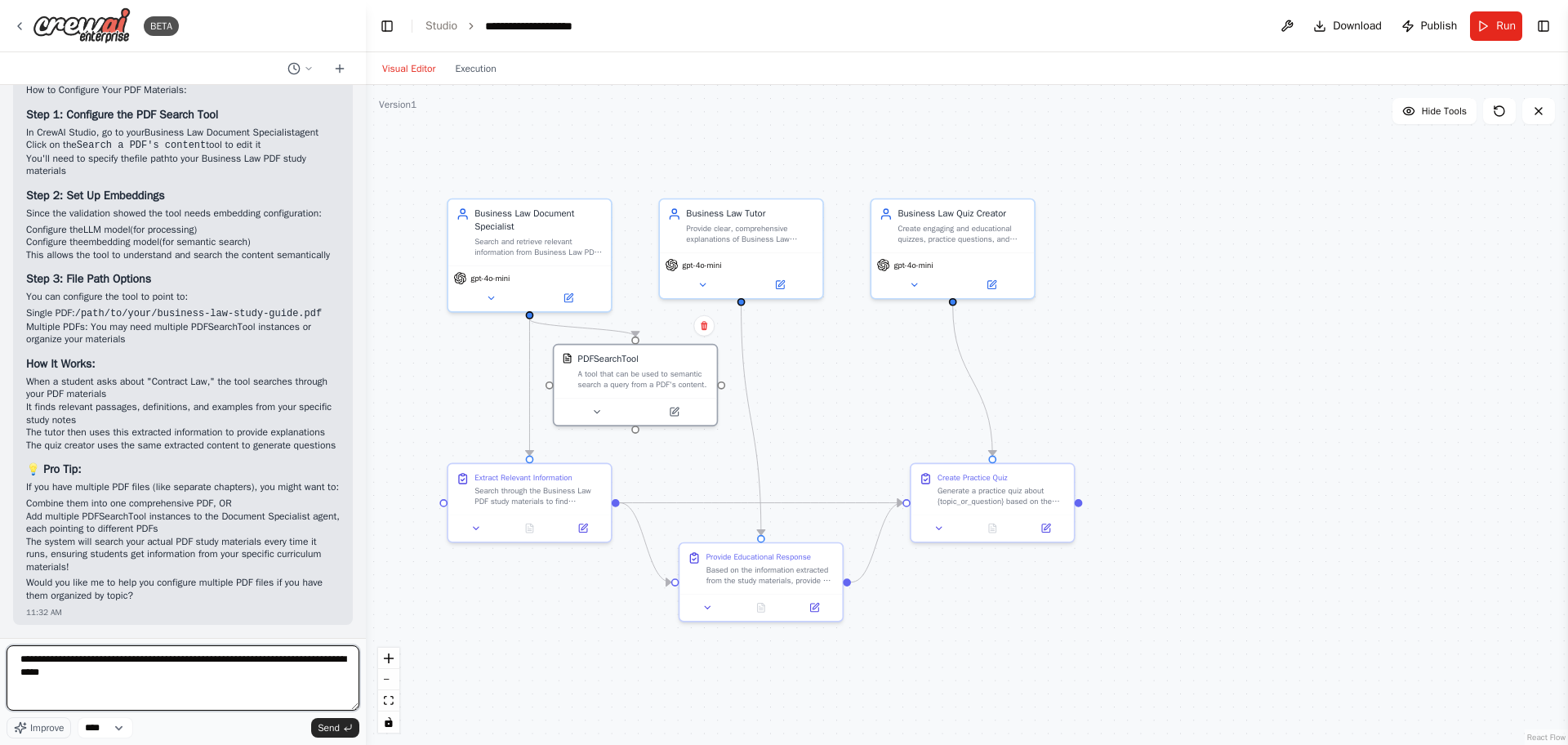 type on "**********" 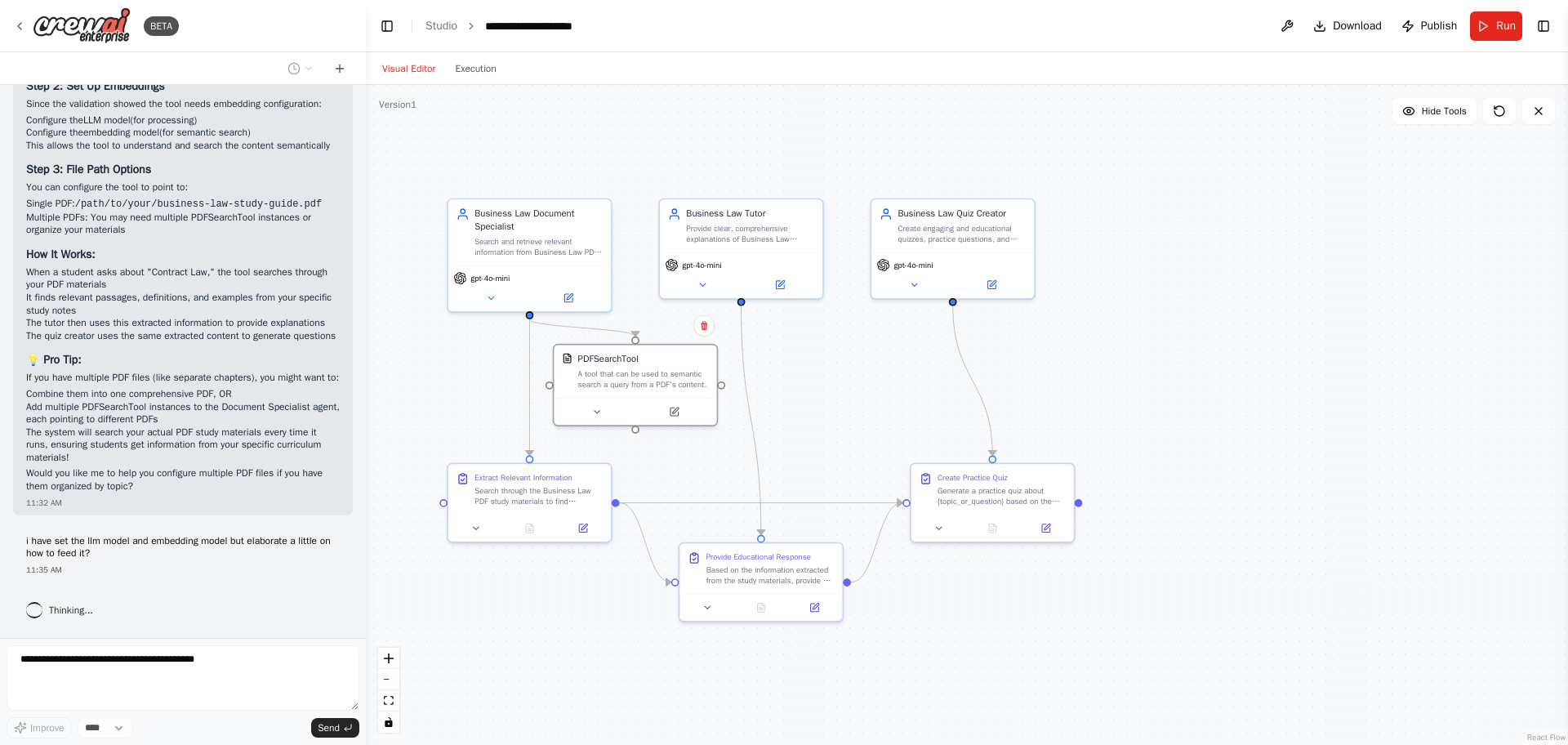 scroll, scrollTop: 2425, scrollLeft: 0, axis: vertical 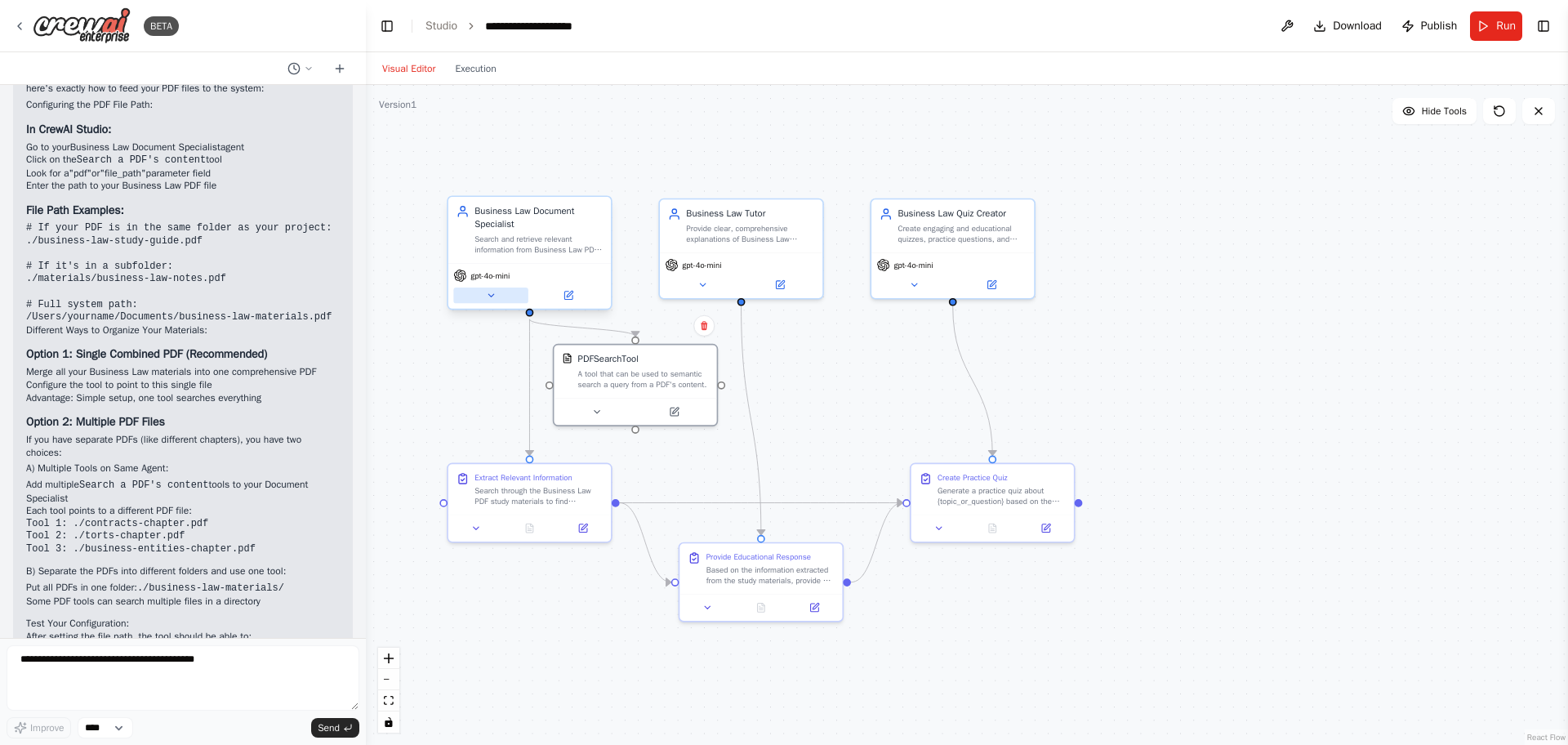 click at bounding box center [490, 295] 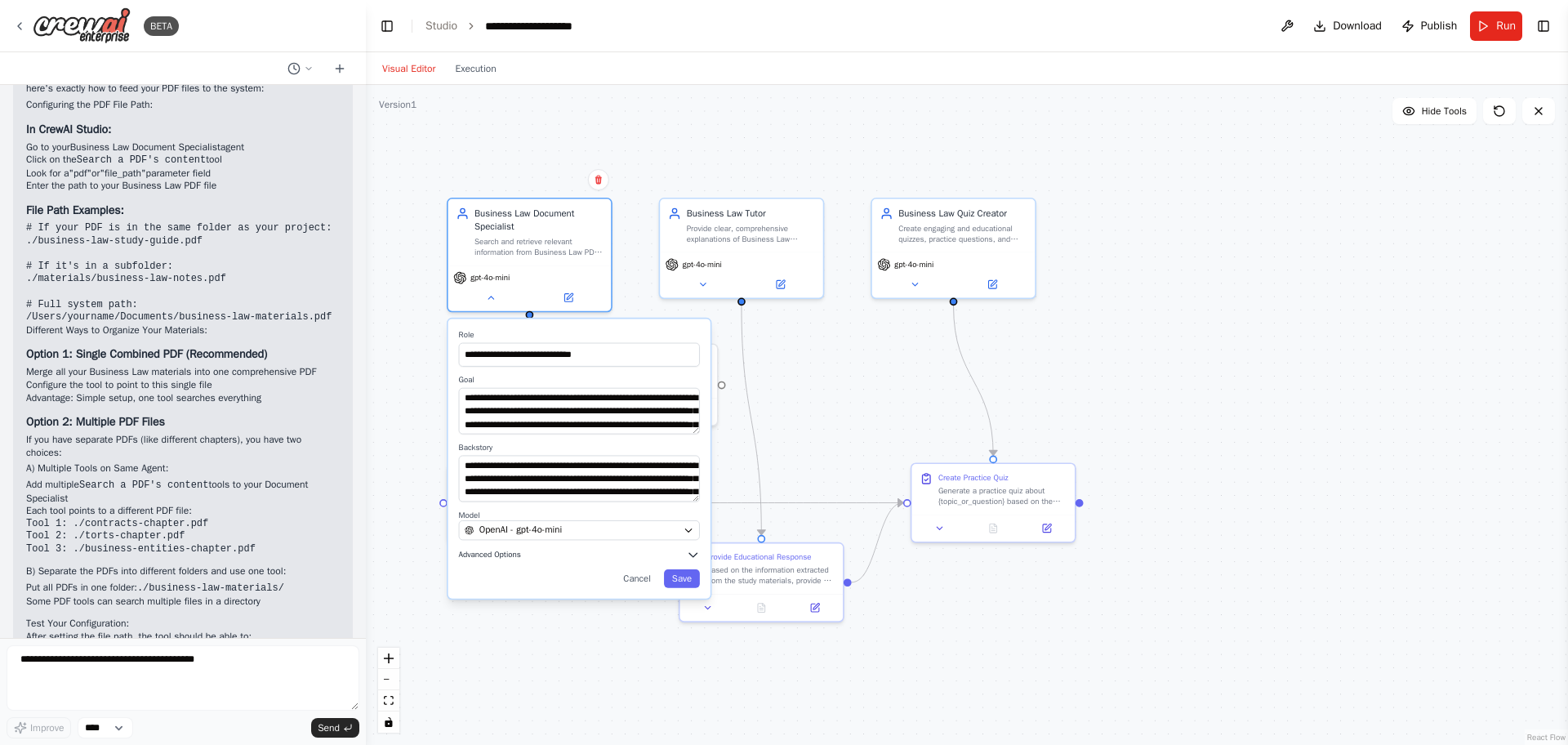 click on "Advanced Options" at bounding box center (579, 555) 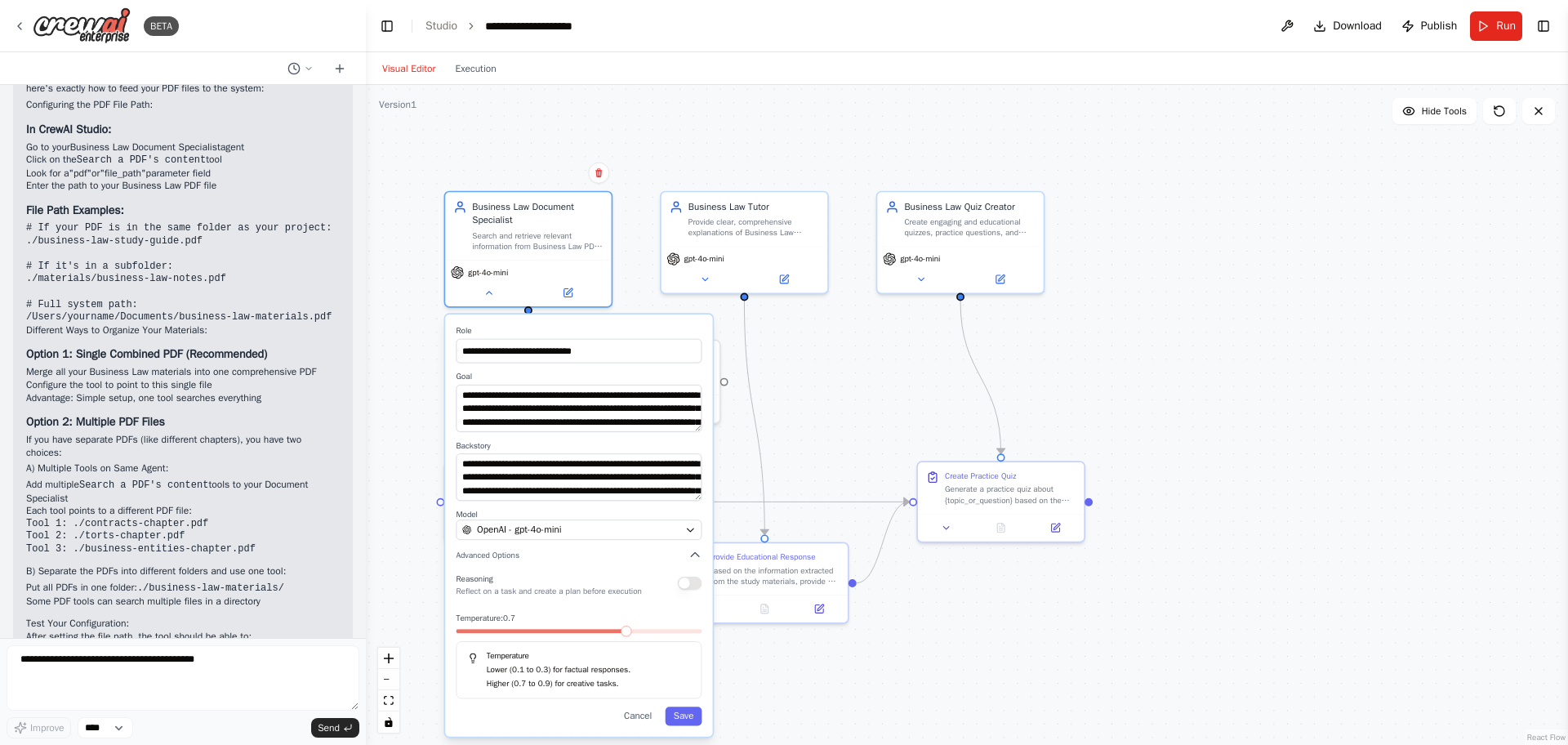 click on "Reasoning Reflect on a task and create a plan before execution" at bounding box center [578, 582] 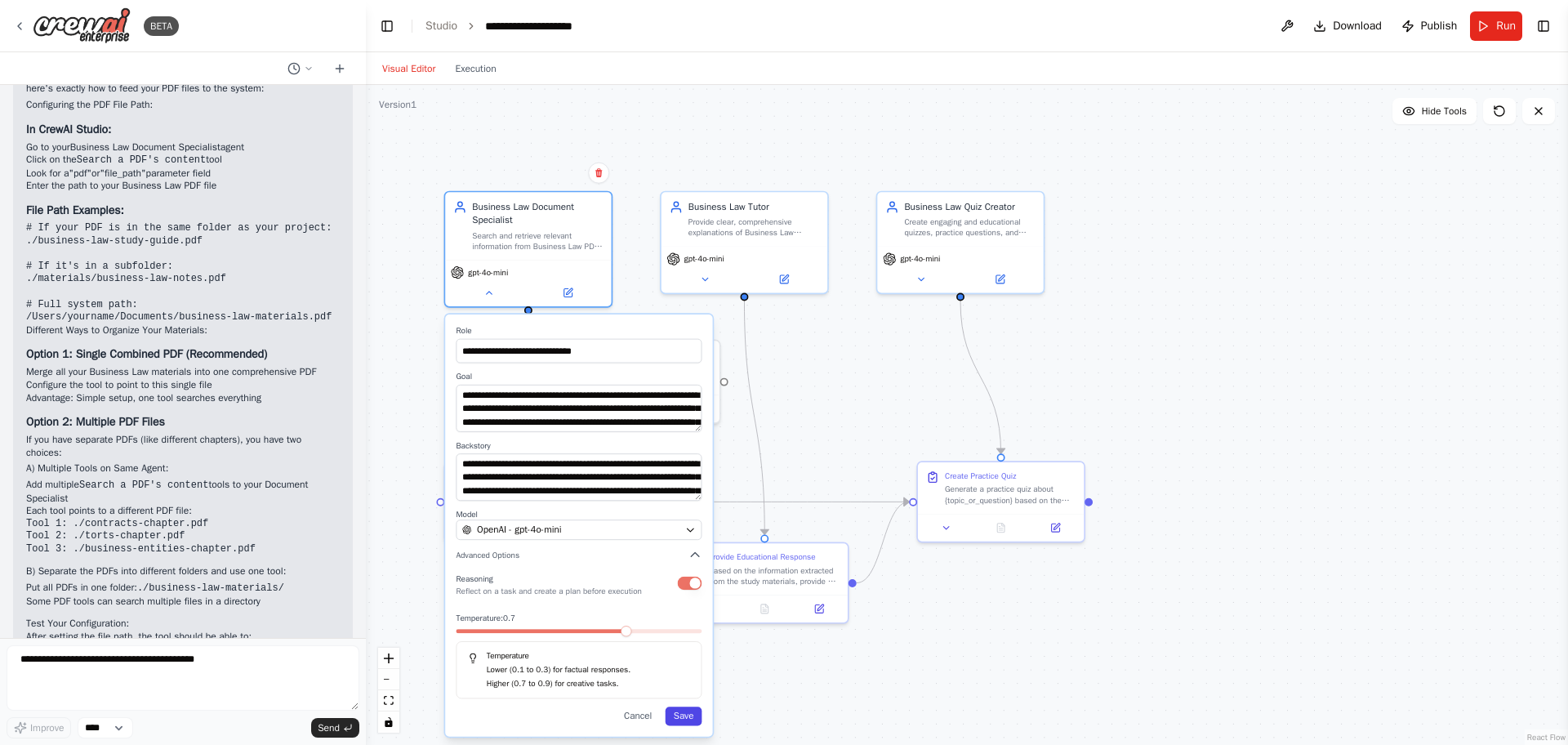 click on "Save" at bounding box center (684, 716) 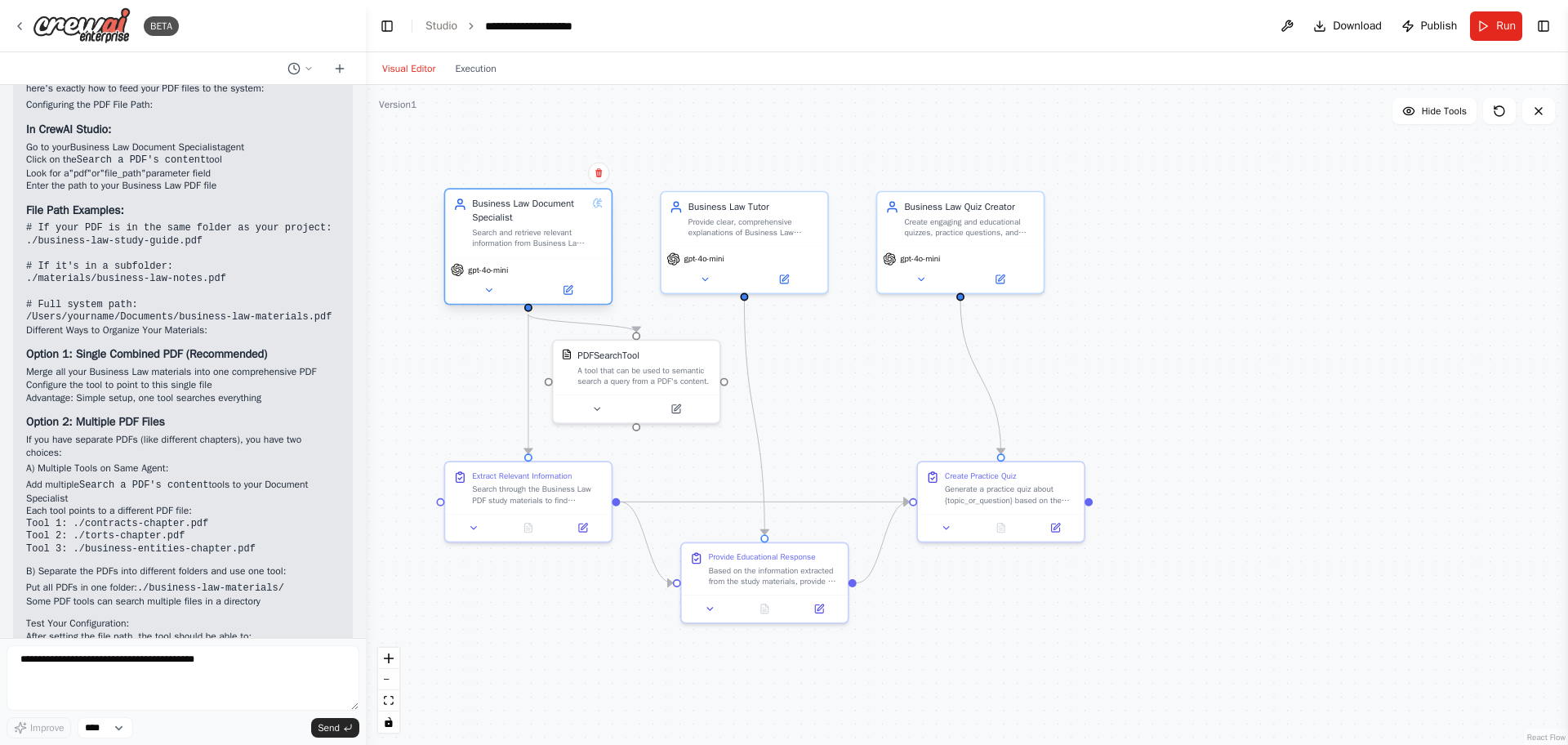 click on "Business Law Document Specialist Search and retrieve relevant information from Business Law PDF study materials based on specific topics, questions, or concepts requested by students. Extract precise, contextual information that will help other agents provide accurate explanations and create meaningful assessments. gpt-4o-mini" at bounding box center [528, 246] 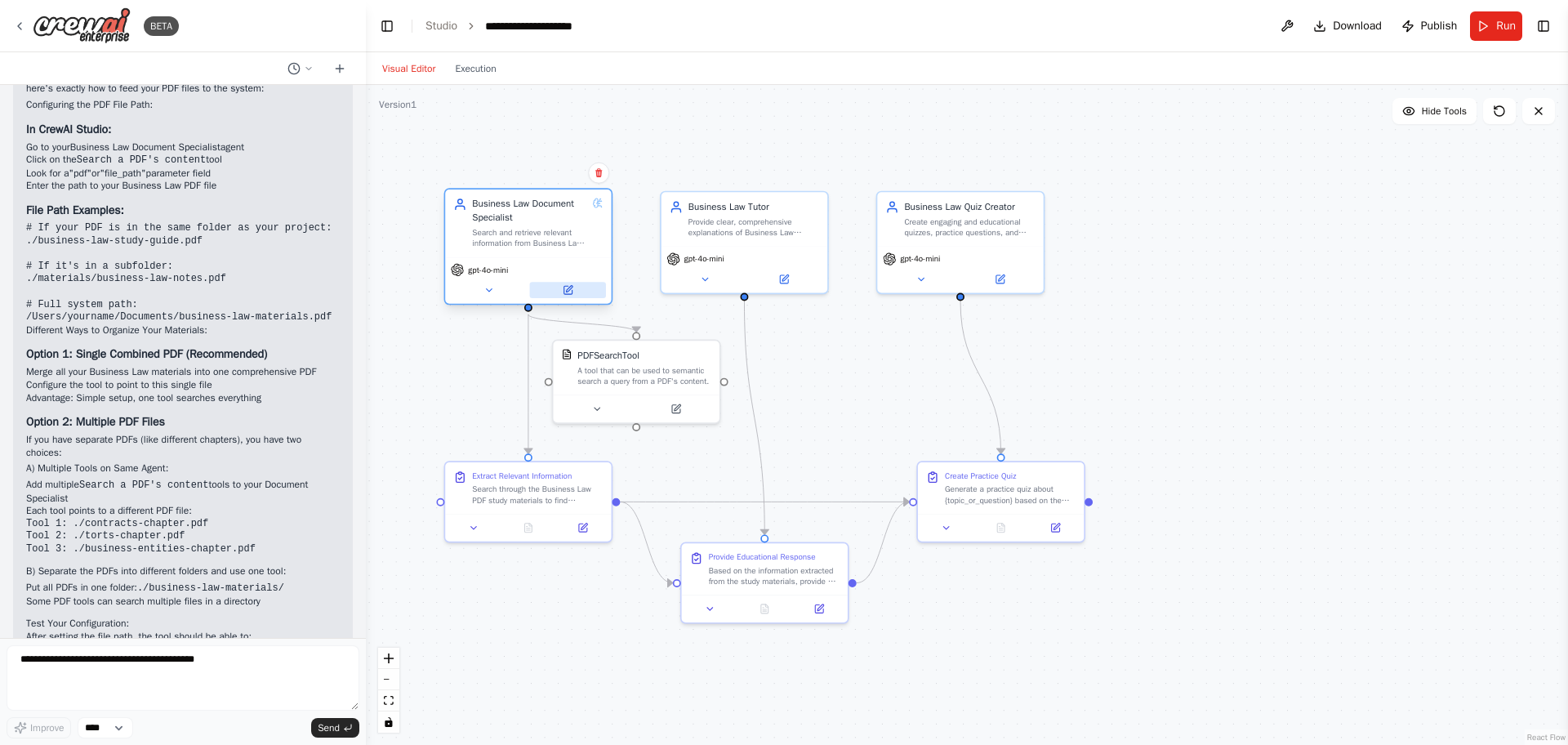 click at bounding box center (568, 290) 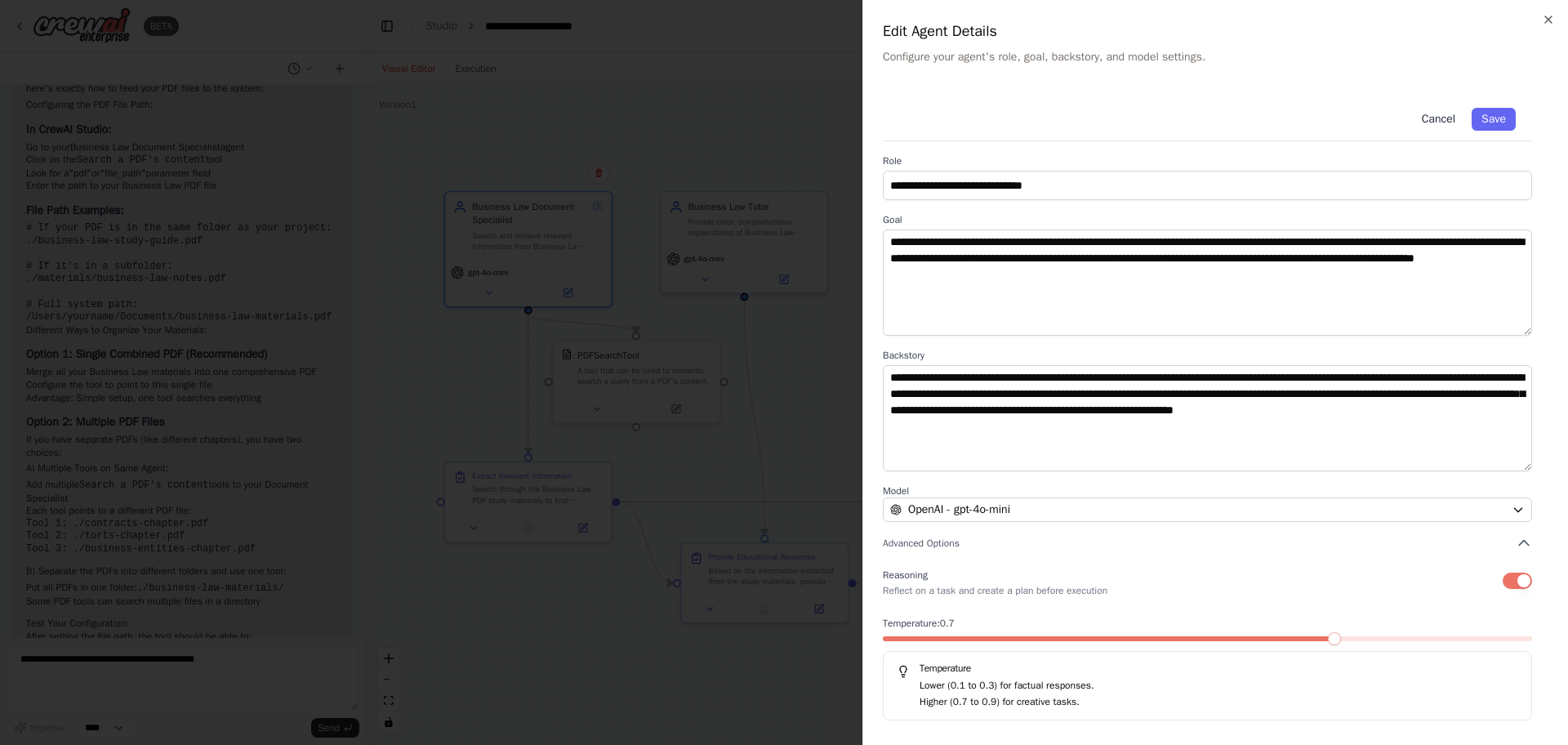 click on "Cancel" at bounding box center (1438, 119) 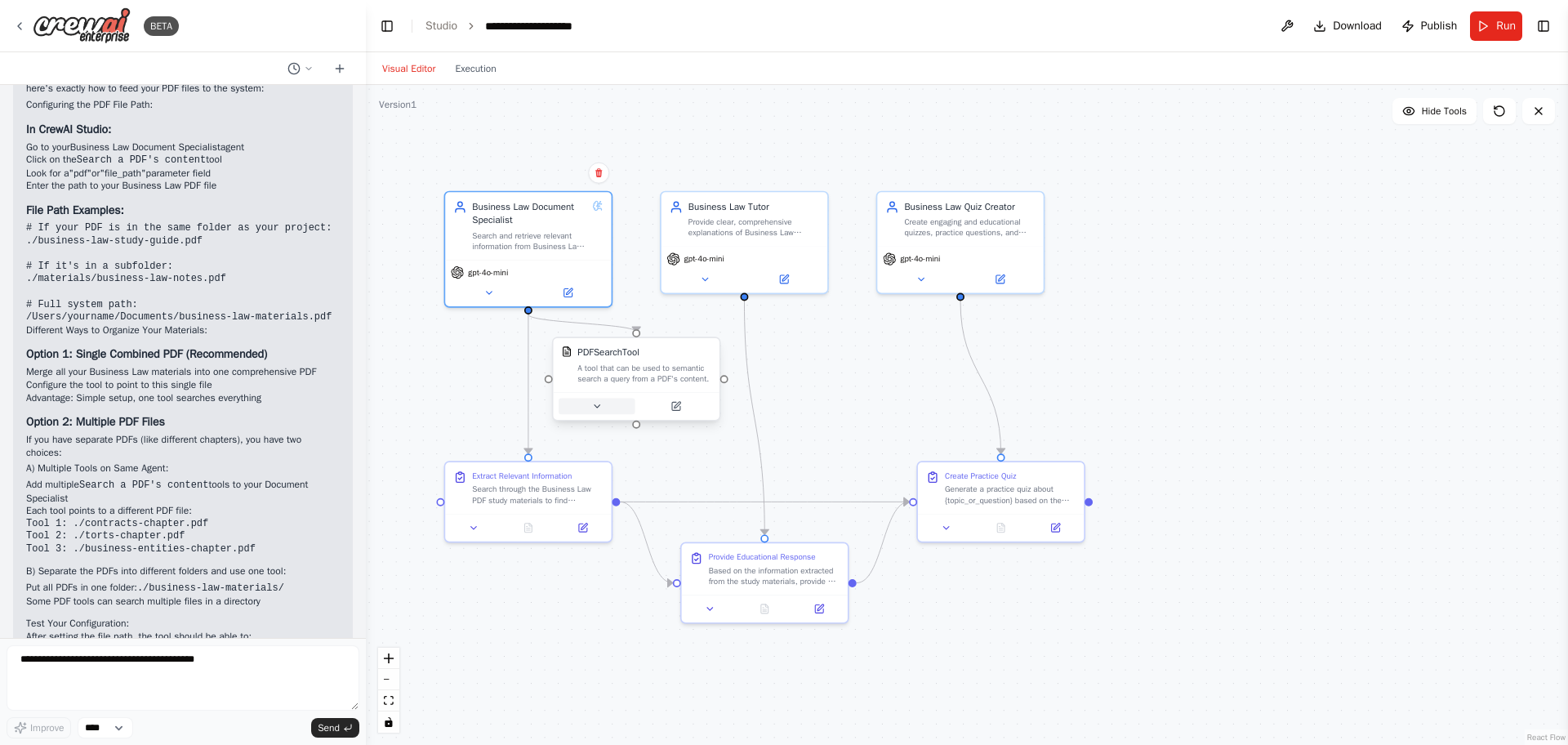click 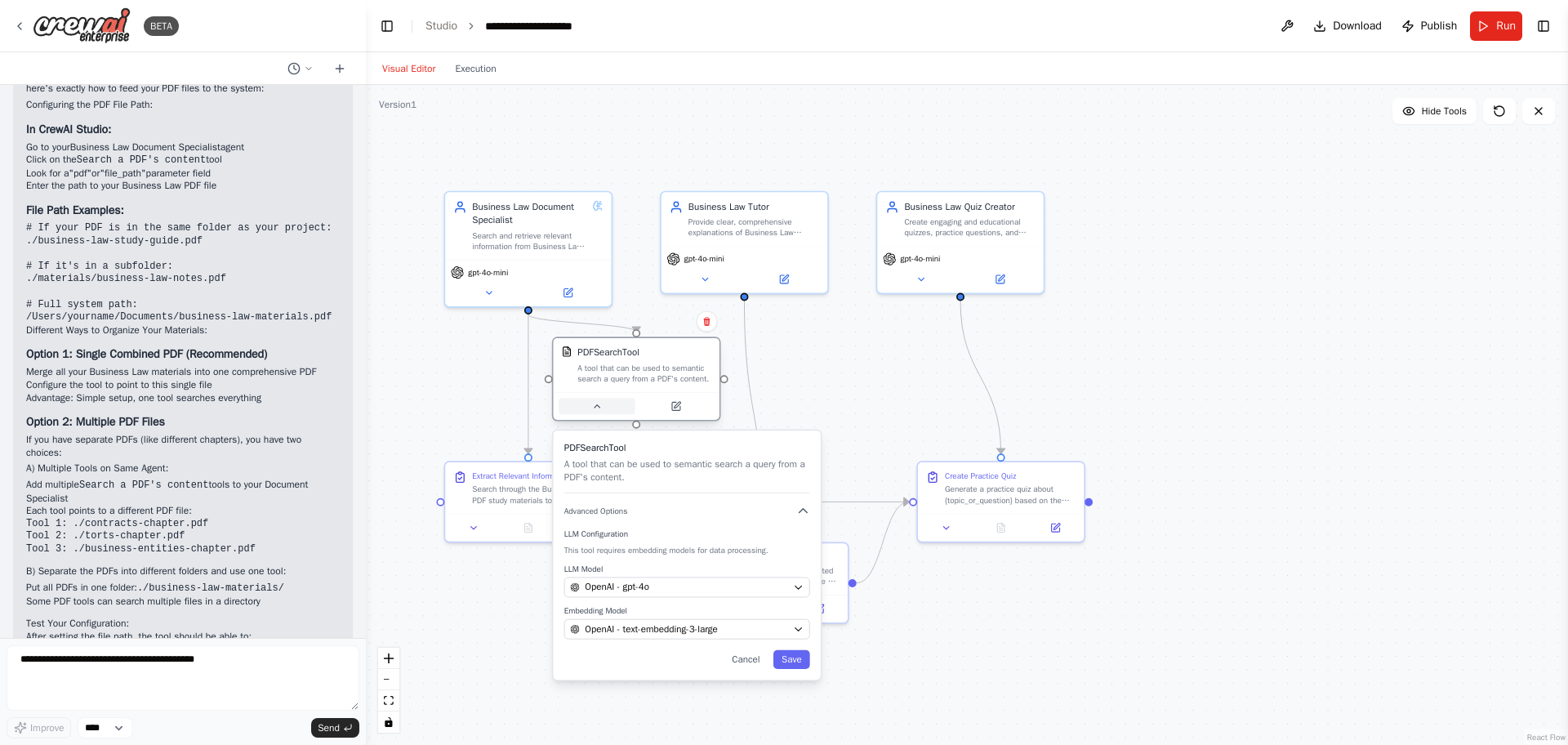 click 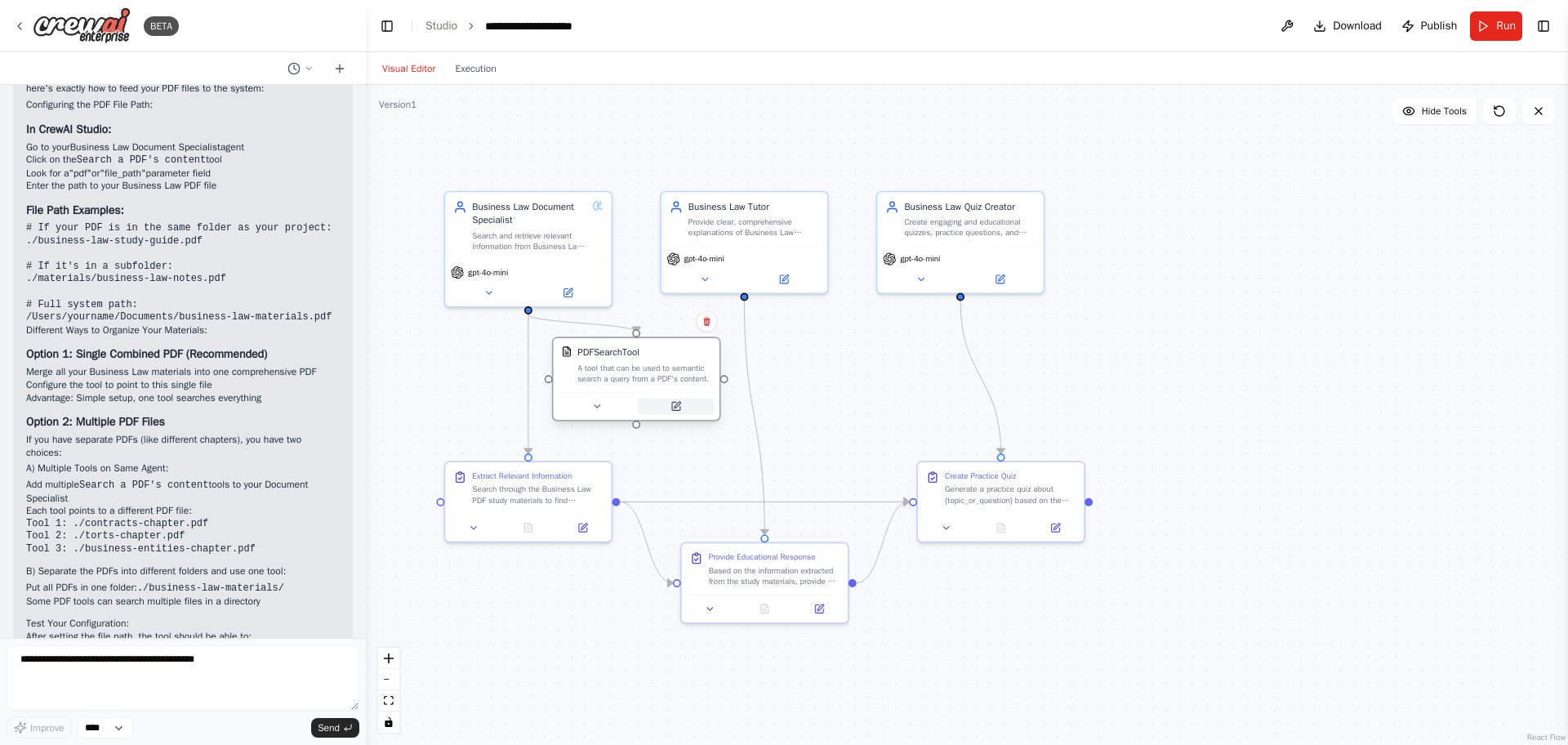 click at bounding box center (675, 406) 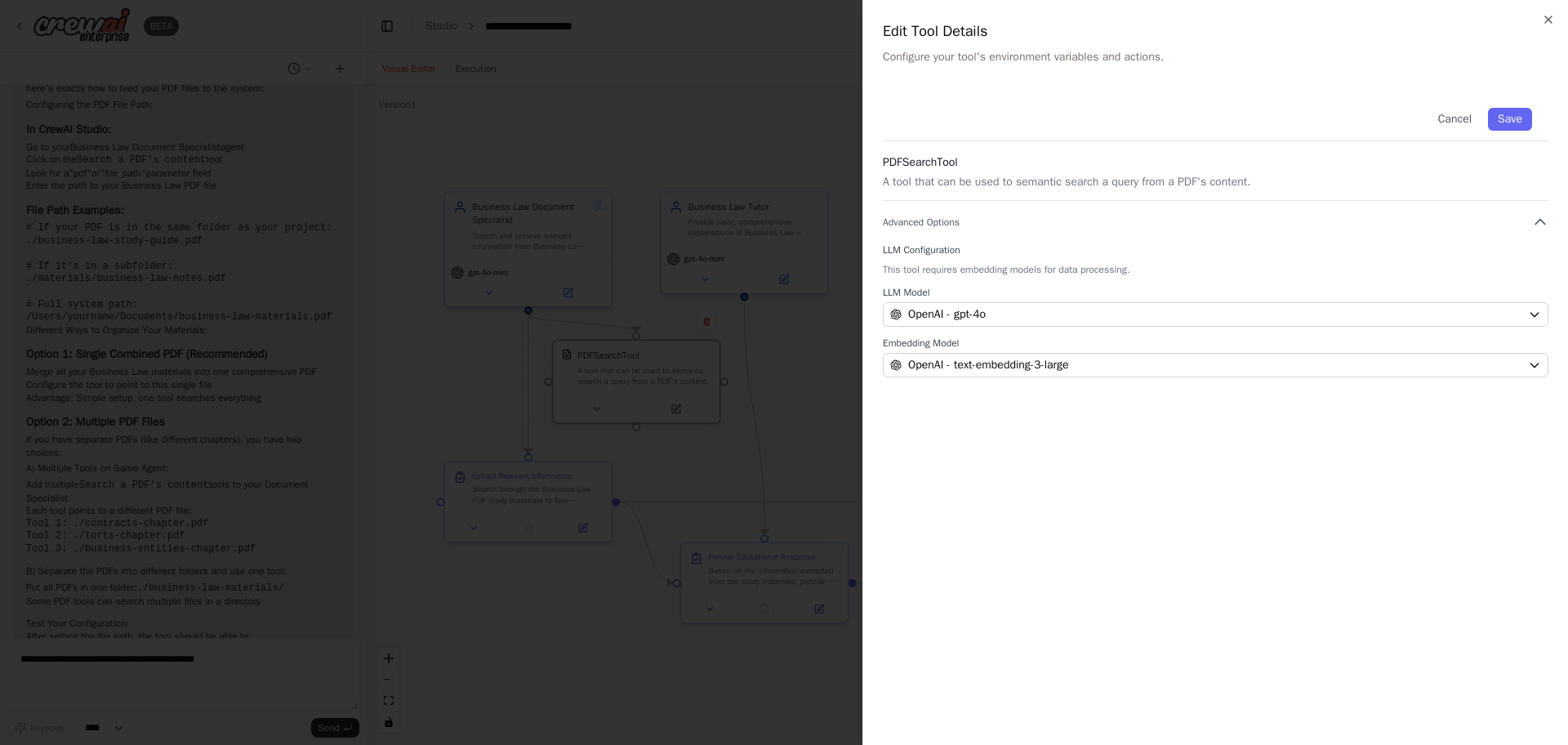 click on "Cancel Save" at bounding box center [1215, 116] 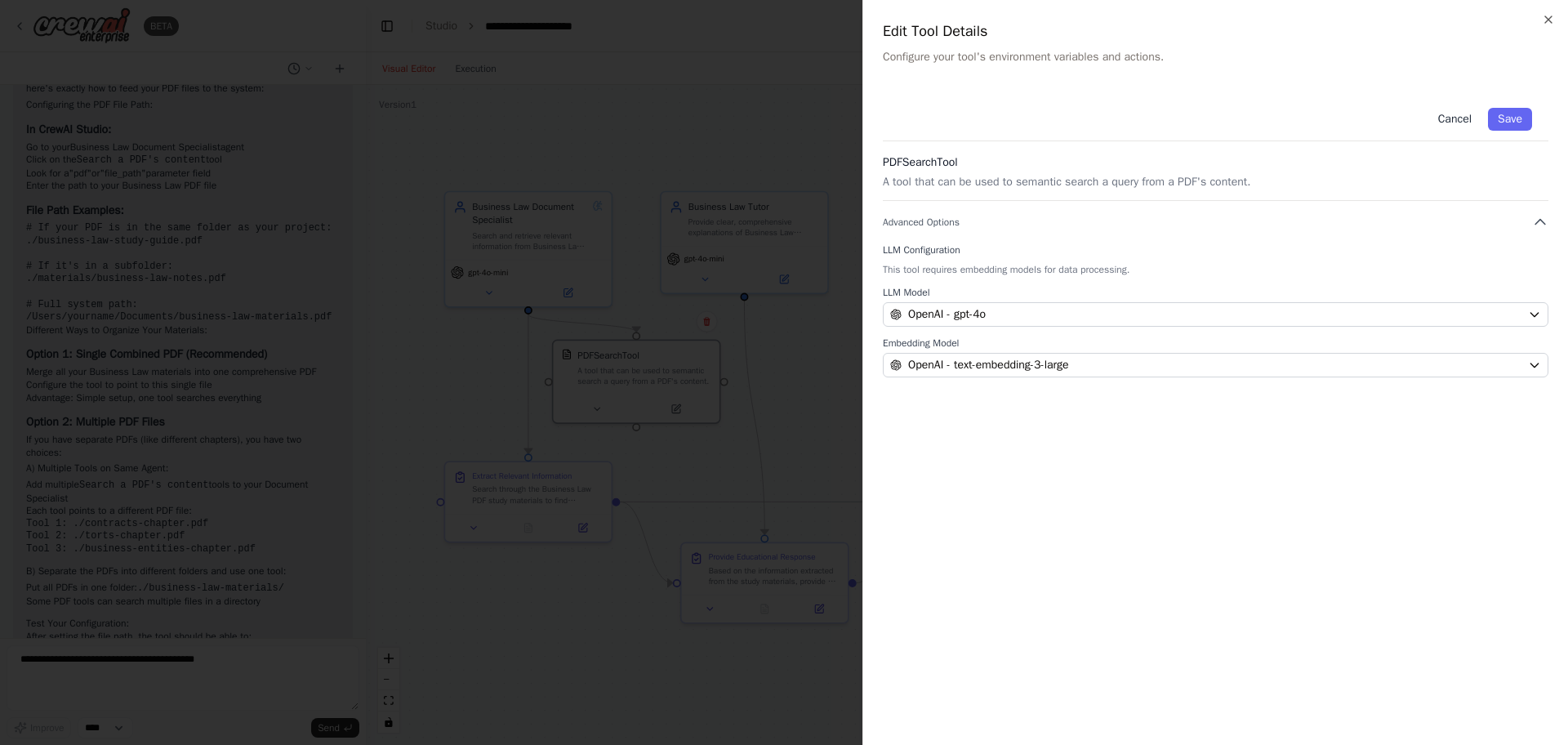 click on "Cancel" at bounding box center (1454, 119) 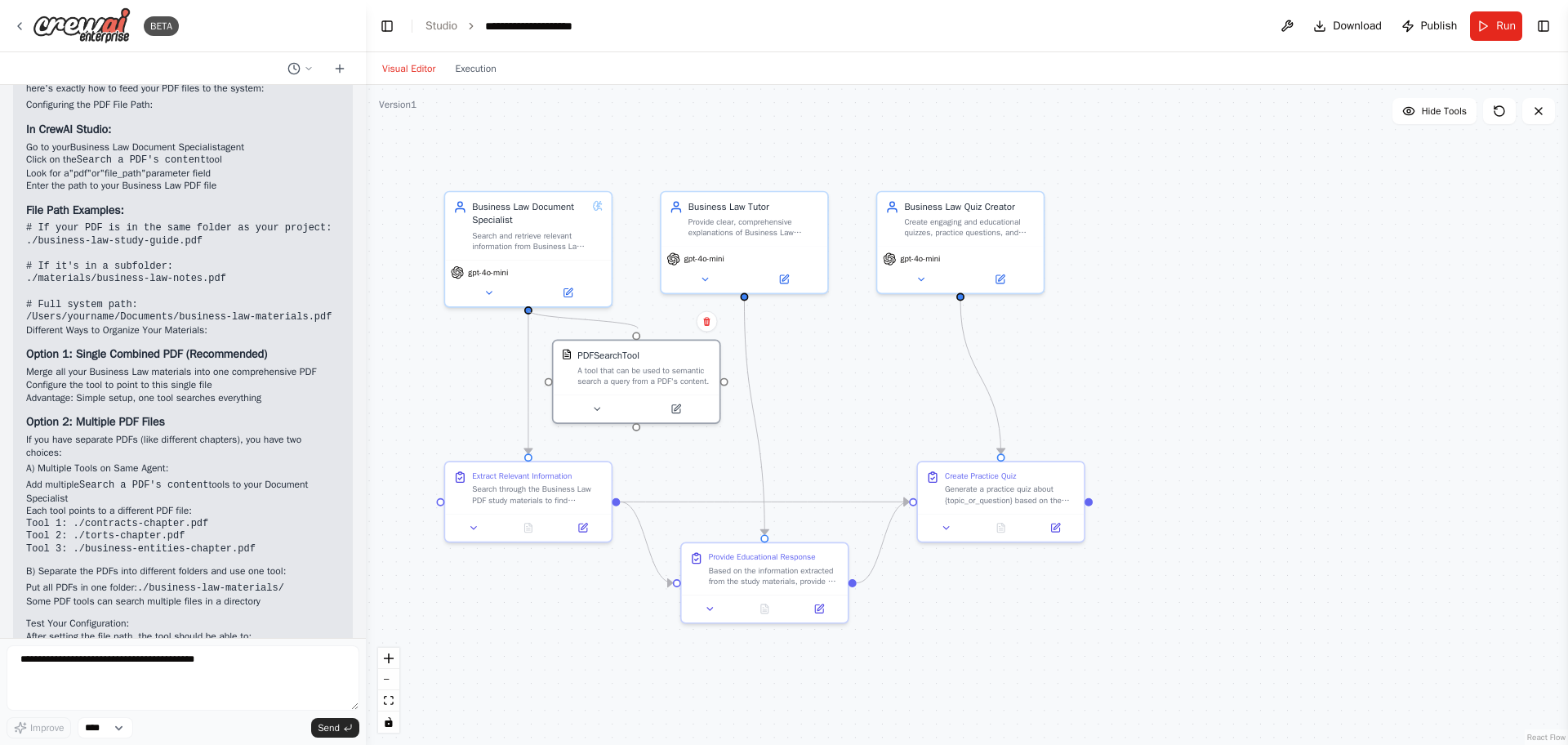 click 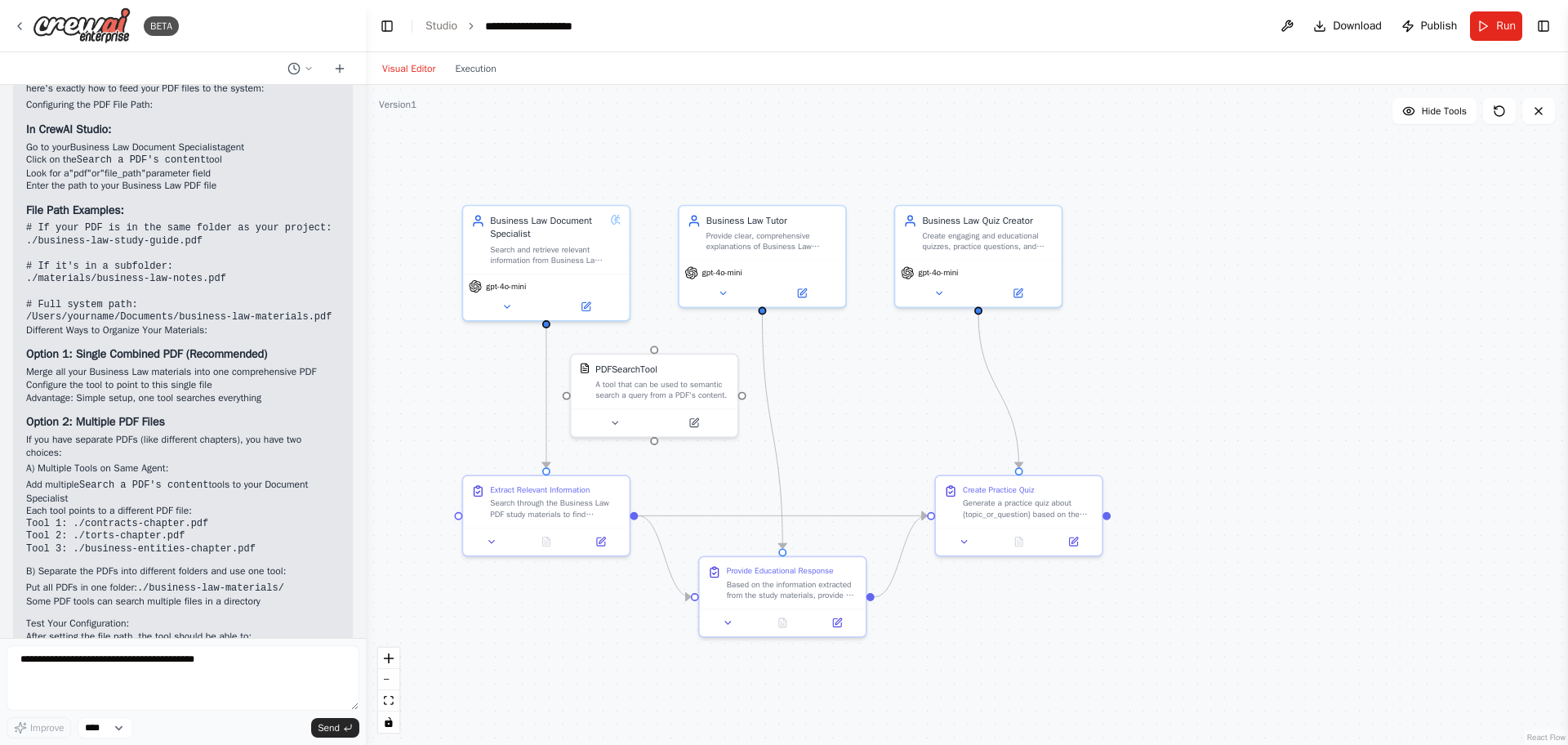 drag, startPoint x: 638, startPoint y: 328, endPoint x: 658, endPoint y: 345, distance: 26.24881 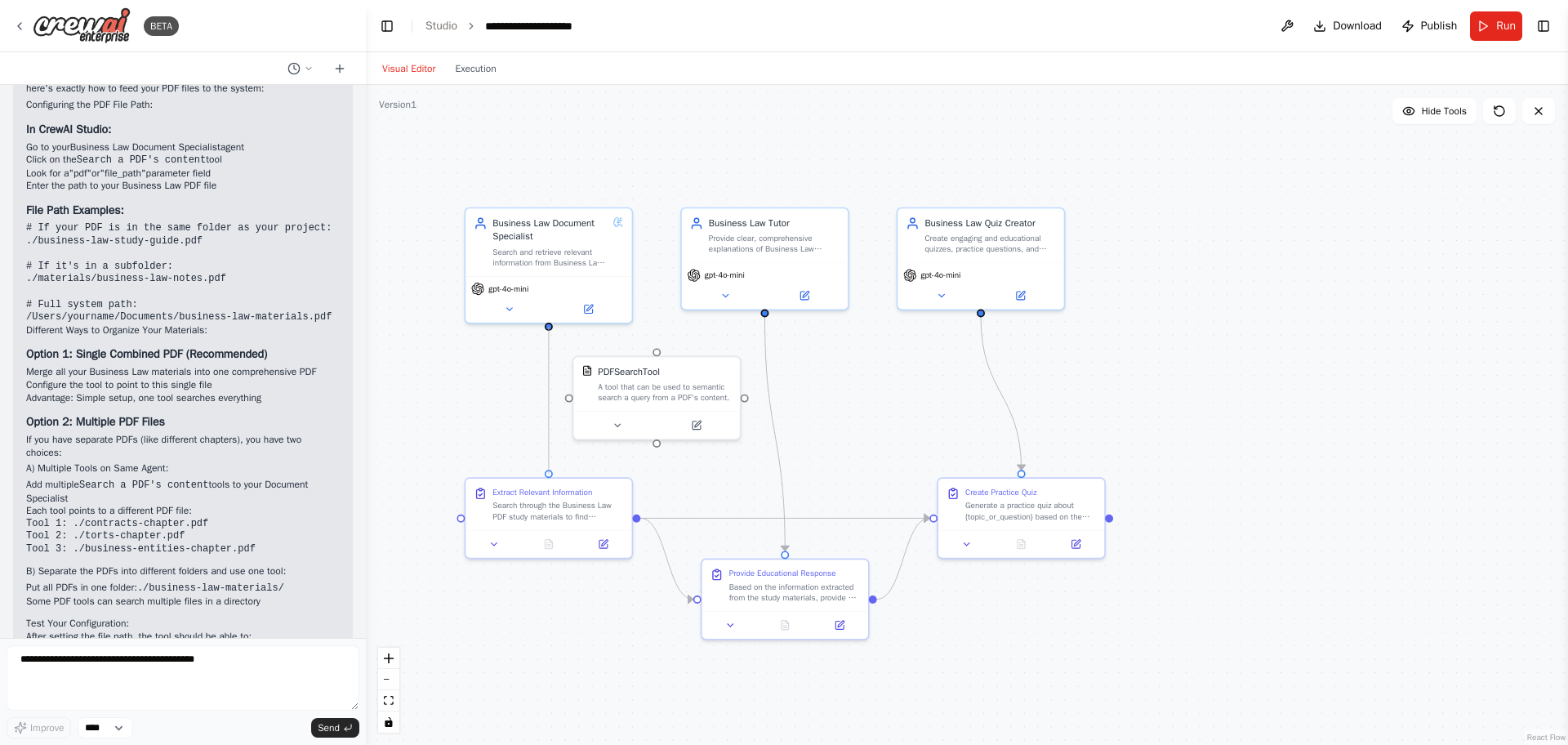 click 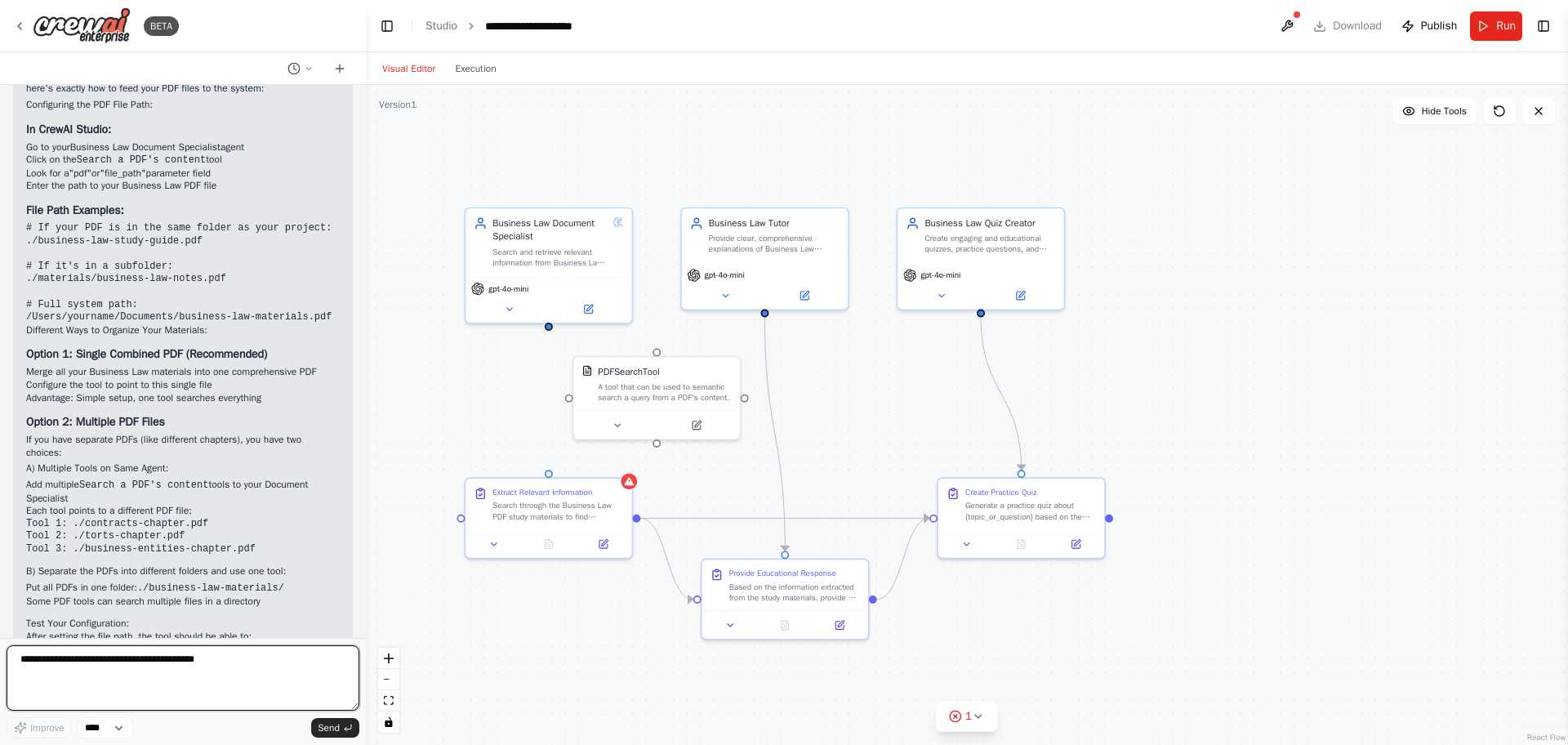 type on "***" 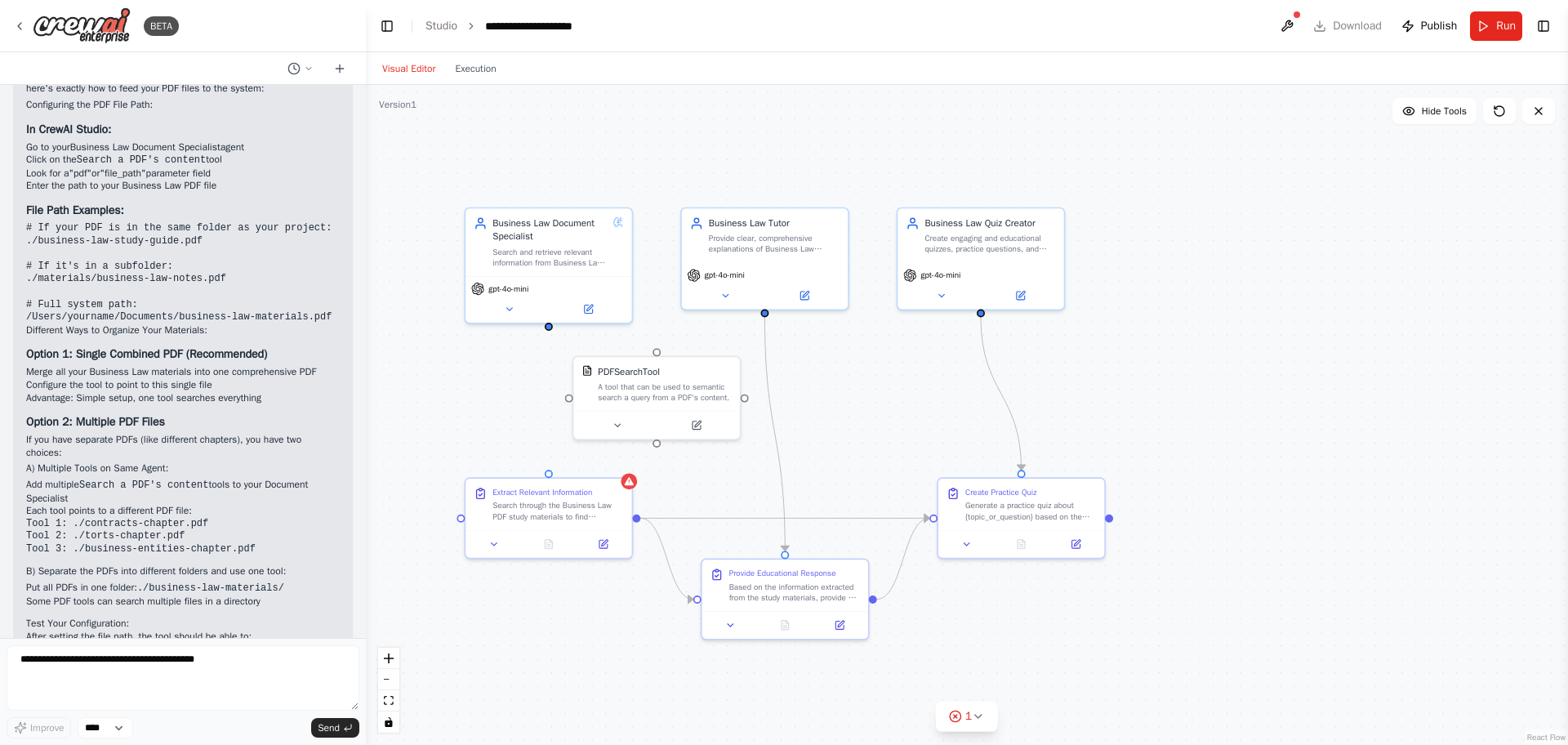 click on ".deletable-edge-delete-btn {
width: 20px;
height: 20px;
border: 0px solid #ffffff;
color: #6b7280;
background-color: #f8fafc;
cursor: pointer;
border-radius: 50%;
font-size: 12px;
padding: 3px;
display: flex;
align-items: center;
justify-content: center;
transition: all 0.2s cubic-bezier(0.4, 0, 0.2, 1);
box-shadow: 0 2px 4px rgba(0, 0, 0, 0.1);
}
.deletable-edge-delete-btn:hover {
background-color: #ef4444;
color: #ffffff;
border-color: #dc2626;
transform: scale(1.1);
box-shadow: 0 4px 12px rgba(239, 68, 68, 0.4);
}
.deletable-edge-delete-btn:active {
transform: scale(0.95);
box-shadow: 0 2px 4px rgba(239, 68, 68, 0.3);
}
Business Law Document Specialist gpt-4o-mini PDFSearchTool" at bounding box center [967, 415] 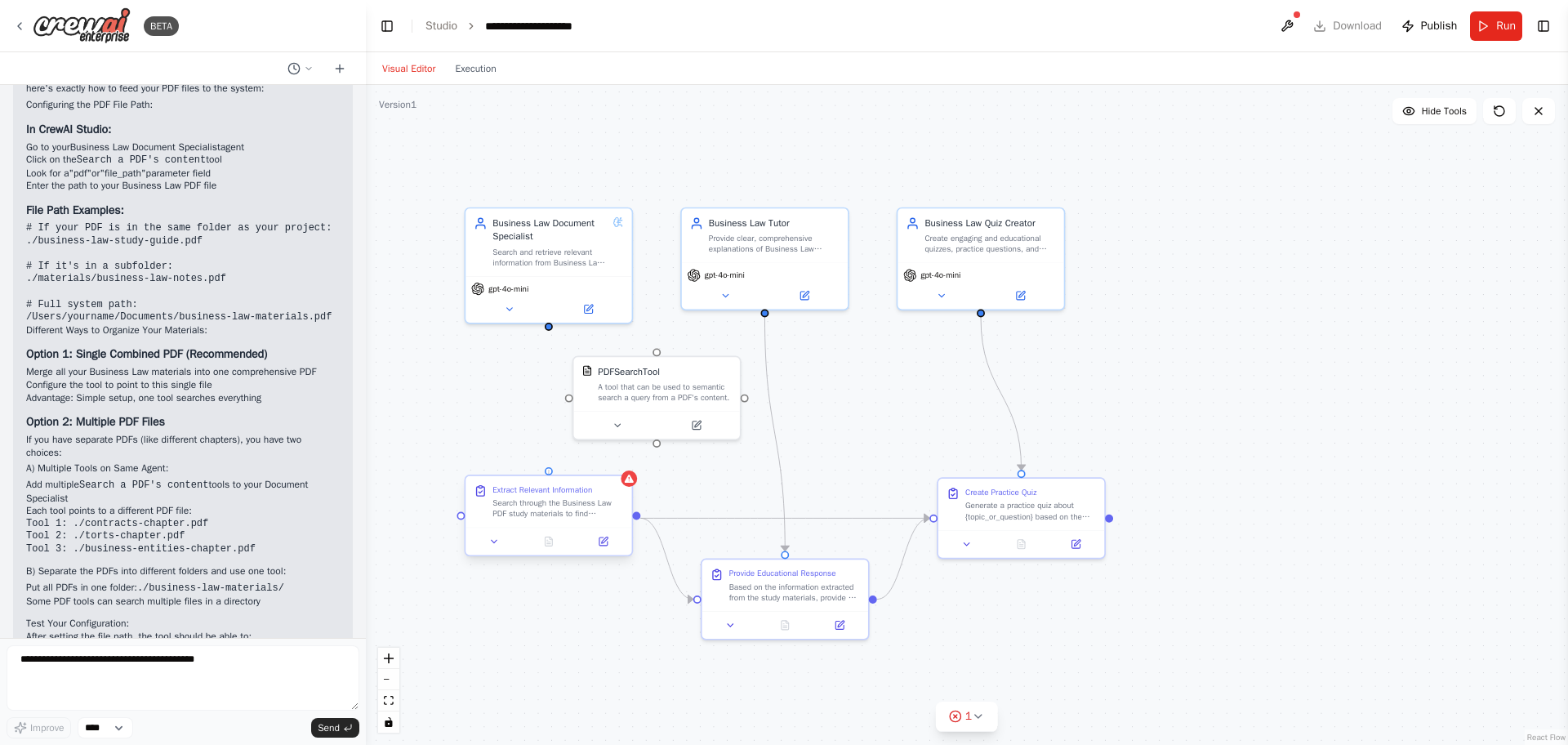 click at bounding box center (549, 471) 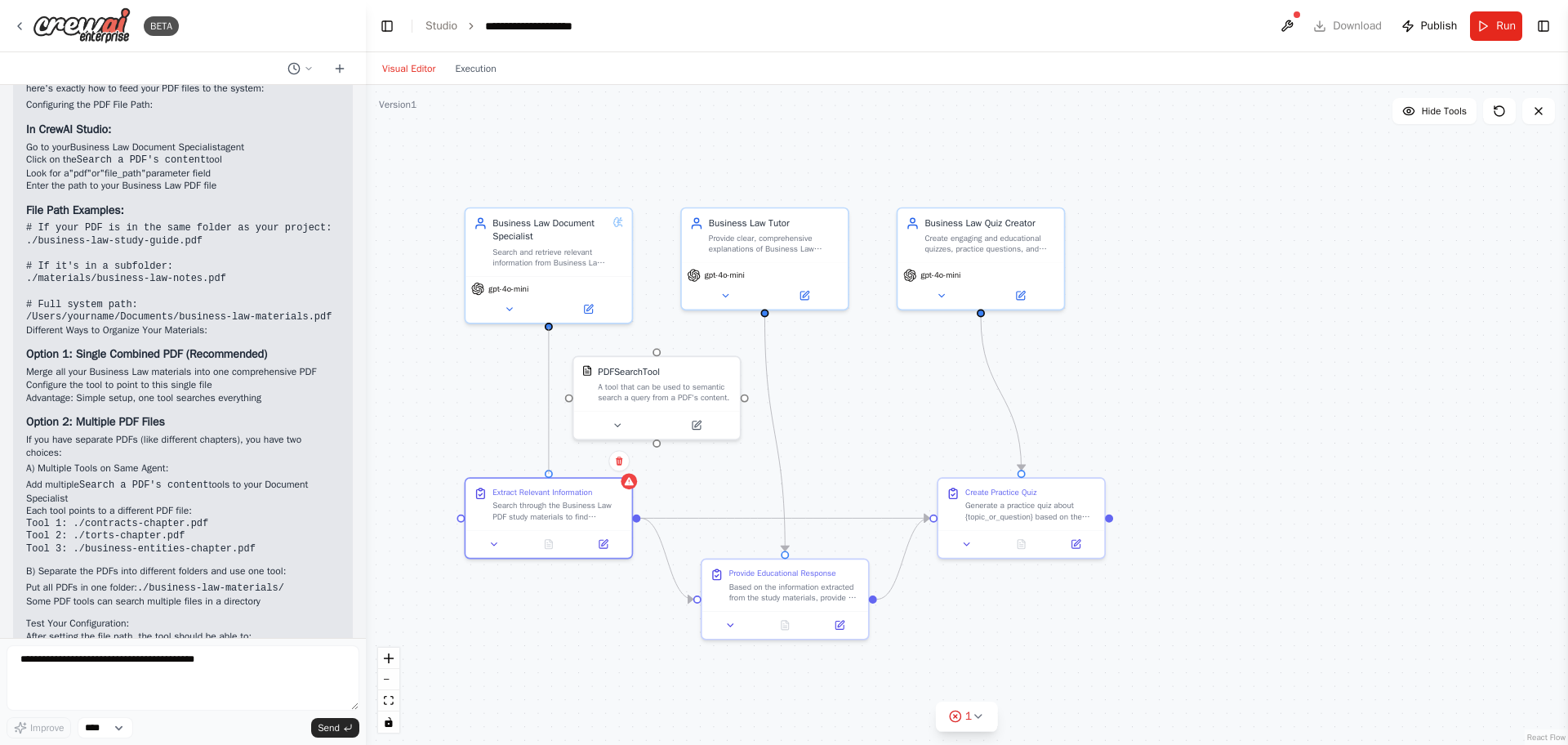 drag, startPoint x: 549, startPoint y: 470, endPoint x: 550, endPoint y: 331, distance: 139.0036 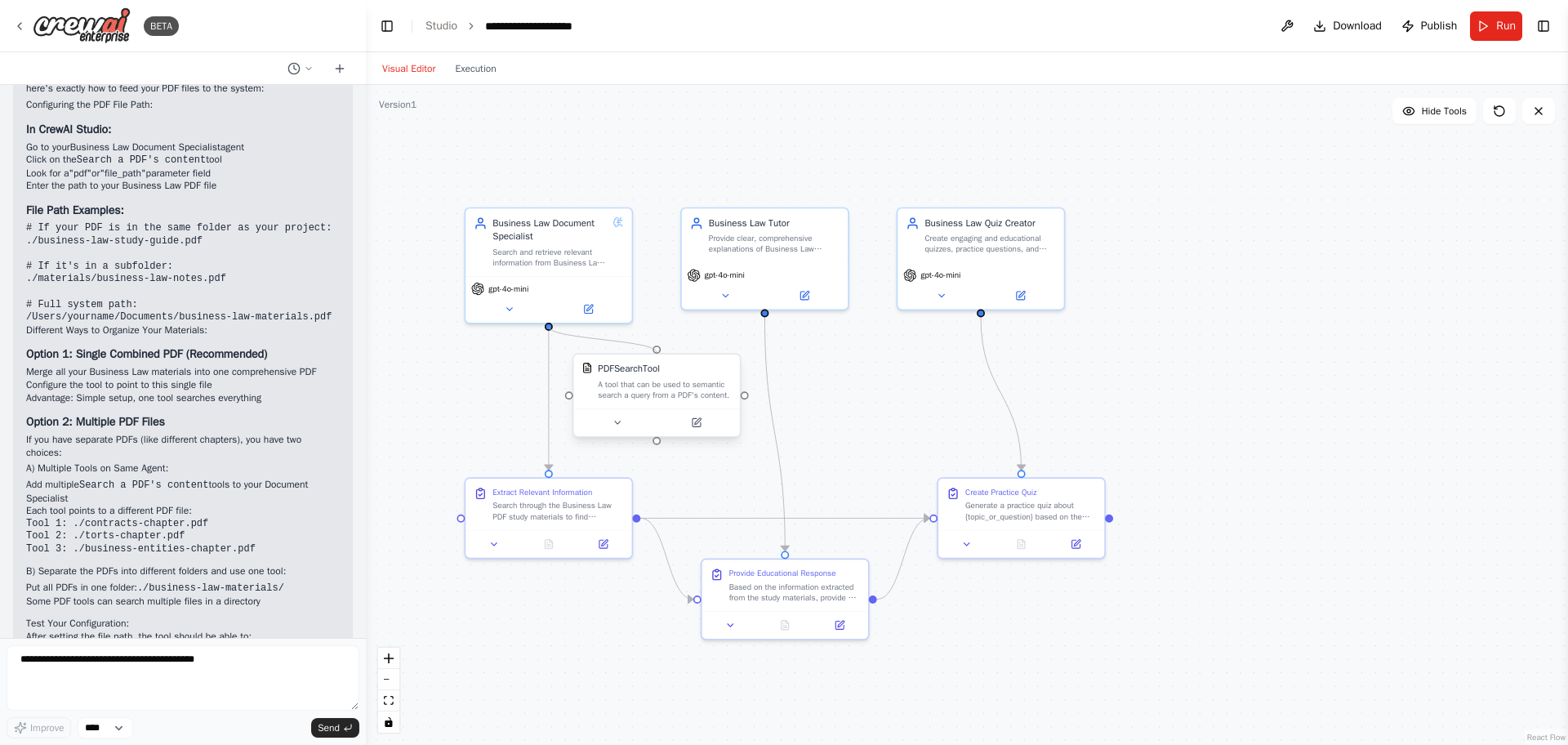 drag, startPoint x: 548, startPoint y: 324, endPoint x: 657, endPoint y: 348, distance: 111.61093 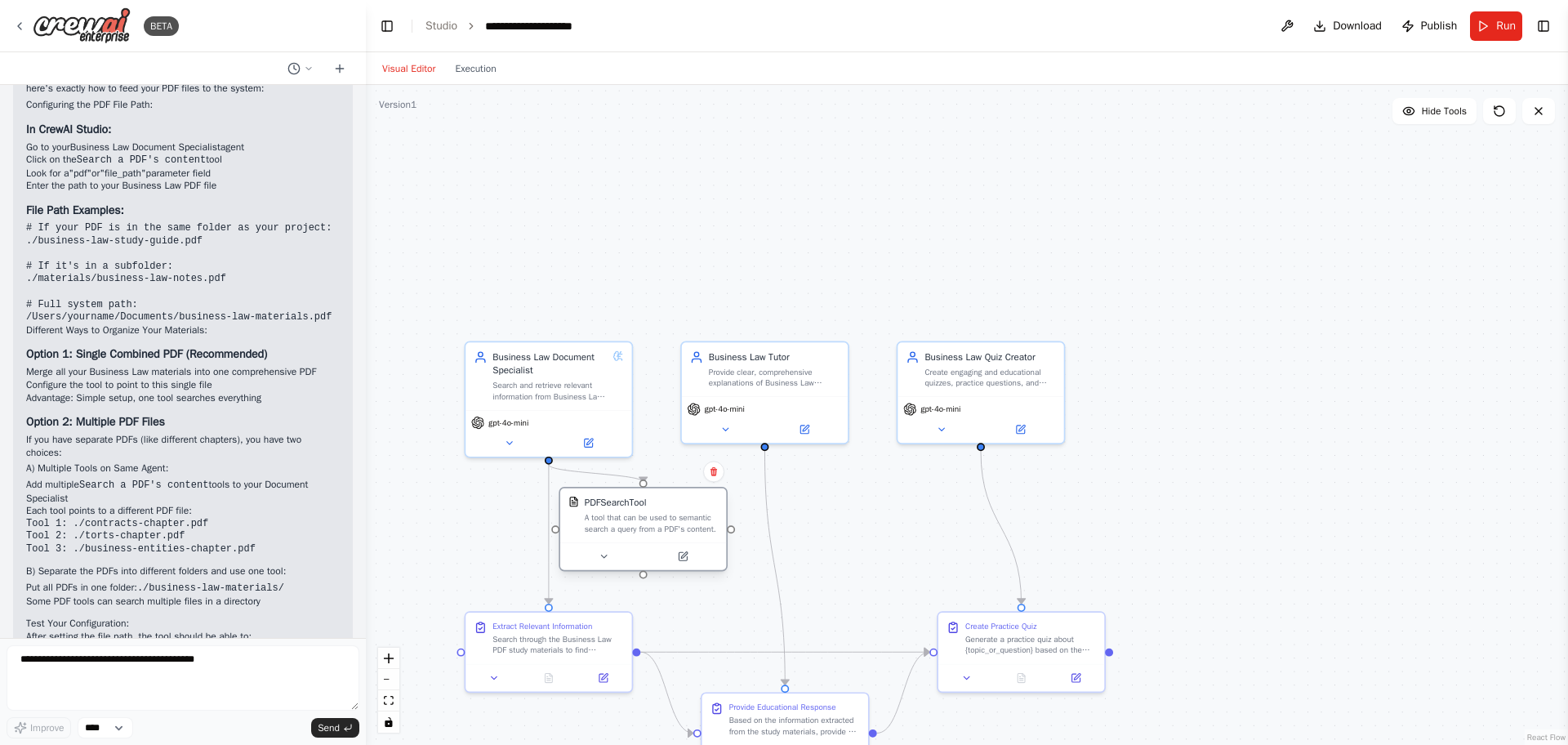 drag, startPoint x: 705, startPoint y: 381, endPoint x: 697, endPoint y: 512, distance: 131.24405 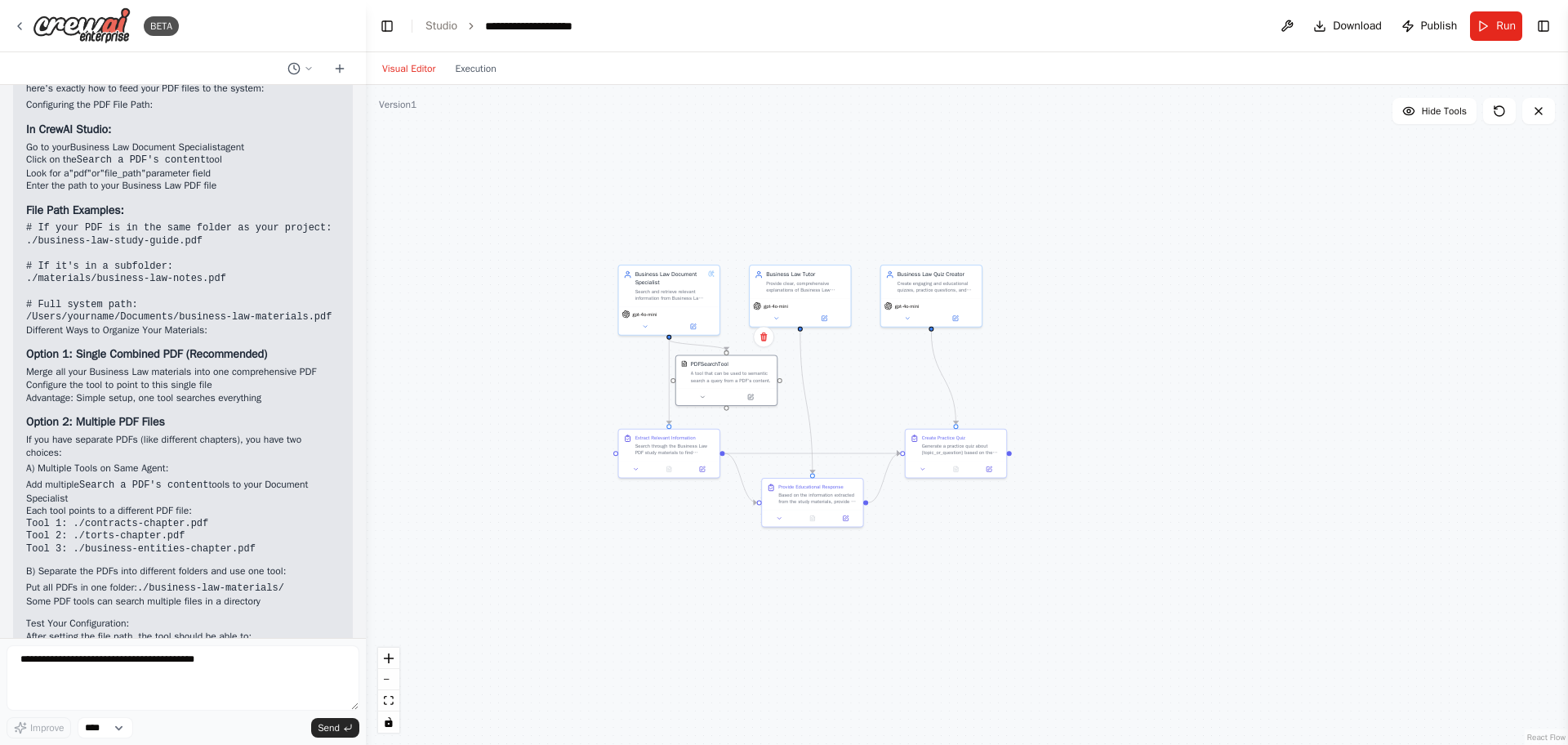 drag, startPoint x: 817, startPoint y: 496, endPoint x: 835, endPoint y: 336, distance: 161.0093 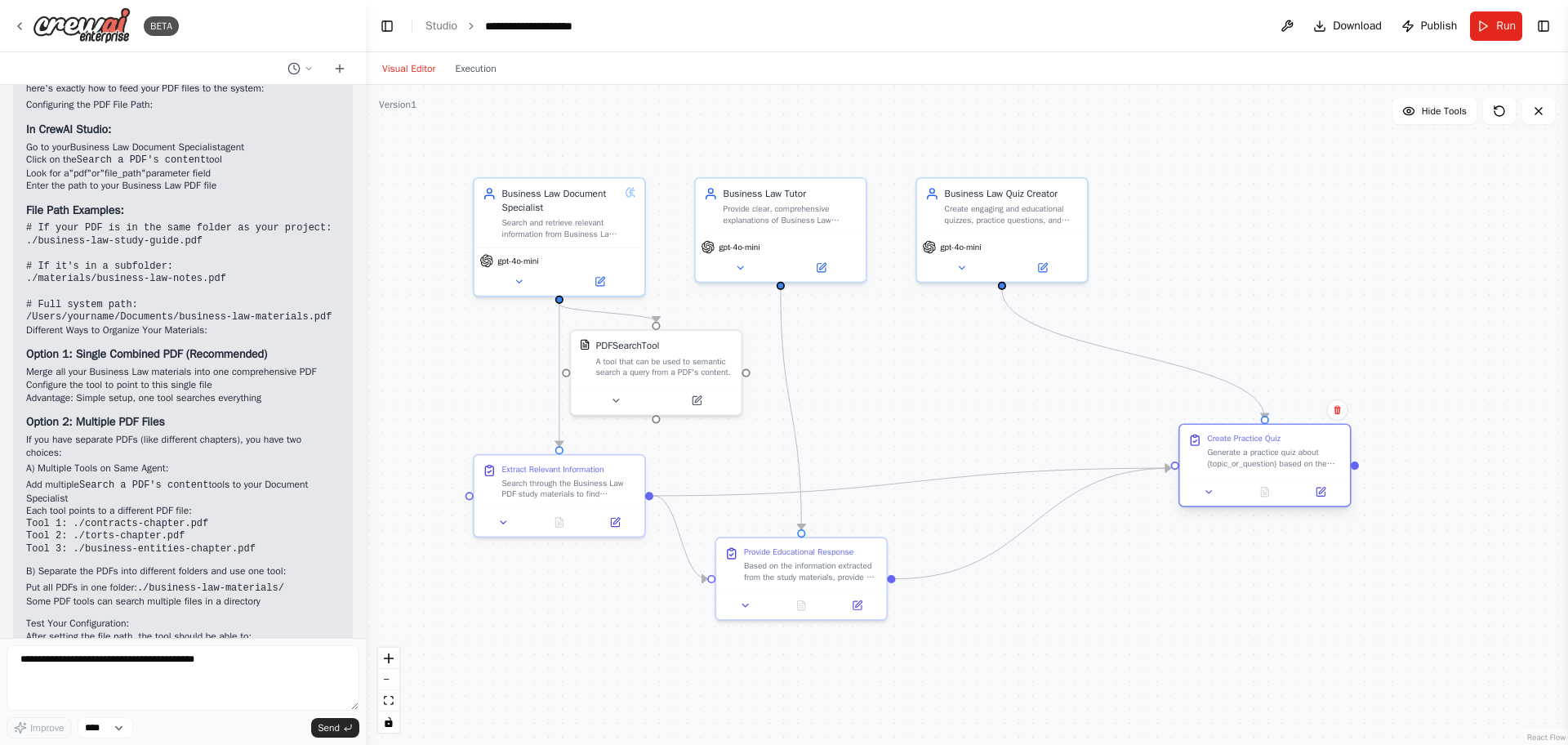 drag, startPoint x: 1013, startPoint y: 488, endPoint x: 1253, endPoint y: 462, distance: 241.40423 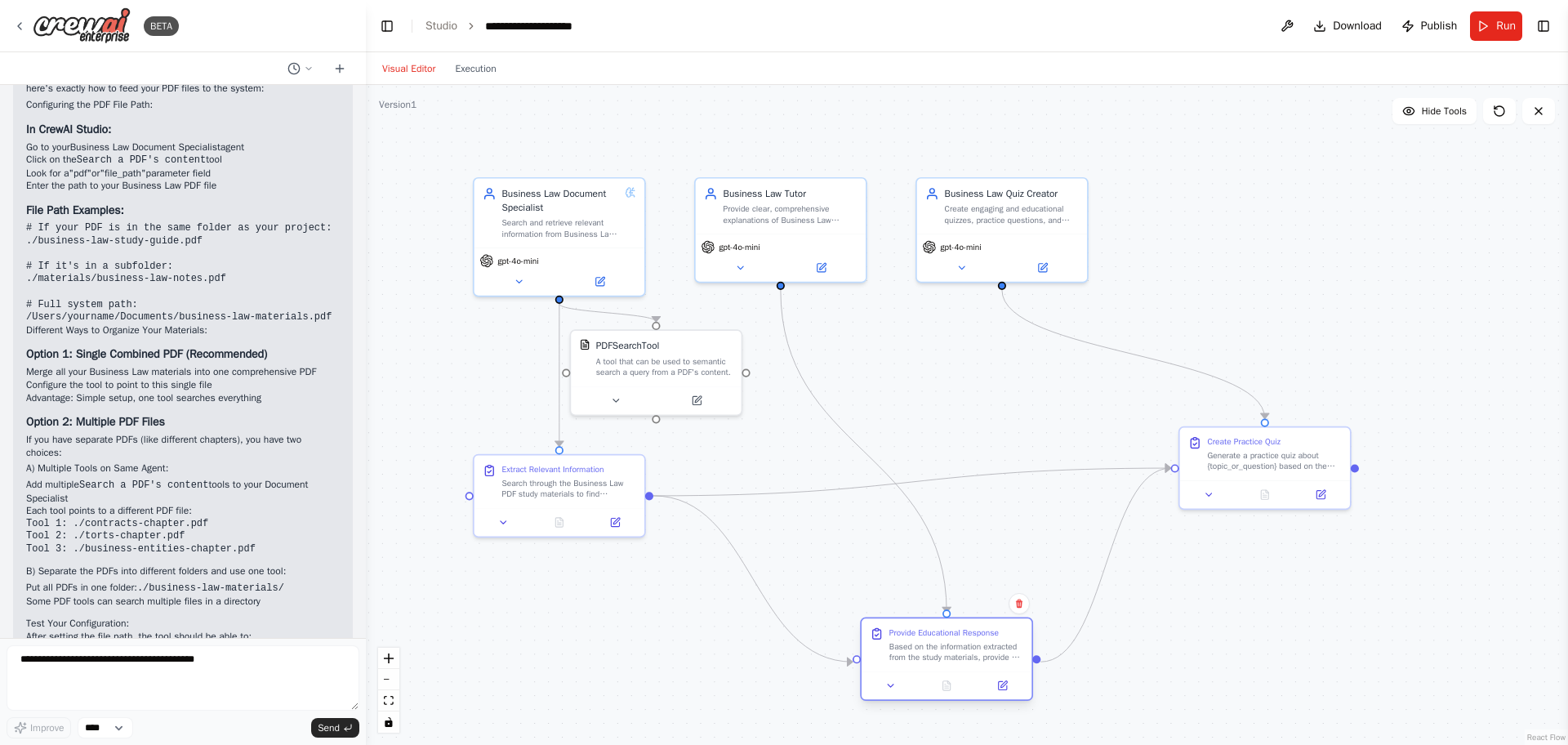 drag, startPoint x: 810, startPoint y: 577, endPoint x: 961, endPoint y: 657, distance: 170.883 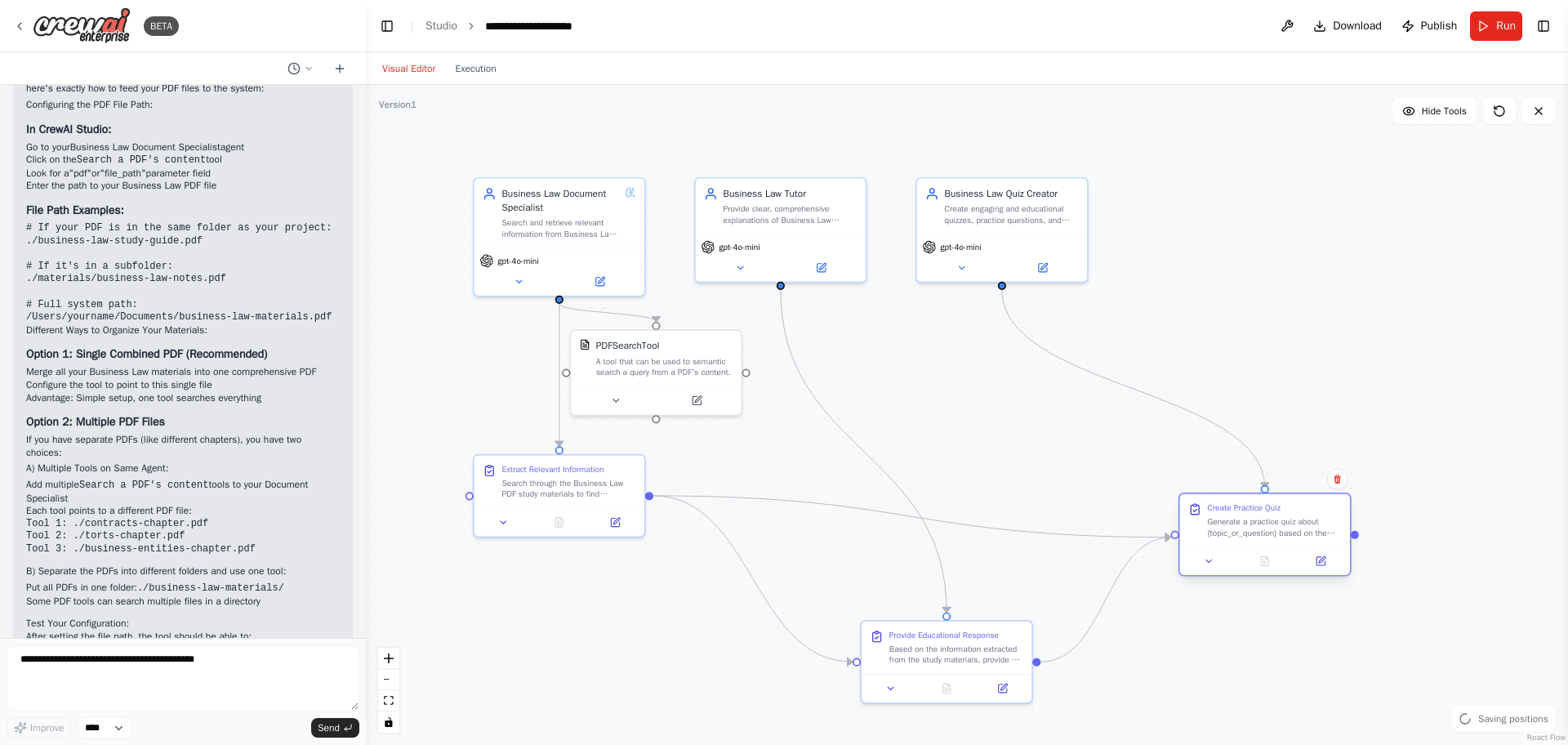 drag, startPoint x: 1255, startPoint y: 473, endPoint x: 1257, endPoint y: 548, distance: 75.026662 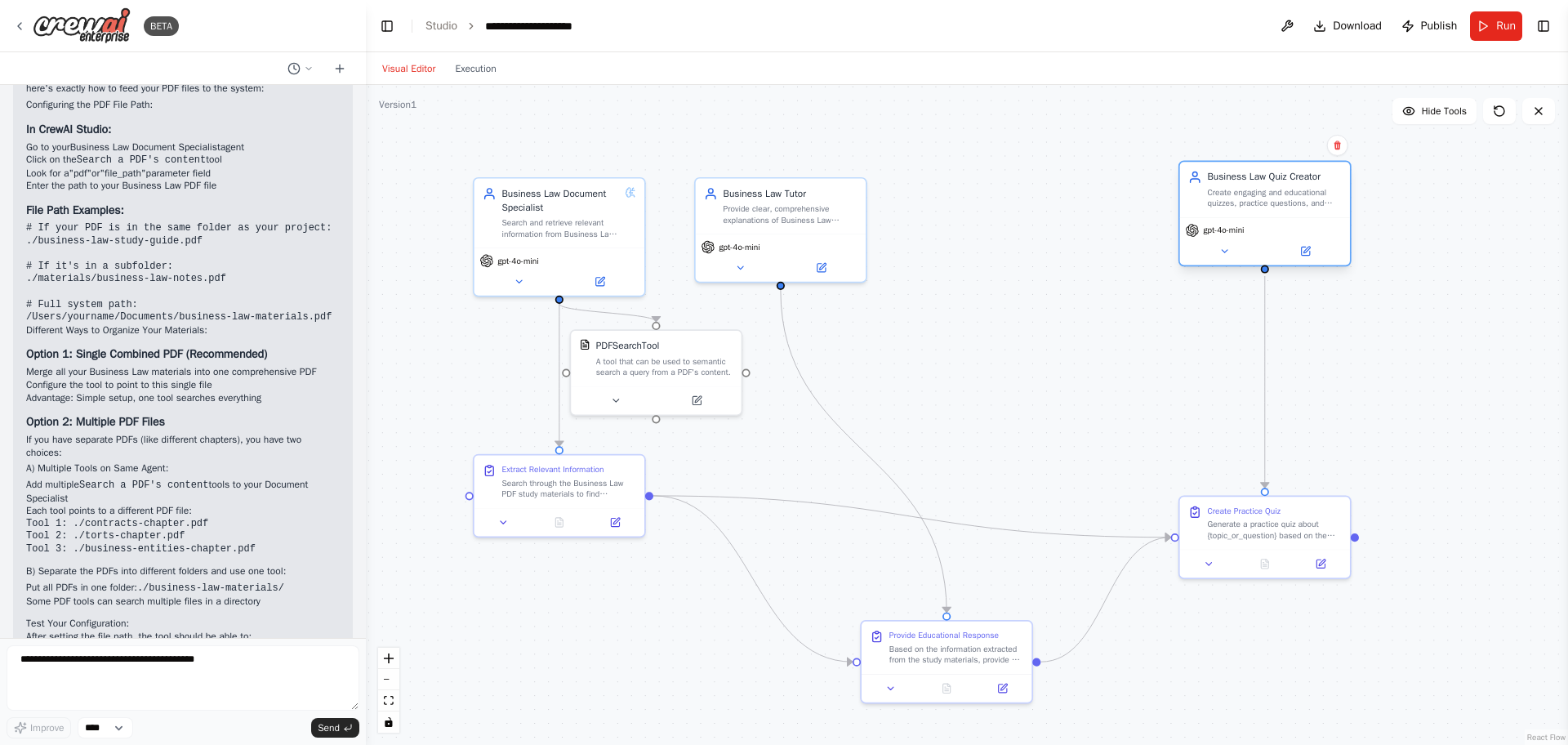 drag, startPoint x: 1001, startPoint y: 230, endPoint x: 1290, endPoint y: 216, distance: 289.3389 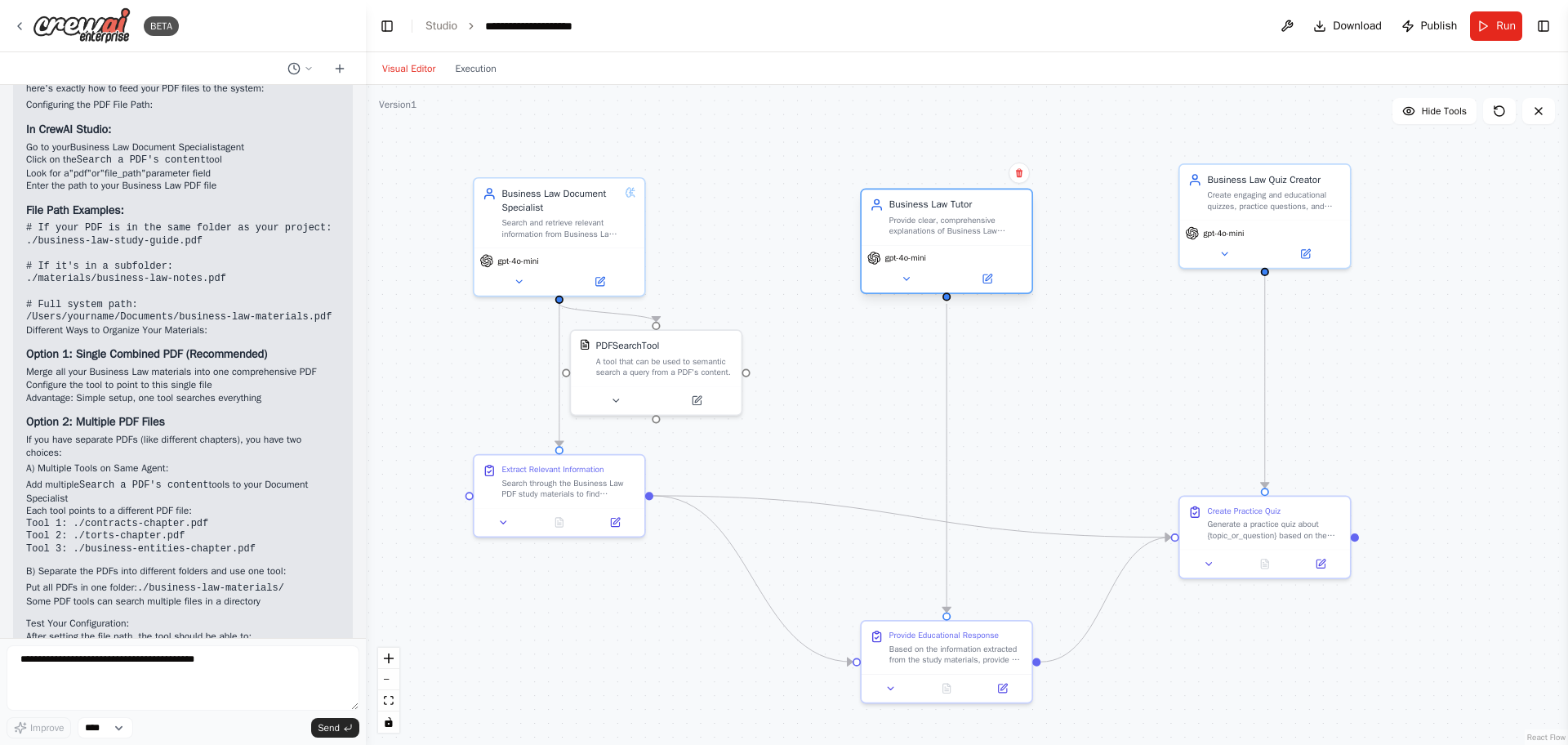 drag, startPoint x: 808, startPoint y: 243, endPoint x: 1003, endPoint y: 257, distance: 195.50192 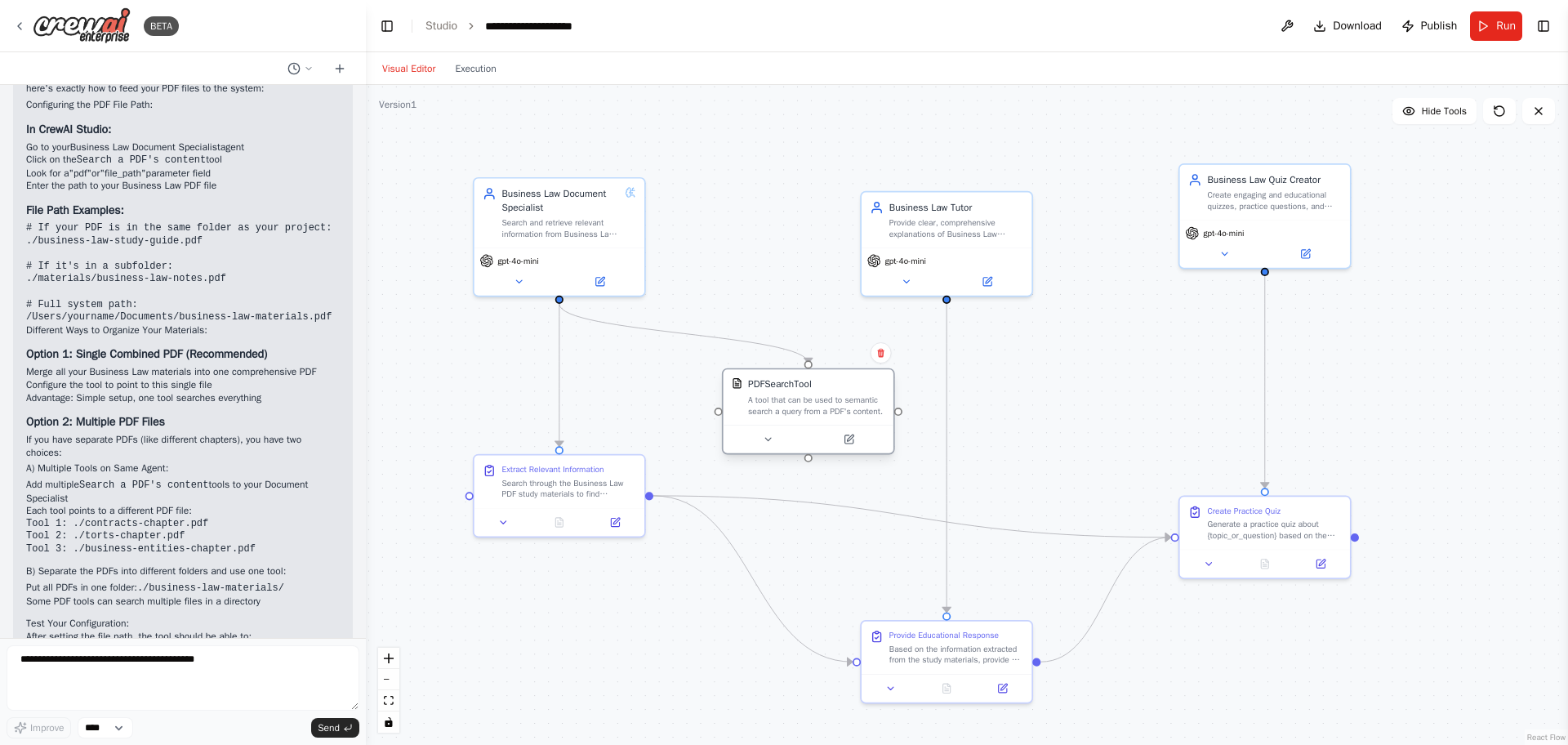 drag, startPoint x: 679, startPoint y: 362, endPoint x: 834, endPoint y: 404, distance: 160.58954 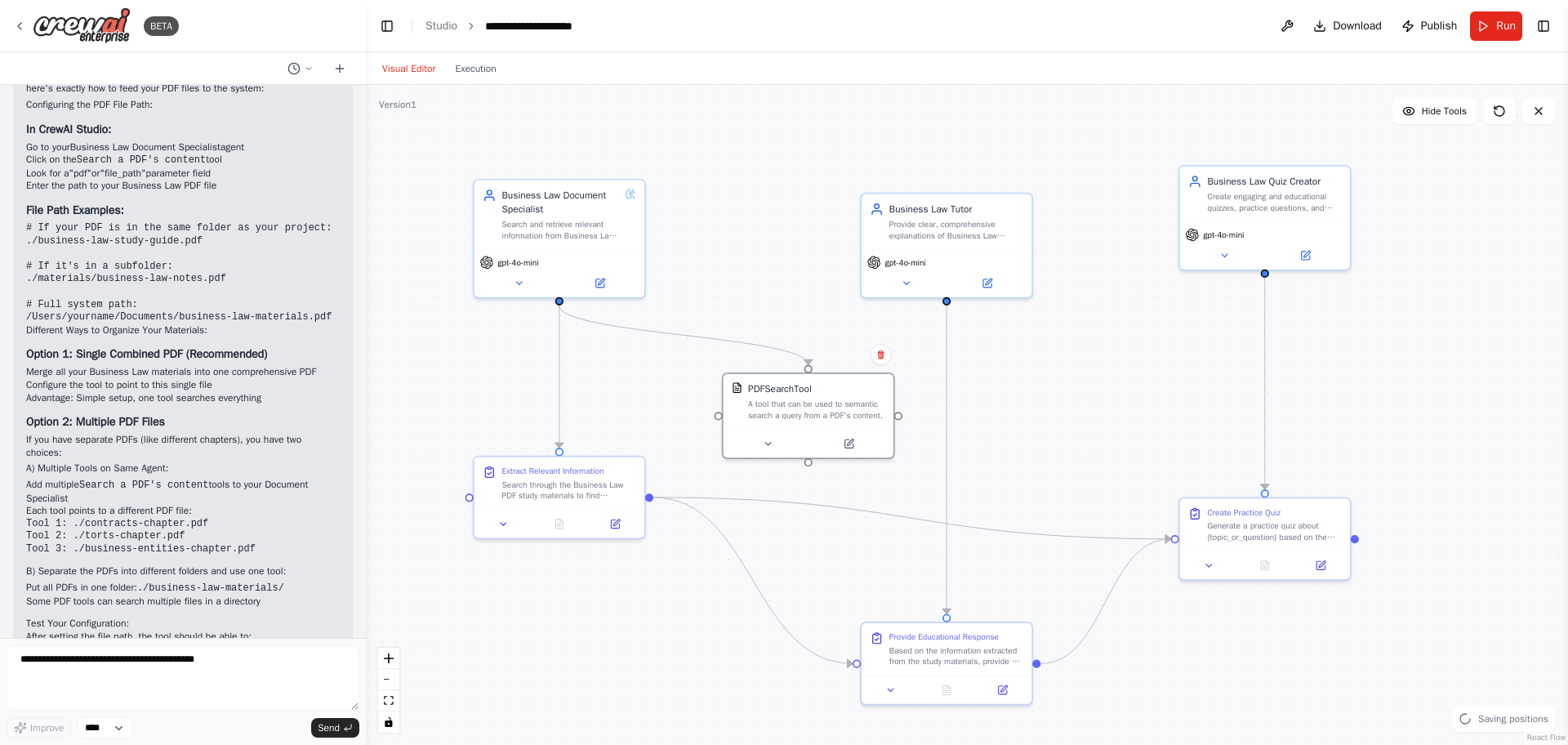 drag, startPoint x: 775, startPoint y: 408, endPoint x: 682, endPoint y: 400, distance: 93.34345 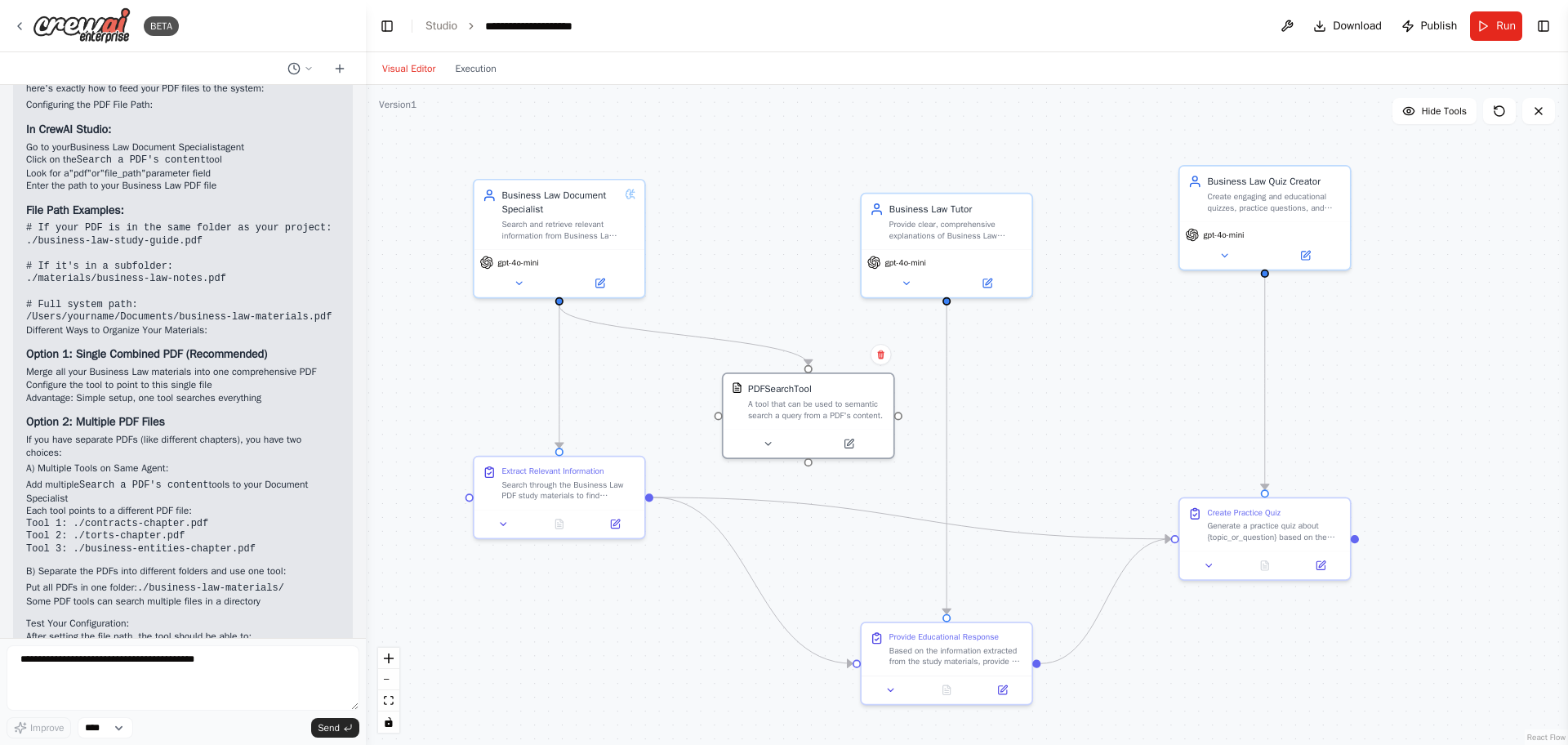 scroll, scrollTop: 3144, scrollLeft: 0, axis: vertical 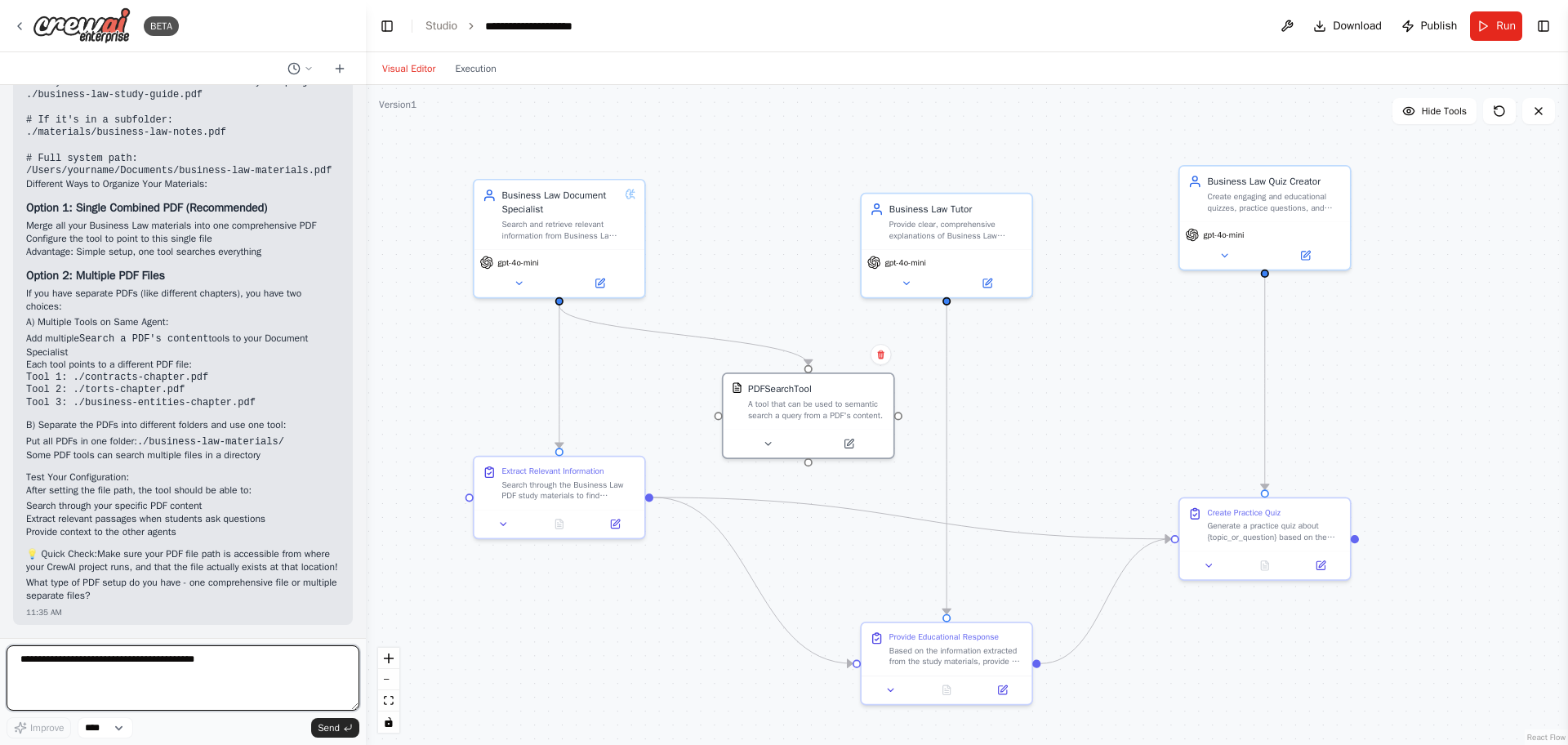click at bounding box center [183, 678] 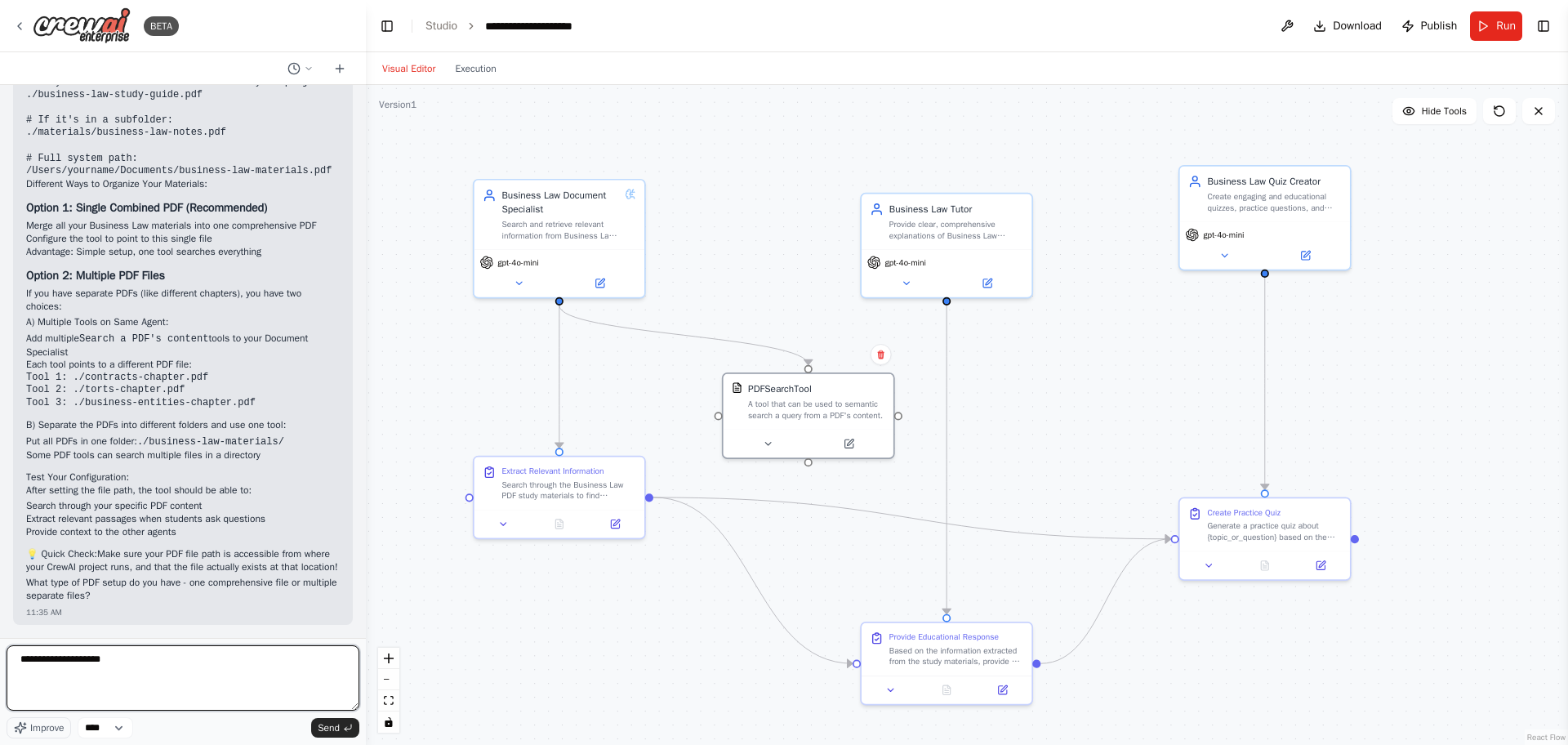 type on "**********" 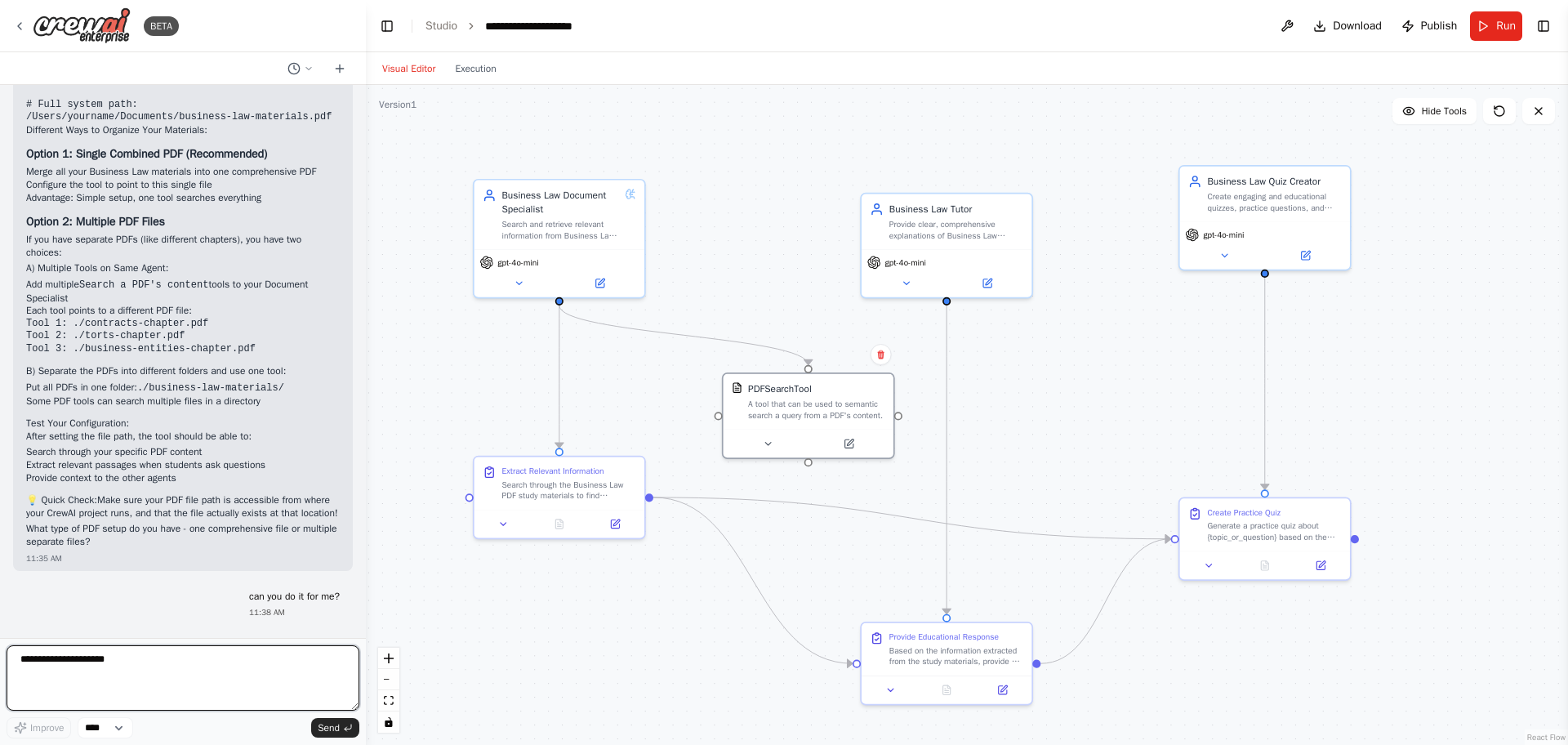 type 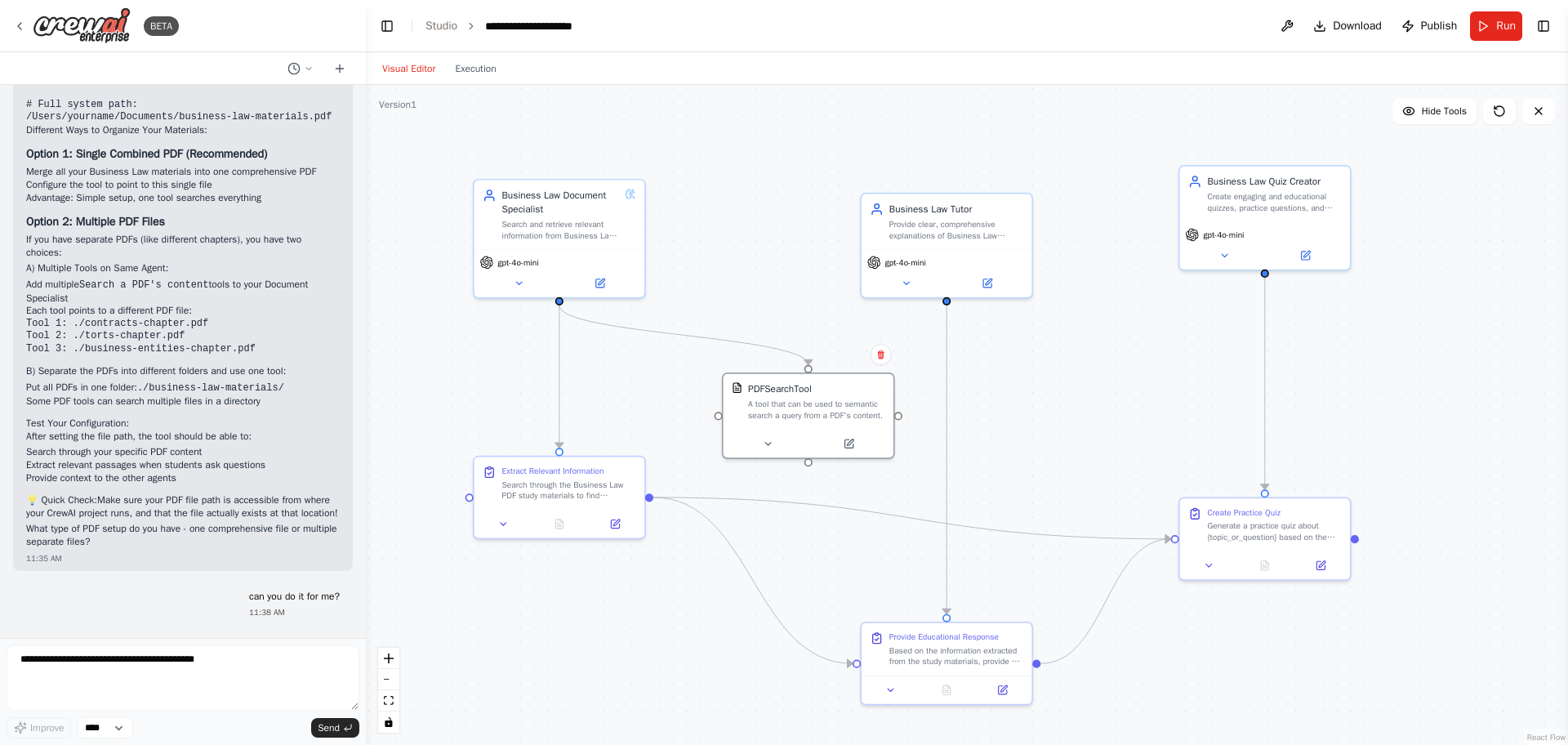 scroll, scrollTop: 3241, scrollLeft: 0, axis: vertical 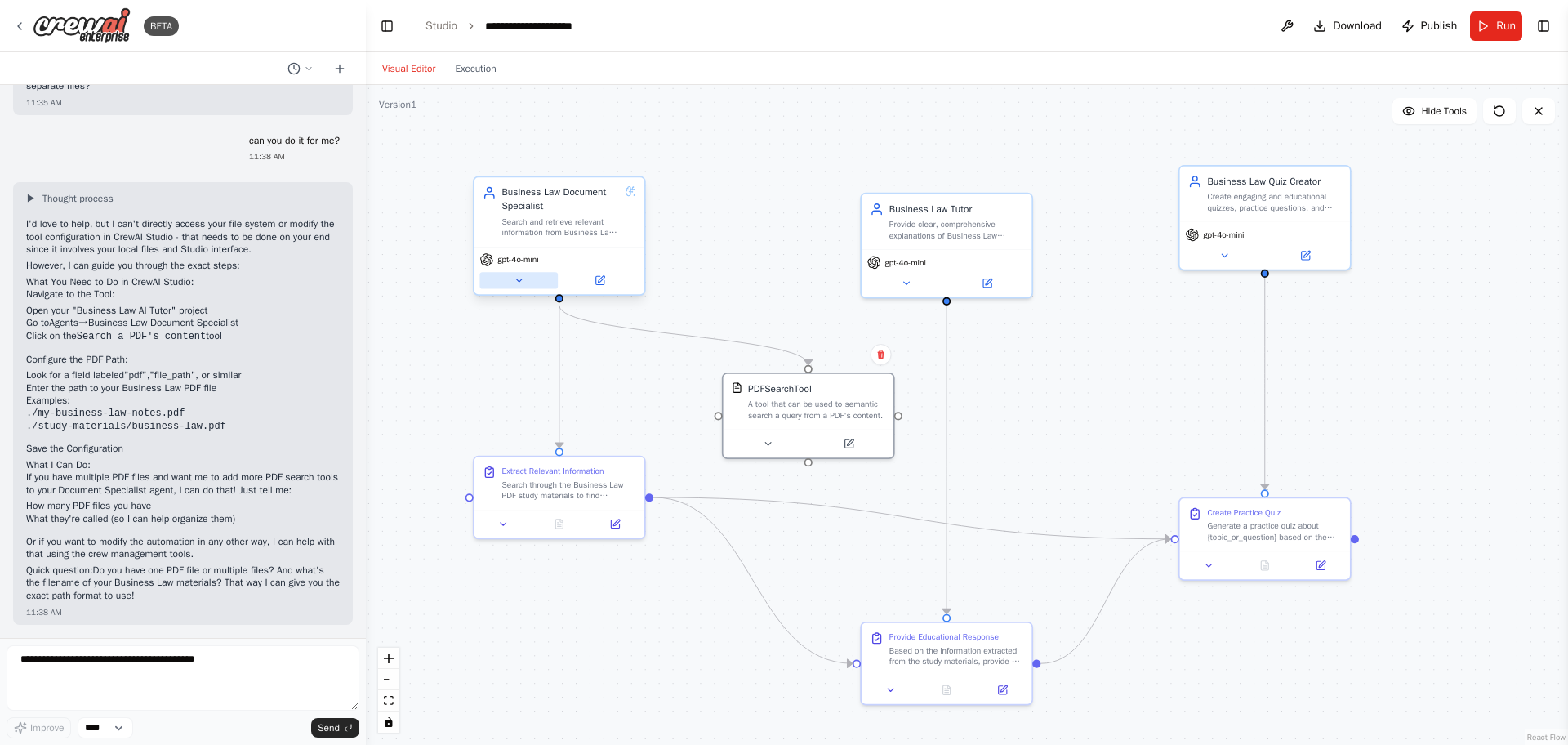 click at bounding box center [519, 280] 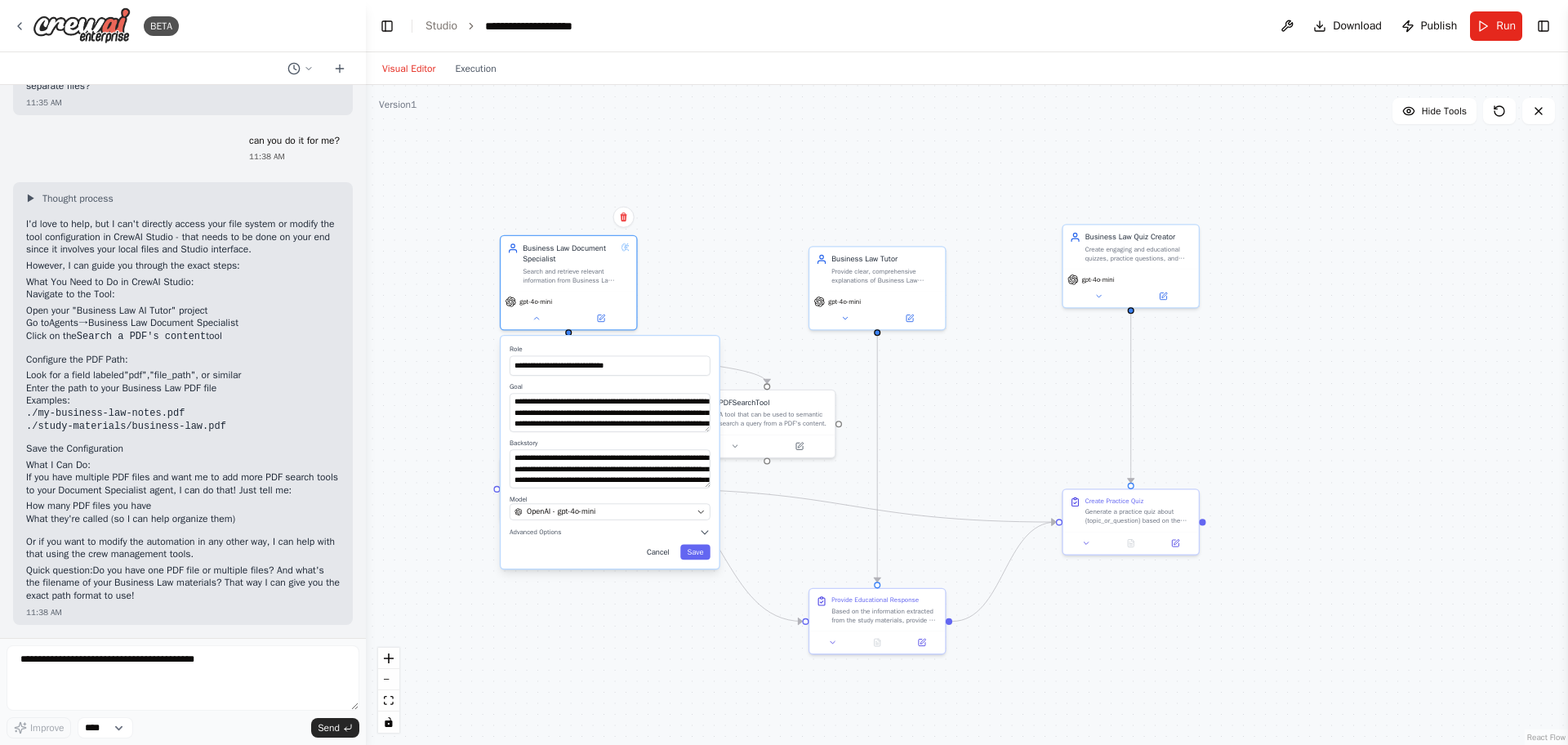 click on "Cancel" at bounding box center [658, 551] 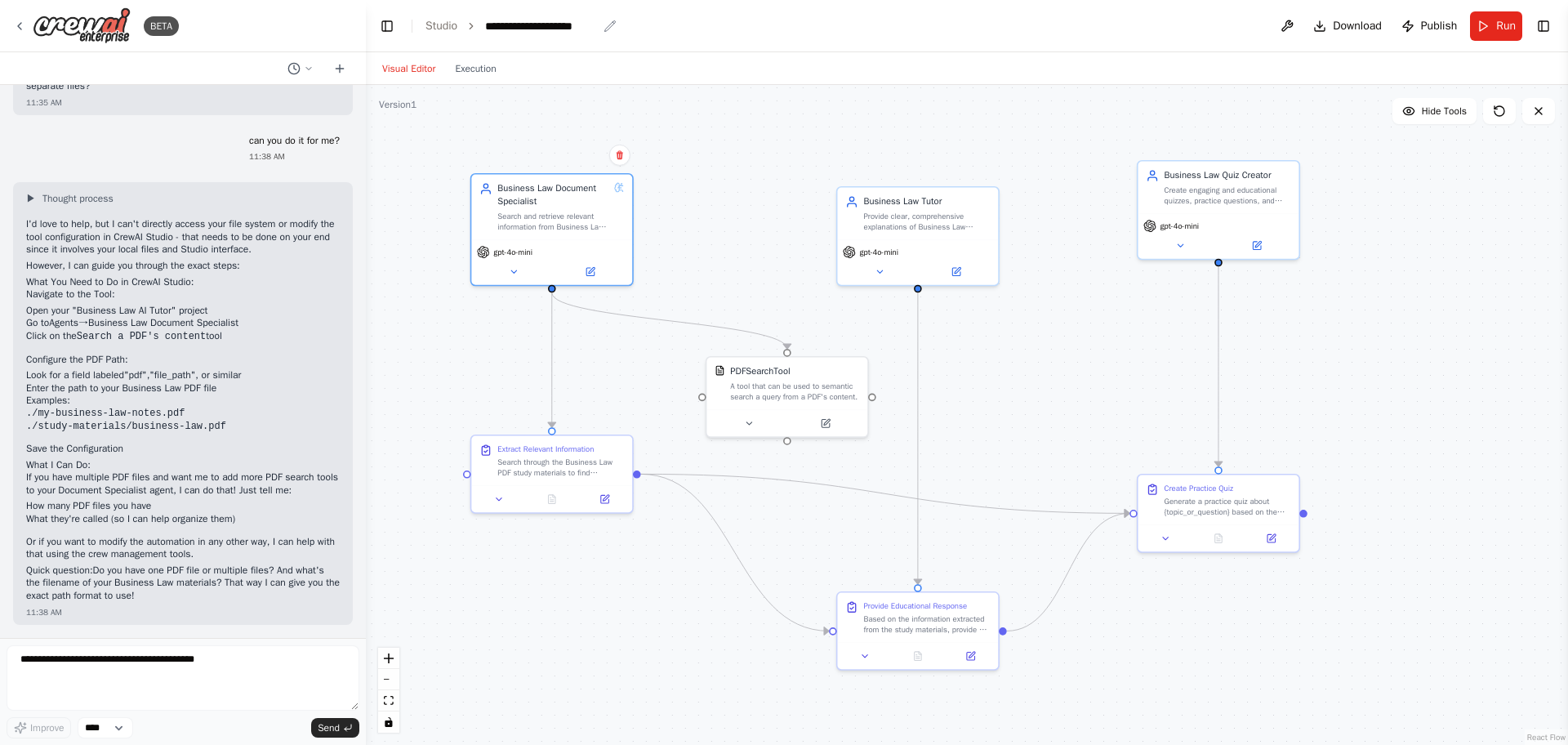 click on "**********" at bounding box center [541, 26] 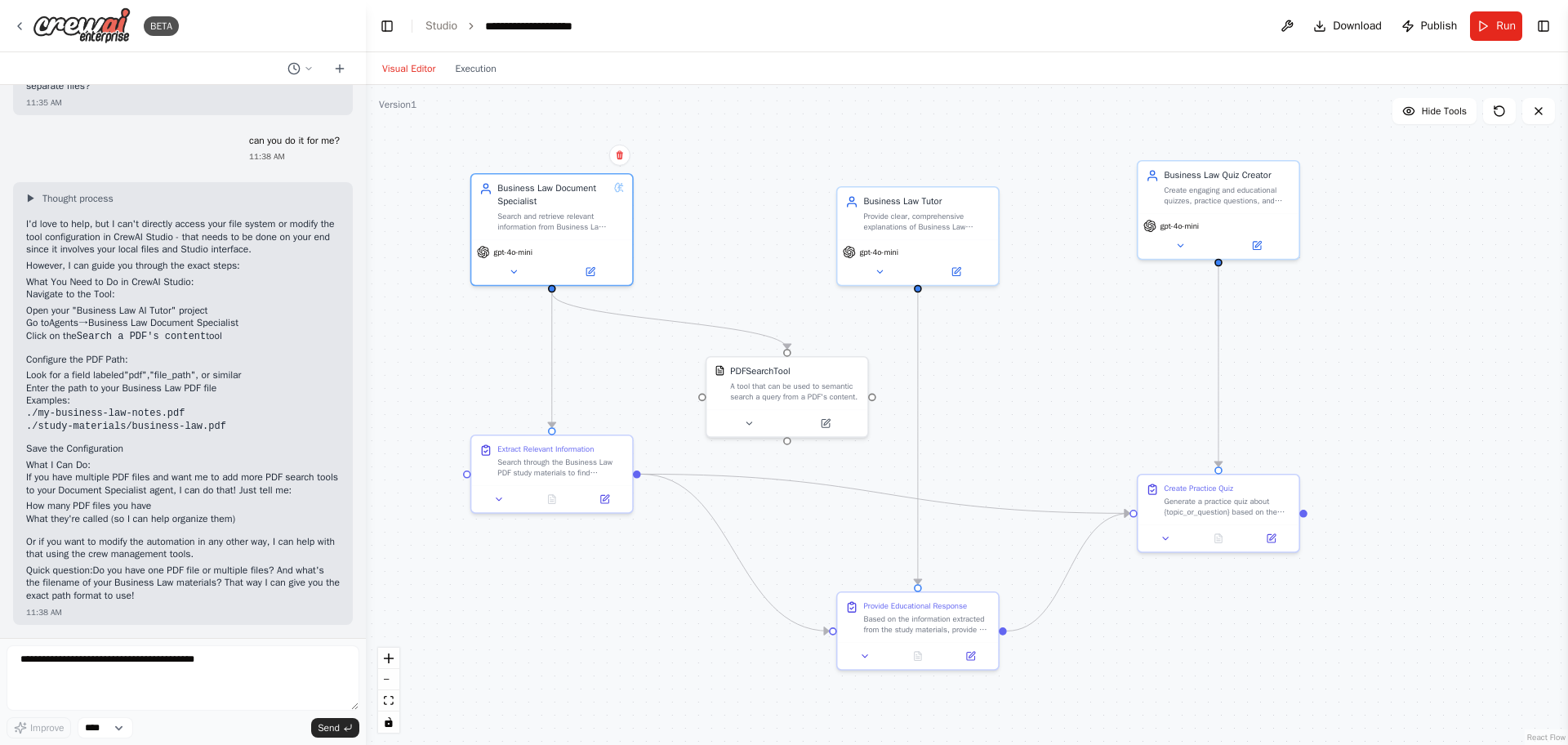 click on "**********" at bounding box center (967, 26) 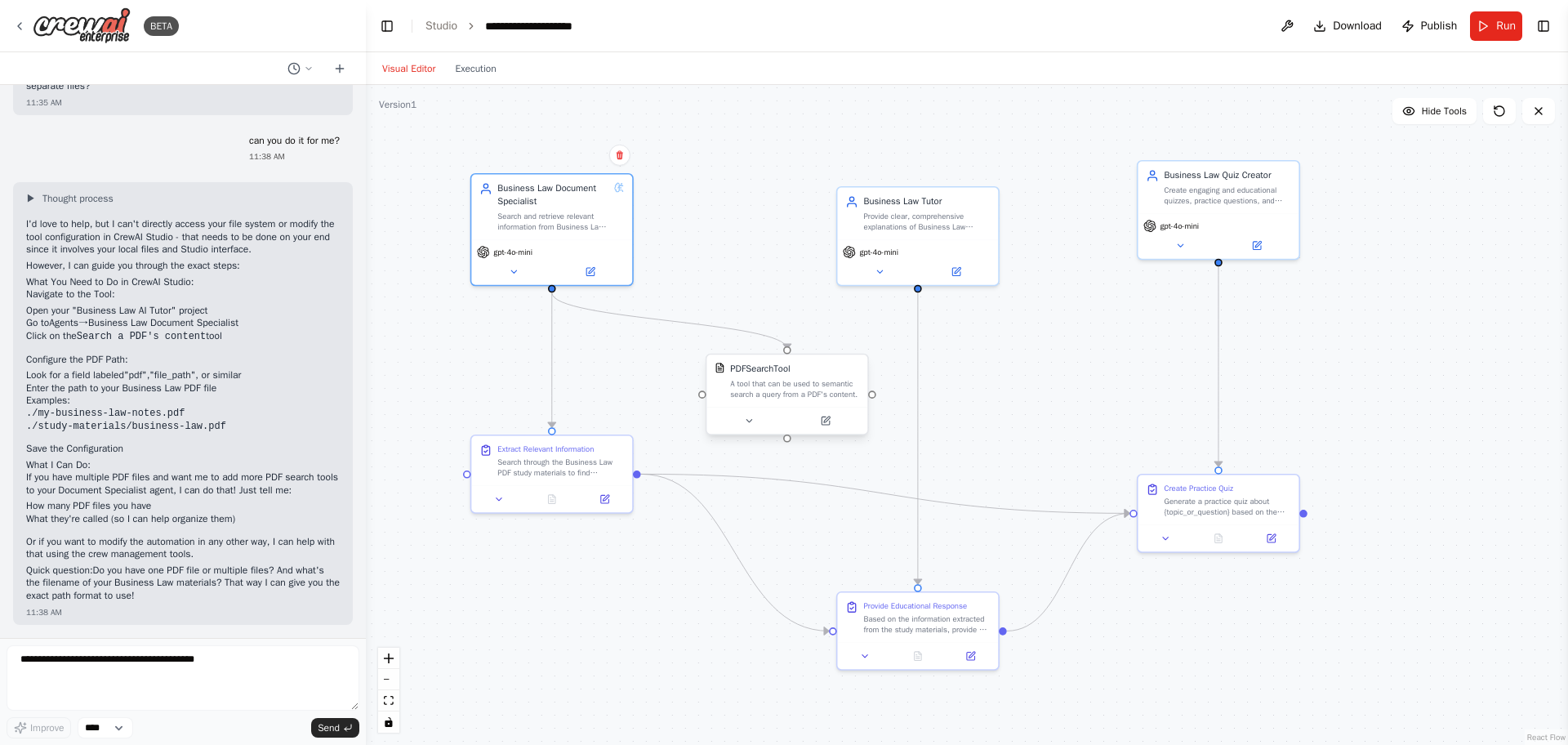 click on "A tool that can be used to semantic search a query from a PDF's content." at bounding box center [795, 389] 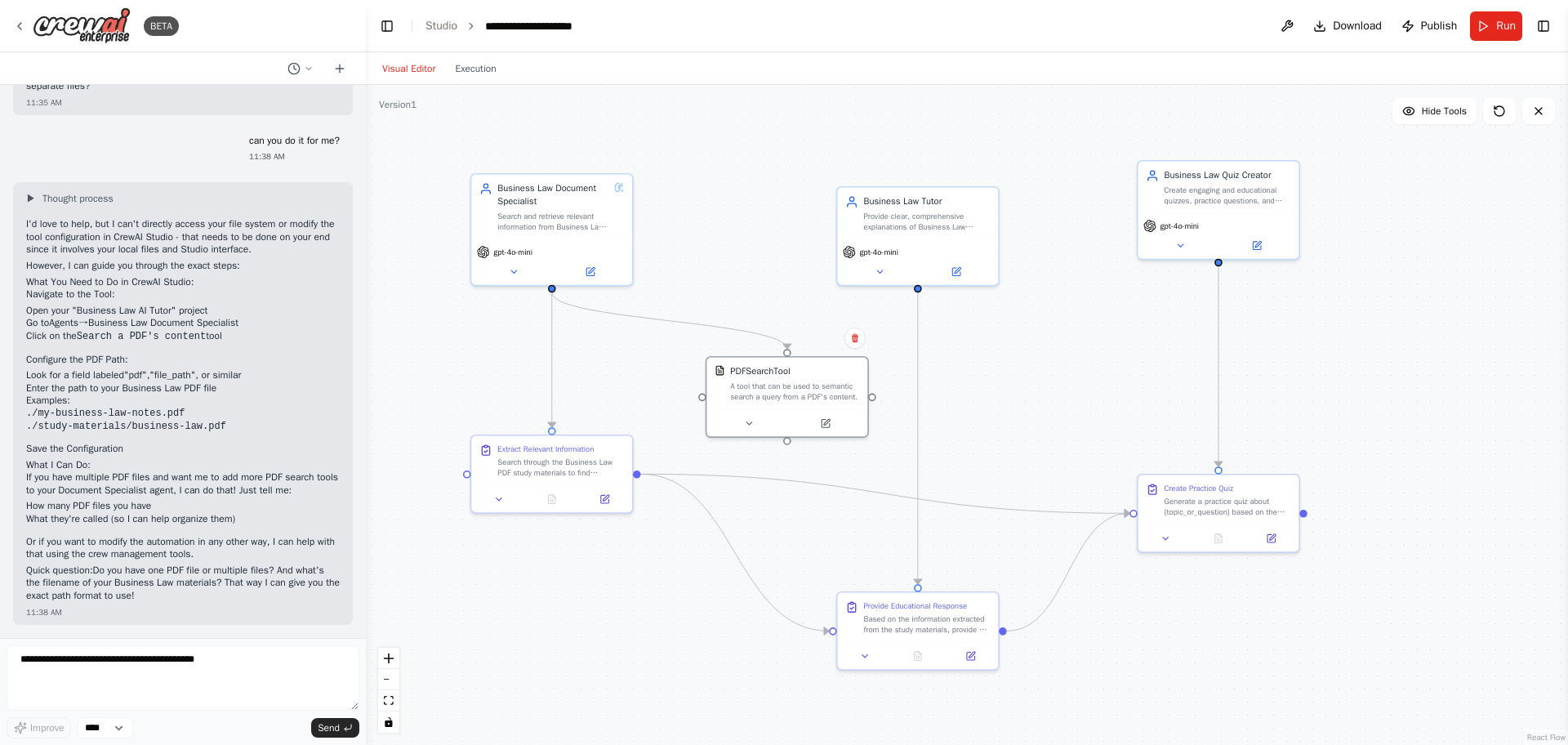 click on ".deletable-edge-delete-btn {
width: 20px;
height: 20px;
border: 0px solid #ffffff;
color: #6b7280;
background-color: #f8fafc;
cursor: pointer;
border-radius: 50%;
font-size: 12px;
padding: 3px;
display: flex;
align-items: center;
justify-content: center;
transition: all 0.2s cubic-bezier(0.4, 0, 0.2, 1);
box-shadow: 0 2px 4px rgba(0, 0, 0, 0.1);
}
.deletable-edge-delete-btn:hover {
background-color: #ef4444;
color: #ffffff;
border-color: #dc2626;
transform: scale(1.1);
box-shadow: 0 4px 12px rgba(239, 68, 68, 0.4);
}
.deletable-edge-delete-btn:active {
transform: scale(0.95);
box-shadow: 0 2px 4px rgba(239, 68, 68, 0.3);
}
Business Law Document Specialist gpt-4o-mini PDFSearchTool" at bounding box center (967, 415) 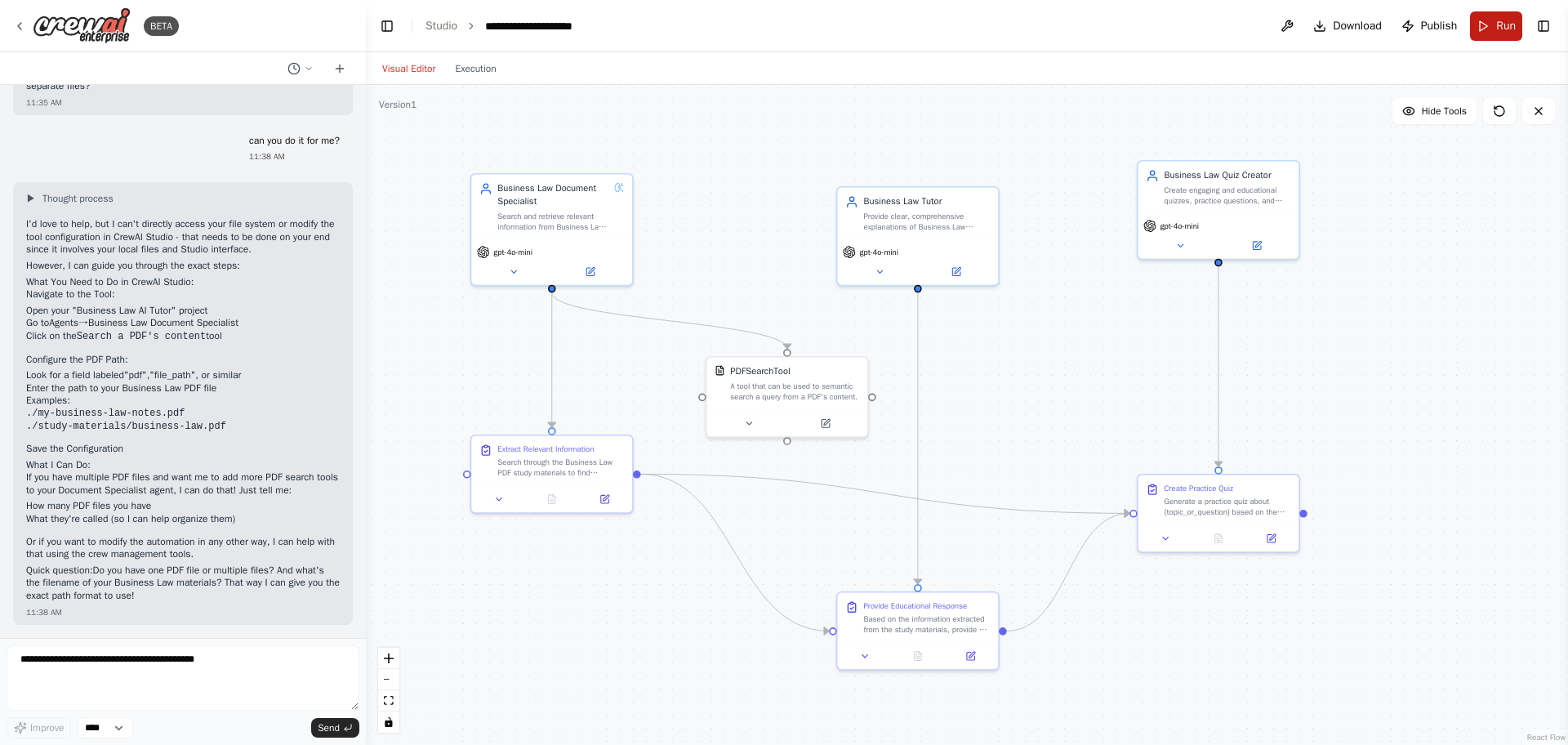 click on "Run" at bounding box center [1496, 26] 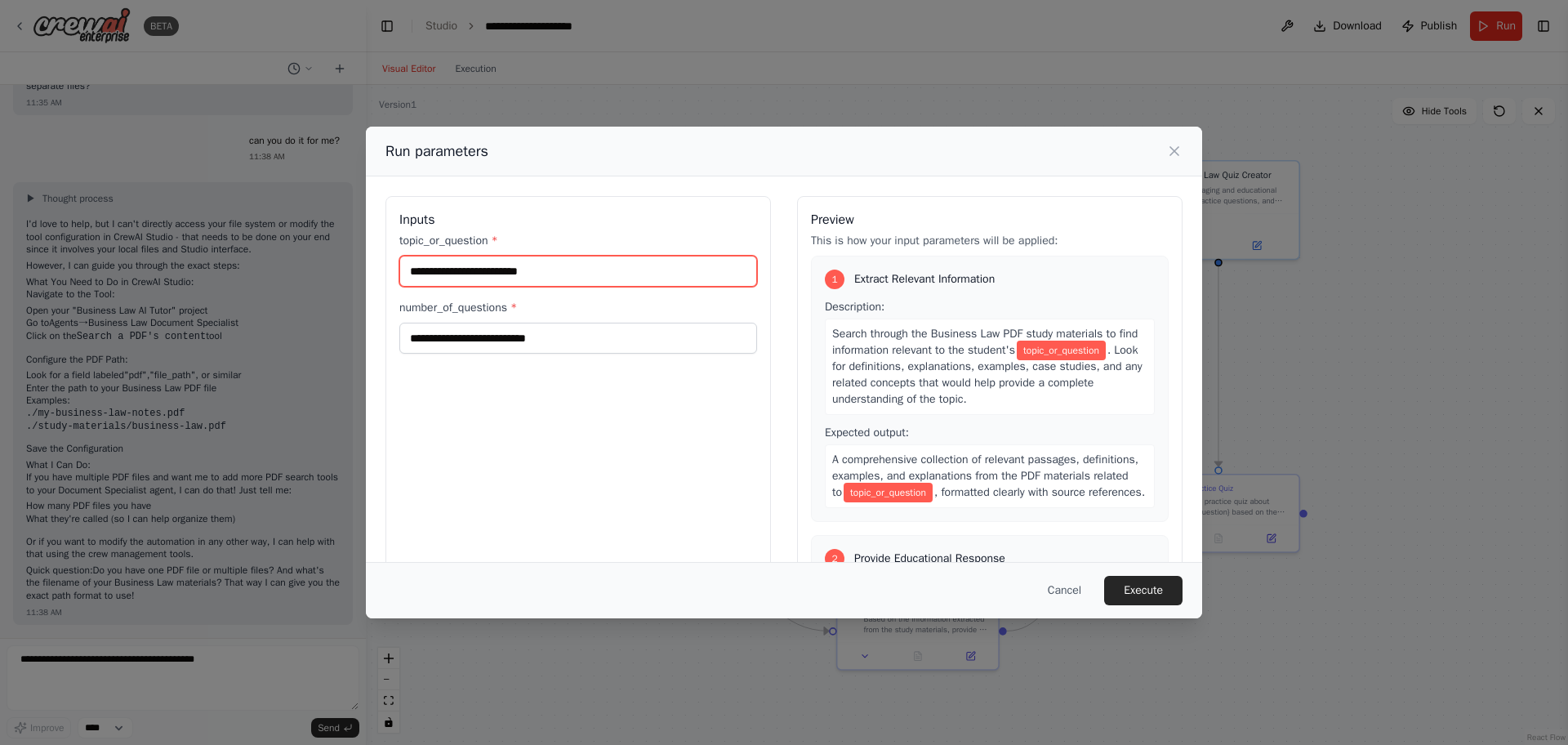click on "topic_or_question *" at bounding box center [578, 271] 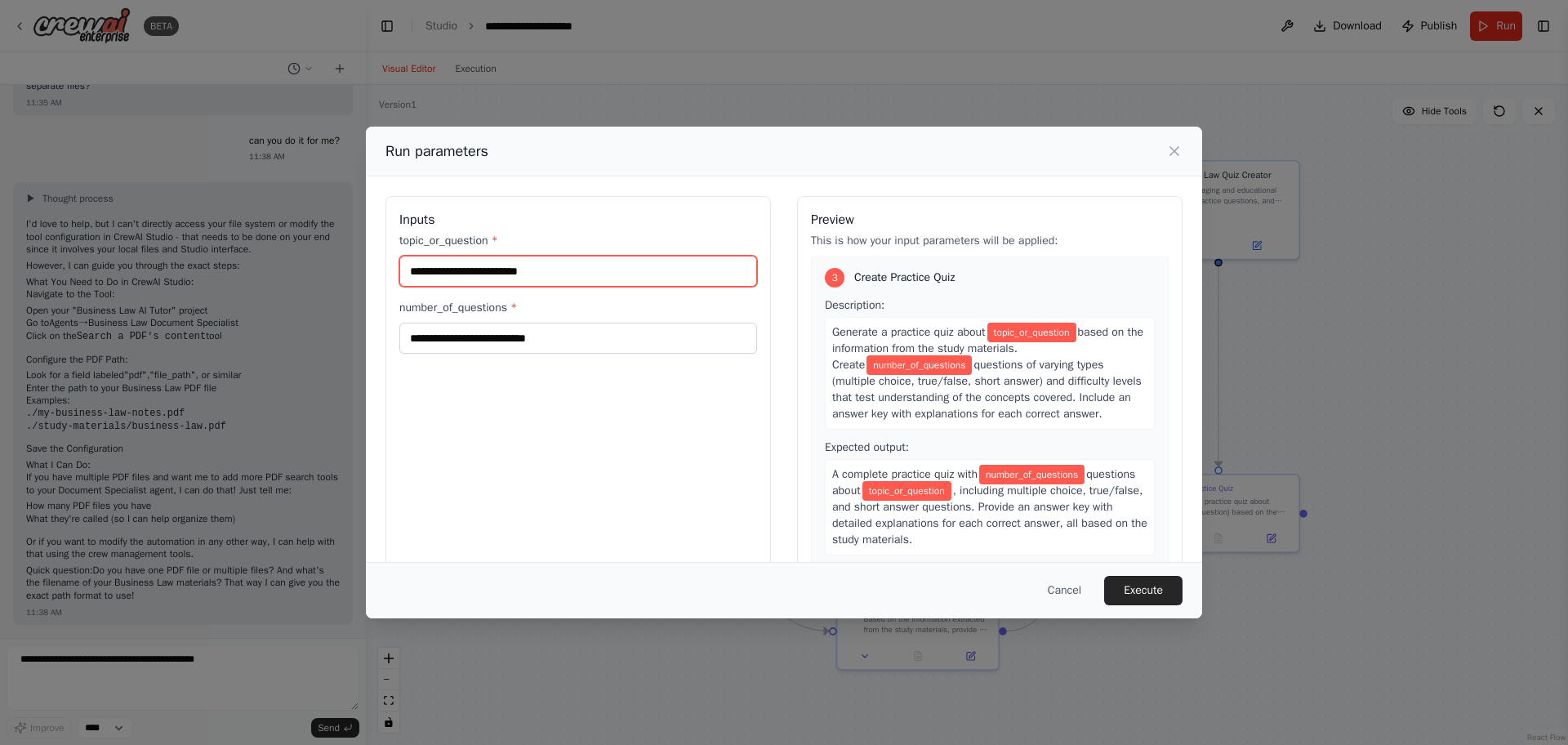 scroll, scrollTop: 691, scrollLeft: 0, axis: vertical 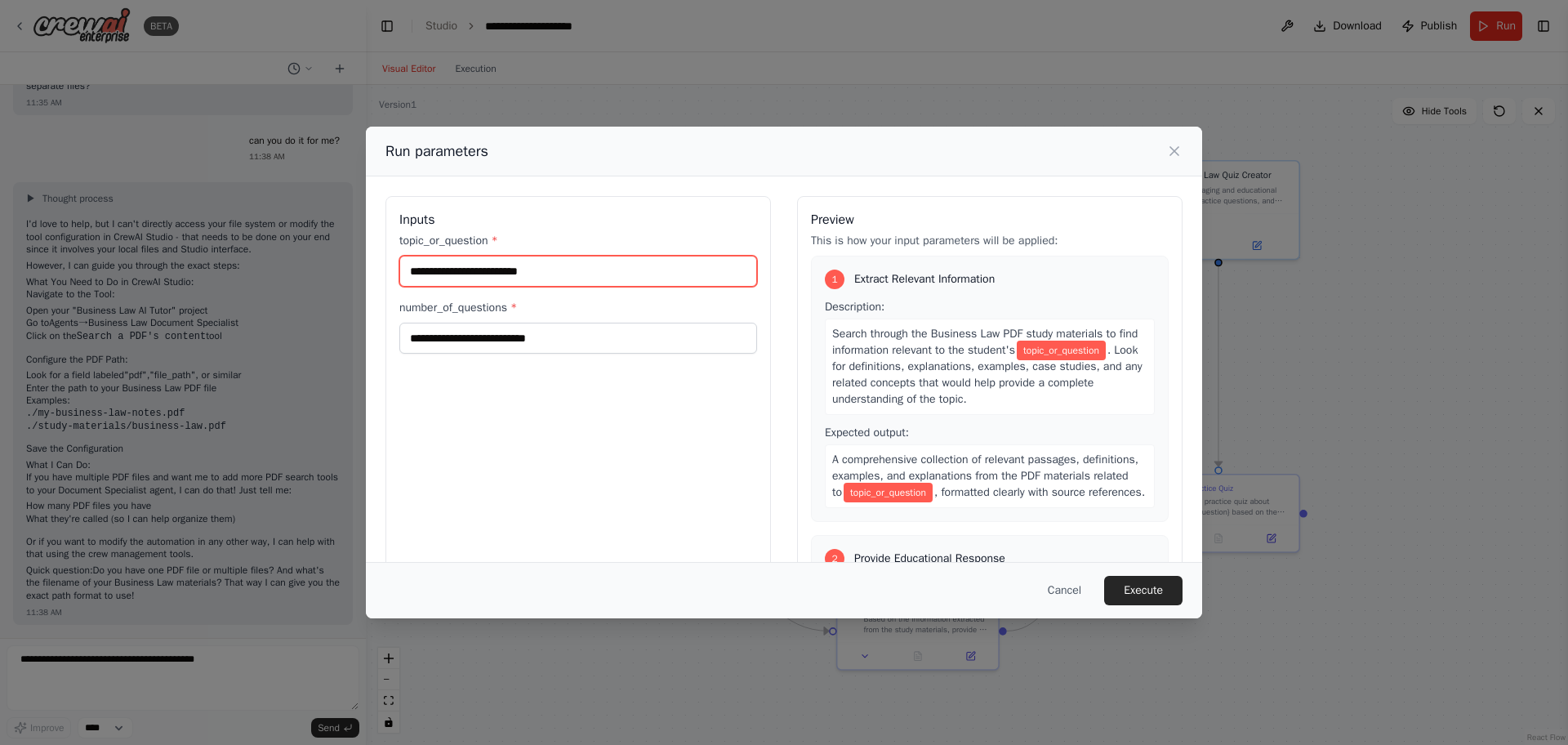 click on "topic_or_question *" at bounding box center [578, 271] 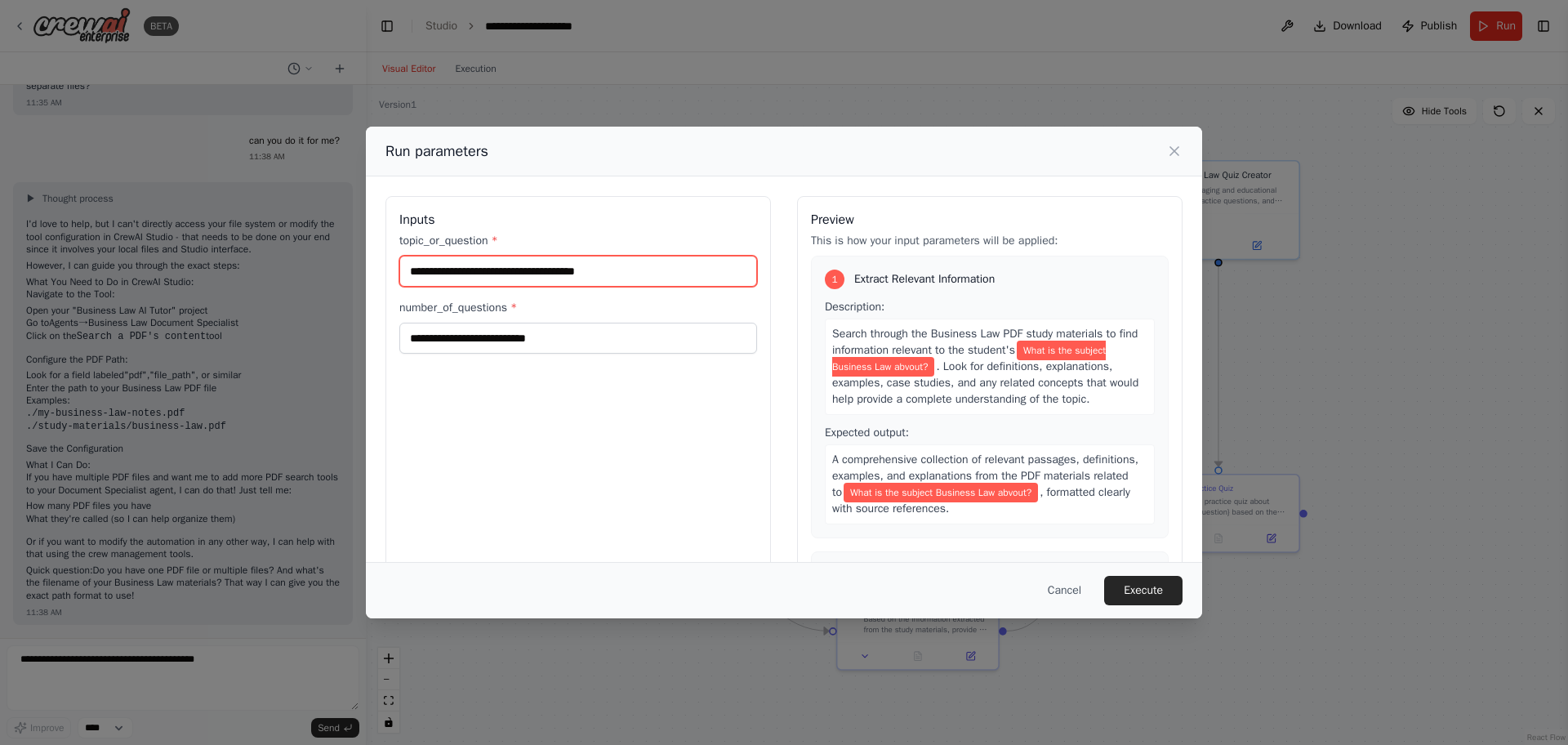 type on "**********" 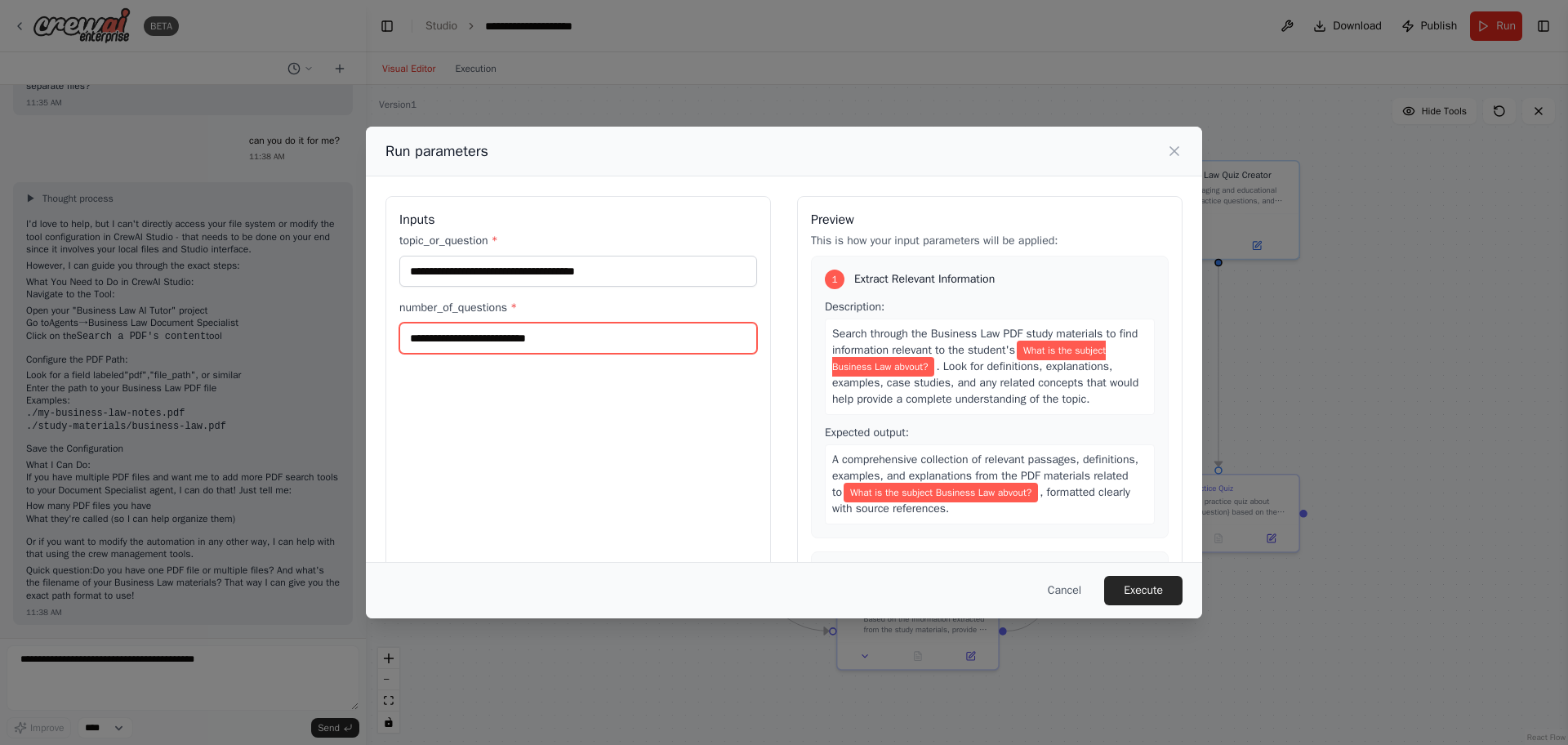 click on "number_of_questions *" at bounding box center (578, 338) 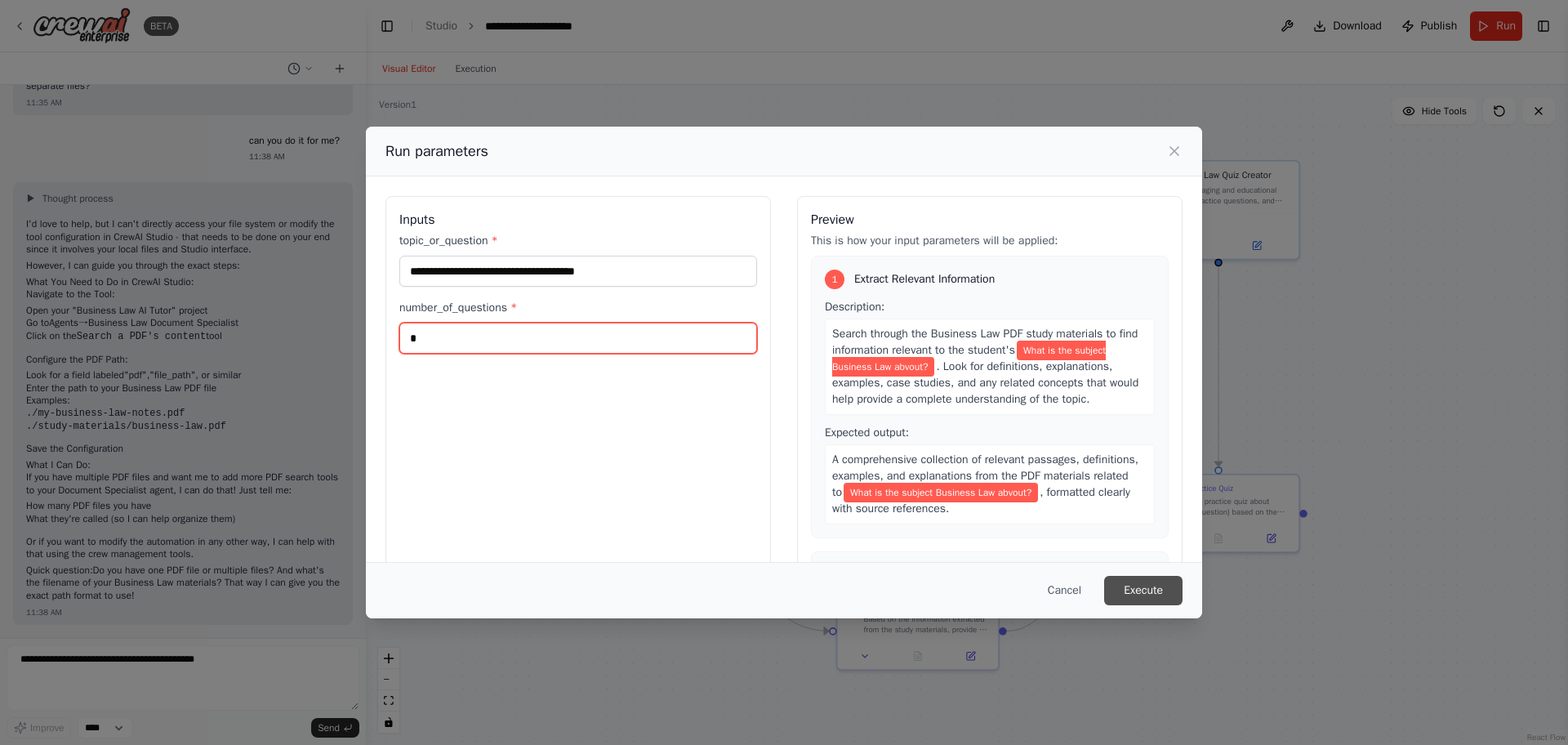 type on "*" 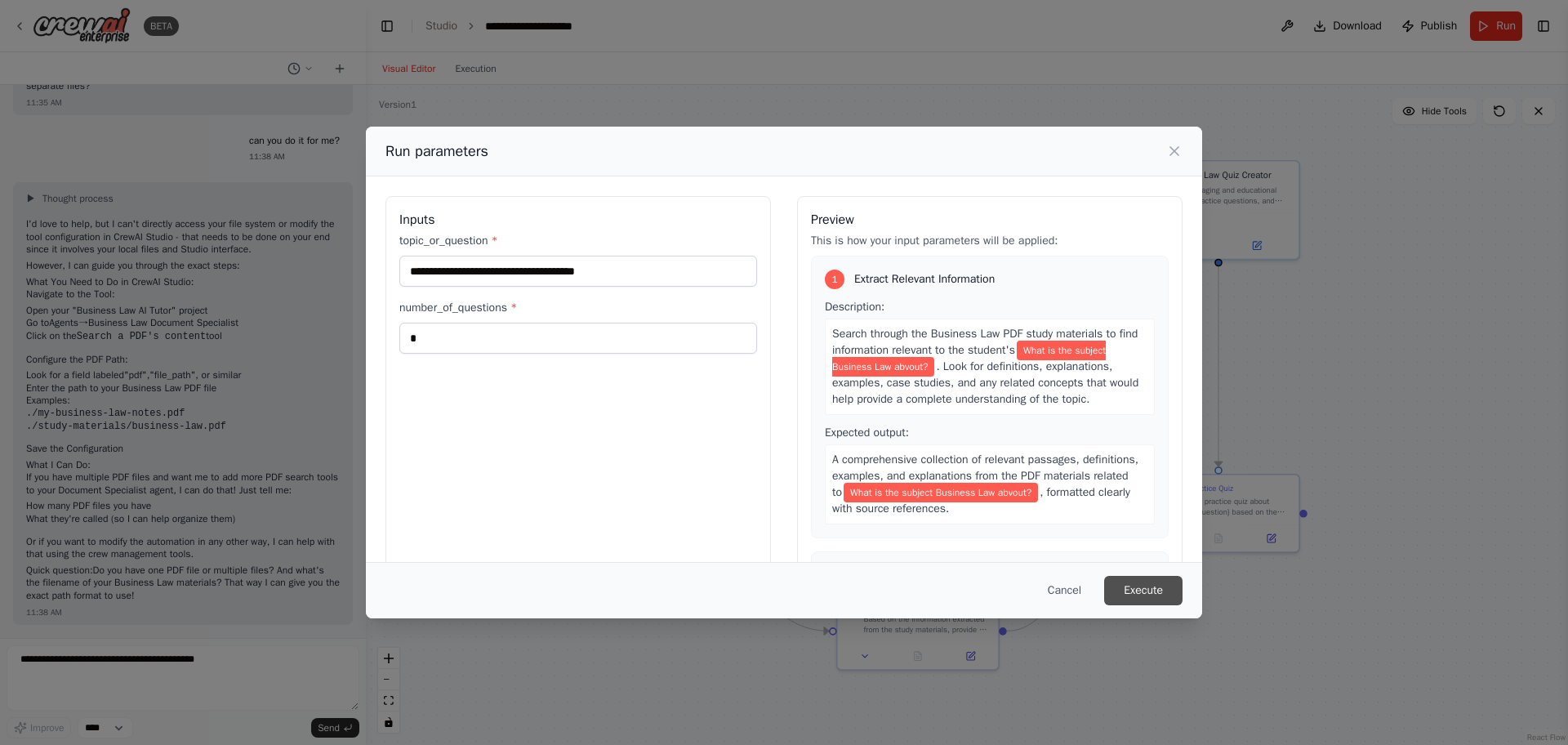 click on "Execute" at bounding box center [1143, 591] 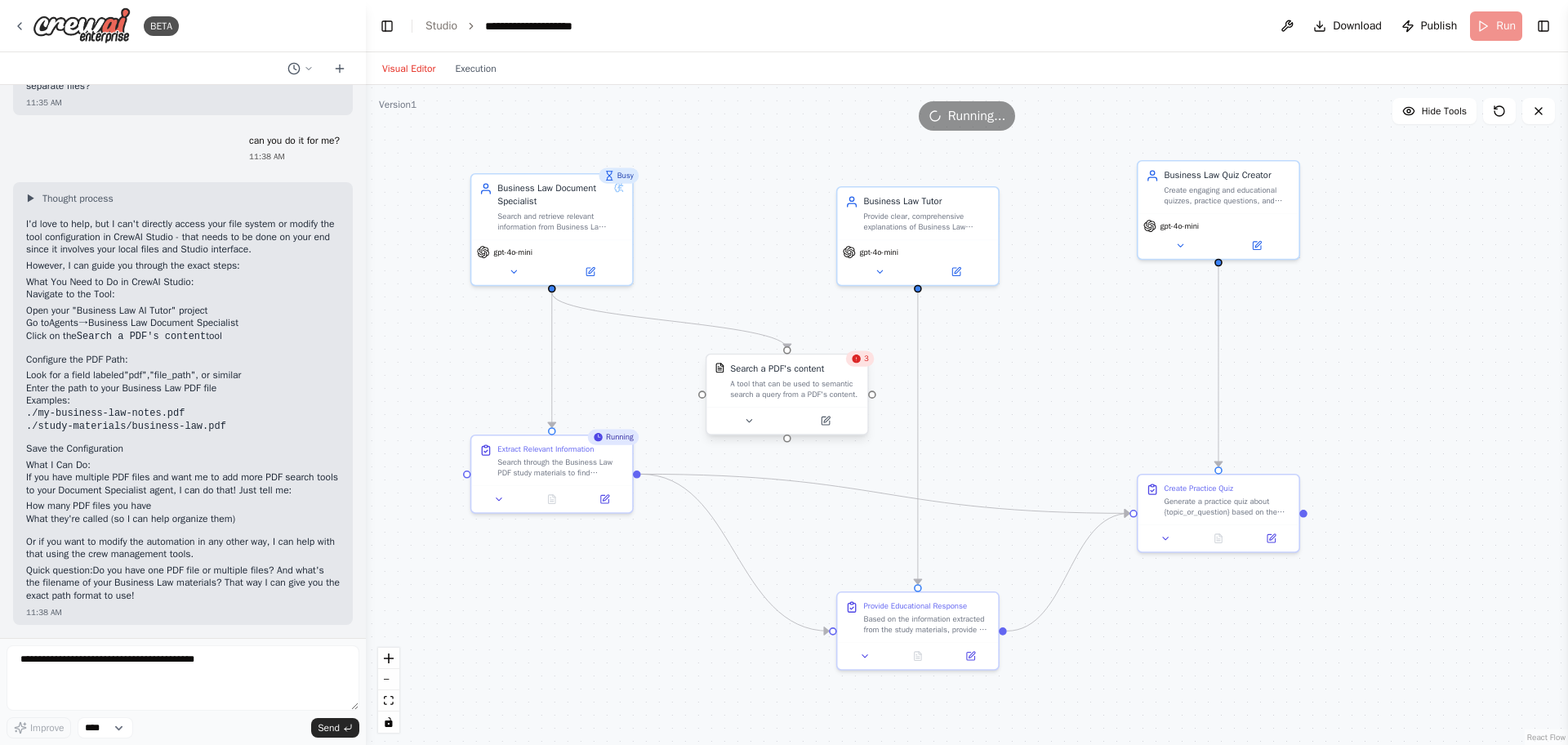 click on "Search a PDF's content A tool that can be used to semantic search a query from a PDF's content." at bounding box center [786, 381] 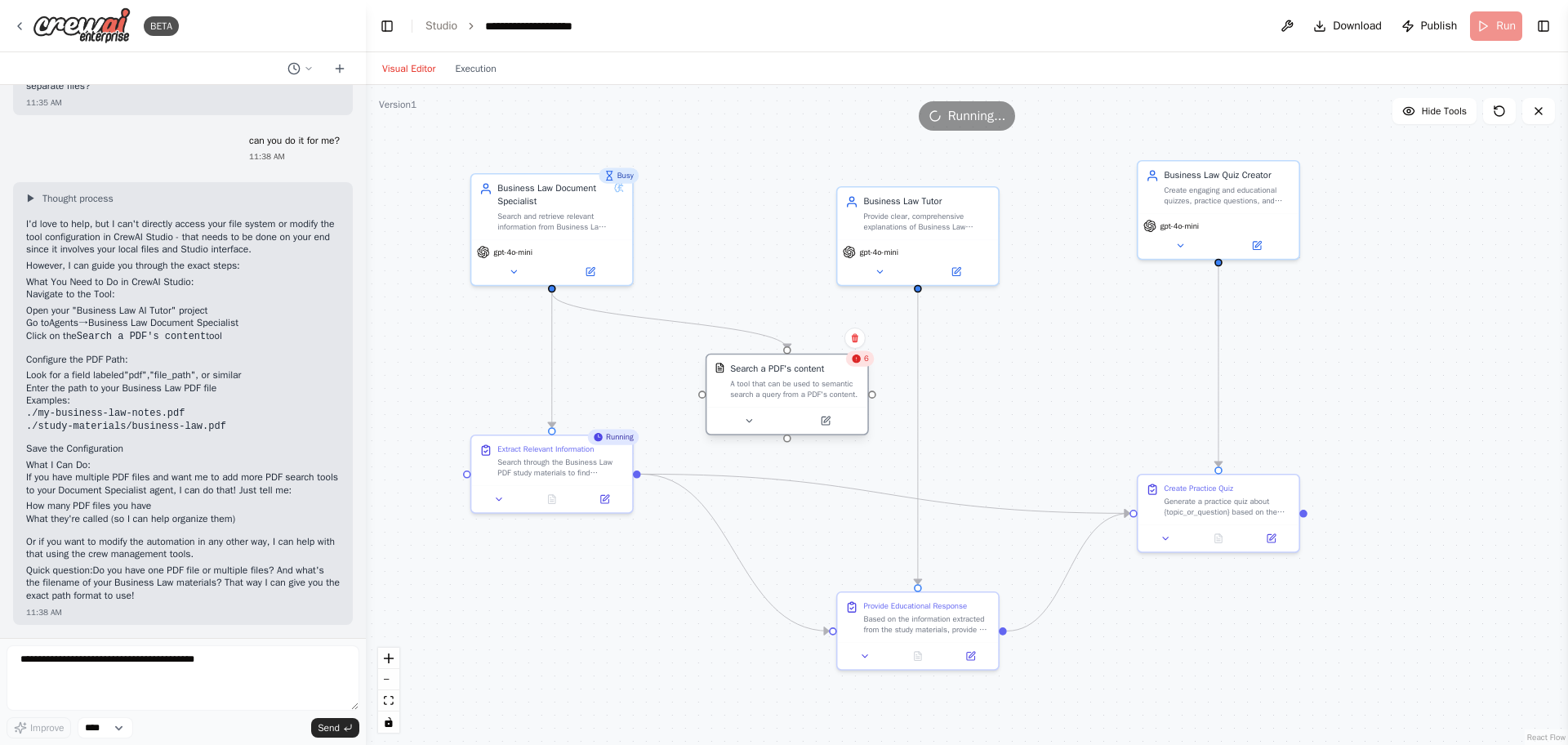 click on "A tool that can be used to semantic search a query from a PDF's content." at bounding box center [795, 389] 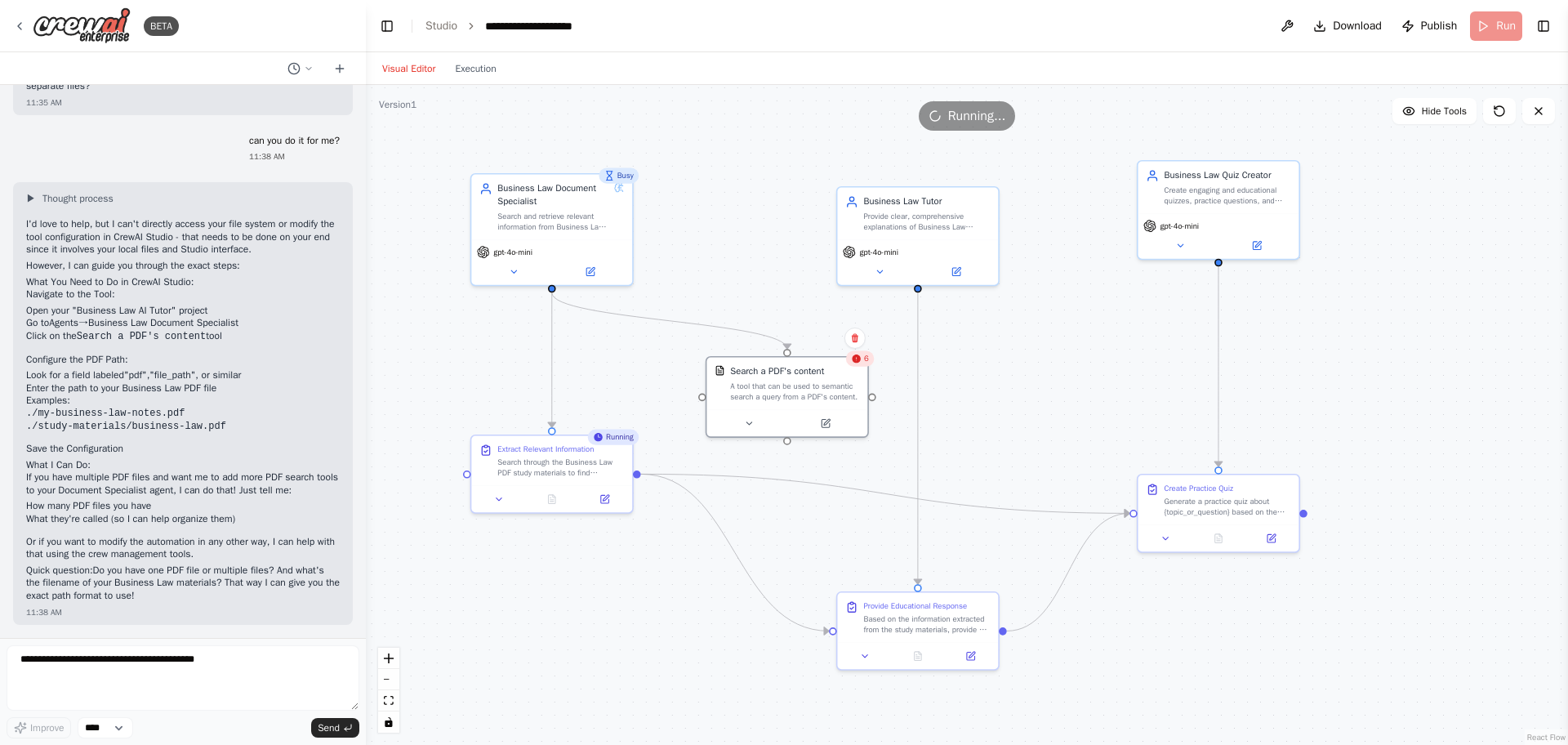 click 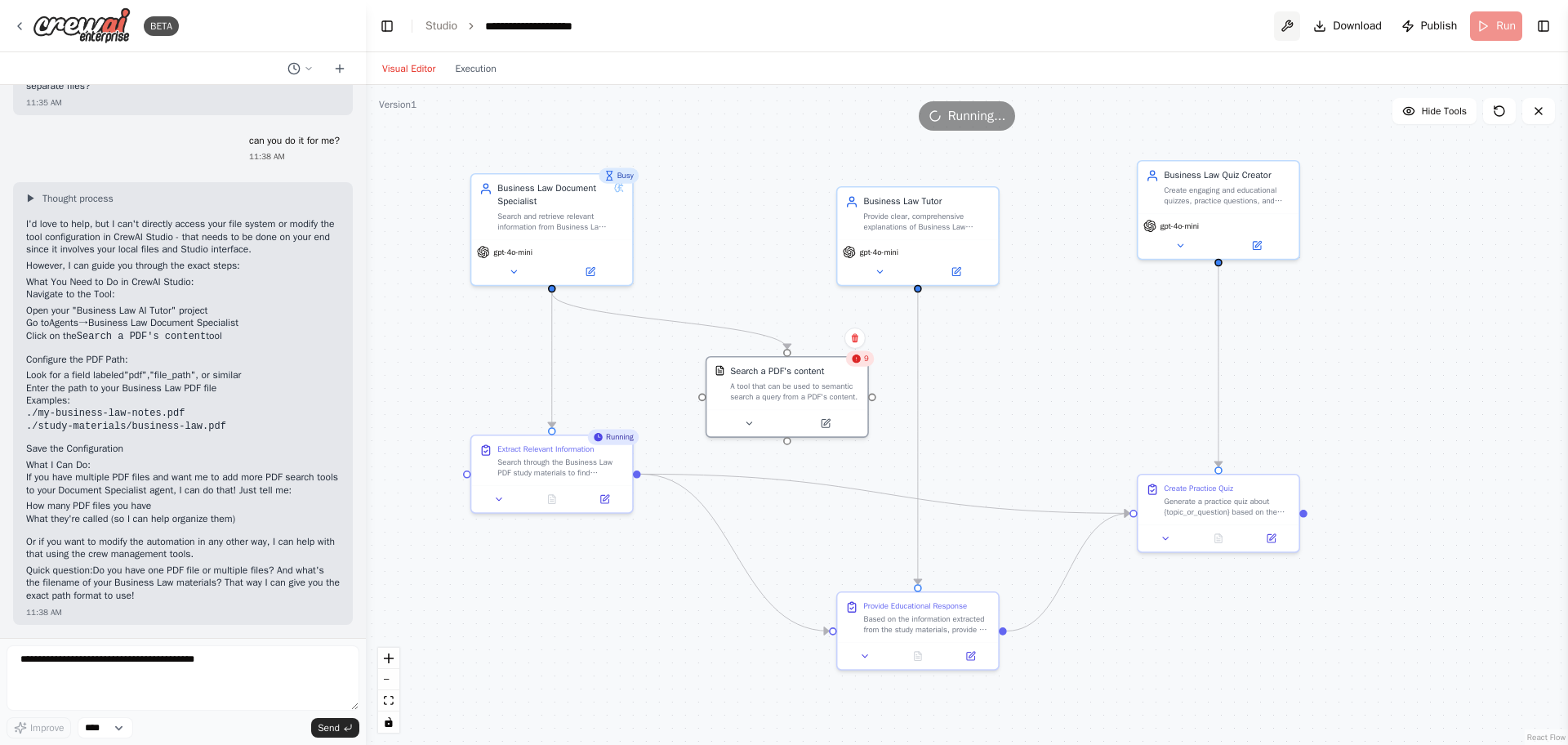 click at bounding box center [1287, 26] 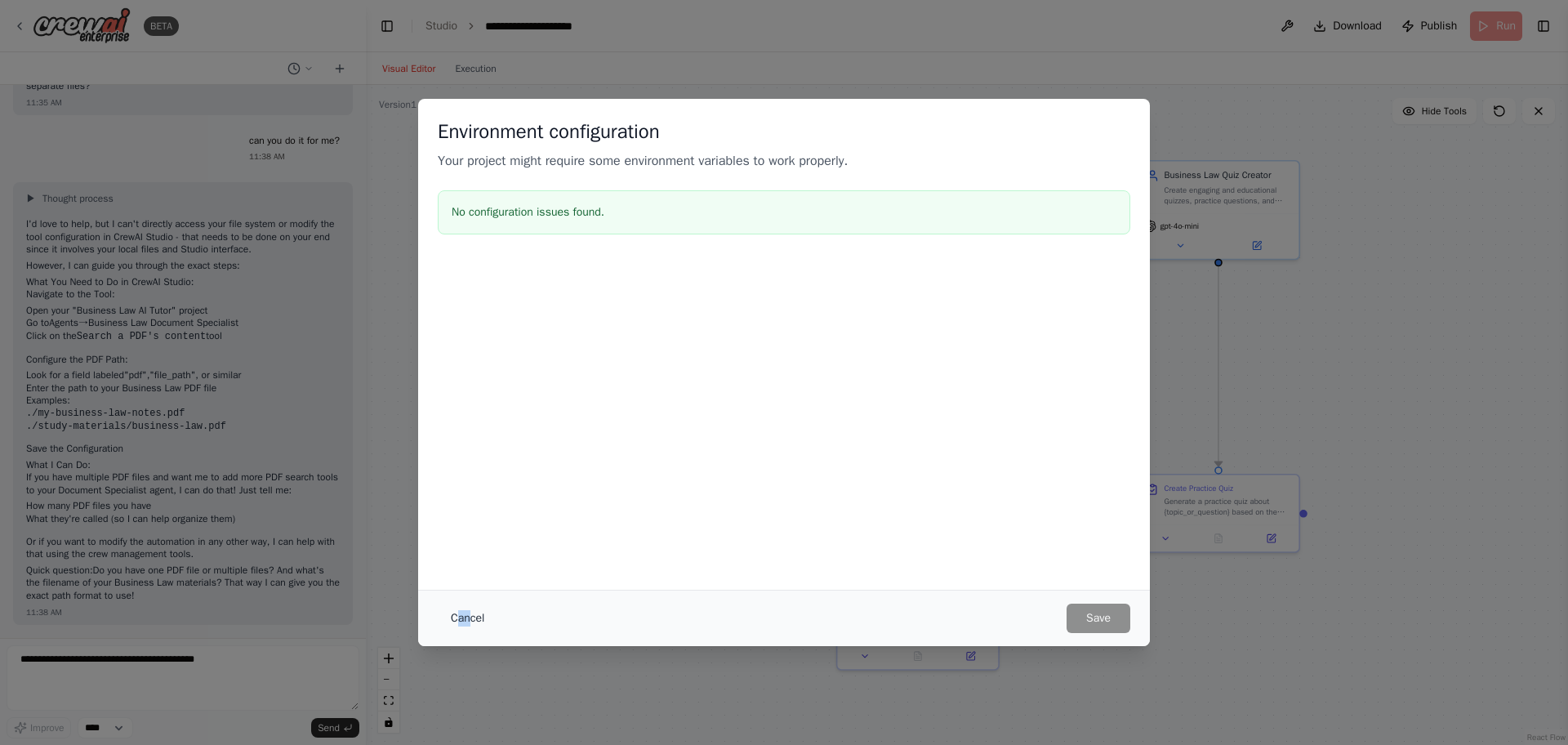 drag, startPoint x: 457, startPoint y: 640, endPoint x: 474, endPoint y: 623, distance: 24 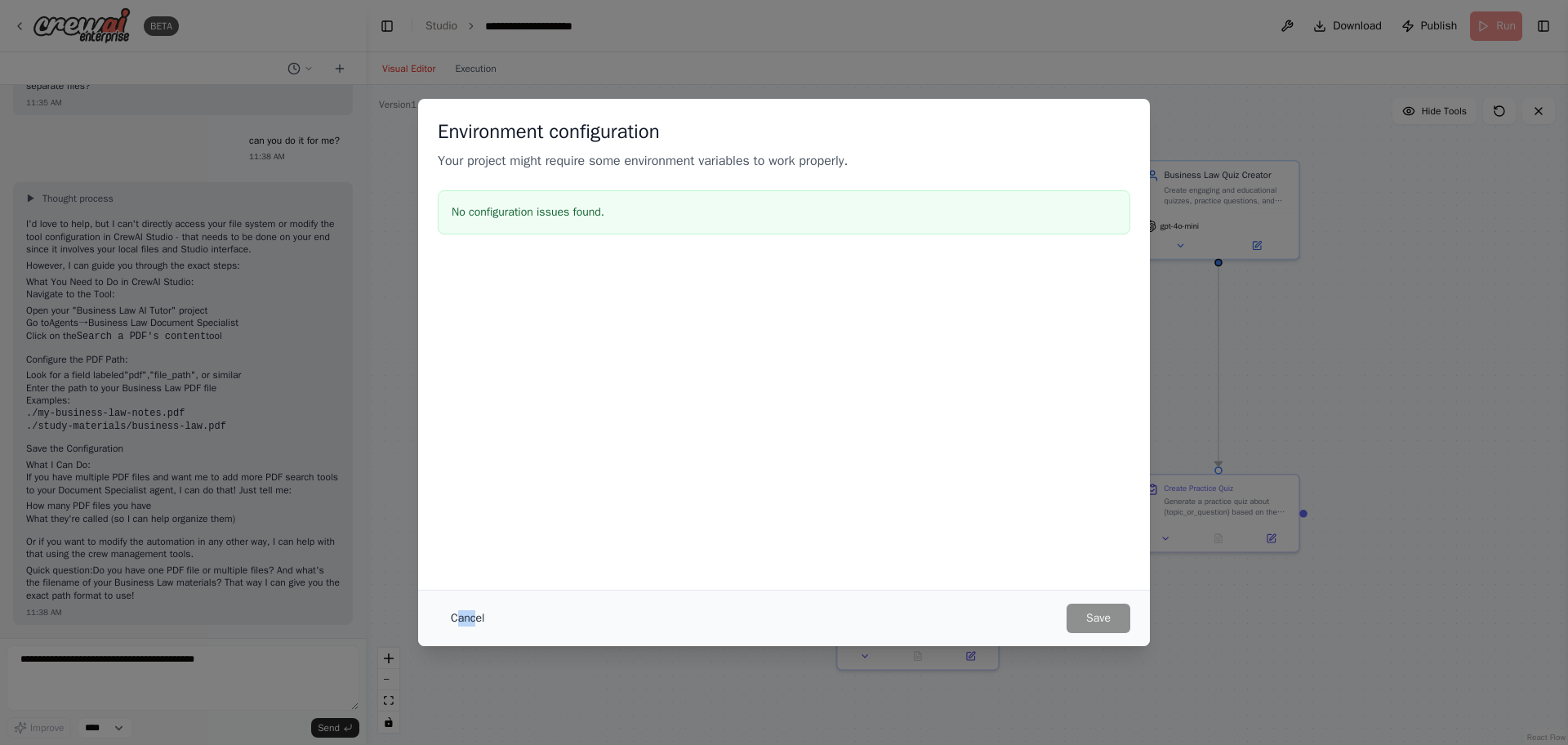 click on "Cancel" at bounding box center (467, 618) 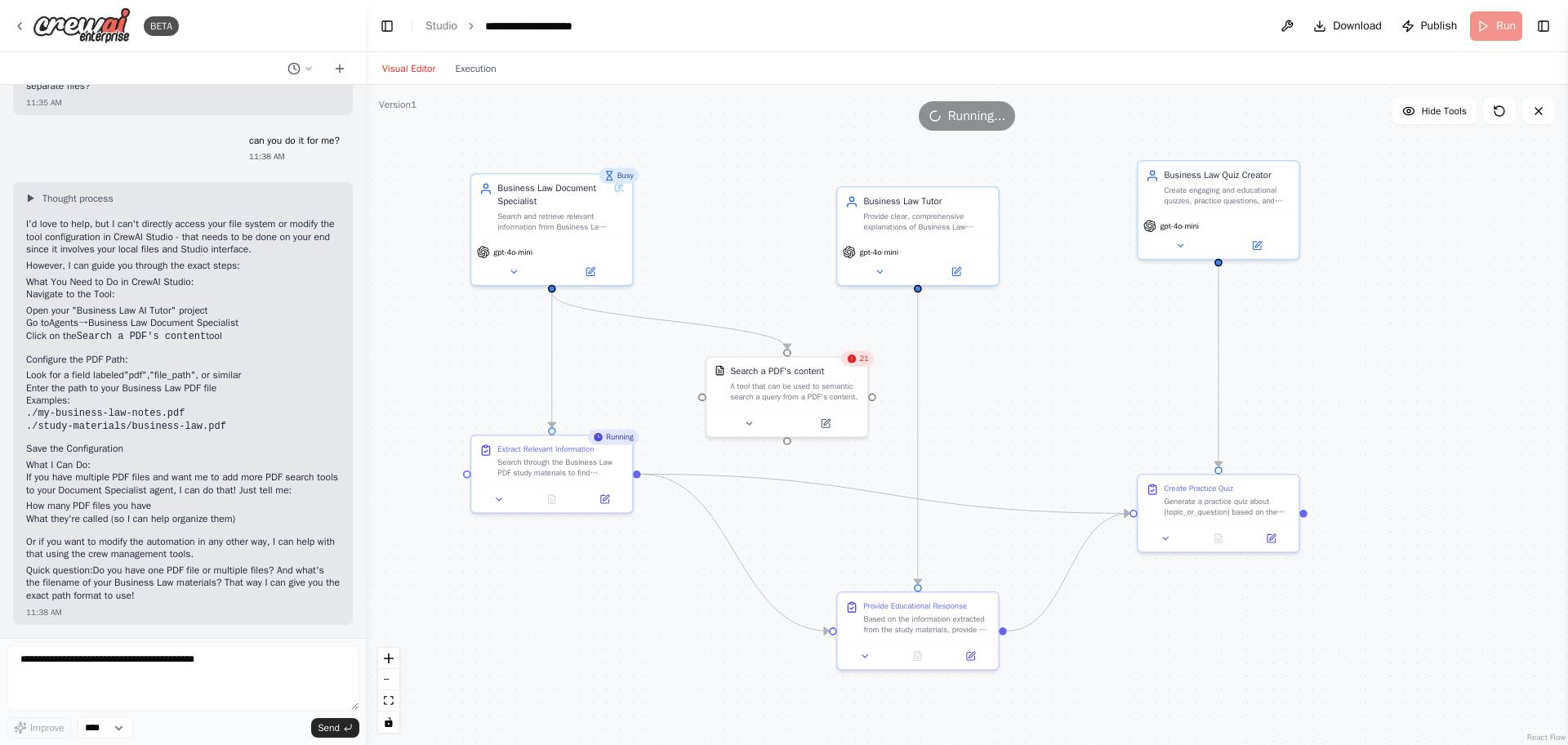 click on ".deletable-edge-delete-btn {
width: 20px;
height: 20px;
border: 0px solid #ffffff;
color: #6b7280;
background-color: #f8fafc;
cursor: pointer;
border-radius: 50%;
font-size: 12px;
padding: 3px;
display: flex;
align-items: center;
justify-content: center;
transition: all 0.2s cubic-bezier(0.4, 0, 0.2, 1);
box-shadow: 0 2px 4px rgba(0, 0, 0, 0.1);
}
.deletable-edge-delete-btn:hover {
background-color: #ef4444;
color: #ffffff;
border-color: #dc2626;
transform: scale(1.1);
box-shadow: 0 4px 12px rgba(239, 68, 68, 0.4);
}
.deletable-edge-delete-btn:active {
transform: scale(0.95);
box-shadow: 0 2px 4px rgba(239, 68, 68, 0.3);
}
Busy Business Law Document Specialist gpt-4o-mini 21 gpt-4o-mini" at bounding box center (967, 415) 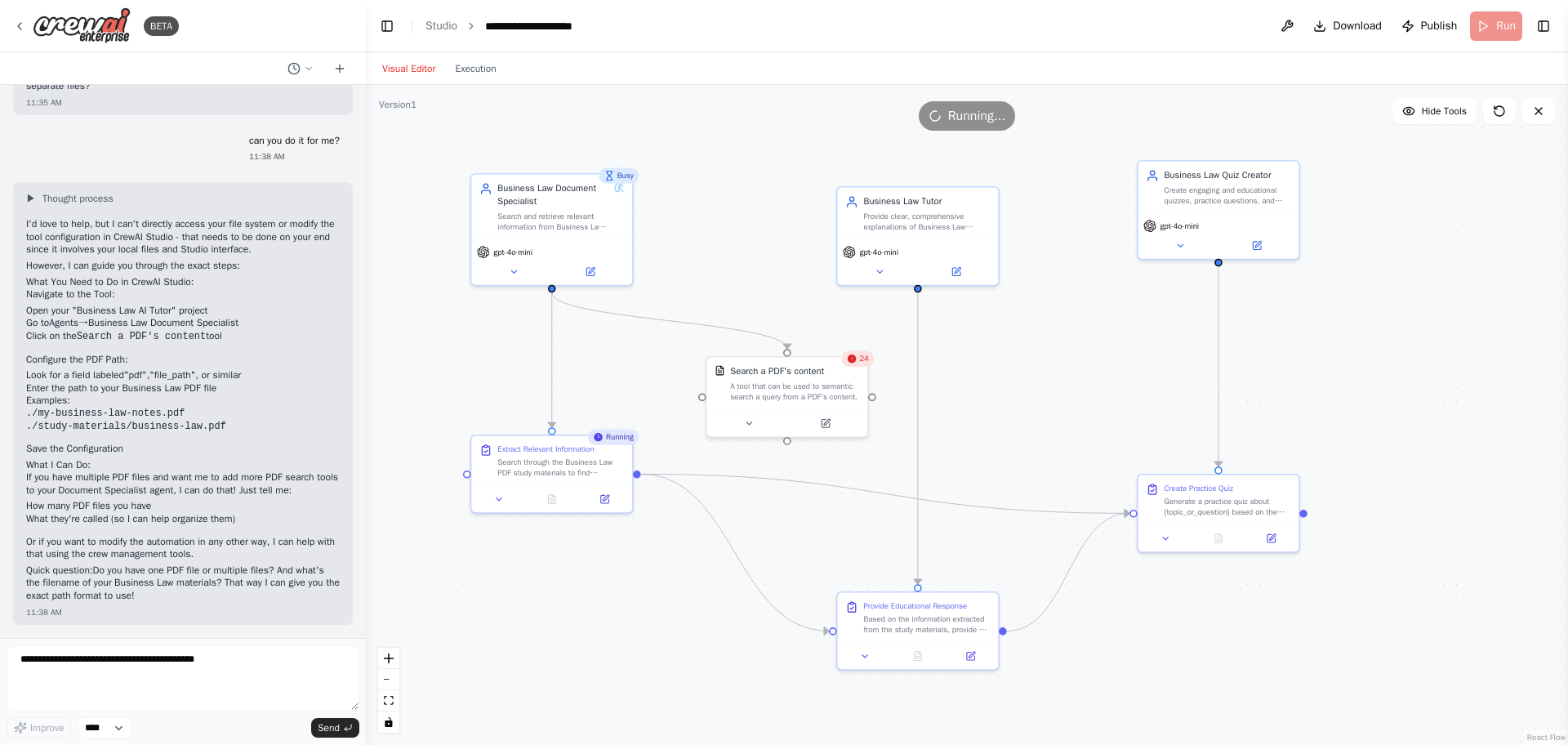 click on ".deletable-edge-delete-btn {
width: 20px;
height: 20px;
border: 0px solid #ffffff;
color: #6b7280;
background-color: #f8fafc;
cursor: pointer;
border-radius: 50%;
font-size: 12px;
padding: 3px;
display: flex;
align-items: center;
justify-content: center;
transition: all 0.2s cubic-bezier(0.4, 0, 0.2, 1);
box-shadow: 0 2px 4px rgba(0, 0, 0, 0.1);
}
.deletable-edge-delete-btn:hover {
background-color: #ef4444;
color: #ffffff;
border-color: #dc2626;
transform: scale(1.1);
box-shadow: 0 4px 12px rgba(239, 68, 68, 0.4);
}
.deletable-edge-delete-btn:active {
transform: scale(0.95);
box-shadow: 0 2px 4px rgba(239, 68, 68, 0.3);
}
Busy Business Law Document Specialist gpt-4o-mini 24 gpt-4o-mini" at bounding box center [967, 415] 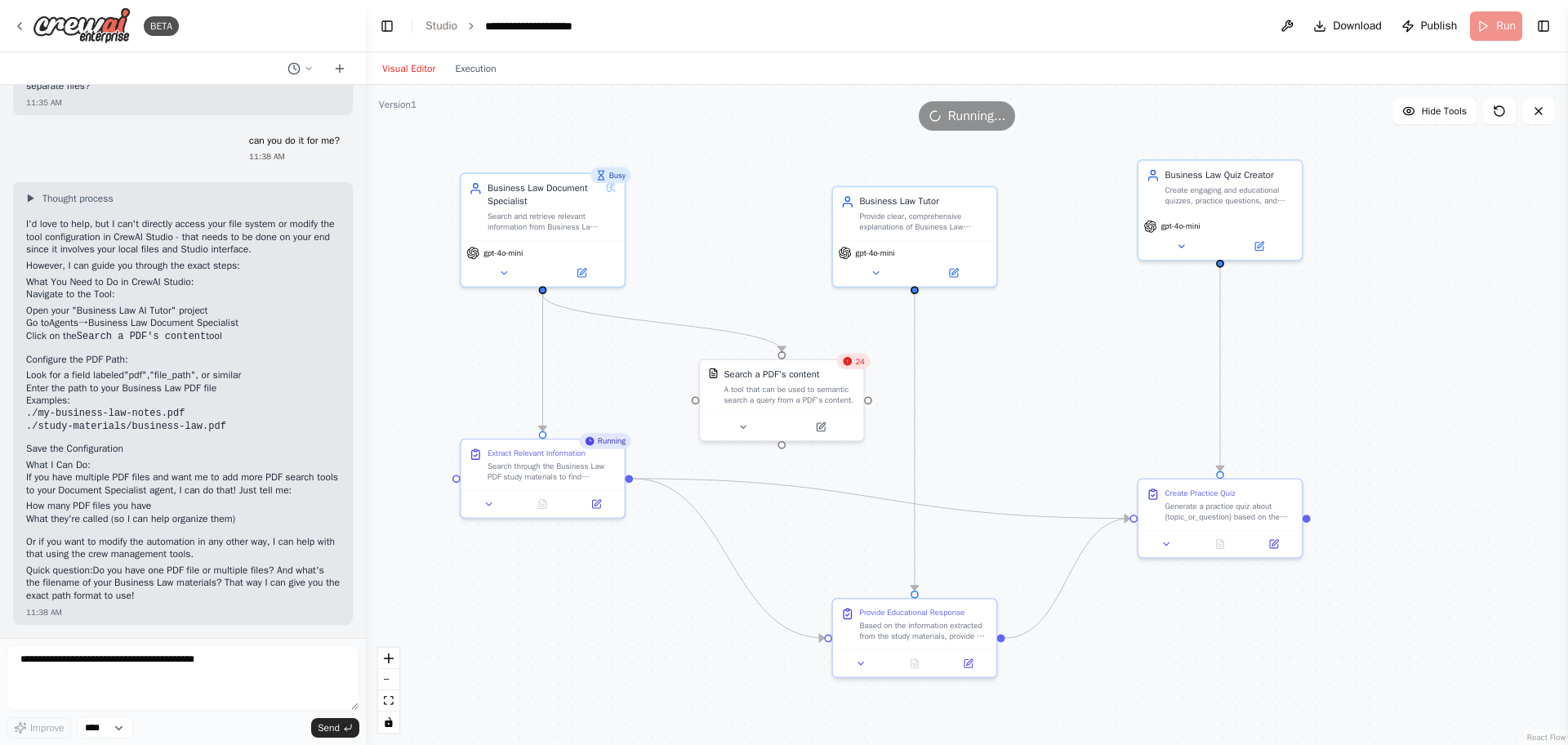 click on ".deletable-edge-delete-btn {
width: 20px;
height: 20px;
border: 0px solid #ffffff;
color: #6b7280;
background-color: #f8fafc;
cursor: pointer;
border-radius: 50%;
font-size: 12px;
padding: 3px;
display: flex;
align-items: center;
justify-content: center;
transition: all 0.2s cubic-bezier(0.4, 0, 0.2, 1);
box-shadow: 0 2px 4px rgba(0, 0, 0, 0.1);
}
.deletable-edge-delete-btn:hover {
background-color: #ef4444;
color: #ffffff;
border-color: #dc2626;
transform: scale(1.1);
box-shadow: 0 4px 12px rgba(239, 68, 68, 0.4);
}
.deletable-edge-delete-btn:active {
transform: scale(0.95);
box-shadow: 0 2px 4px rgba(239, 68, 68, 0.3);
}
Busy Business Law Document Specialist gpt-4o-mini 24 gpt-4o-mini" at bounding box center [967, 415] 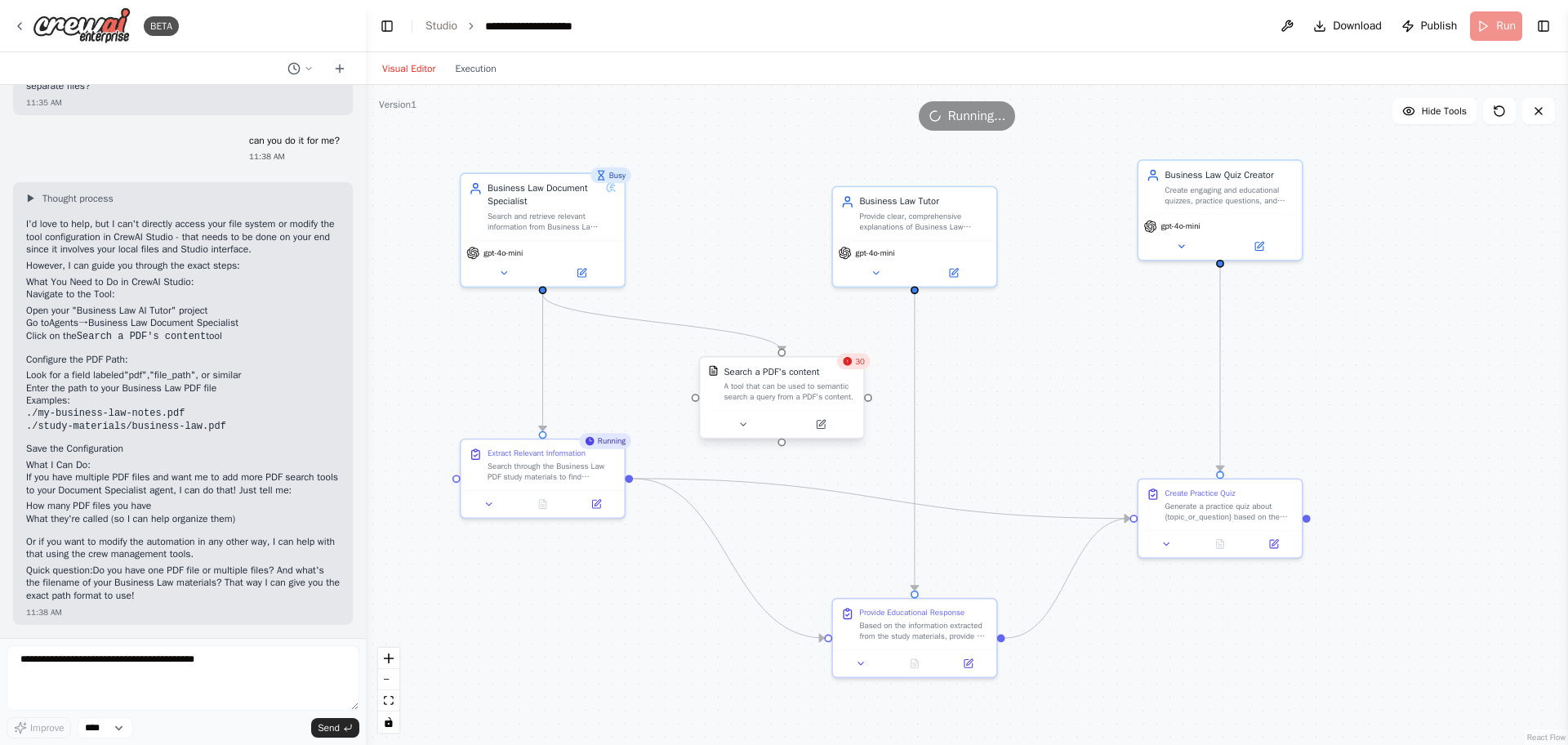click on "30" at bounding box center [853, 362] 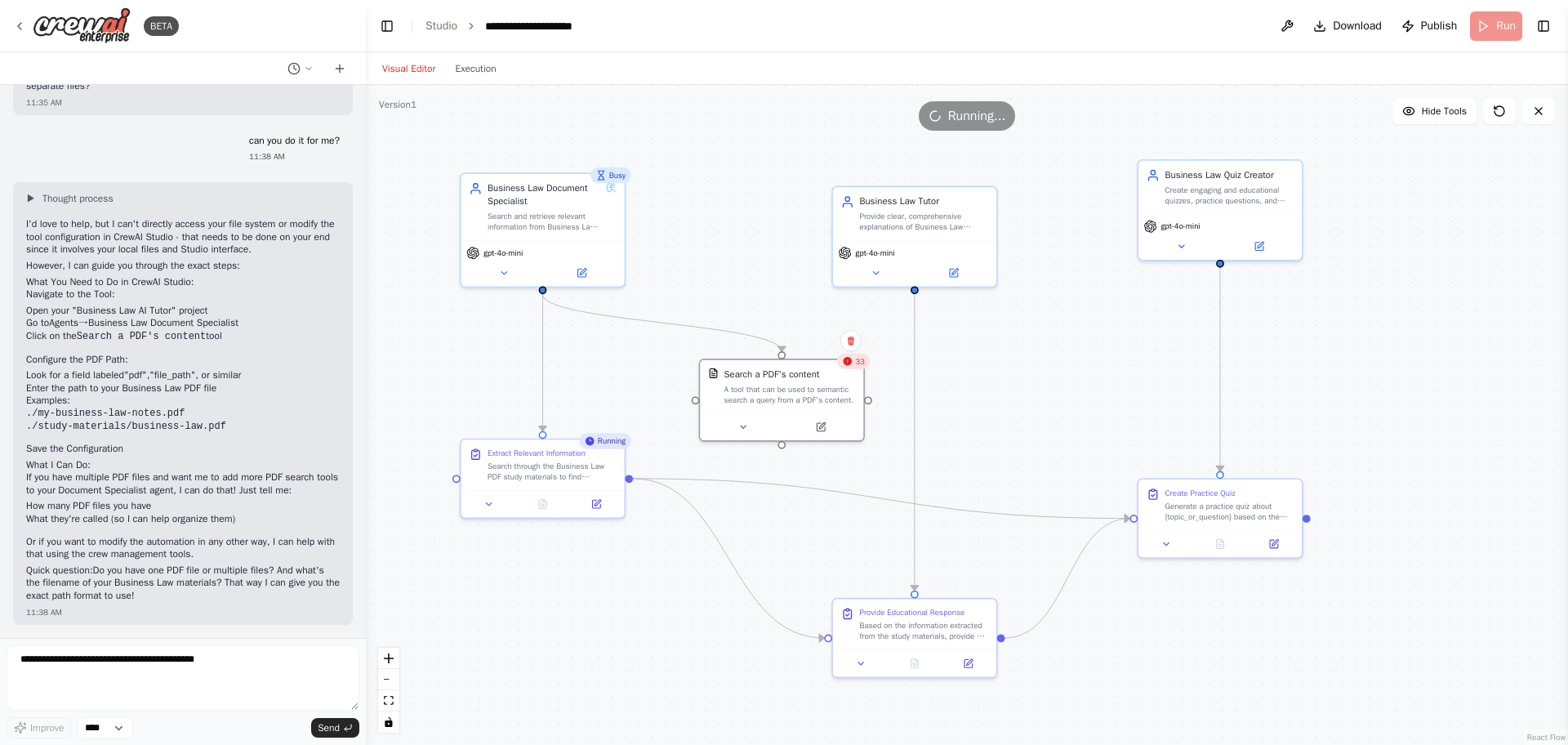 click 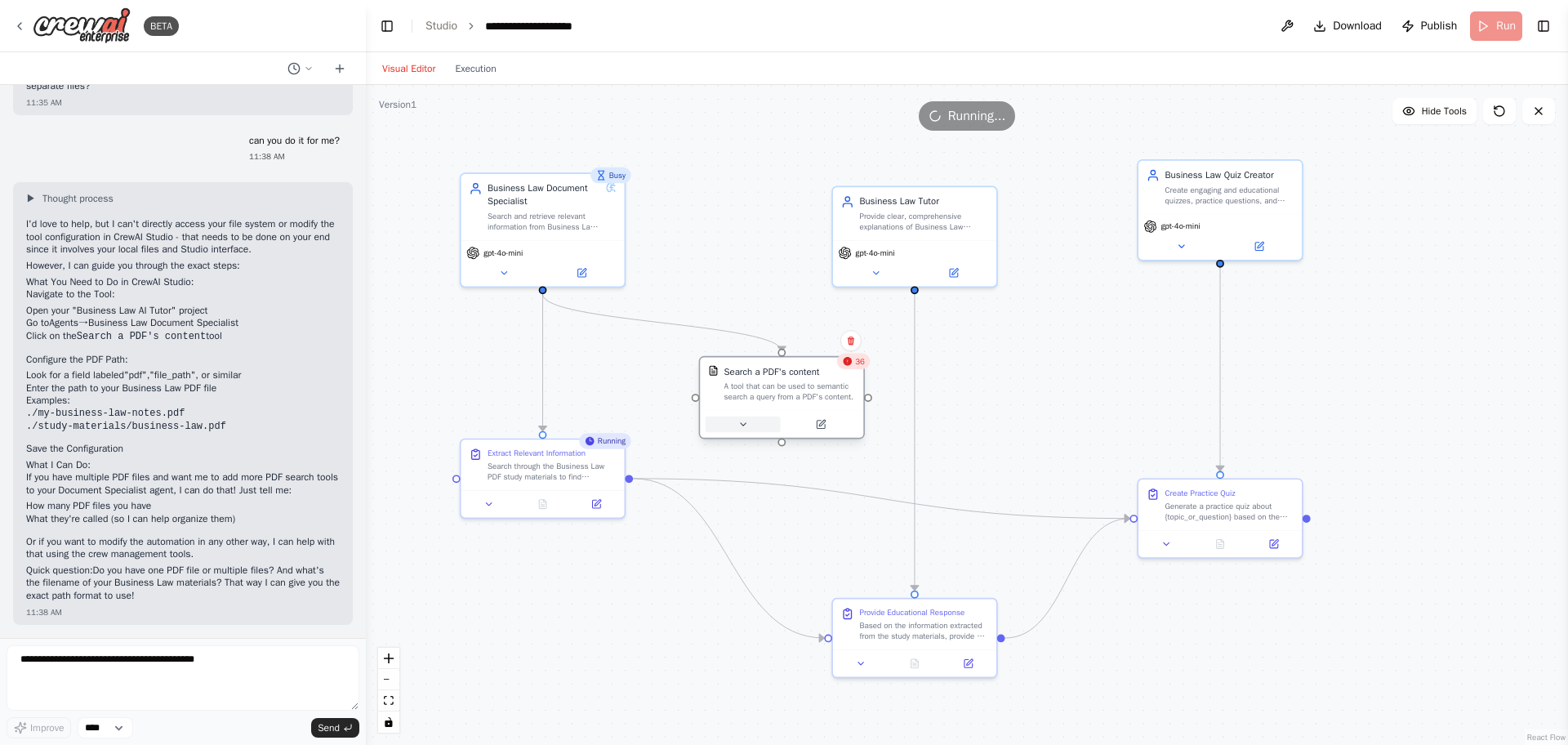 click at bounding box center [743, 425] 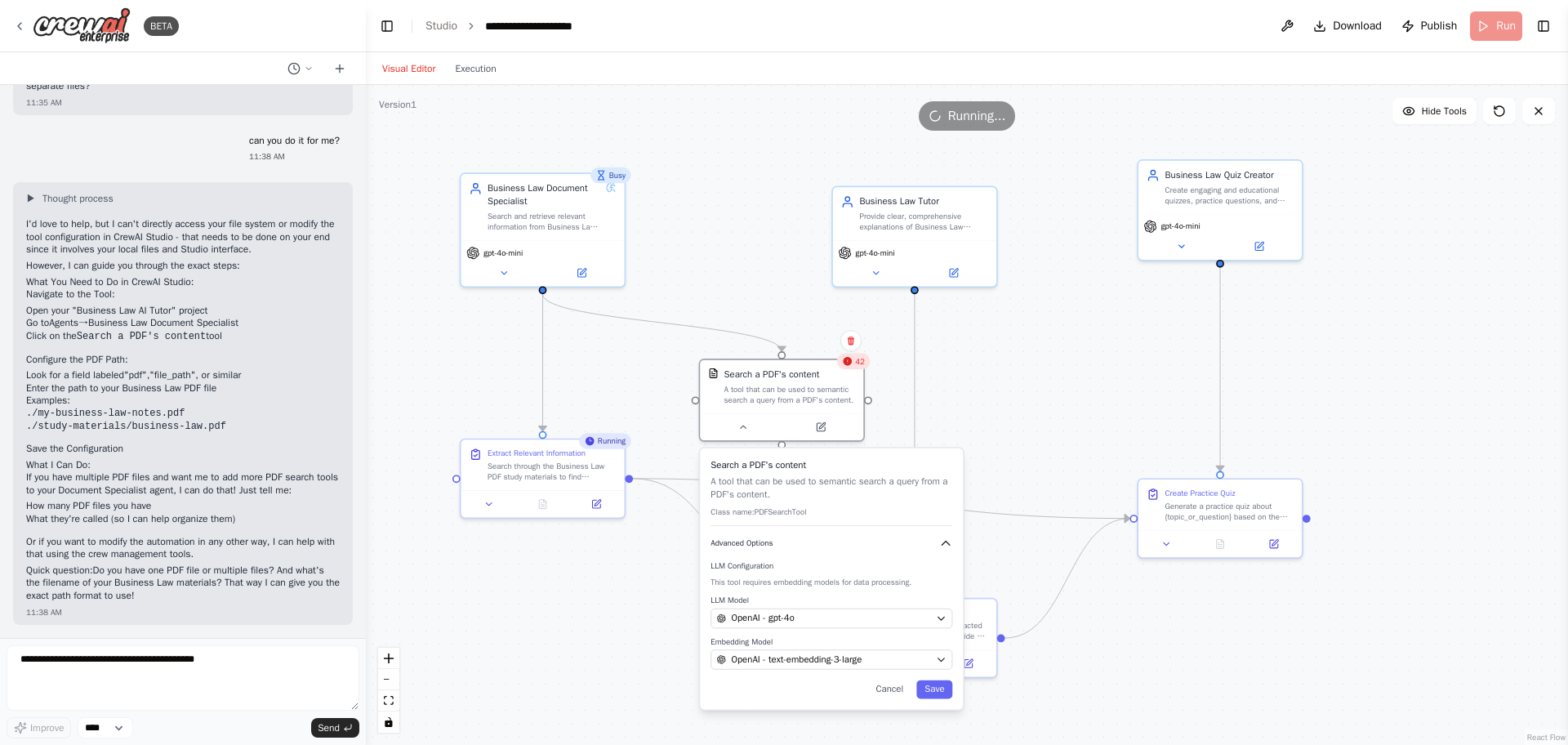 click on "Advanced Options" at bounding box center (831, 543) 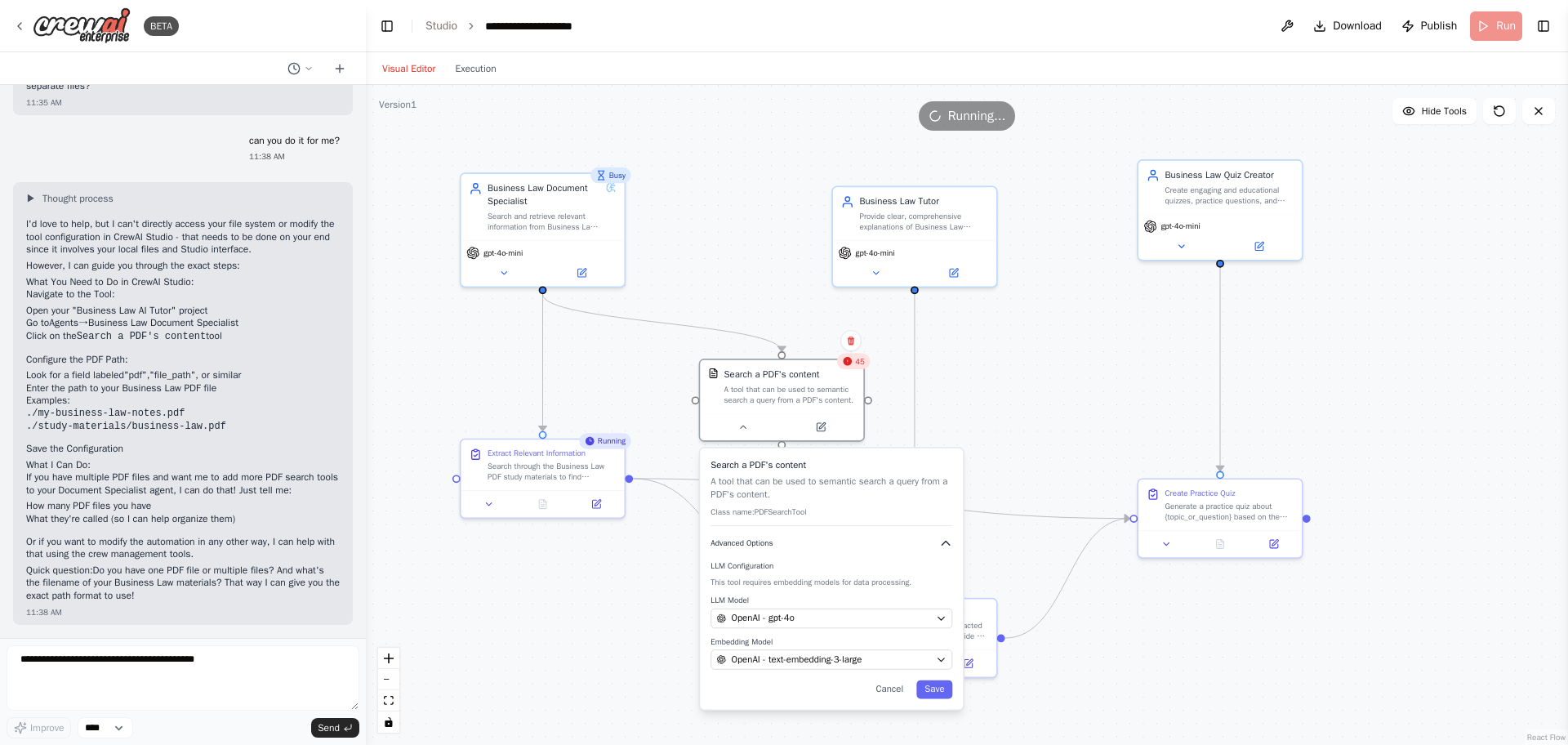 click on "Advanced Options" at bounding box center (831, 543) 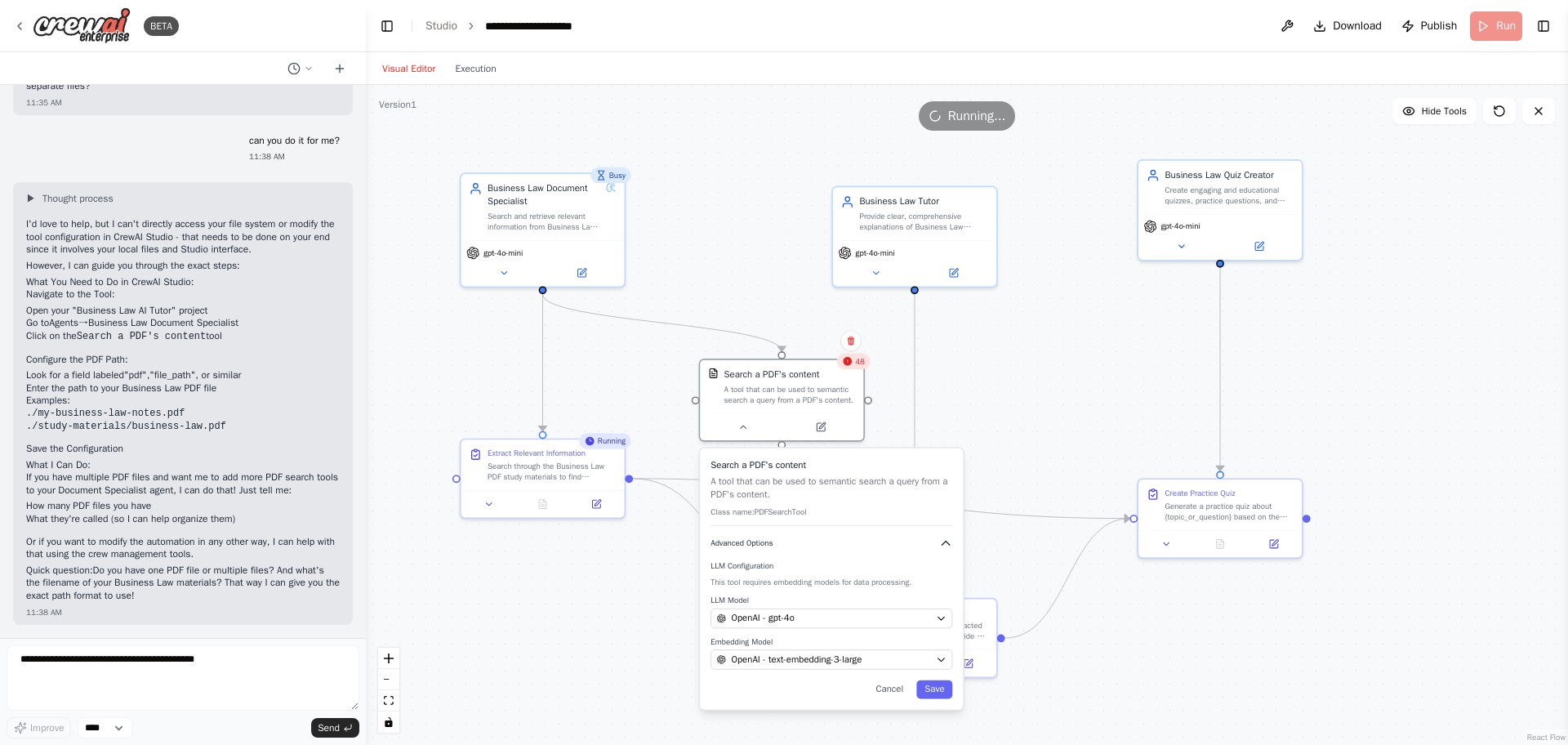 click on "Advanced Options" at bounding box center (831, 543) 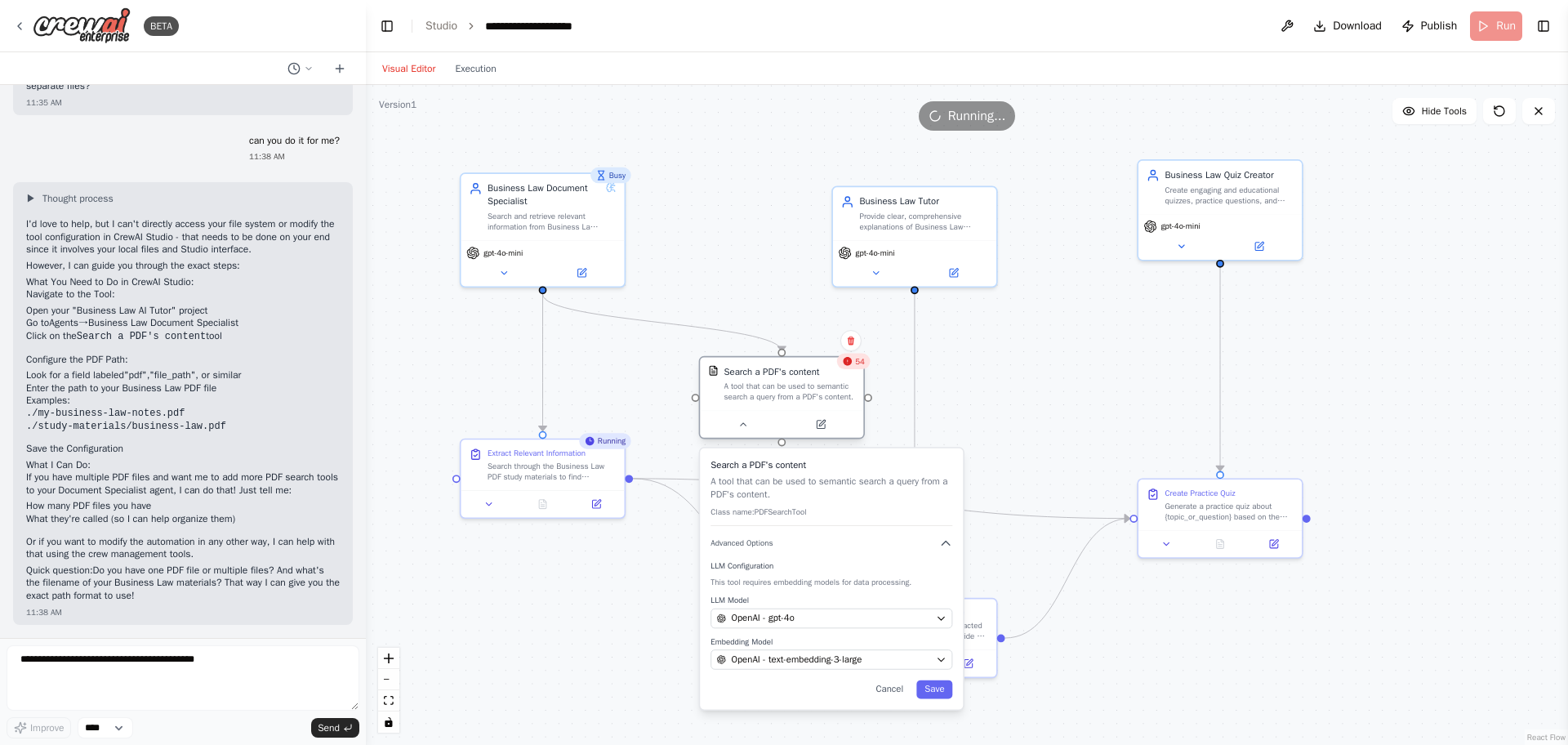 click at bounding box center [782, 424] 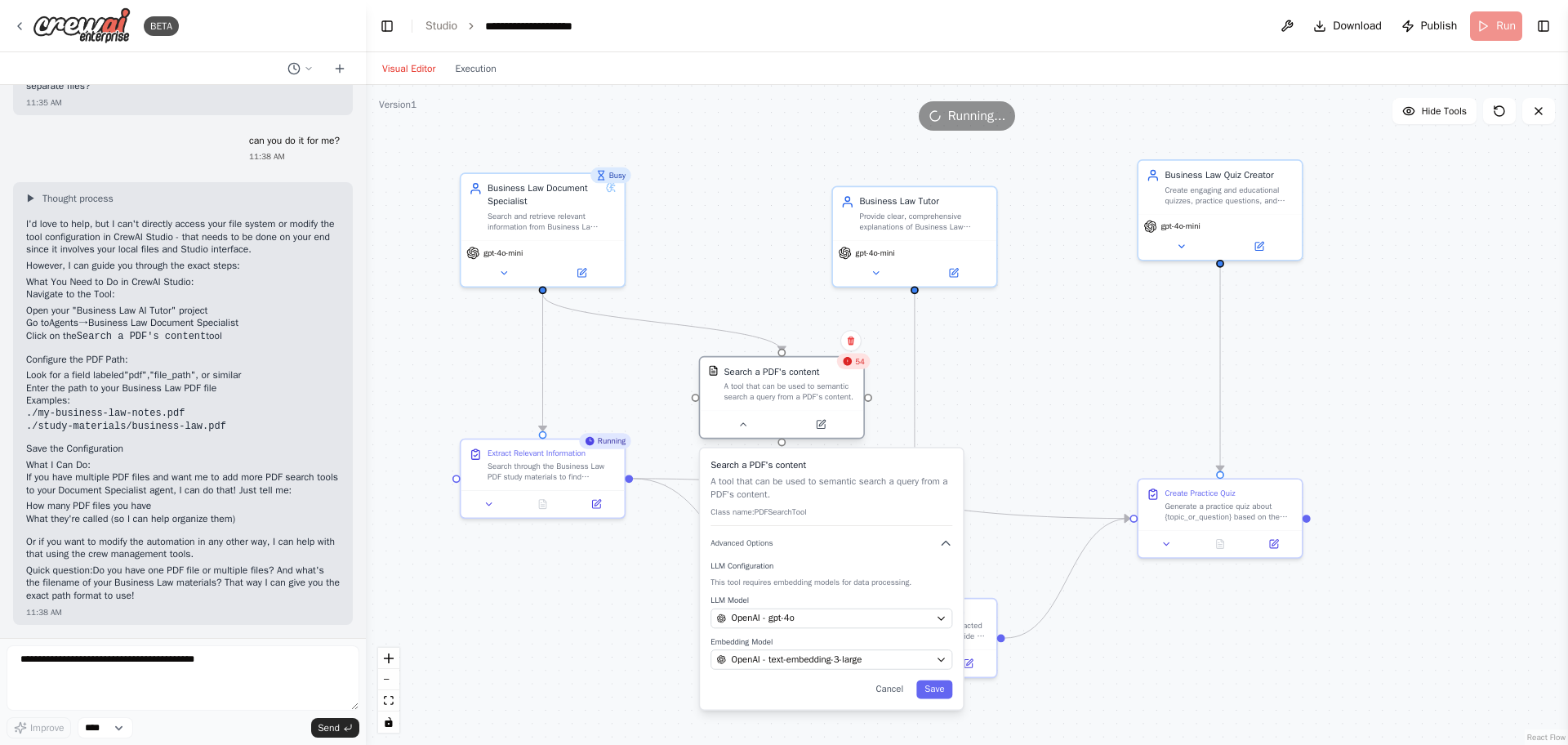 click at bounding box center [782, 424] 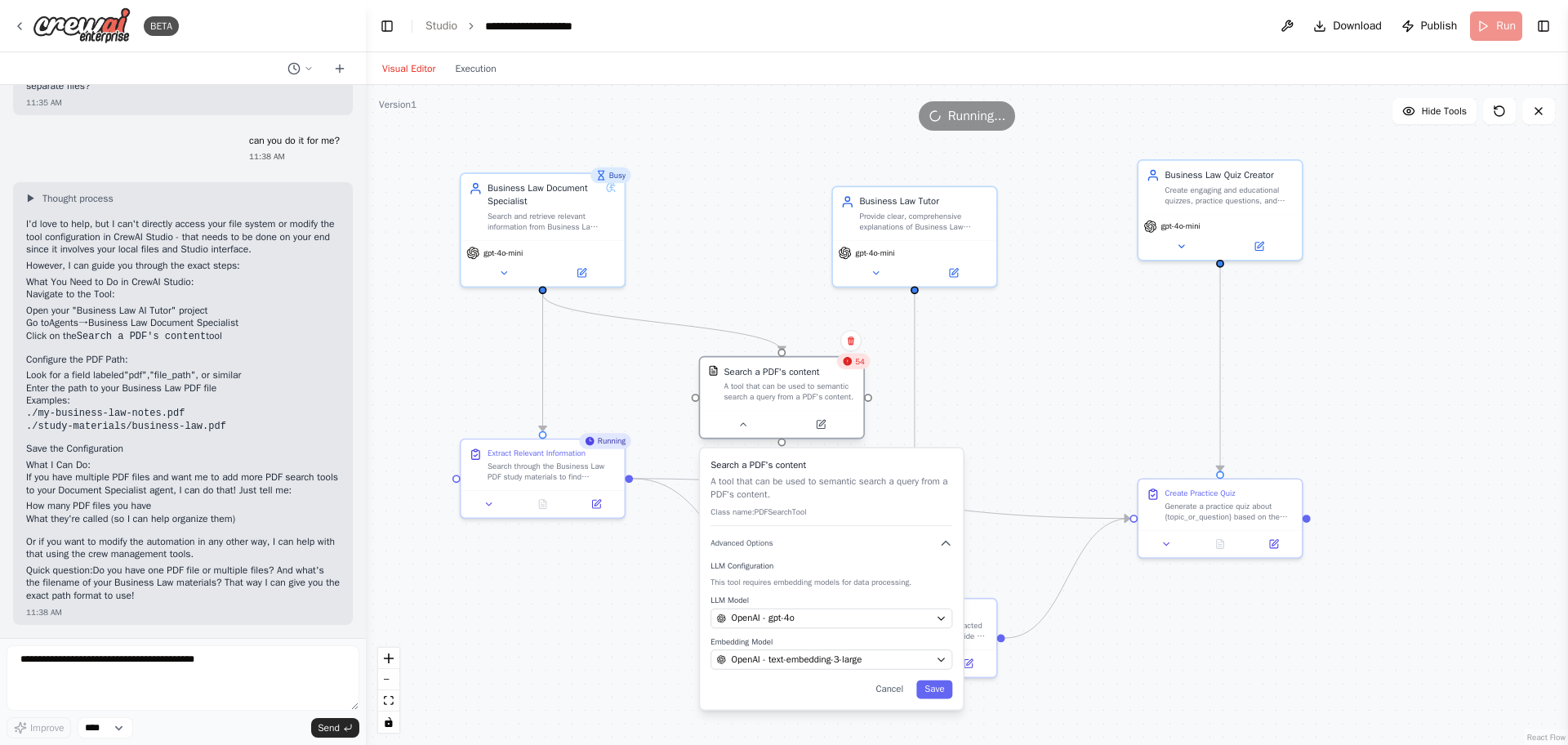 click at bounding box center [782, 424] 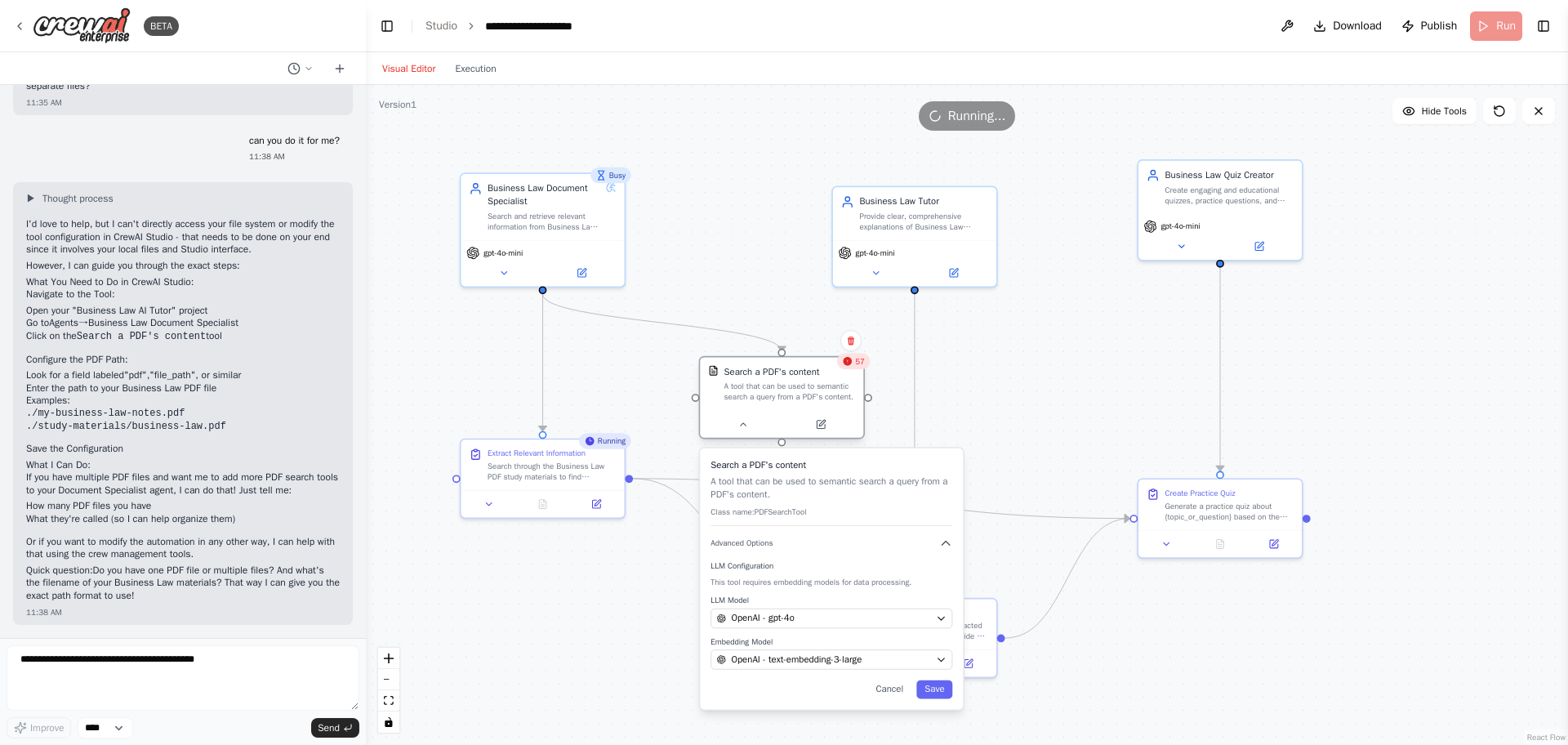 click on "57 Search a PDF's content A tool that can be used to semantic search a query from a PDF's content. Search a PDF's content A tool that can be used to semantic search a query from a PDF's content. Class name:  PDFSearchTool Advanced Options LLM Configuration This tool requires embedding models for data processing. LLM Model OpenAI - gpt-4o Embedding Model OpenAI - text-embedding-3-large Cancel Save" at bounding box center [782, 400] 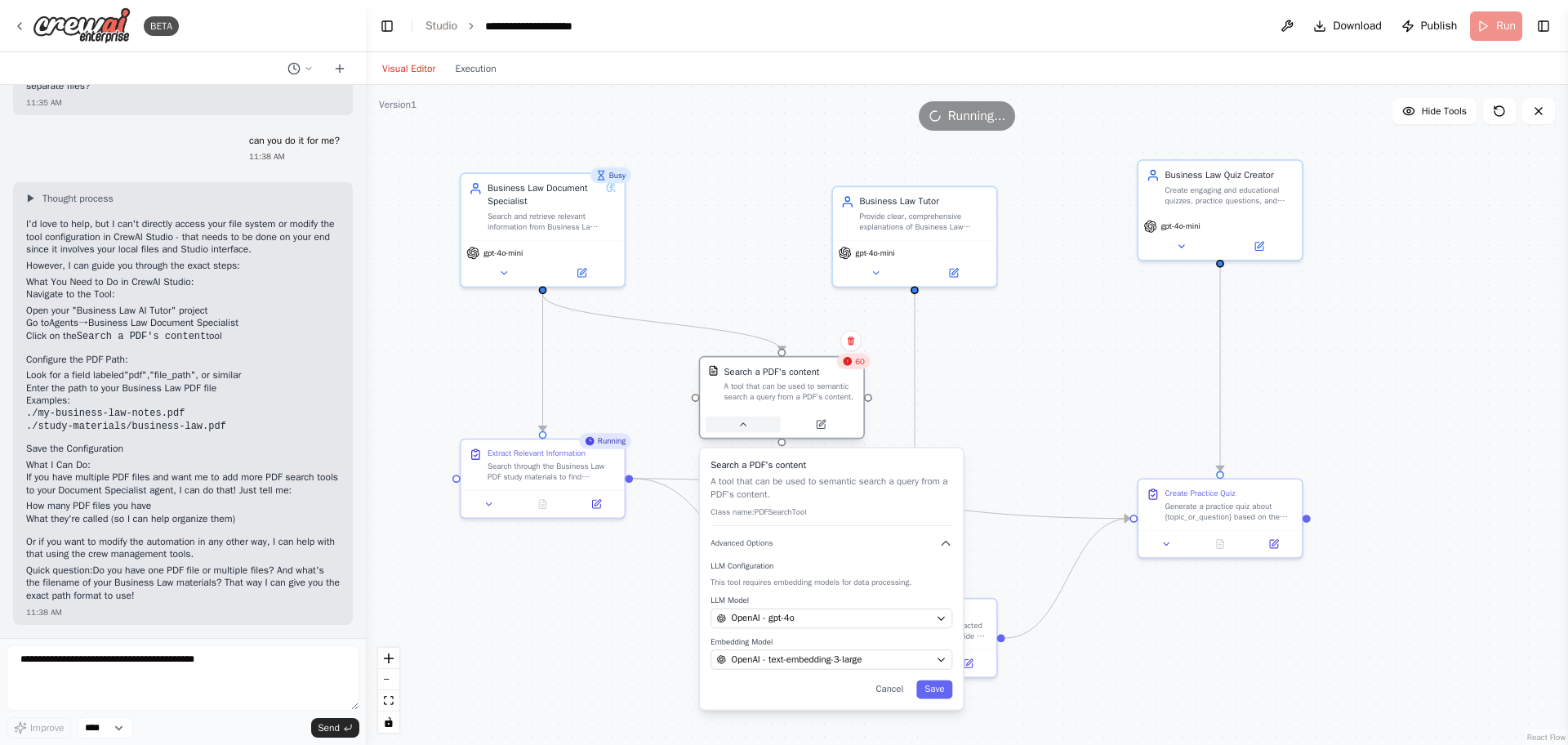 click at bounding box center [743, 425] 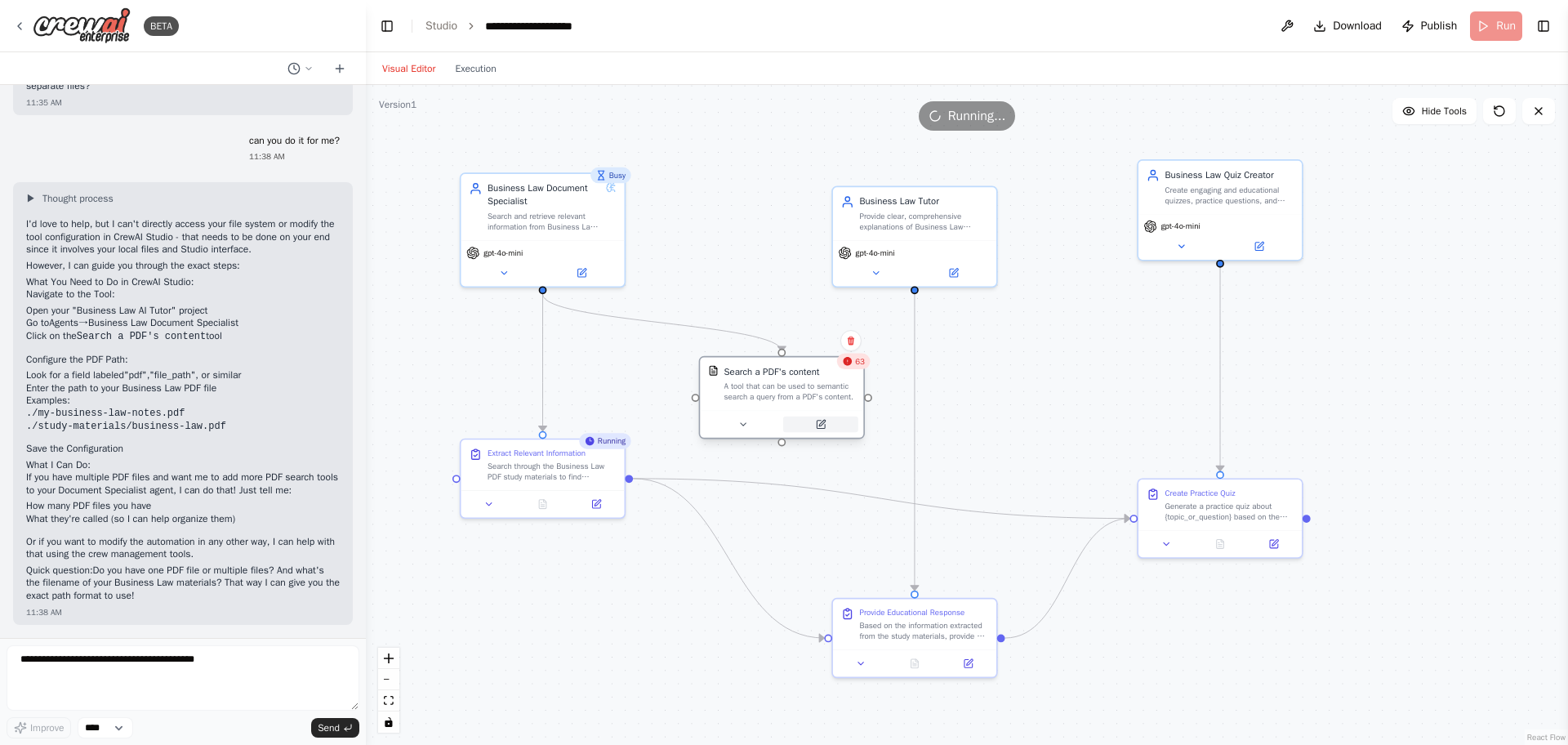 click 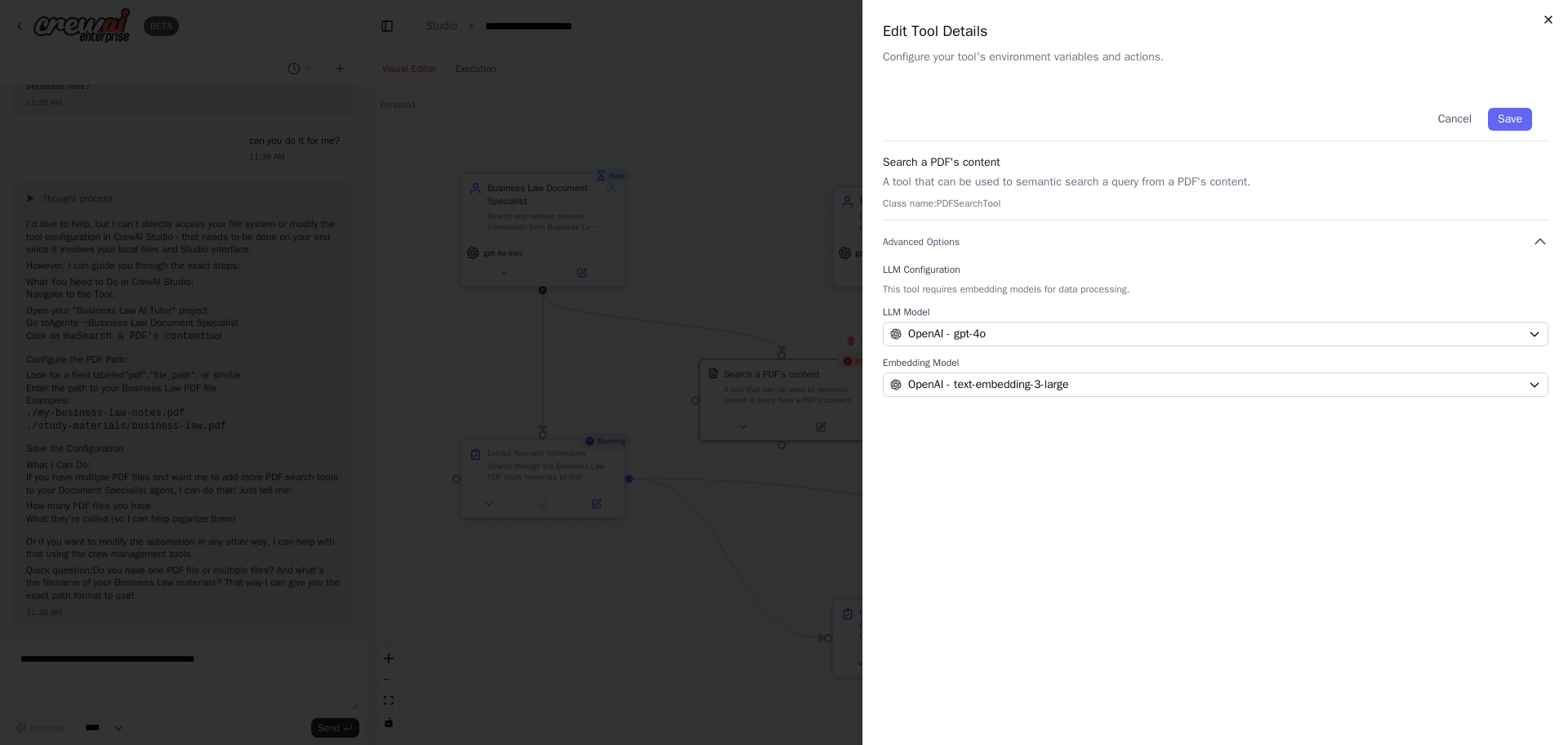 click 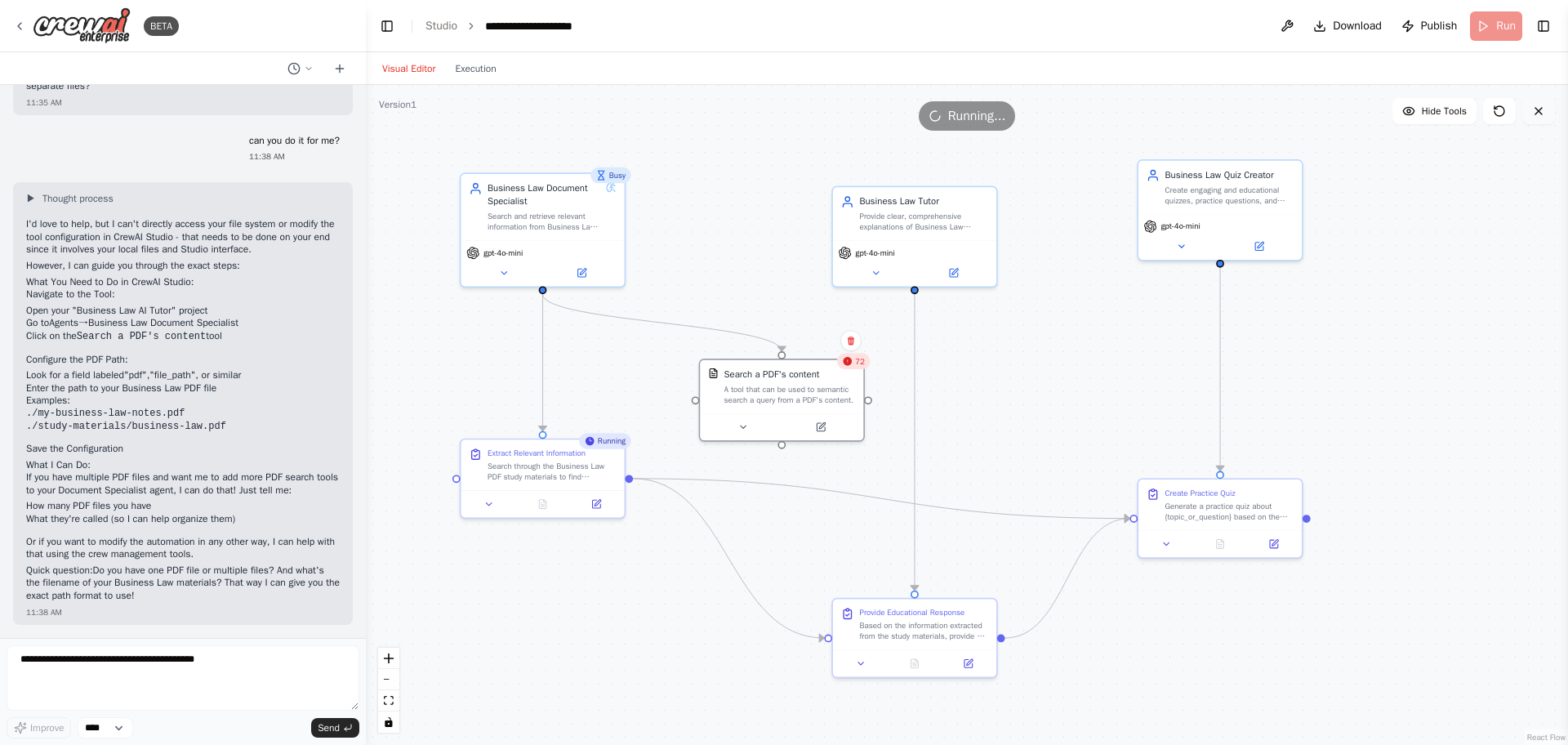 click 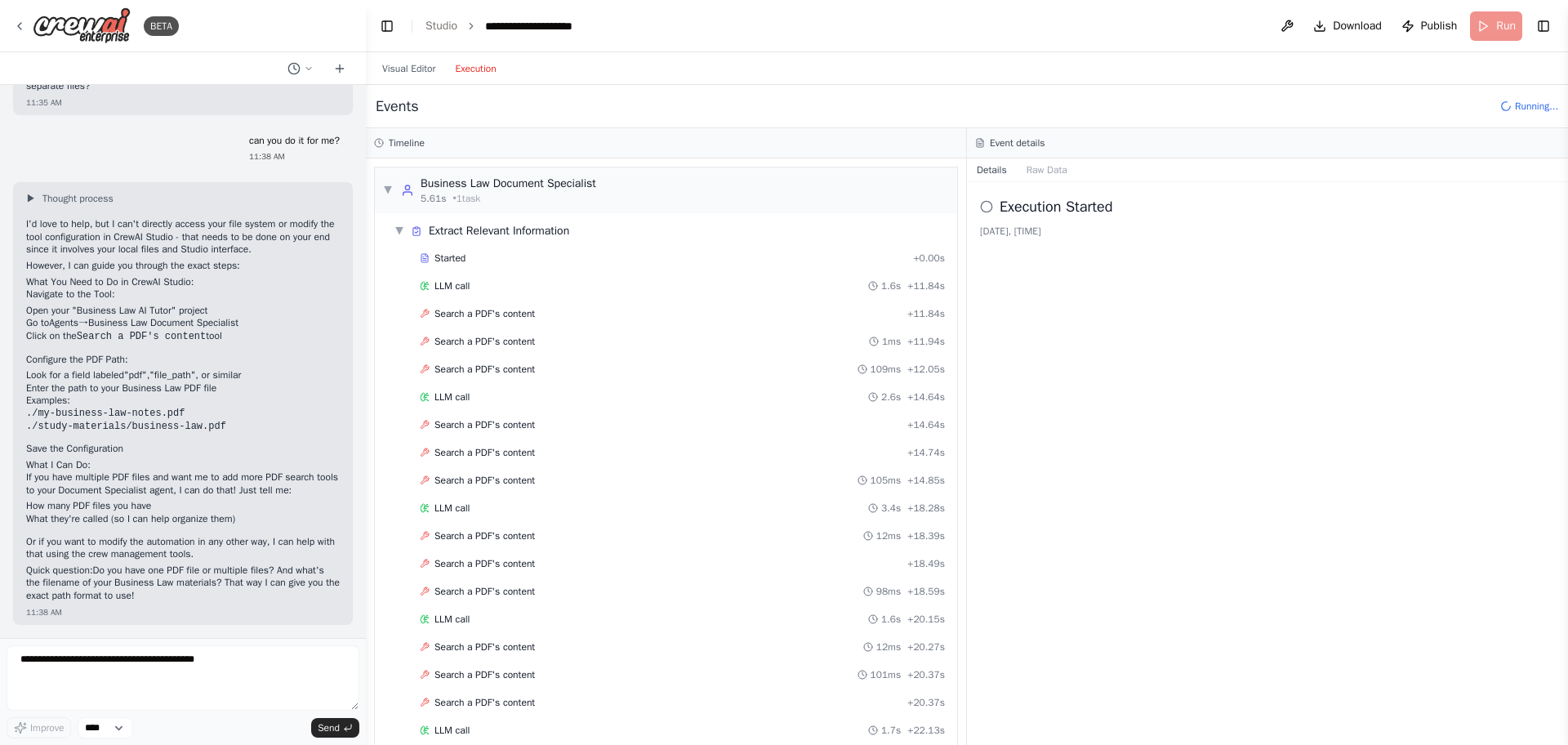 click on "Execution" at bounding box center (475, 69) 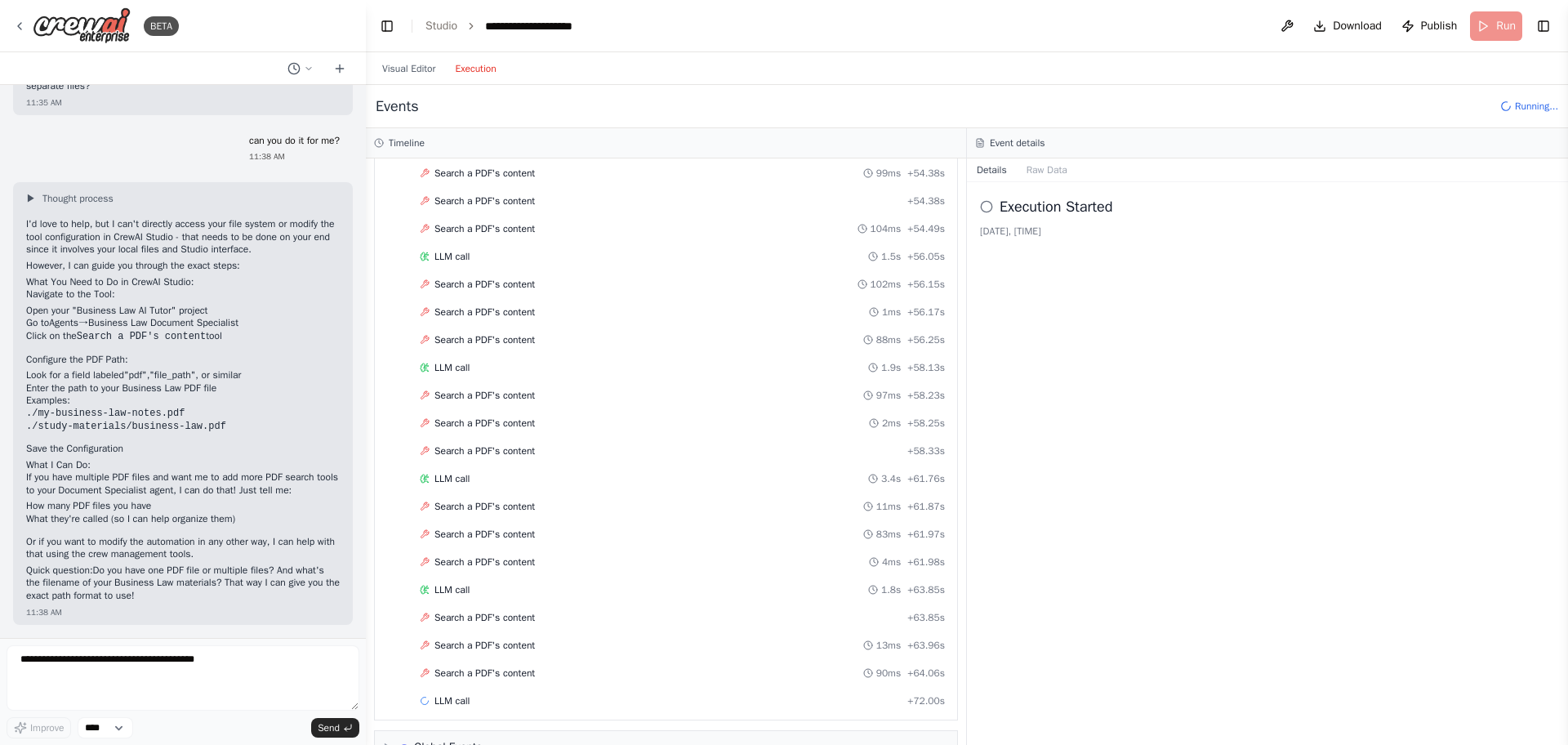 scroll, scrollTop: 2400, scrollLeft: 0, axis: vertical 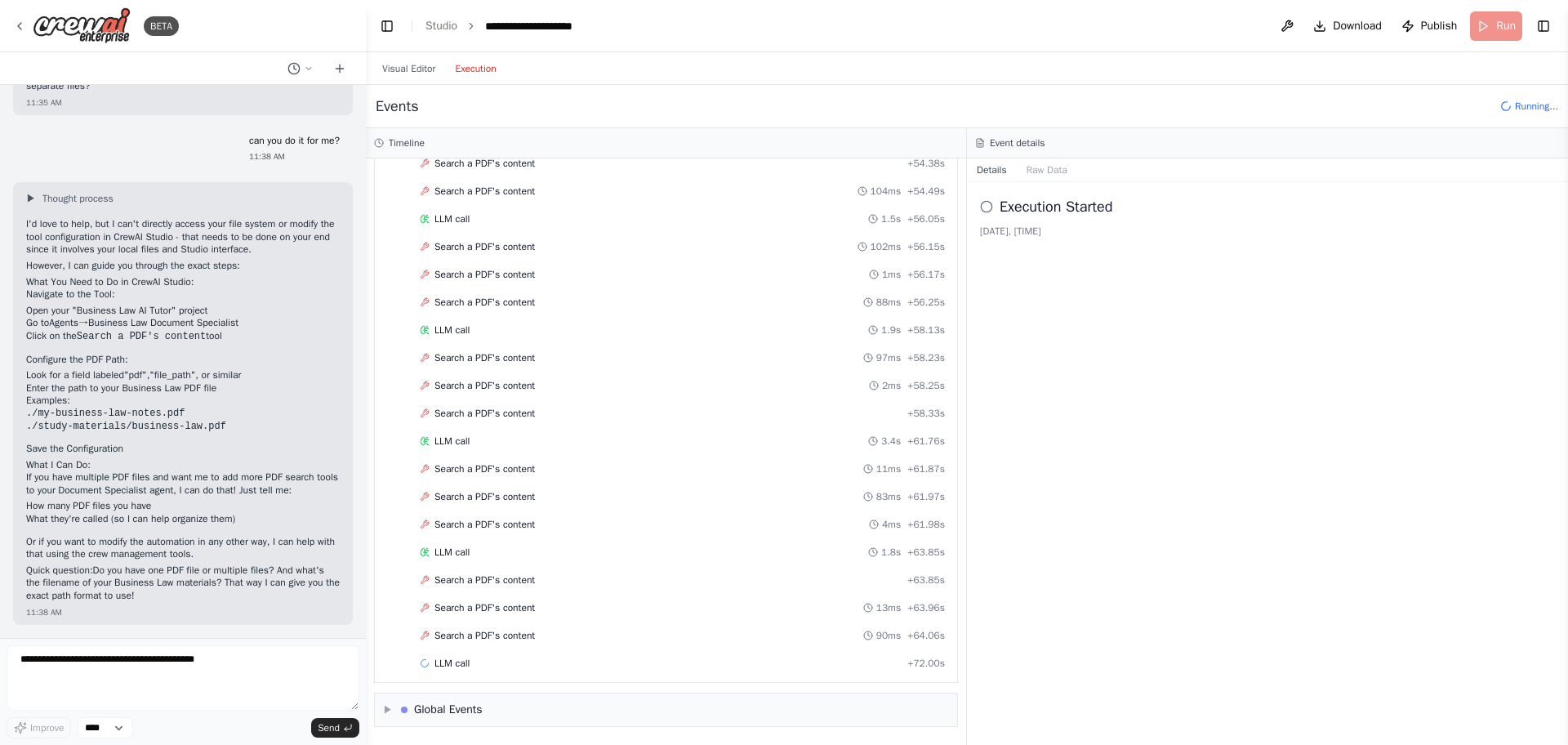click 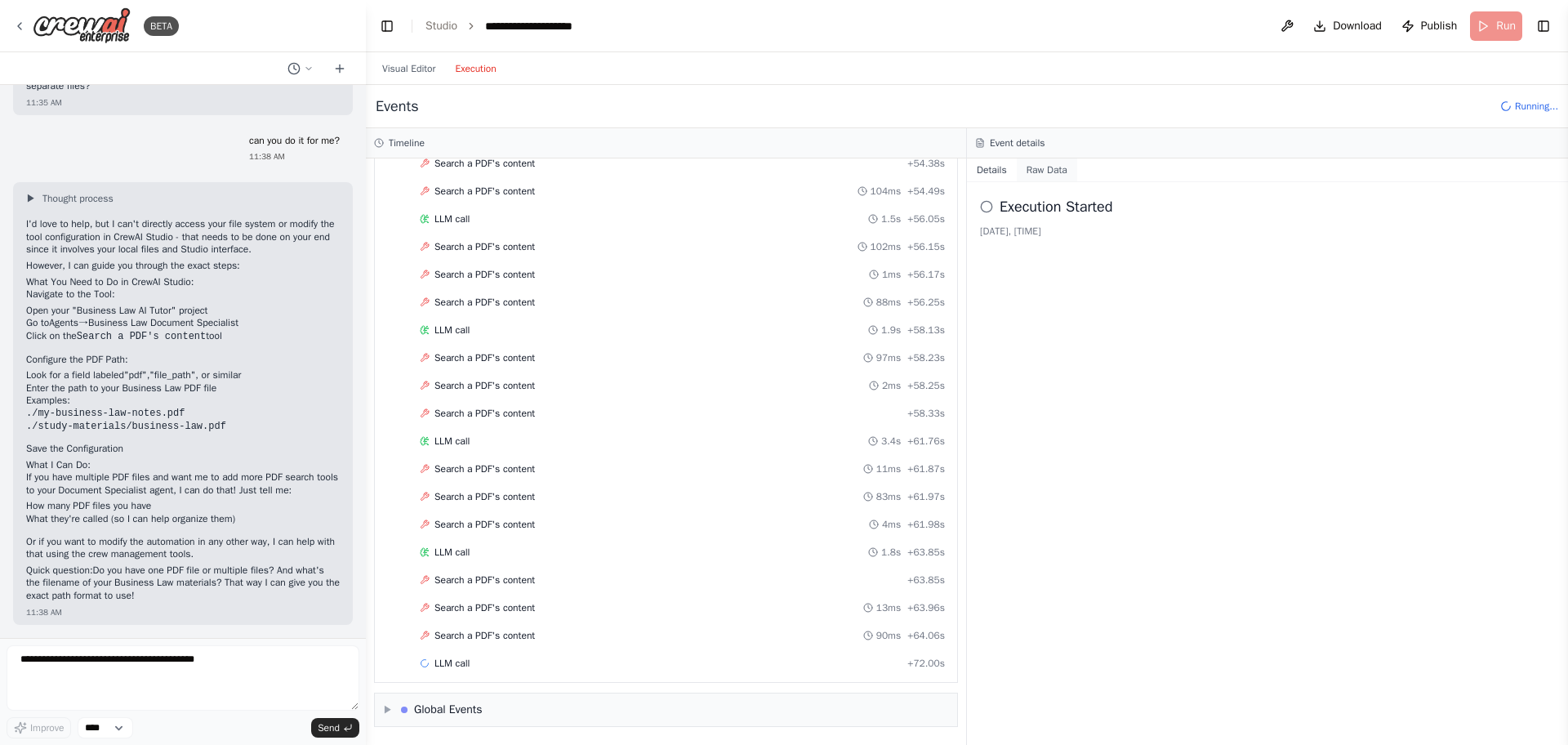 click on "Raw Data" at bounding box center [1047, 170] 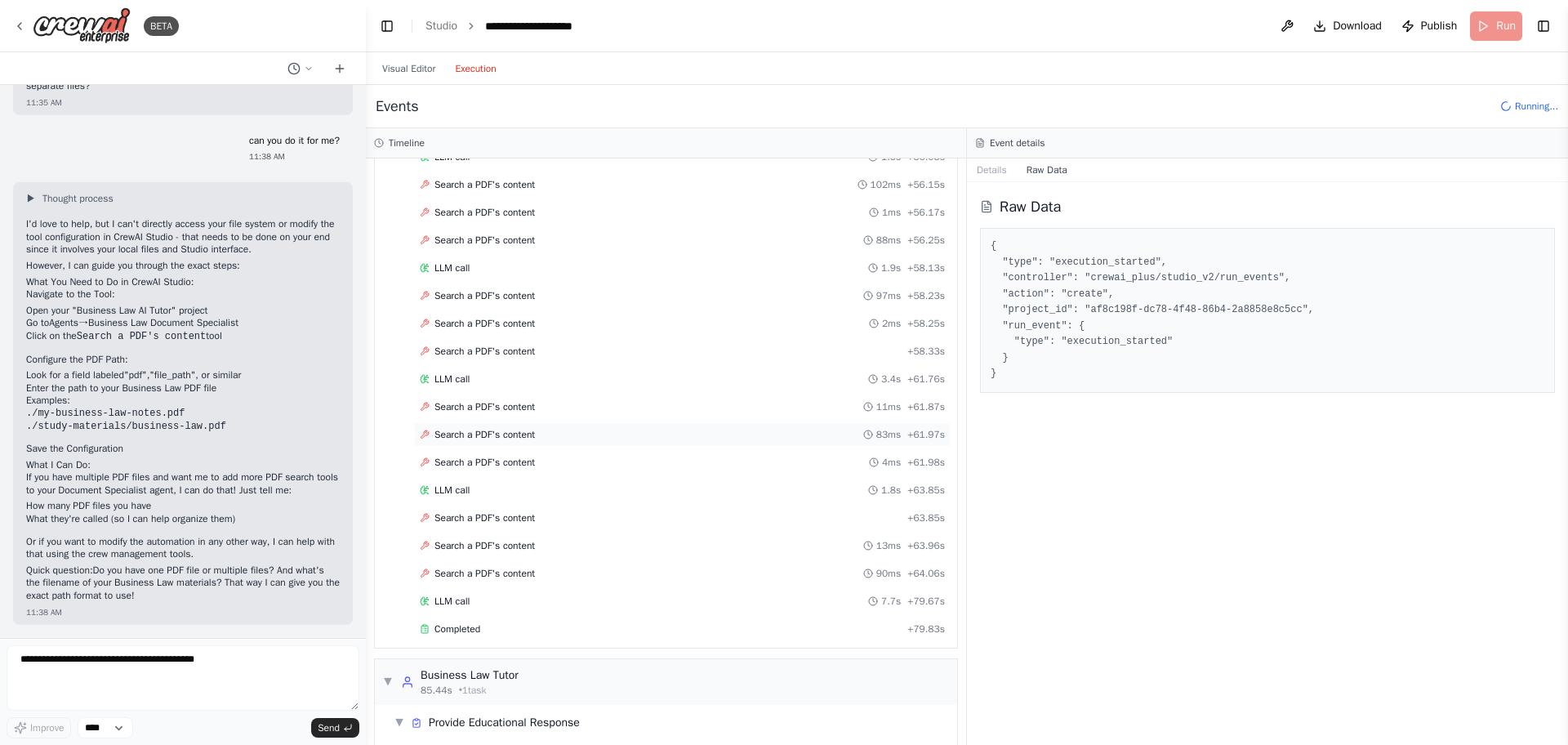 scroll, scrollTop: 2576, scrollLeft: 0, axis: vertical 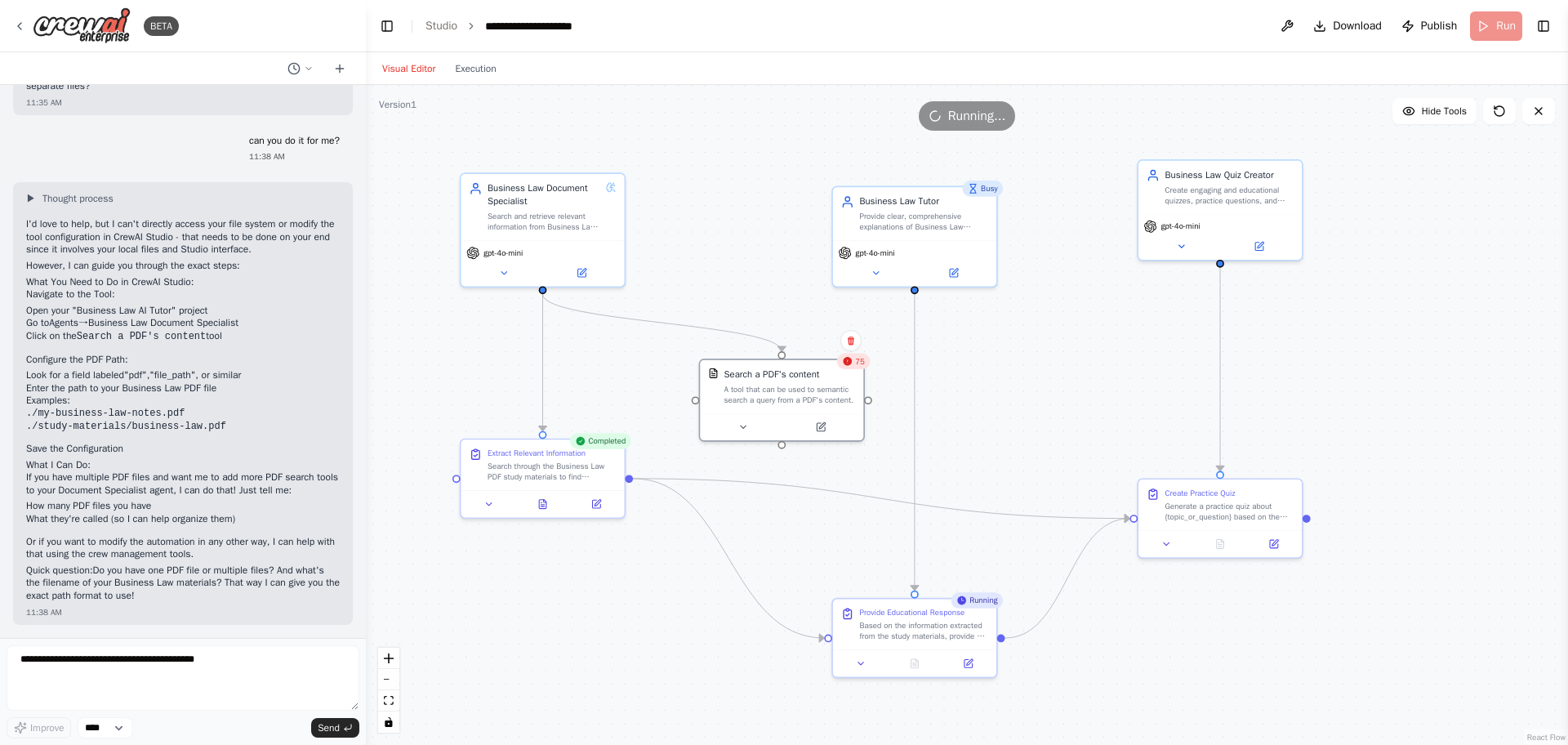 click on "Visual Editor" at bounding box center (408, 69) 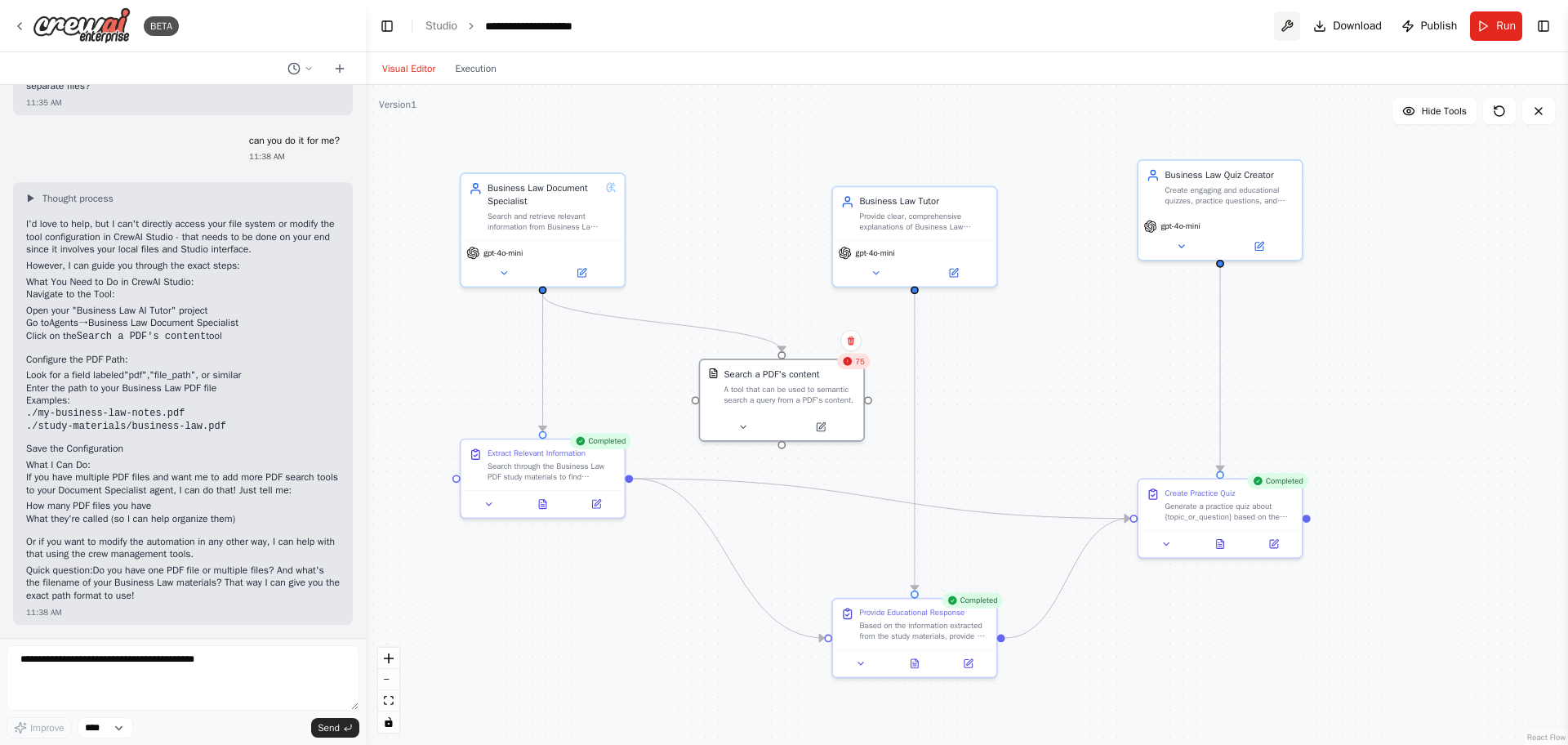 click at bounding box center (1287, 26) 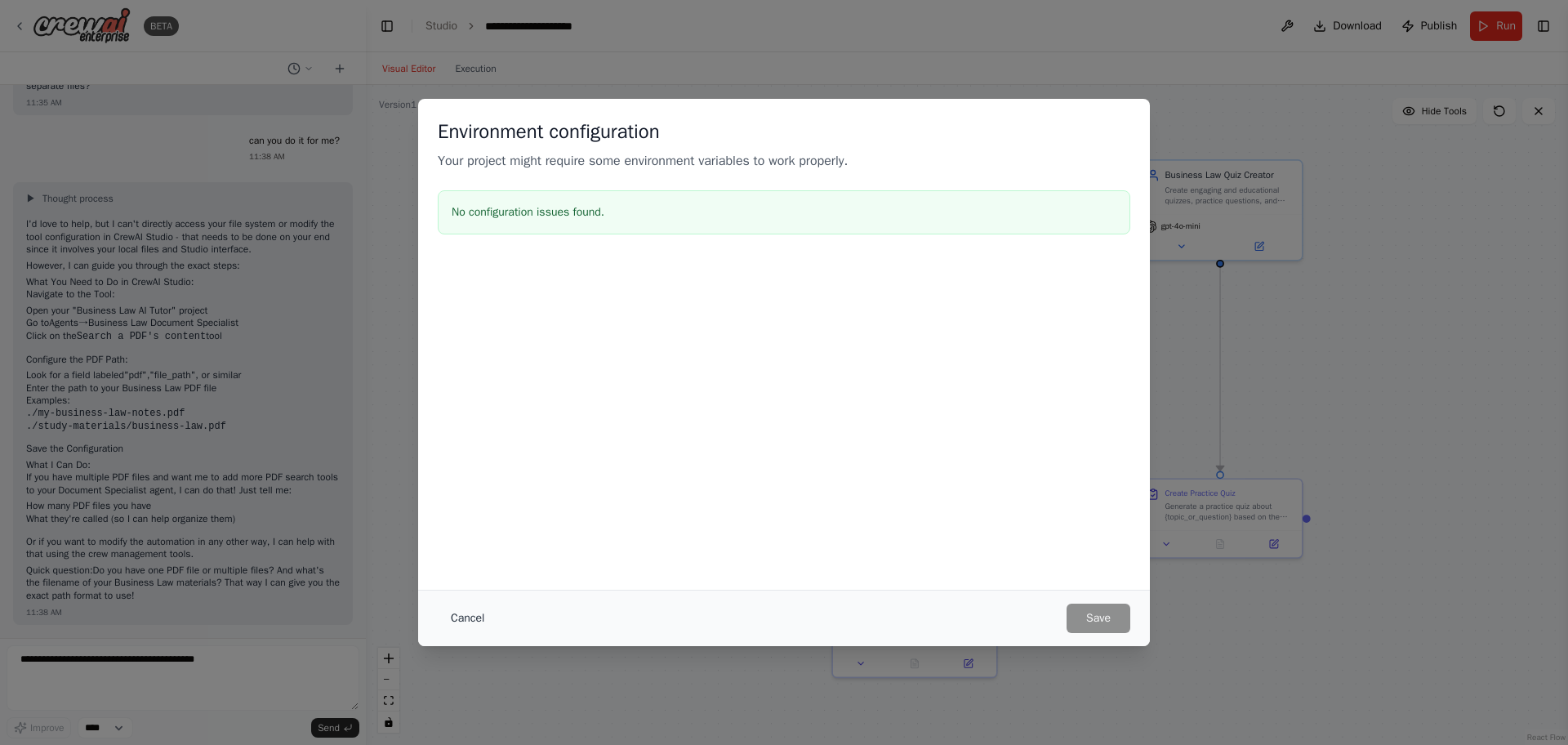 click on "Cancel" at bounding box center [467, 618] 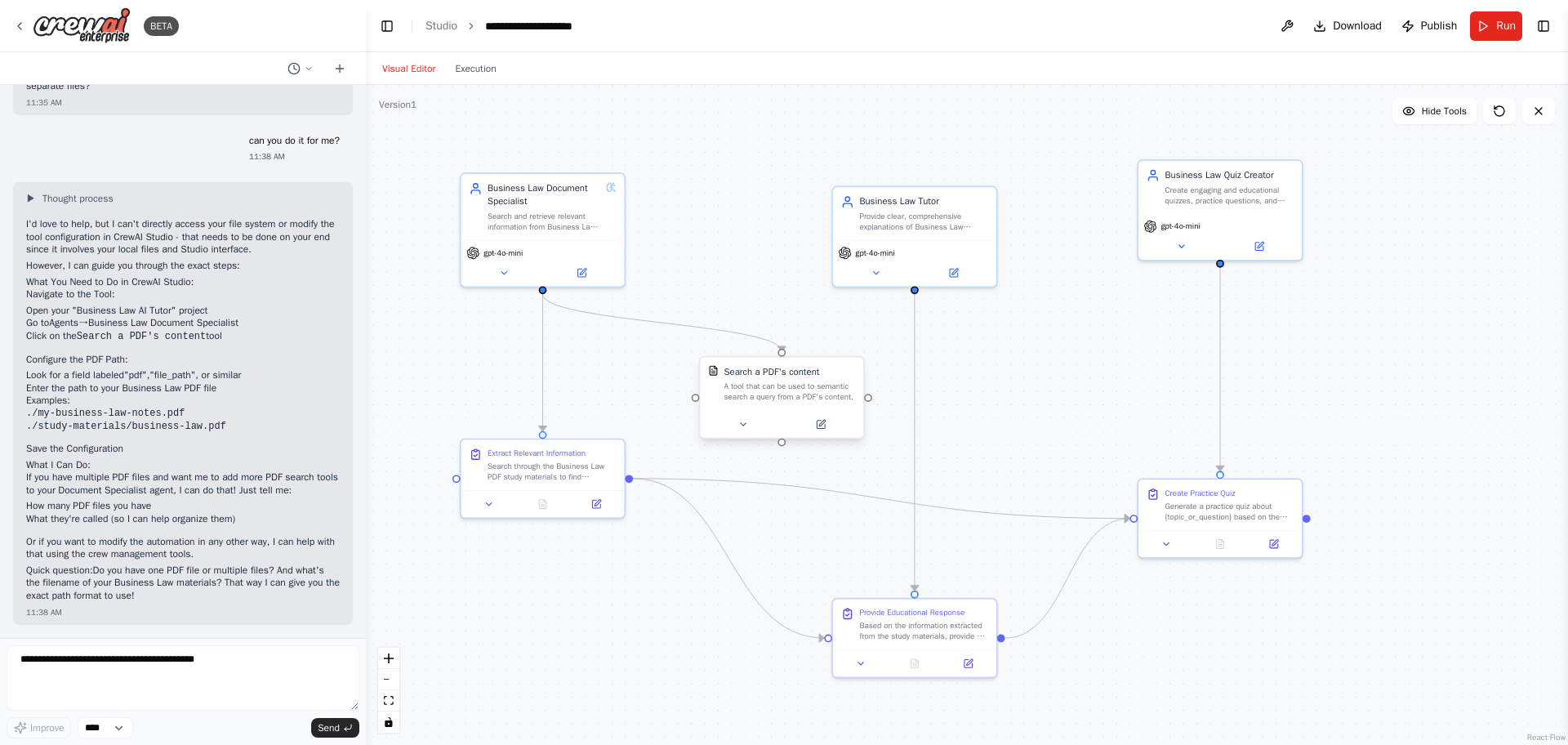 click on "A tool that can be used to semantic search a query from a PDF's content." at bounding box center [790, 392] 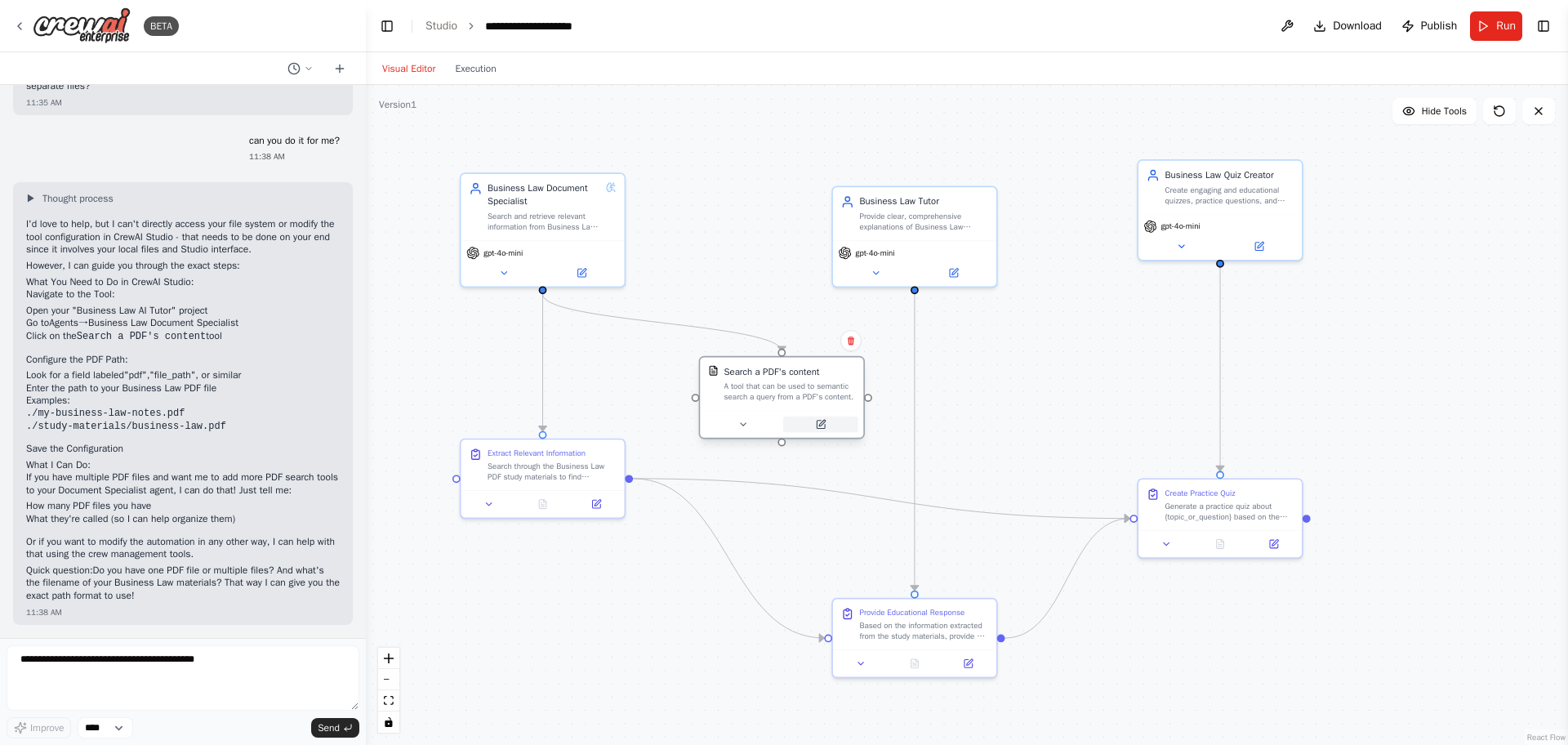 click at bounding box center (821, 425) 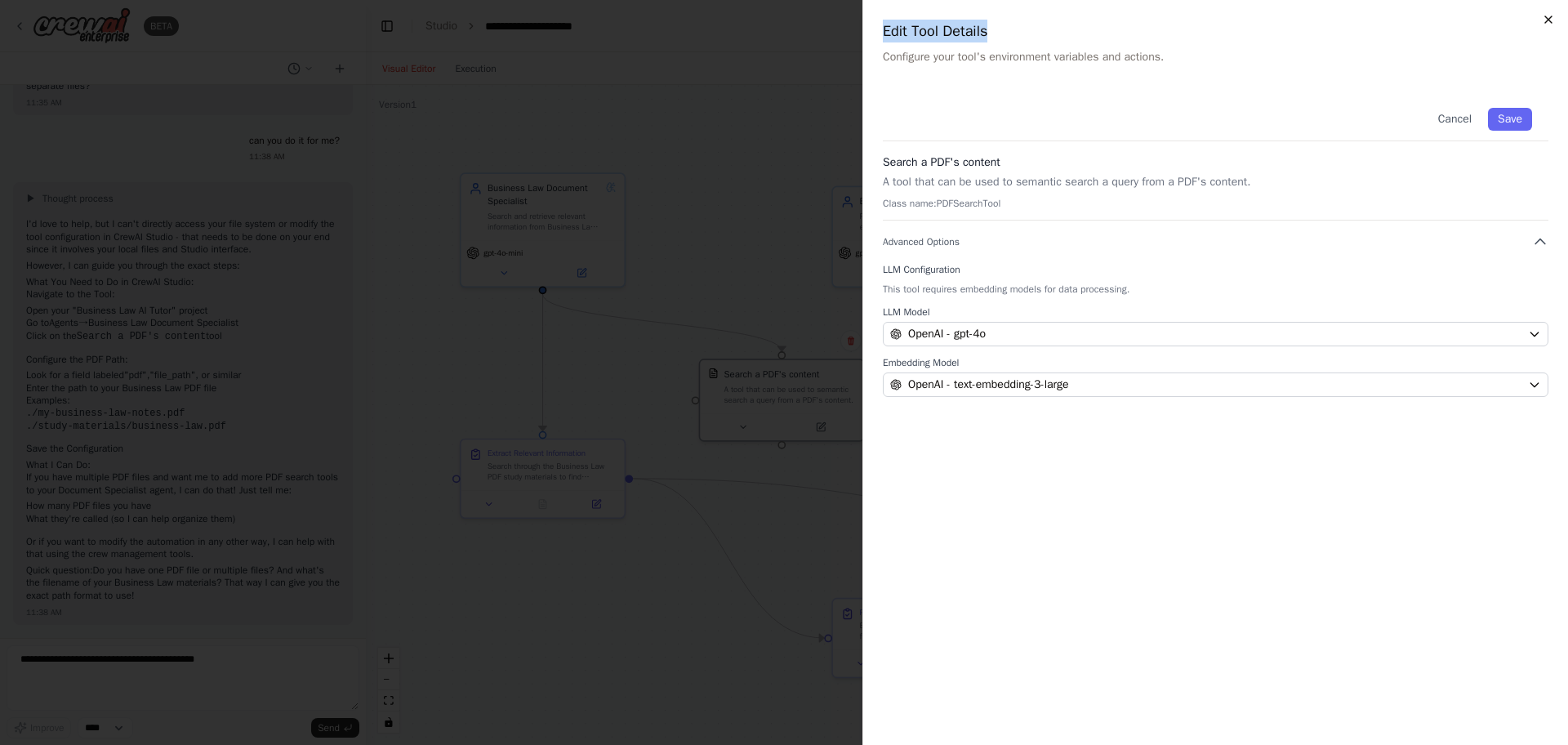 drag, startPoint x: 1539, startPoint y: 7, endPoint x: 1547, endPoint y: 16, distance: 12.041595 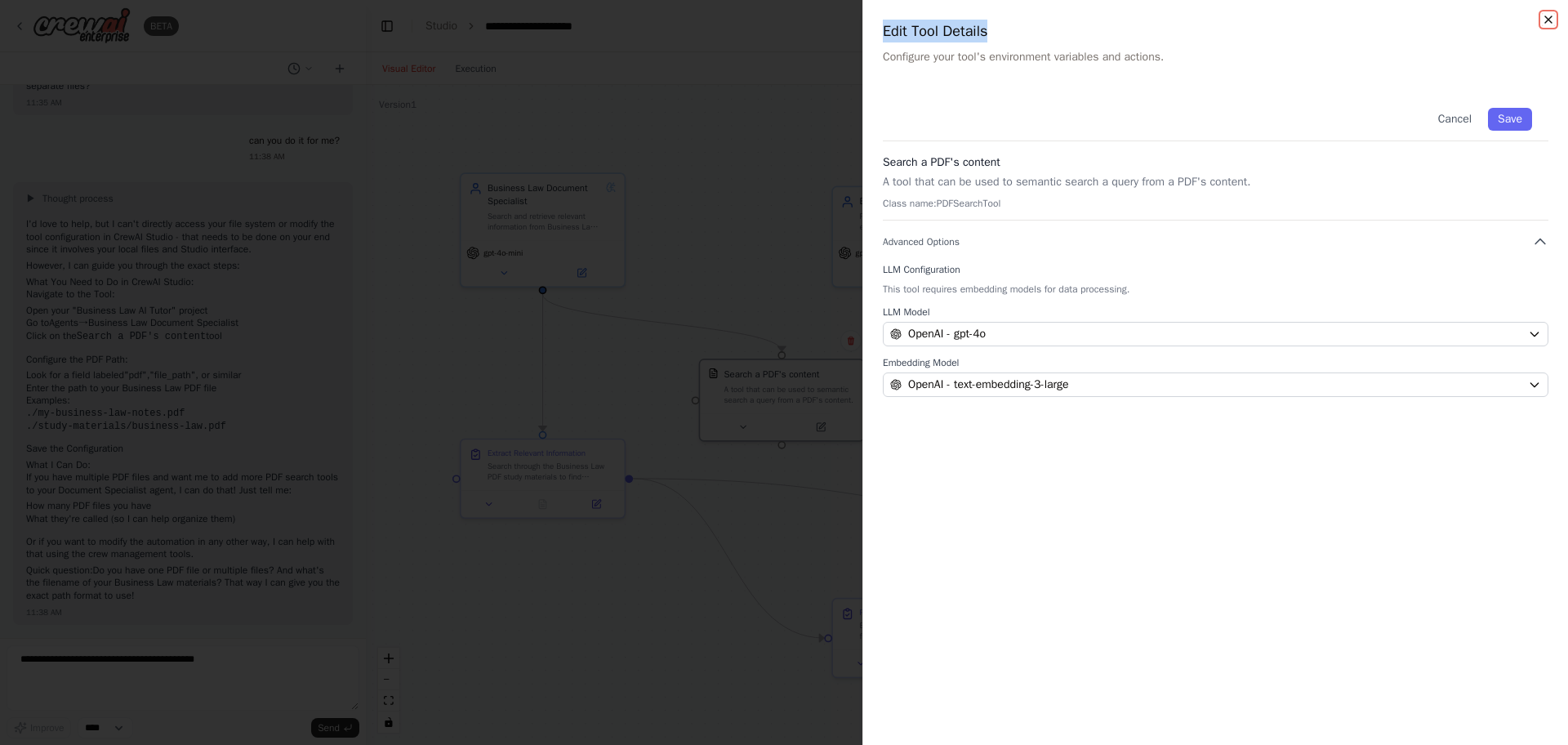 click 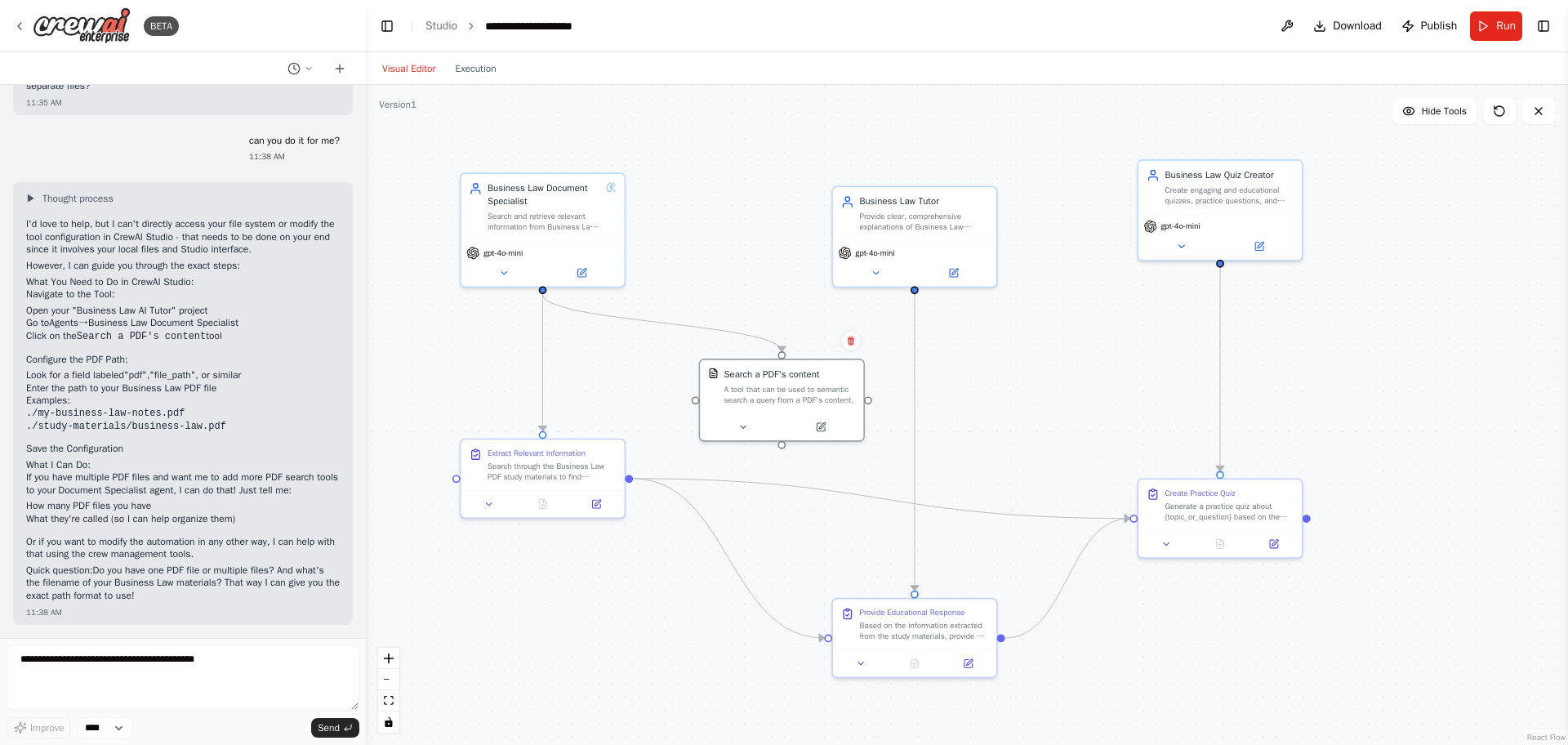 click on ".deletable-edge-delete-btn {
width: 20px;
height: 20px;
border: 0px solid #ffffff;
color: #6b7280;
background-color: #f8fafc;
cursor: pointer;
border-radius: 50%;
font-size: 12px;
padding: 3px;
display: flex;
align-items: center;
justify-content: center;
transition: all 0.2s cubic-bezier(0.4, 0, 0.2, 1);
box-shadow: 0 2px 4px rgba(0, 0, 0, 0.1);
}
.deletable-edge-delete-btn:hover {
background-color: #ef4444;
color: #ffffff;
border-color: #dc2626;
transform: scale(1.1);
box-shadow: 0 4px 12px rgba(239, 68, 68, 0.4);
}
.deletable-edge-delete-btn:active {
transform: scale(0.95);
box-shadow: 0 2px 4px rgba(239, 68, 68, 0.3);
}
Business Law Document Specialist gpt-4o-mini Search a PDF's content" at bounding box center (967, 415) 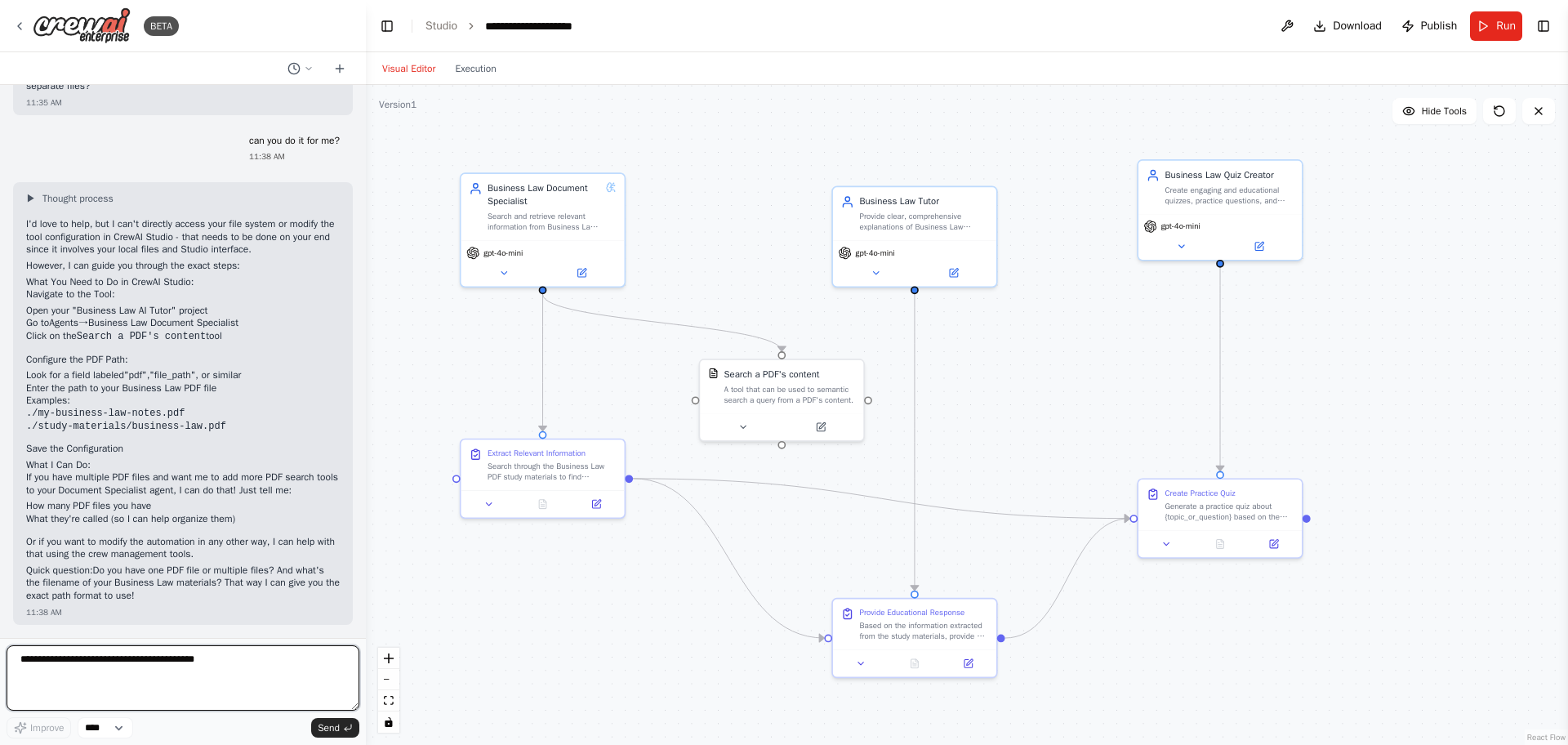 click at bounding box center [183, 678] 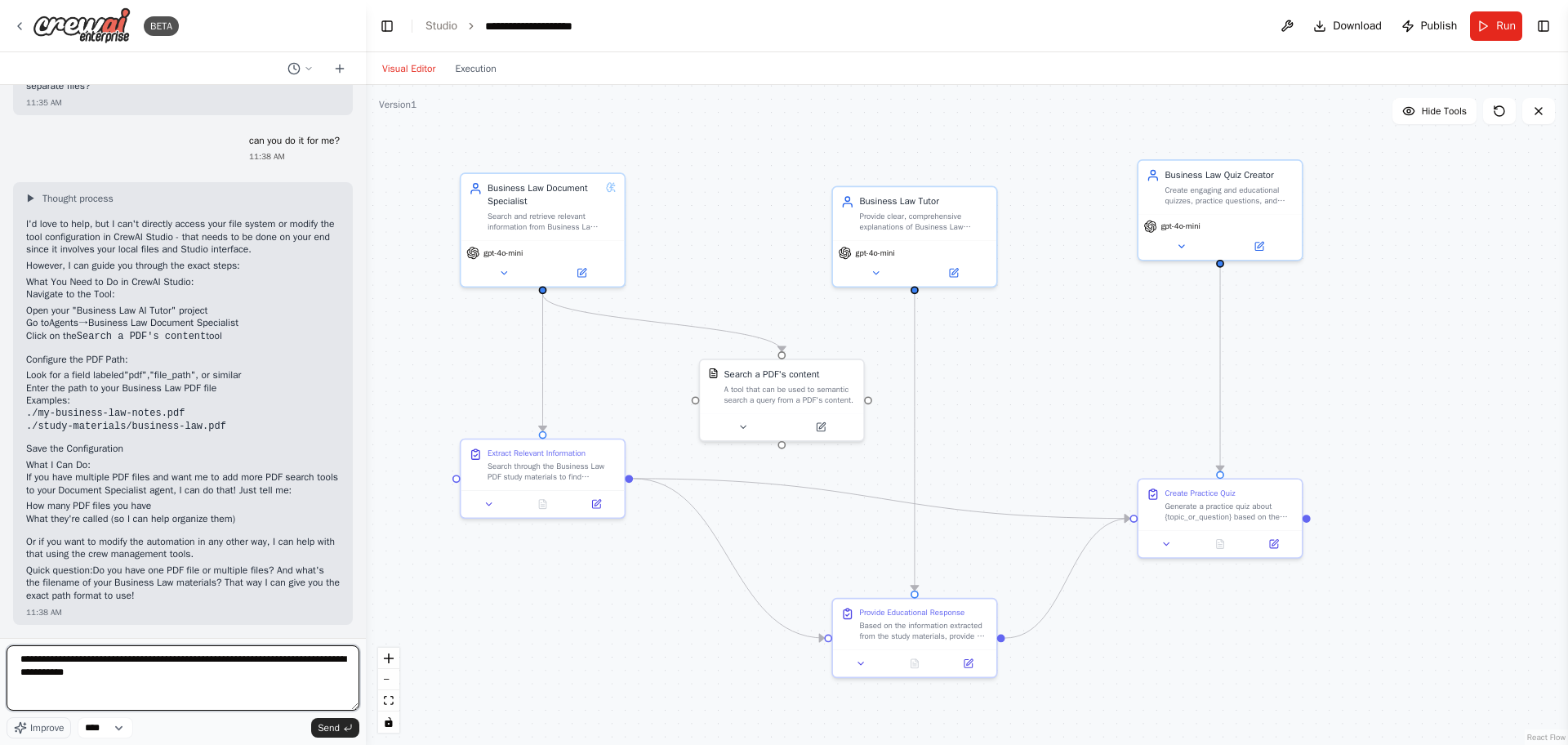type on "**********" 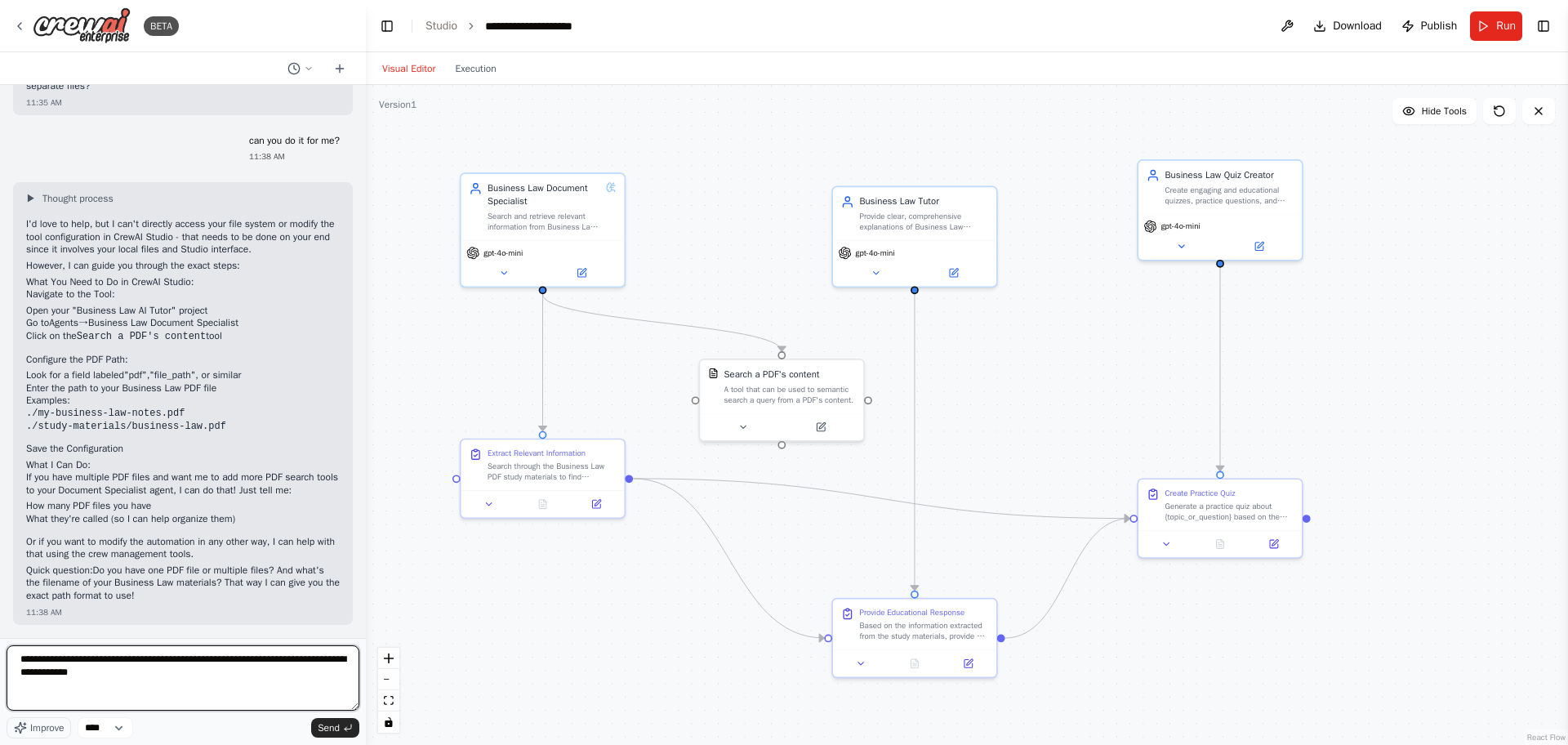 type 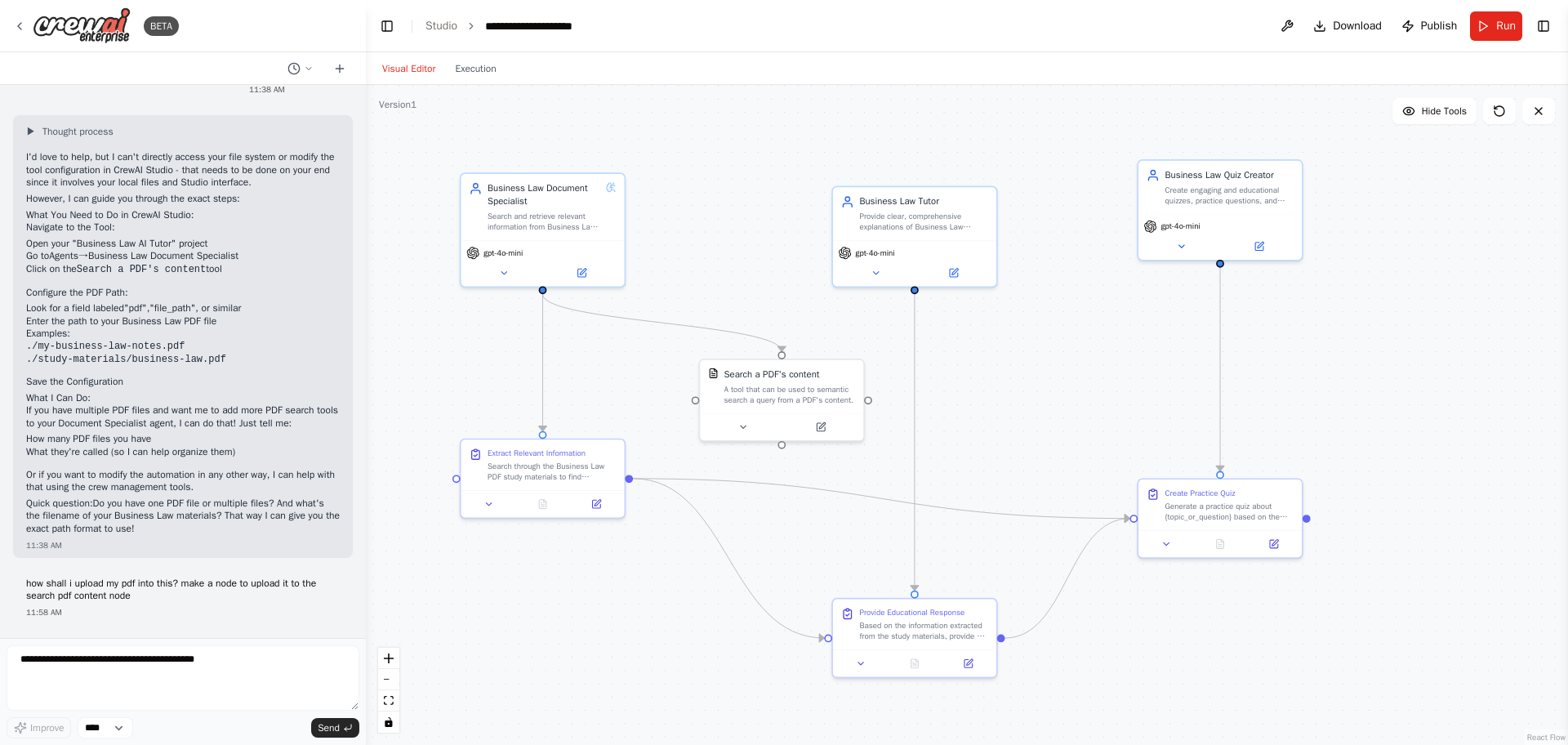 scroll, scrollTop: 3763, scrollLeft: 0, axis: vertical 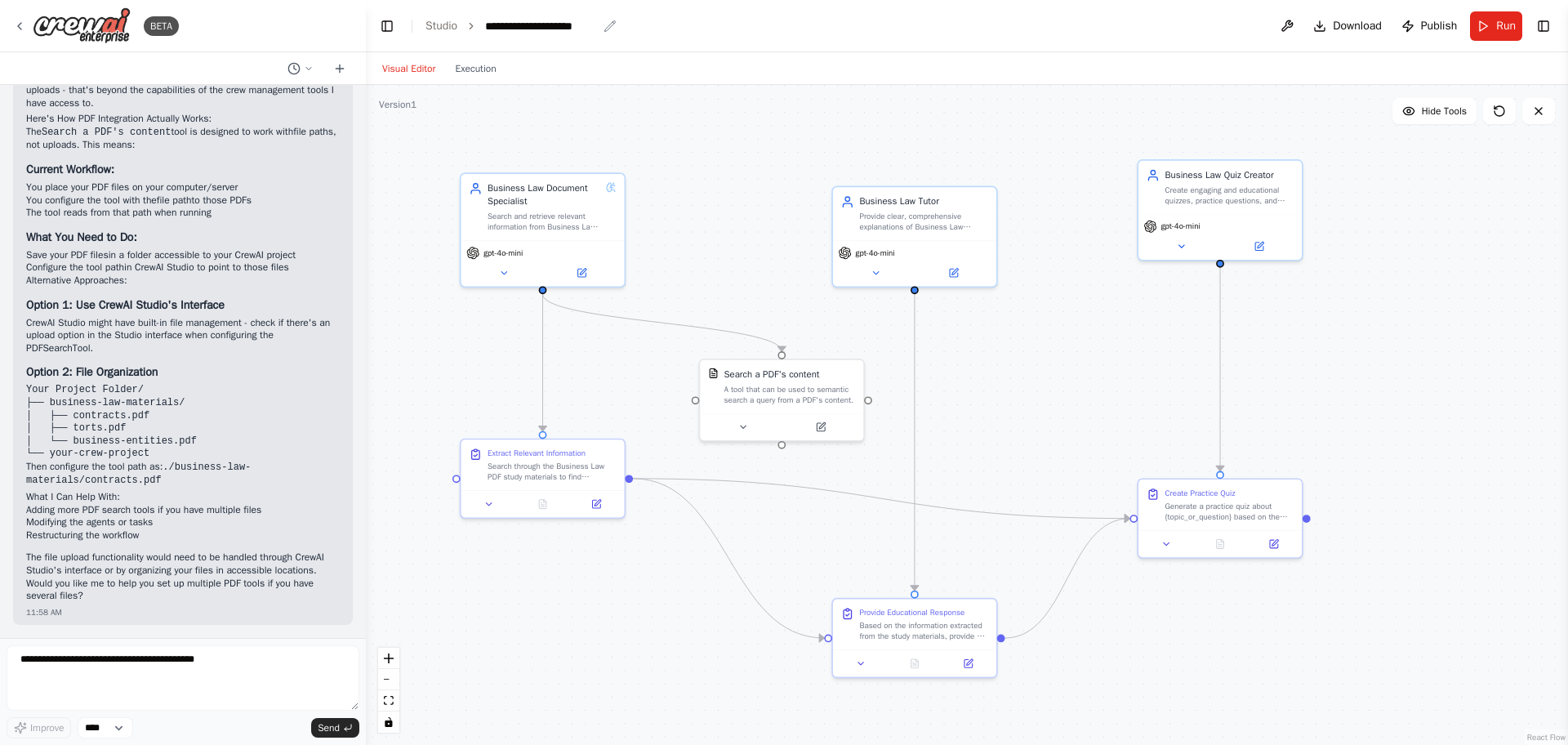 click on "**********" at bounding box center [541, 26] 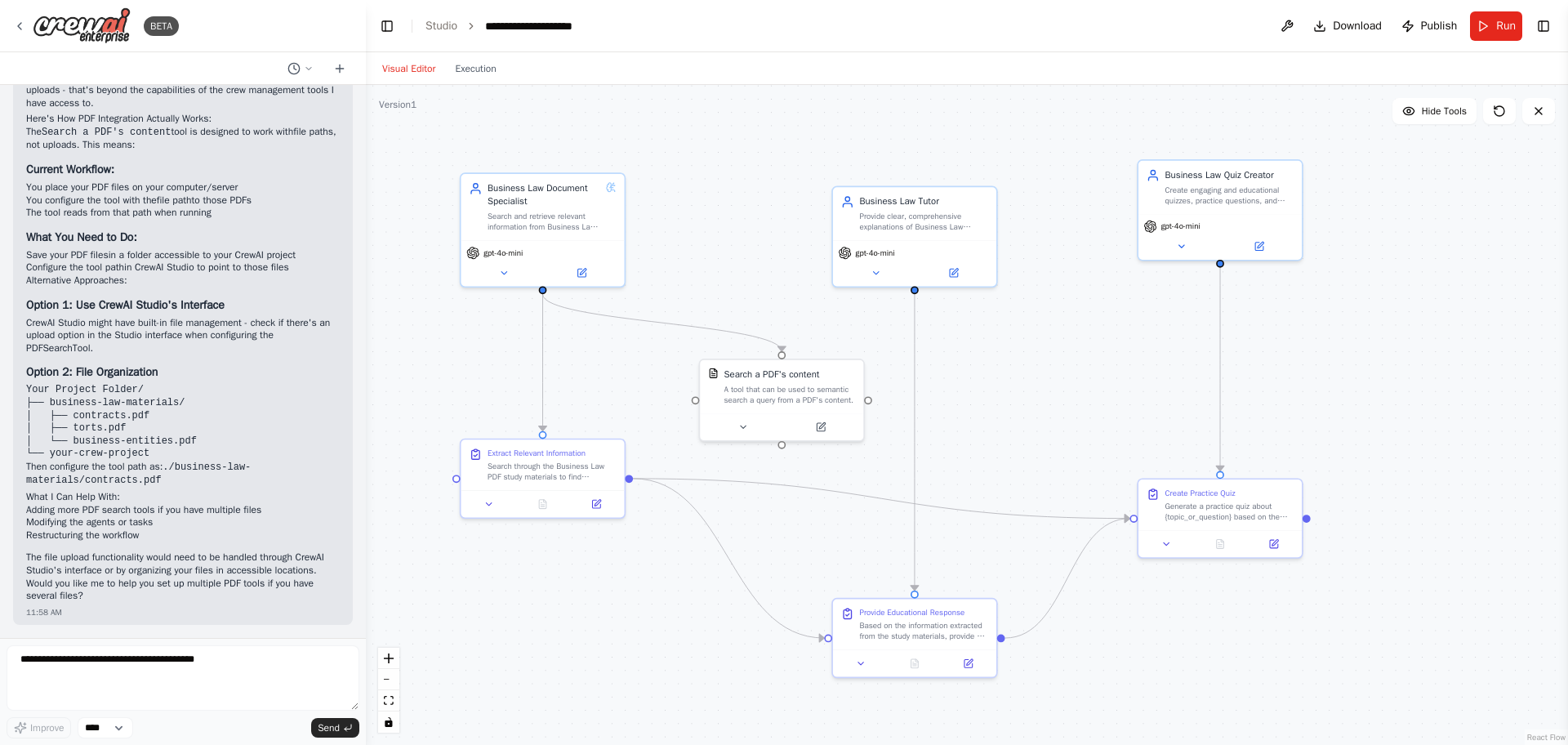 click on "**********" at bounding box center [546, 26] 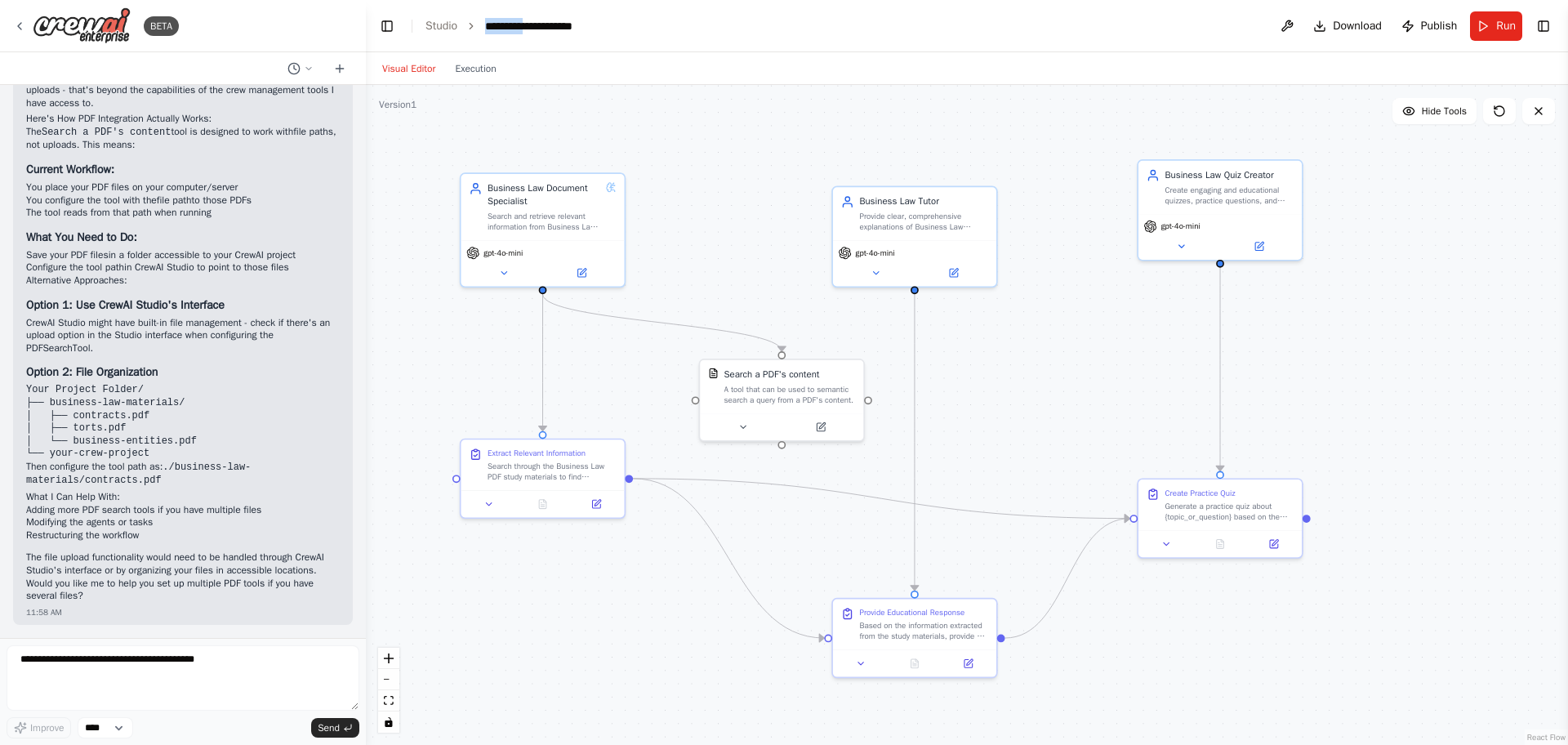 click on "**********" at bounding box center (546, 26) 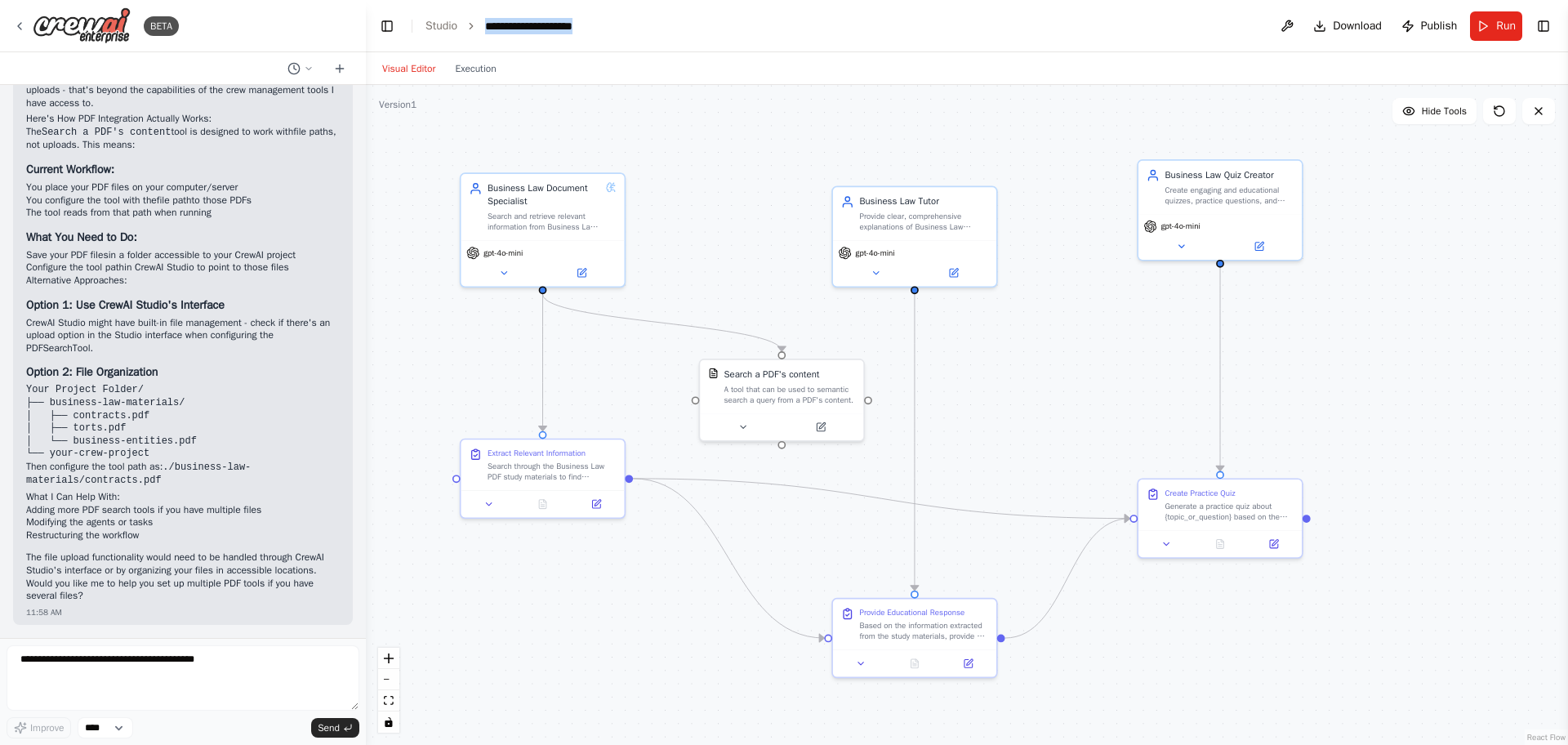 click on "**********" at bounding box center (546, 26) 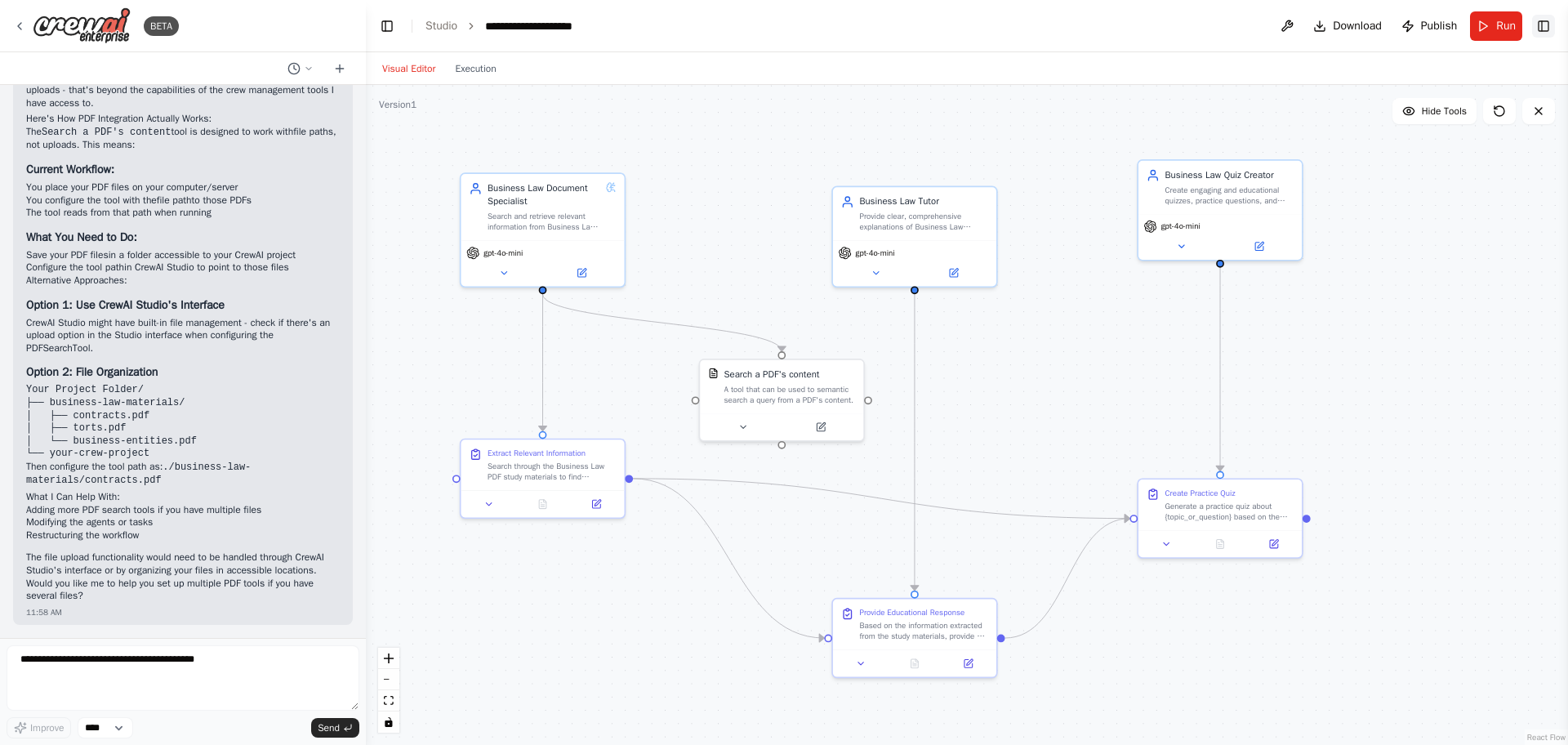 click on "Toggle Right Sidebar" at bounding box center (1544, 26) 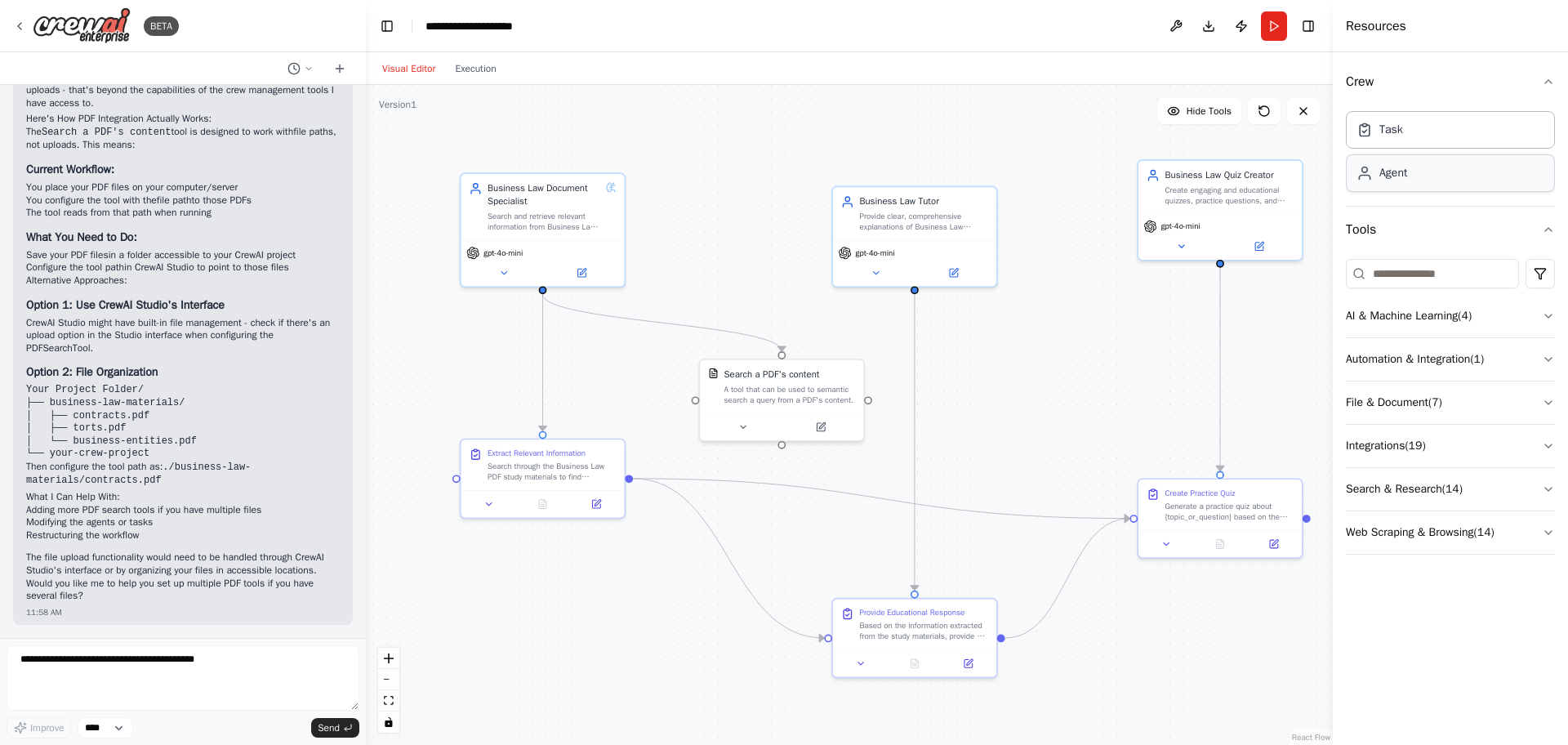 click on "Agent" at bounding box center [1450, 173] 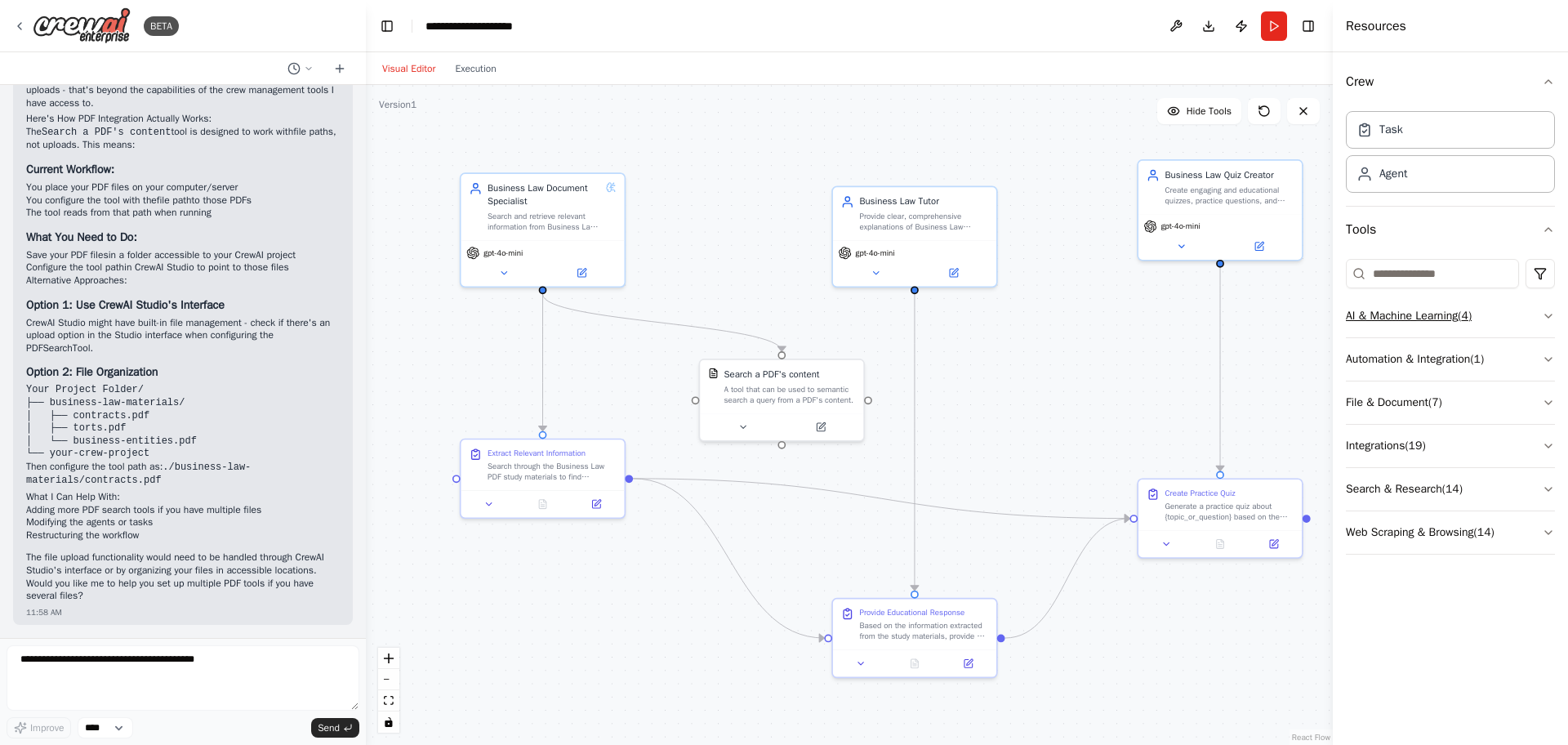 click on "AI & Machine Learning  ( 4 )" at bounding box center [1450, 316] 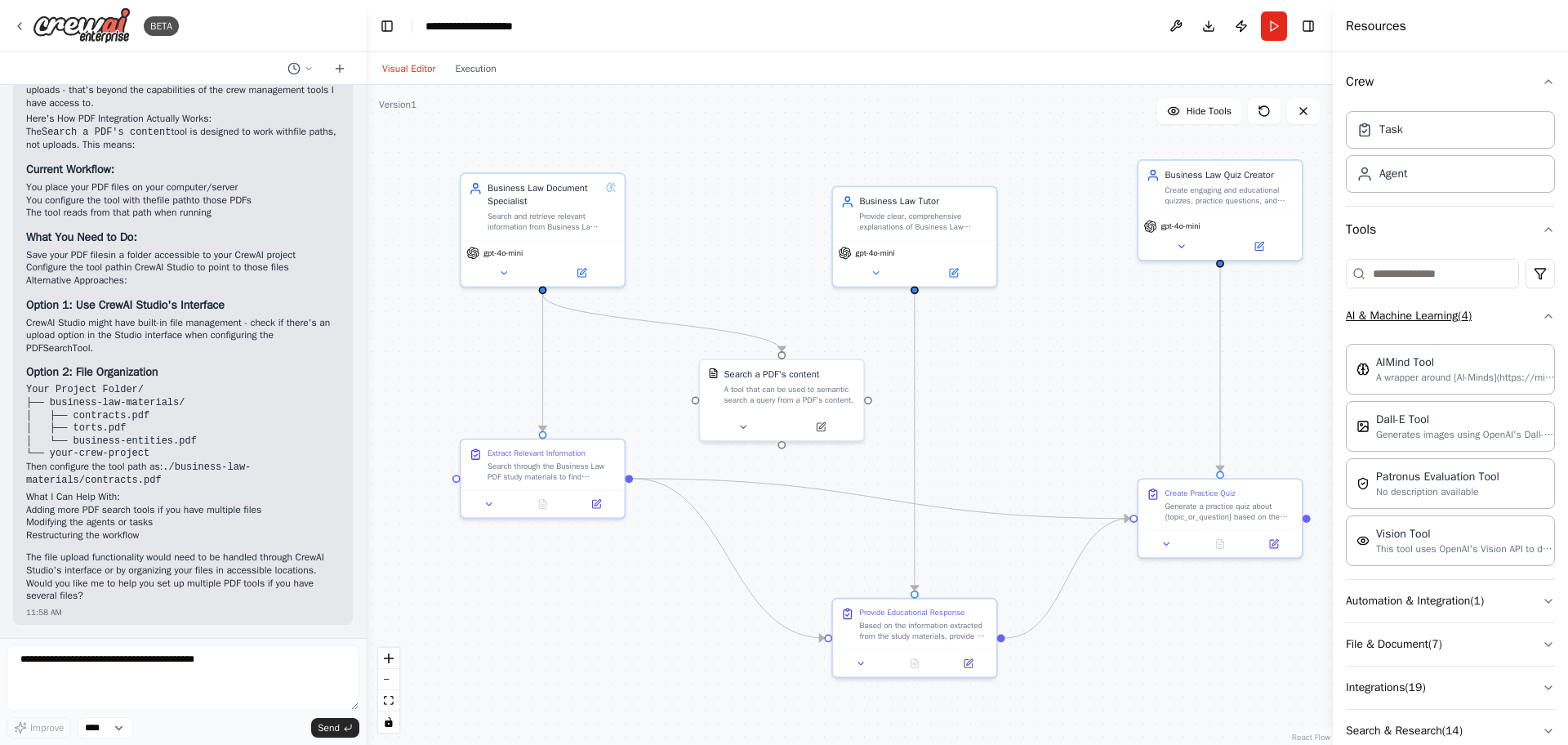 click on "Crew Task Agent Tools AI & Machine Learning  ( 4 ) AIMind Tool A wrapper around [AI-Minds](https://mindsdb.com/minds). Useful for when you need answers to questions from your data, stored in data sources including PostgreSQL, MySQL, MariaDB, ClickHouse, Snowflake and Google BigQuery. Input should be a question in natural language. Dall-E Tool Generates images using OpenAI's Dall-E model. Patronus Evaluation Tool No description available Vision Tool This tool uses OpenAI's Vision API to describe the contents of an image. Automation & Integration  ( 1 ) File & Document  ( 7 ) Integrations  ( 19 ) Search & Research  ( 14 ) Web Scraping & Browsing  ( 14 )" at bounding box center (1450, 399) 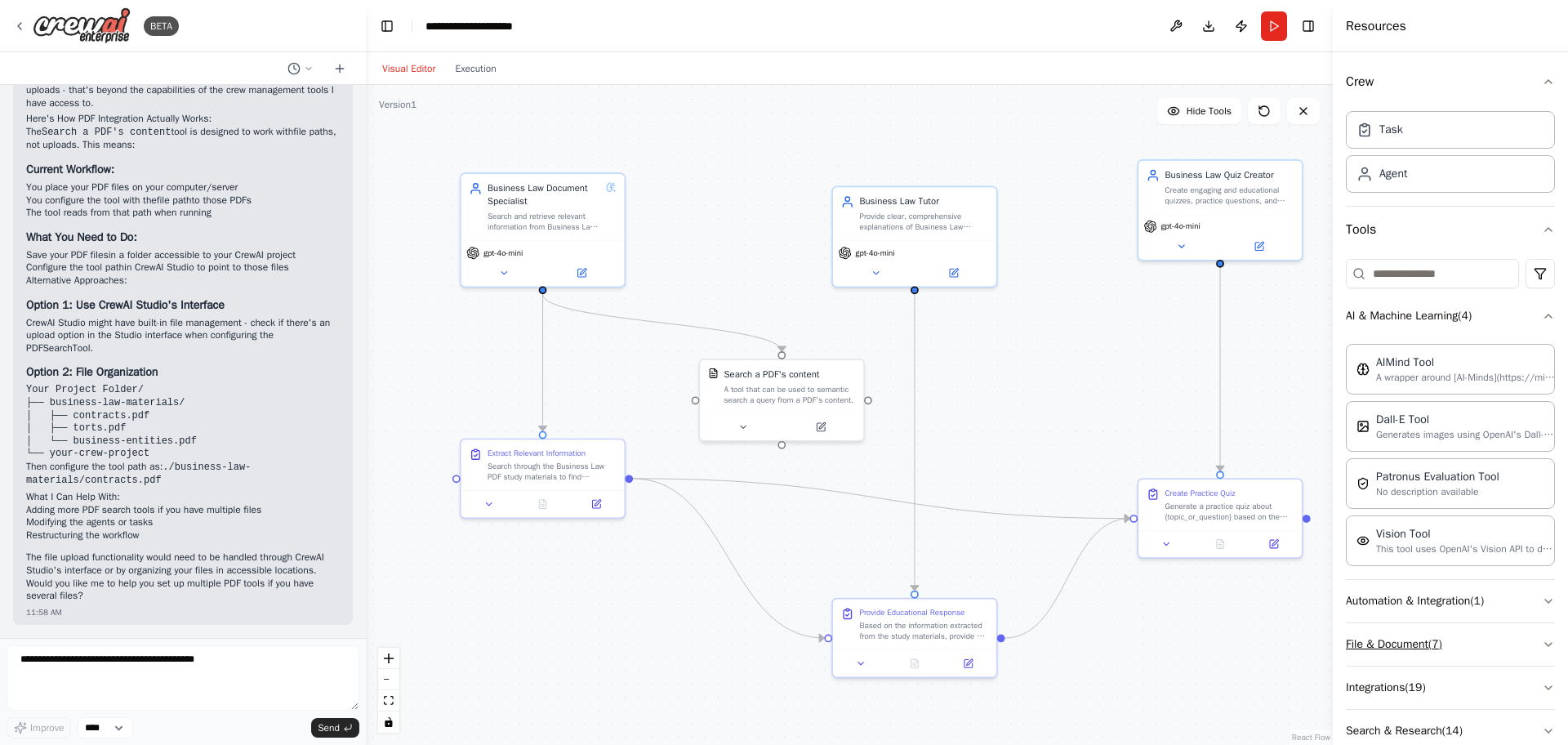 click 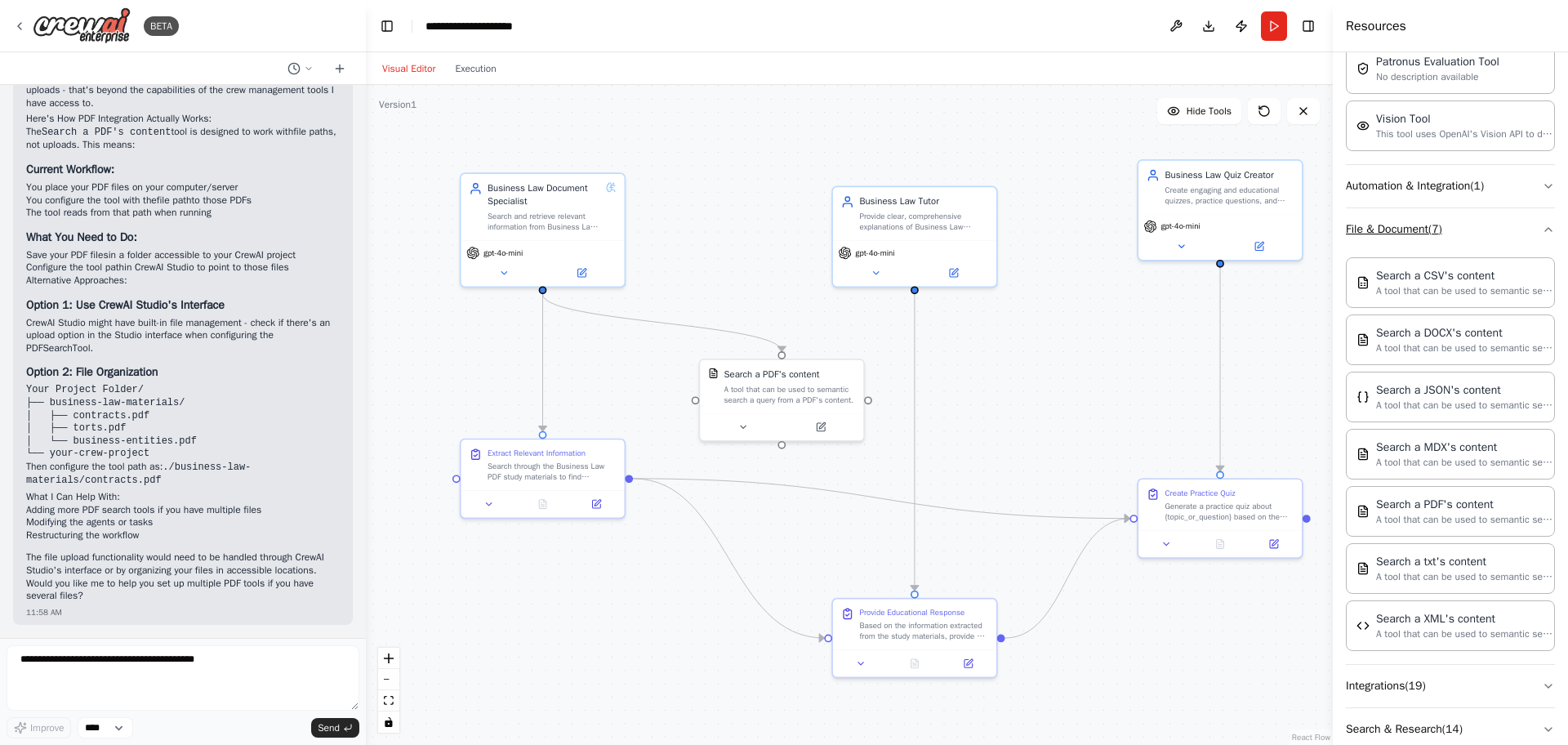 scroll, scrollTop: 416, scrollLeft: 0, axis: vertical 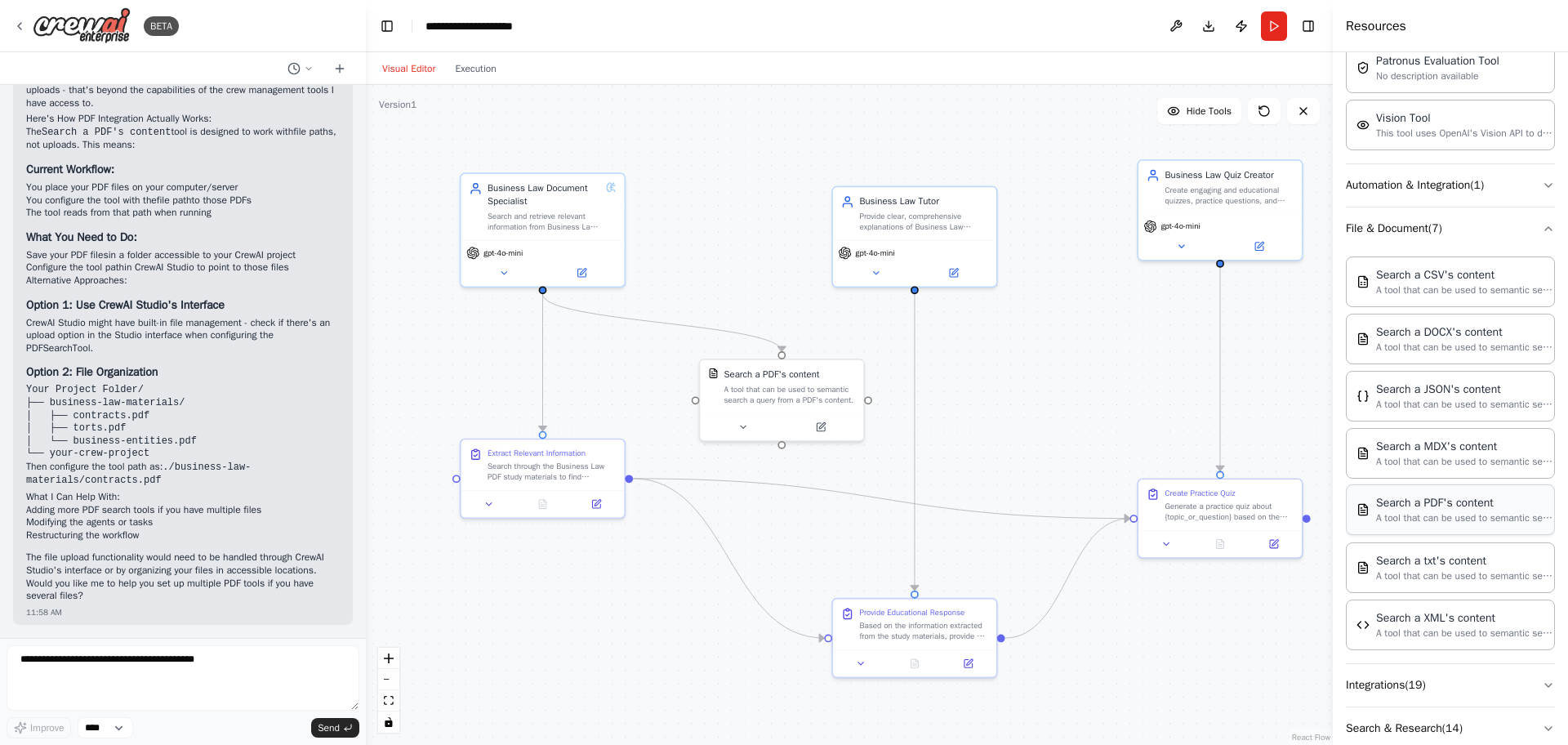 click on "Search a PDF's content" at bounding box center [1466, 503] 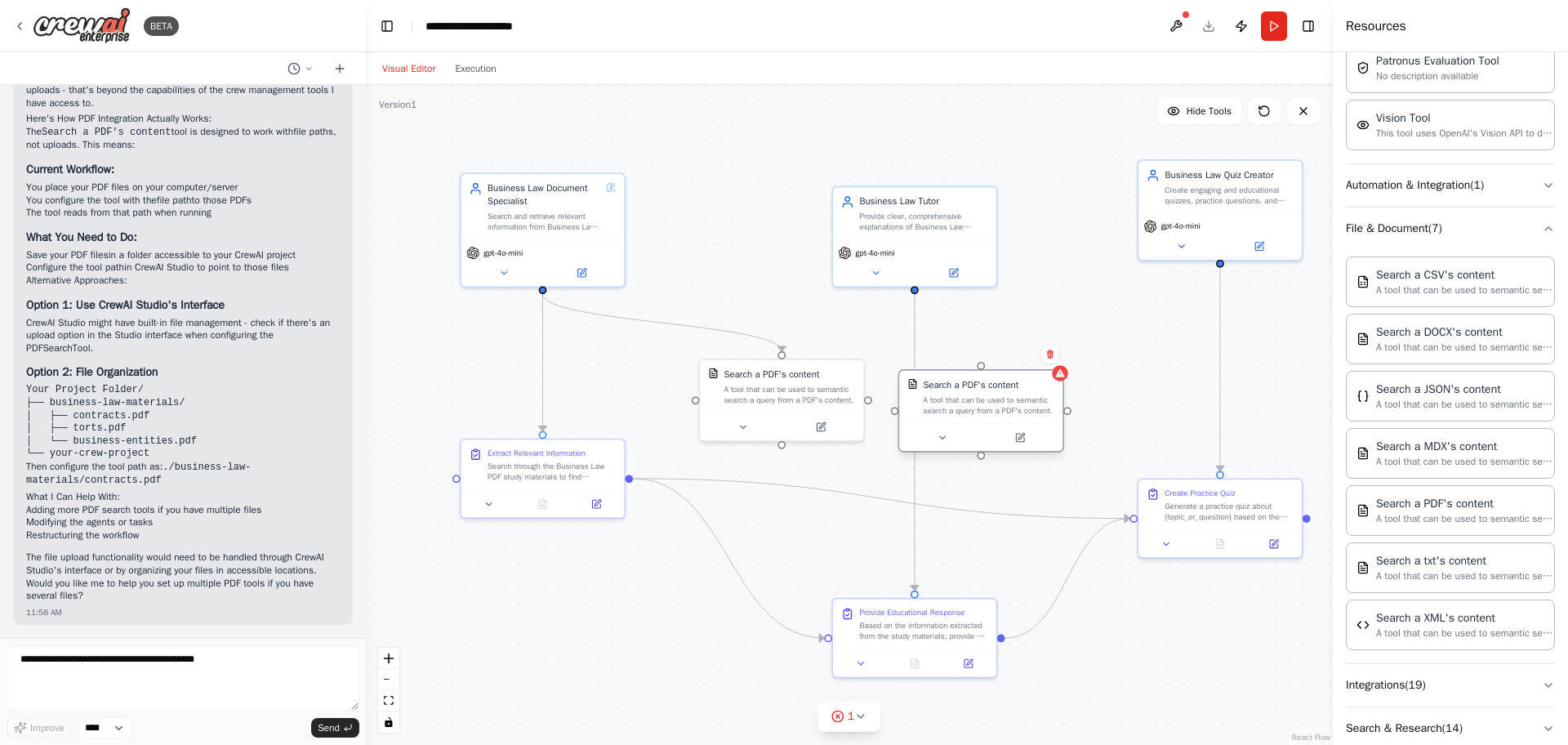 drag, startPoint x: 1154, startPoint y: 381, endPoint x: 957, endPoint y: 400, distance: 197.91412 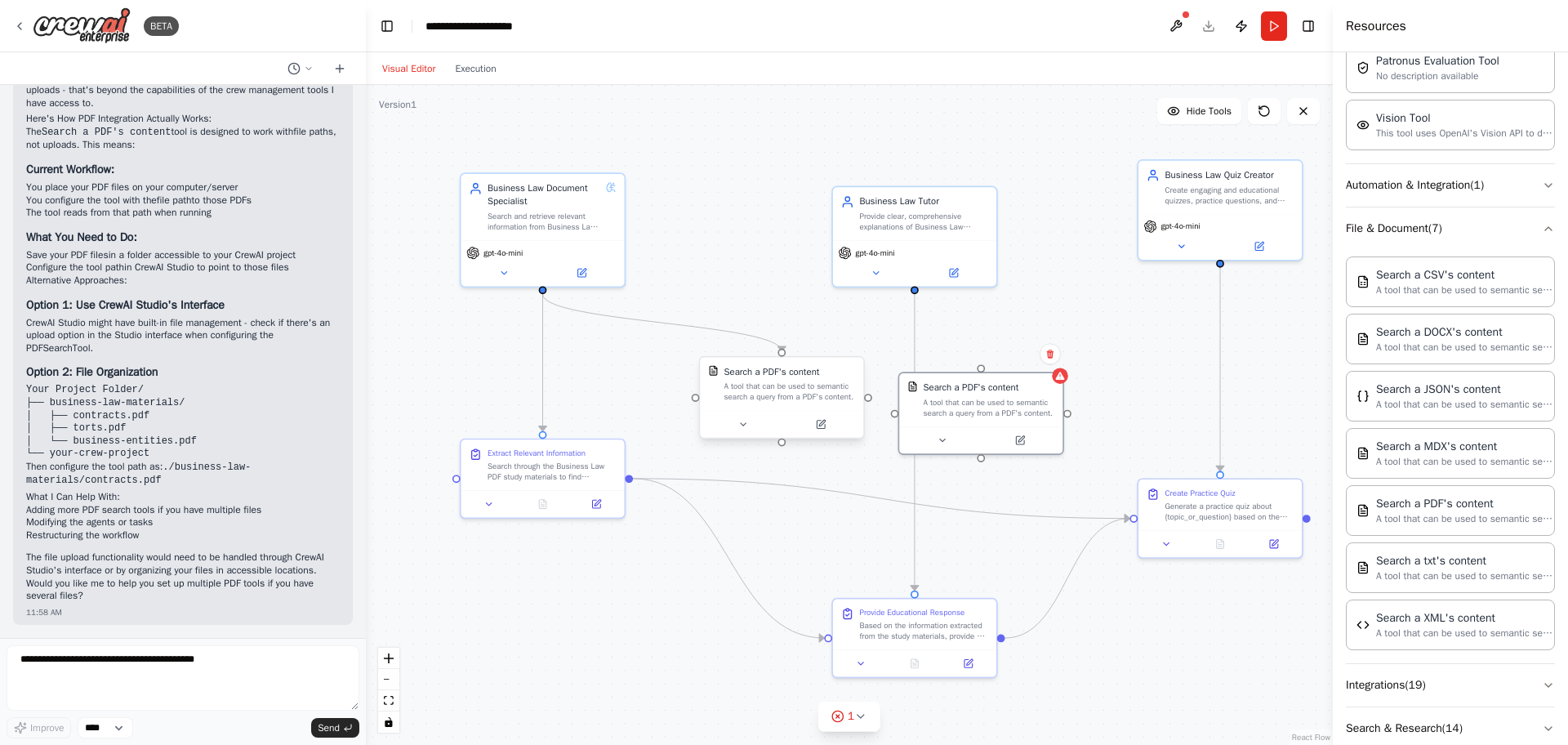 click on "A tool that can be used to semantic search a query from a PDF's content." at bounding box center [790, 392] 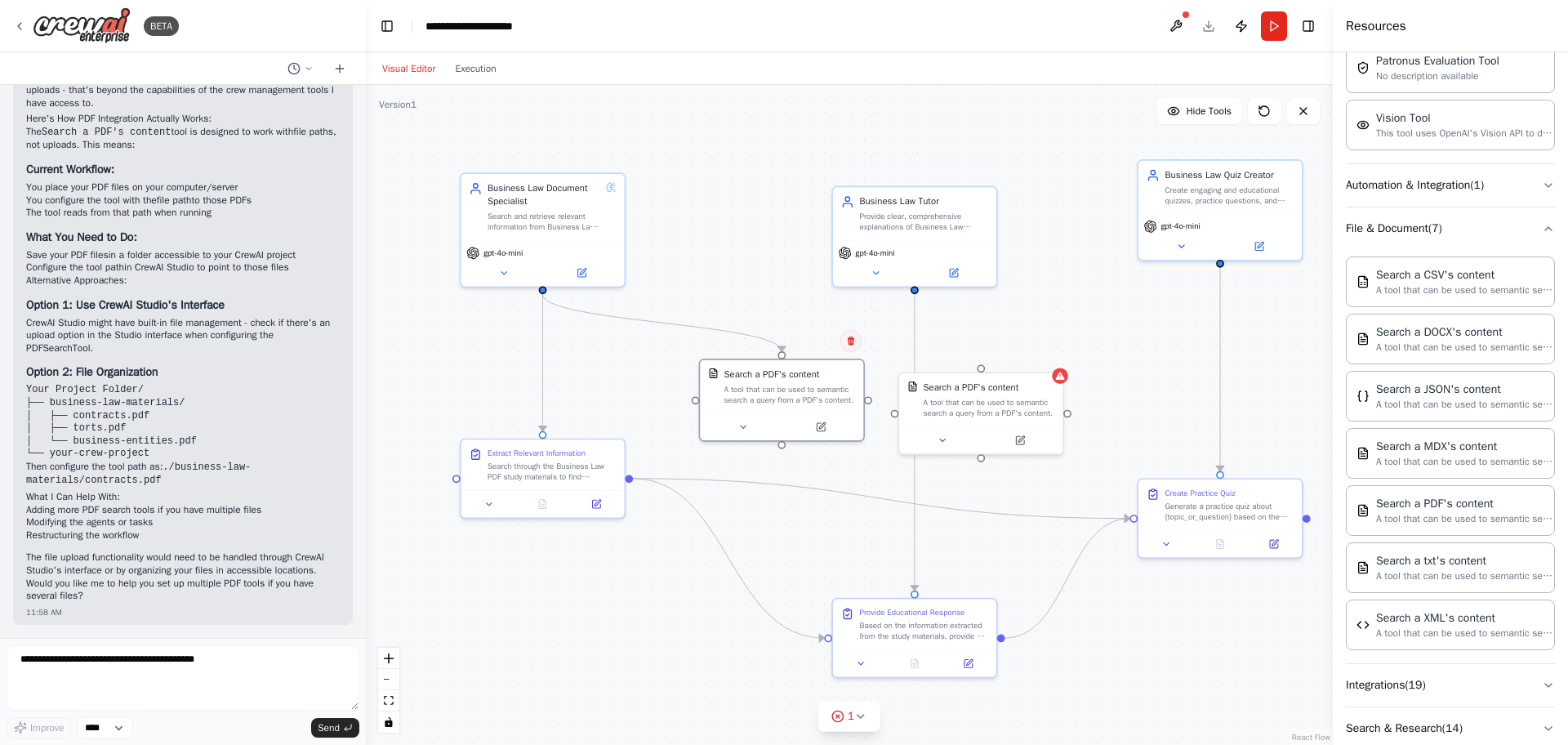 click at bounding box center (851, 341) 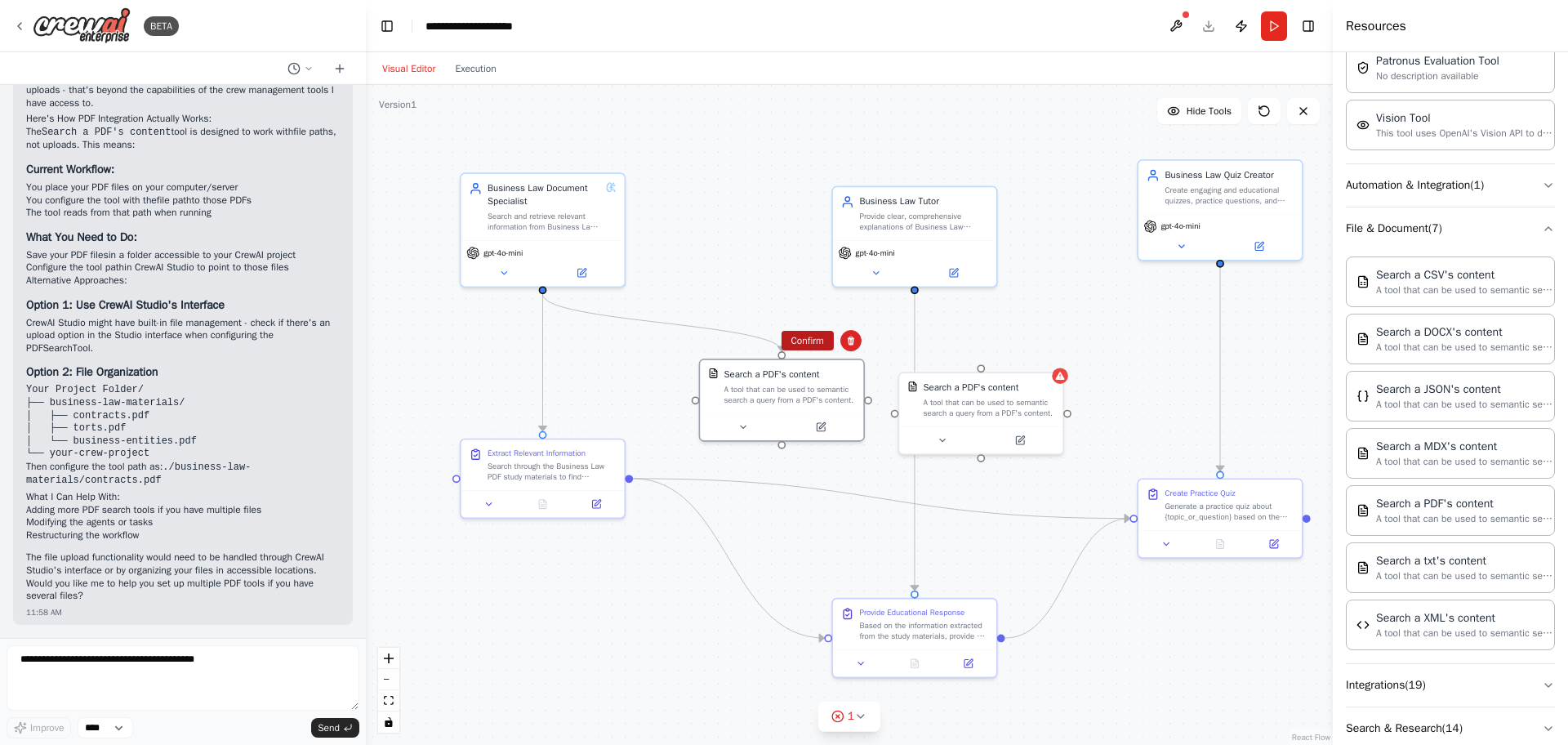 click on "Confirm" at bounding box center [807, 341] 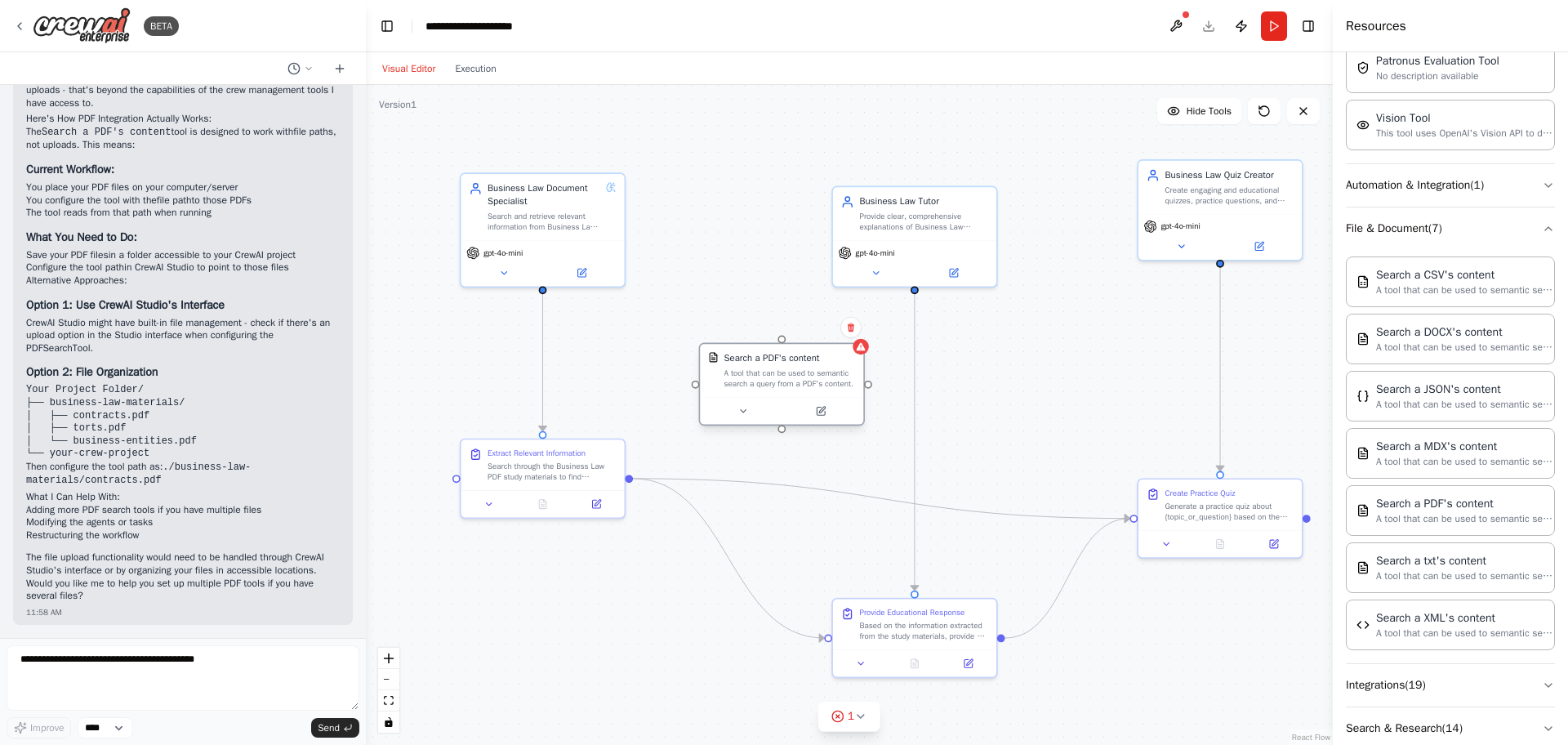 drag, startPoint x: 947, startPoint y: 406, endPoint x: 731, endPoint y: 380, distance: 217.55919 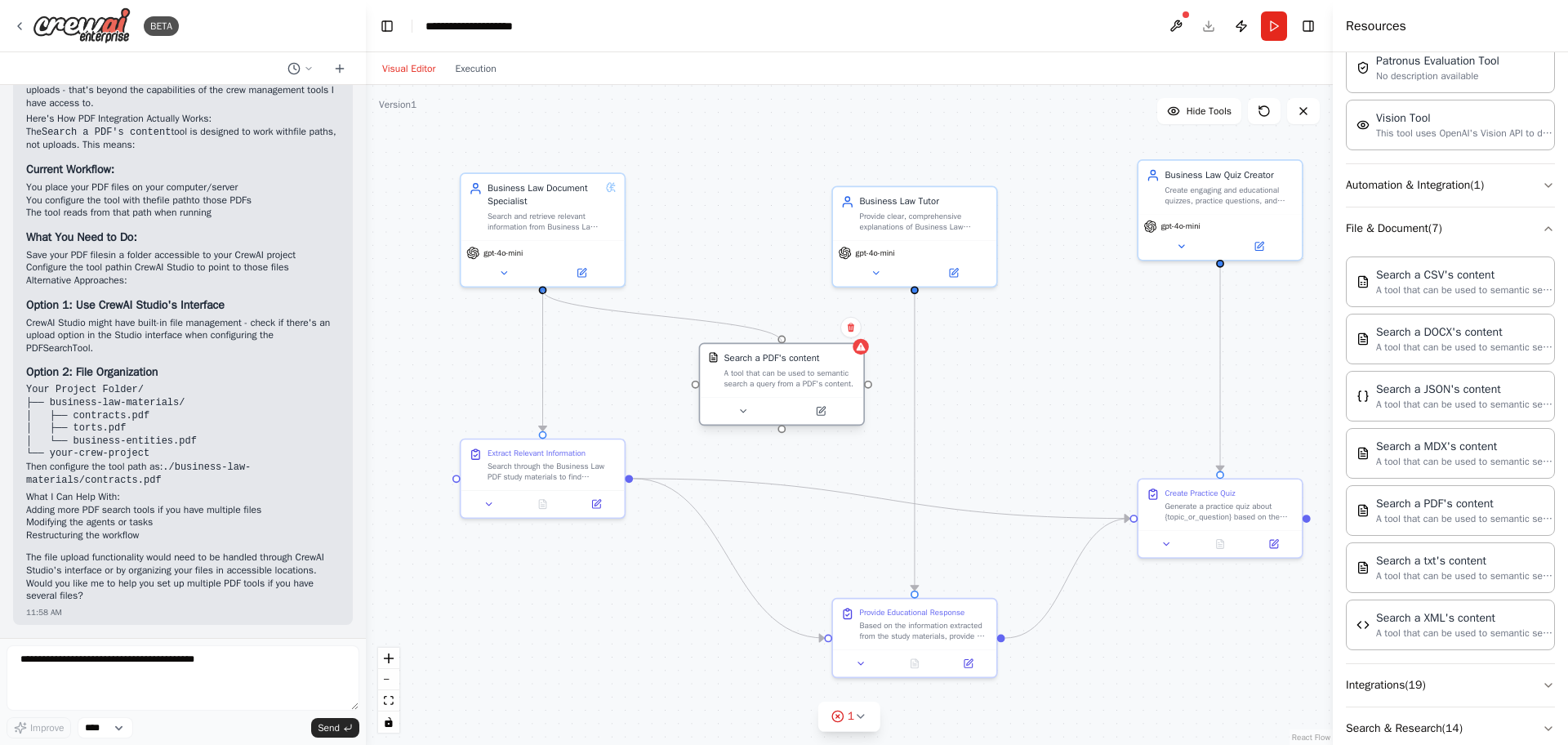 drag, startPoint x: 538, startPoint y: 288, endPoint x: 782, endPoint y: 341, distance: 249.68981 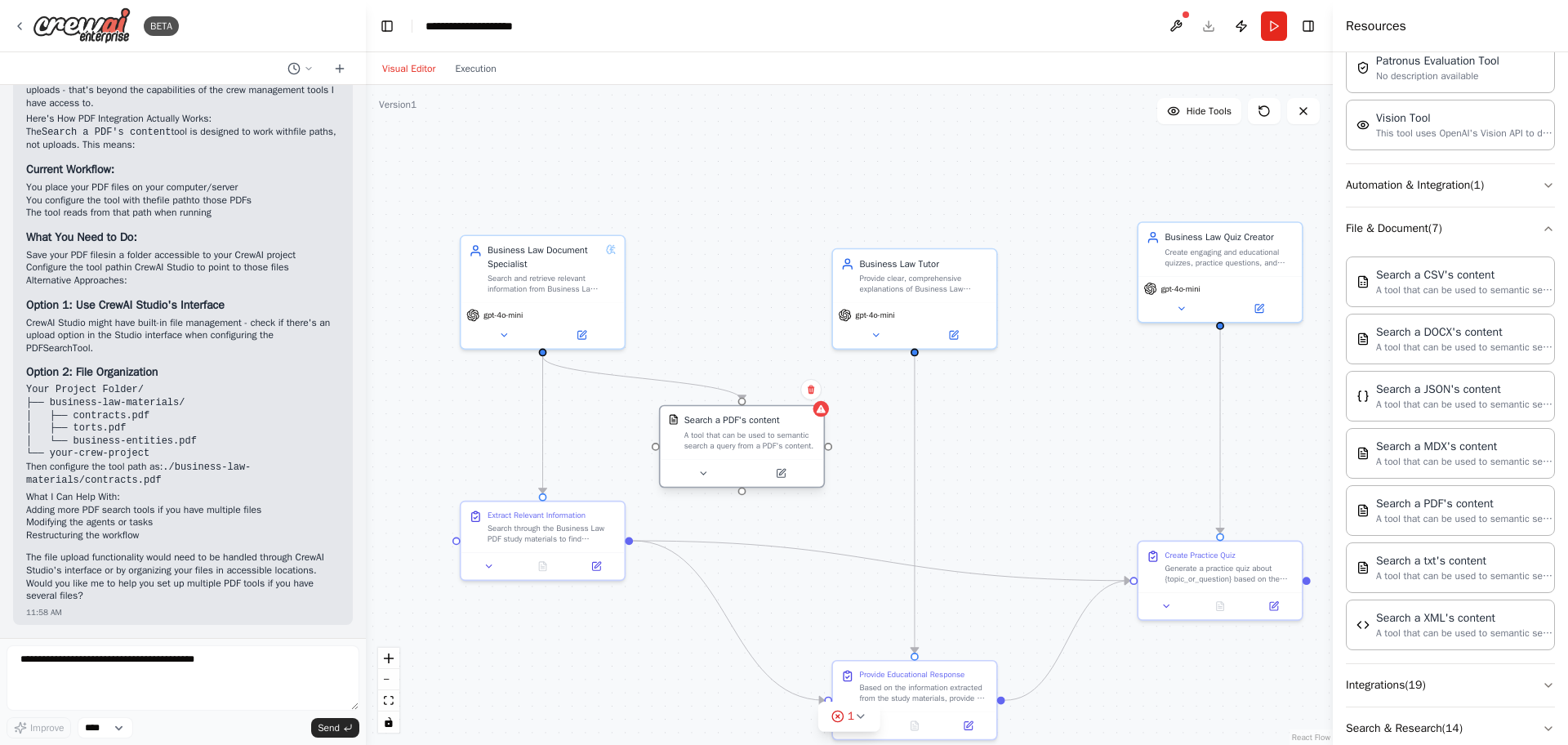 drag, startPoint x: 802, startPoint y: 372, endPoint x: 751, endPoint y: 446, distance: 89.87213 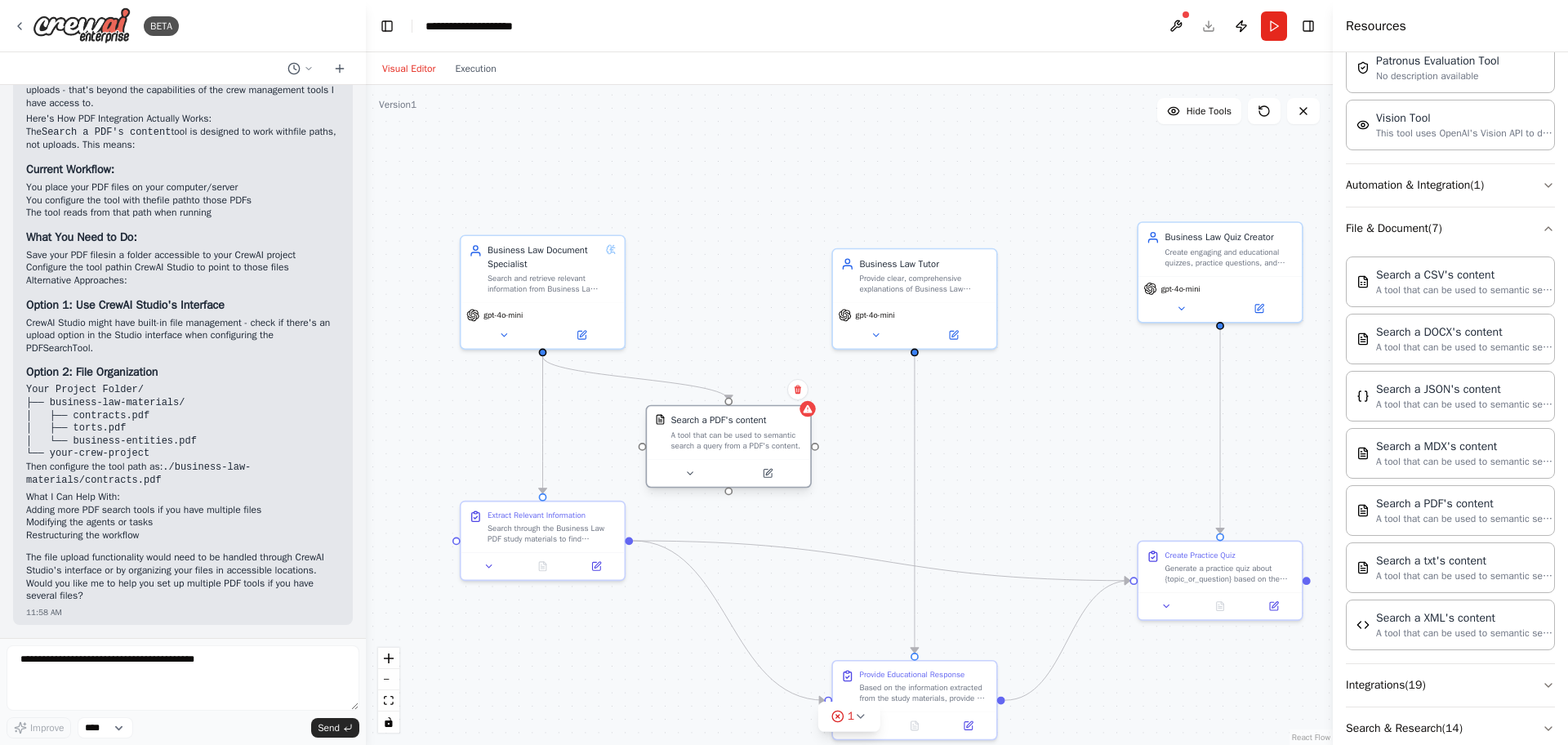 click at bounding box center [728, 472] 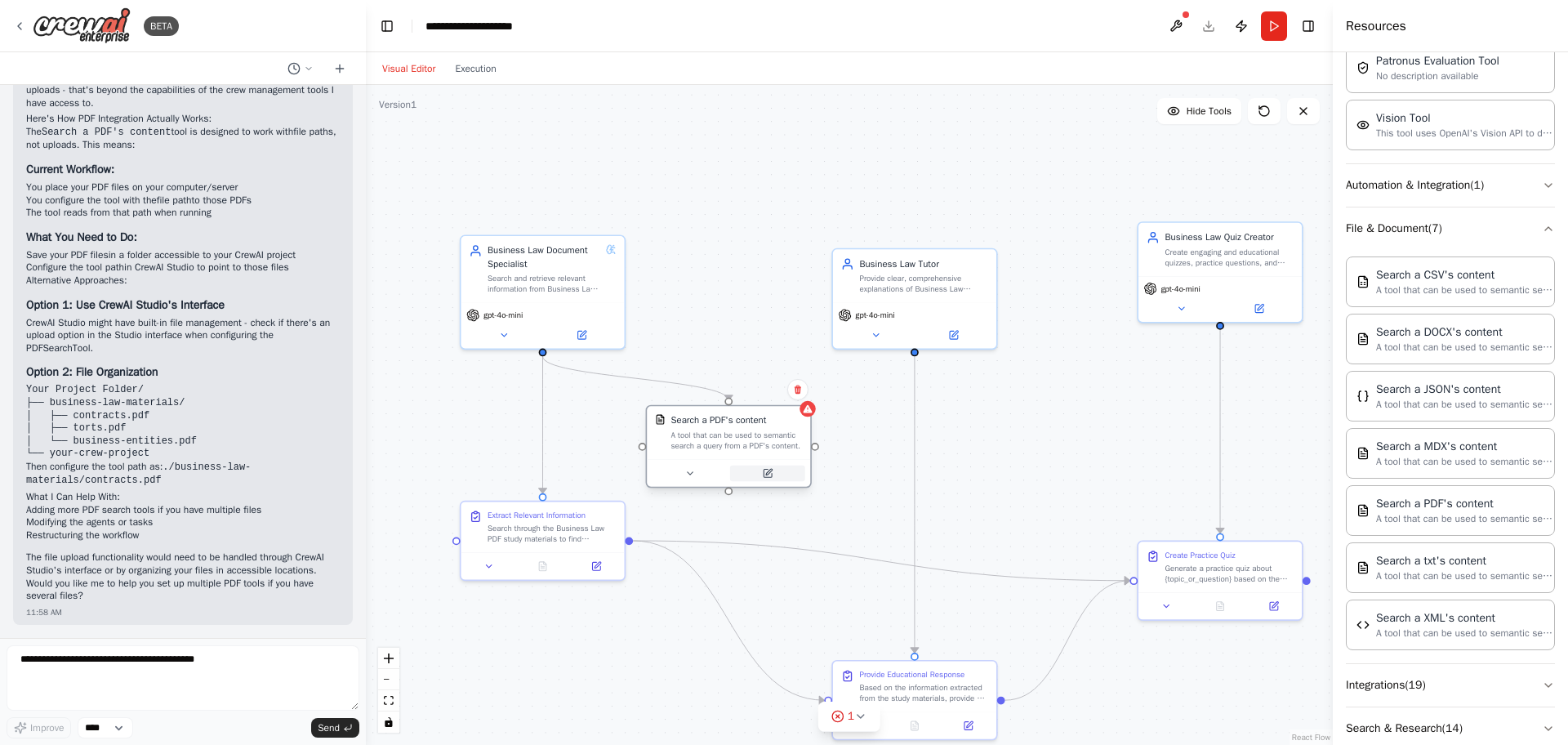 click 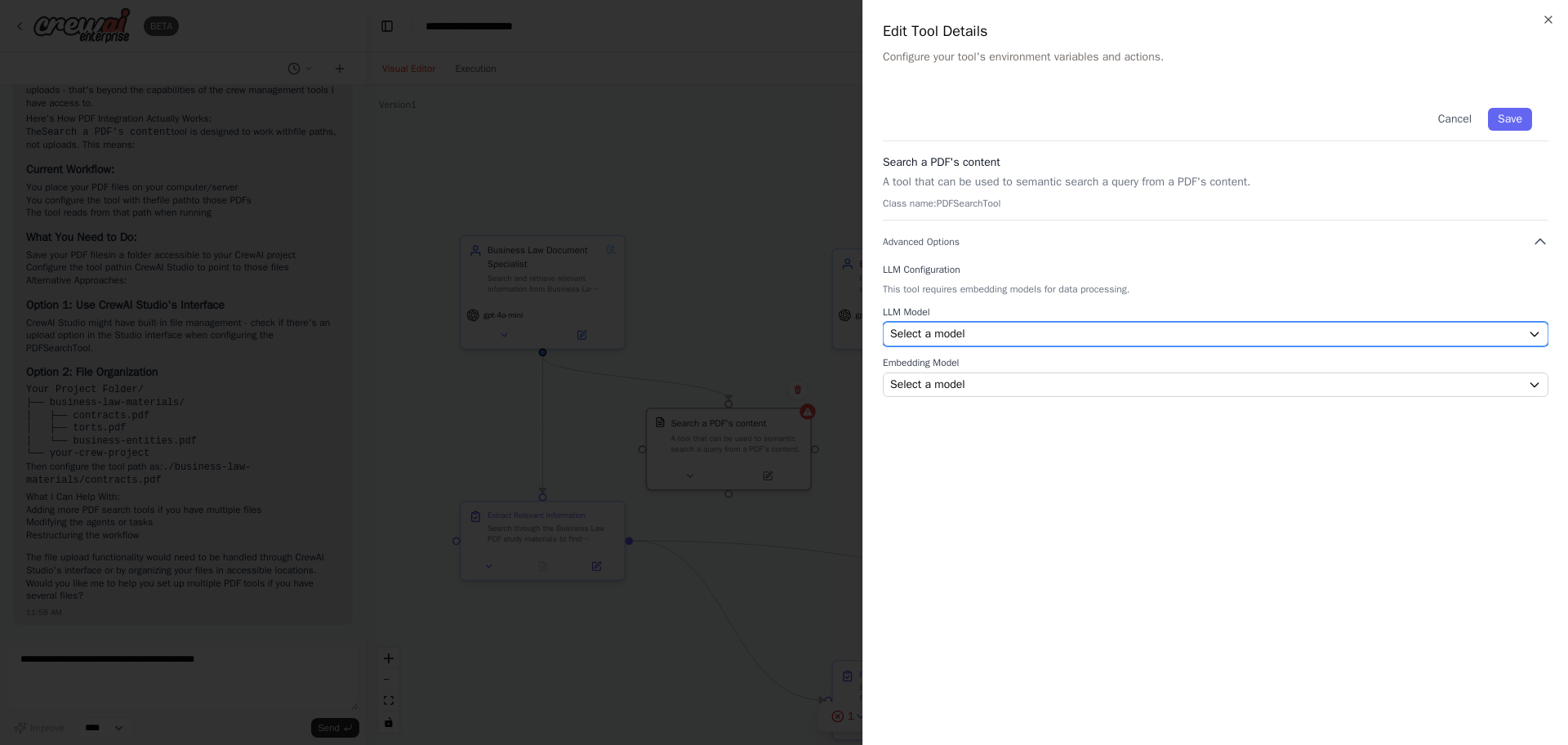 click on "Select a model" at bounding box center [1205, 334] 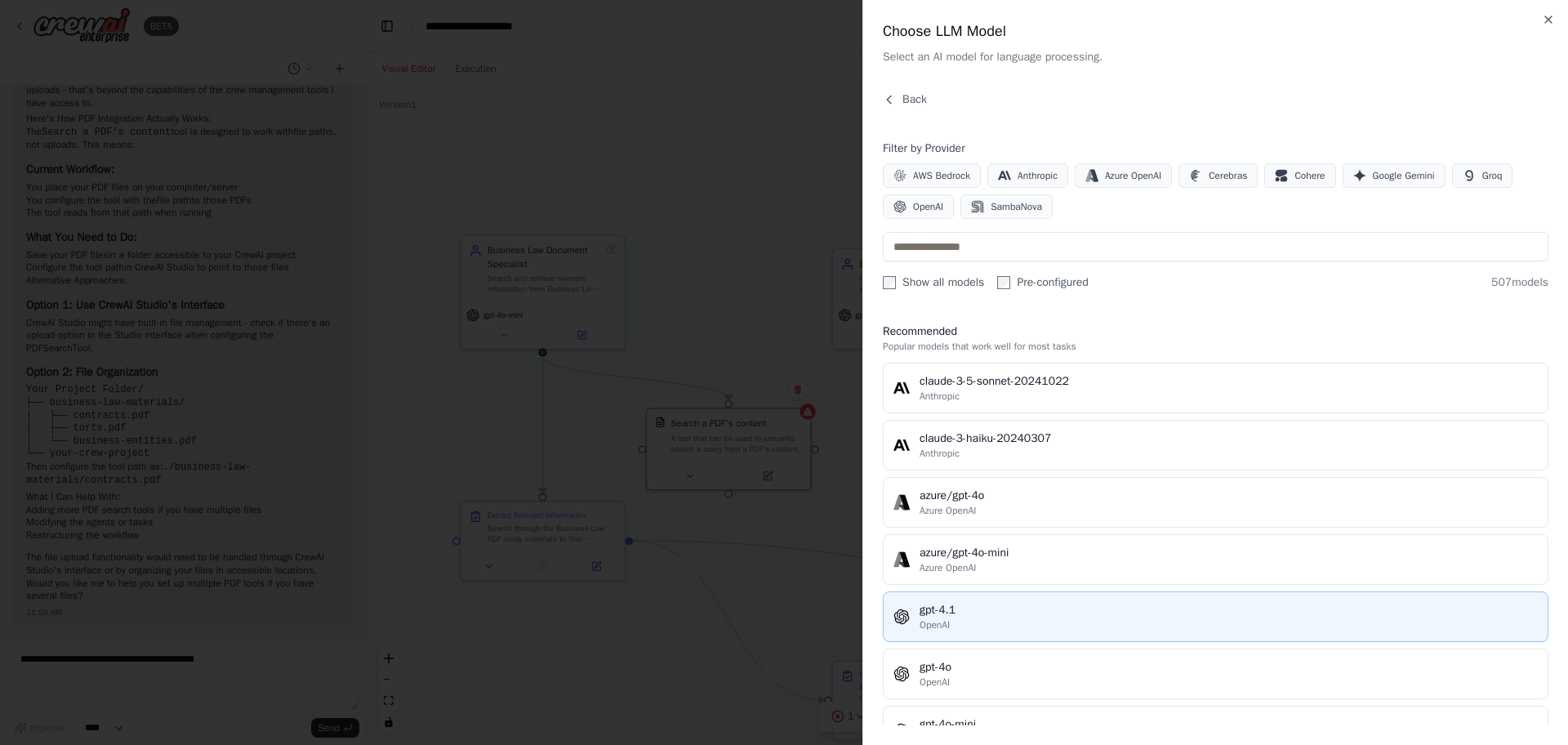 click on "gpt-4.1 OpenAI" at bounding box center (1215, 617) 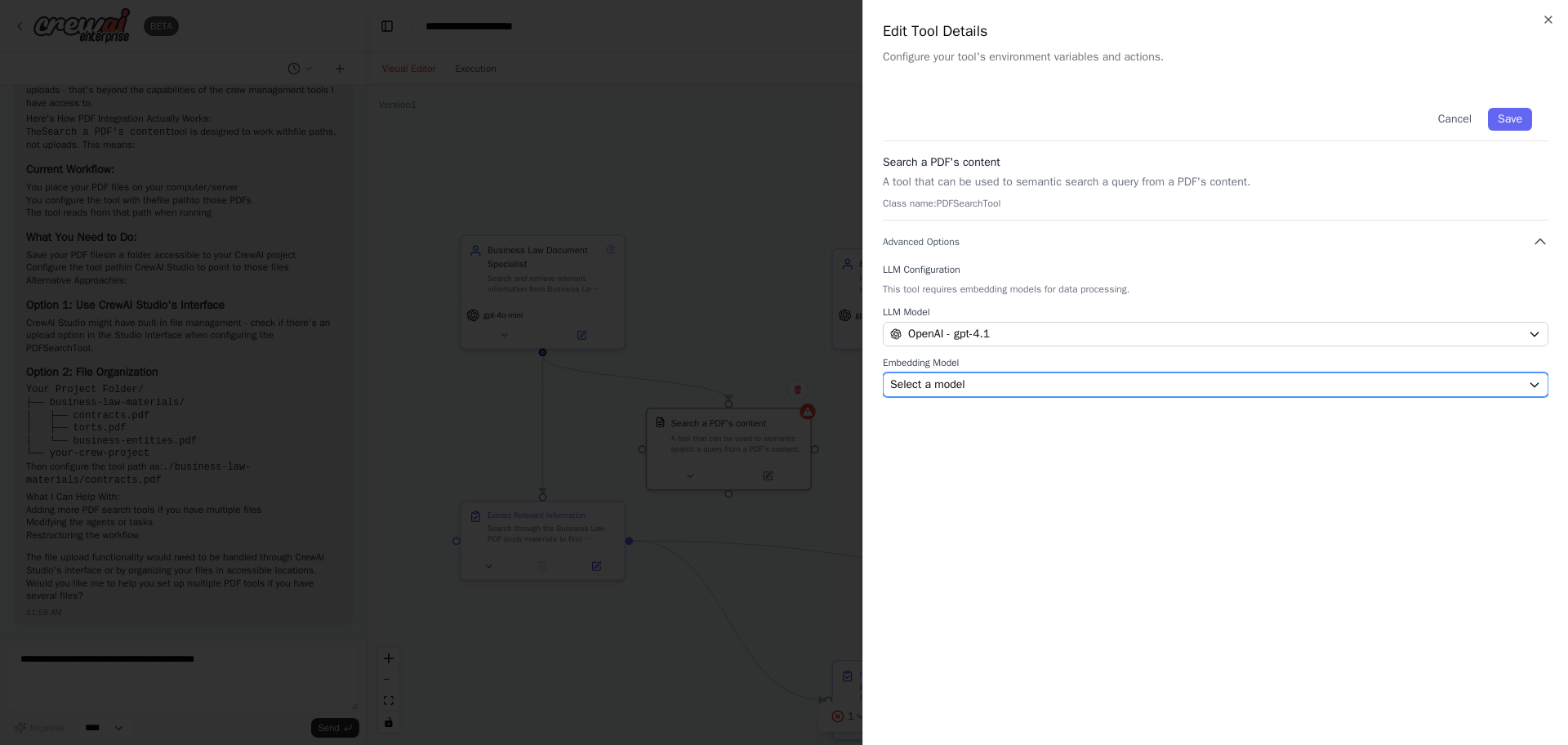 click on "Select a model" at bounding box center [1205, 385] 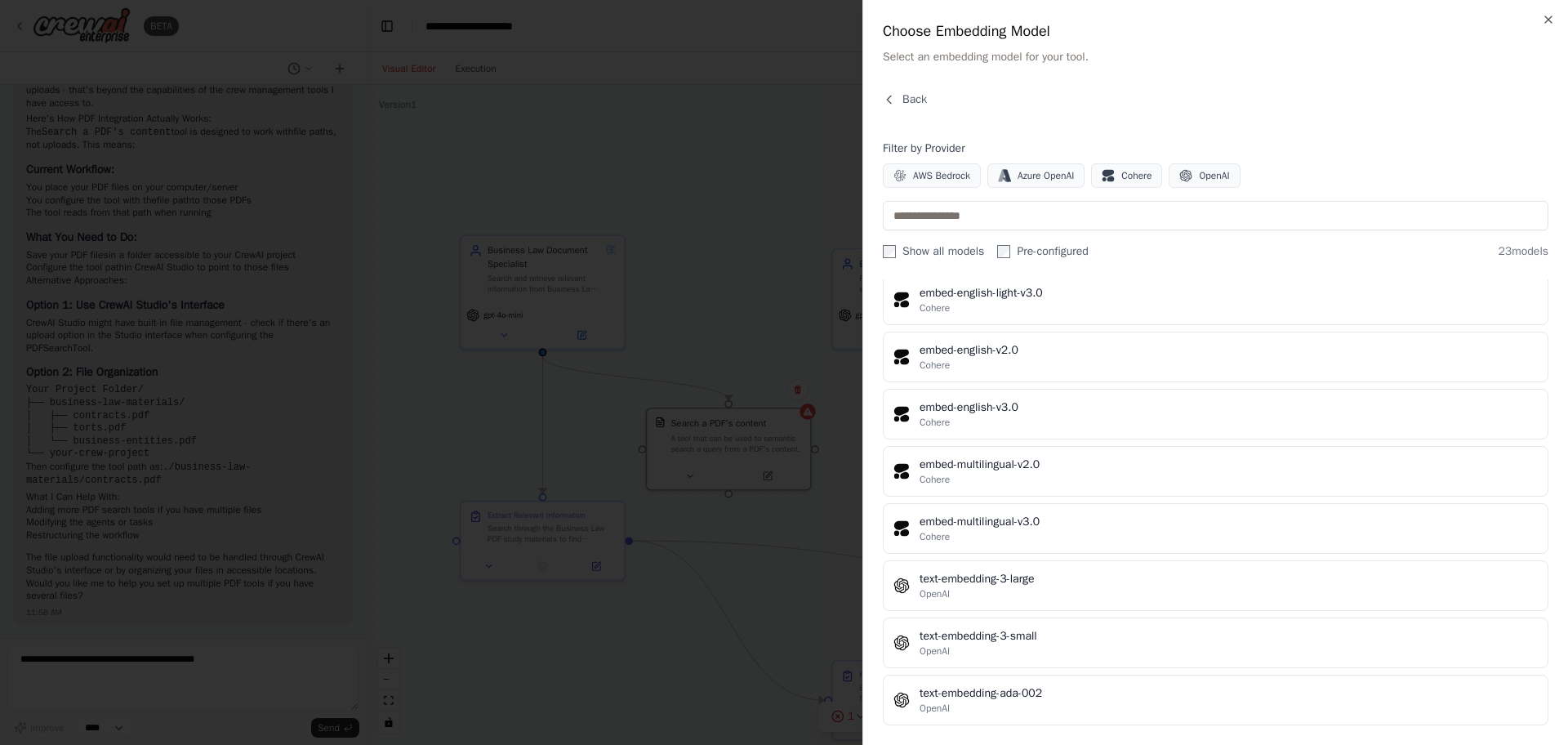 scroll, scrollTop: 928, scrollLeft: 0, axis: vertical 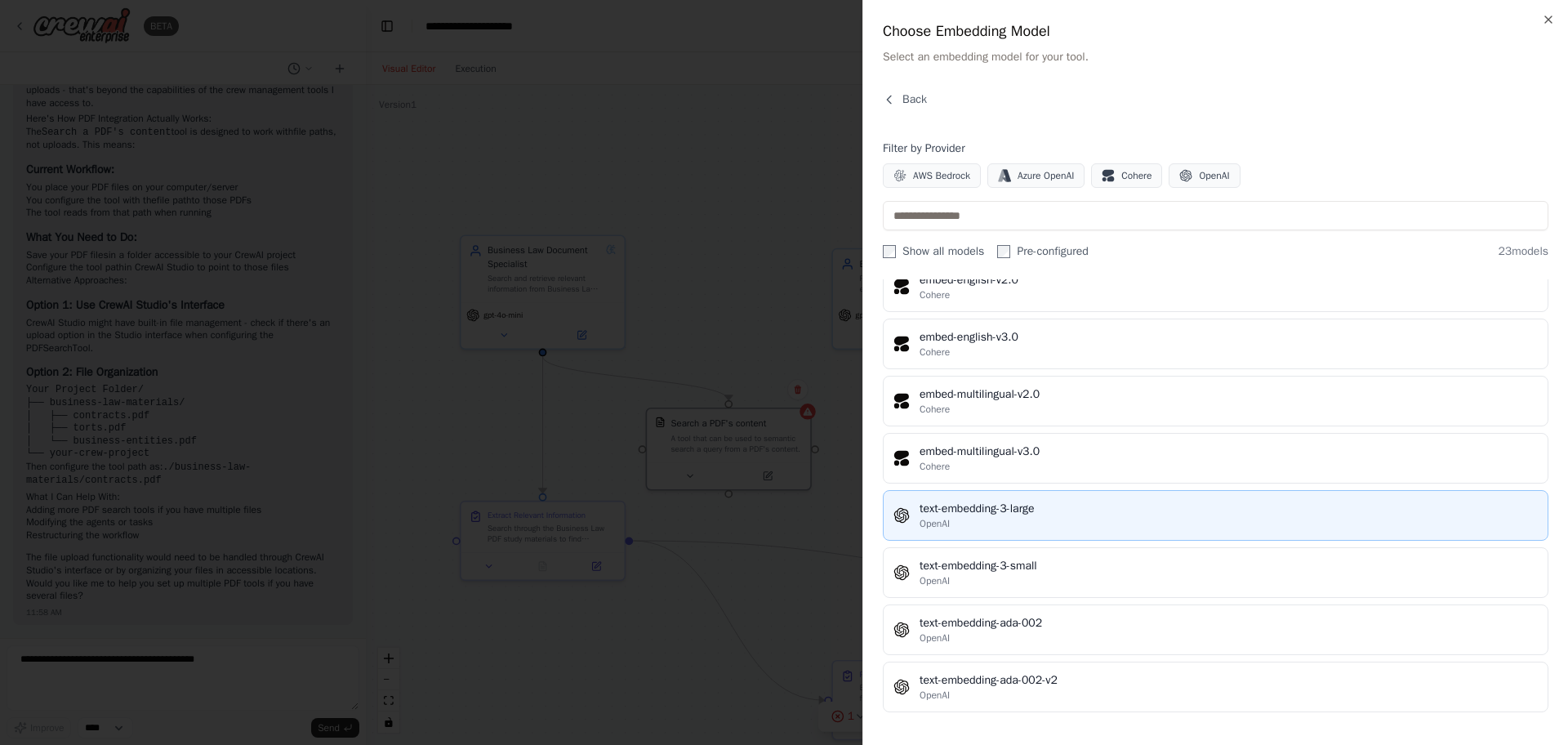 click on "OpenAI" at bounding box center [1228, 524] 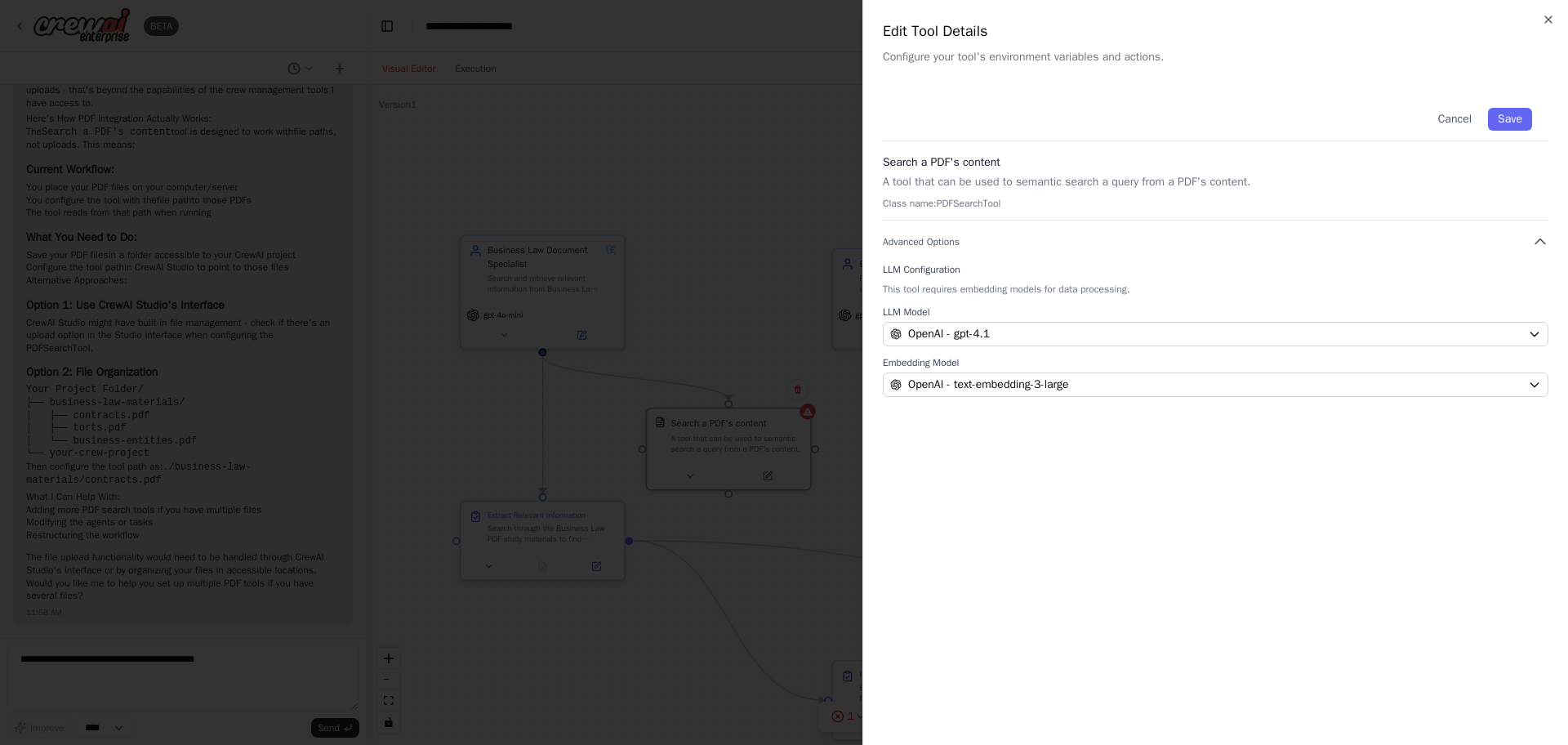 click on "Class name:  PDFSearchTool" at bounding box center [1215, 203] 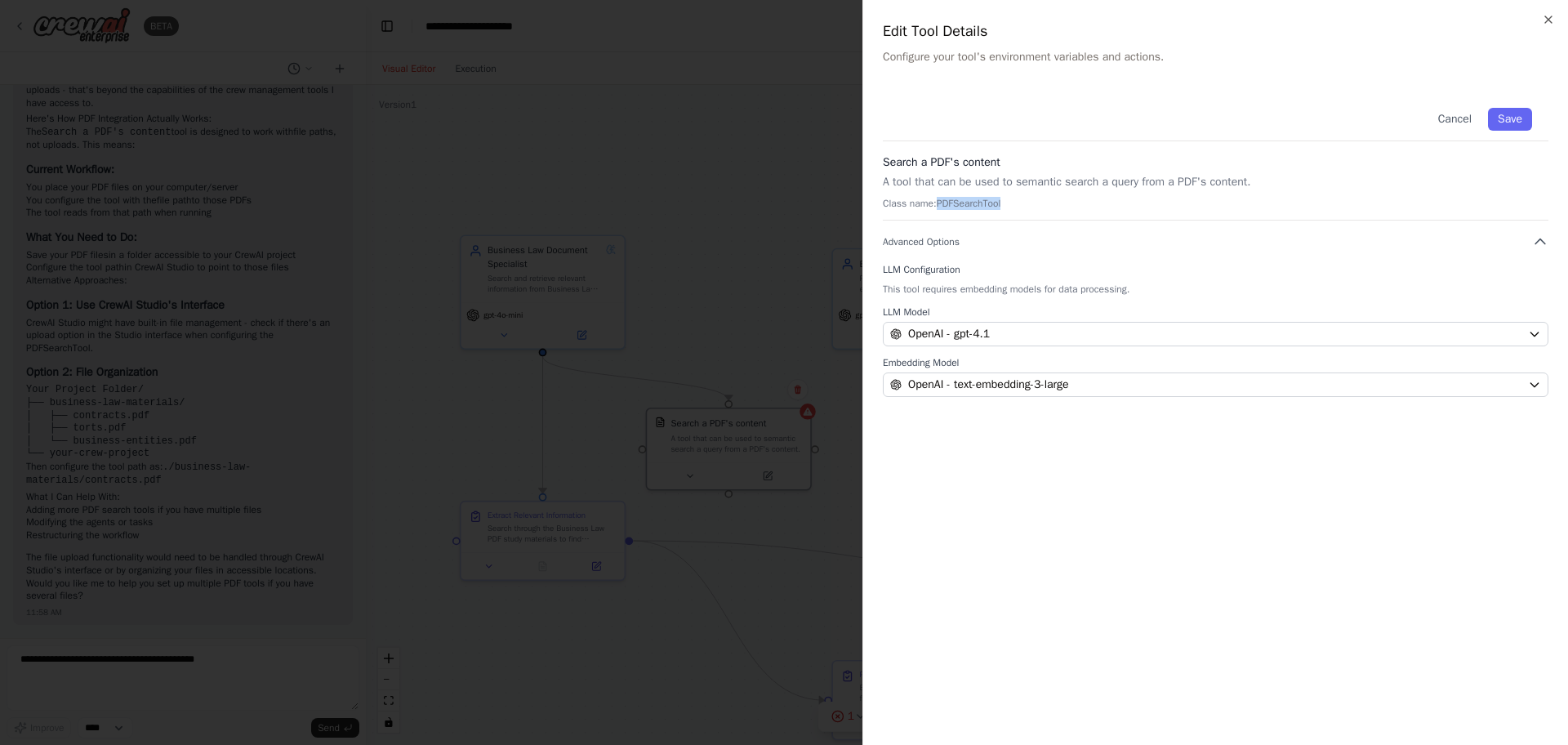 click on "Class name:  PDFSearchTool" at bounding box center [1215, 203] 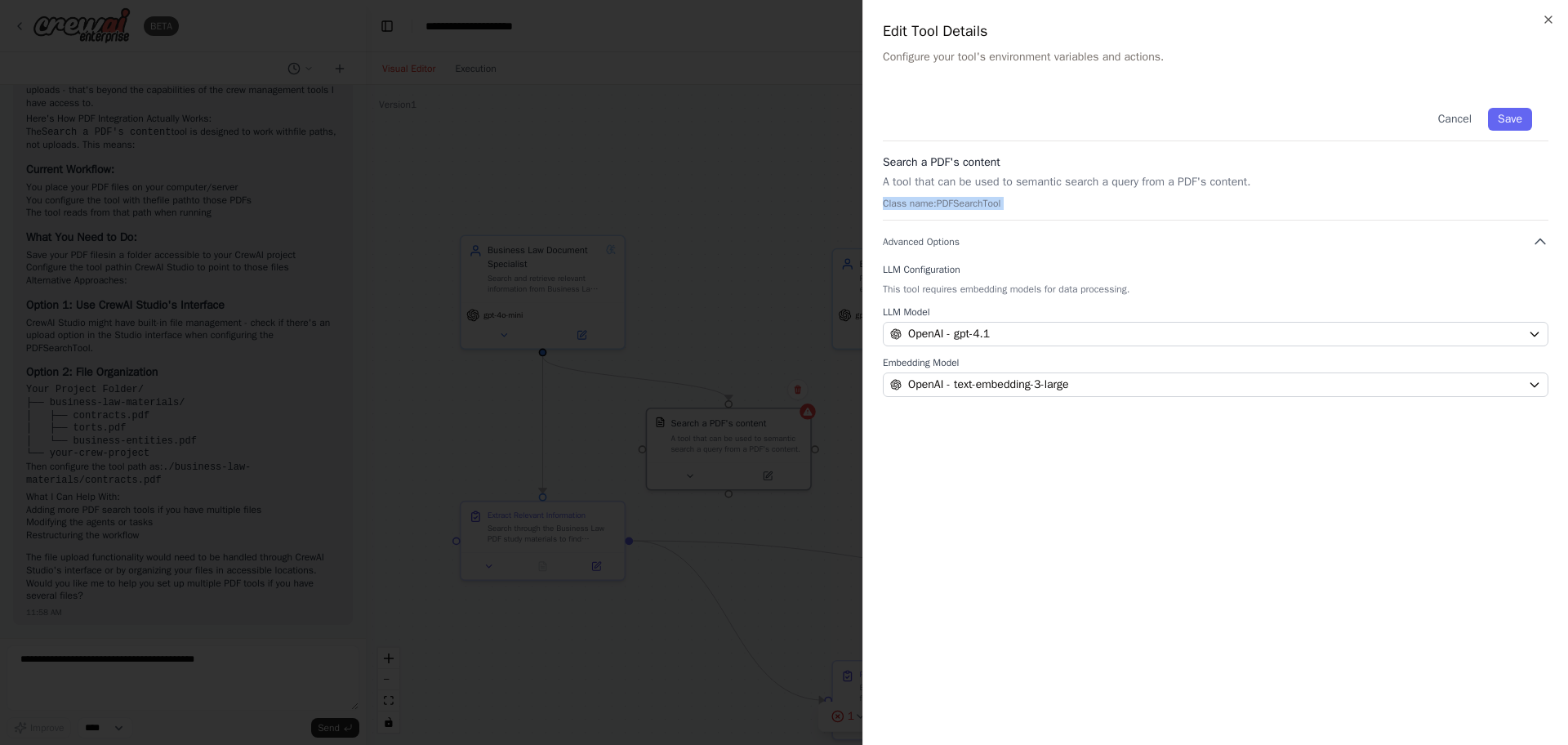 click on "Class name:  PDFSearchTool" at bounding box center [1215, 203] 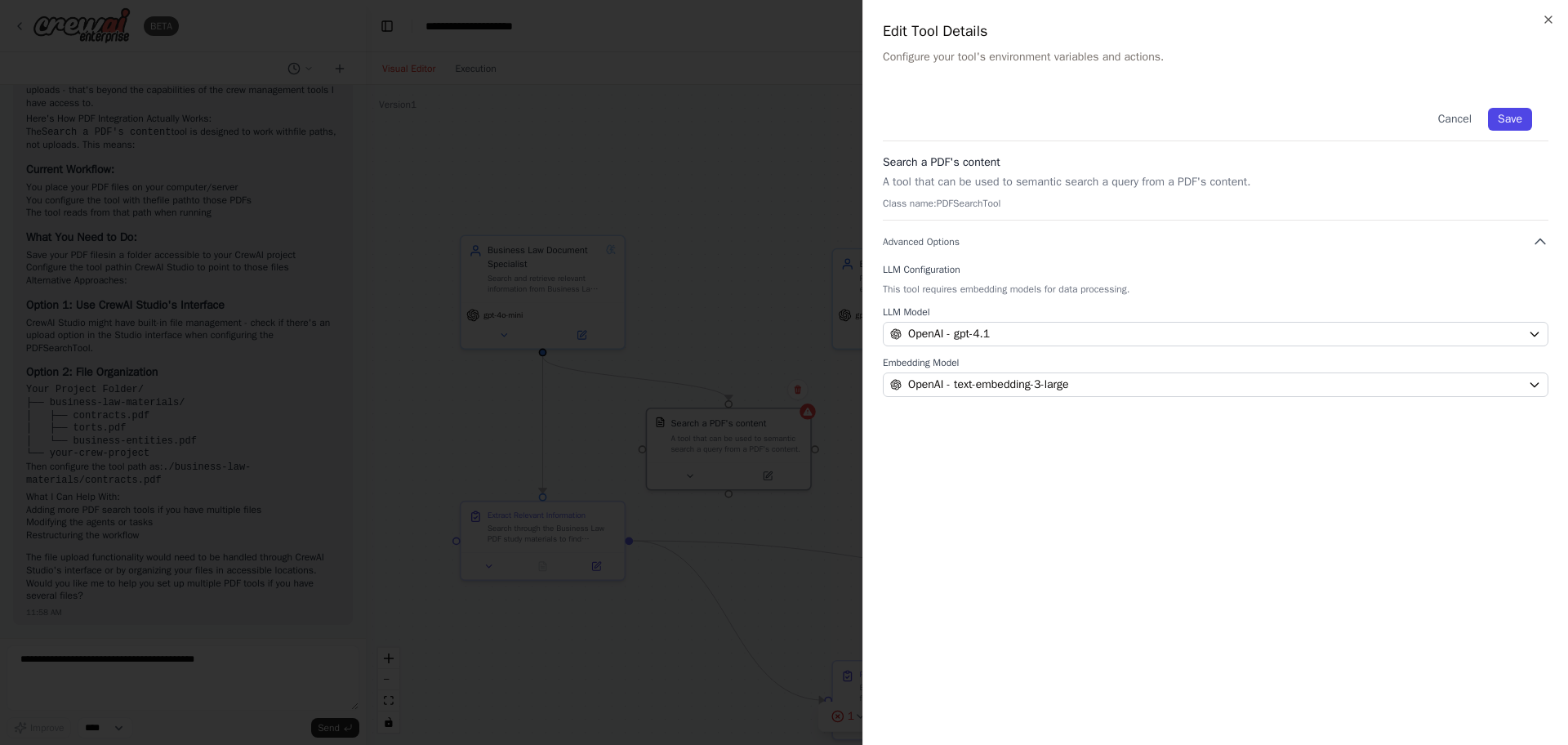 click on "Save" at bounding box center [1510, 119] 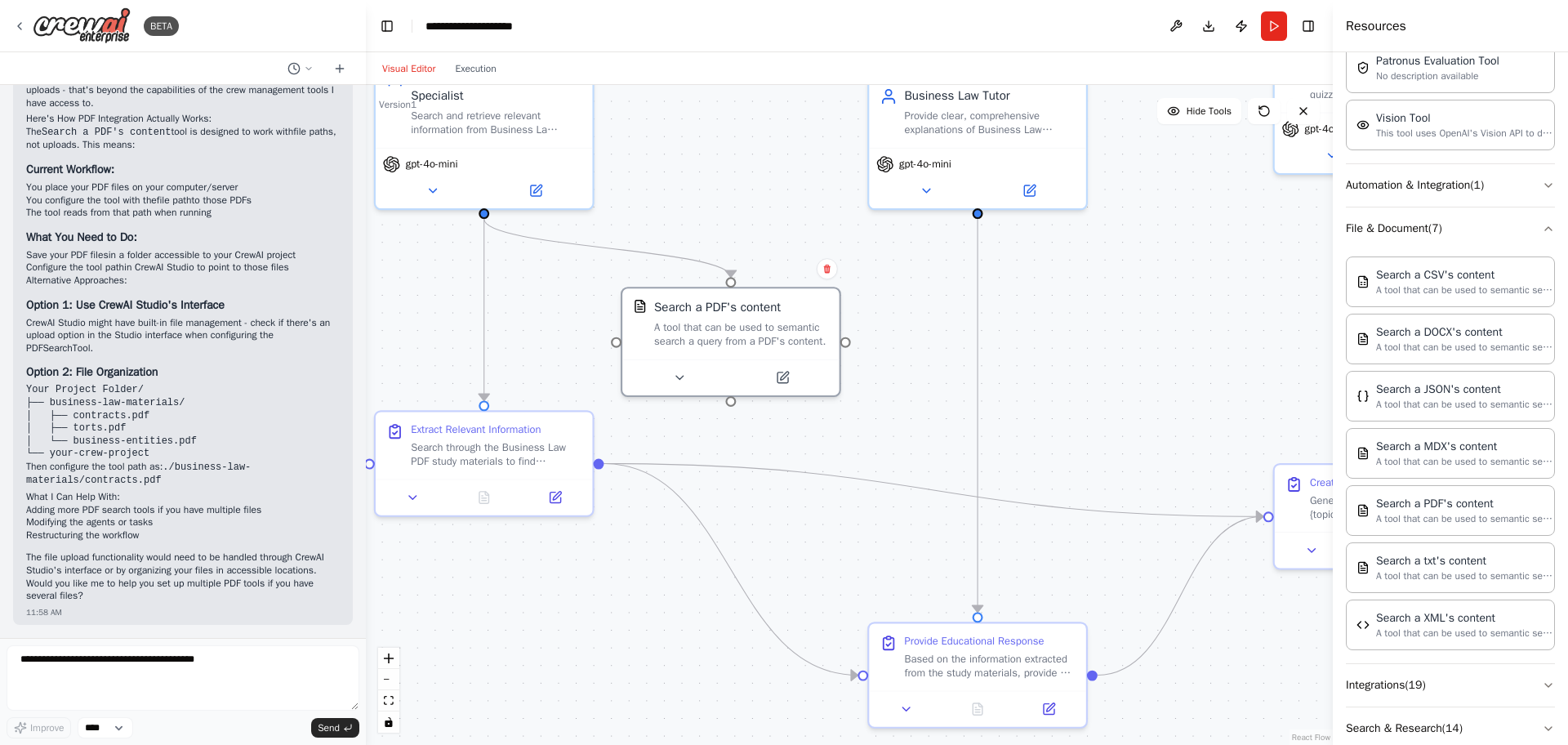 drag, startPoint x: 846, startPoint y: 436, endPoint x: 875, endPoint y: 368, distance: 73.92564 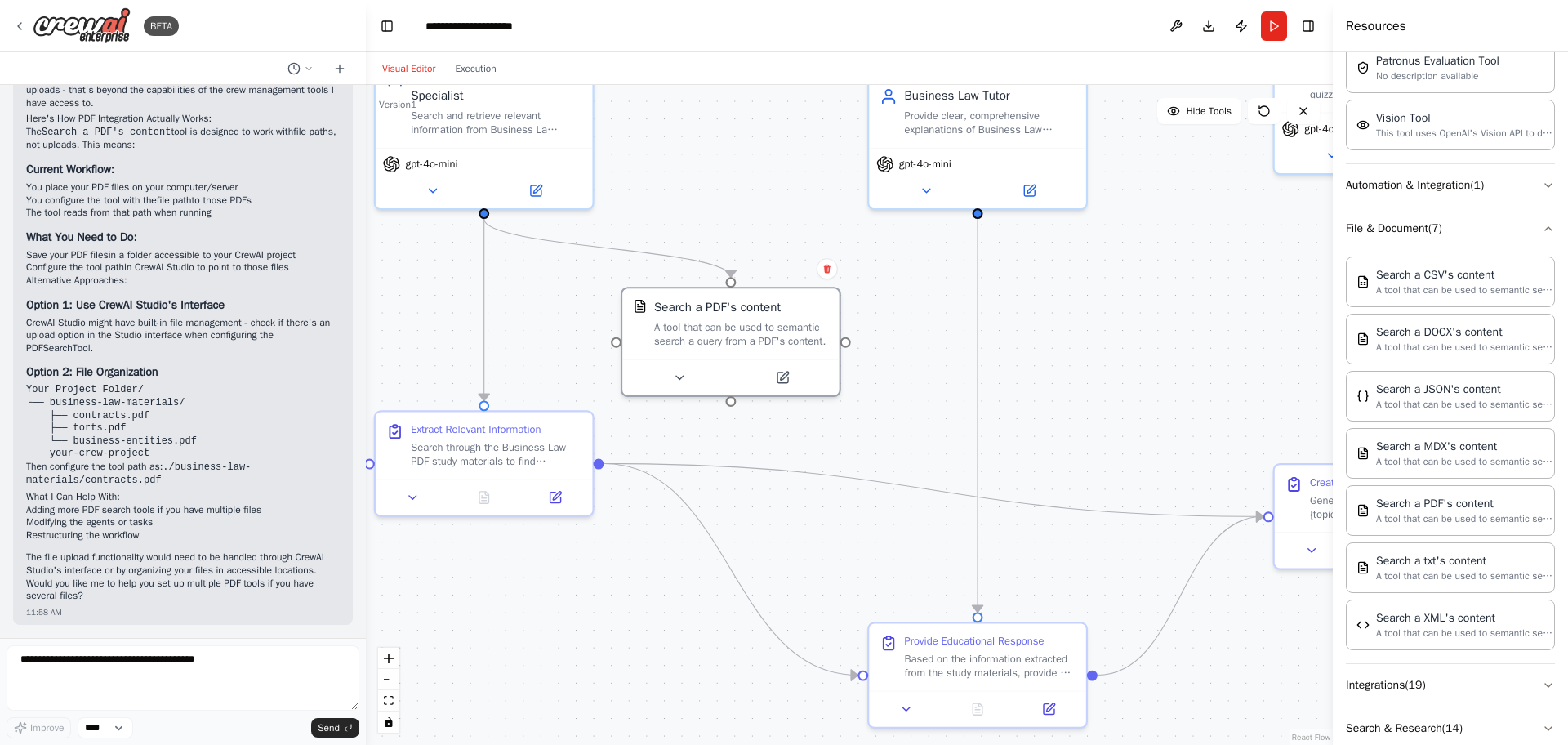 click on ".deletable-edge-delete-btn {
width: 20px;
height: 20px;
border: 0px solid #ffffff;
color: #6b7280;
background-color: #f8fafc;
cursor: pointer;
border-radius: 50%;
font-size: 12px;
padding: 3px;
display: flex;
align-items: center;
justify-content: center;
transition: all 0.2s cubic-bezier(0.4, 0, 0.2, 1);
box-shadow: 0 2px 4px rgba(0, 0, 0, 0.1);
}
.deletable-edge-delete-btn:hover {
background-color: #ef4444;
color: #ffffff;
border-color: #dc2626;
transform: scale(1.1);
box-shadow: 0 4px 12px rgba(239, 68, 68, 0.4);
}
.deletable-edge-delete-btn:active {
transform: scale(0.95);
box-shadow: 0 2px 4px rgba(239, 68, 68, 0.3);
}
Business Law Document Specialist gpt-4o-mini Business Law Tutor" at bounding box center [849, 415] 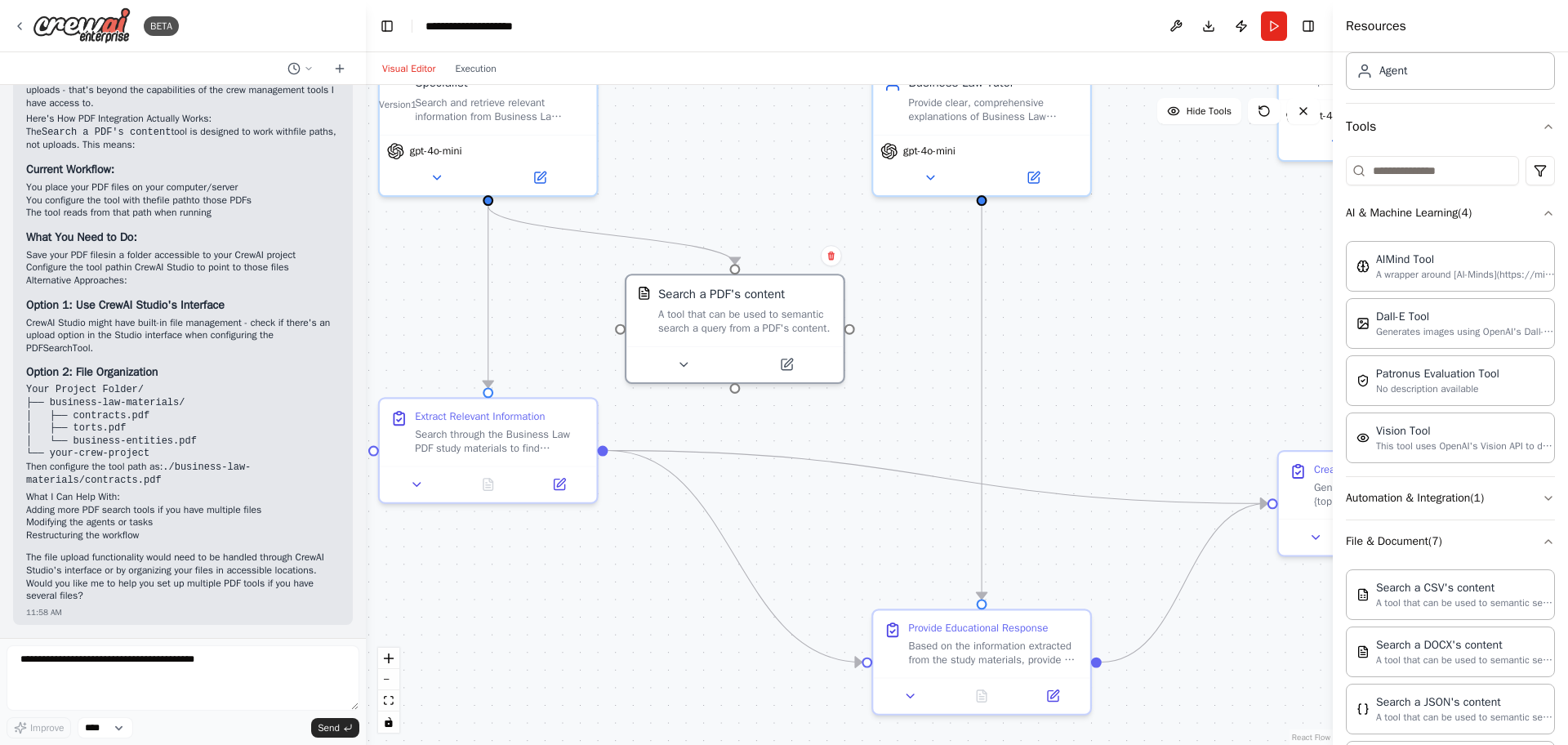 scroll, scrollTop: 0, scrollLeft: 0, axis: both 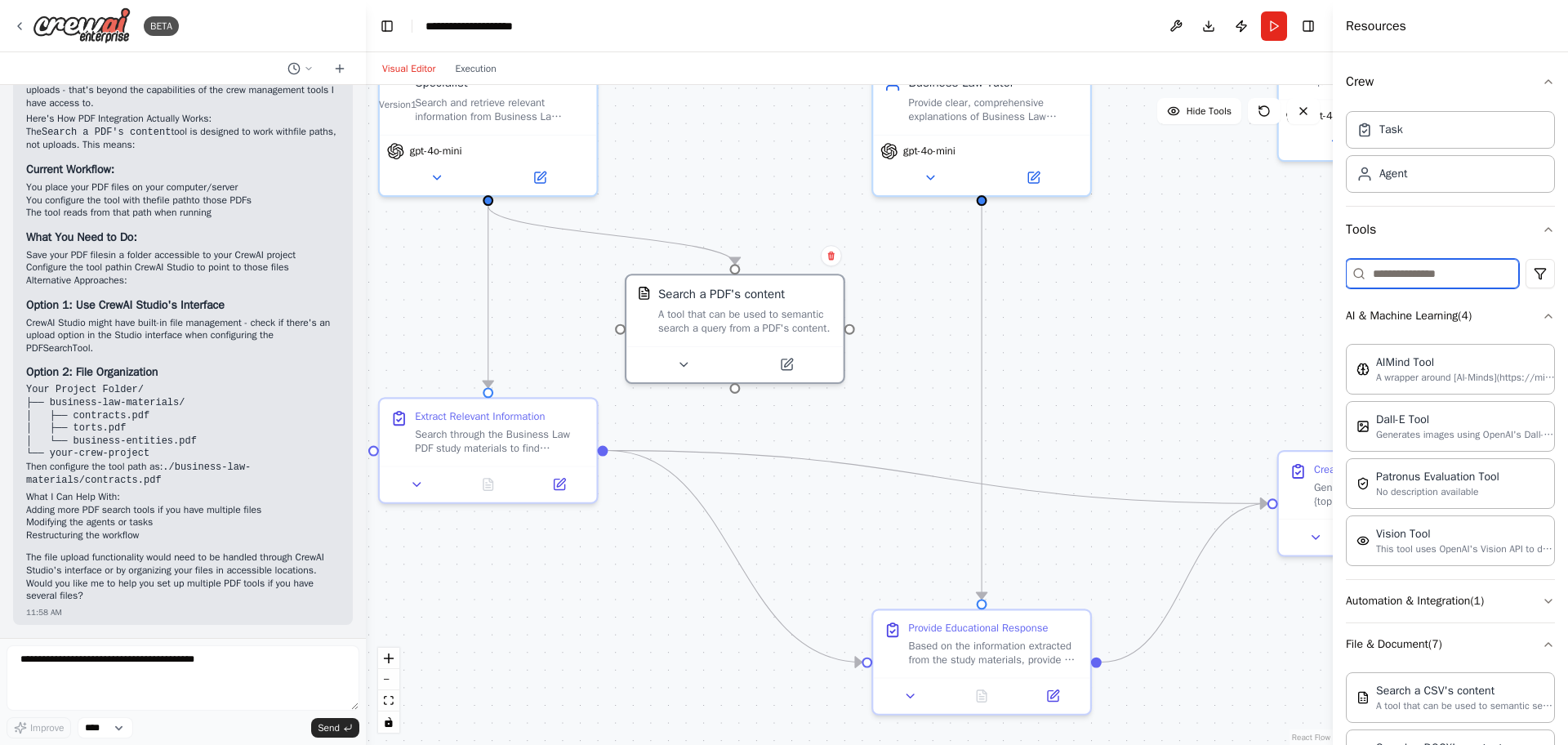 click at bounding box center [1432, 274] 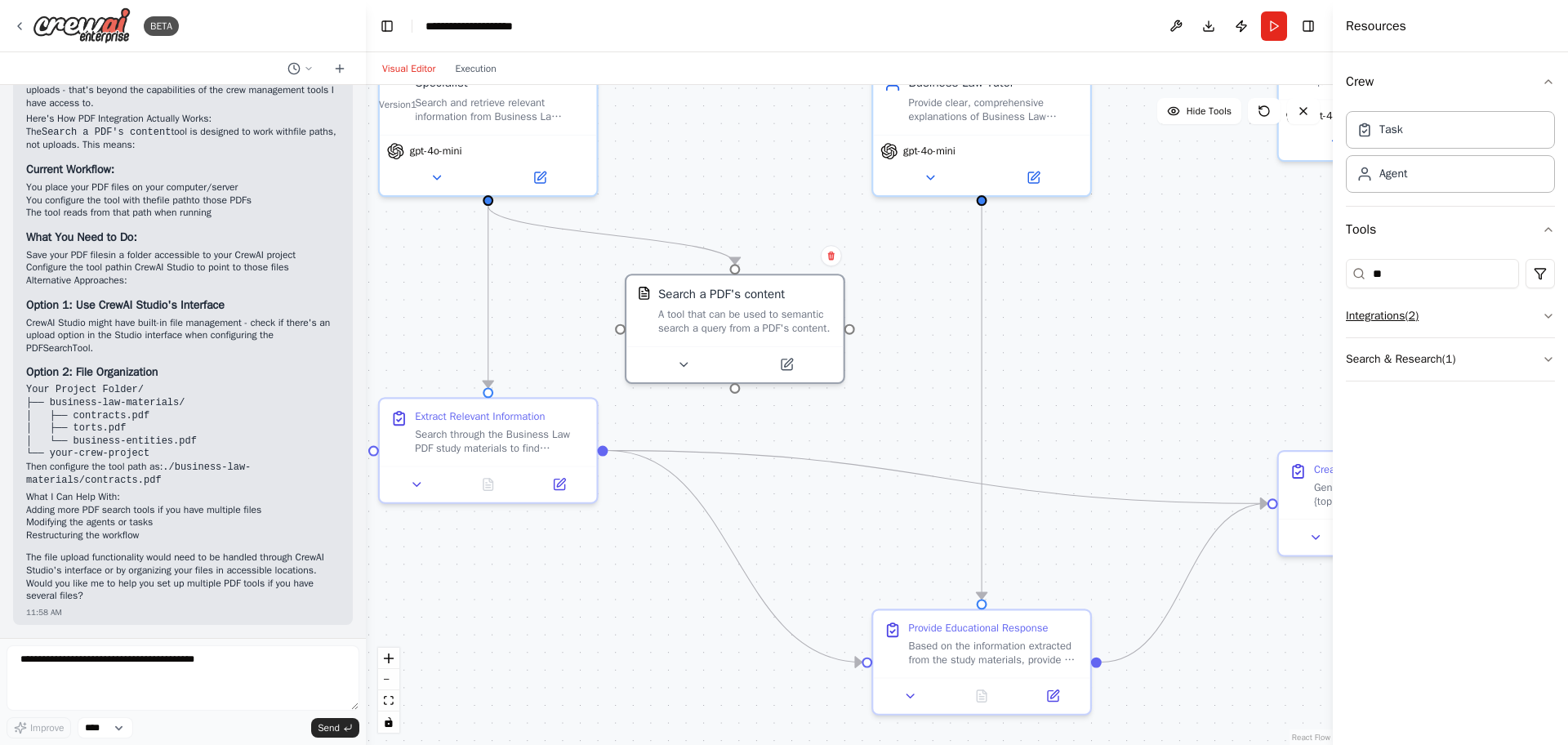 click on "Integrations  ( 2 )" at bounding box center [1450, 316] 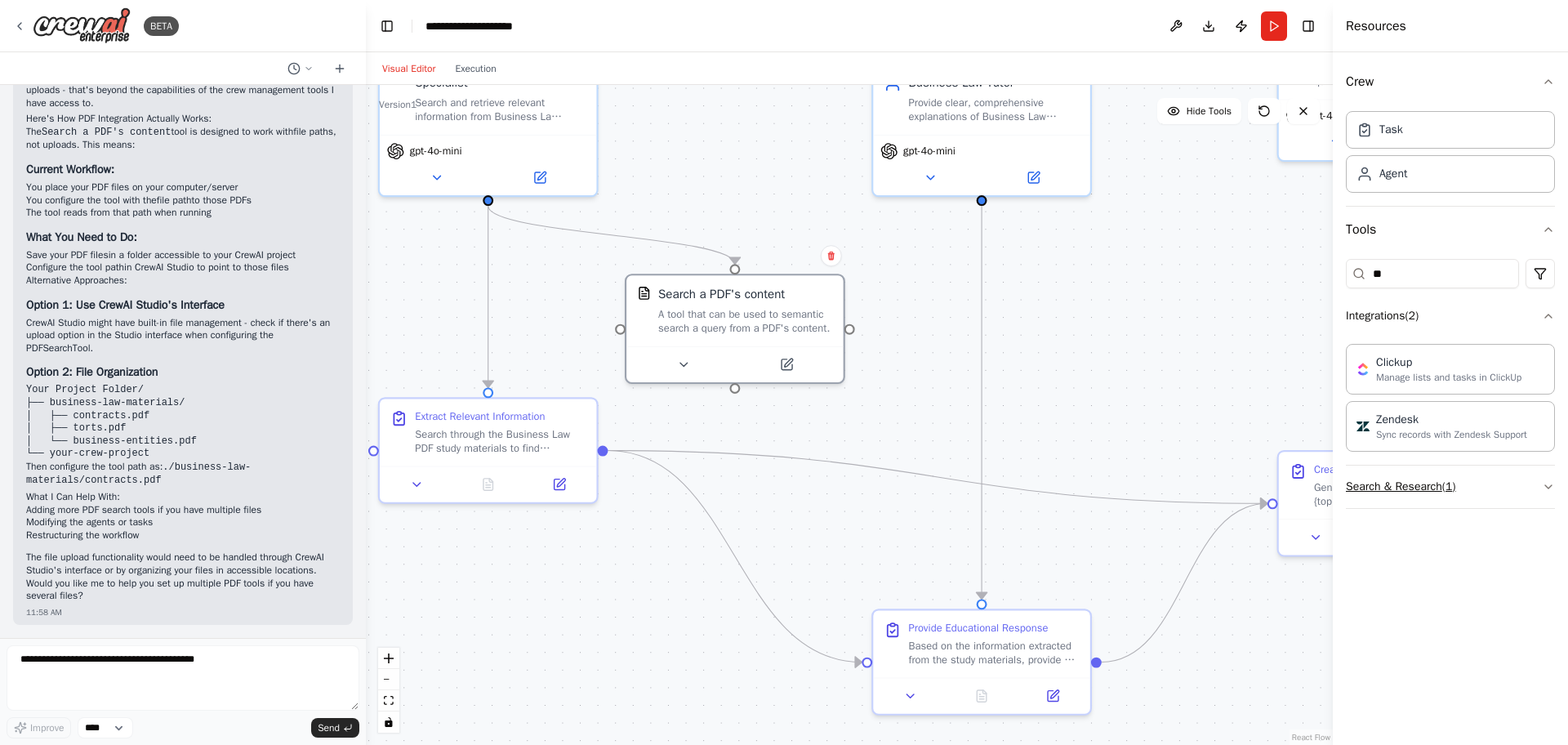 click on "Search & Research  ( 1 )" at bounding box center [1450, 487] 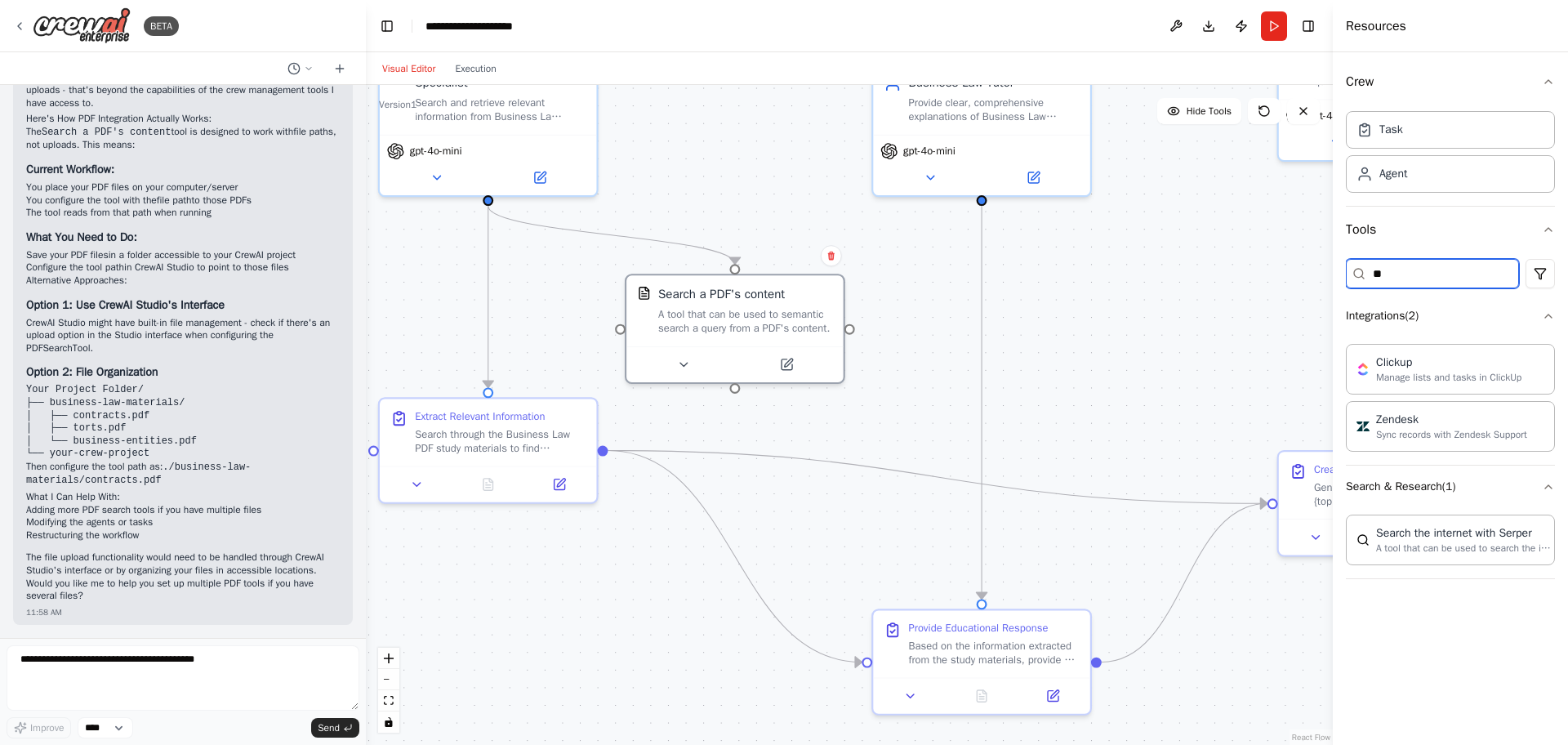 click on "**" at bounding box center (1432, 274) 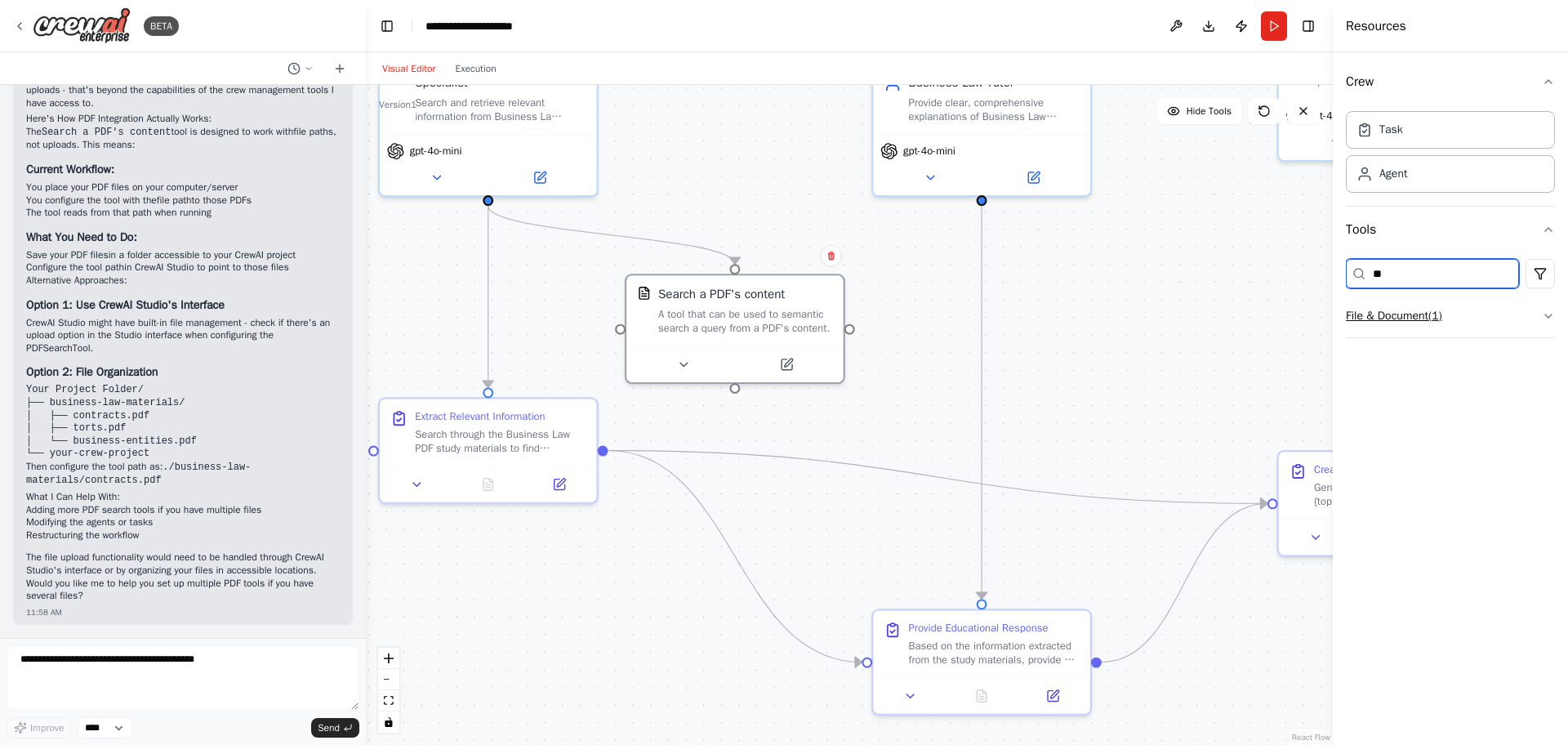 type on "*" 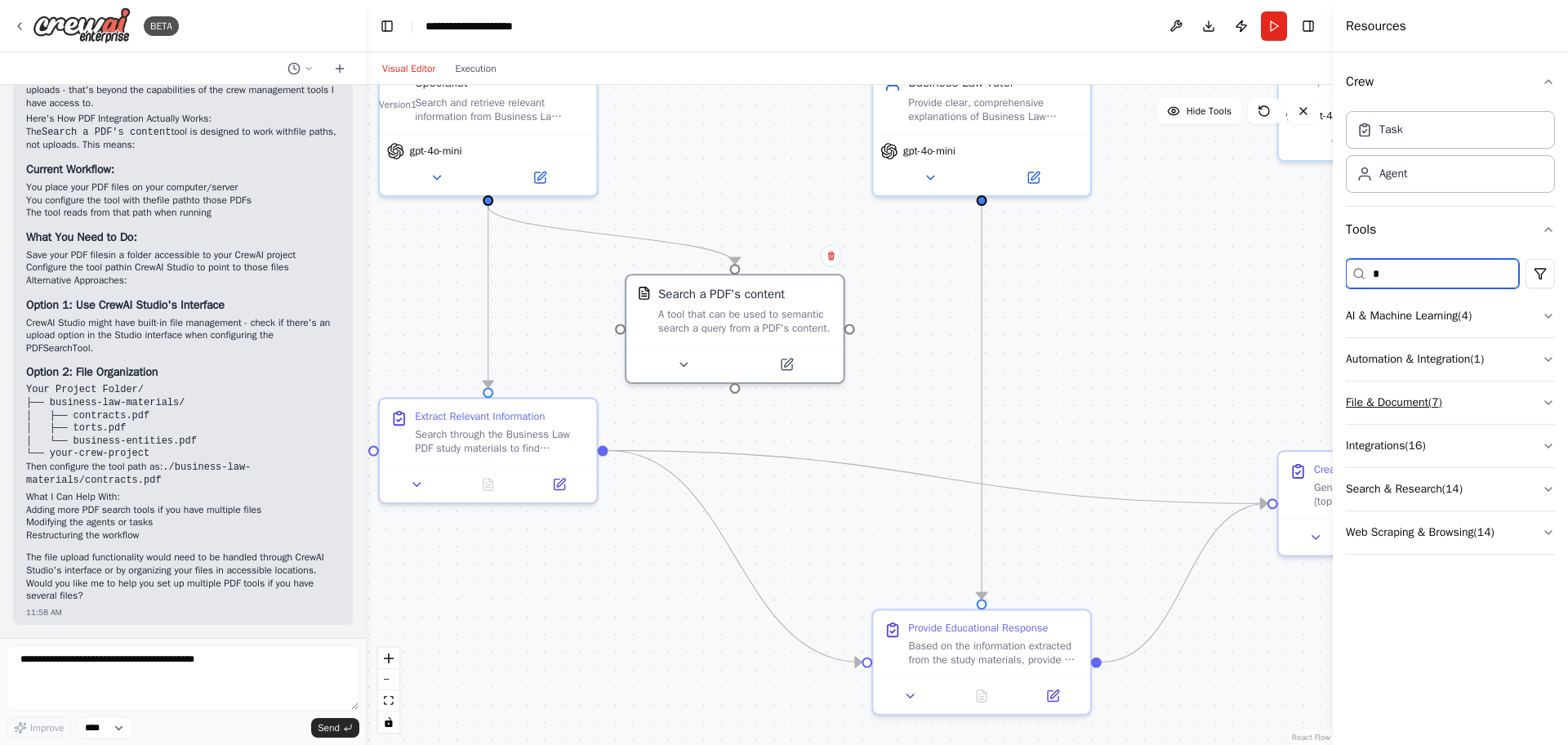 type on "*" 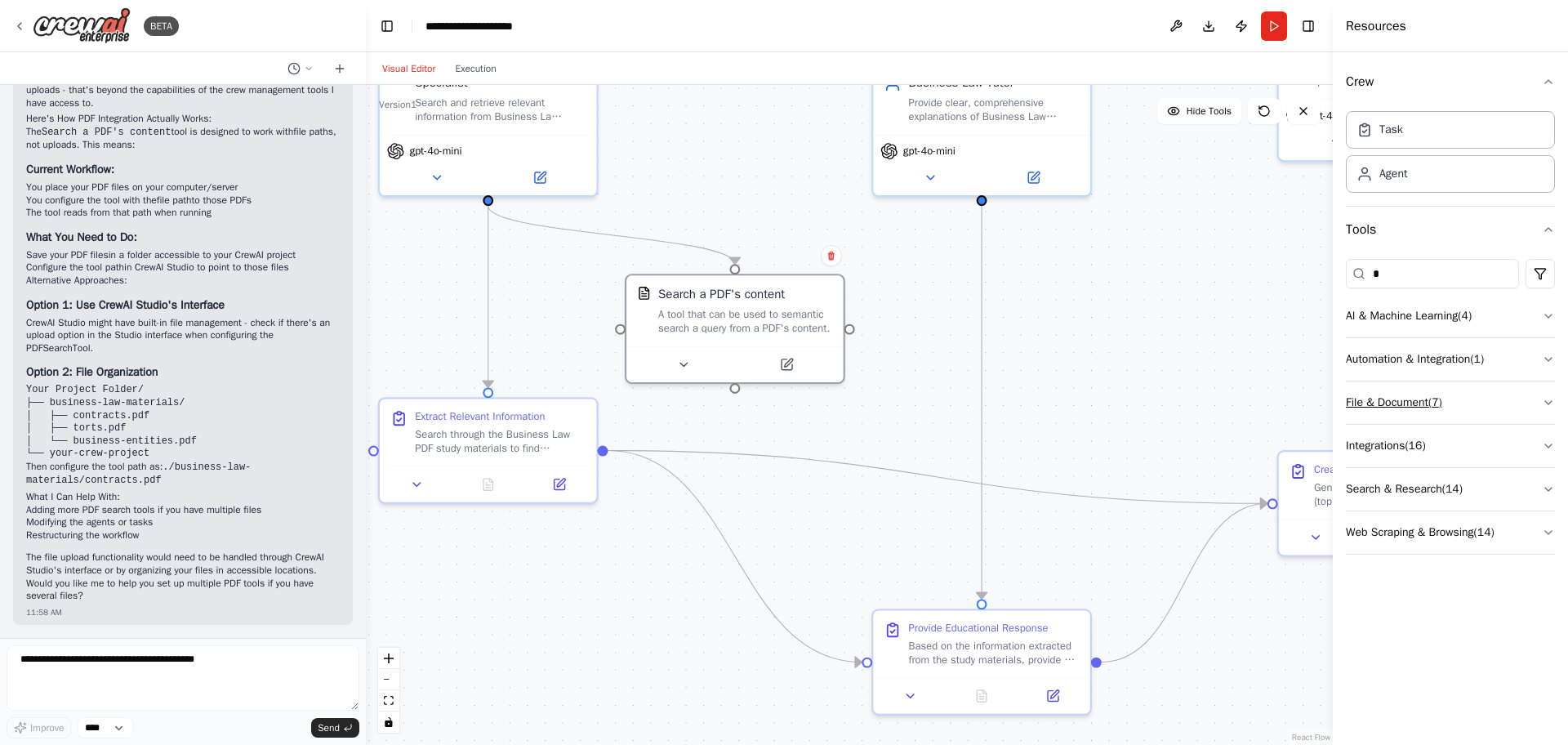 click 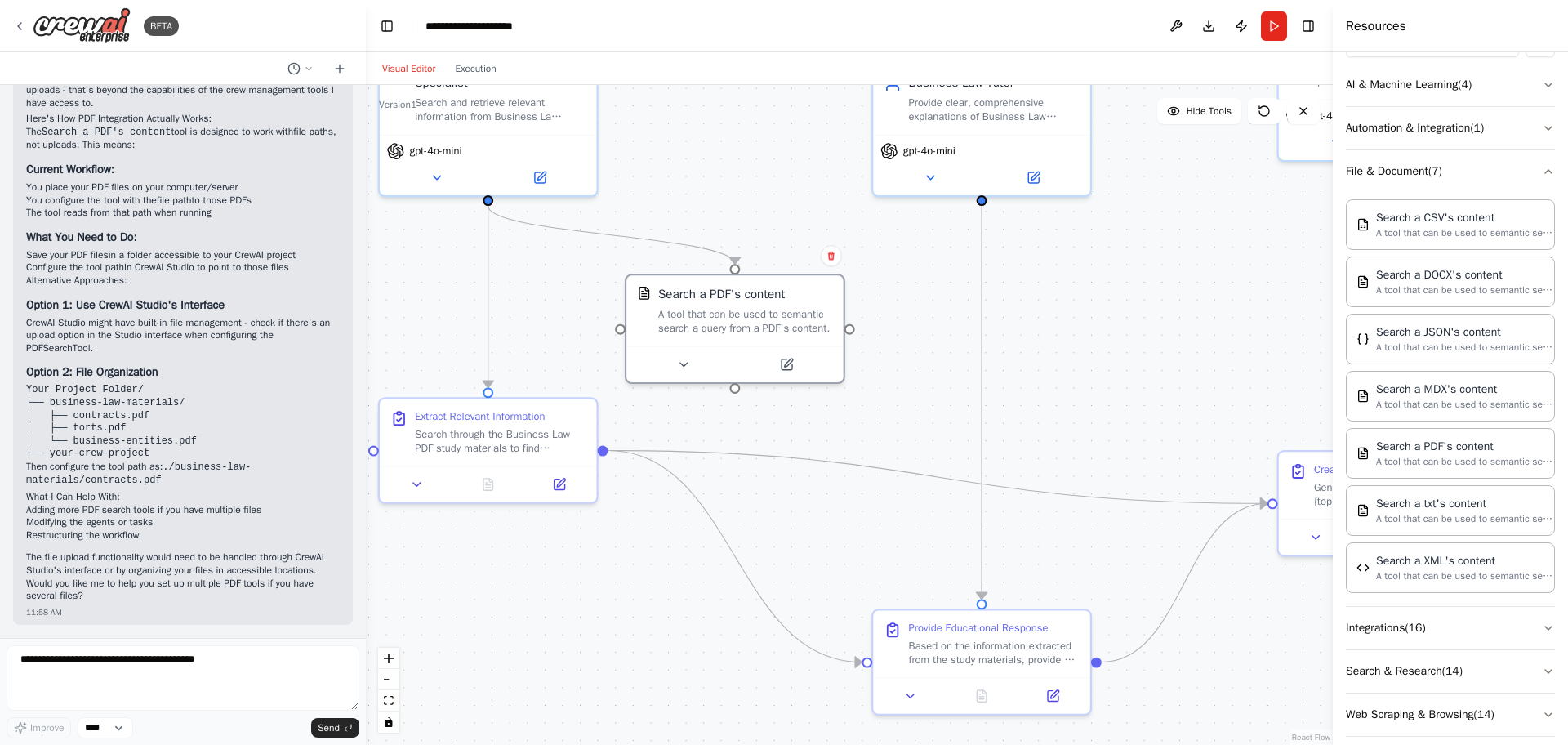 scroll, scrollTop: 249, scrollLeft: 0, axis: vertical 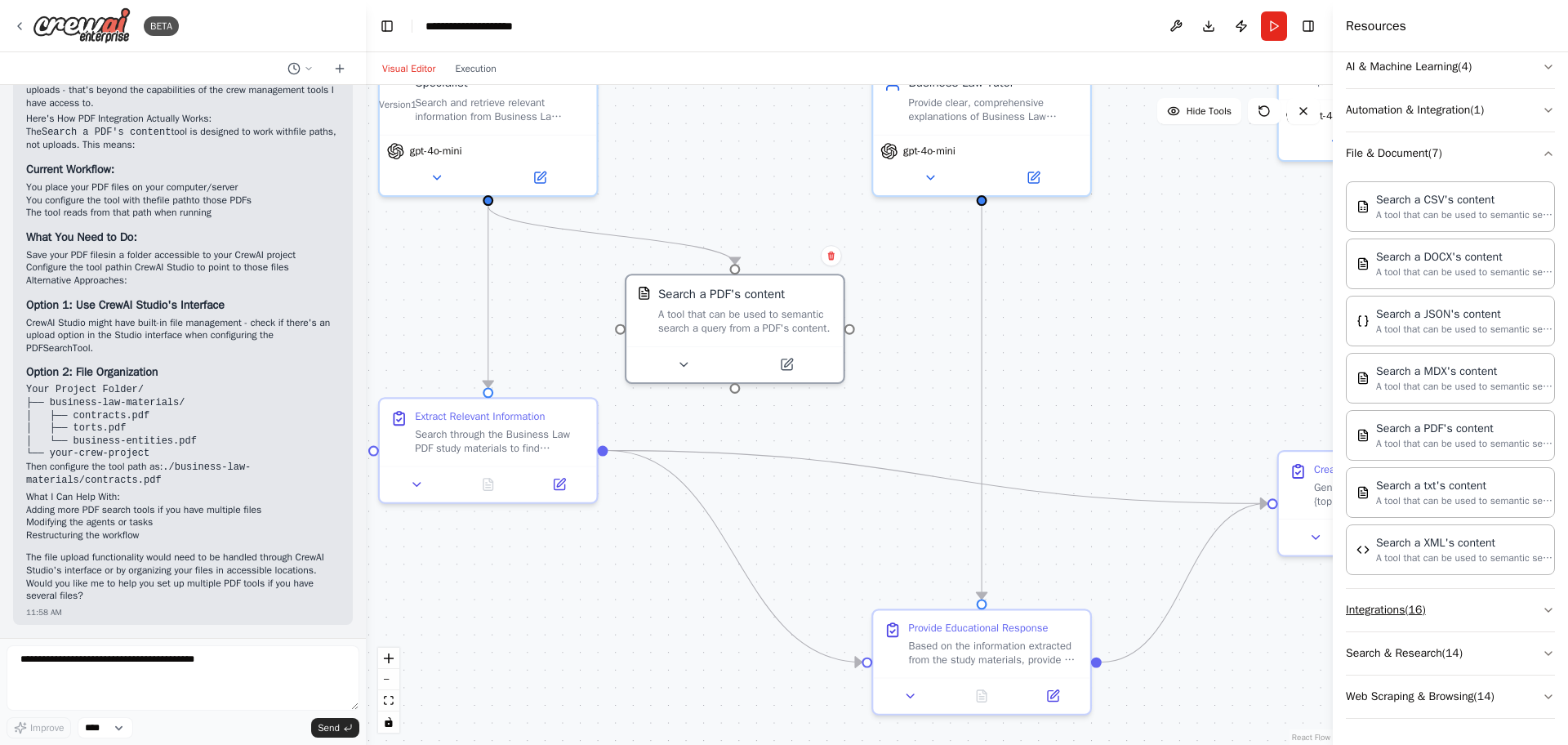 click on "Integrations  ( 16 )" at bounding box center (1450, 610) 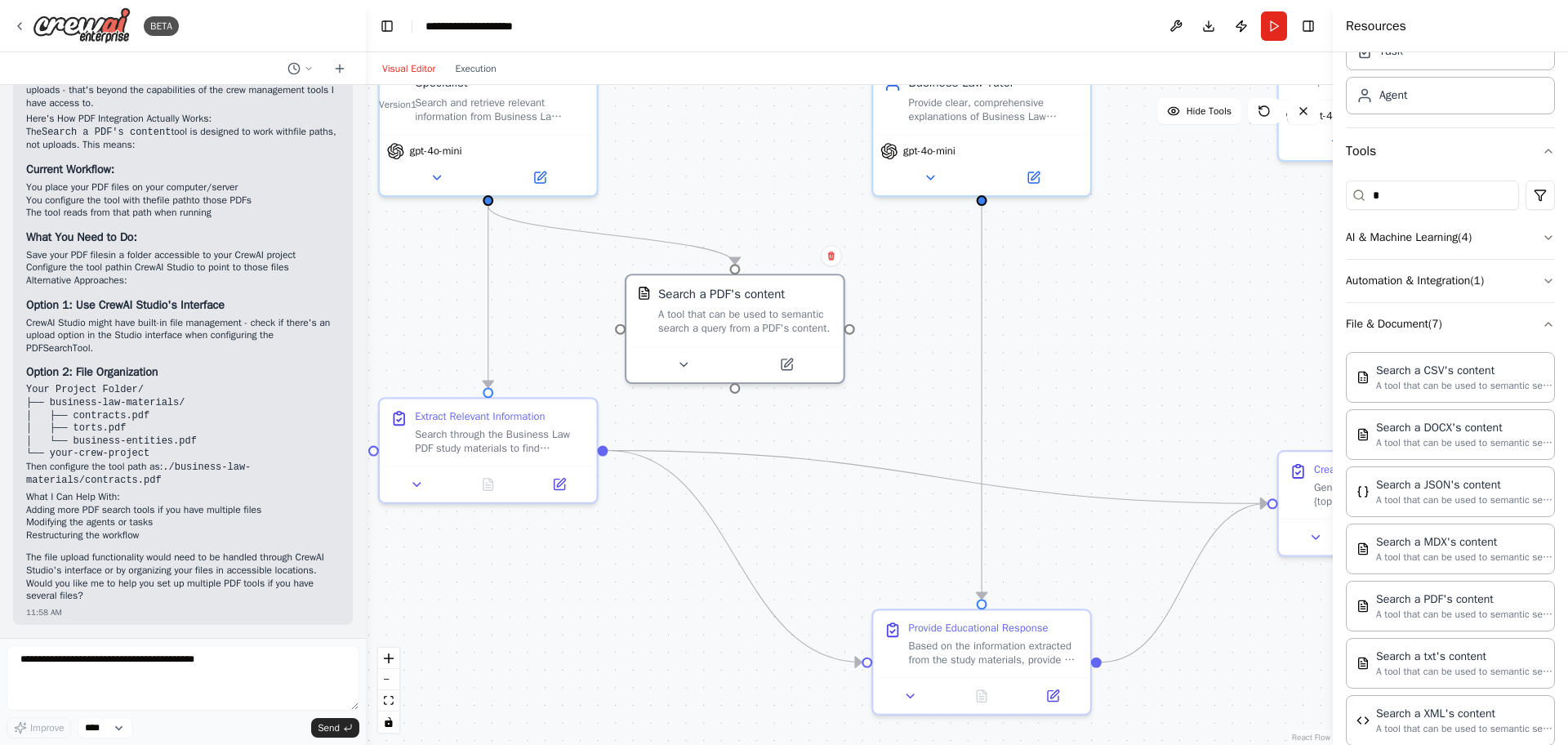 scroll, scrollTop: 77, scrollLeft: 0, axis: vertical 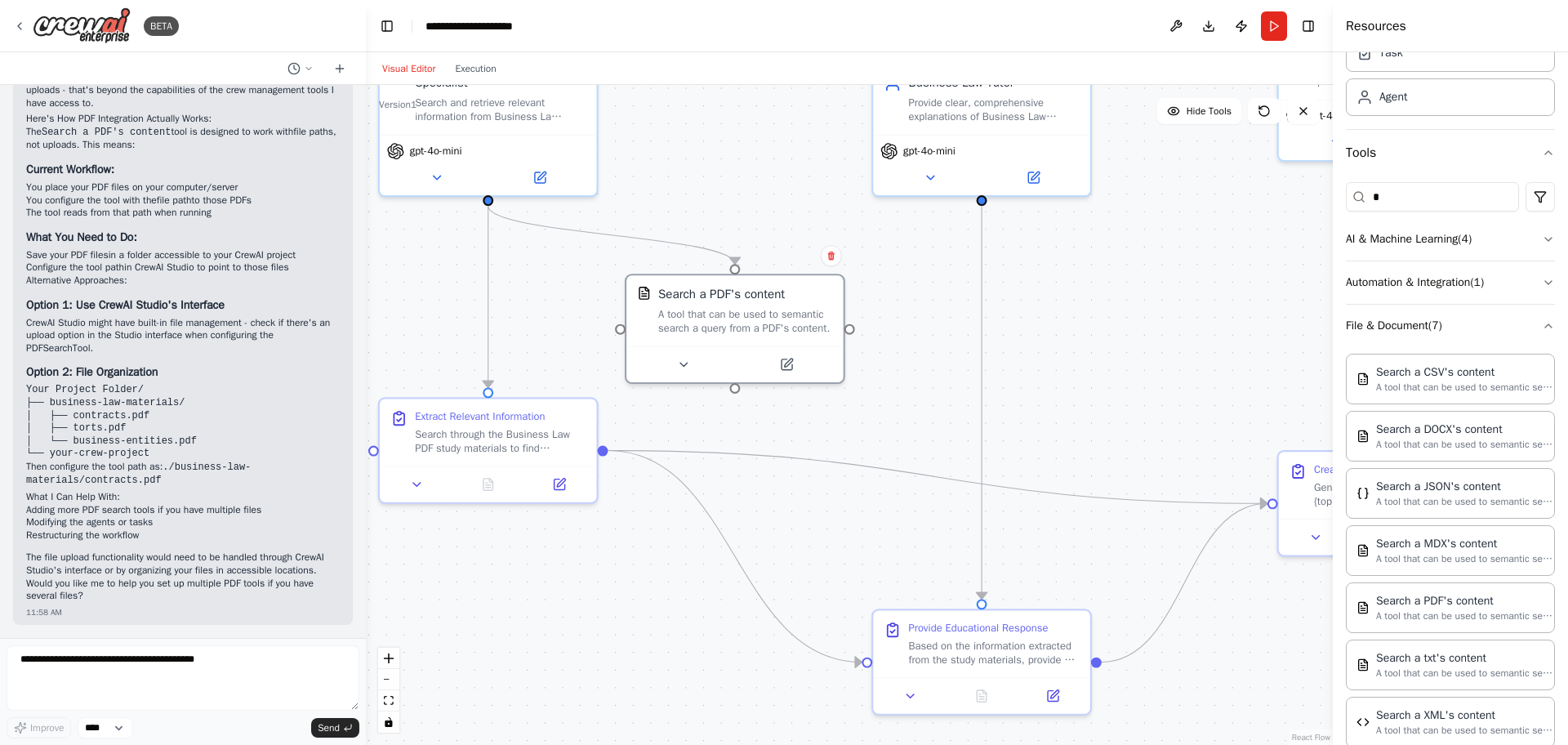 click on ".deletable-edge-delete-btn {
width: 20px;
height: 20px;
border: 0px solid #ffffff;
color: #6b7280;
background-color: #f8fafc;
cursor: pointer;
border-radius: 50%;
font-size: 12px;
padding: 3px;
display: flex;
align-items: center;
justify-content: center;
transition: all 0.2s cubic-bezier(0.4, 0, 0.2, 1);
box-shadow: 0 2px 4px rgba(0, 0, 0, 0.1);
}
.deletable-edge-delete-btn:hover {
background-color: #ef4444;
color: #ffffff;
border-color: #dc2626;
transform: scale(1.1);
box-shadow: 0 4px 12px rgba(239, 68, 68, 0.4);
}
.deletable-edge-delete-btn:active {
transform: scale(0.95);
box-shadow: 0 2px 4px rgba(239, 68, 68, 0.3);
}
Business Law Document Specialist gpt-4o-mini Business Law Tutor" at bounding box center (849, 415) 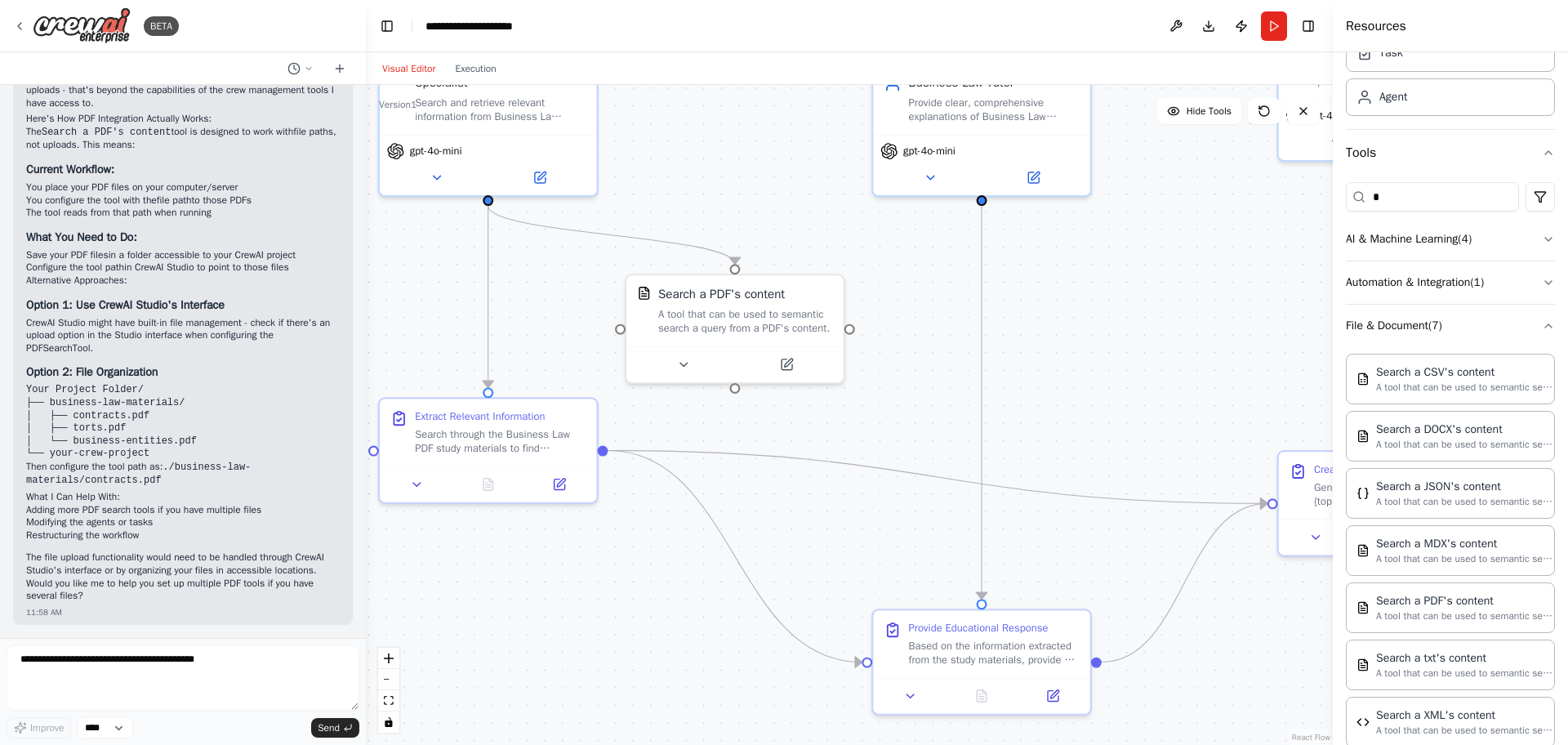 scroll, scrollTop: 0, scrollLeft: 0, axis: both 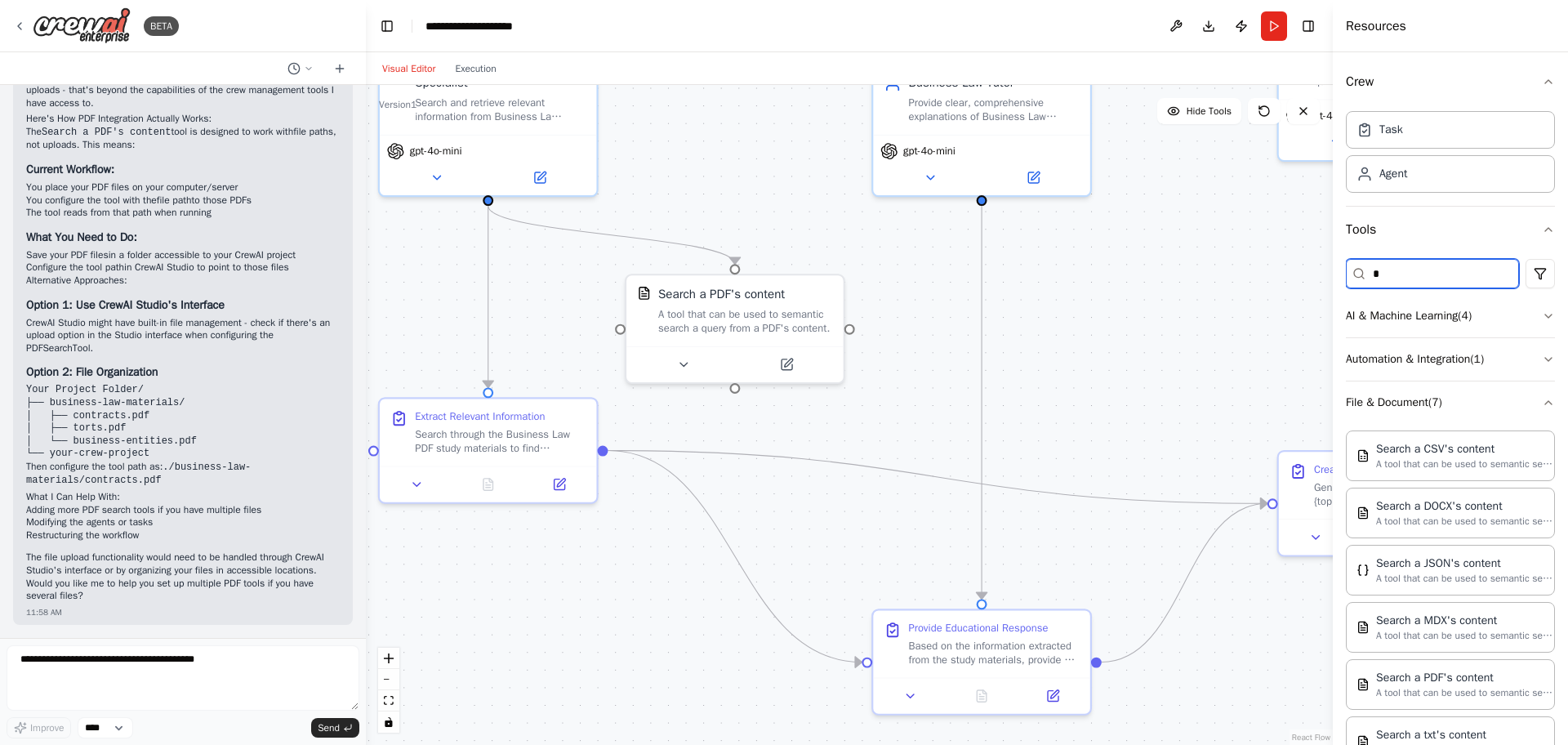 click on "*" at bounding box center [1432, 274] 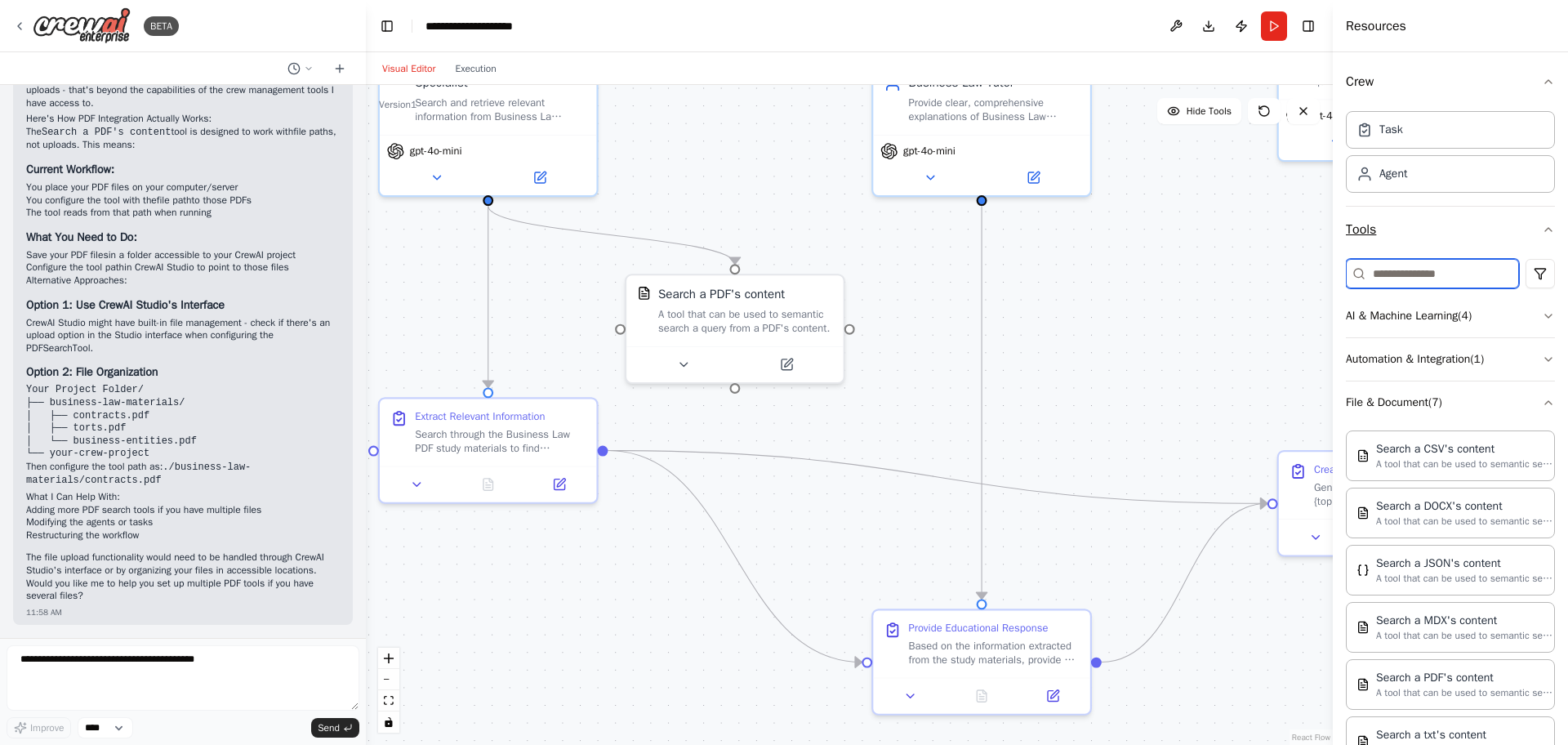 type 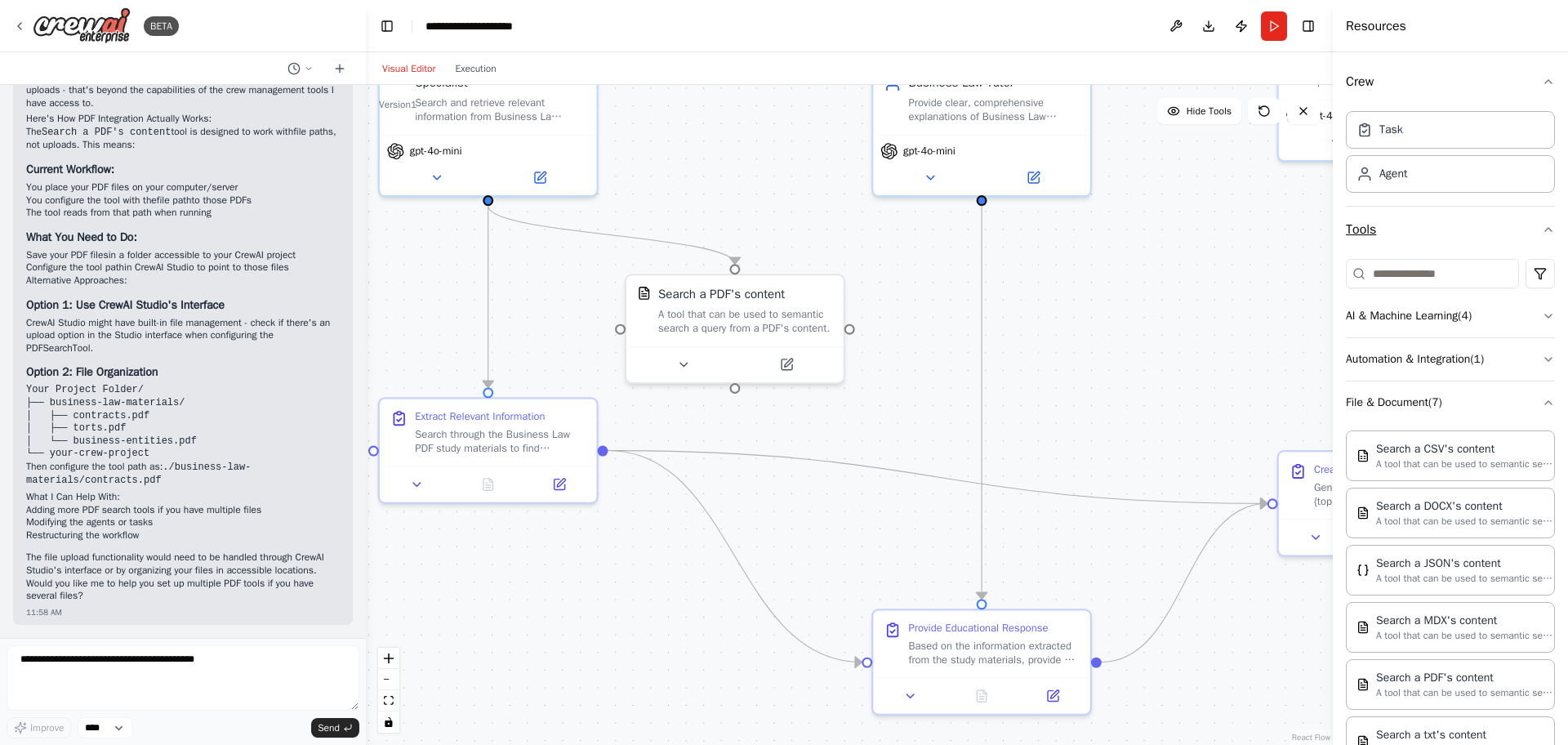 click on "Tools" at bounding box center (1450, 230) 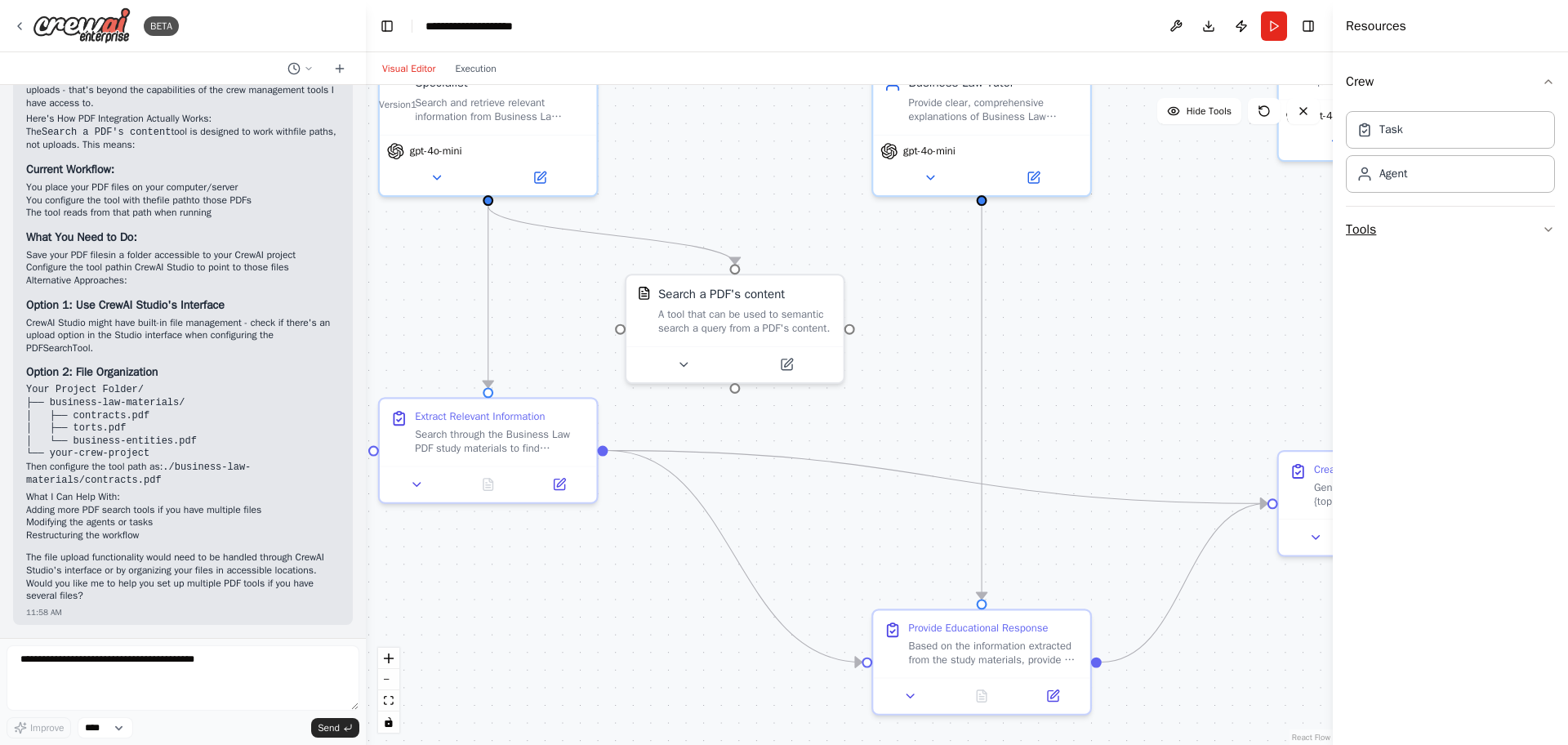 click on "Tools" at bounding box center (1450, 230) 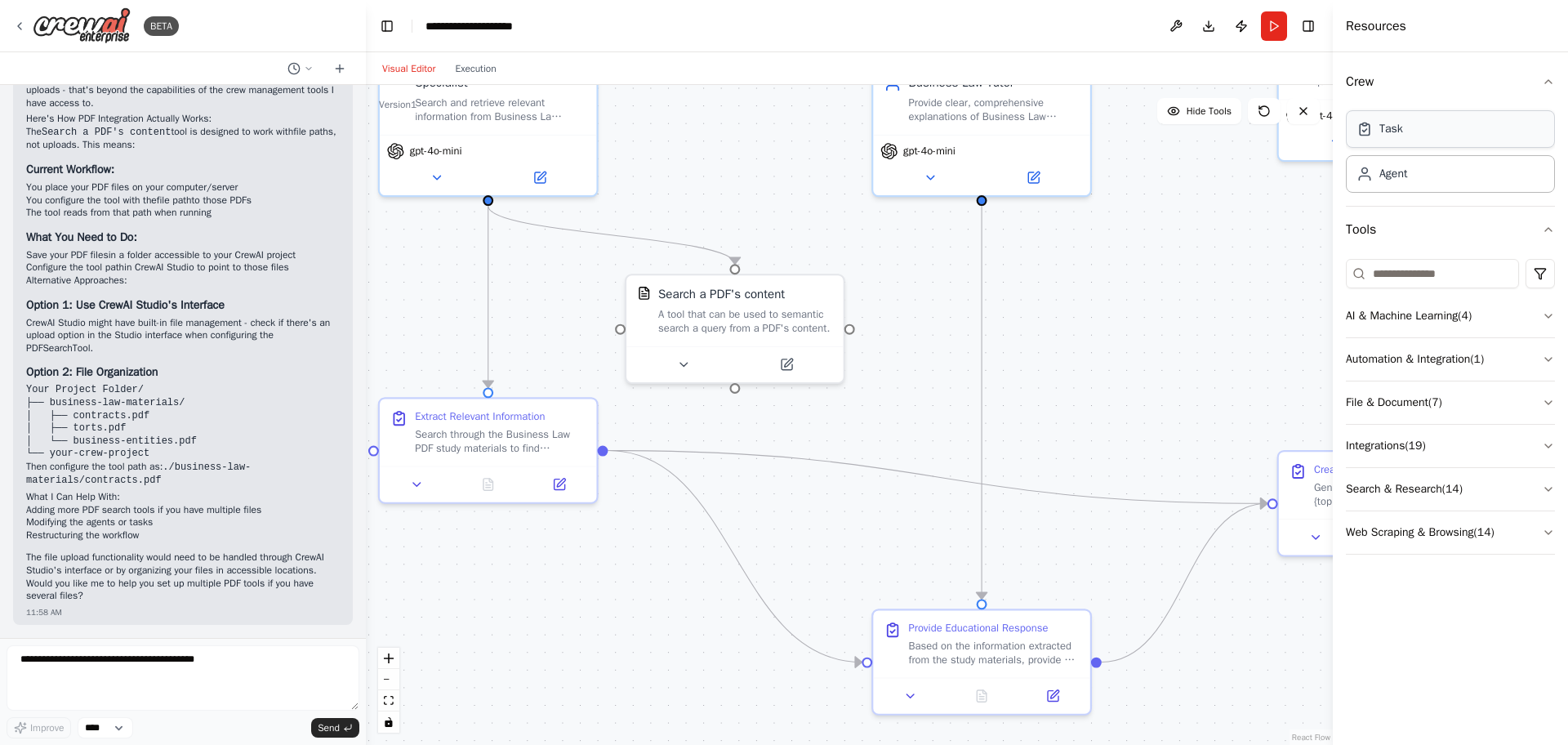 click on "Task" at bounding box center [1450, 129] 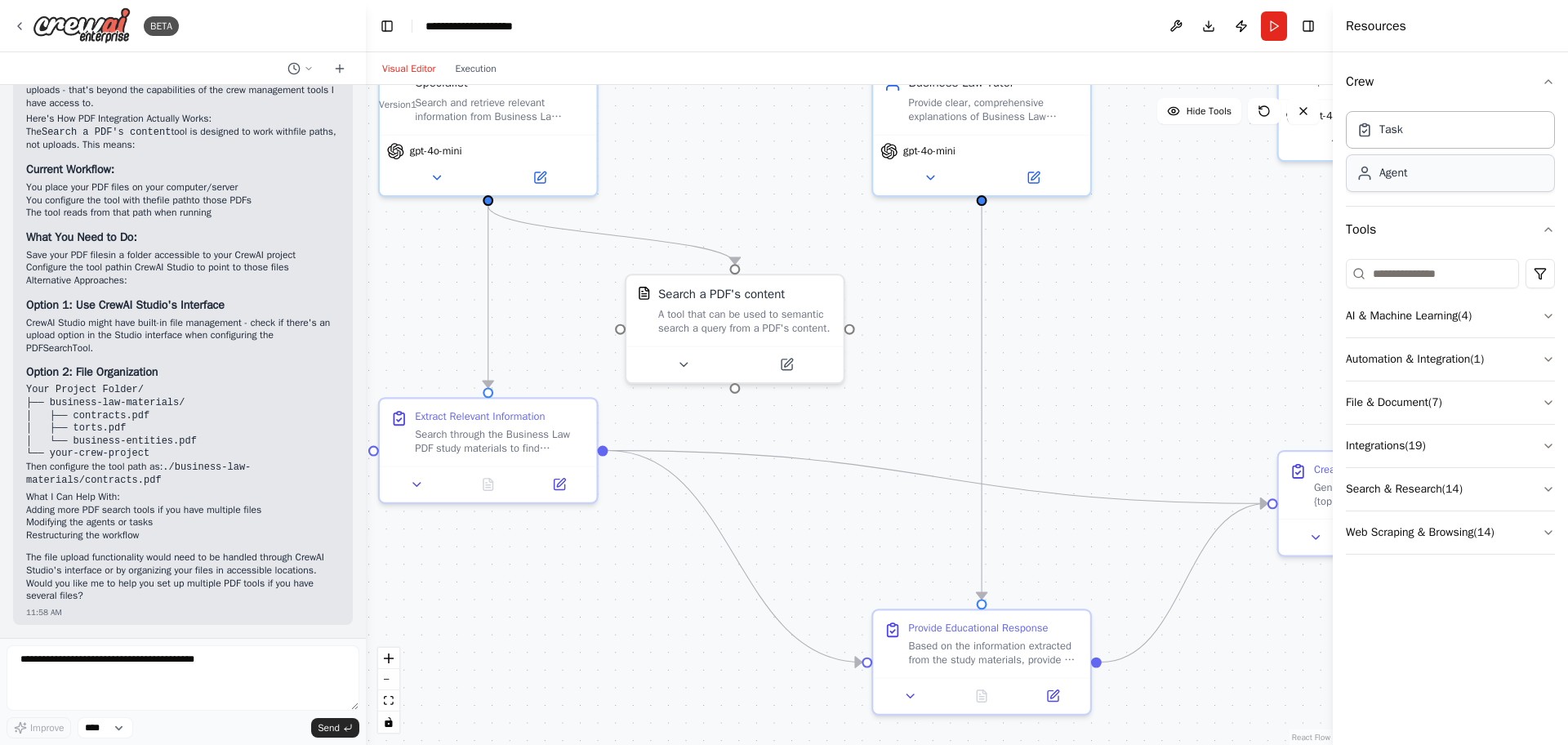 click on "Agent" at bounding box center [1450, 173] 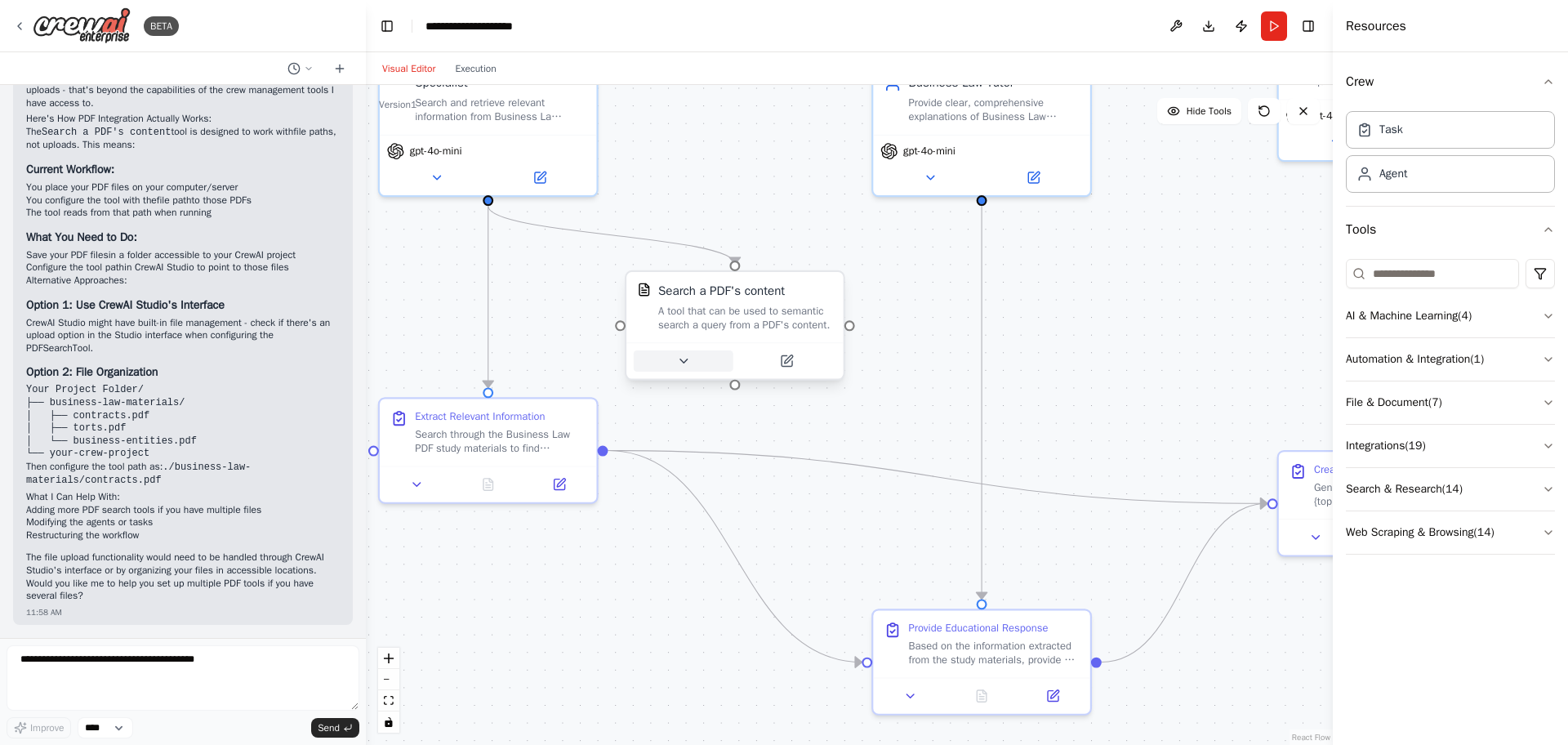 click at bounding box center [684, 361] 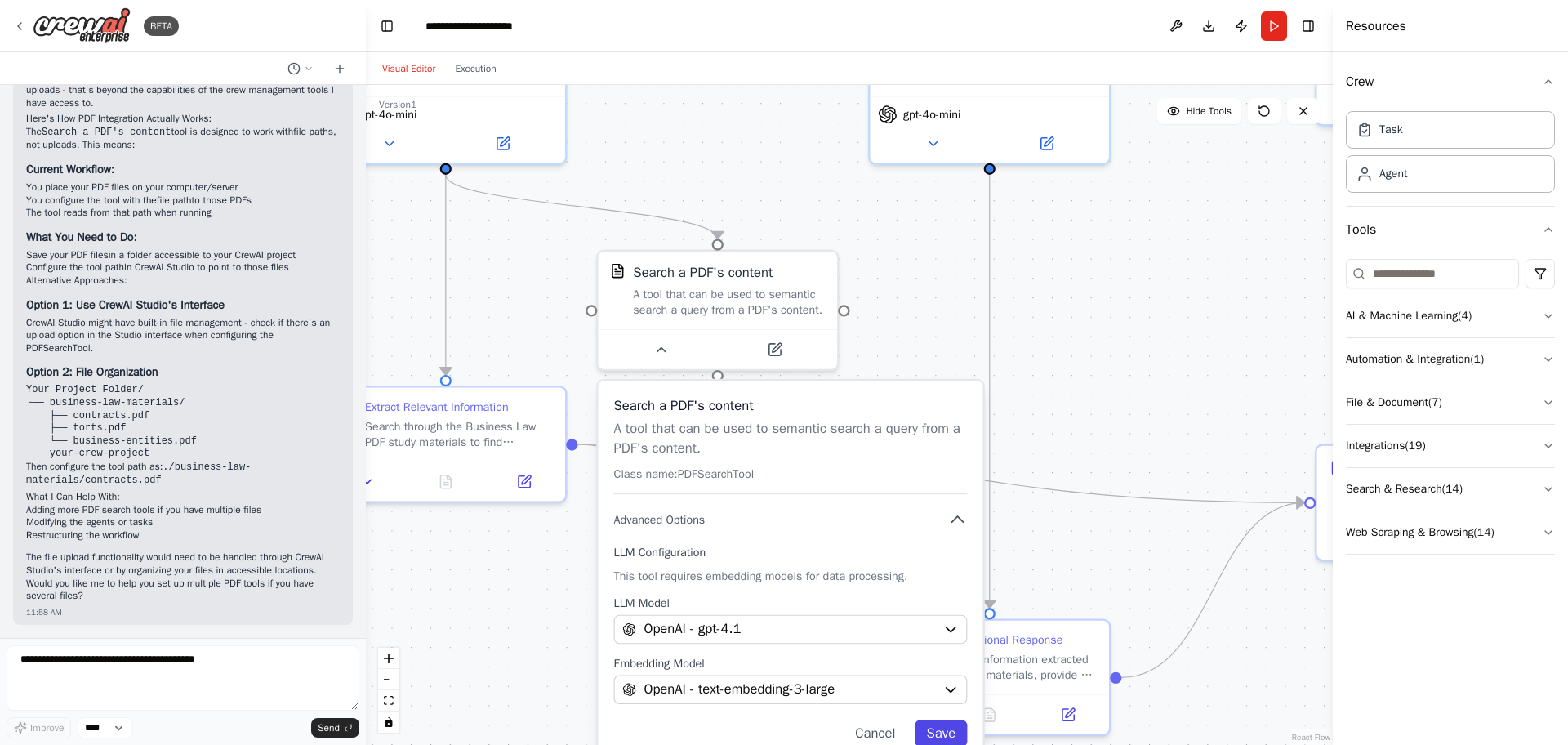 click on "Save" at bounding box center [941, 733] 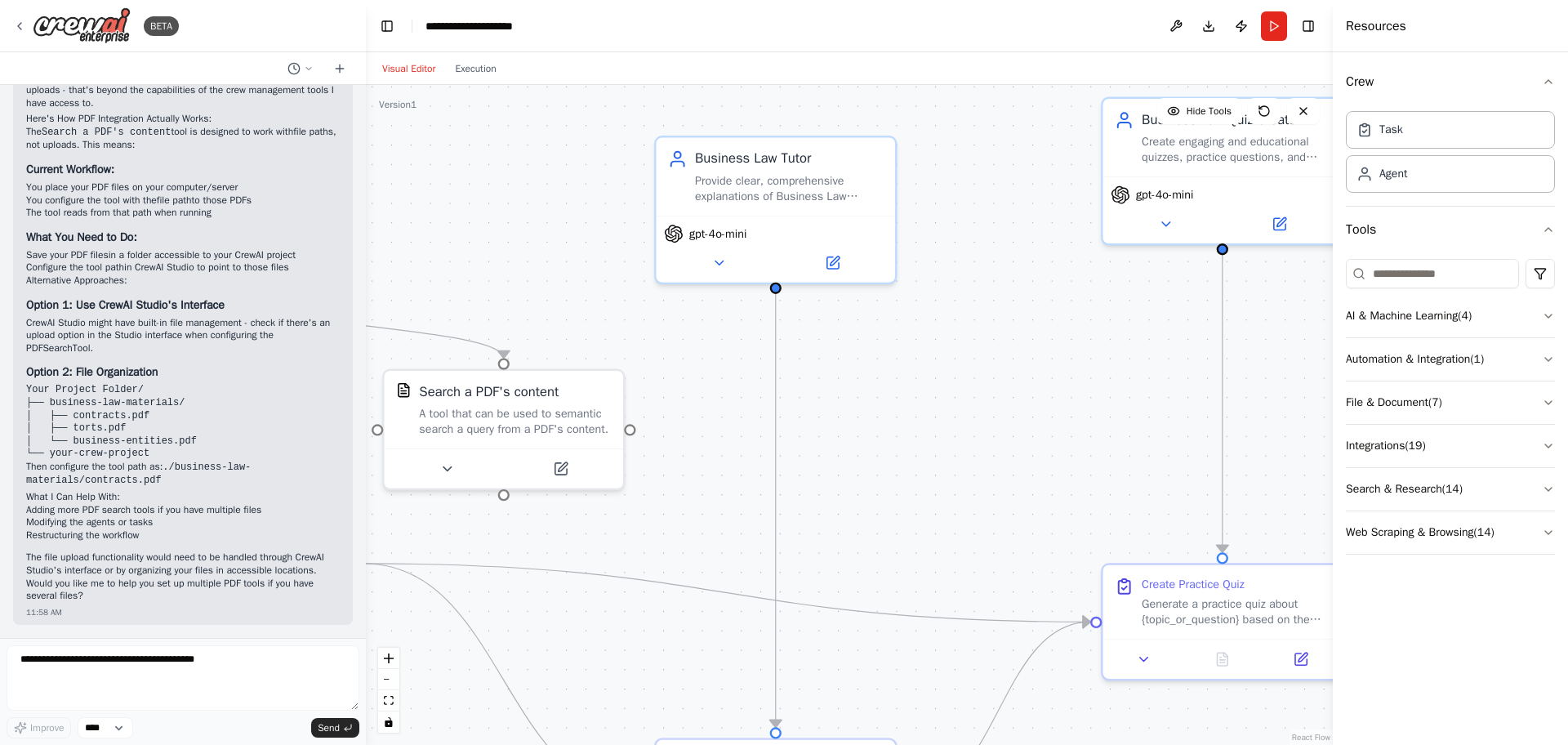 drag, startPoint x: 715, startPoint y: 605, endPoint x: 501, endPoint y: 725, distance: 245.34873 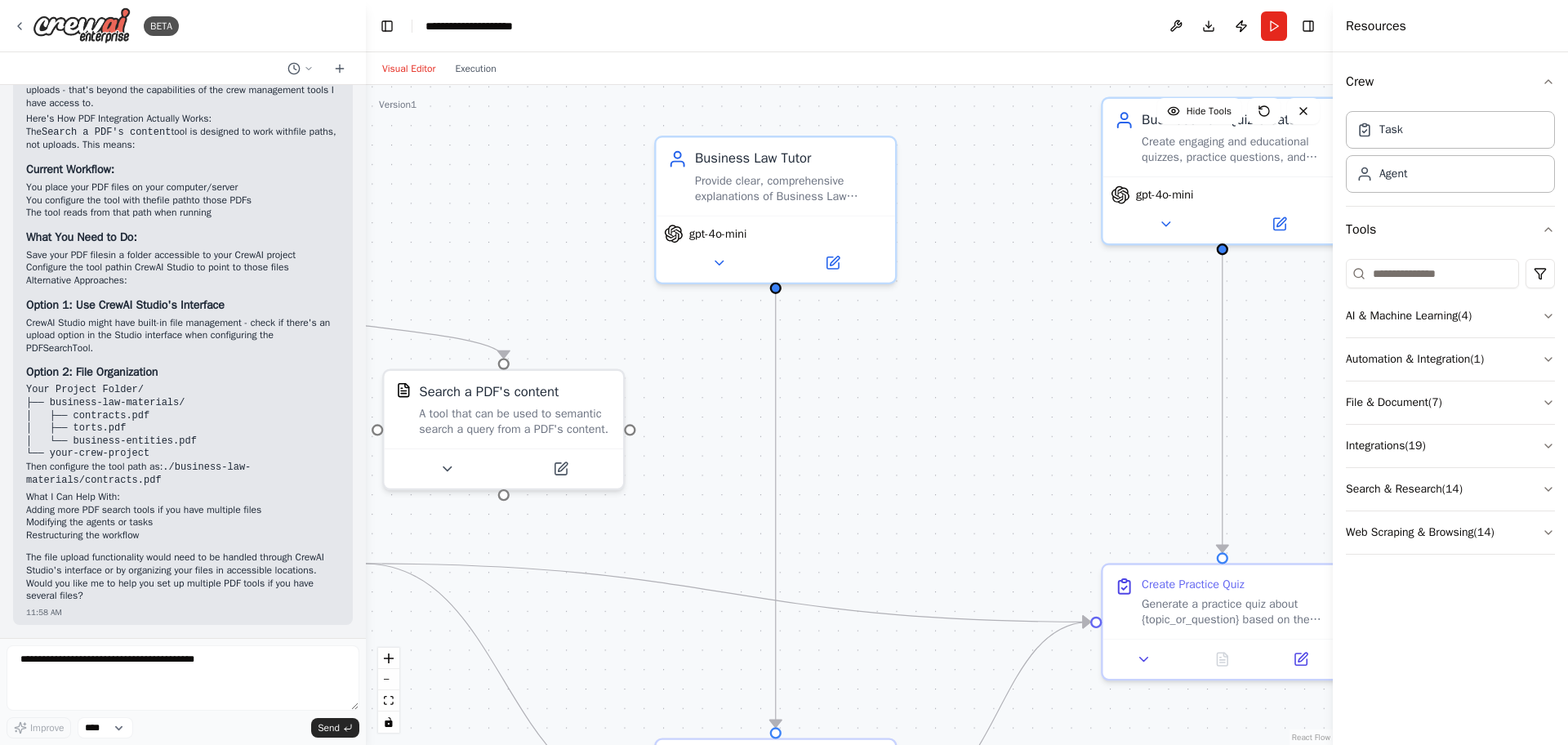 click on ".deletable-edge-delete-btn {
width: 20px;
height: 20px;
border: 0px solid #ffffff;
color: #6b7280;
background-color: #f8fafc;
cursor: pointer;
border-radius: 50%;
font-size: 12px;
padding: 3px;
display: flex;
align-items: center;
justify-content: center;
transition: all 0.2s cubic-bezier(0.4, 0, 0.2, 1);
box-shadow: 0 2px 4px rgba(0, 0, 0, 0.1);
}
.deletable-edge-delete-btn:hover {
background-color: #ef4444;
color: #ffffff;
border-color: #dc2626;
transform: scale(1.1);
box-shadow: 0 4px 12px rgba(239, 68, 68, 0.4);
}
.deletable-edge-delete-btn:active {
transform: scale(0.95);
box-shadow: 0 2px 4px rgba(239, 68, 68, 0.3);
}
Business Law Document Specialist gpt-4o-mini Business Law Tutor" at bounding box center [849, 415] 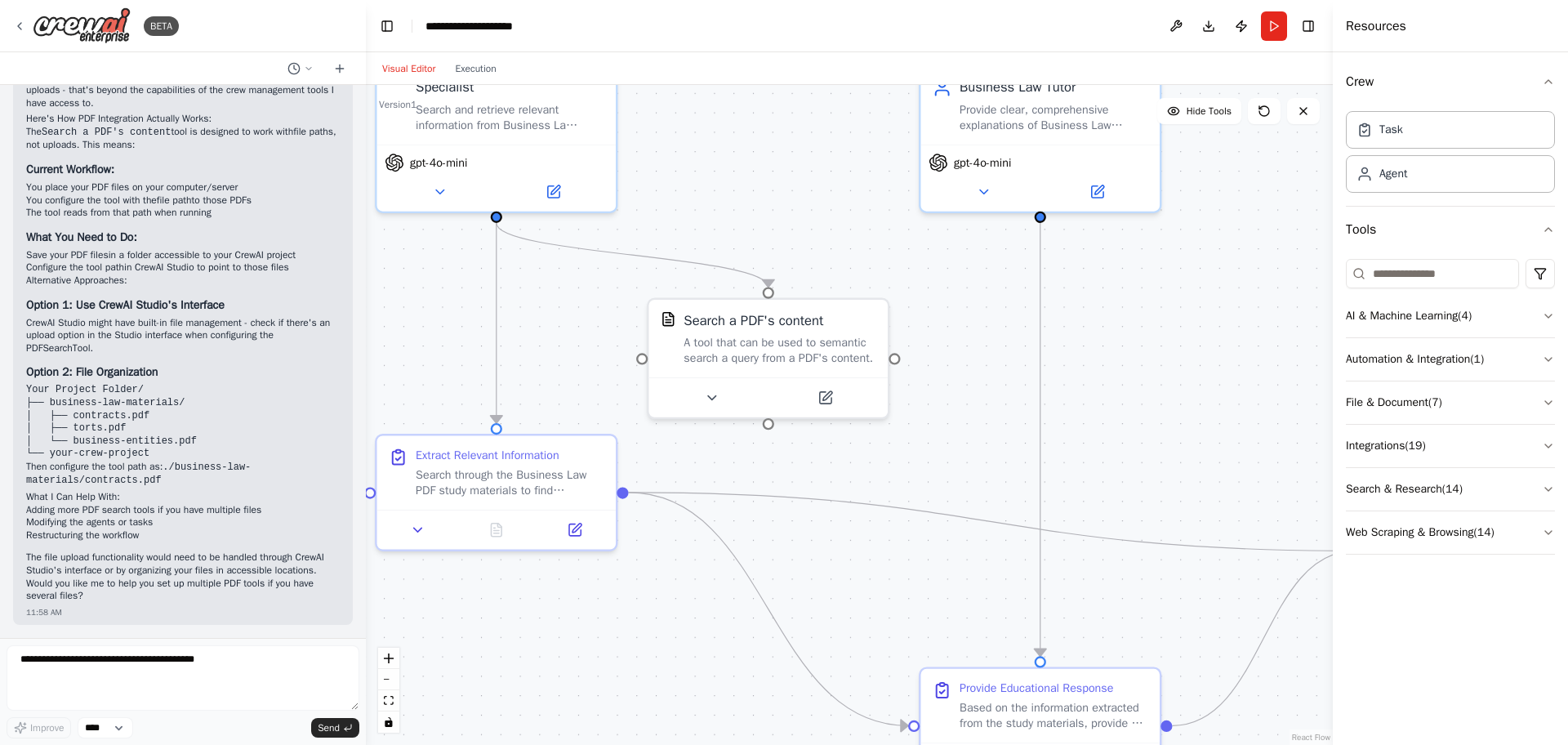 drag, startPoint x: 501, startPoint y: 725, endPoint x: 786, endPoint y: 643, distance: 296.562 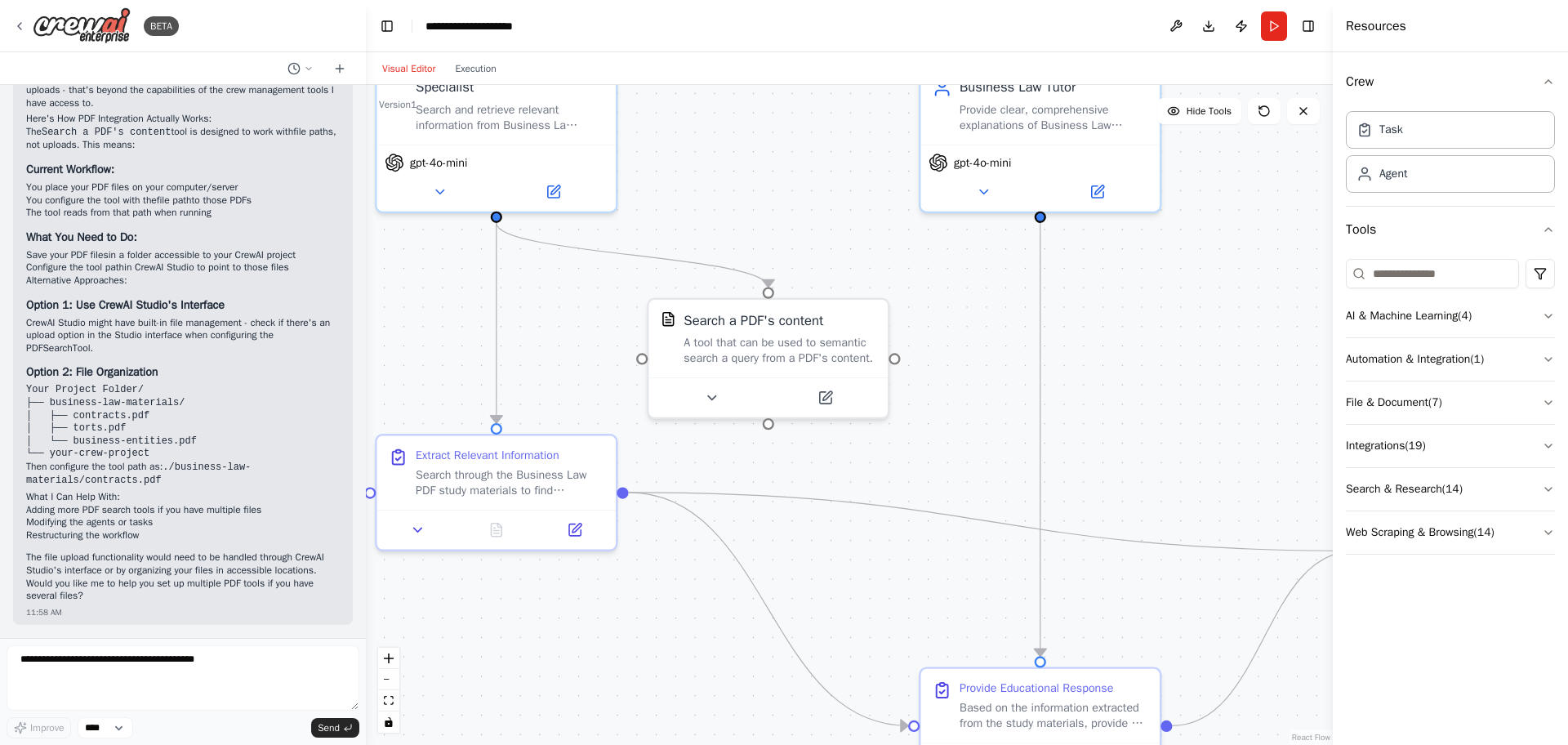 click on ".deletable-edge-delete-btn {
width: 20px;
height: 20px;
border: 0px solid #ffffff;
color: #6b7280;
background-color: #f8fafc;
cursor: pointer;
border-radius: 50%;
font-size: 12px;
padding: 3px;
display: flex;
align-items: center;
justify-content: center;
transition: all 0.2s cubic-bezier(0.4, 0, 0.2, 1);
box-shadow: 0 2px 4px rgba(0, 0, 0, 0.1);
}
.deletable-edge-delete-btn:hover {
background-color: #ef4444;
color: #ffffff;
border-color: #dc2626;
transform: scale(1.1);
box-shadow: 0 4px 12px rgba(239, 68, 68, 0.4);
}
.deletable-edge-delete-btn:active {
transform: scale(0.95);
box-shadow: 0 2px 4px rgba(239, 68, 68, 0.3);
}
Business Law Document Specialist gpt-4o-mini Business Law Tutor" at bounding box center [849, 415] 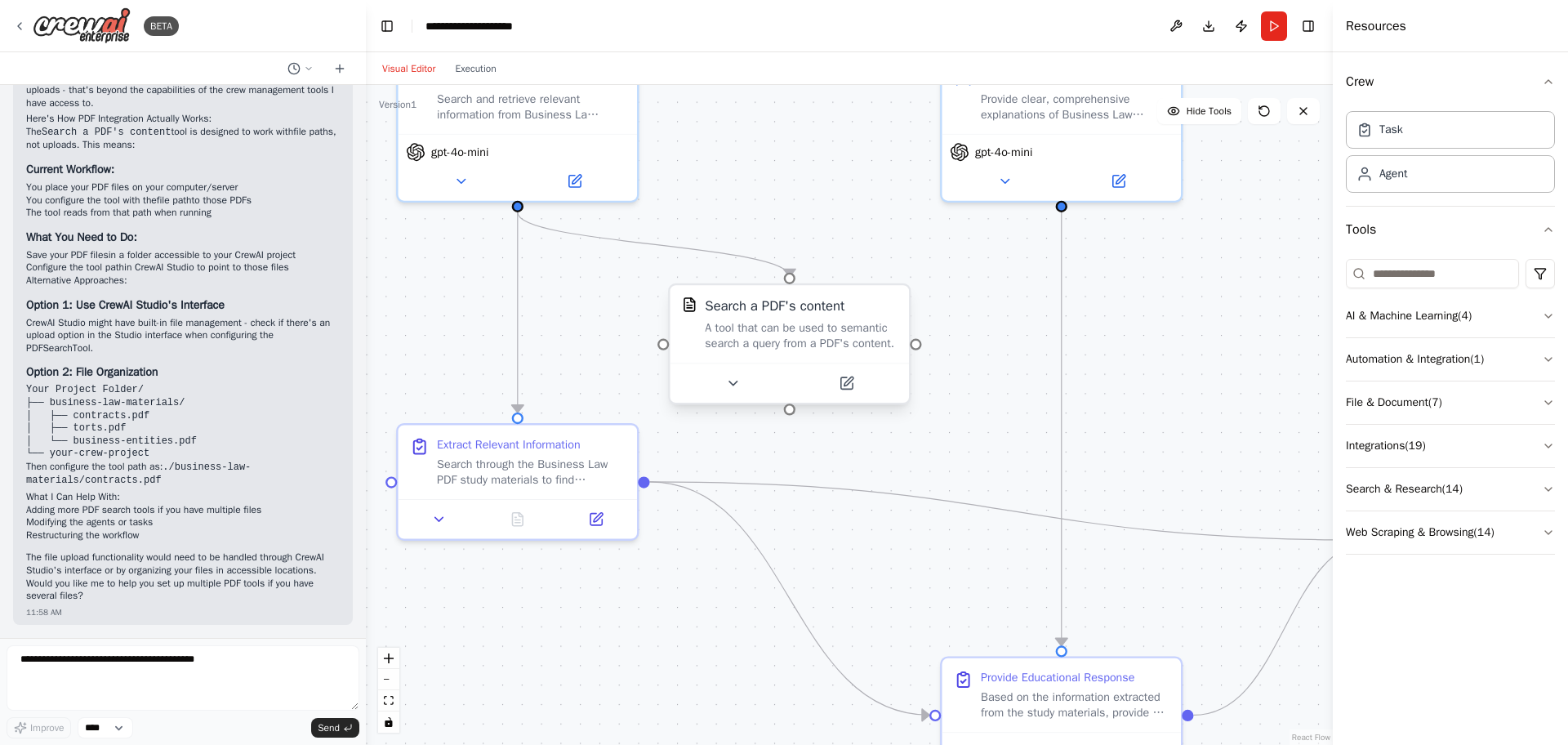 click on "A tool that can be used to semantic search a query from a PDF's content." at bounding box center (800, 336) 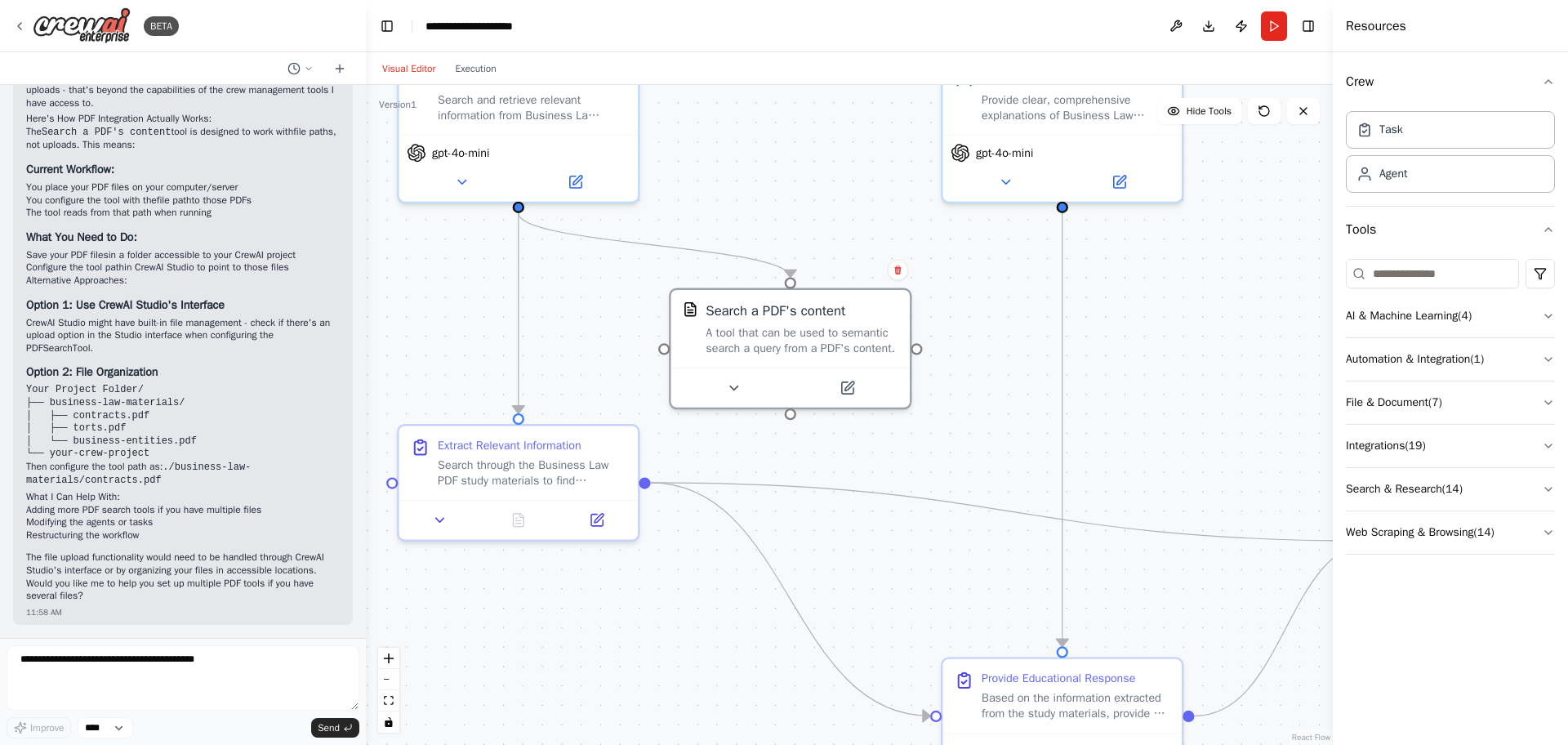 drag, startPoint x: 788, startPoint y: 342, endPoint x: 599, endPoint y: 346, distance: 189.04232 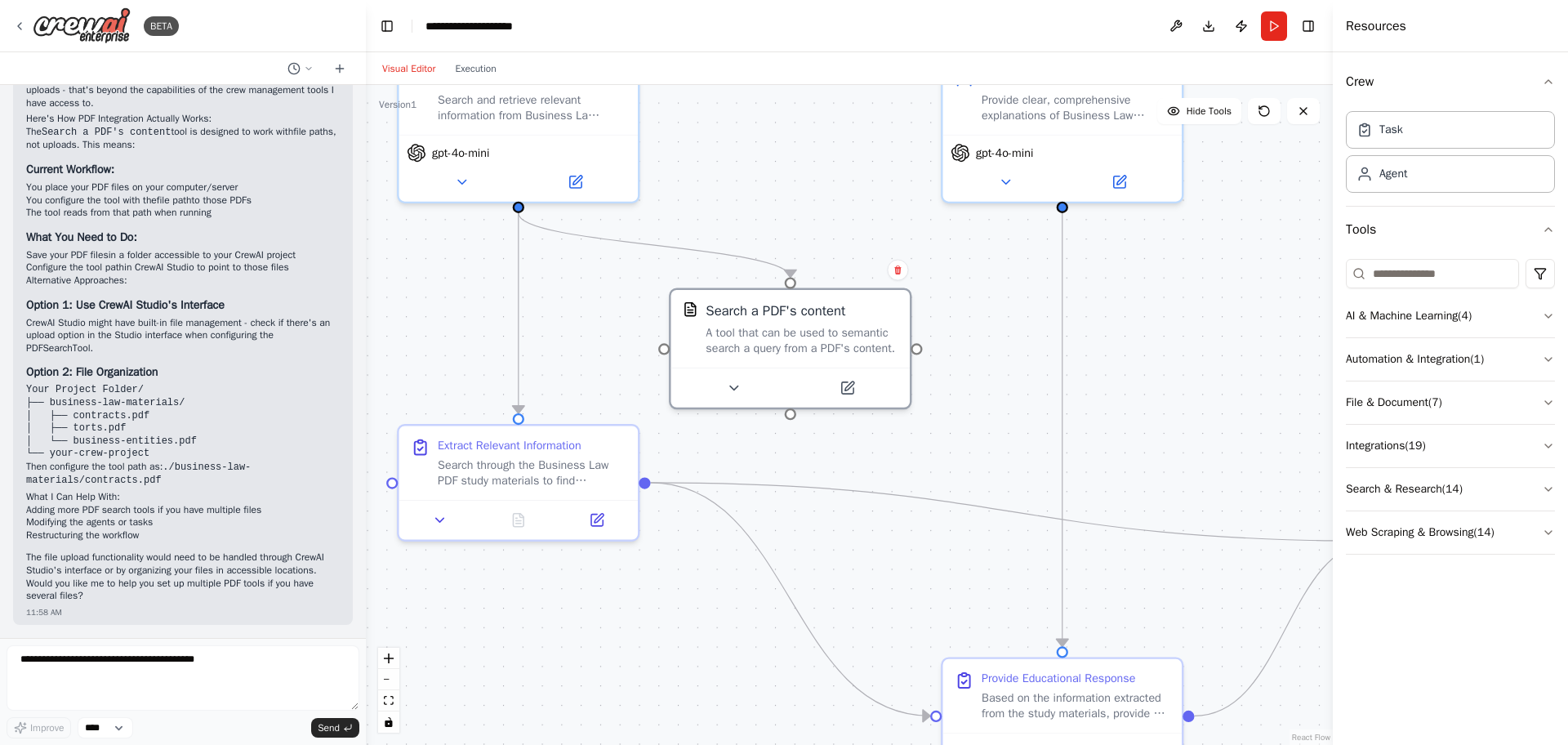 click on ".deletable-edge-delete-btn {
width: 20px;
height: 20px;
border: 0px solid #ffffff;
color: #6b7280;
background-color: #f8fafc;
cursor: pointer;
border-radius: 50%;
font-size: 12px;
padding: 3px;
display: flex;
align-items: center;
justify-content: center;
transition: all 0.2s cubic-bezier(0.4, 0, 0.2, 1);
box-shadow: 0 2px 4px rgba(0, 0, 0, 0.1);
}
.deletable-edge-delete-btn:hover {
background-color: #ef4444;
color: #ffffff;
border-color: #dc2626;
transform: scale(1.1);
box-shadow: 0 4px 12px rgba(239, 68, 68, 0.4);
}
.deletable-edge-delete-btn:active {
transform: scale(0.95);
box-shadow: 0 2px 4px rgba(239, 68, 68, 0.3);
}
Business Law Document Specialist gpt-4o-mini Business Law Tutor" at bounding box center [849, 415] 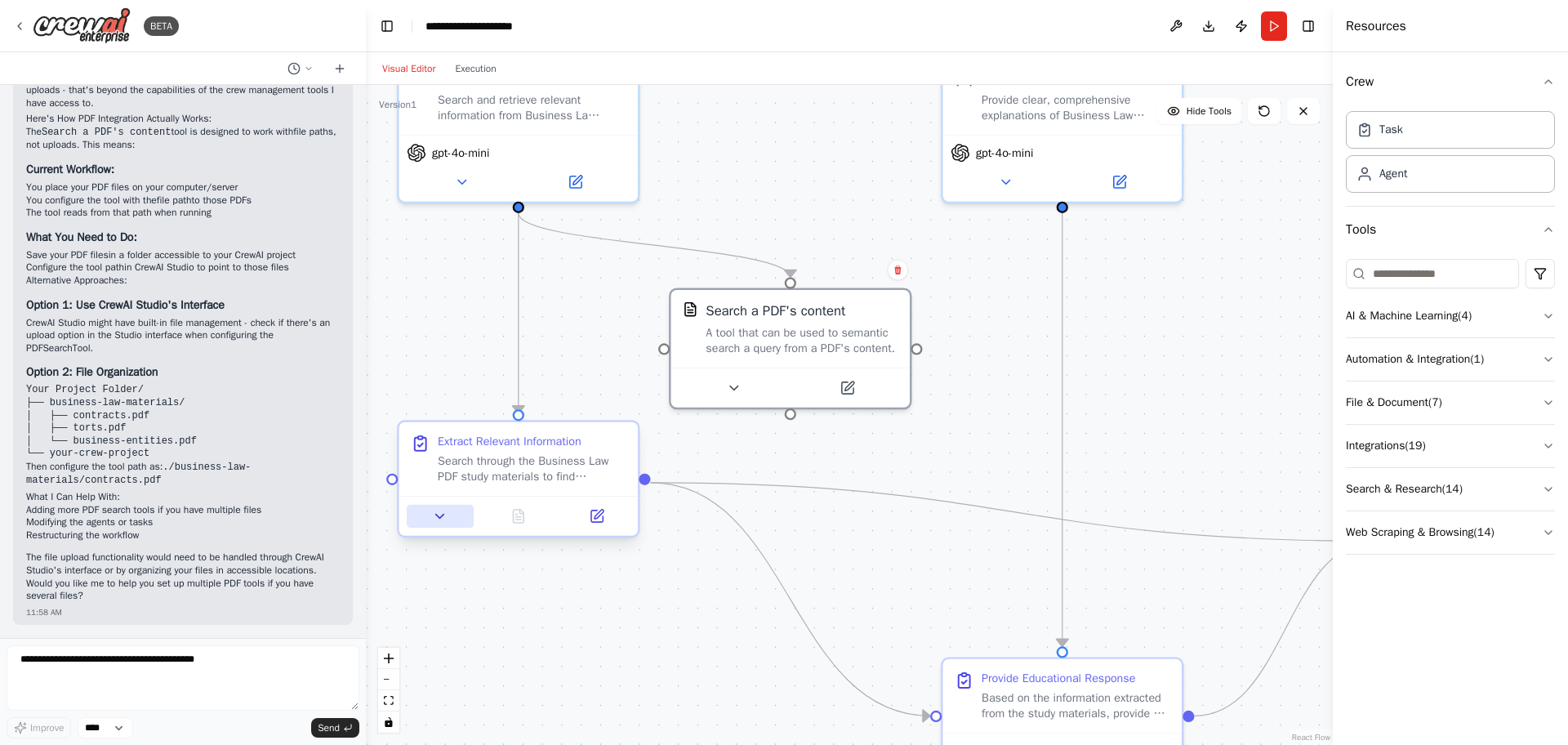 click at bounding box center [440, 516] 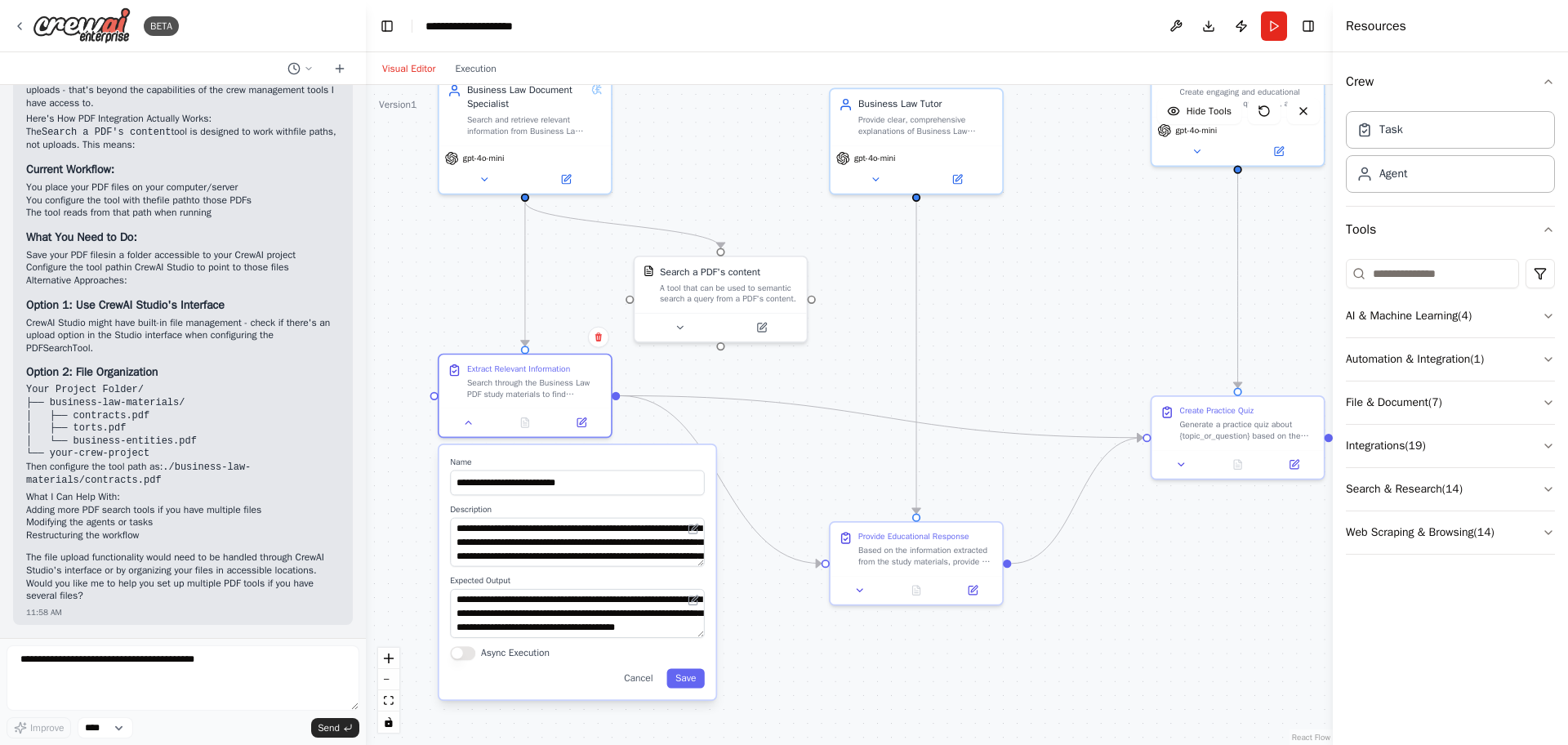 drag, startPoint x: 710, startPoint y: 550, endPoint x: 718, endPoint y: 432, distance: 118.2709 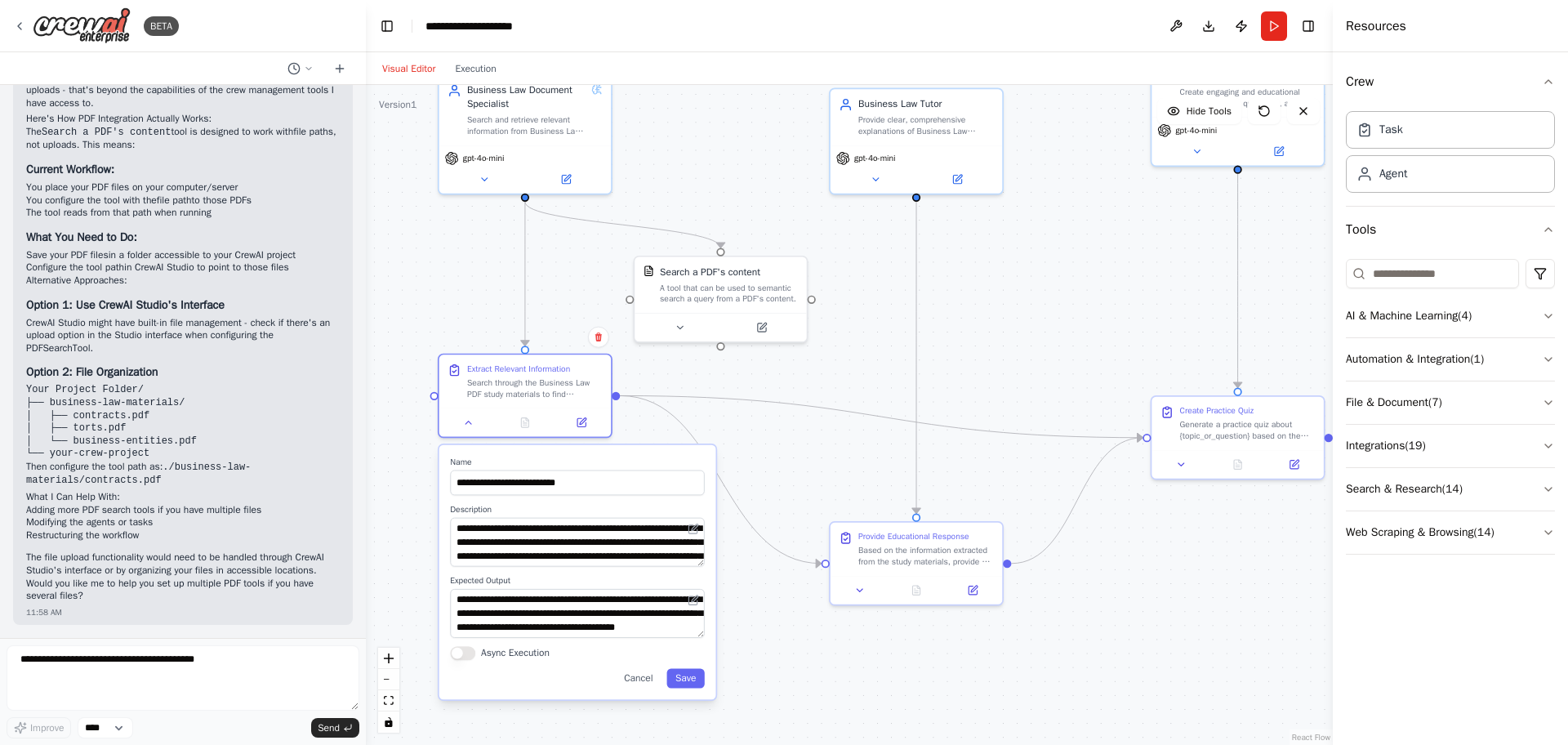 click on ".deletable-edge-delete-btn {
width: 20px;
height: 20px;
border: 0px solid #ffffff;
color: #6b7280;
background-color: #f8fafc;
cursor: pointer;
border-radius: 50%;
font-size: 12px;
padding: 3px;
display: flex;
align-items: center;
justify-content: center;
transition: all 0.2s cubic-bezier(0.4, 0, 0.2, 1);
box-shadow: 0 2px 4px rgba(0, 0, 0, 0.1);
}
.deletable-edge-delete-btn:hover {
background-color: #ef4444;
color: #ffffff;
border-color: #dc2626;
transform: scale(1.1);
box-shadow: 0 4px 12px rgba(239, 68, 68, 0.4);
}
.deletable-edge-delete-btn:active {
transform: scale(0.95);
box-shadow: 0 2px 4px rgba(239, 68, 68, 0.3);
}
Business Law Document Specialist gpt-4o-mini Business Law Tutor Name" at bounding box center [849, 415] 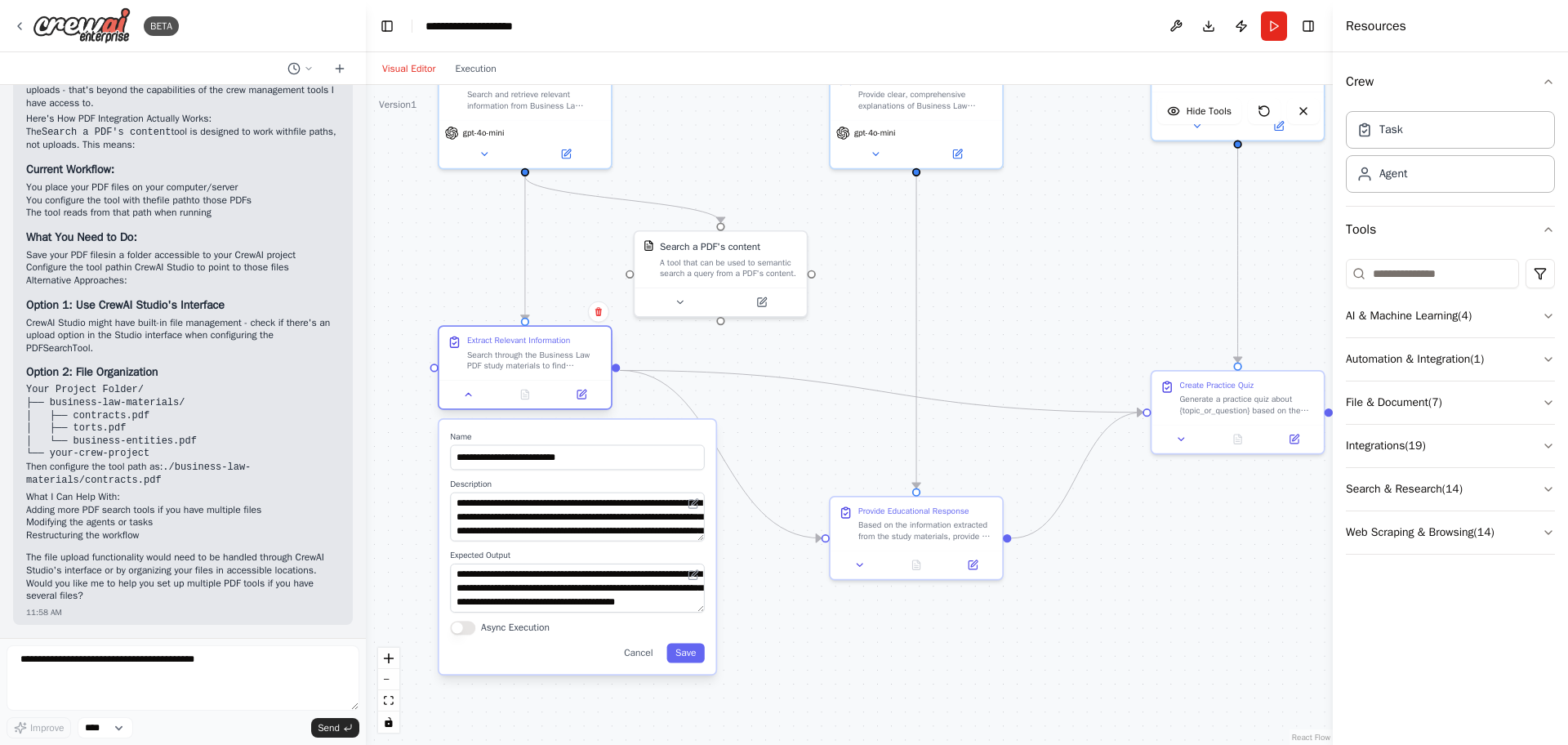 click at bounding box center [525, 394] 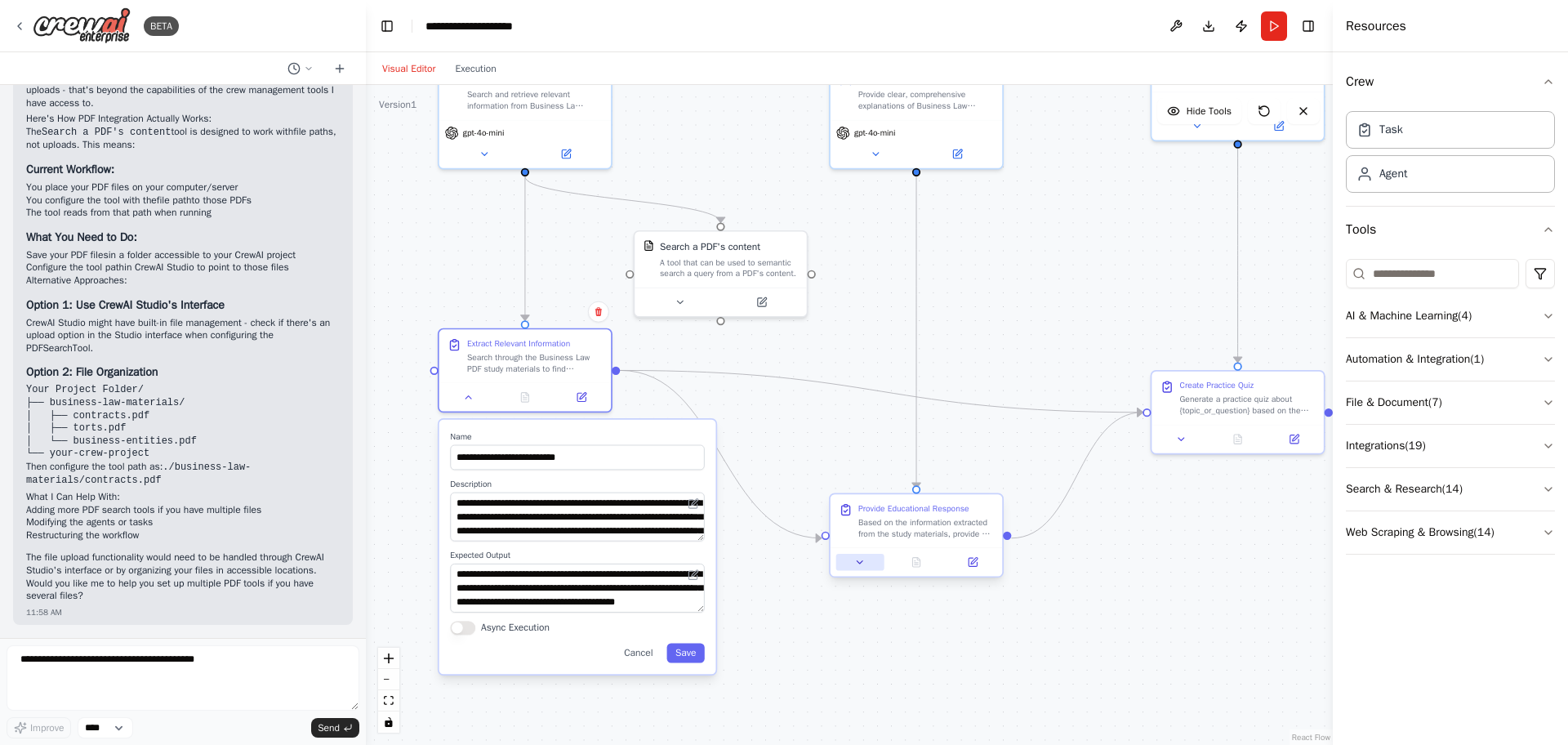 click at bounding box center (860, 562) 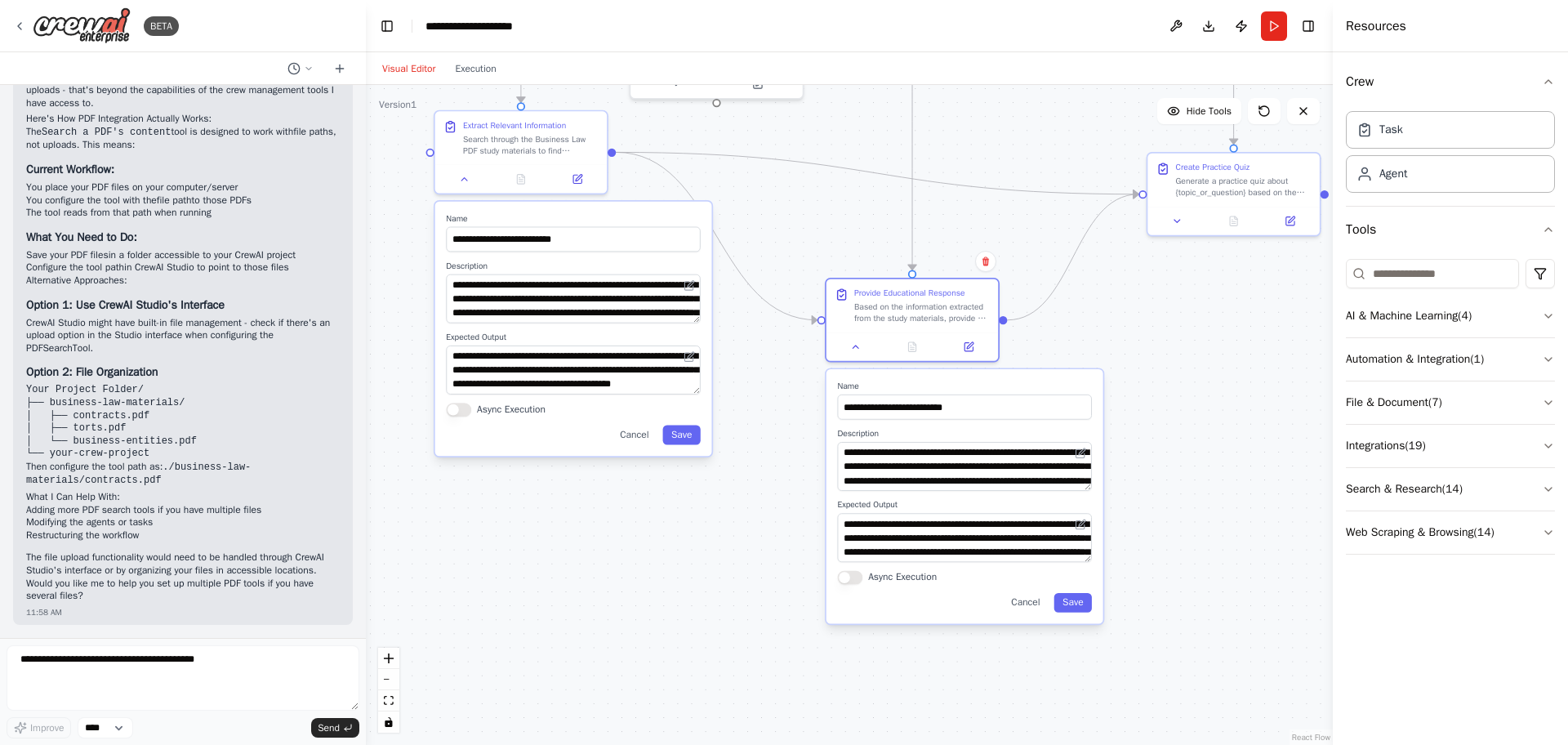 drag, startPoint x: 857, startPoint y: 447, endPoint x: 853, endPoint y: 228, distance: 219.03653 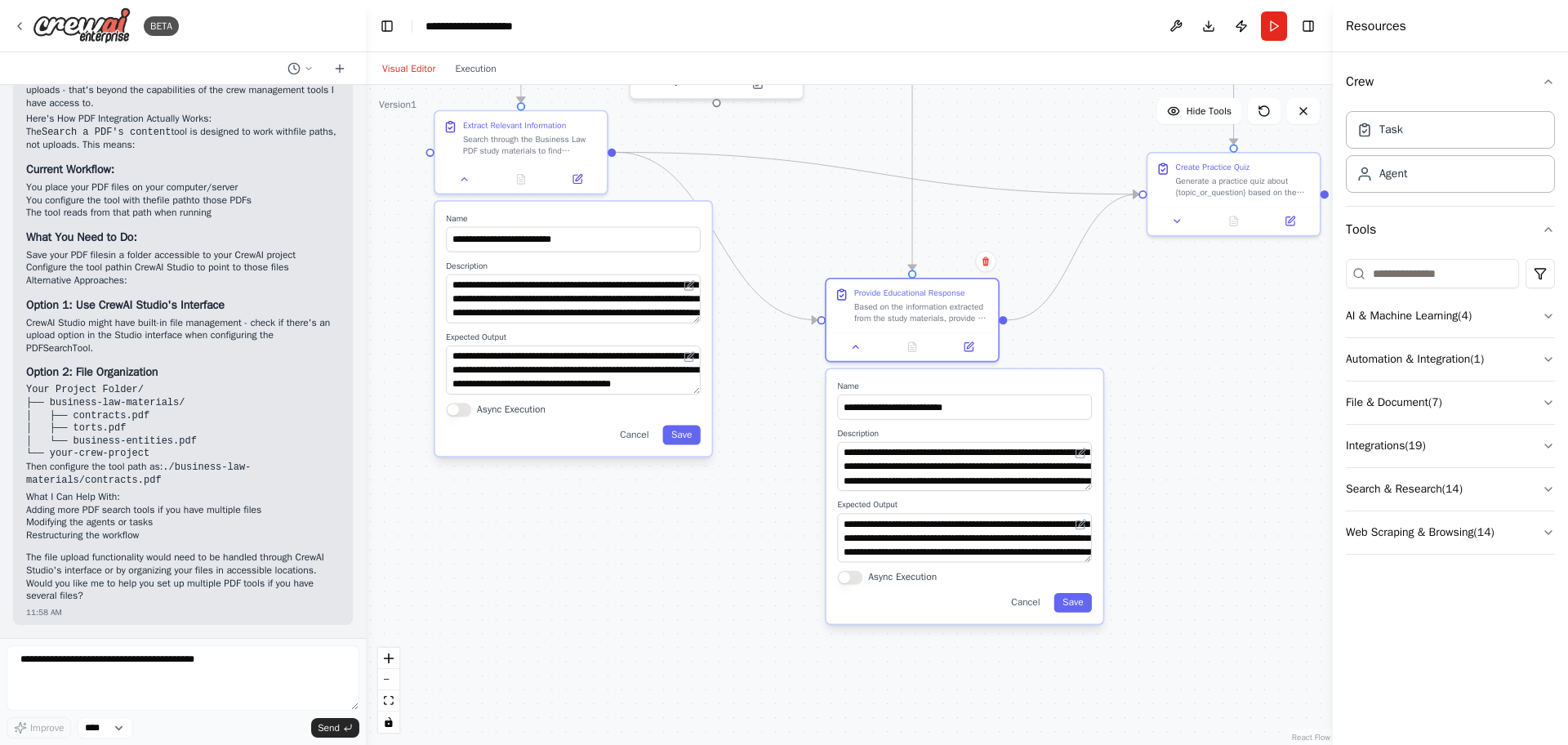 click on ".deletable-edge-delete-btn {
width: 20px;
height: 20px;
border: 0px solid #ffffff;
color: #6b7280;
background-color: #f8fafc;
cursor: pointer;
border-radius: 50%;
font-size: 12px;
padding: 3px;
display: flex;
align-items: center;
justify-content: center;
transition: all 0.2s cubic-bezier(0.4, 0, 0.2, 1);
box-shadow: 0 2px 4px rgba(0, 0, 0, 0.1);
}
.deletable-edge-delete-btn:hover {
background-color: #ef4444;
color: #ffffff;
border-color: #dc2626;
transform: scale(1.1);
box-shadow: 0 4px 12px rgba(239, 68, 68, 0.4);
}
.deletable-edge-delete-btn:active {
transform: scale(0.95);
box-shadow: 0 2px 4px rgba(239, 68, 68, 0.3);
}
Business Law Document Specialist gpt-4o-mini Business Law Tutor Name" at bounding box center [849, 415] 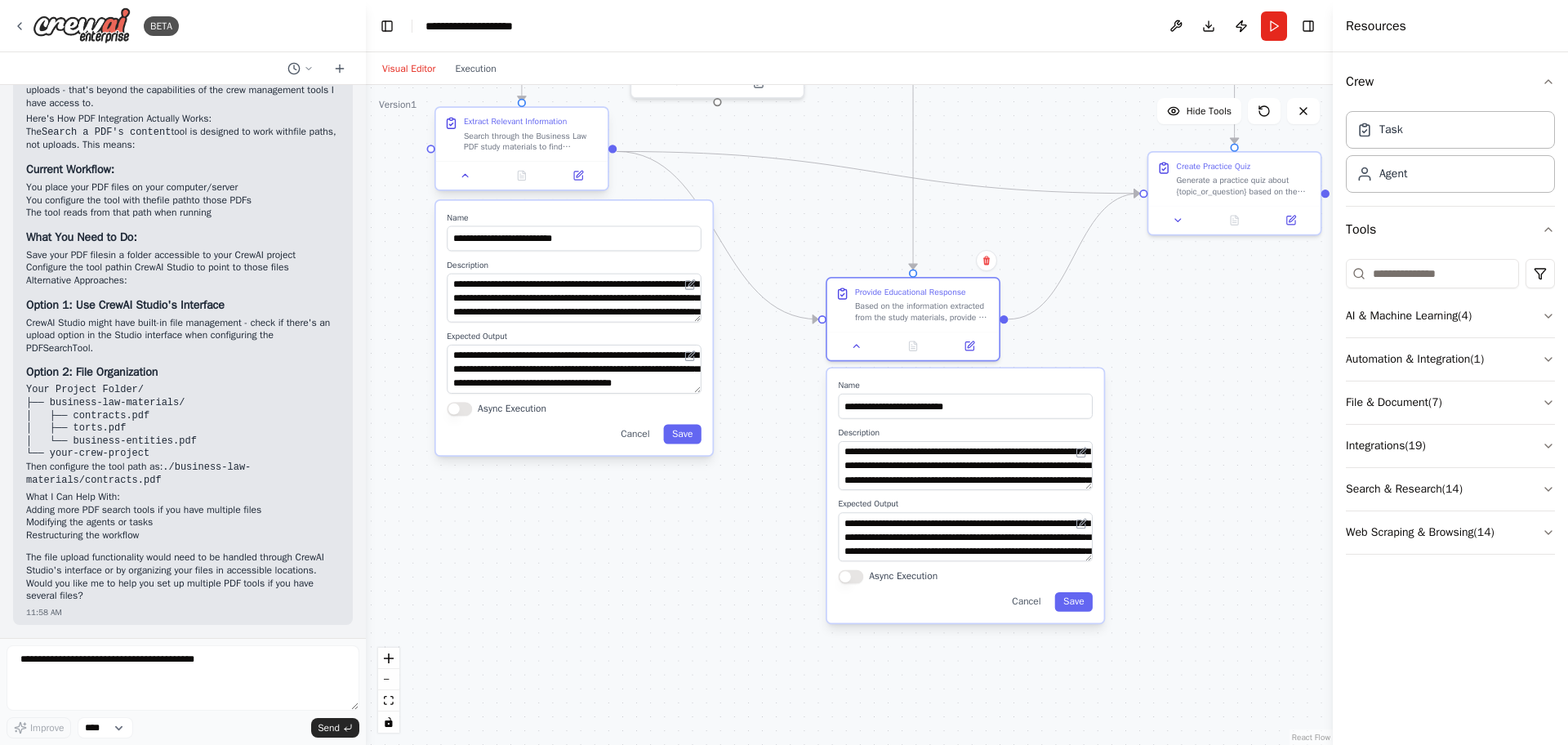 click at bounding box center [522, 175] 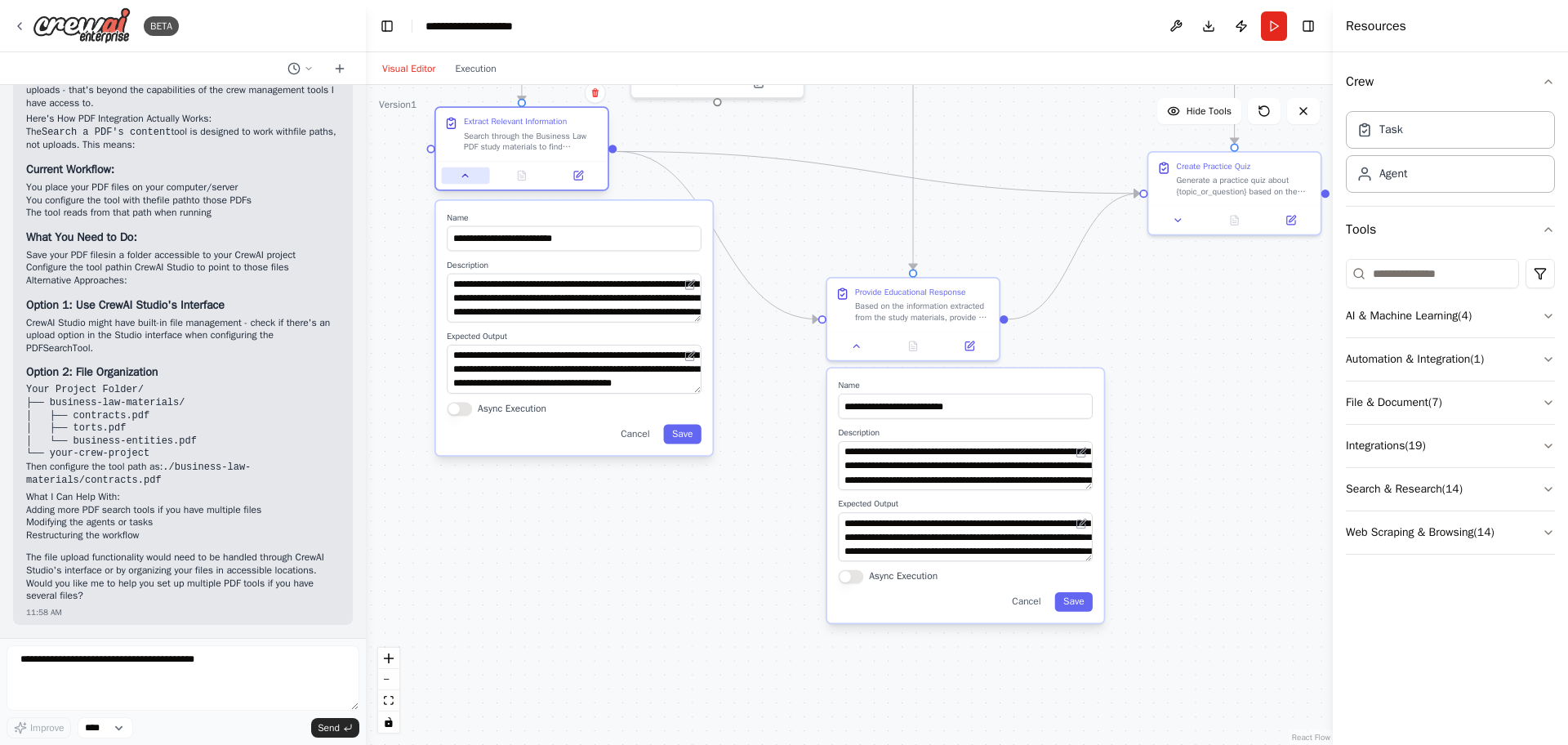 click 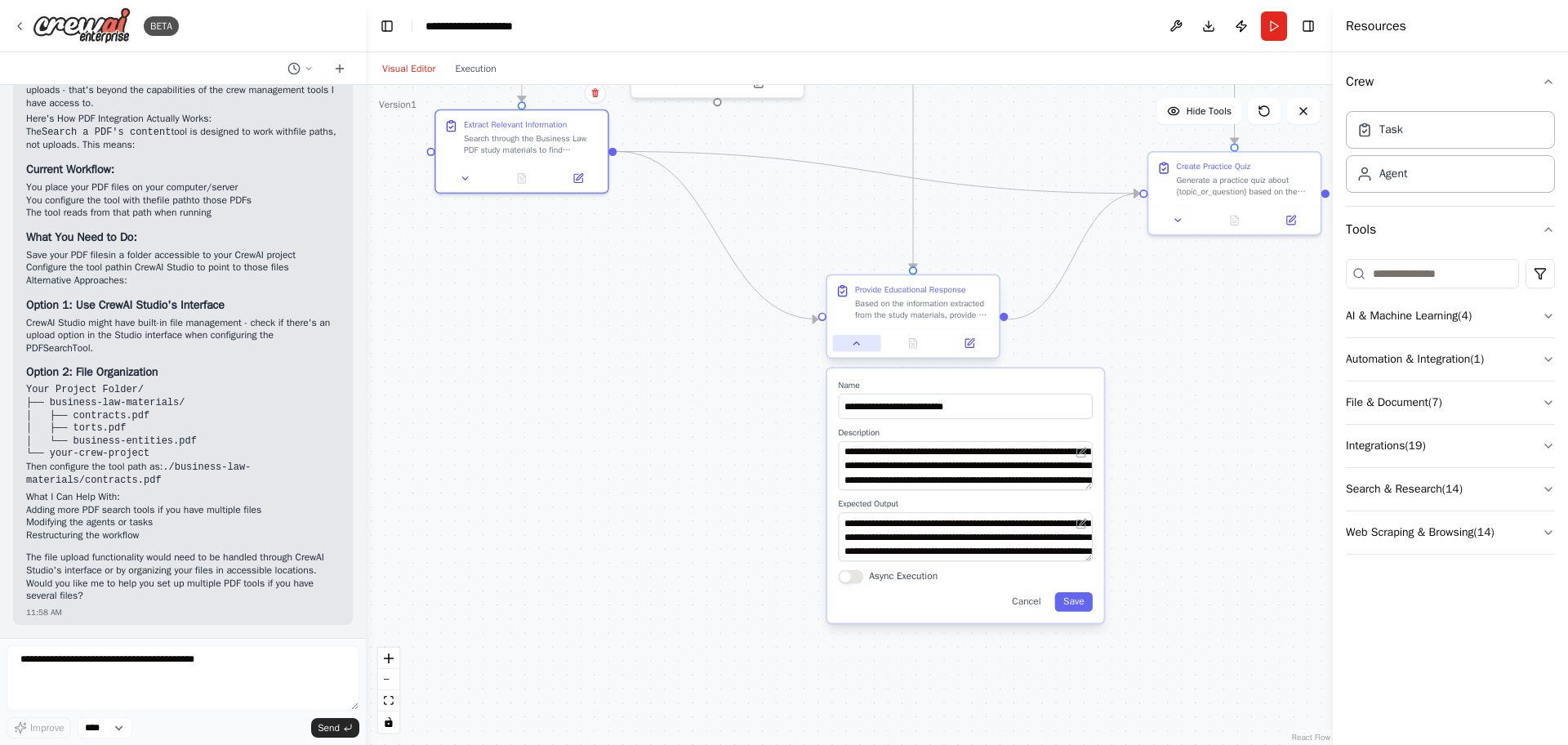 click at bounding box center (857, 343) 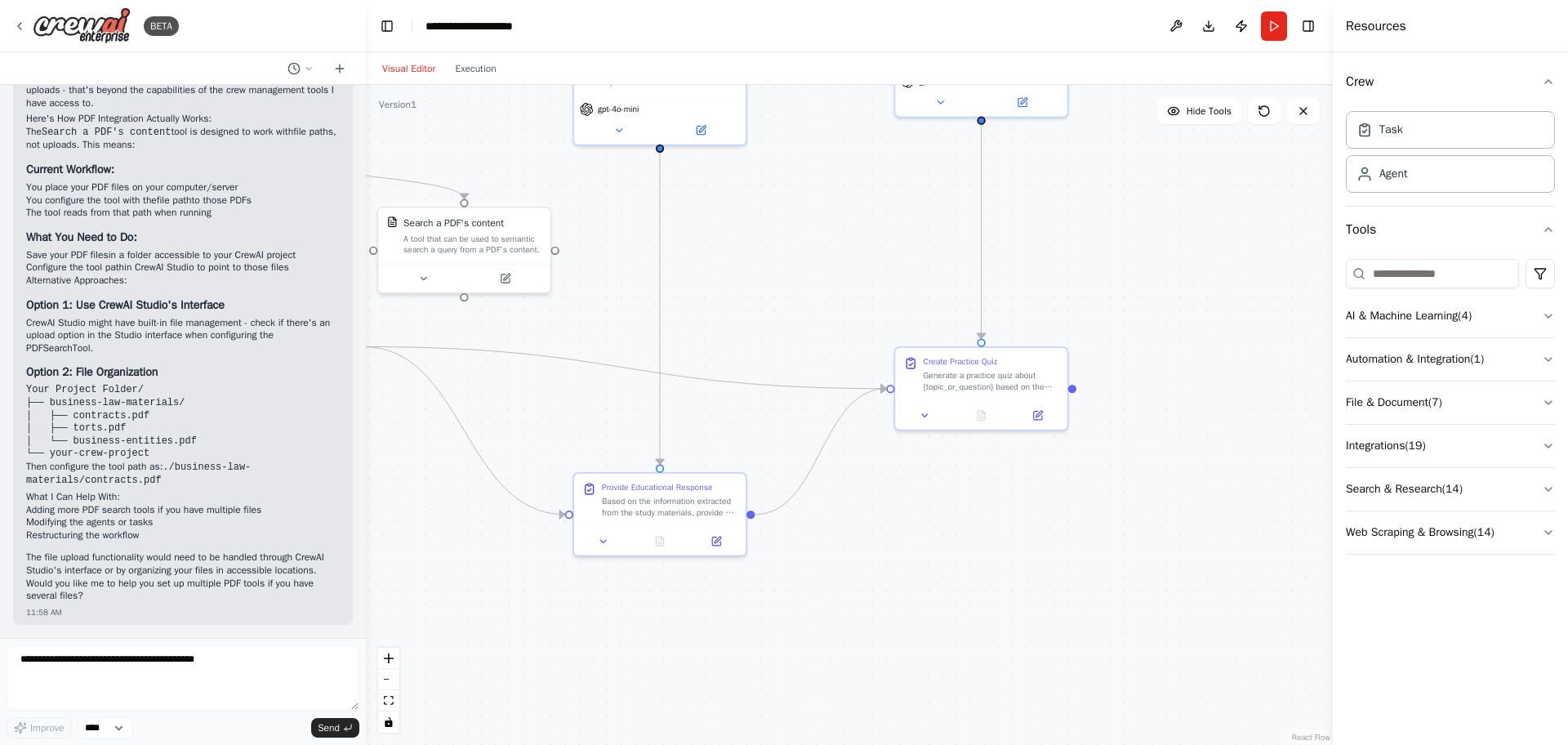 drag, startPoint x: 1125, startPoint y: 354, endPoint x: 862, endPoint y: 568, distance: 339.06489 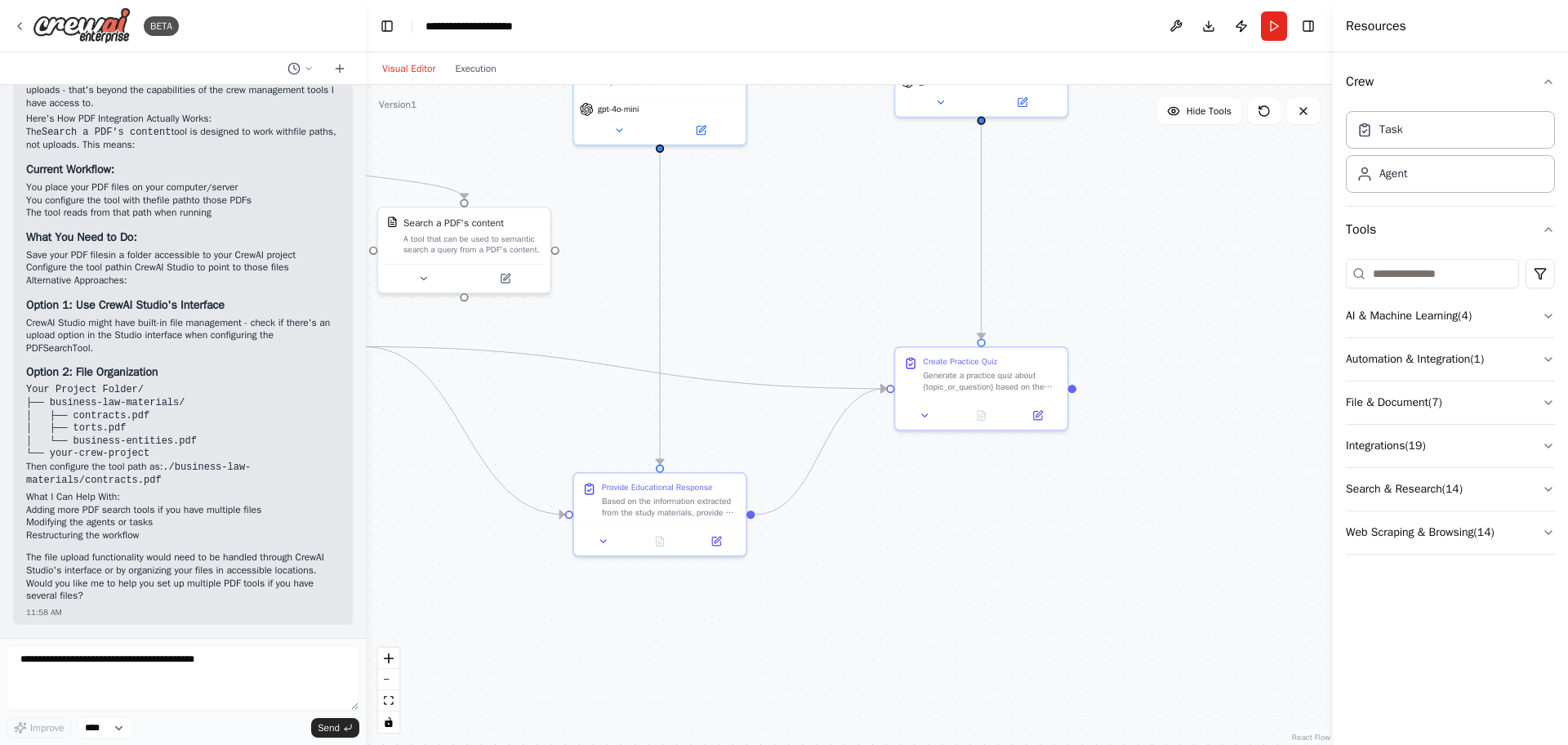 click on ".deletable-edge-delete-btn {
width: 20px;
height: 20px;
border: 0px solid #ffffff;
color: #6b7280;
background-color: #f8fafc;
cursor: pointer;
border-radius: 50%;
font-size: 12px;
padding: 3px;
display: flex;
align-items: center;
justify-content: center;
transition: all 0.2s cubic-bezier(0.4, 0, 0.2, 1);
box-shadow: 0 2px 4px rgba(0, 0, 0, 0.1);
}
.deletable-edge-delete-btn:hover {
background-color: #ef4444;
color: #ffffff;
border-color: #dc2626;
transform: scale(1.1);
box-shadow: 0 4px 12px rgba(239, 68, 68, 0.4);
}
.deletable-edge-delete-btn:active {
transform: scale(0.95);
box-shadow: 0 2px 4px rgba(239, 68, 68, 0.3);
}
Business Law Document Specialist gpt-4o-mini Business Law Tutor" at bounding box center [849, 415] 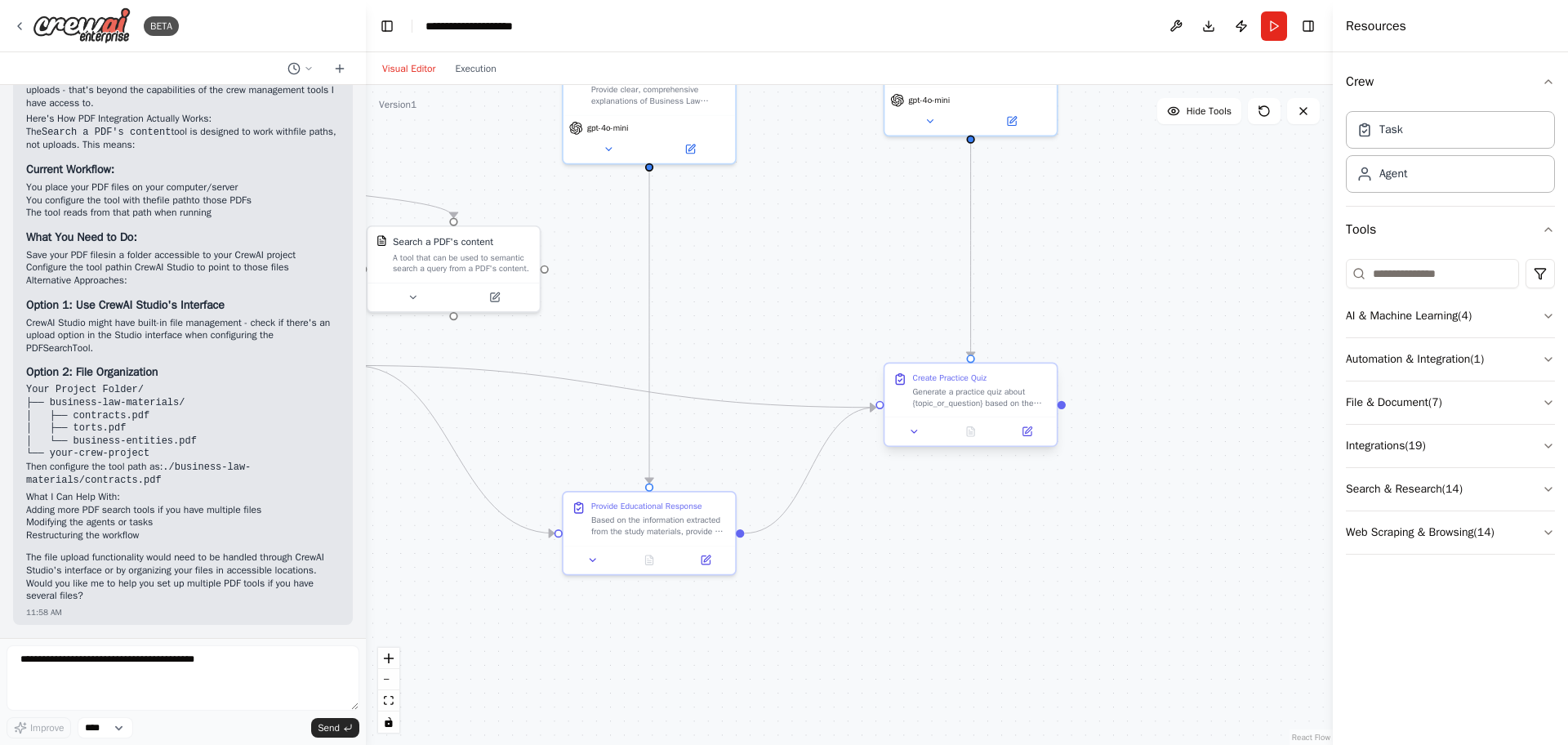 click at bounding box center [970, 430] 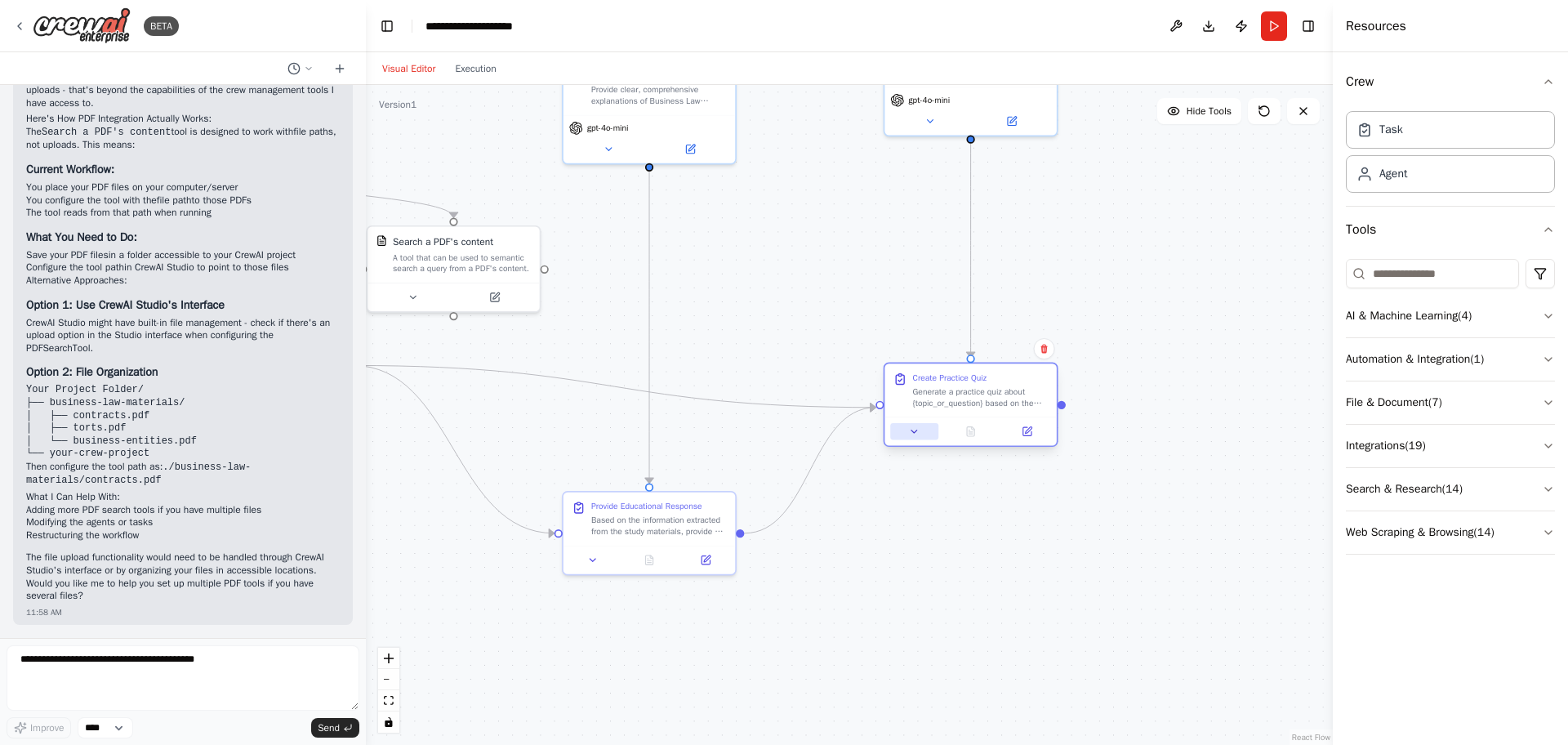 click 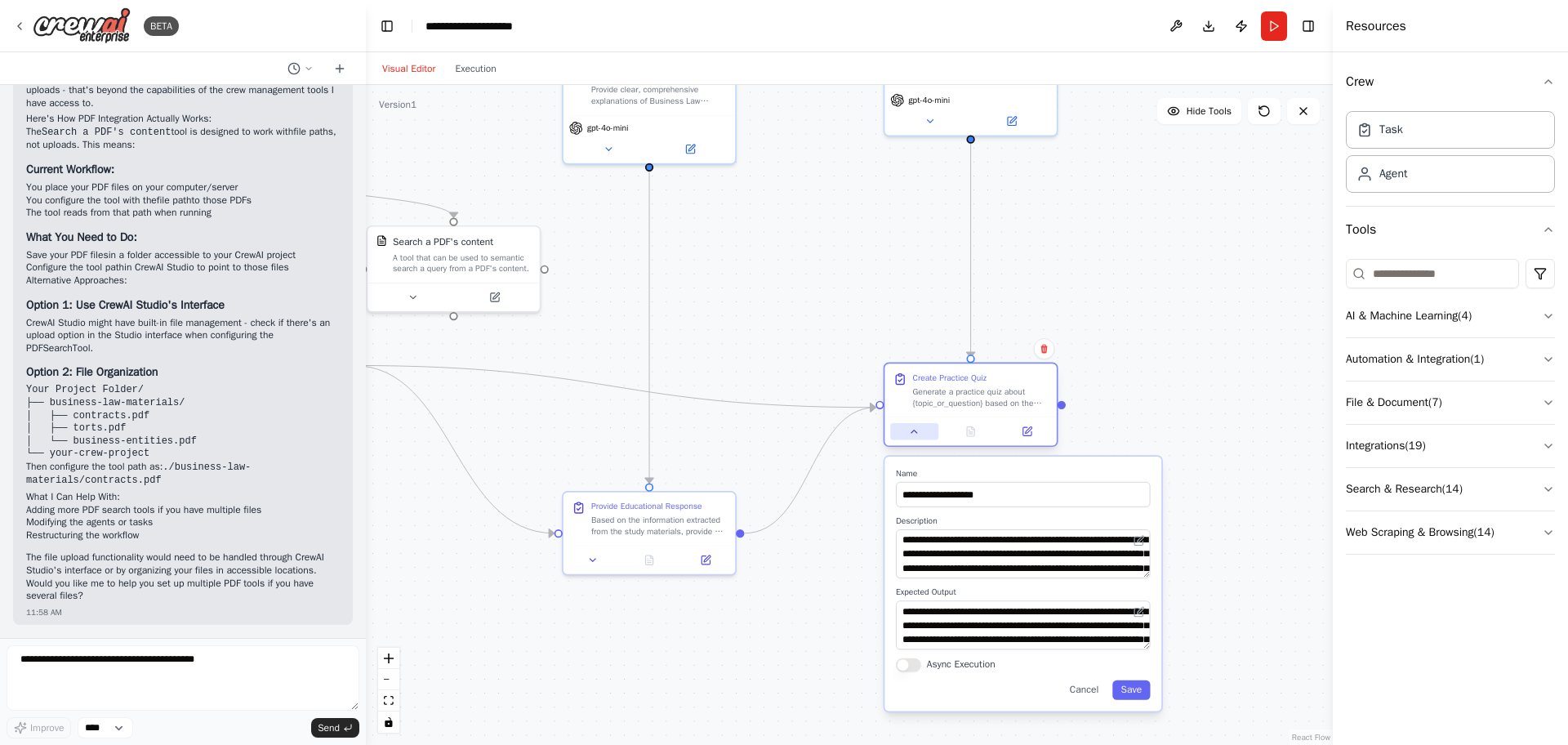 click 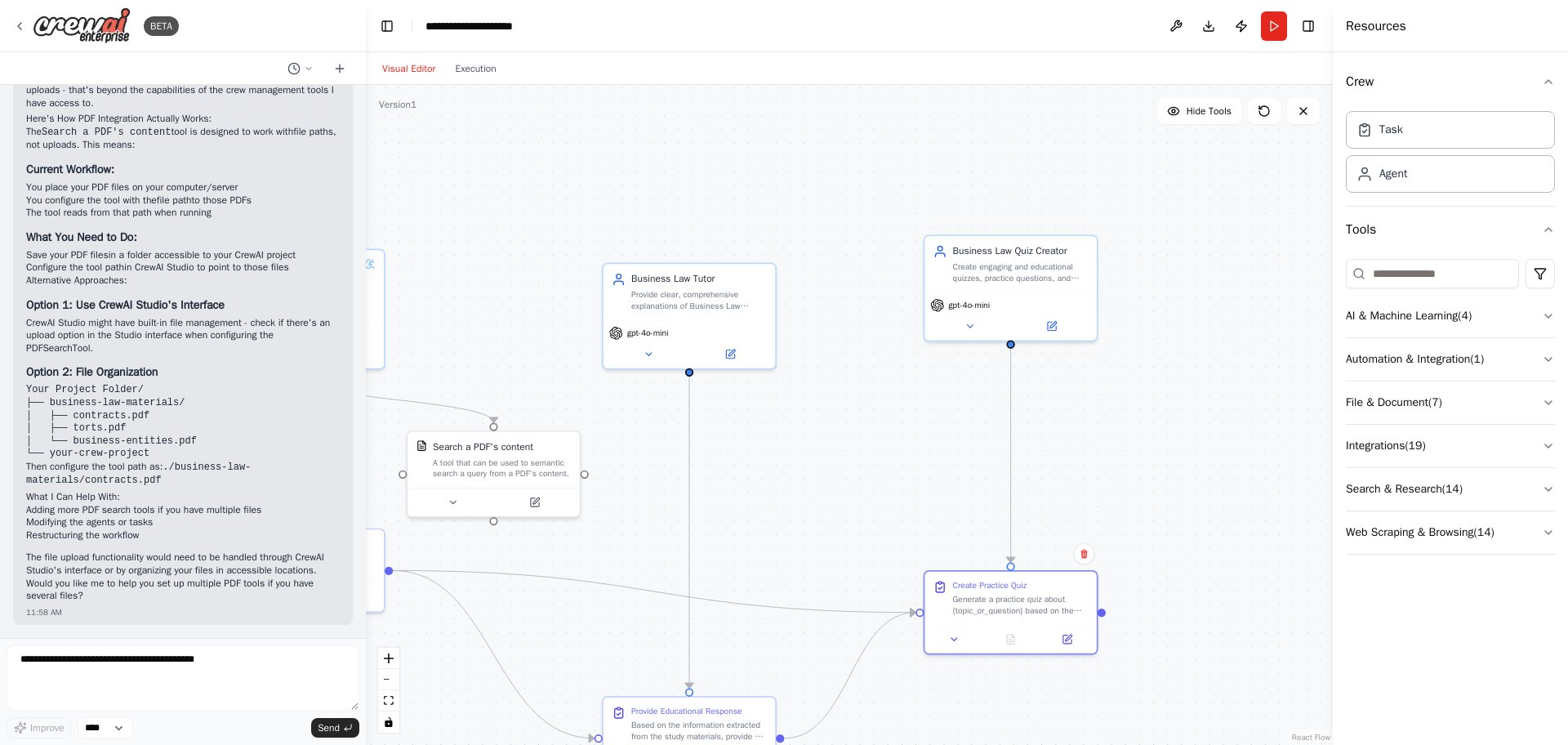 drag, startPoint x: 1053, startPoint y: 185, endPoint x: 1093, endPoint y: 392, distance: 210.8293 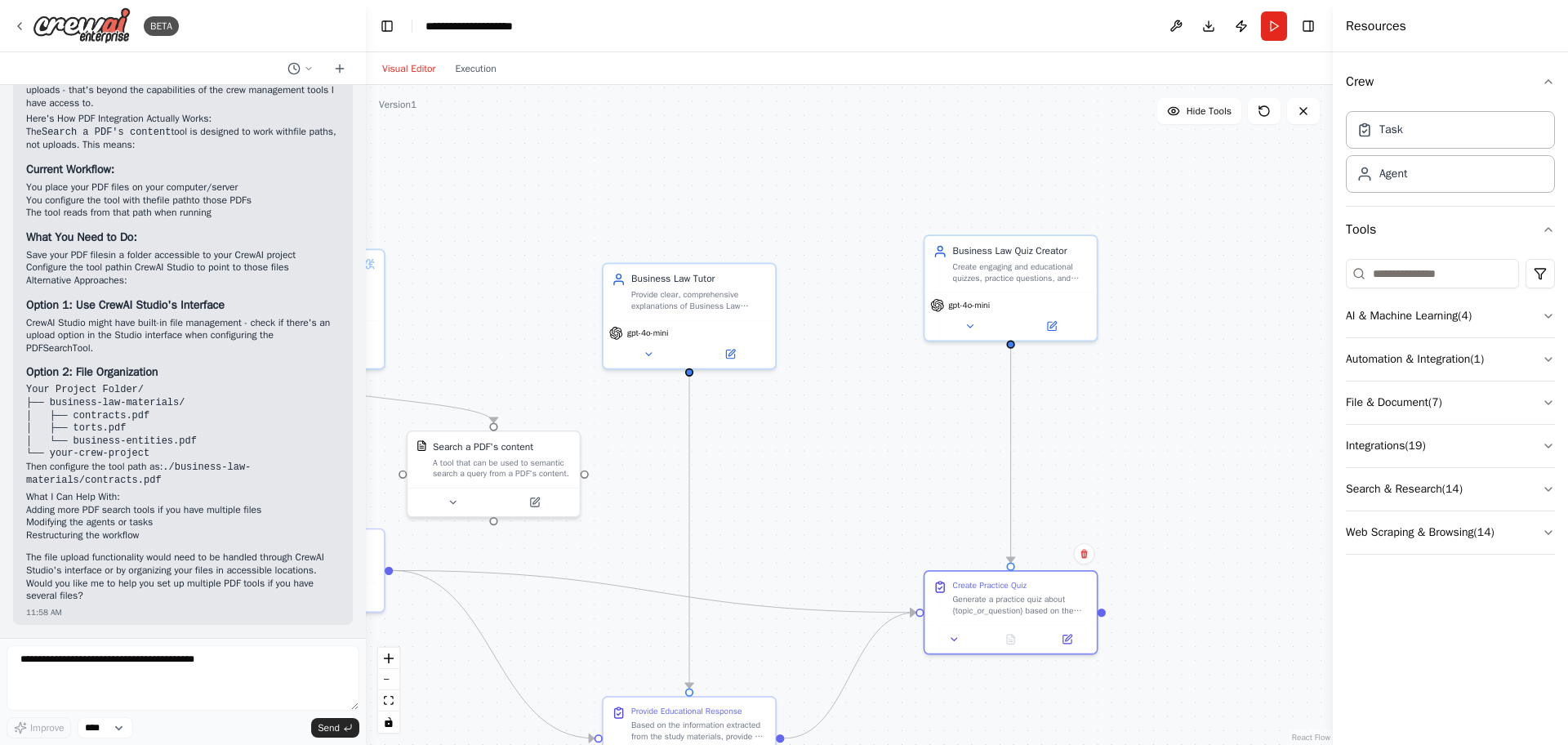 click on ".deletable-edge-delete-btn {
width: 20px;
height: 20px;
border: 0px solid #ffffff;
color: #6b7280;
background-color: #f8fafc;
cursor: pointer;
border-radius: 50%;
font-size: 12px;
padding: 3px;
display: flex;
align-items: center;
justify-content: center;
transition: all 0.2s cubic-bezier(0.4, 0, 0.2, 1);
box-shadow: 0 2px 4px rgba(0, 0, 0, 0.1);
}
.deletable-edge-delete-btn:hover {
background-color: #ef4444;
color: #ffffff;
border-color: #dc2626;
transform: scale(1.1);
box-shadow: 0 4px 12px rgba(239, 68, 68, 0.4);
}
.deletable-edge-delete-btn:active {
transform: scale(0.95);
box-shadow: 0 2px 4px rgba(239, 68, 68, 0.3);
}
Business Law Document Specialist gpt-4o-mini Business Law Tutor" at bounding box center (849, 415) 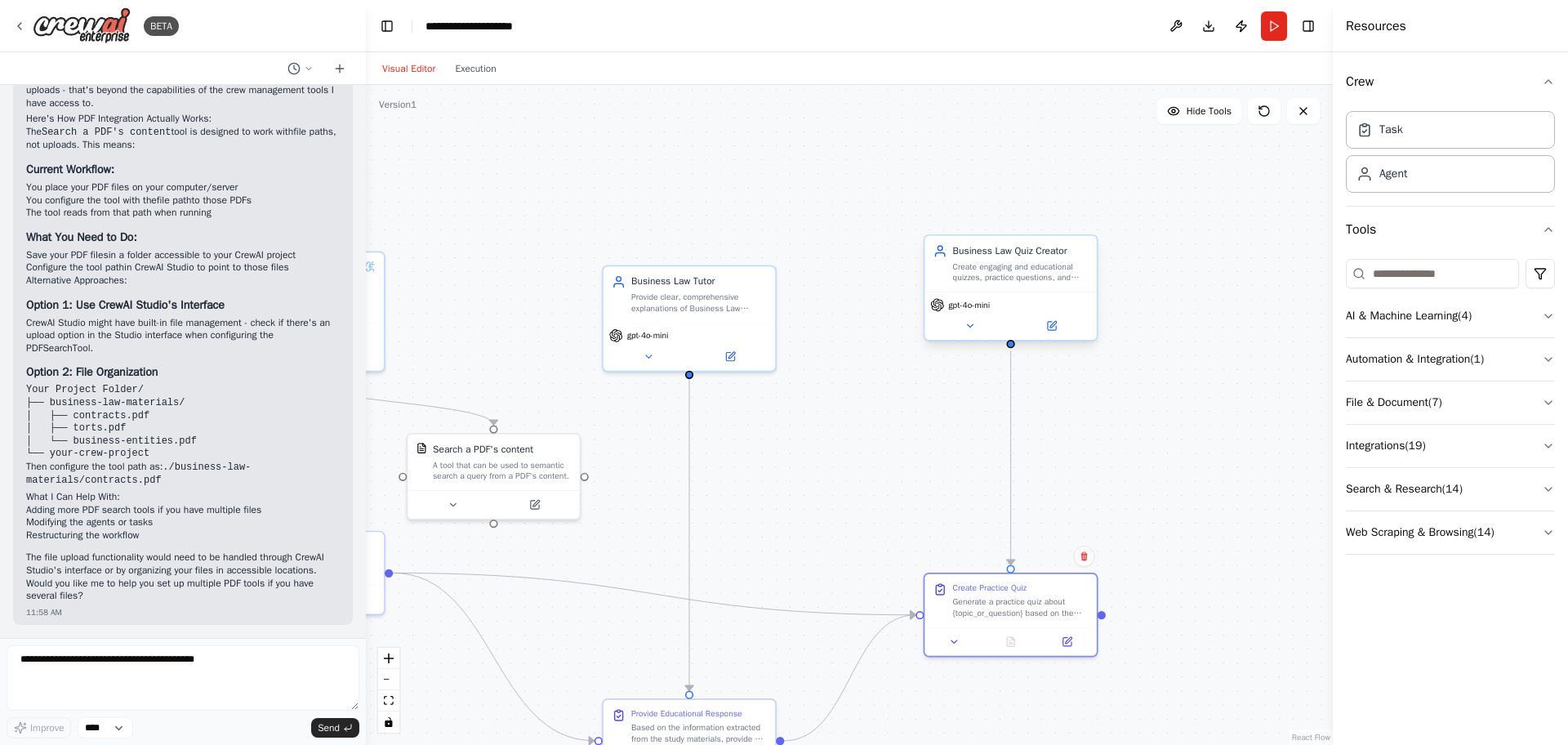 click on "gpt-4o-mini" at bounding box center [1010, 315] 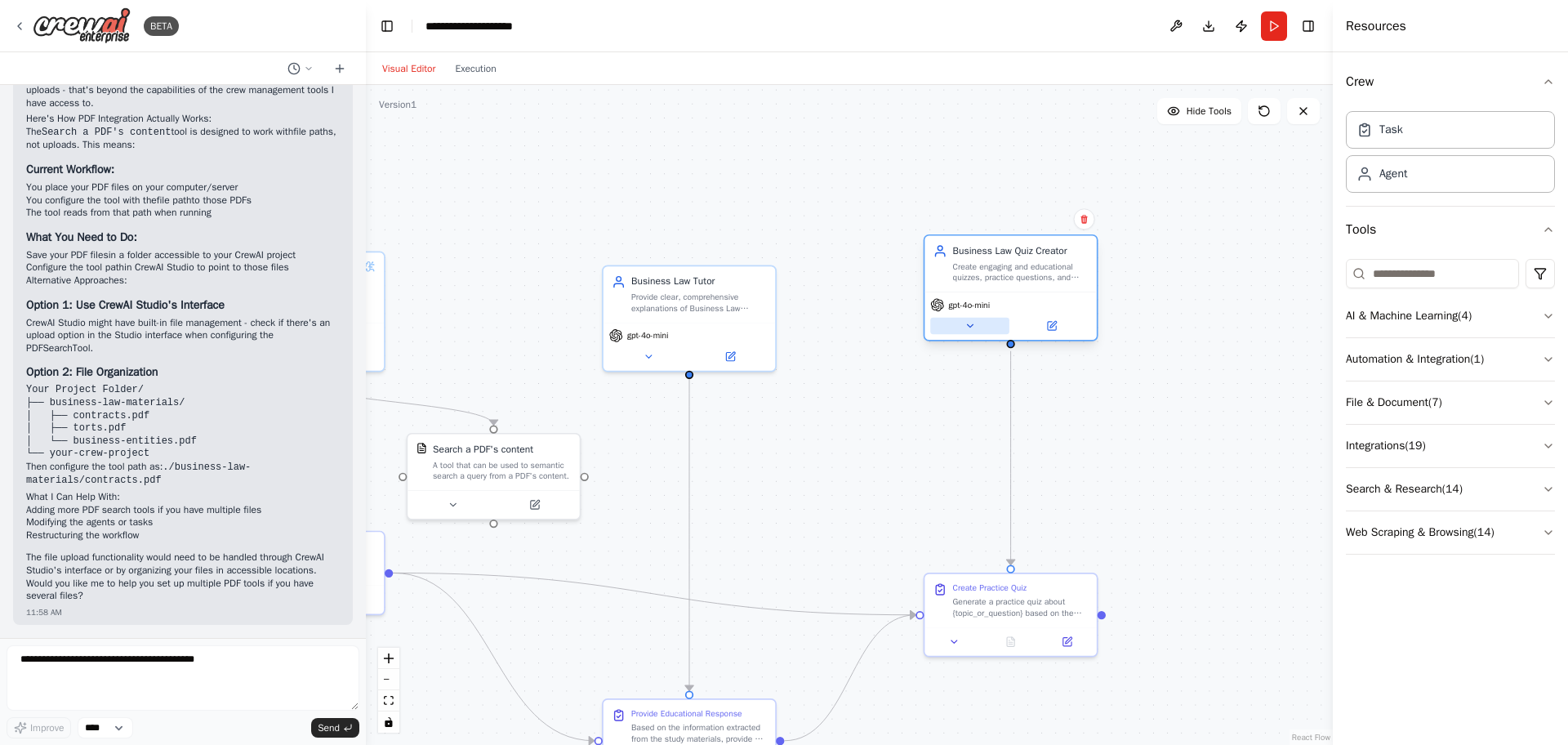 click 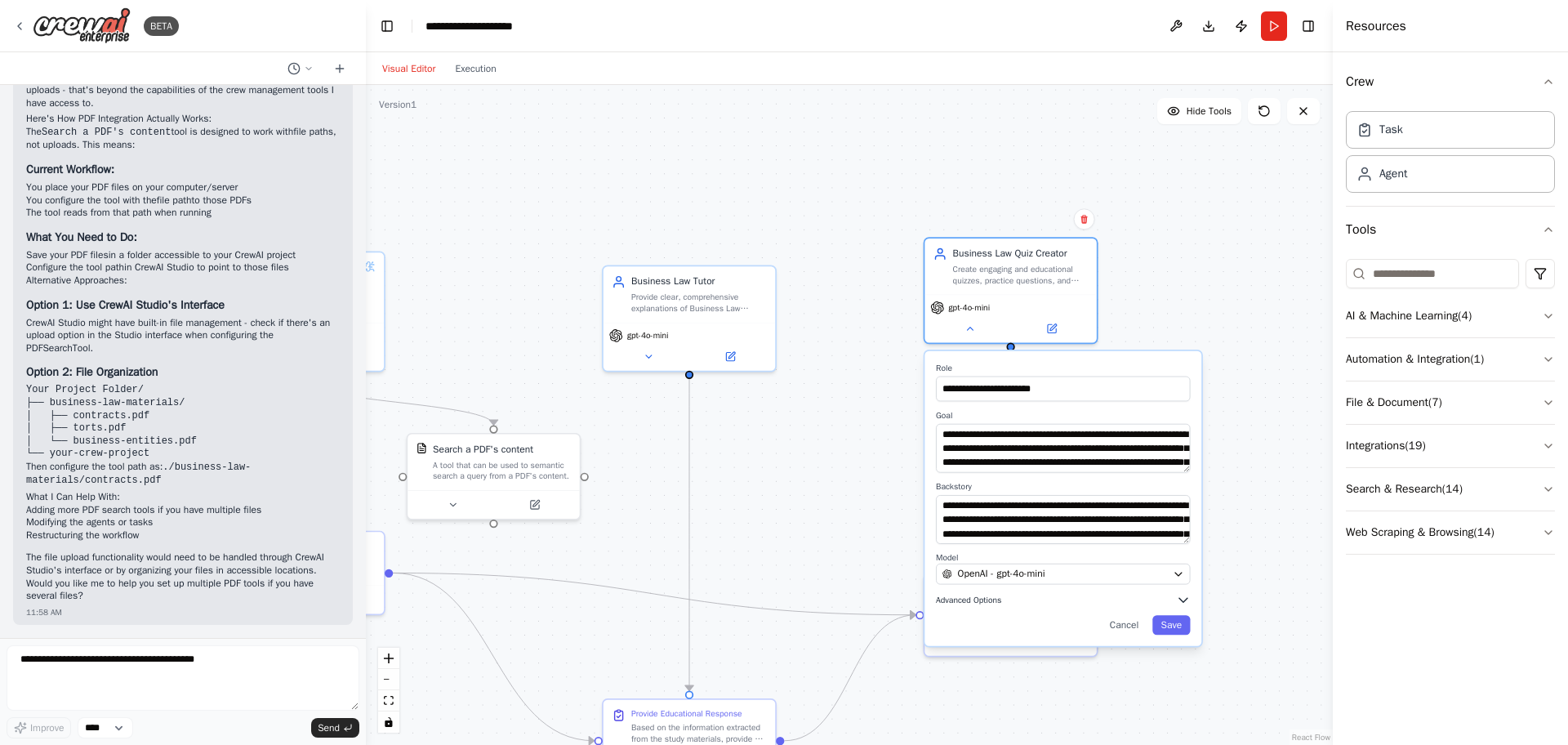 click on "Advanced Options" at bounding box center (1062, 600) 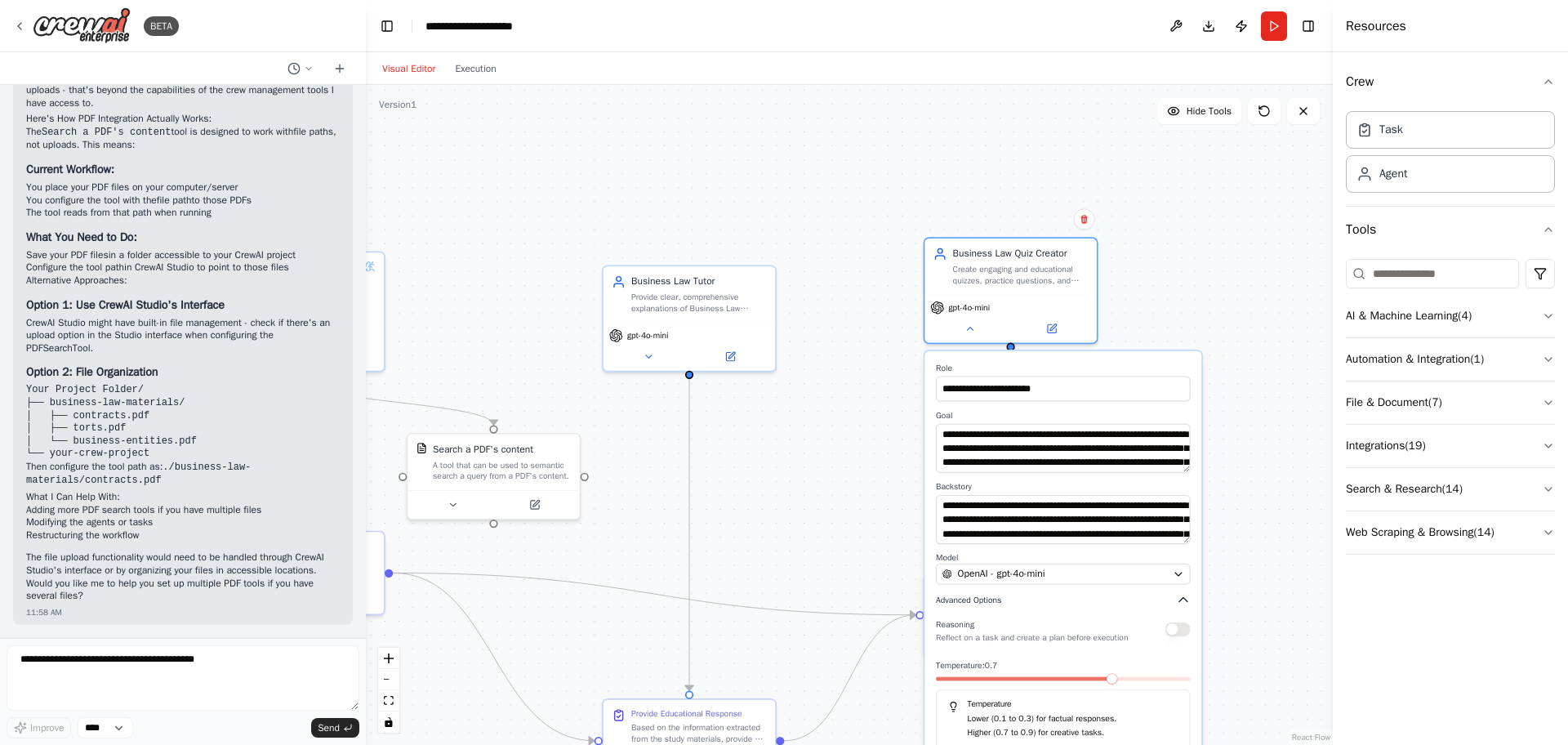 click on "Advanced Options" at bounding box center (1062, 600) 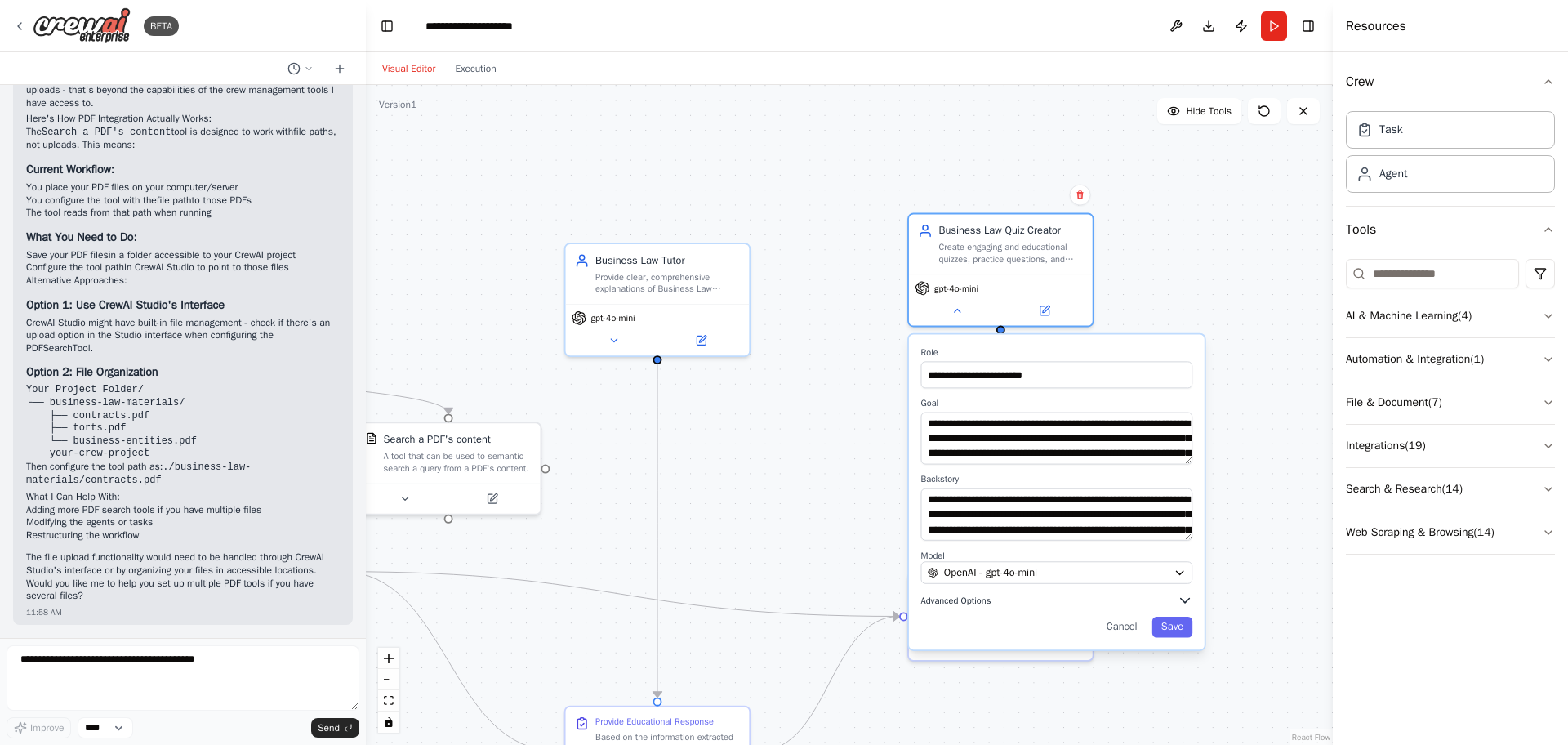 click on "Advanced Options" at bounding box center [1057, 600] 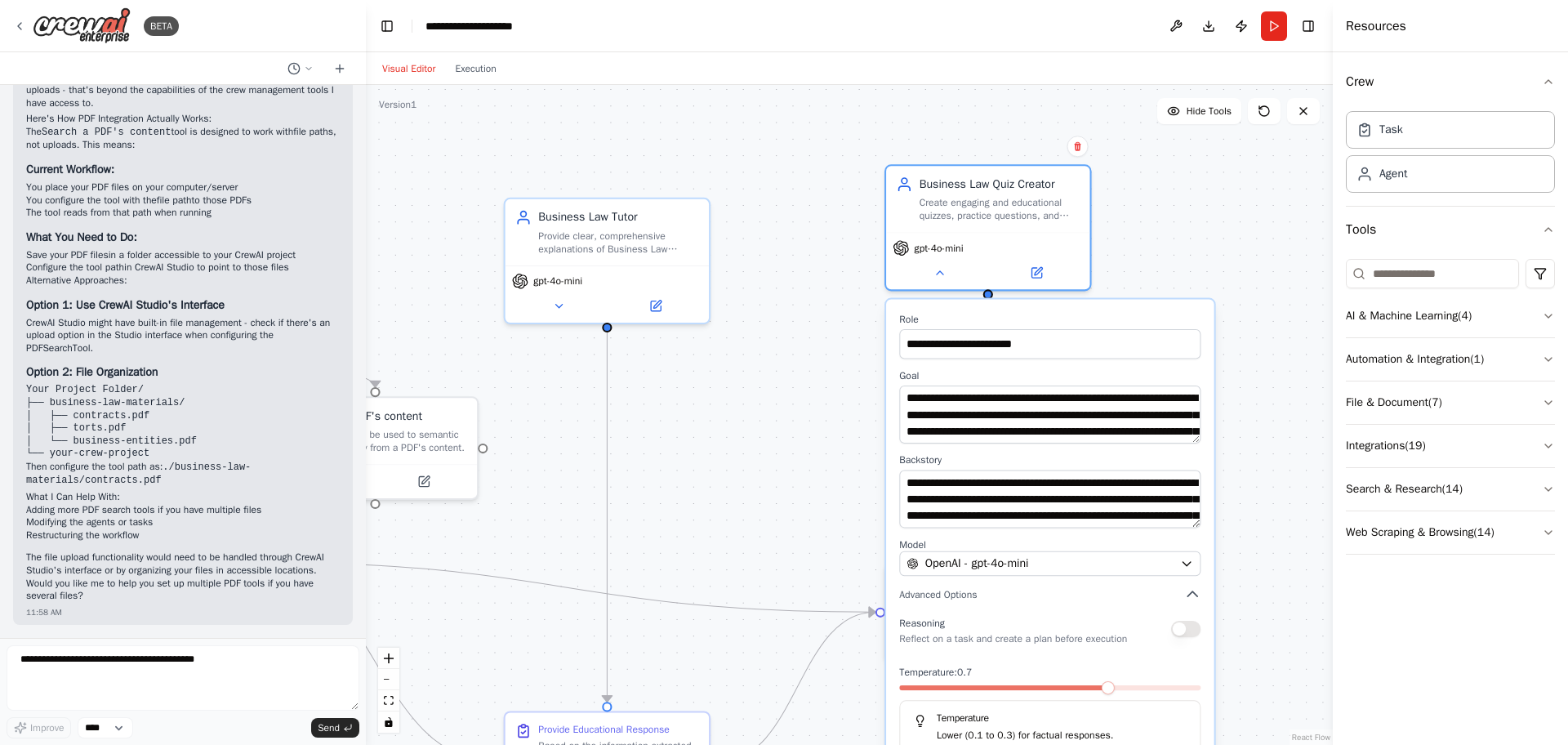 click on "Reasoning Reflect on a task and create a plan before execution" at bounding box center [1049, 629] 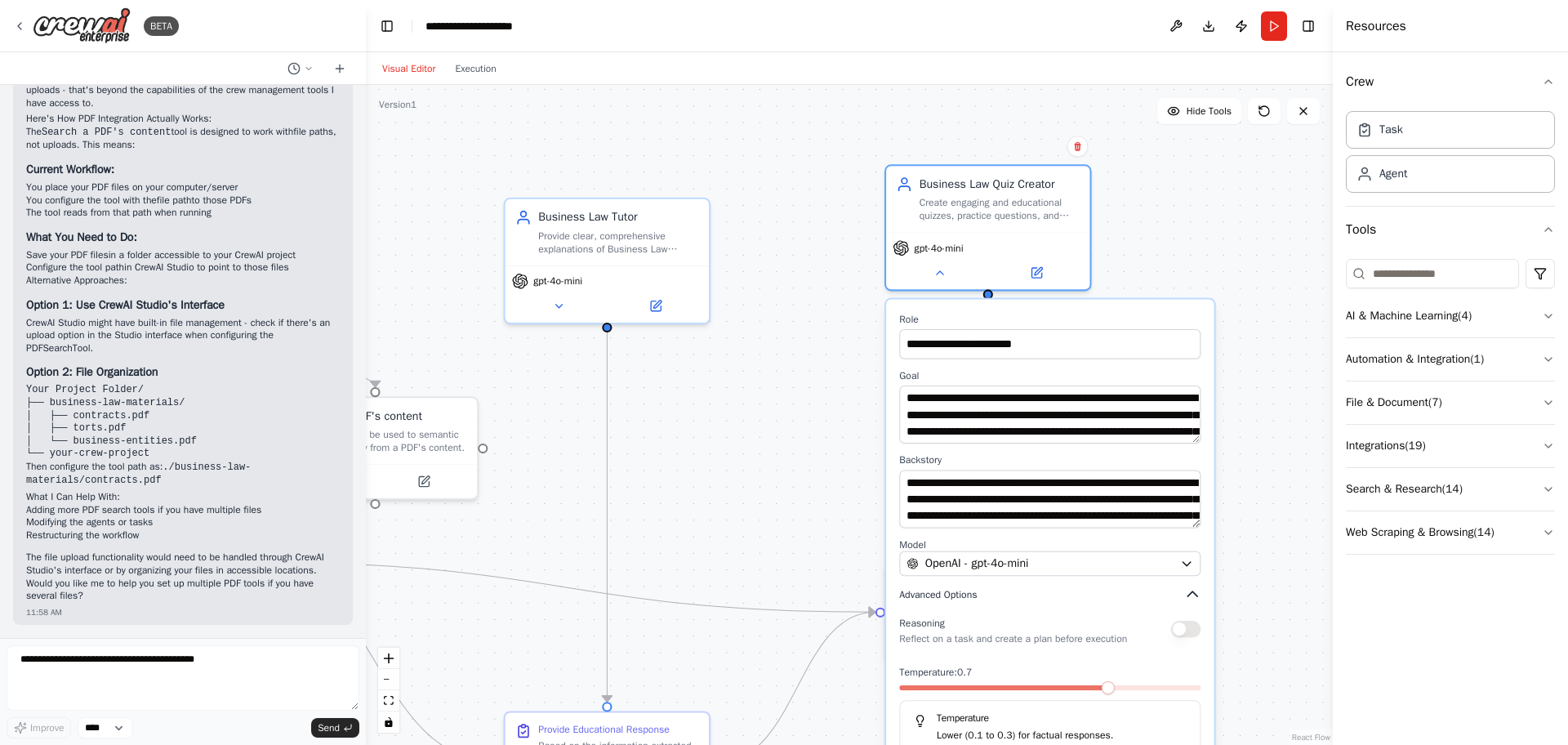 click 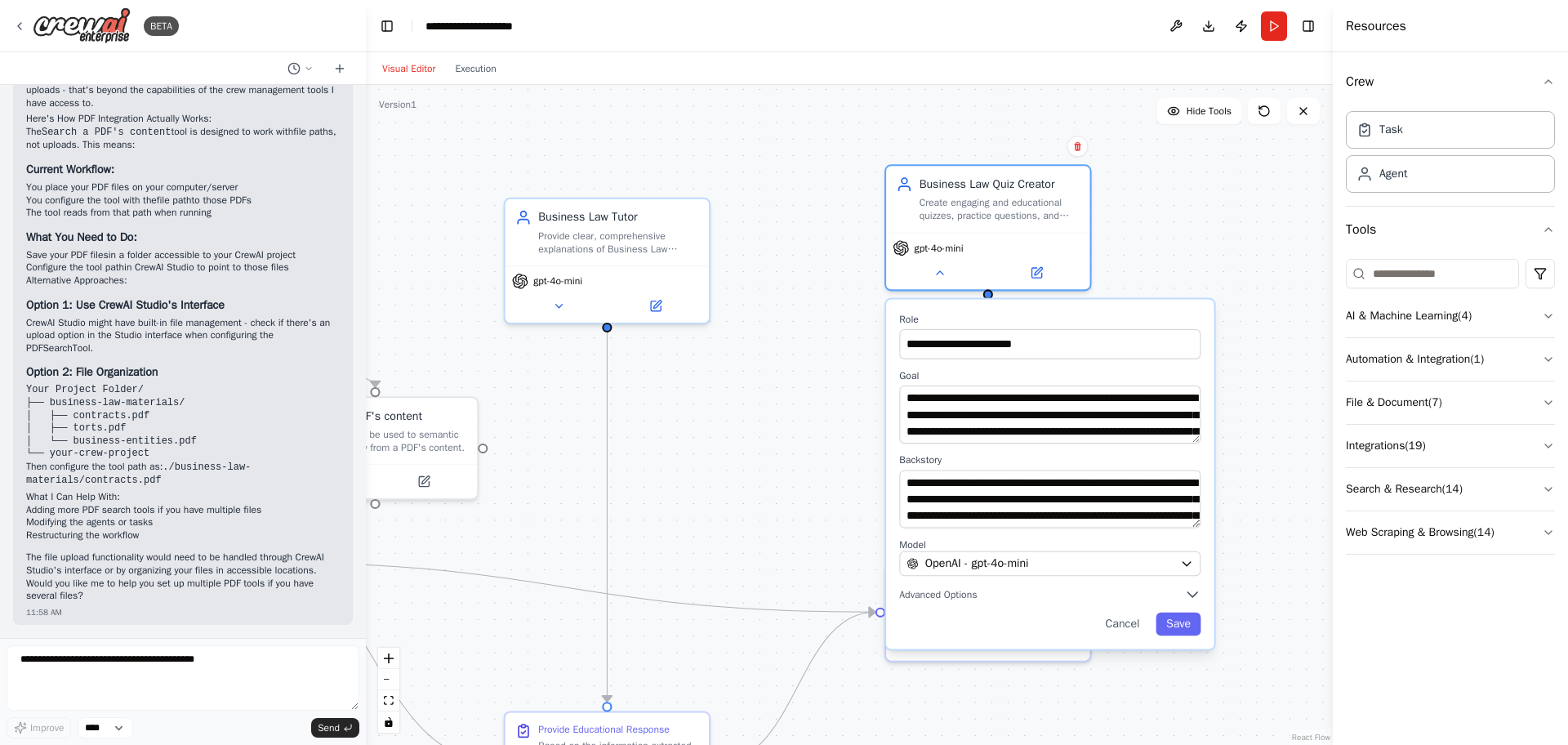 click on "**********" at bounding box center [1050, 475] 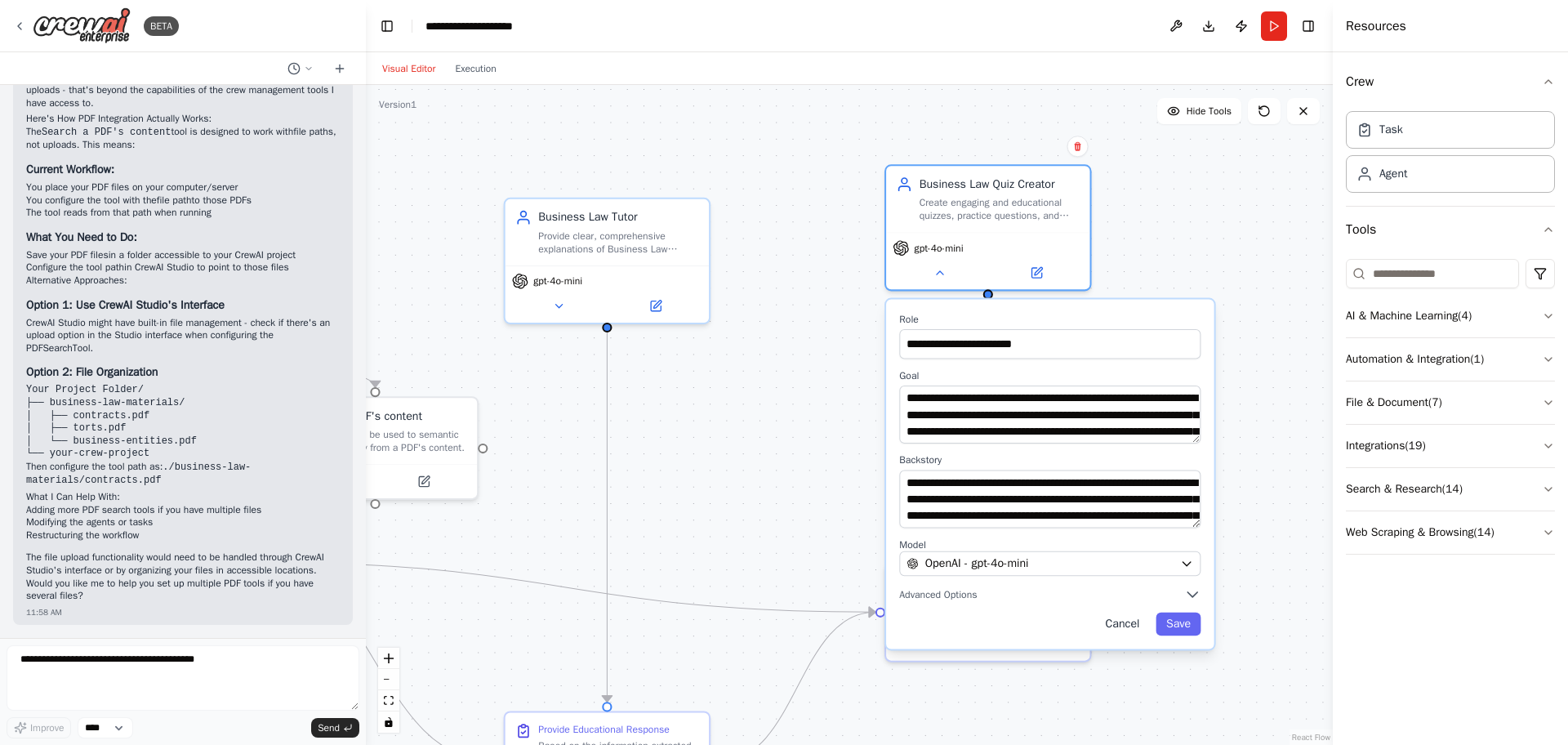 click on "Cancel" at bounding box center (1122, 624) 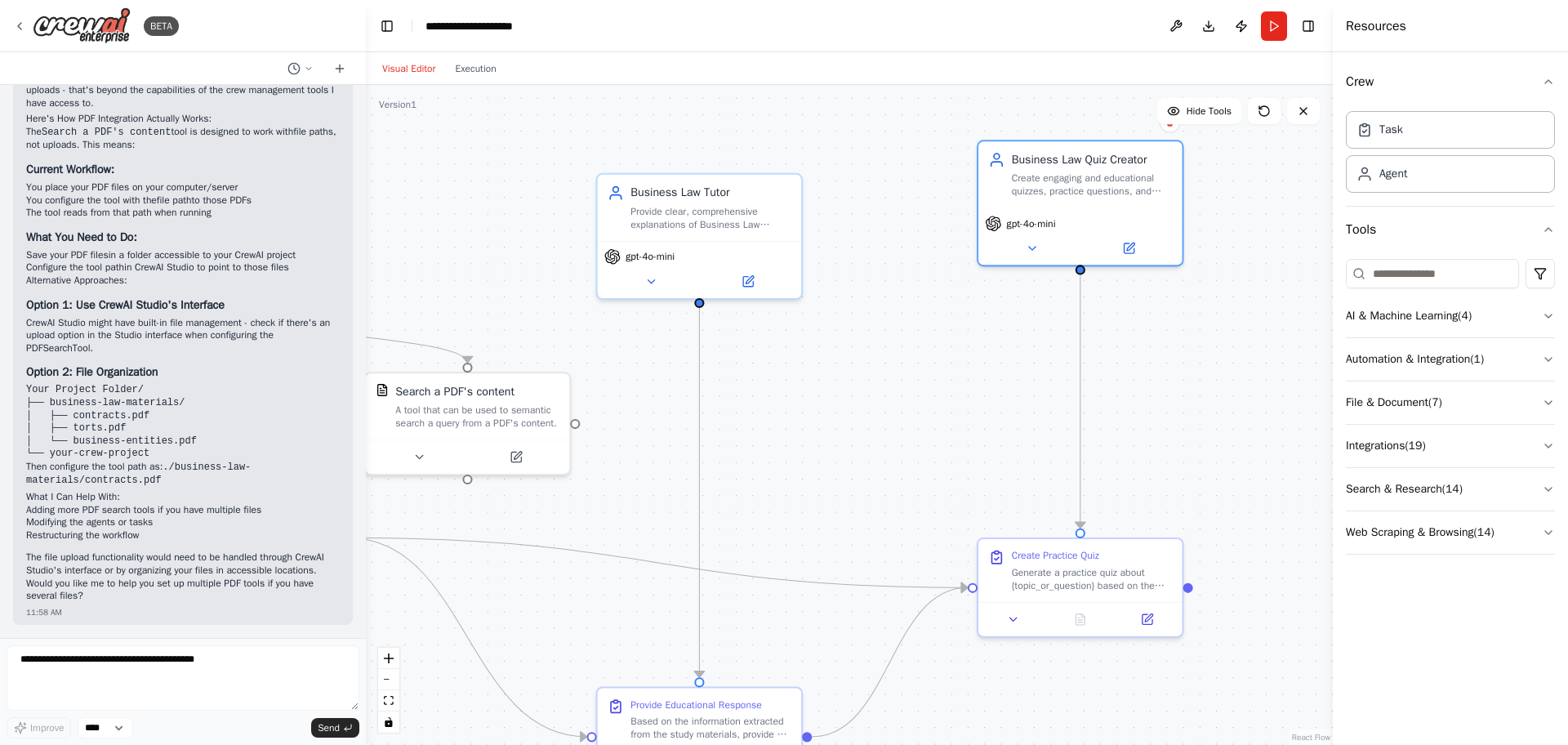 drag, startPoint x: 875, startPoint y: 495, endPoint x: 1220, endPoint y: 461, distance: 346.67 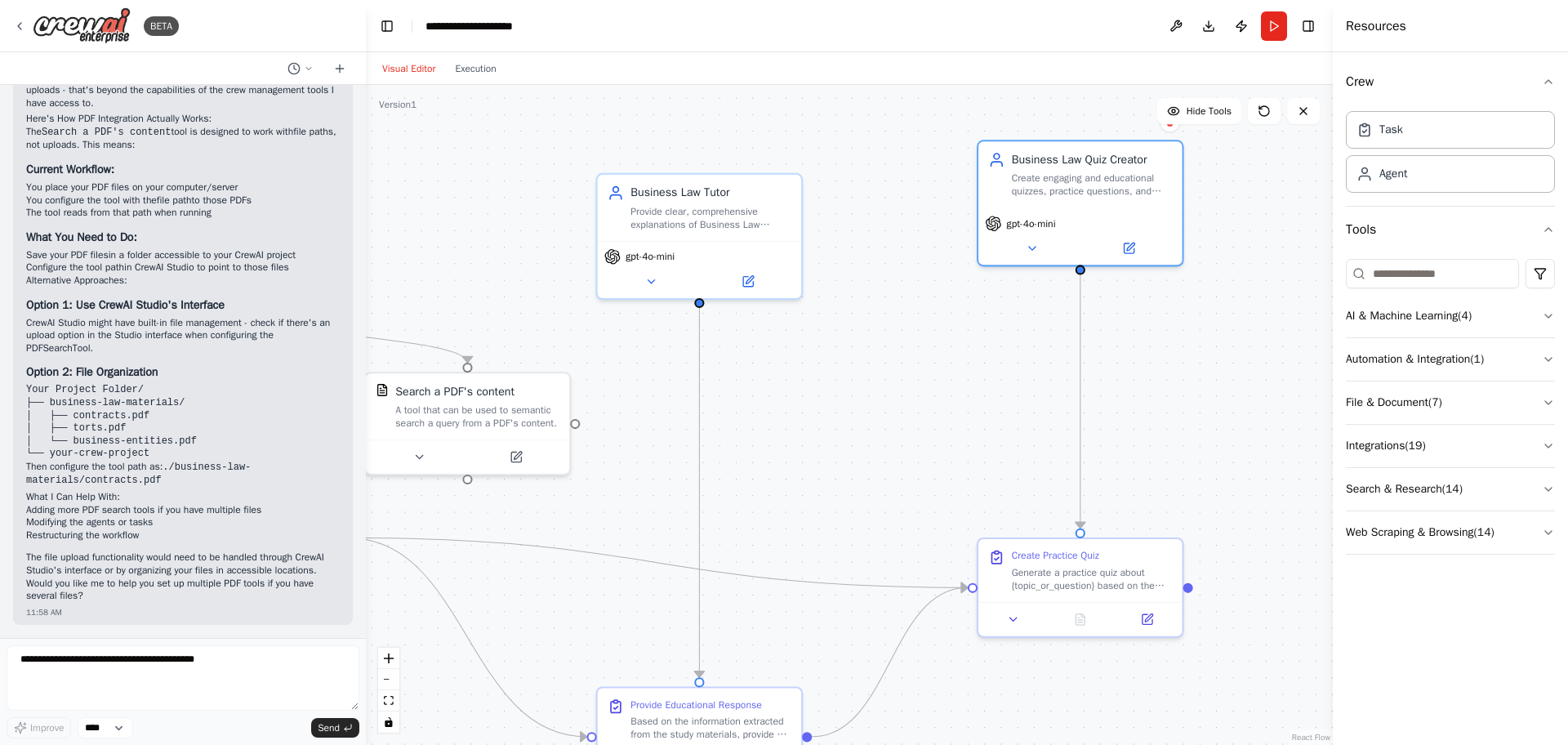 click on ".deletable-edge-delete-btn {
width: 20px;
height: 20px;
border: 0px solid #ffffff;
color: #6b7280;
background-color: #f8fafc;
cursor: pointer;
border-radius: 50%;
font-size: 12px;
padding: 3px;
display: flex;
align-items: center;
justify-content: center;
transition: all 0.2s cubic-bezier(0.4, 0, 0.2, 1);
box-shadow: 0 2px 4px rgba(0, 0, 0, 0.1);
}
.deletable-edge-delete-btn:hover {
background-color: #ef4444;
color: #ffffff;
border-color: #dc2626;
transform: scale(1.1);
box-shadow: 0 4px 12px rgba(239, 68, 68, 0.4);
}
.deletable-edge-delete-btn:active {
transform: scale(0.95);
box-shadow: 0 2px 4px rgba(239, 68, 68, 0.3);
}
Business Law Document Specialist gpt-4o-mini Business Law Tutor" at bounding box center [849, 415] 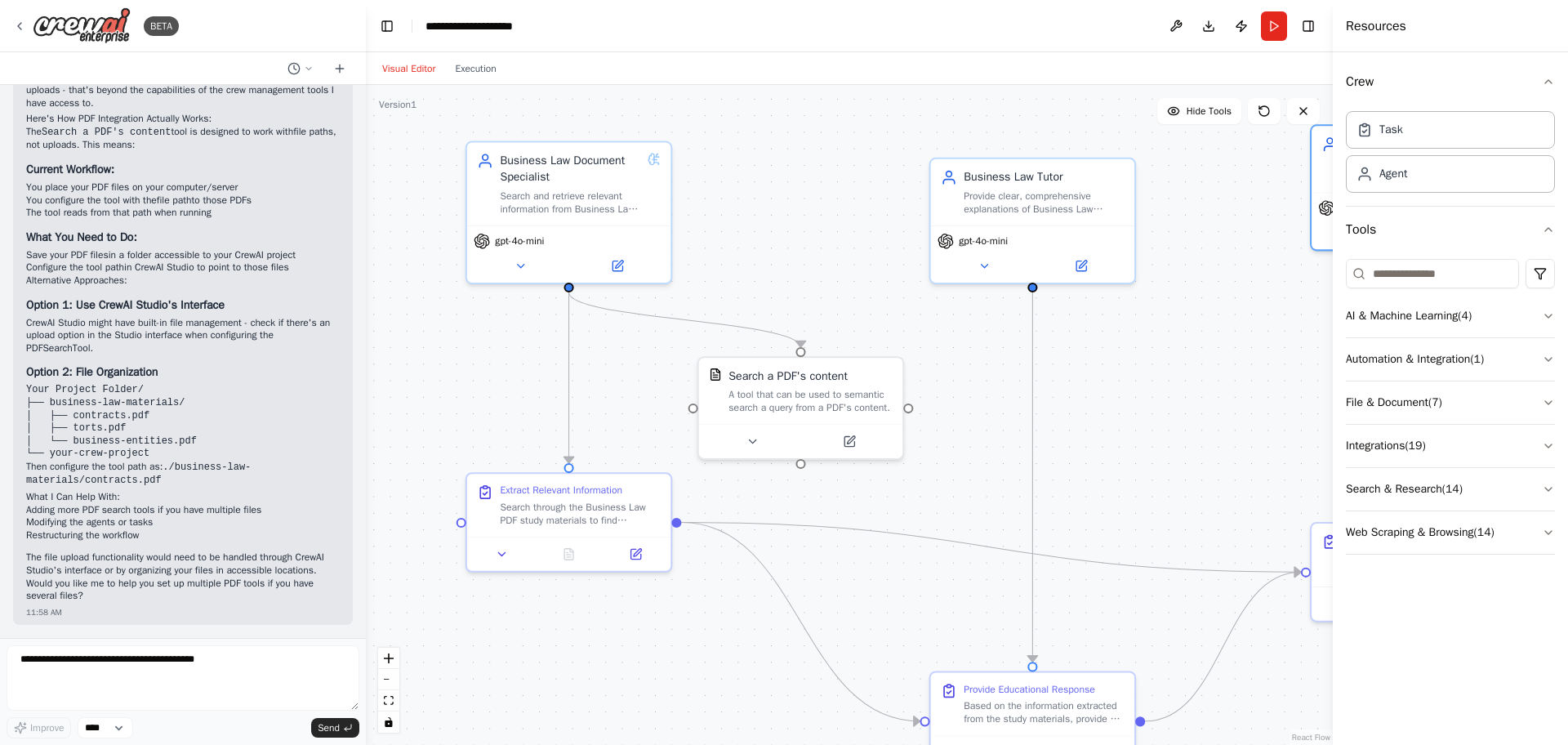 drag, startPoint x: 1220, startPoint y: 461, endPoint x: 1331, endPoint y: 462, distance: 111.0045 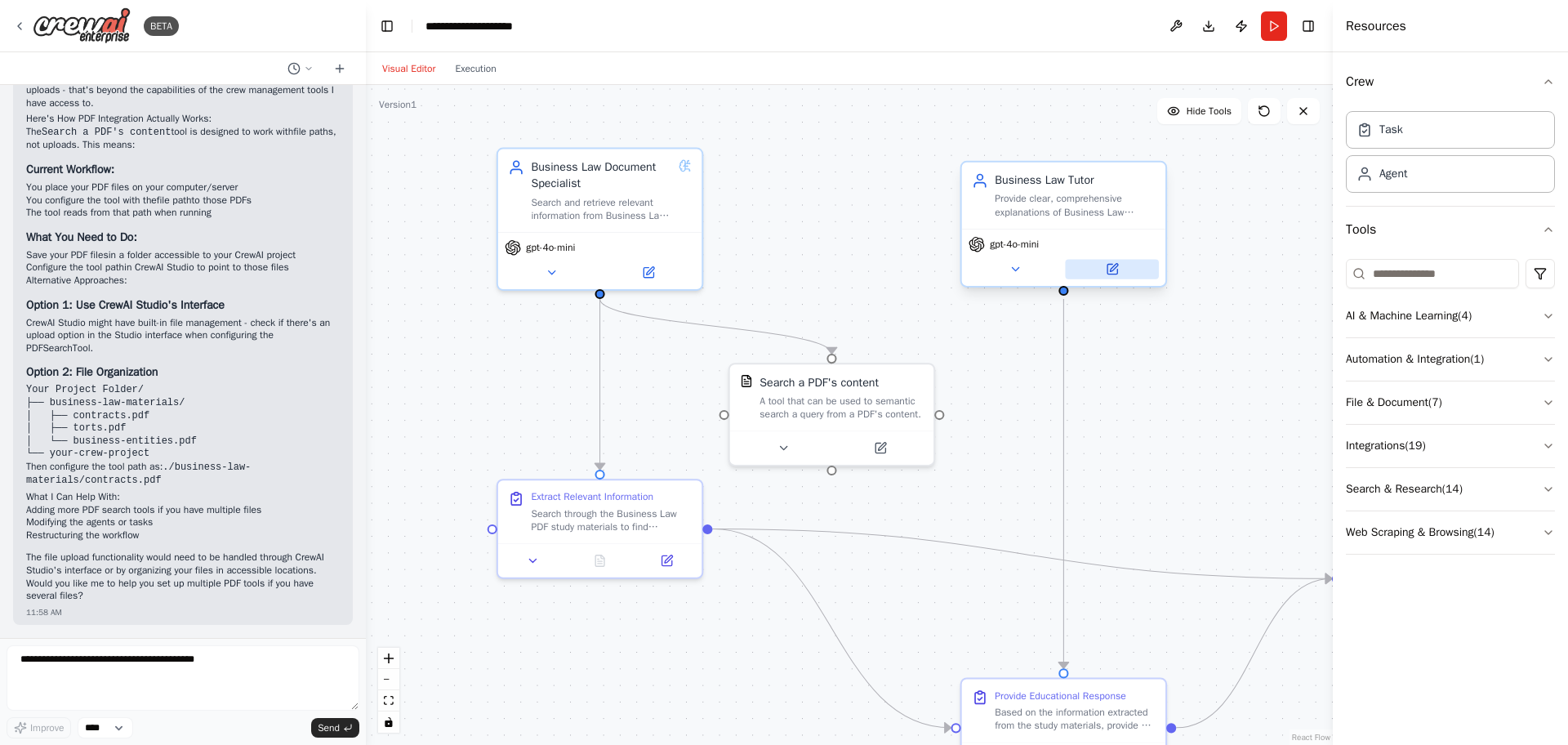 click 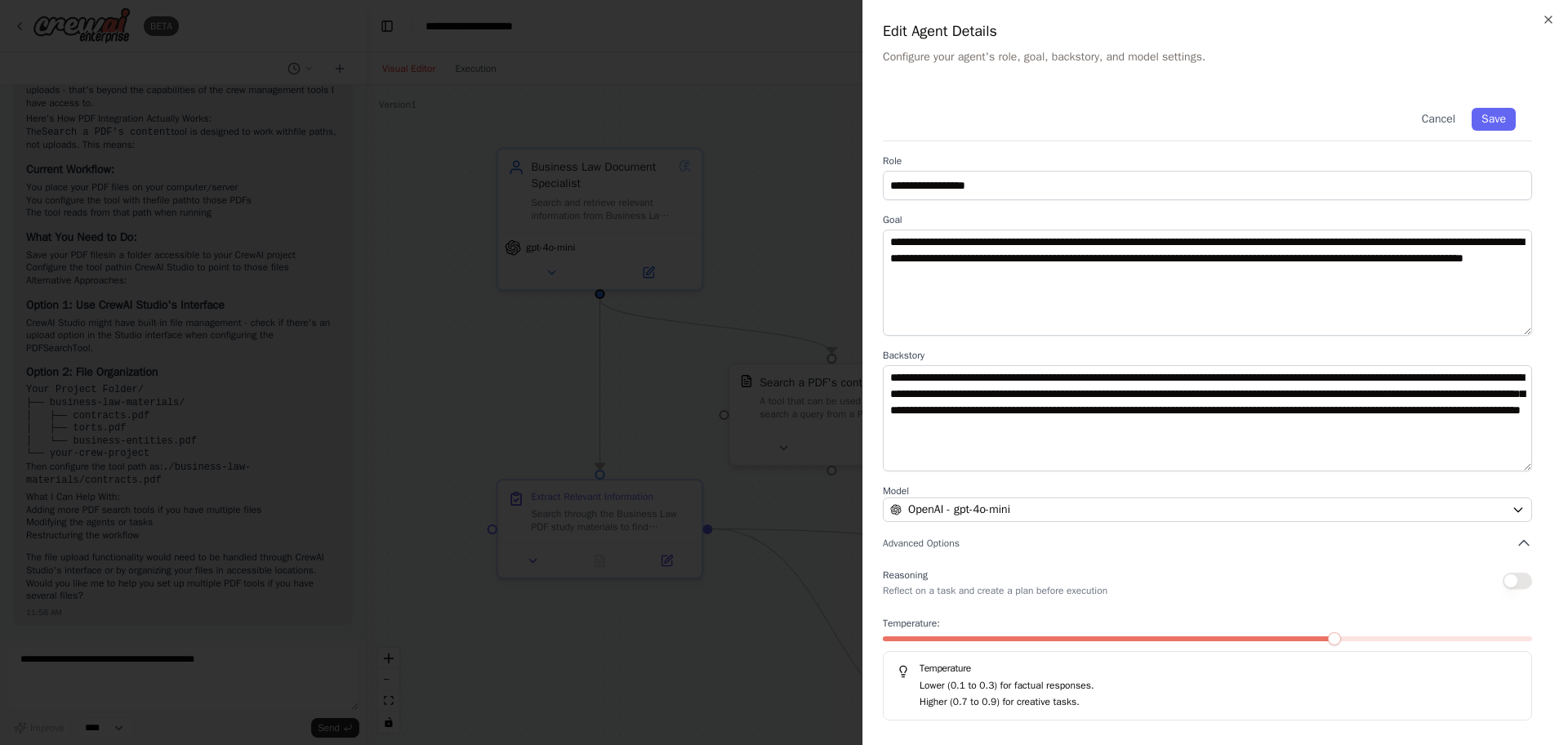 click at bounding box center [1517, 581] 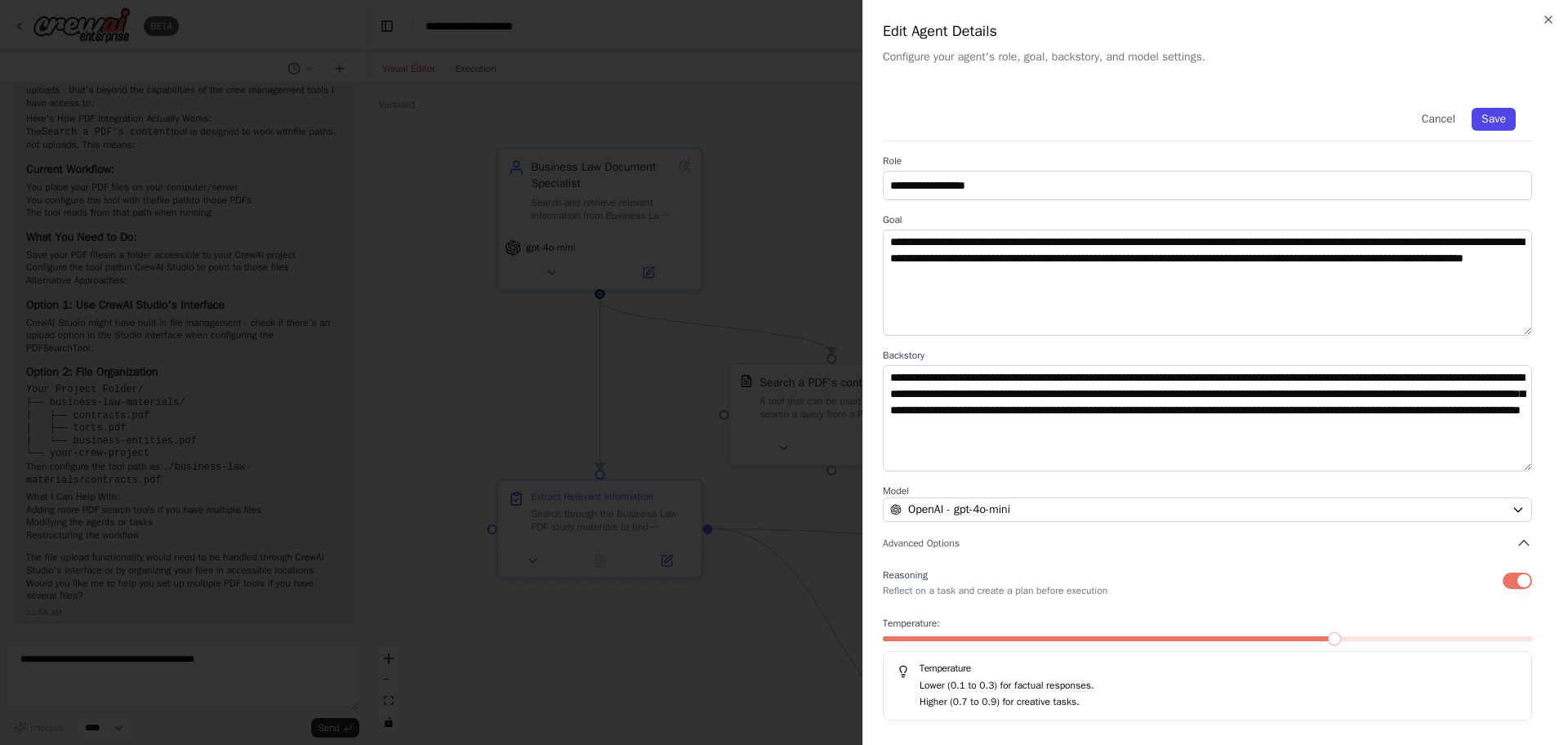 click on "Save" at bounding box center (1494, 119) 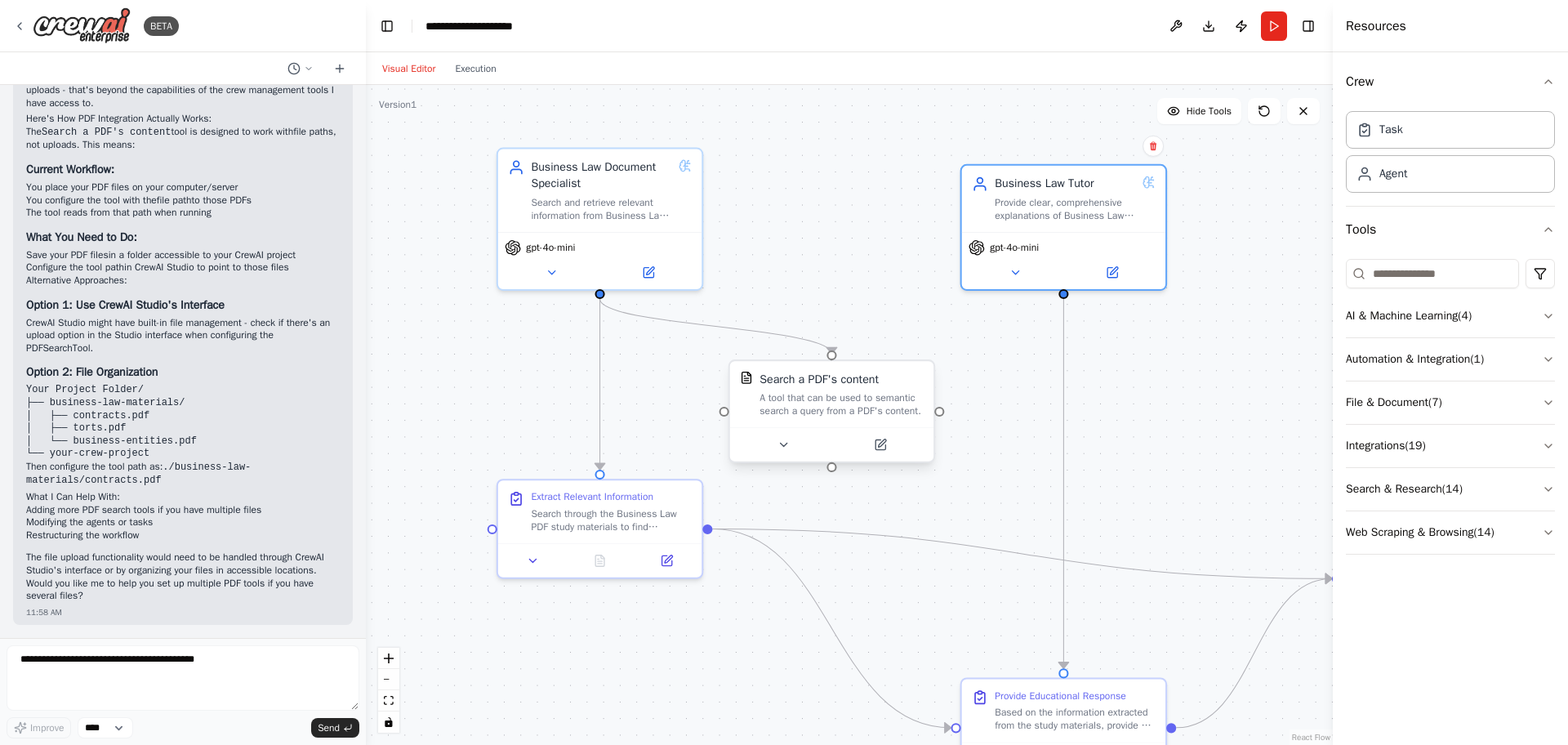 click at bounding box center (831, 444) 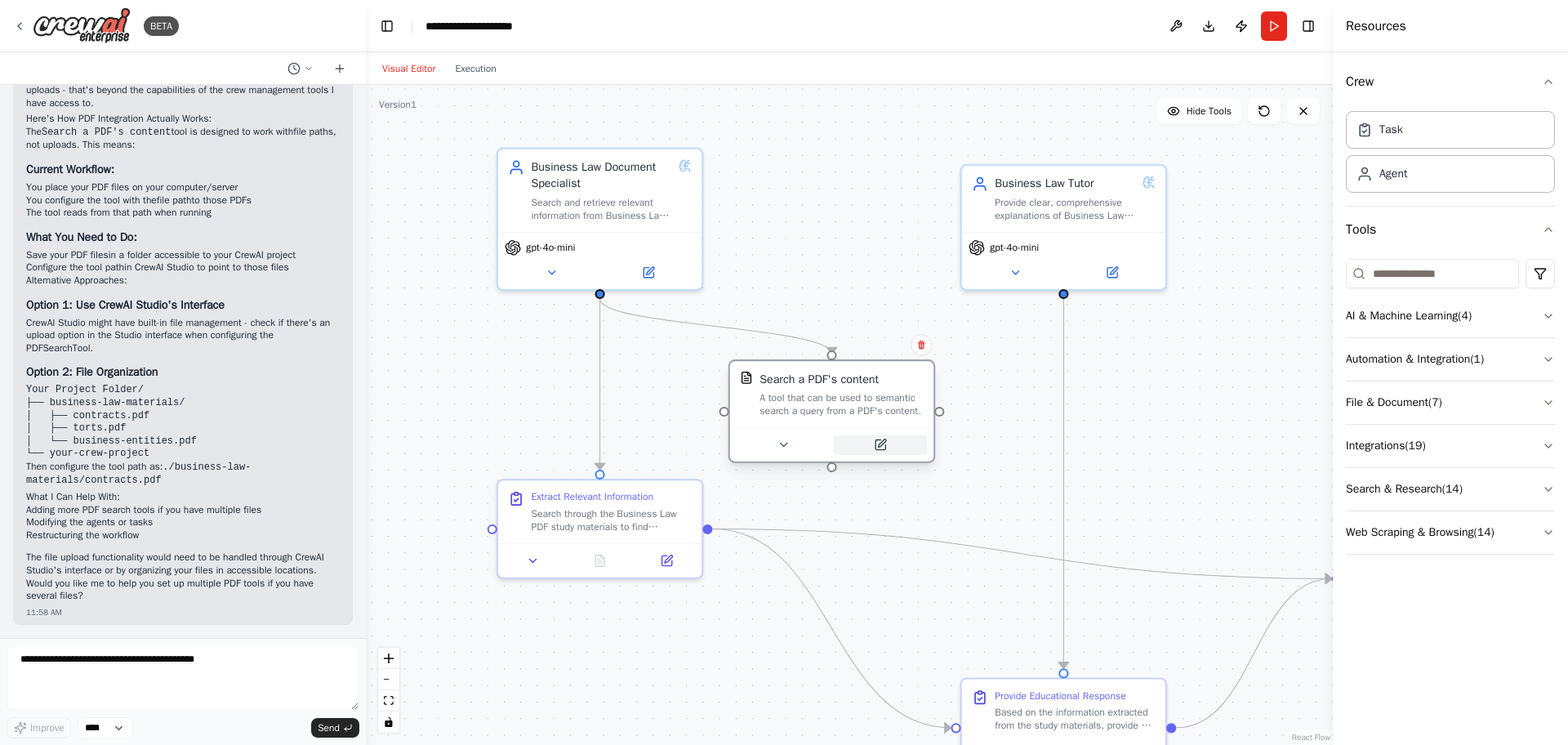 click at bounding box center [880, 444] 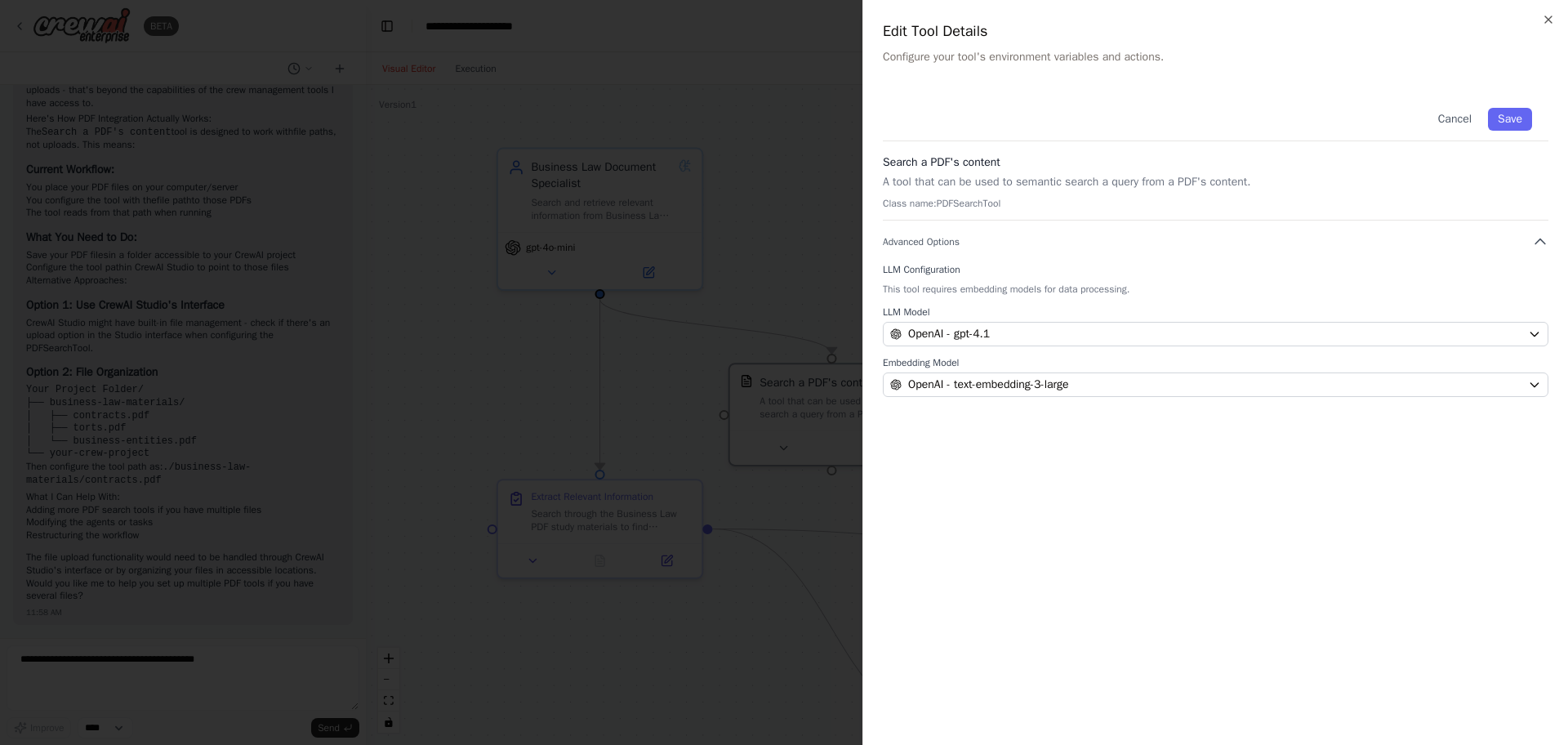 click on "Close Edit Tool Details Configure your tool's environment variables and actions. Cancel Save Search a PDF's content A tool that can be used to semantic search a query from a PDF's content. Class name:  PDFSearchTool Advanced Options LLM Configuration This tool requires embedding models for data processing. LLM Model OpenAI - gpt-4.1 Embedding Model OpenAI - text-embedding-3-large" at bounding box center [1215, 372] 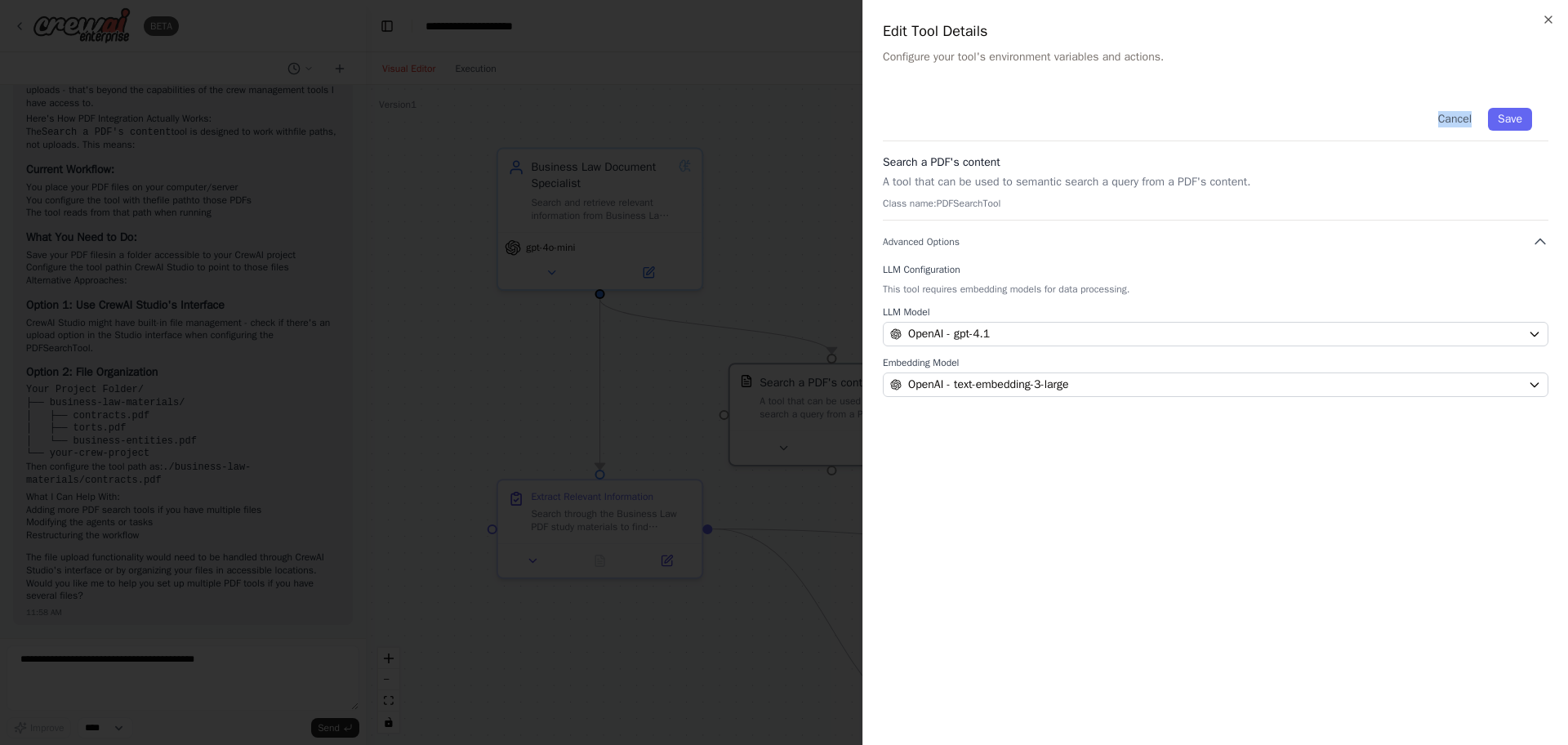click on "Close Edit Tool Details Configure your tool's environment variables and actions. Cancel Save Search a PDF's content A tool that can be used to semantic search a query from a PDF's content. Class name:  PDFSearchTool Advanced Options LLM Configuration This tool requires embedding models for data processing. LLM Model OpenAI - gpt-4.1 Embedding Model OpenAI - text-embedding-3-large" at bounding box center (1215, 372) 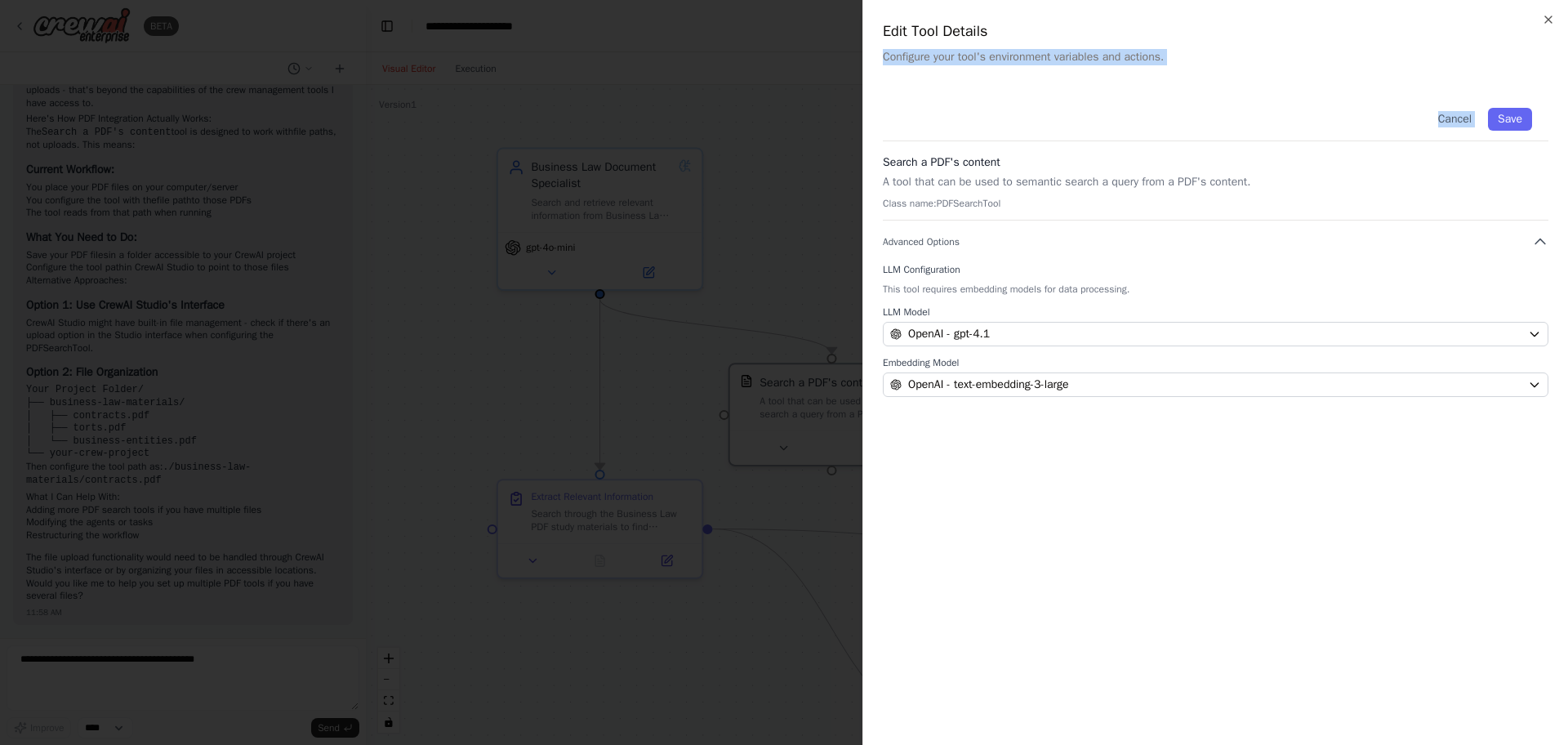 drag, startPoint x: 937, startPoint y: 85, endPoint x: 1032, endPoint y: 72, distance: 95.88535 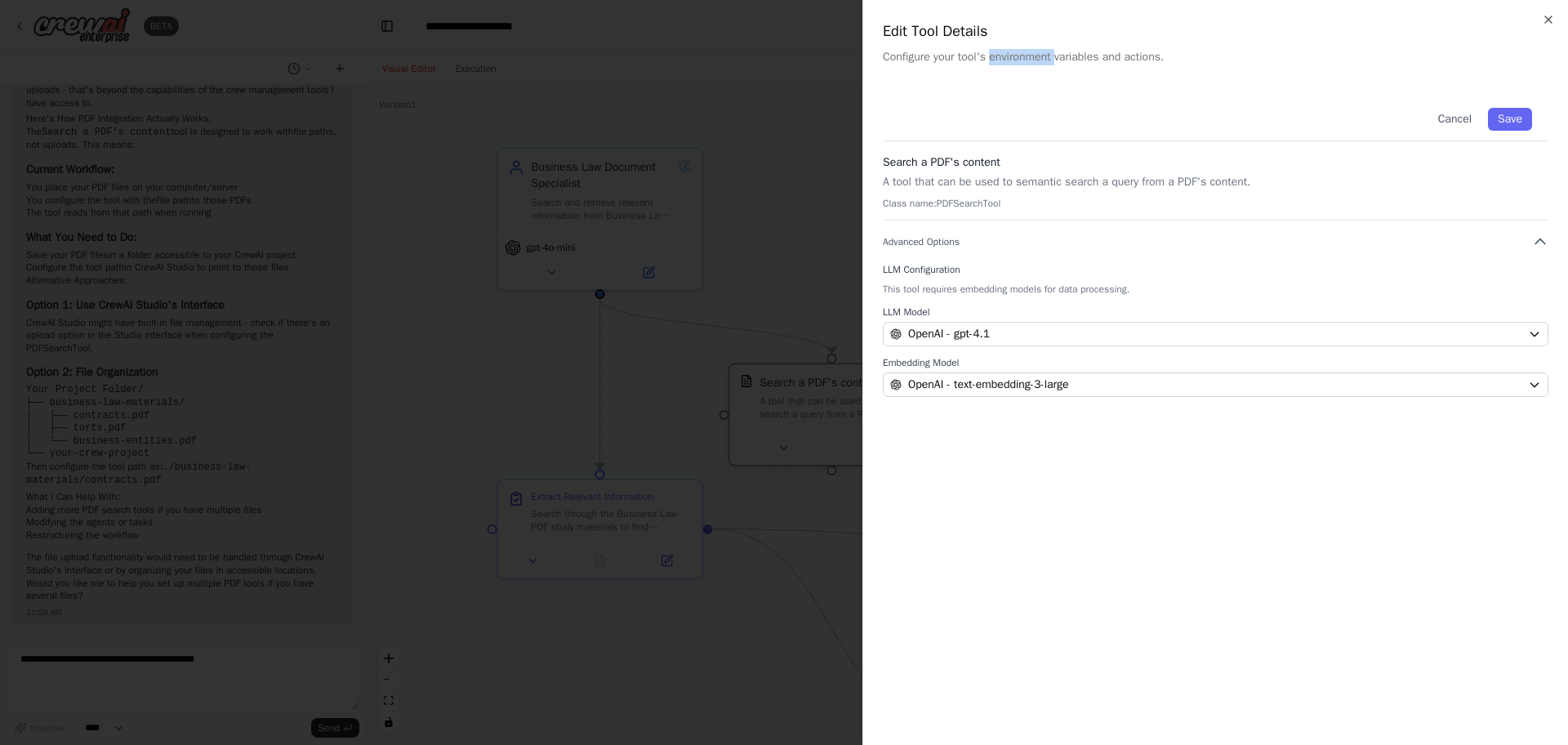 click on "Close Edit Tool Details Configure your tool's environment variables and actions. Cancel Save Search a PDF's content A tool that can be used to semantic search a query from a PDF's content. Class name:  PDFSearchTool Advanced Options LLM Configuration This tool requires embedding models for data processing. LLM Model OpenAI - gpt-4.1 Embedding Model OpenAI - text-embedding-3-large" at bounding box center (1215, 372) 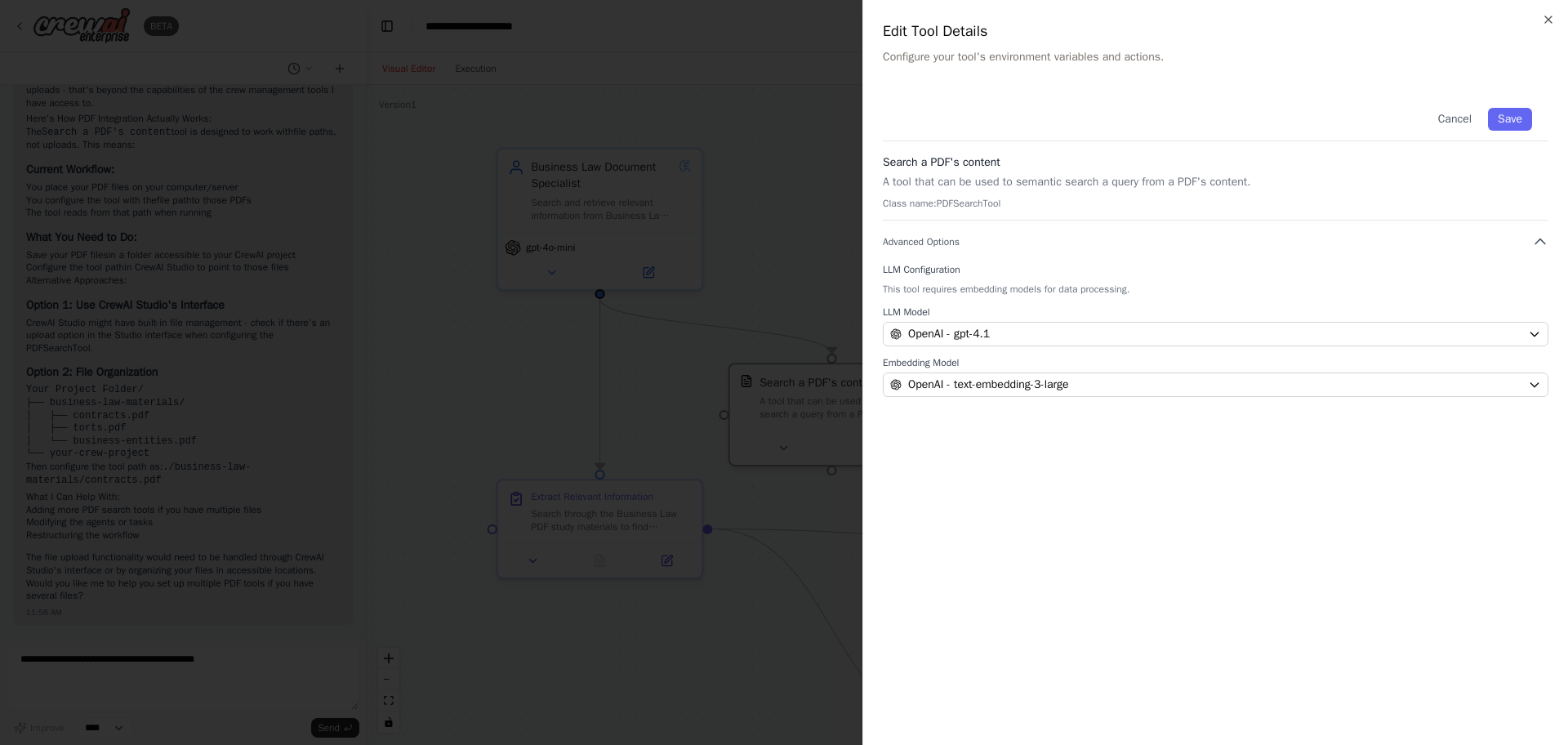click on "Cancel Save" at bounding box center (1215, 116) 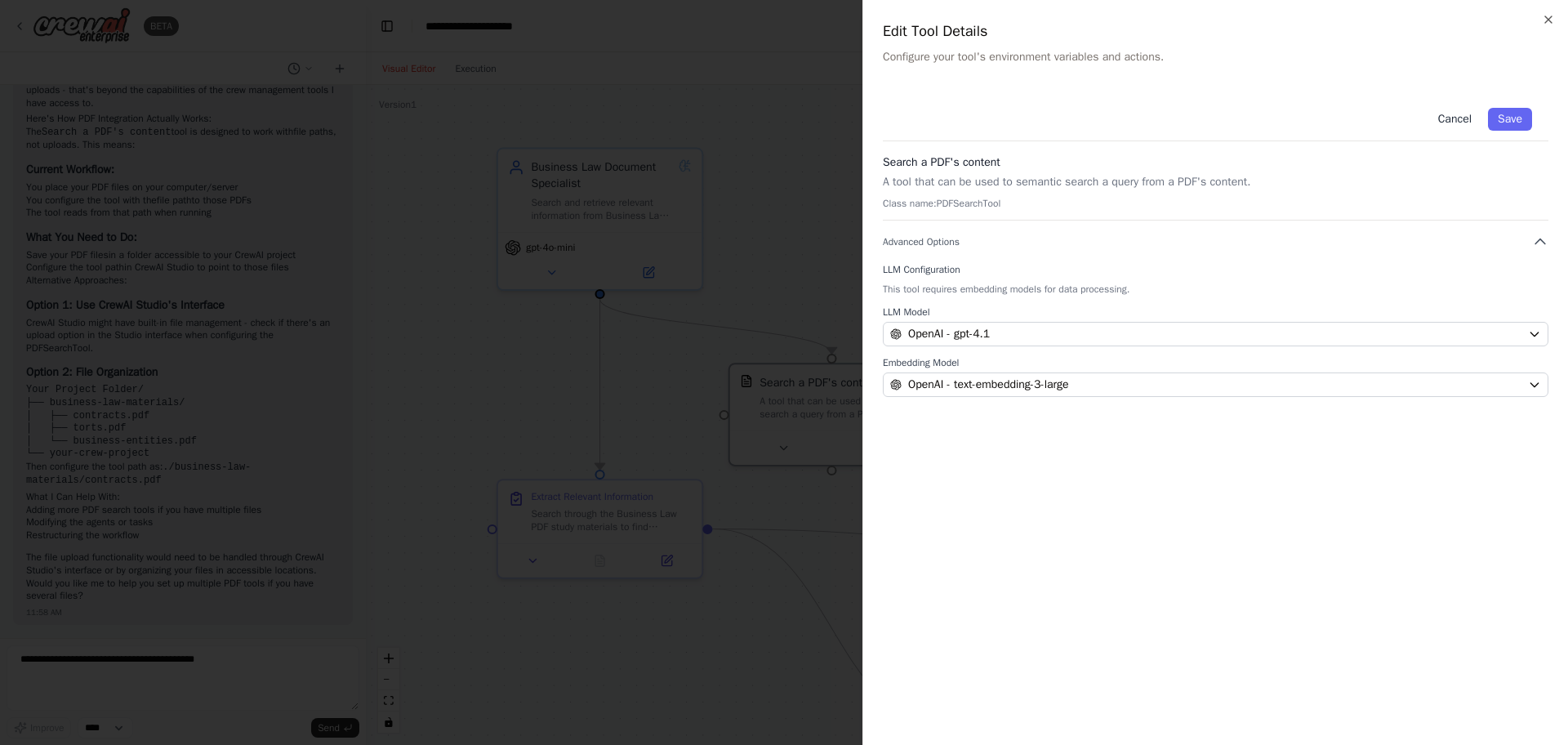 click on "Cancel" at bounding box center (1454, 119) 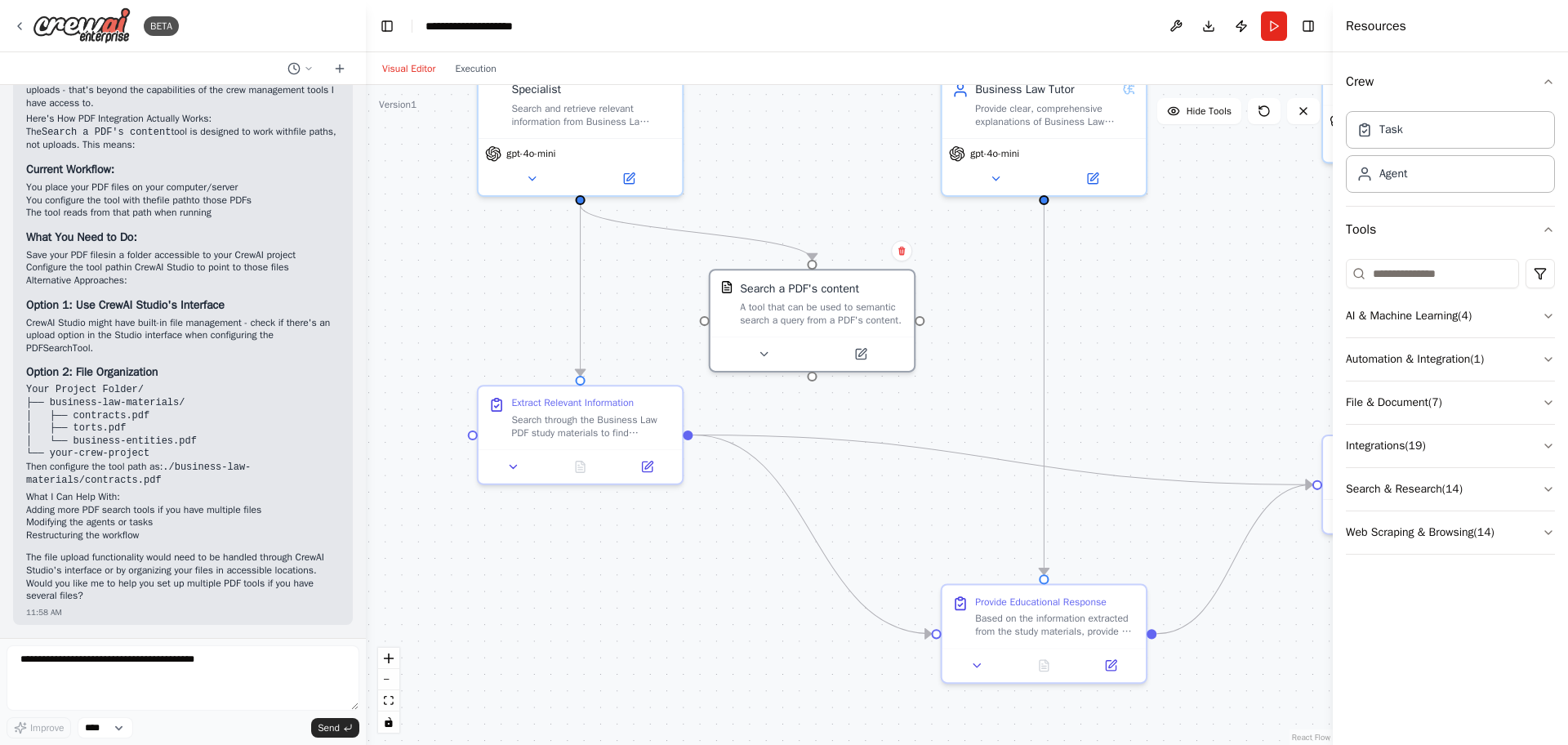 drag, startPoint x: 1199, startPoint y: 373, endPoint x: 1178, endPoint y: 279, distance: 96.31718 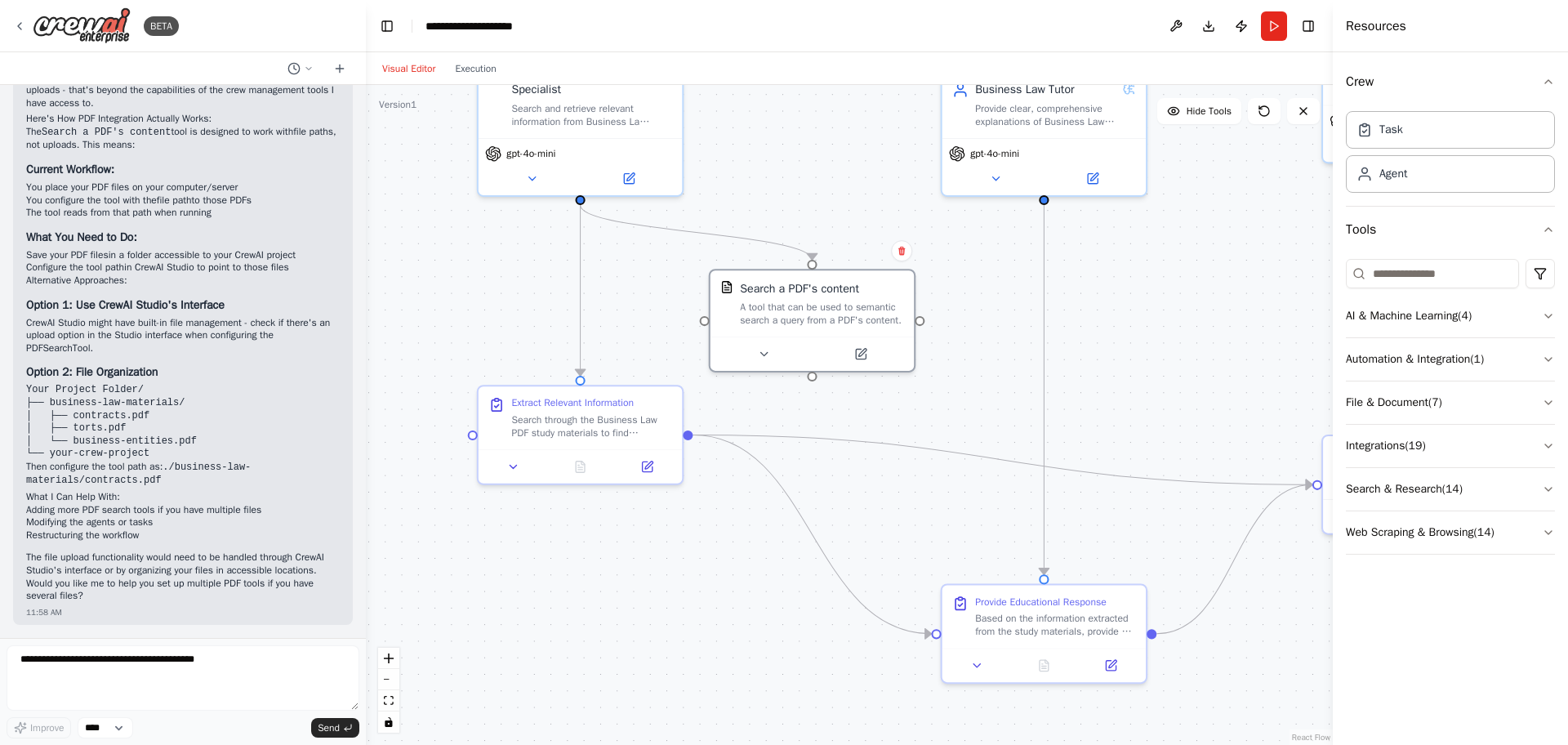 click on ".deletable-edge-delete-btn {
width: 20px;
height: 20px;
border: 0px solid #ffffff;
color: #6b7280;
background-color: #f8fafc;
cursor: pointer;
border-radius: 50%;
font-size: 12px;
padding: 3px;
display: flex;
align-items: center;
justify-content: center;
transition: all 0.2s cubic-bezier(0.4, 0, 0.2, 1);
box-shadow: 0 2px 4px rgba(0, 0, 0, 0.1);
}
.deletable-edge-delete-btn:hover {
background-color: #ef4444;
color: #ffffff;
border-color: #dc2626;
transform: scale(1.1);
box-shadow: 0 4px 12px rgba(239, 68, 68, 0.4);
}
.deletable-edge-delete-btn:active {
transform: scale(0.95);
box-shadow: 0 2px 4px rgba(239, 68, 68, 0.3);
}
Business Law Document Specialist gpt-4o-mini Business Law Tutor" at bounding box center (849, 415) 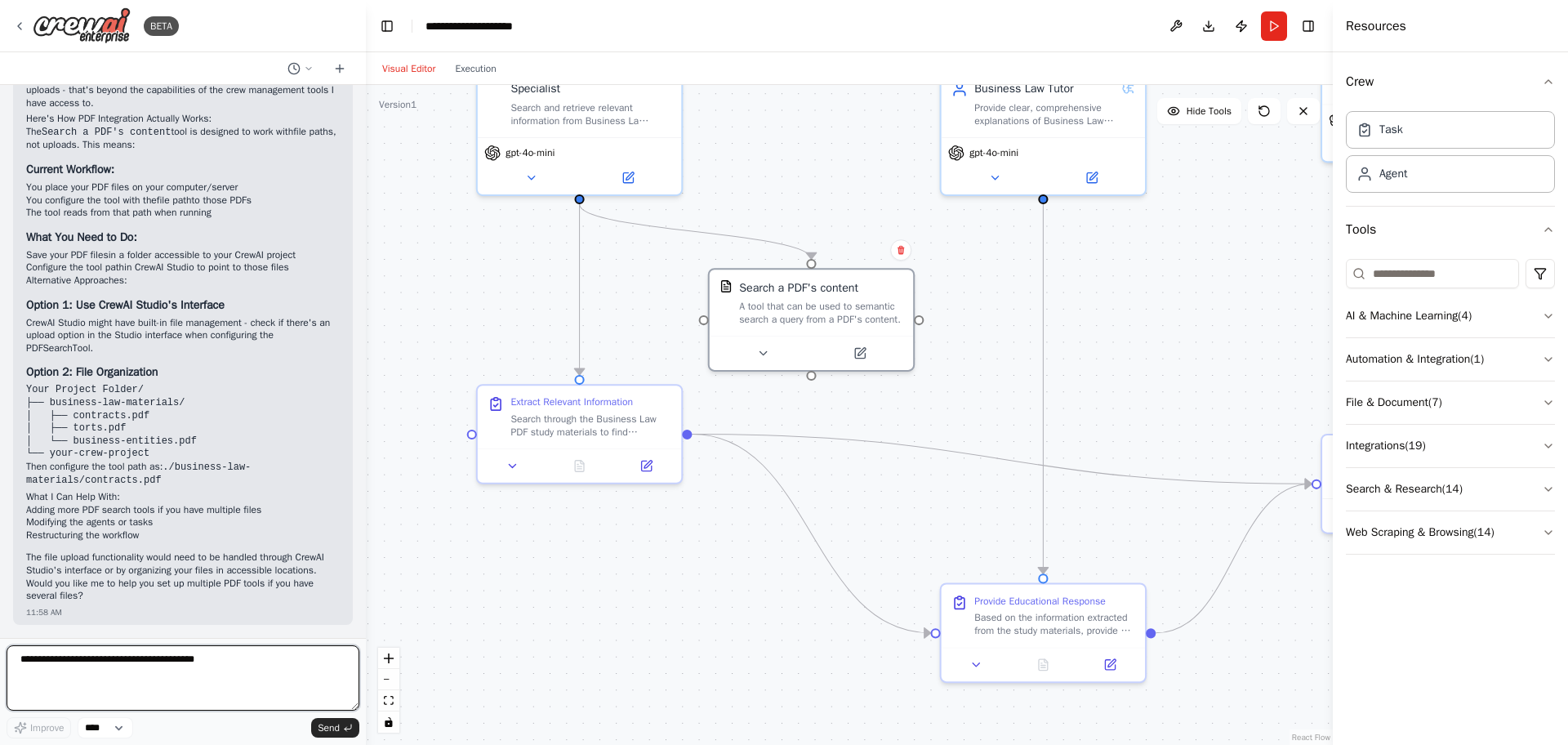 click at bounding box center [183, 678] 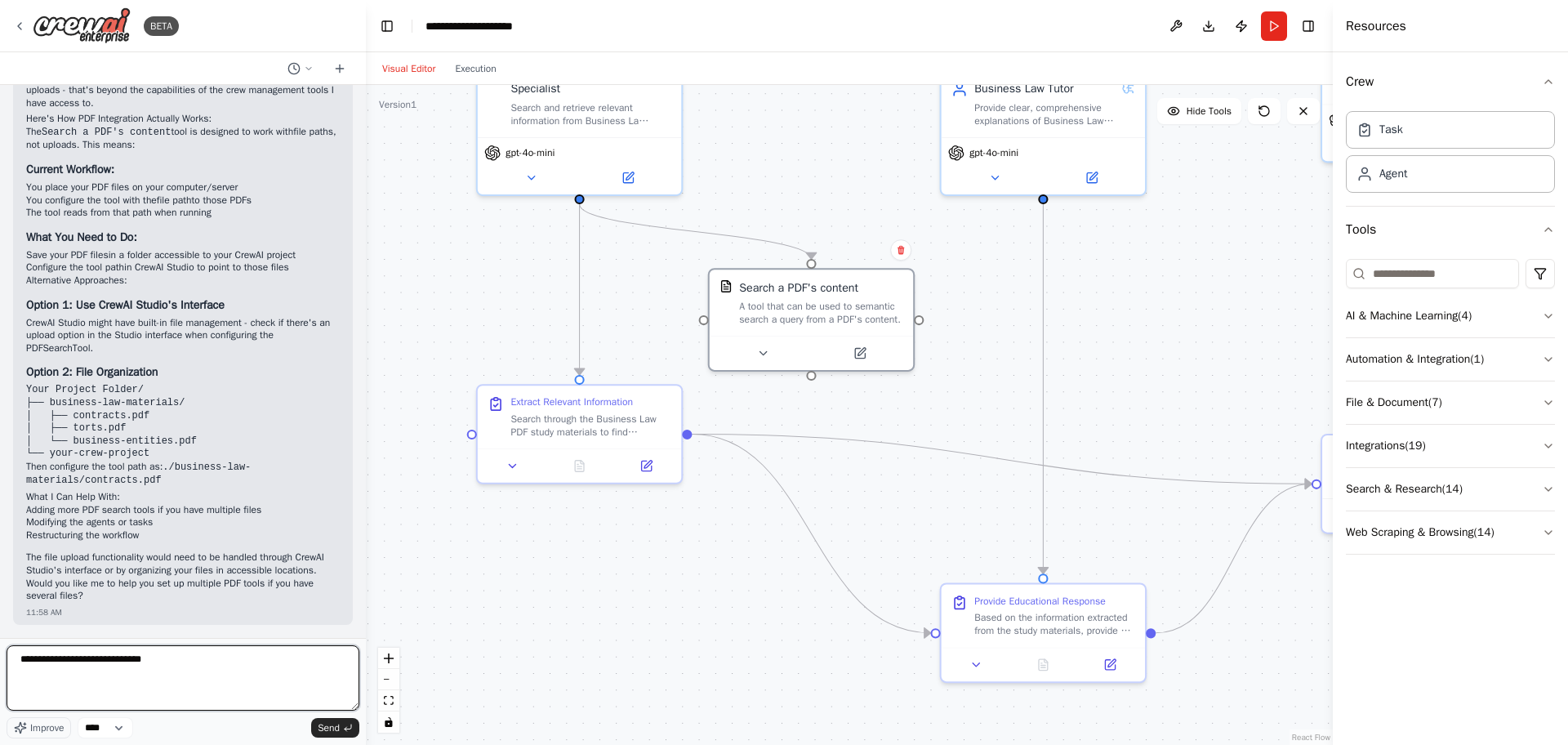 paste on "**********" 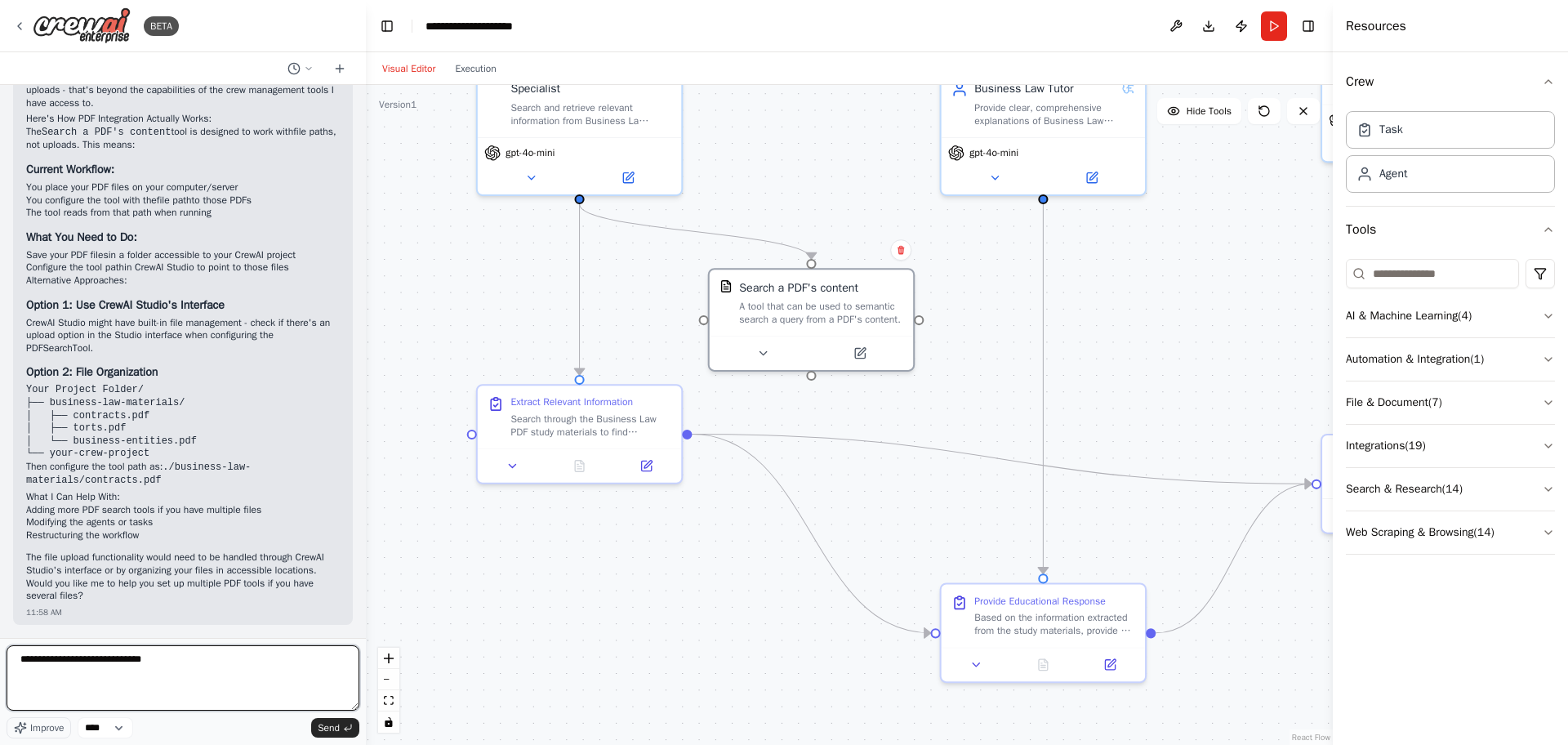 type on "**********" 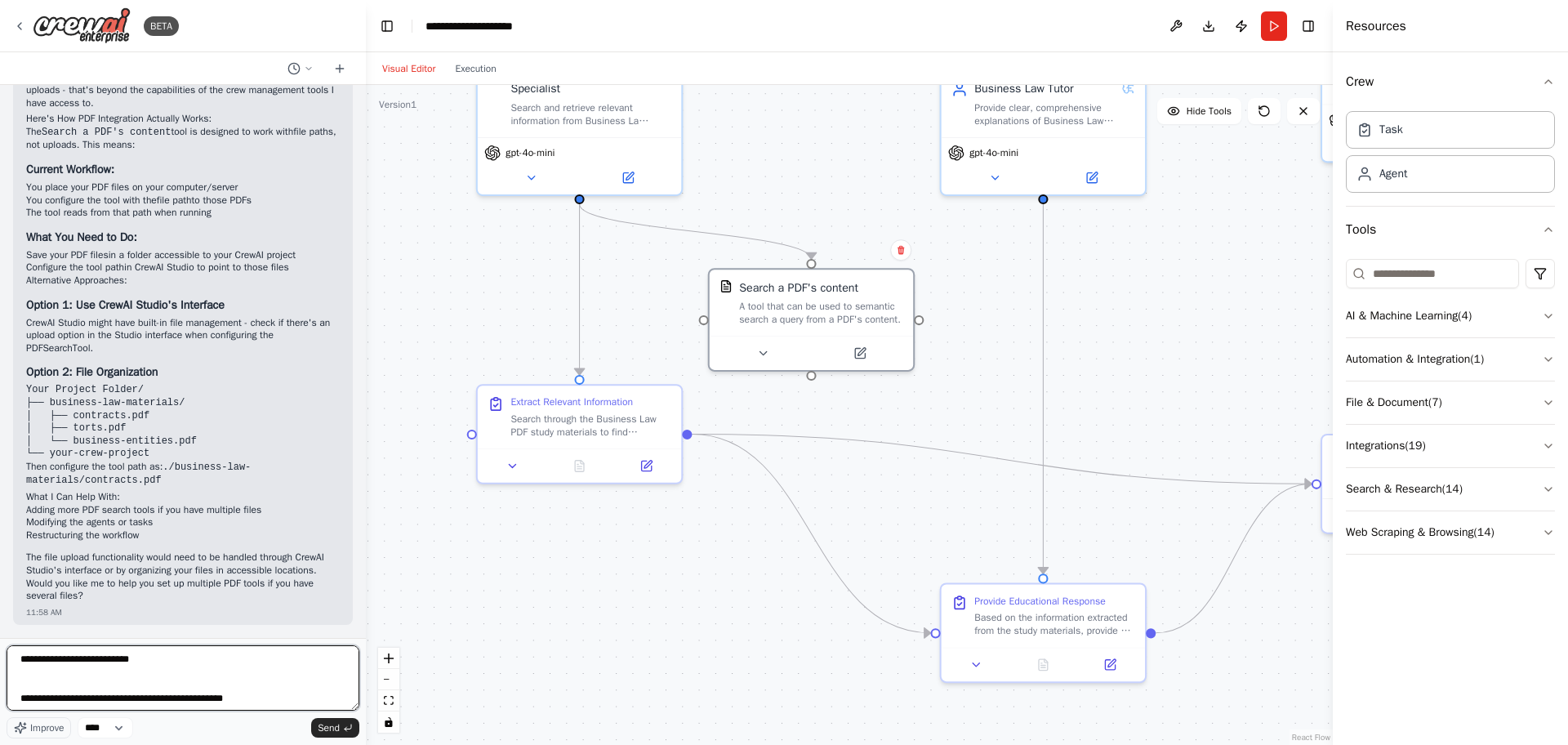 type 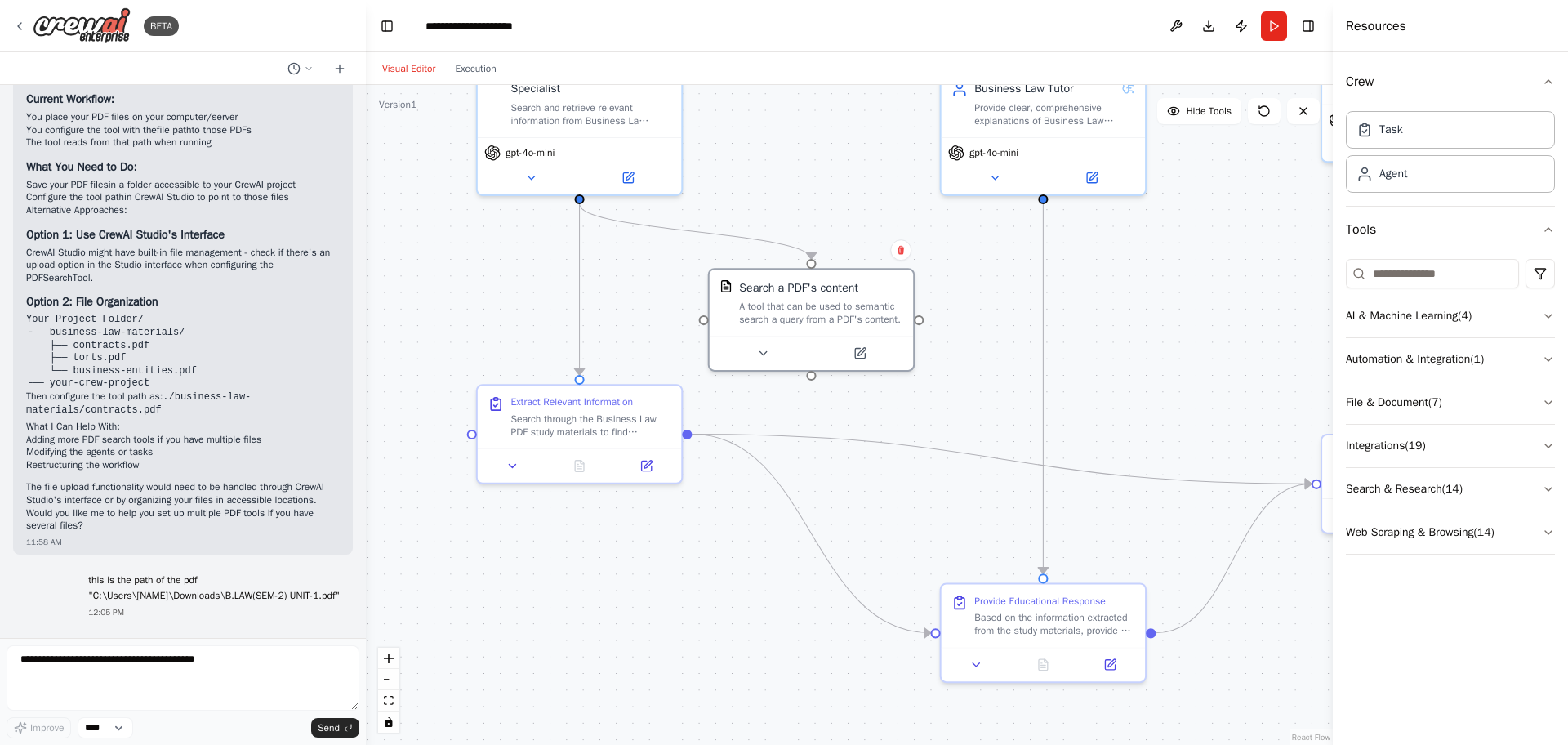 scroll, scrollTop: 4450, scrollLeft: 0, axis: vertical 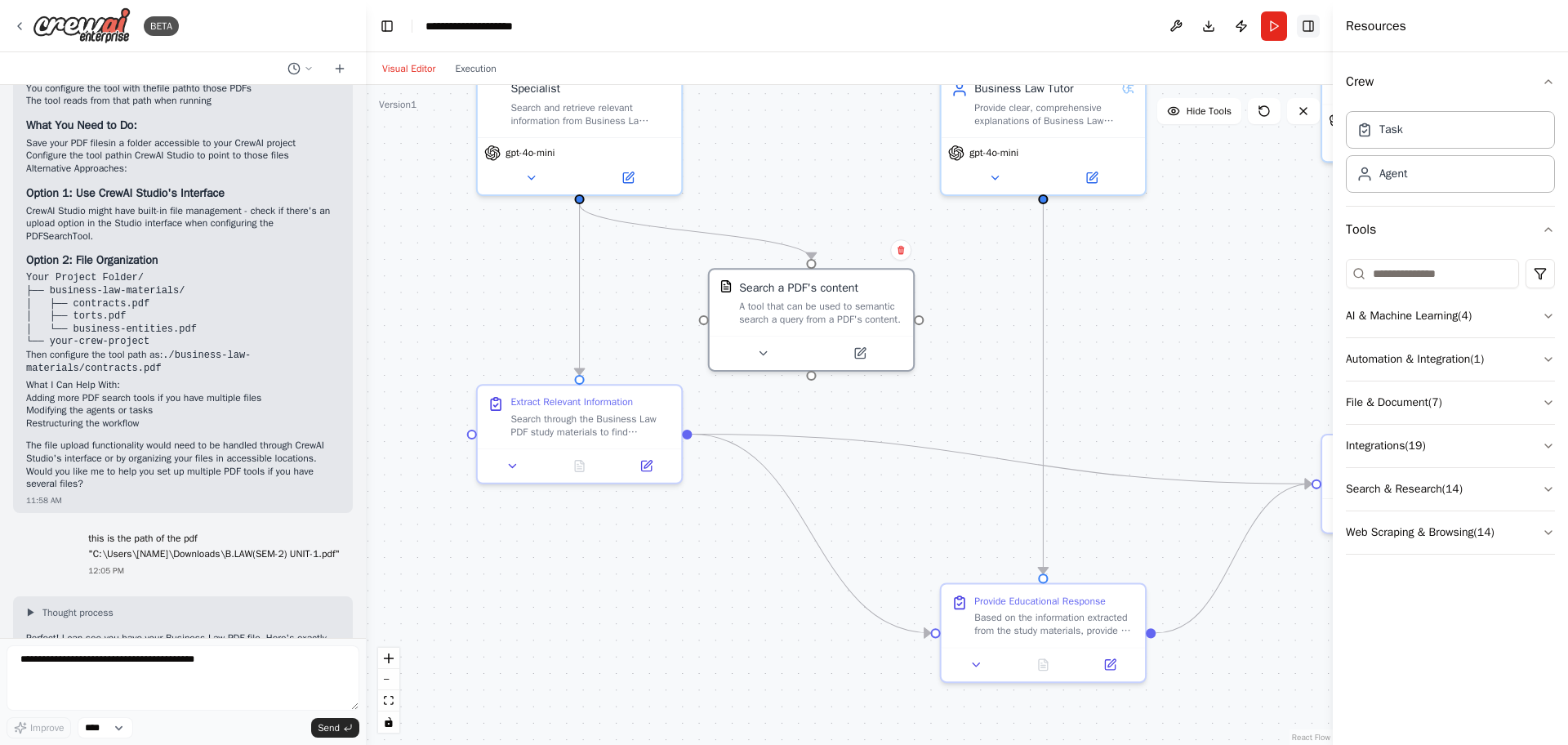 click on "Toggle Right Sidebar" at bounding box center [1308, 26] 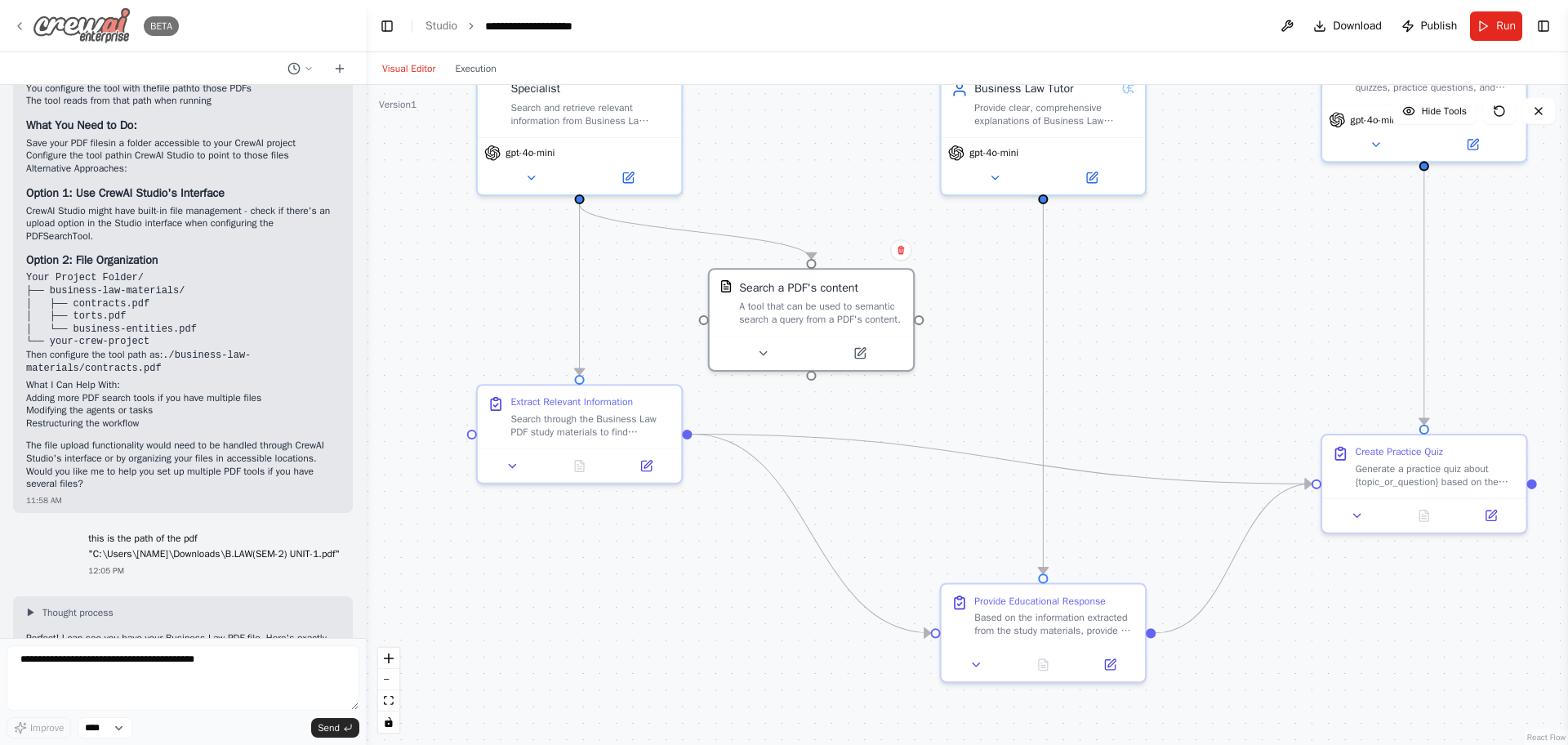 click at bounding box center (82, 25) 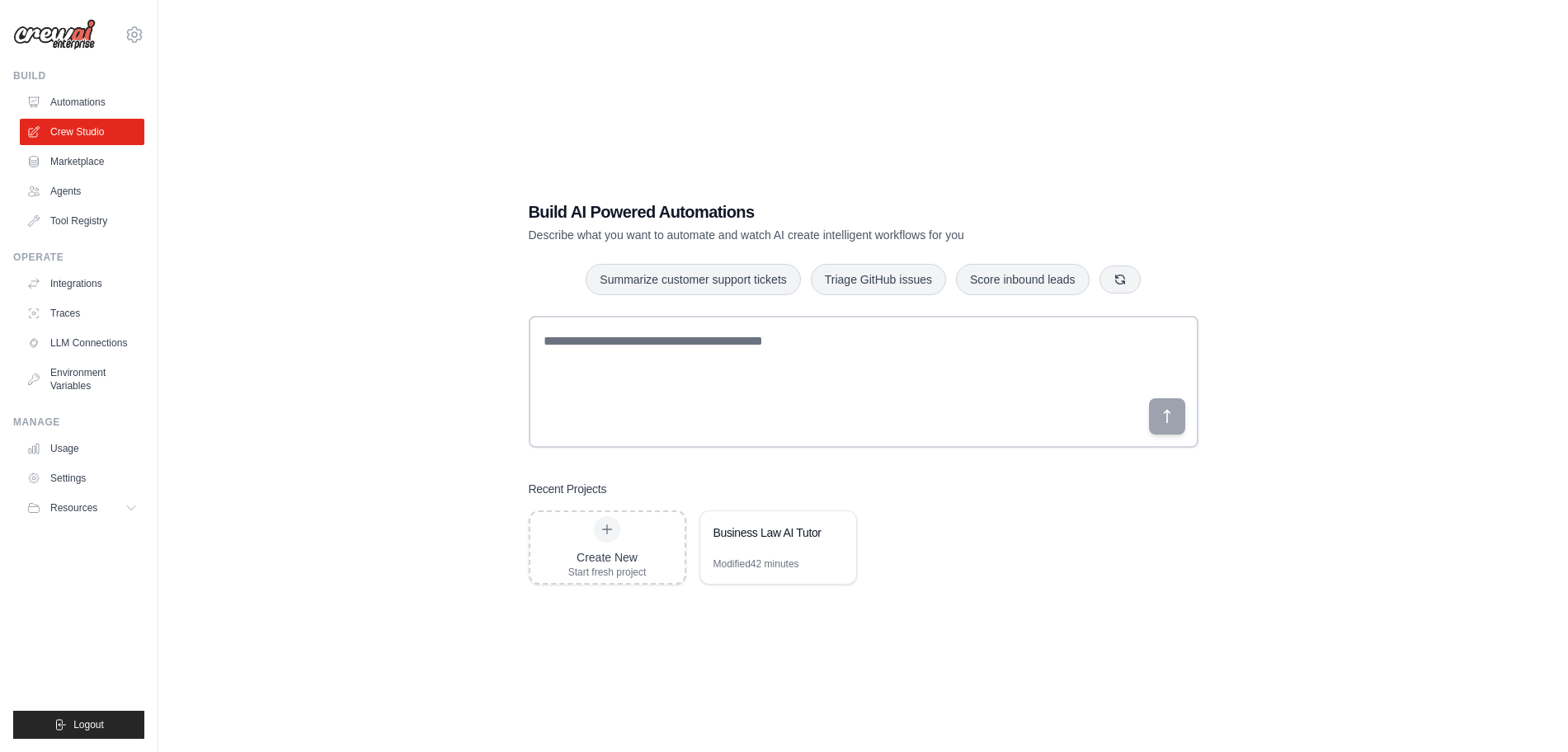 scroll, scrollTop: 0, scrollLeft: 0, axis: both 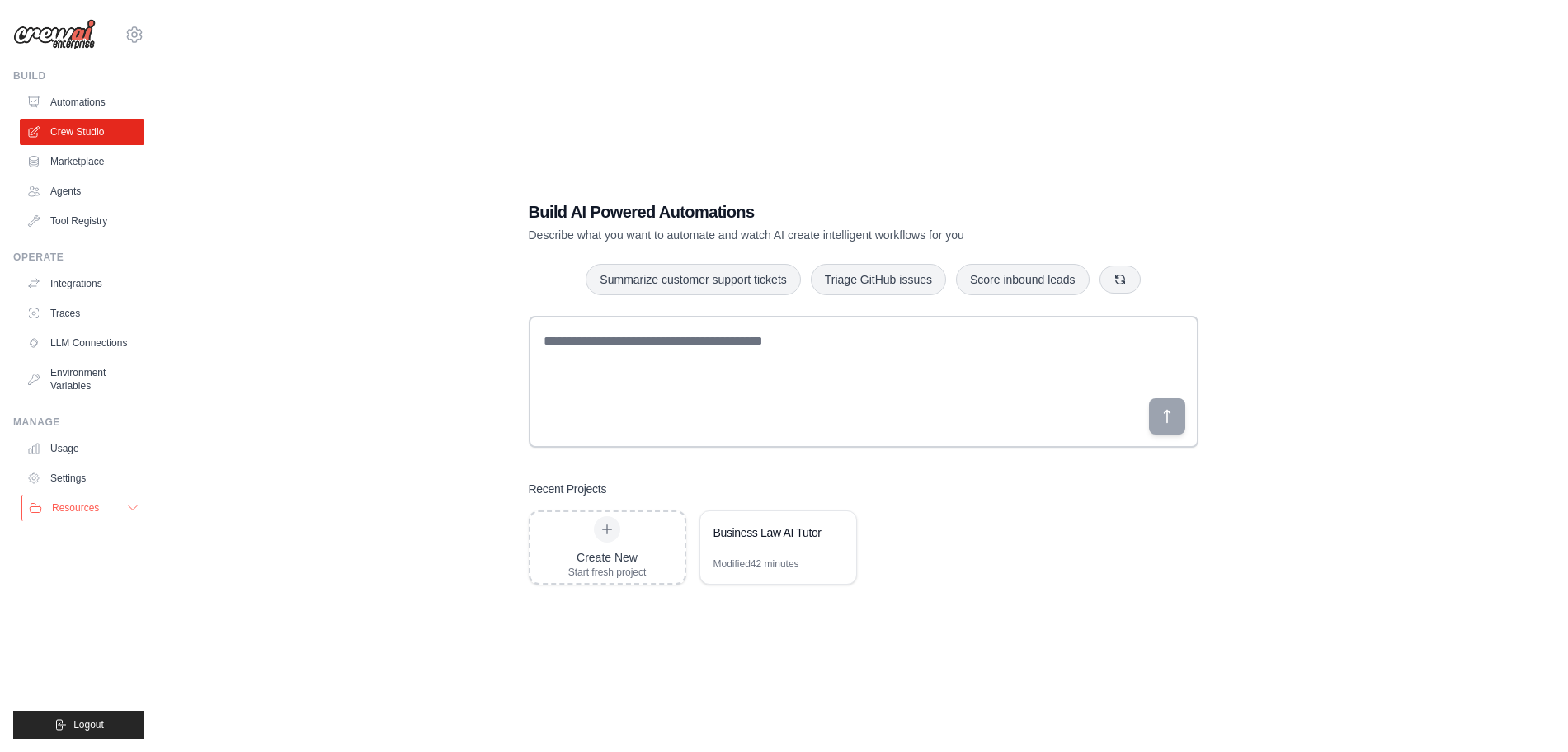 click on "Resources" at bounding box center (75, 508) 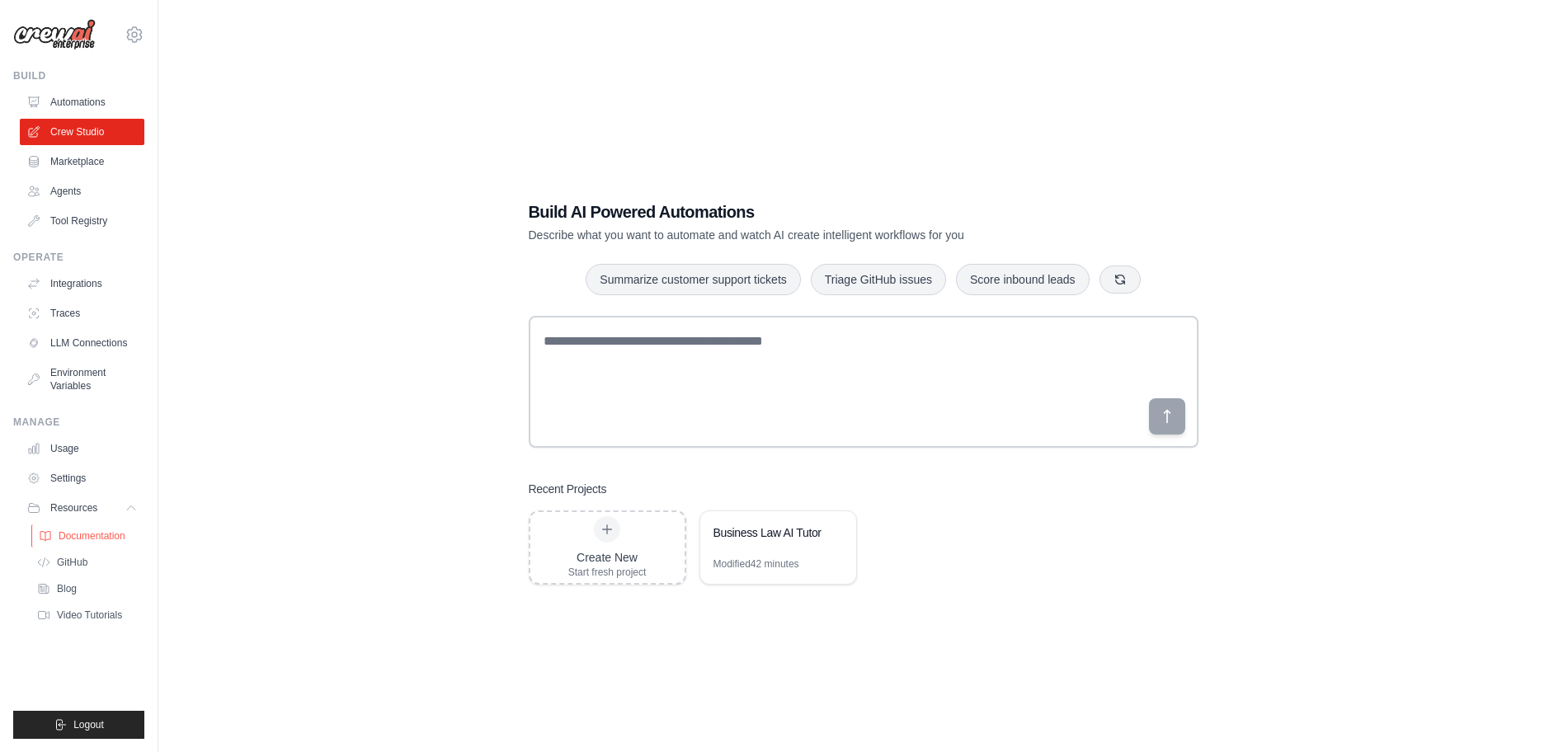 click on "Documentation" at bounding box center [92, 536] 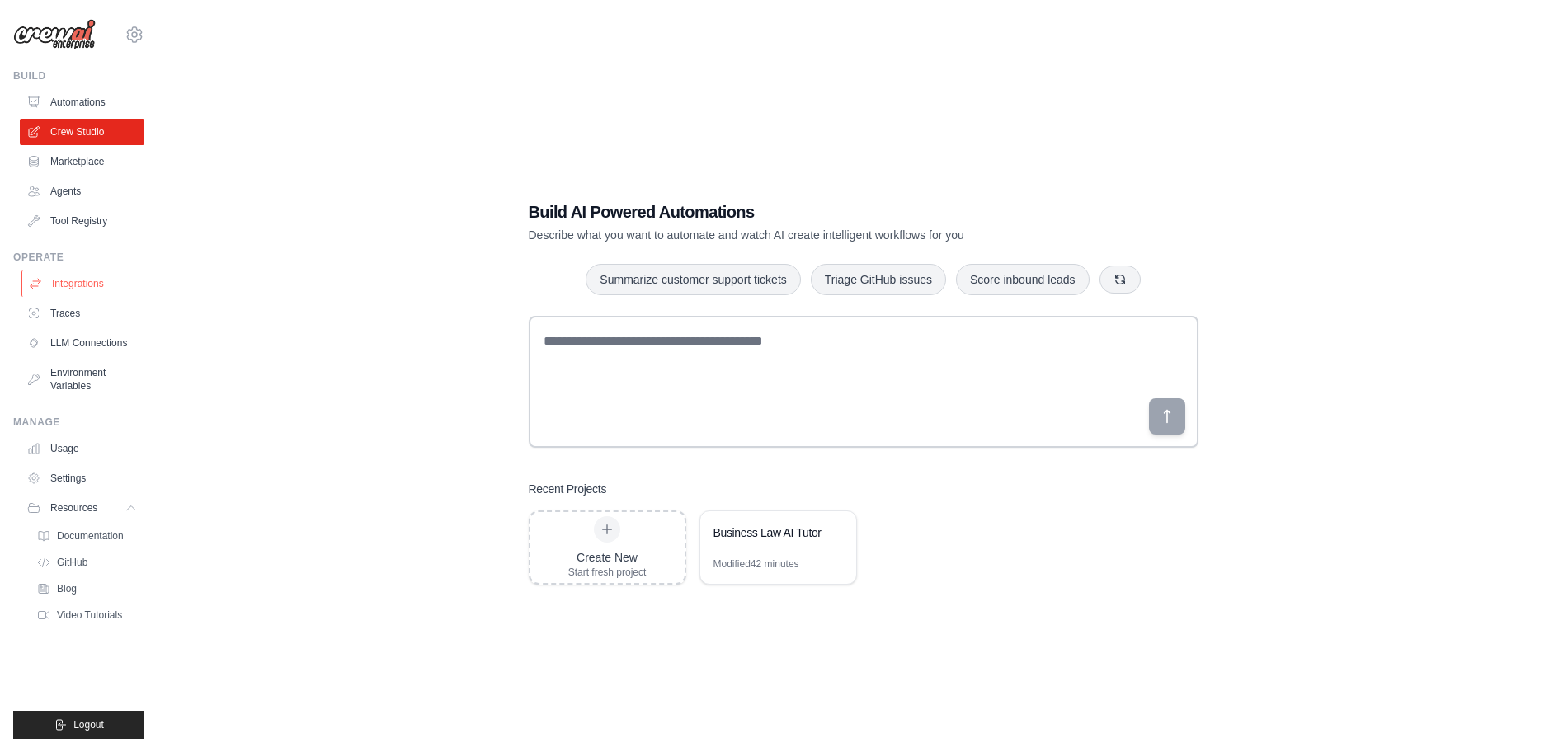 click on "Integrations" at bounding box center [83, 284] 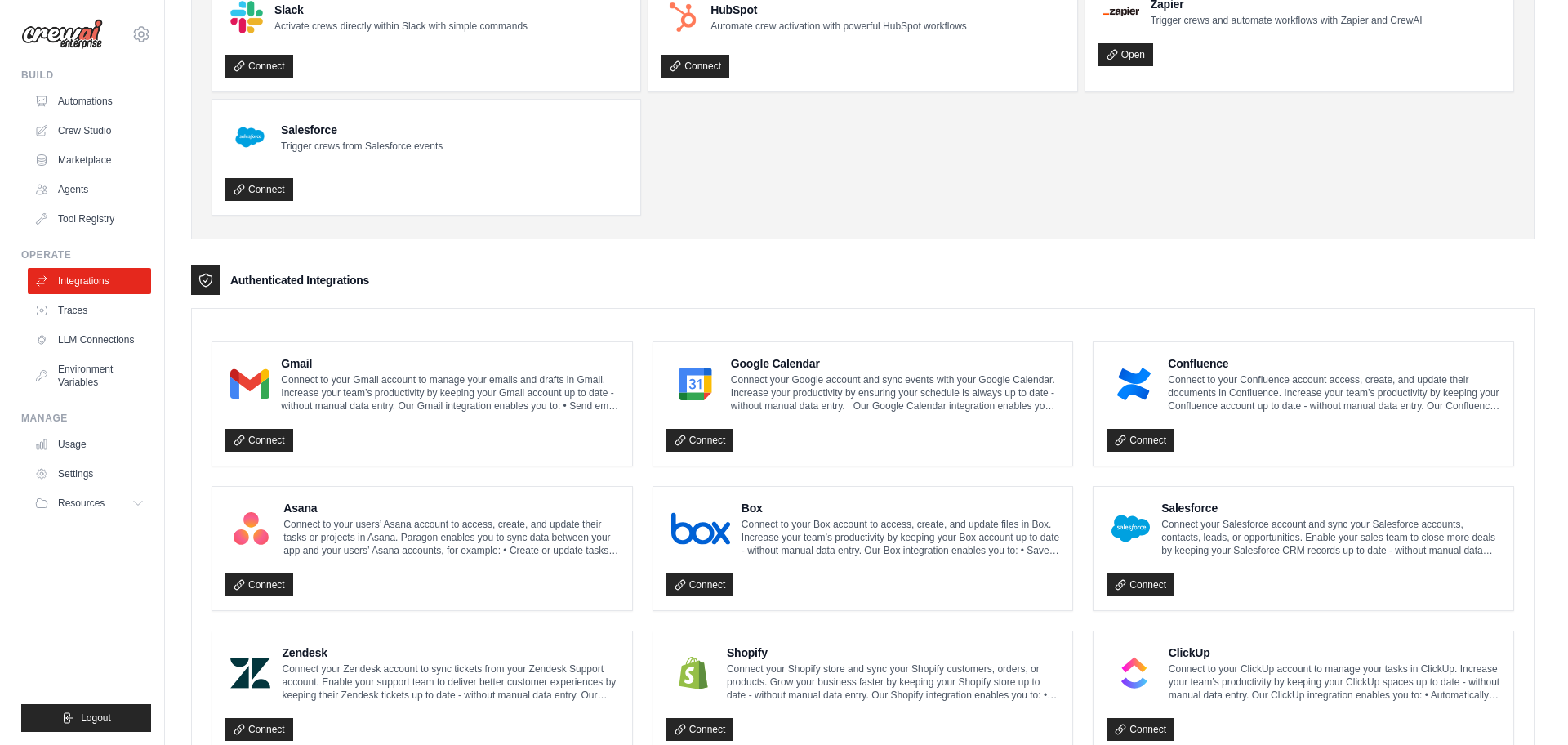 scroll, scrollTop: 0, scrollLeft: 0, axis: both 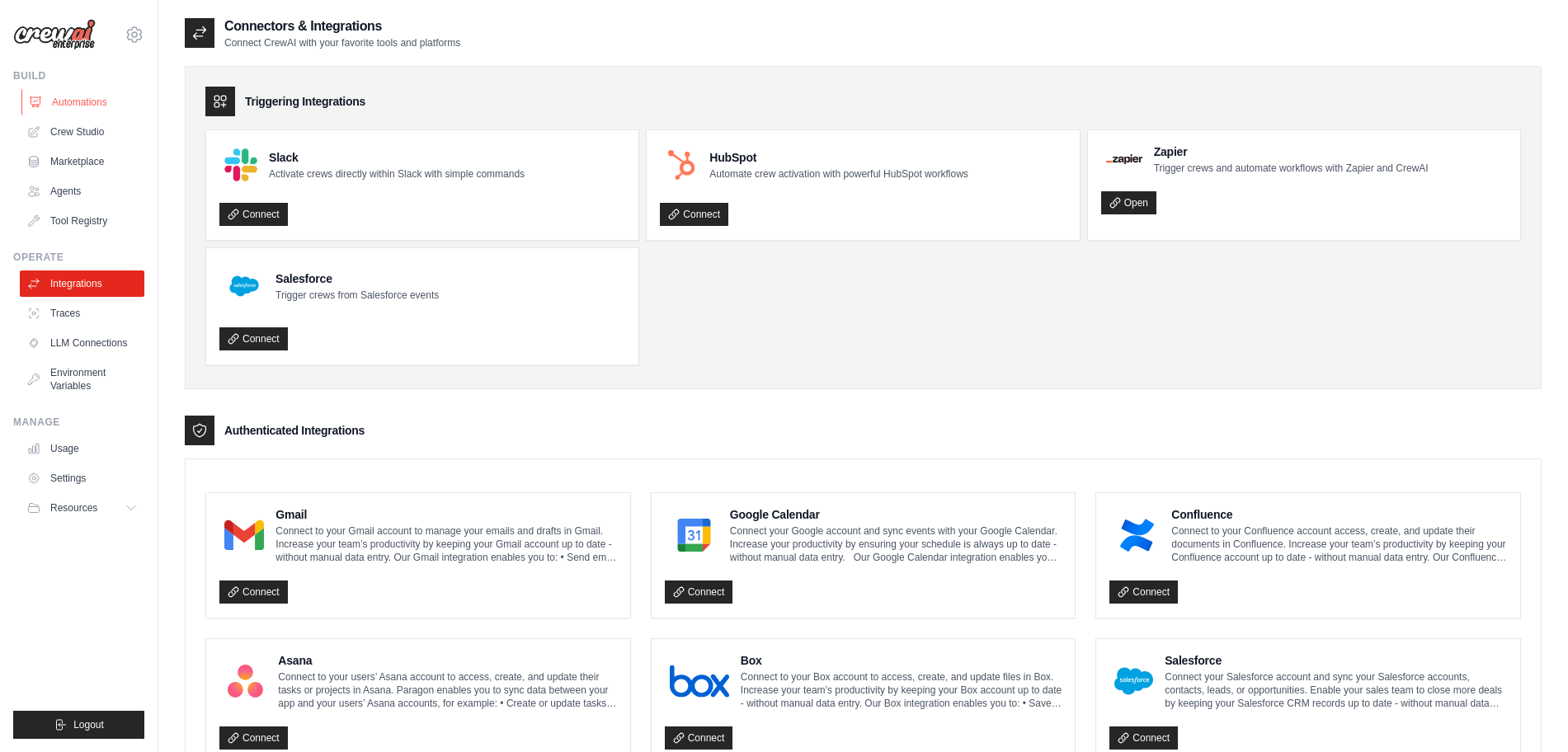 click on "Automations" at bounding box center (83, 102) 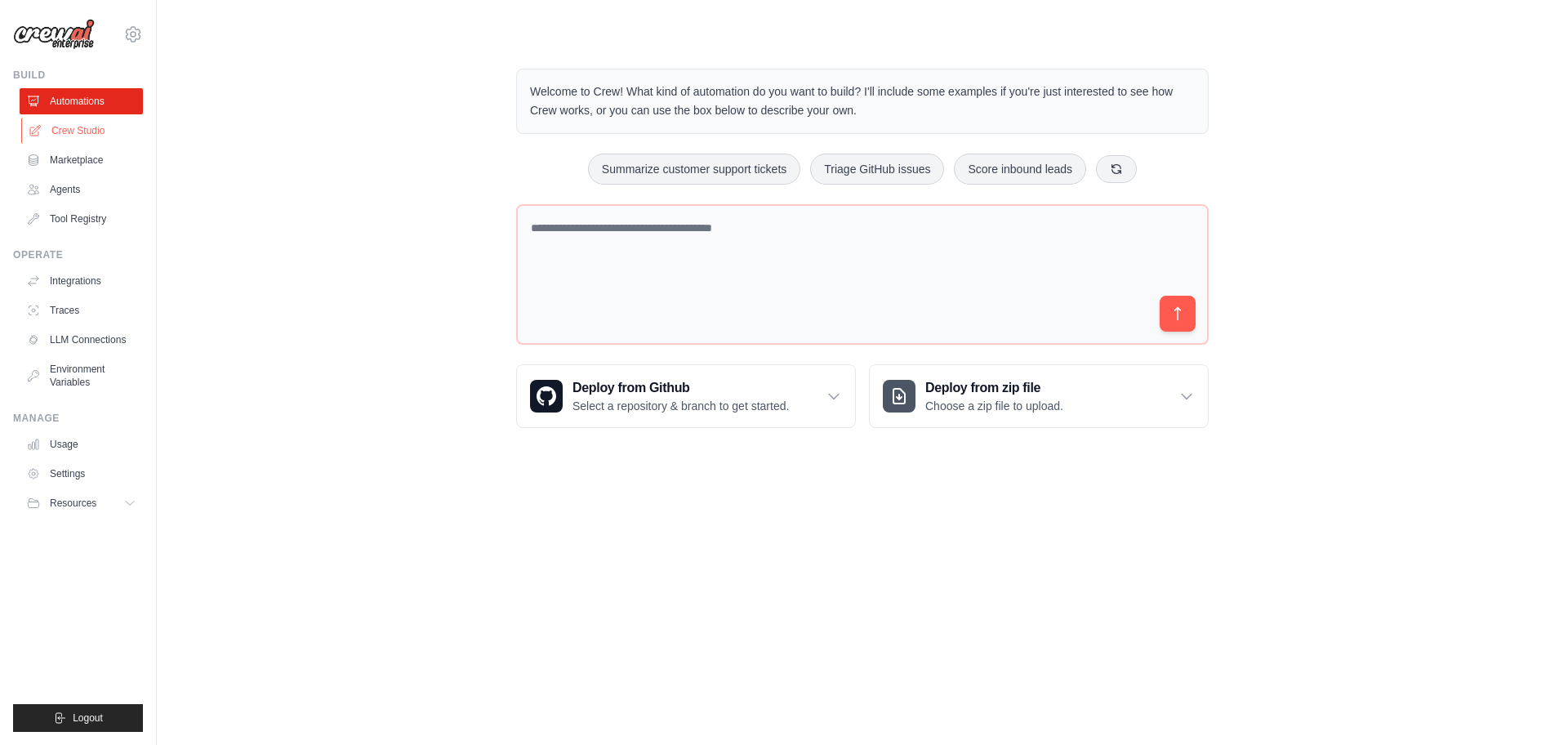 click on "Crew Studio" at bounding box center [82, 131] 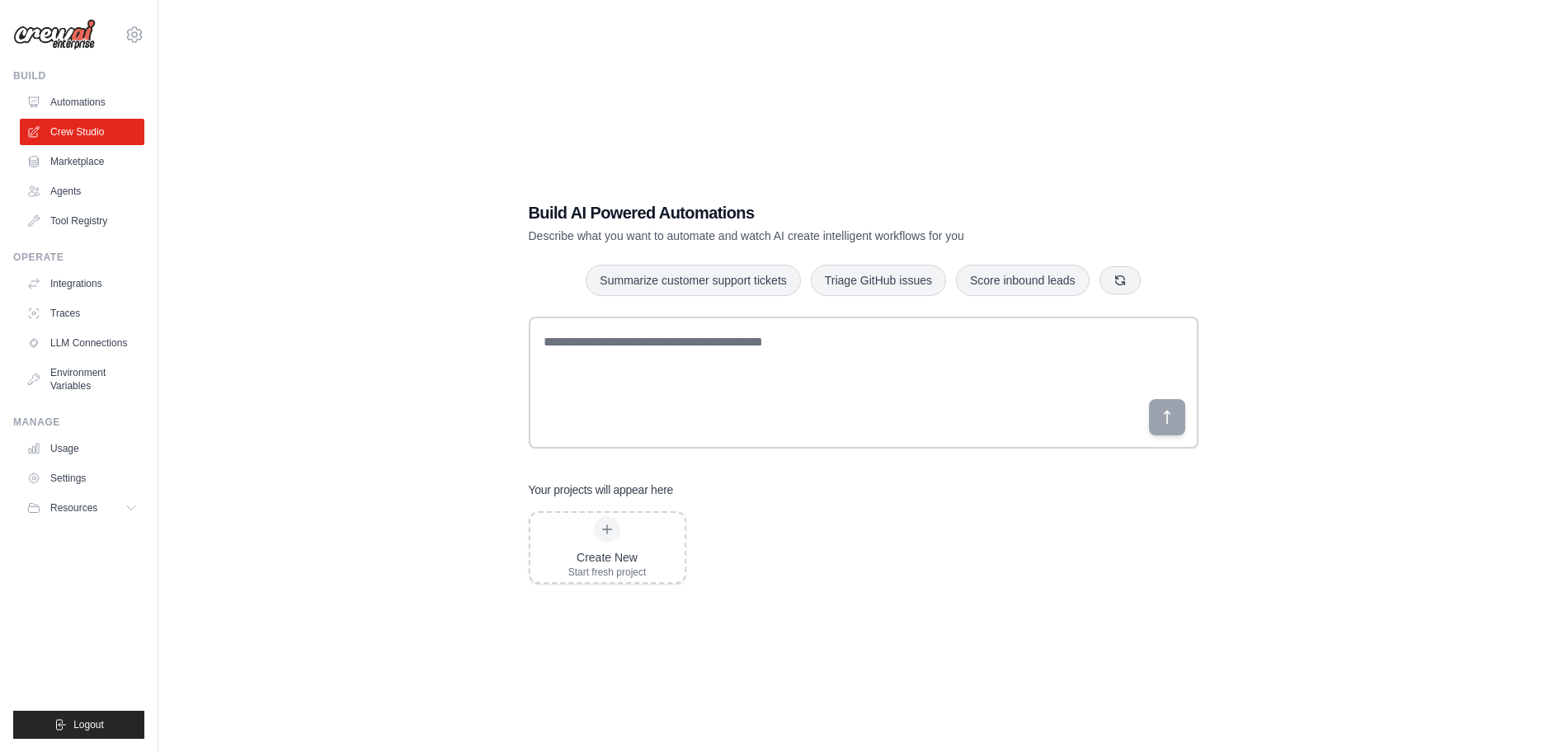 scroll, scrollTop: 0, scrollLeft: 0, axis: both 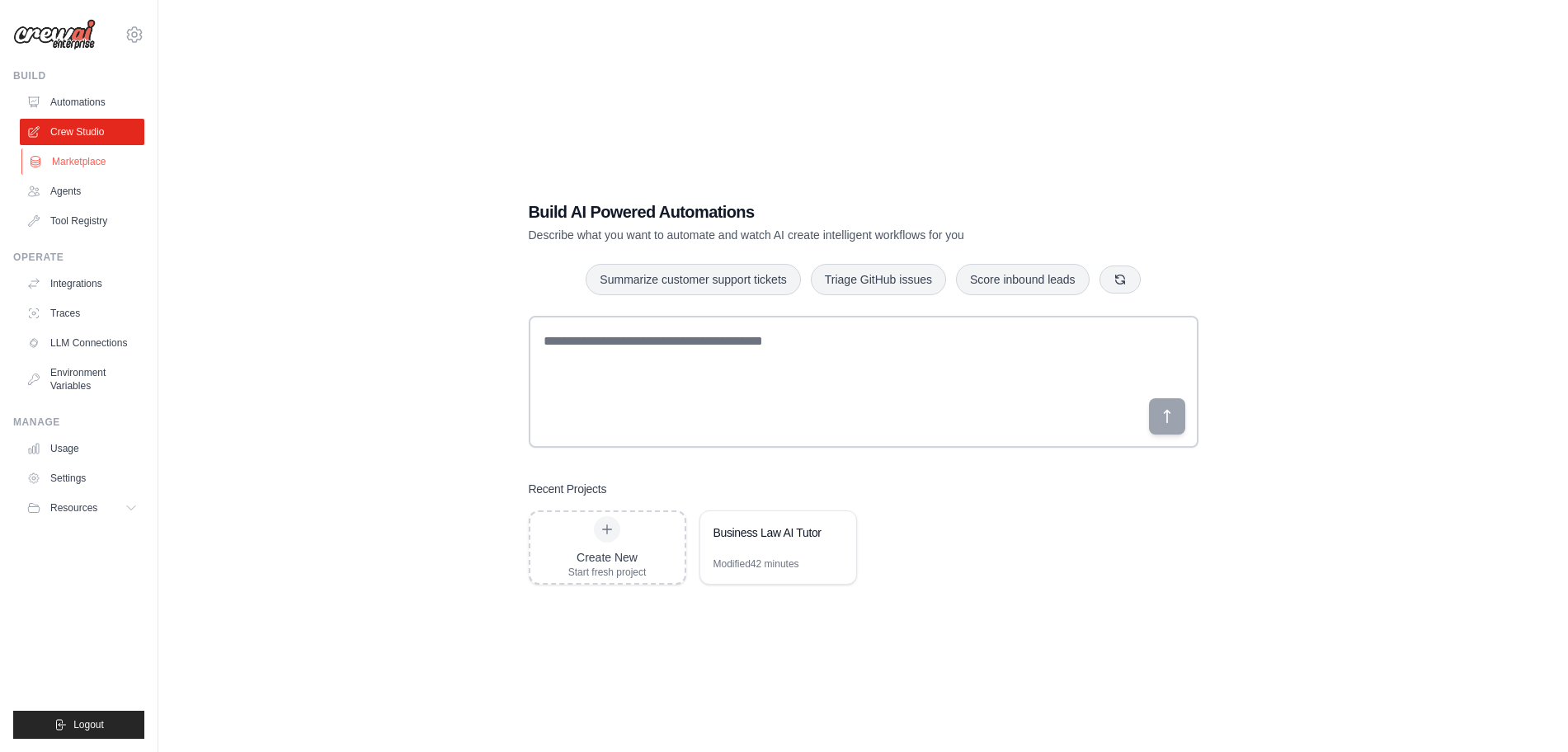 click on "Marketplace" at bounding box center [83, 162] 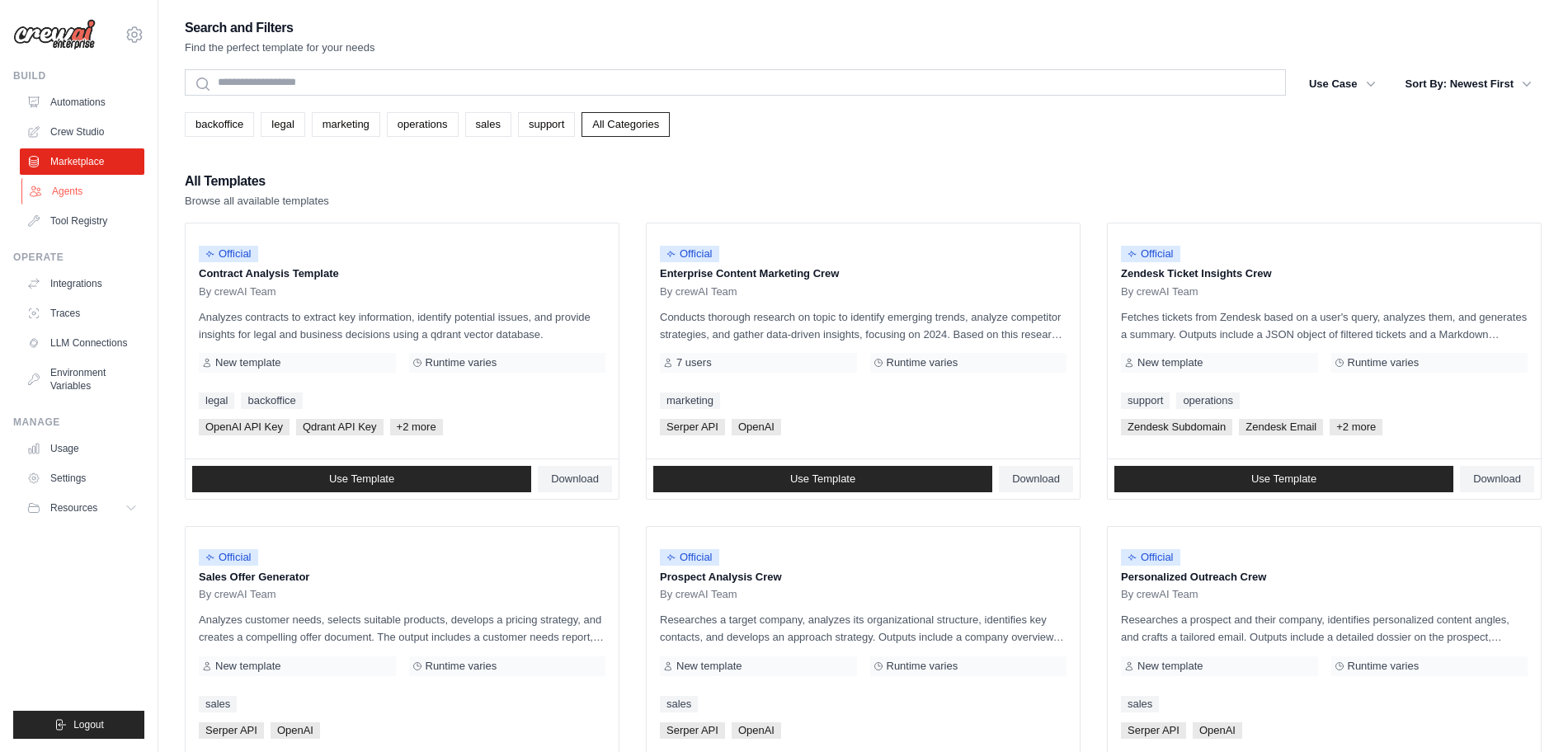 click on "Agents" at bounding box center (83, 191) 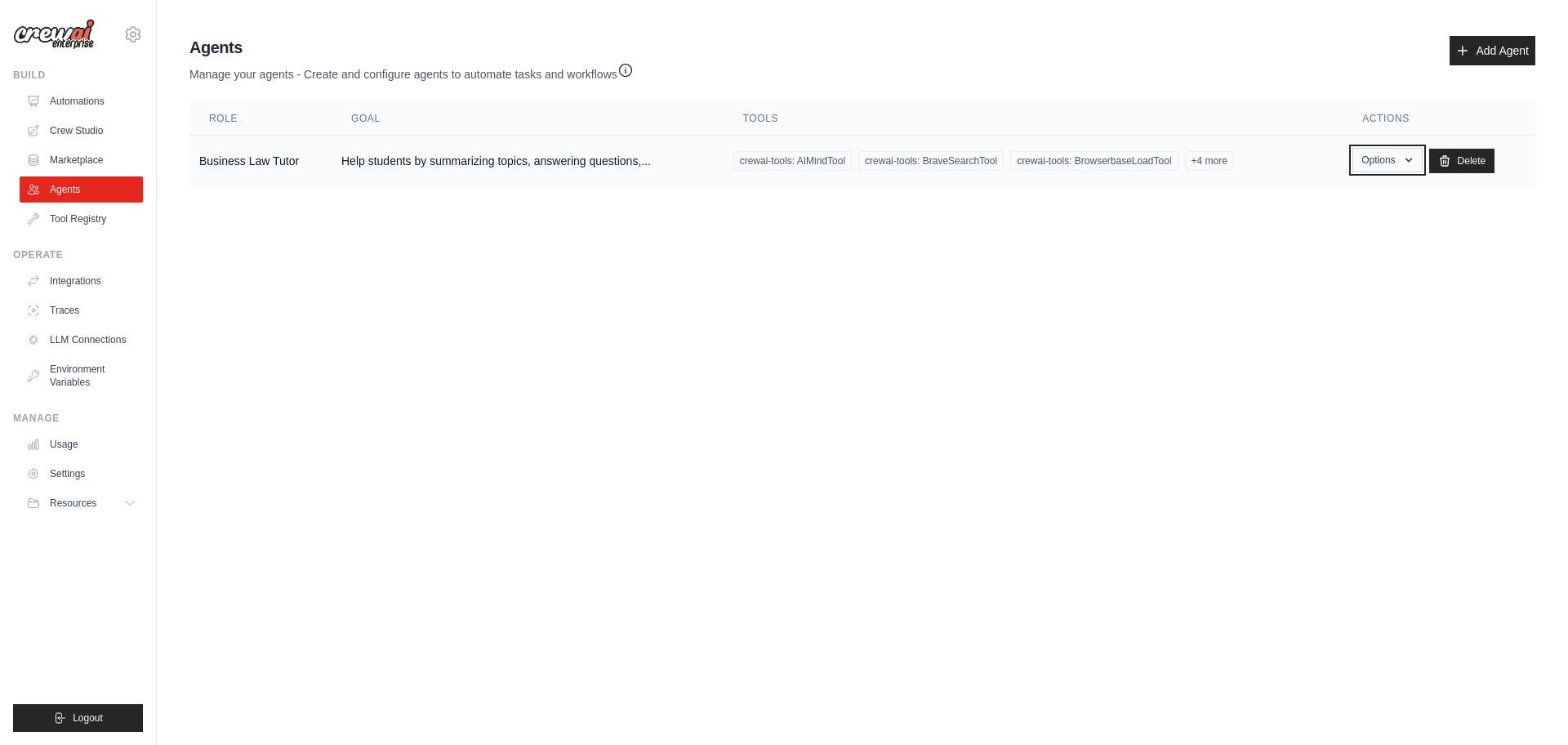 click on "Options" at bounding box center [1387, 160] 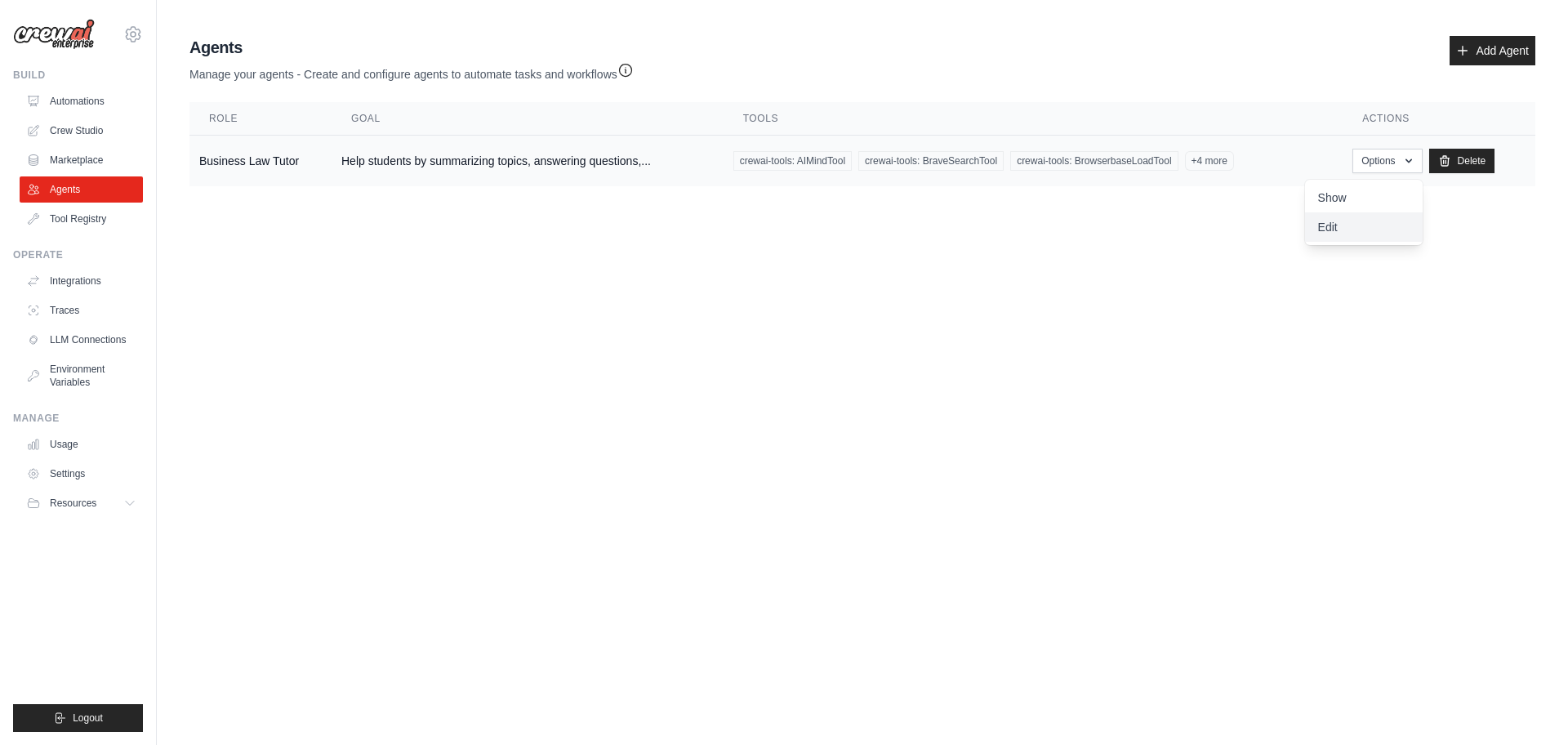 click on "Edit" at bounding box center (1364, 227) 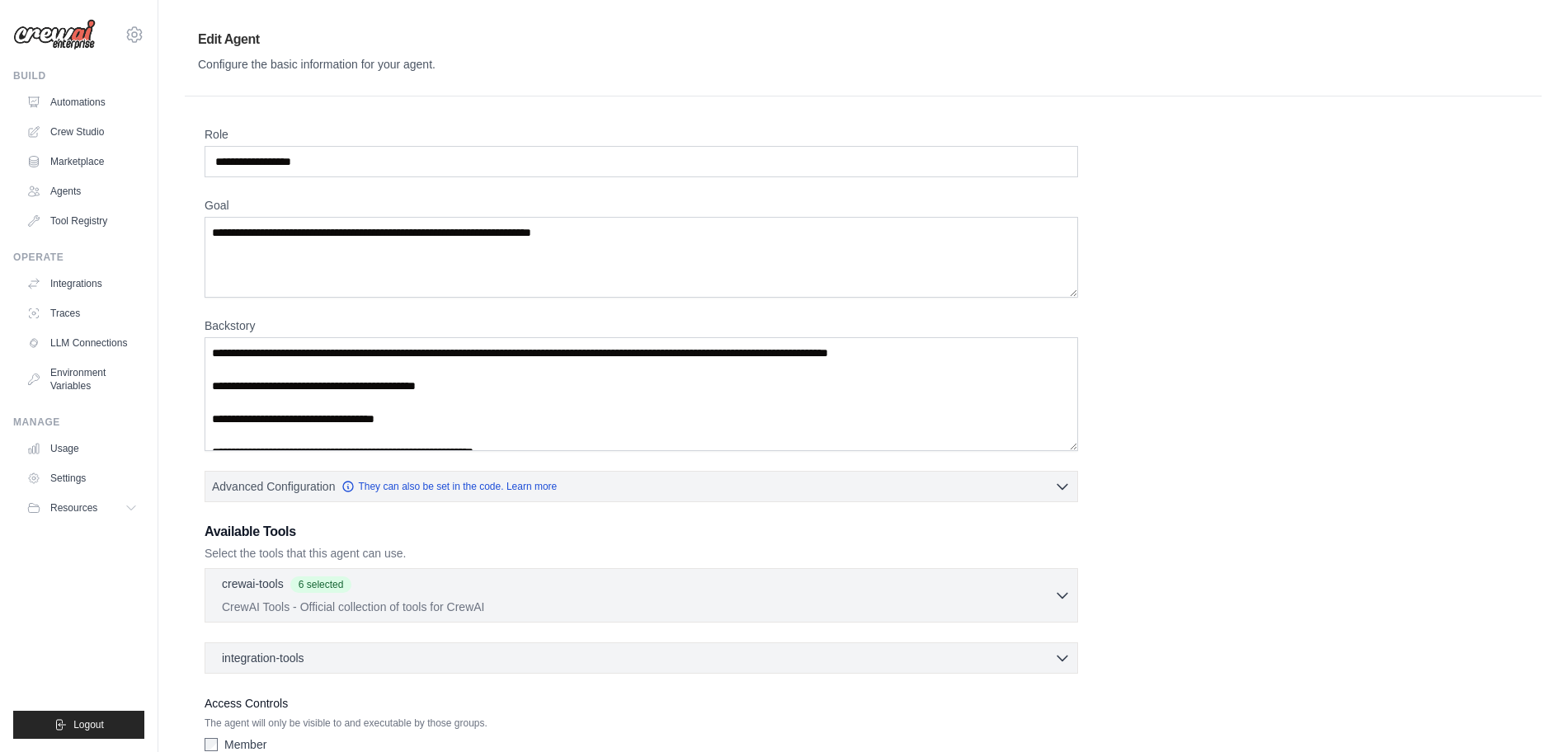 scroll, scrollTop: 105, scrollLeft: 0, axis: vertical 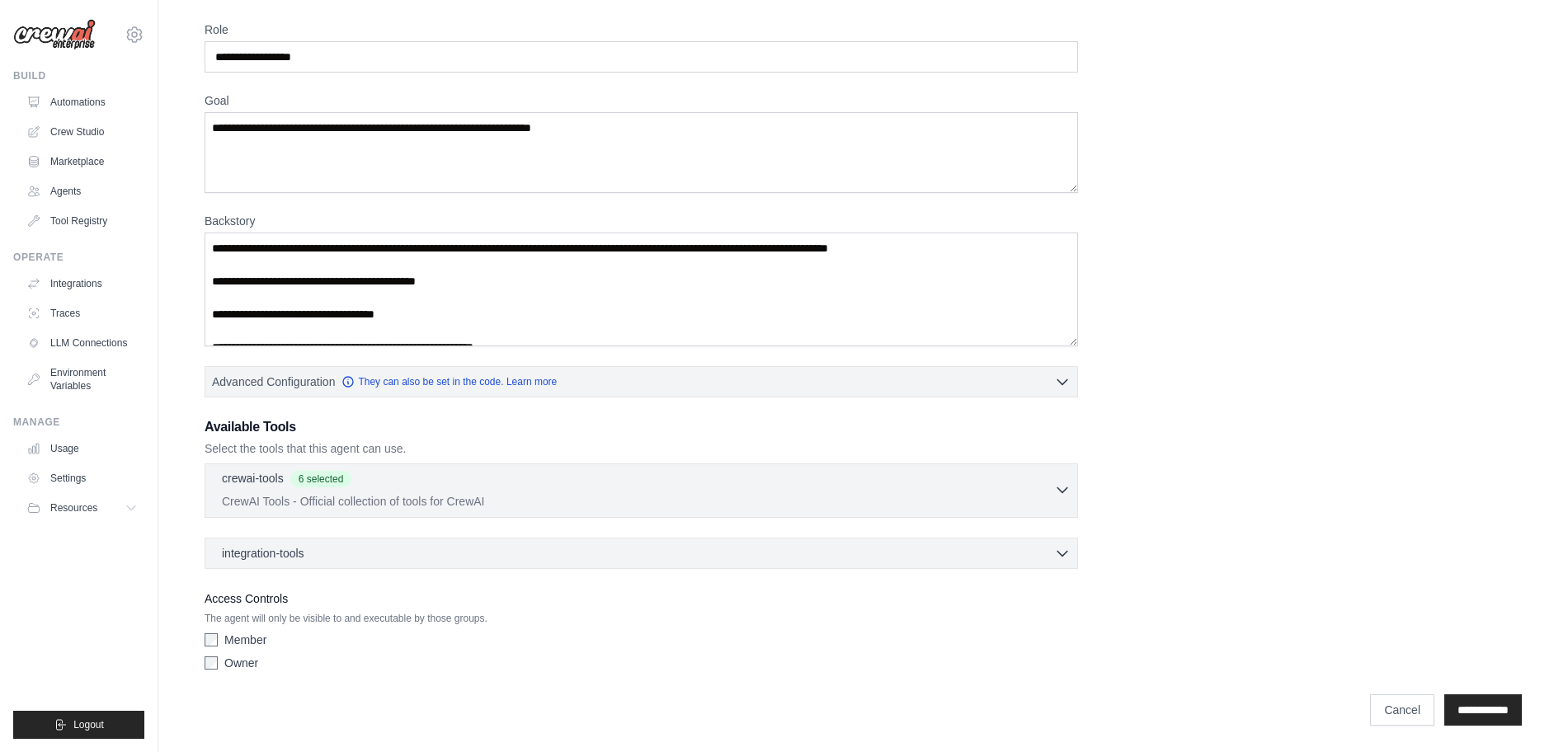 click on "CrewAI Tools - Official collection of tools for CrewAI" at bounding box center (638, 501) 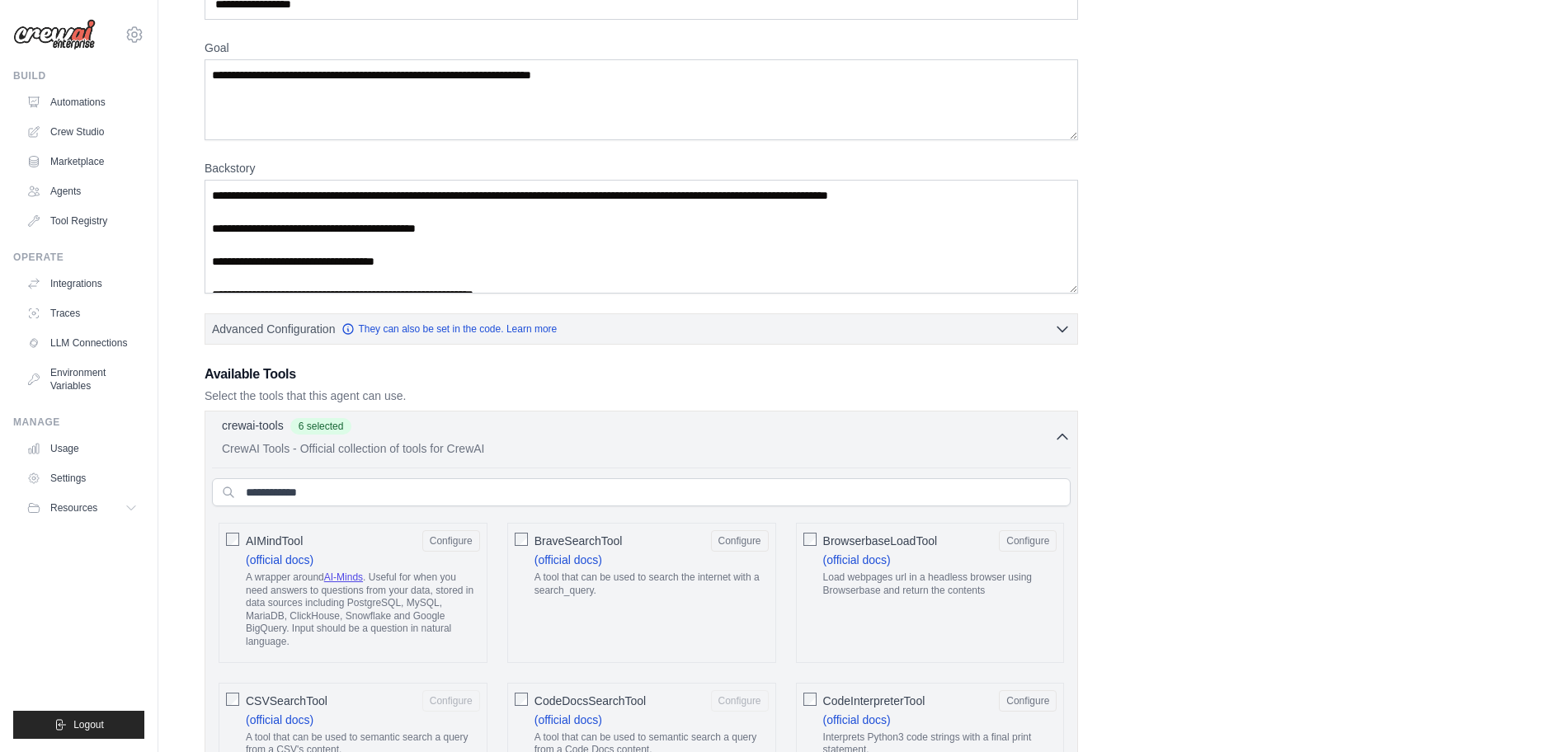 scroll, scrollTop: 150, scrollLeft: 0, axis: vertical 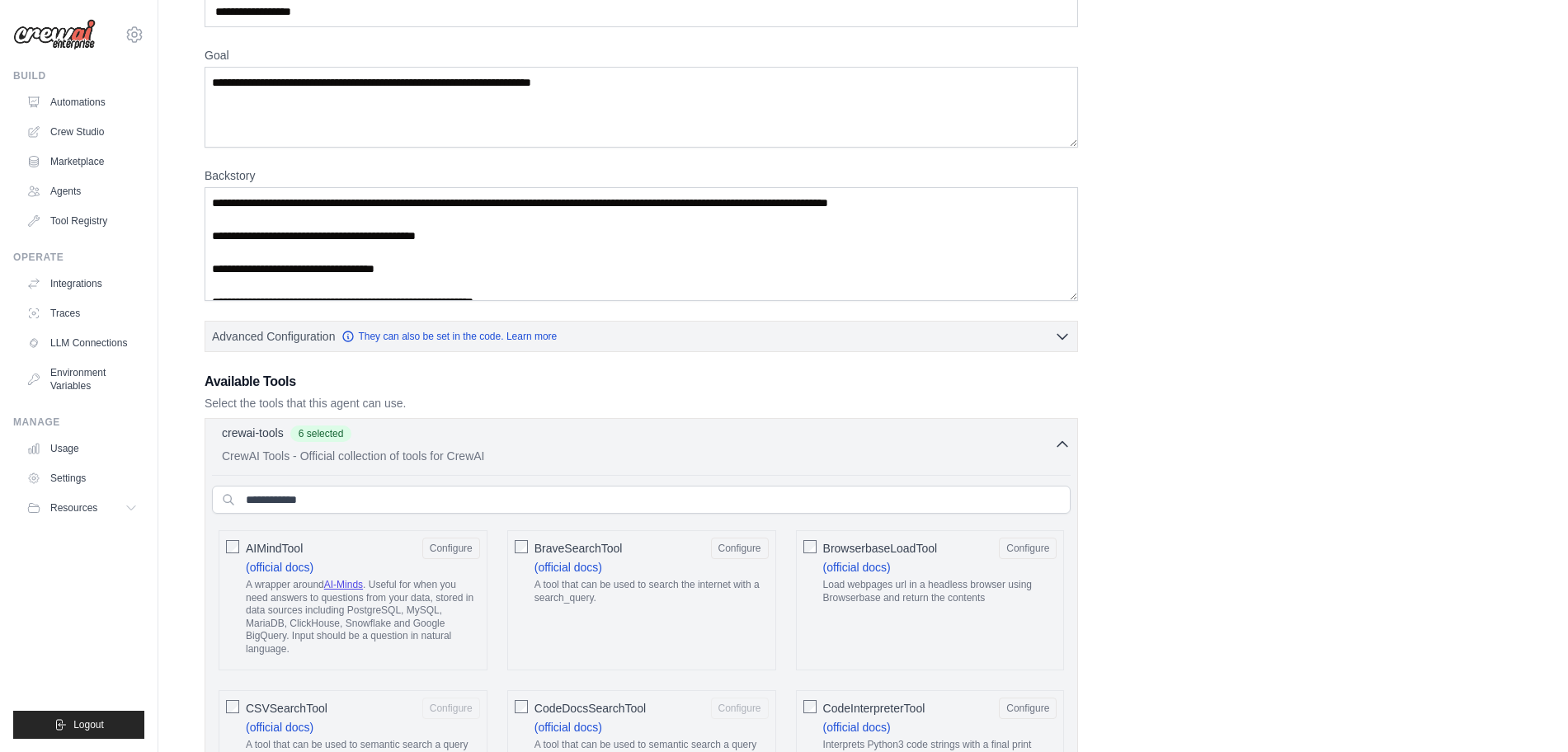 click 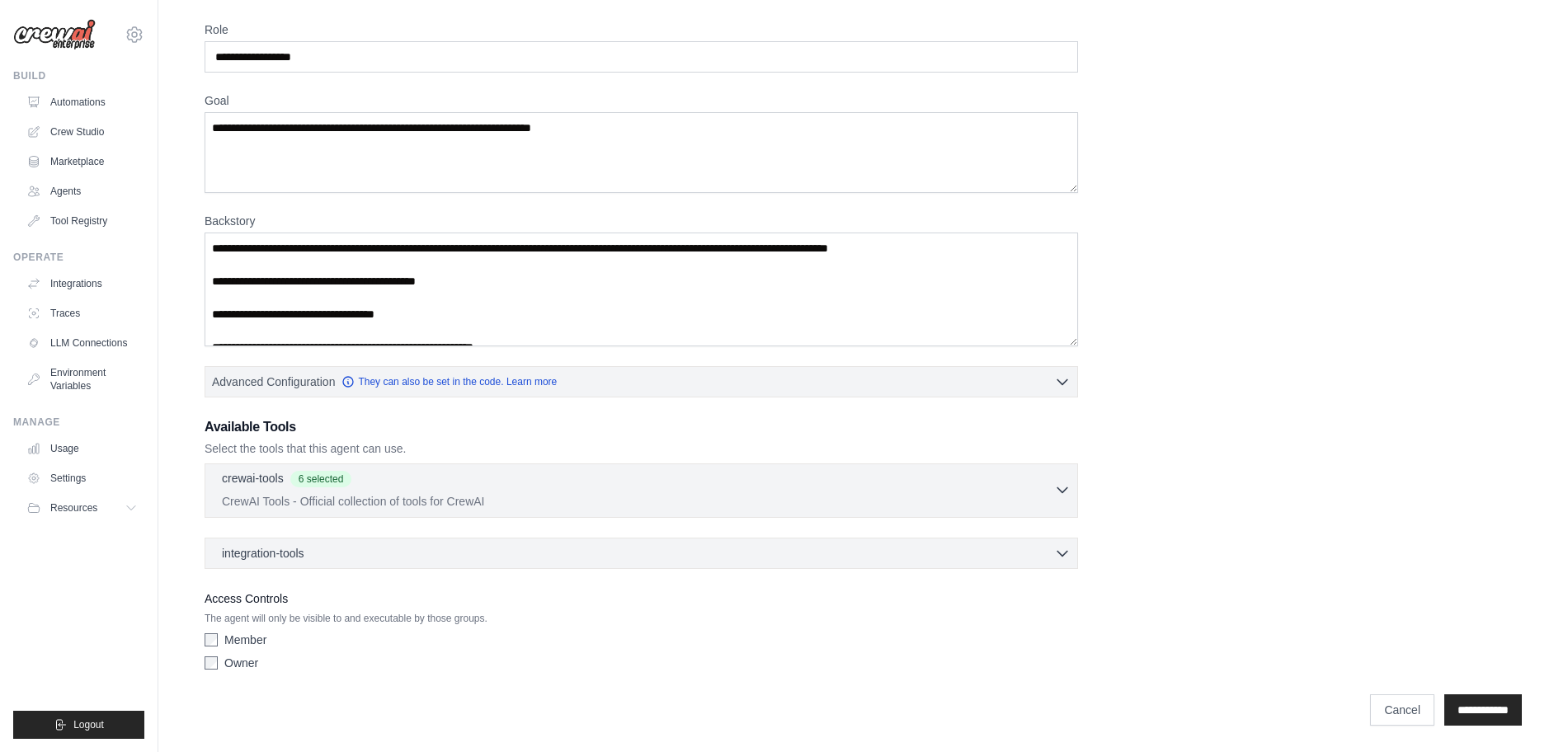scroll, scrollTop: 105, scrollLeft: 0, axis: vertical 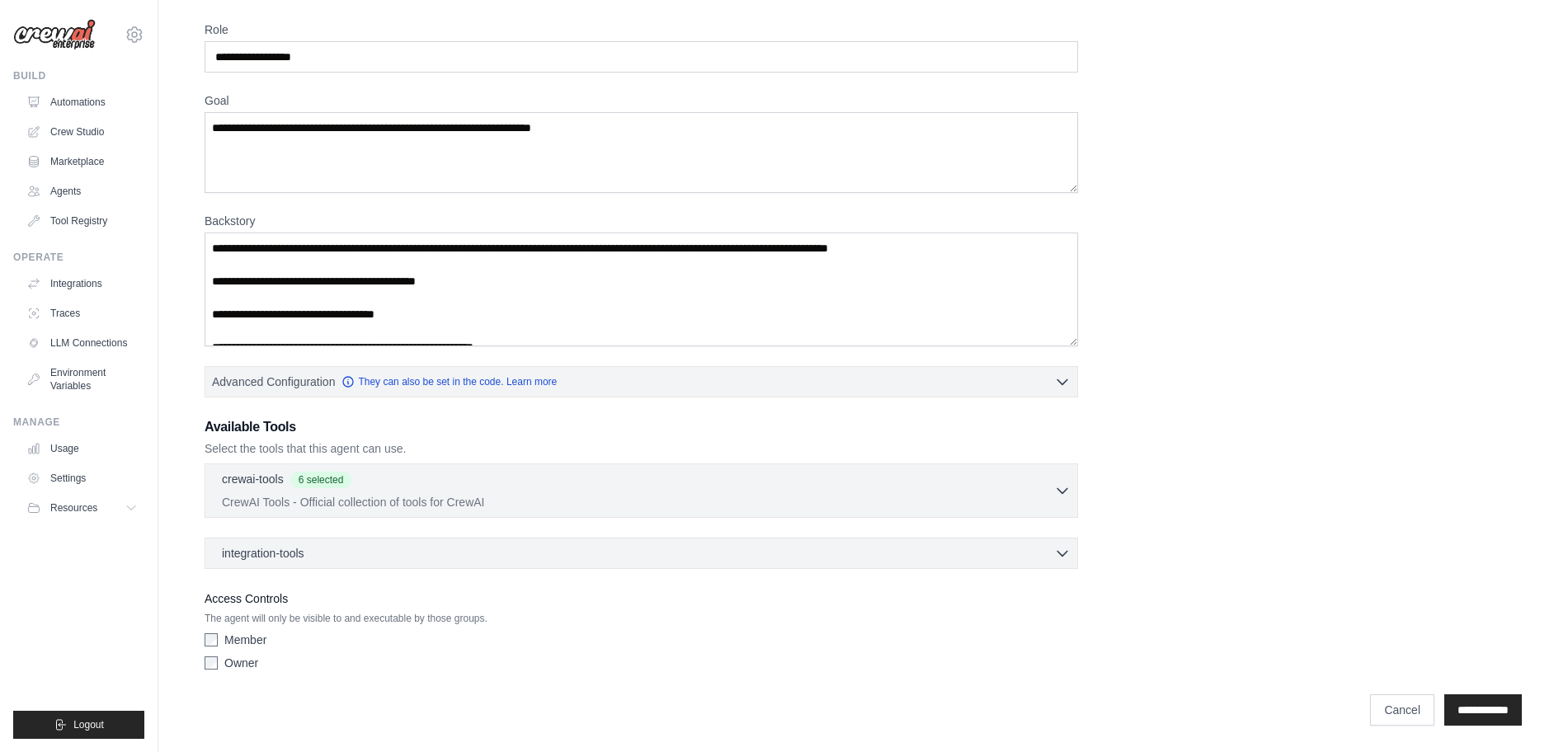 click on "**********" at bounding box center (863, 350) 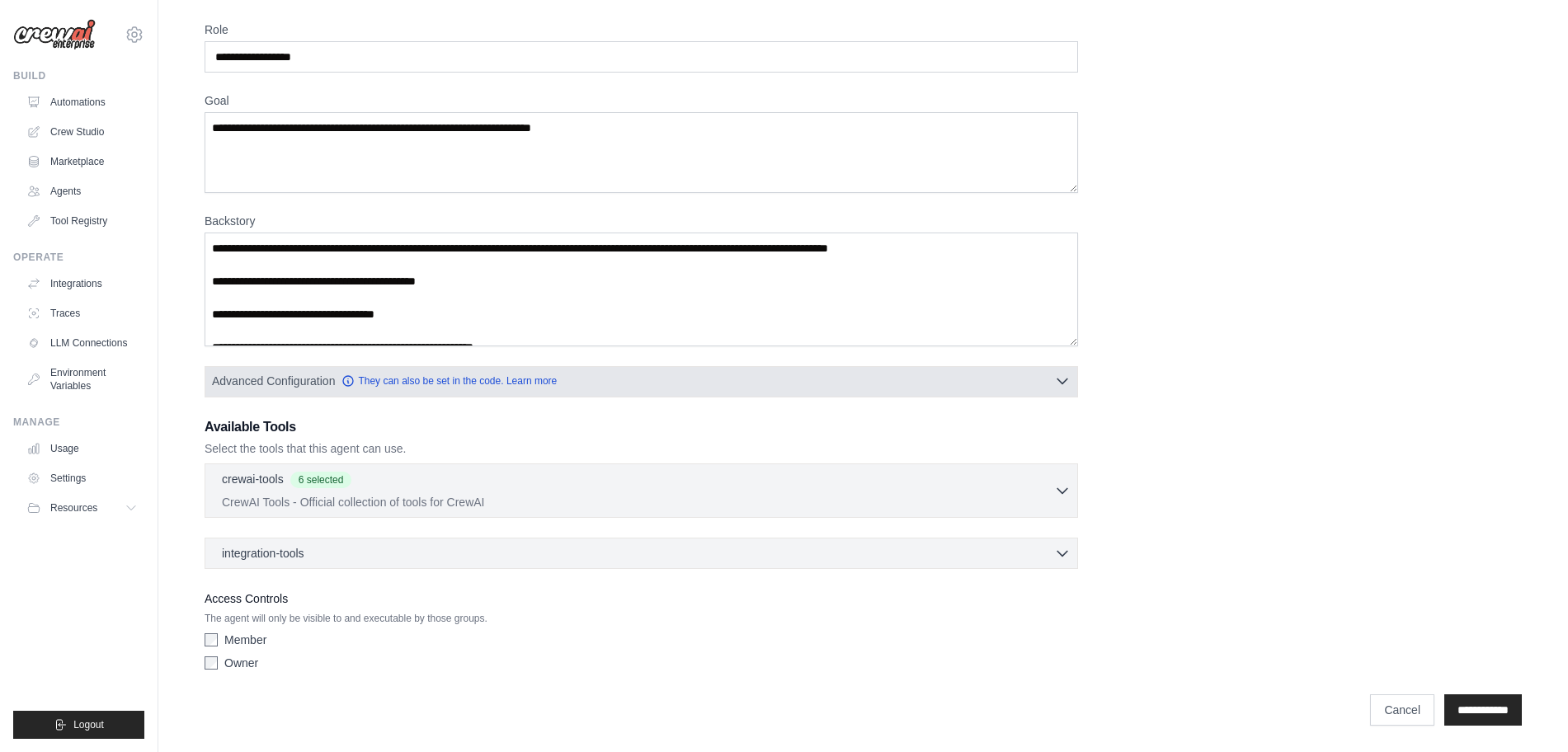 click 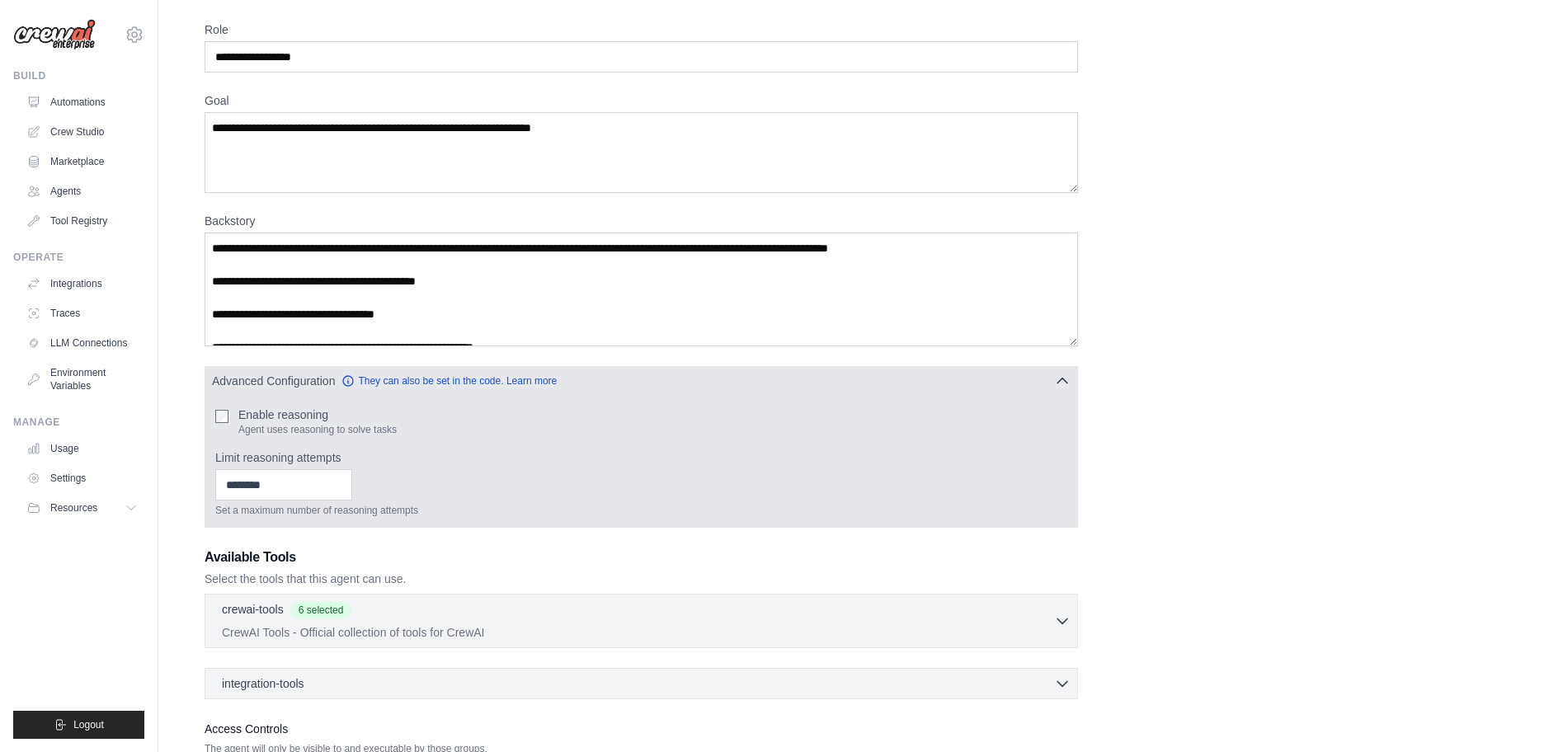 click 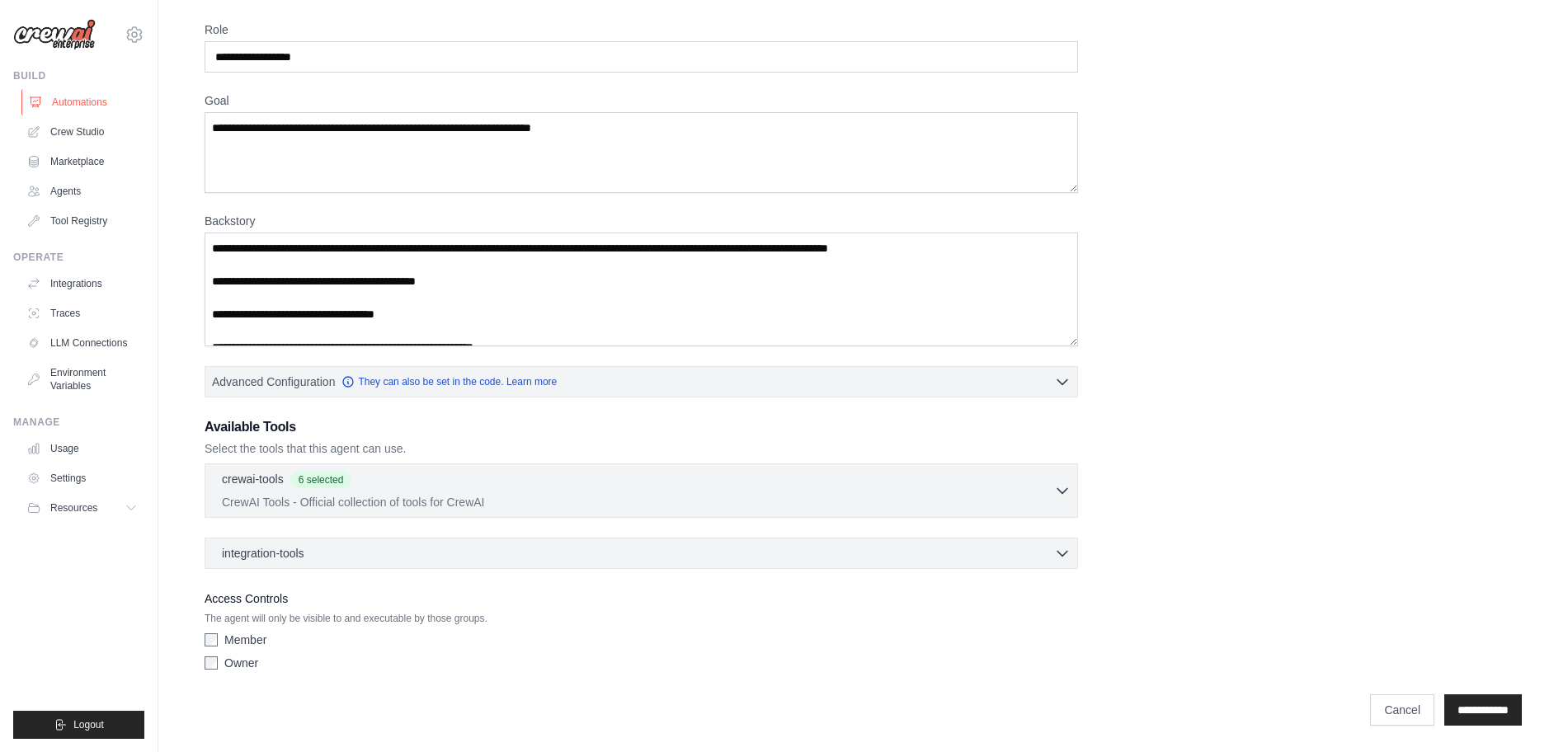 click on "Automations" at bounding box center (83, 102) 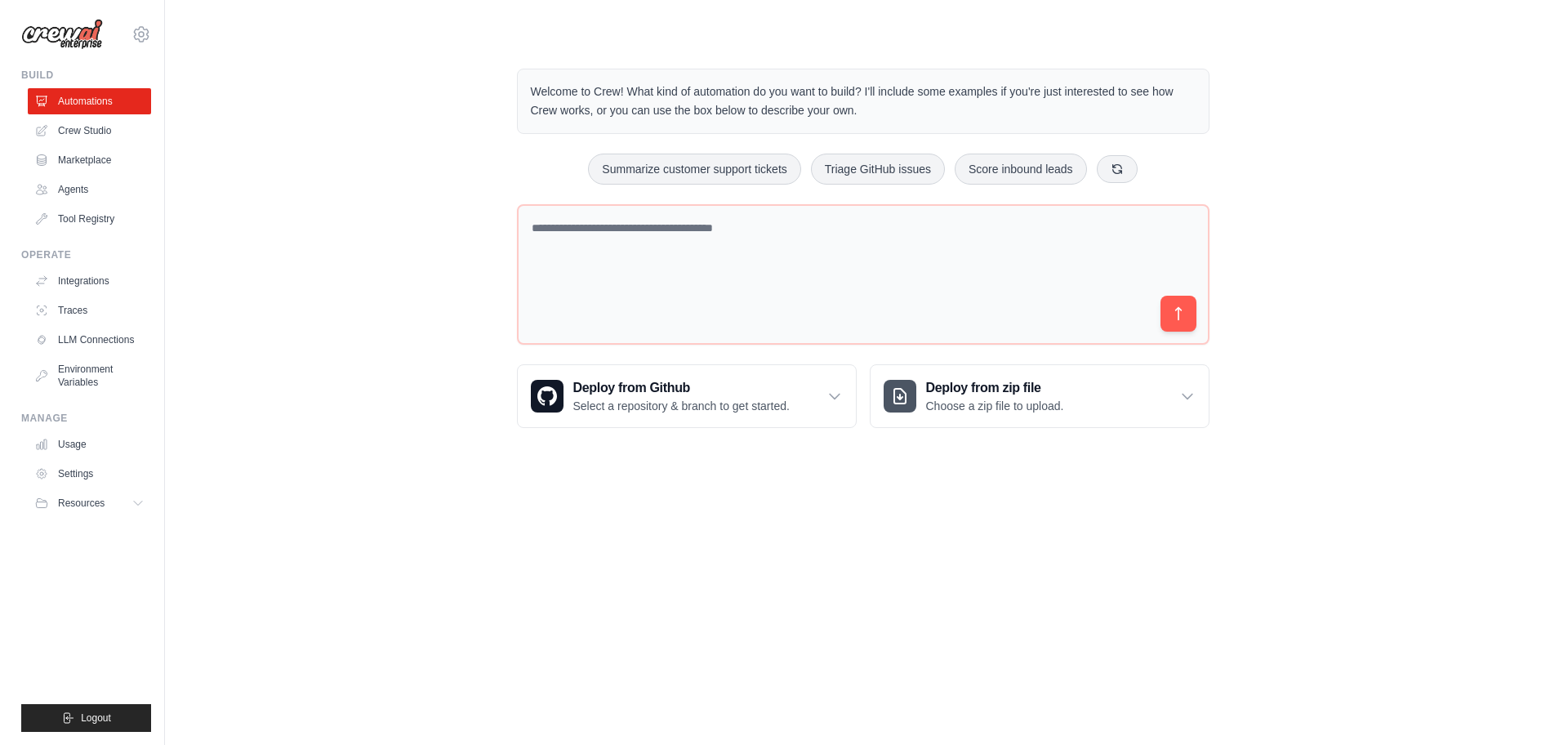 scroll, scrollTop: 0, scrollLeft: 0, axis: both 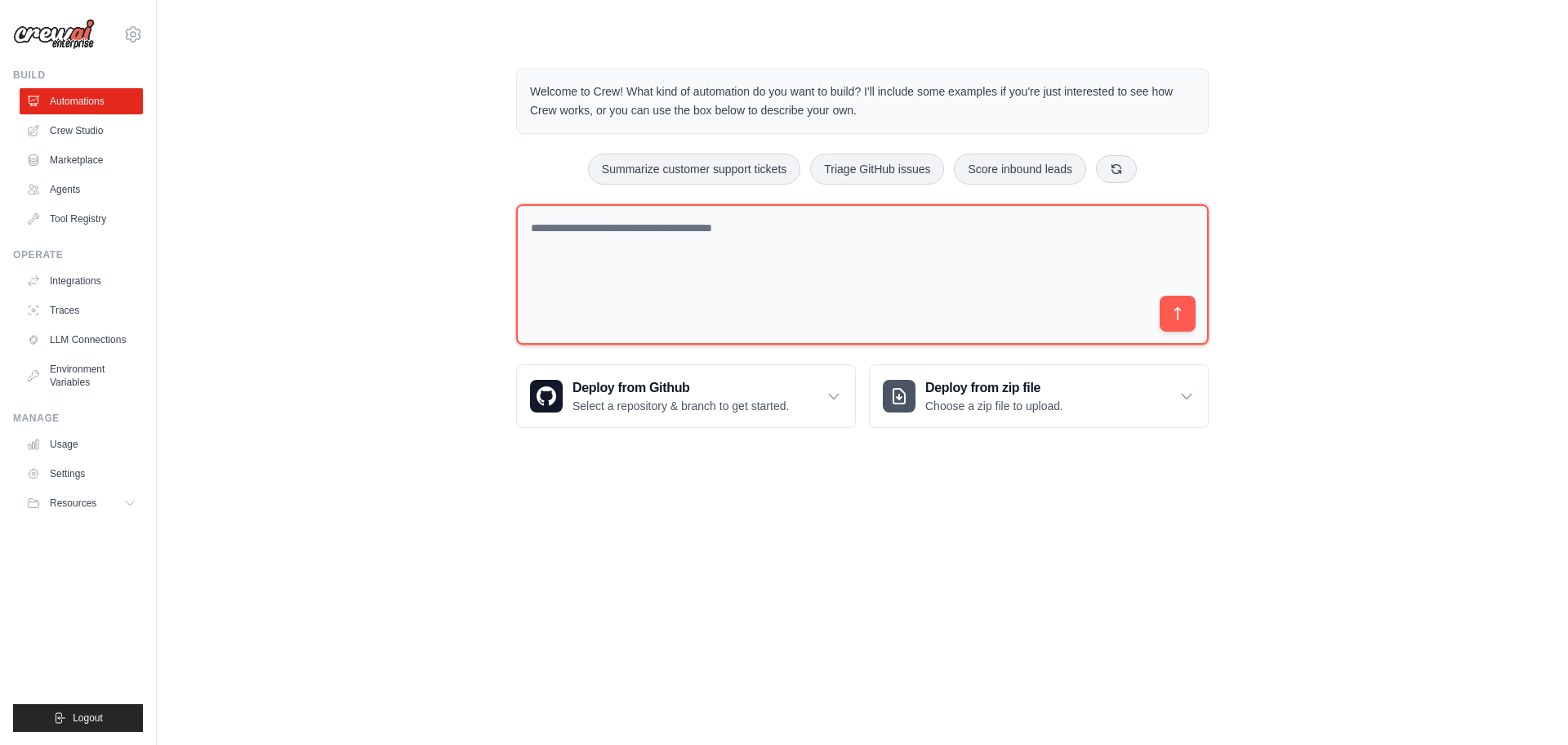 click at bounding box center (862, 274) 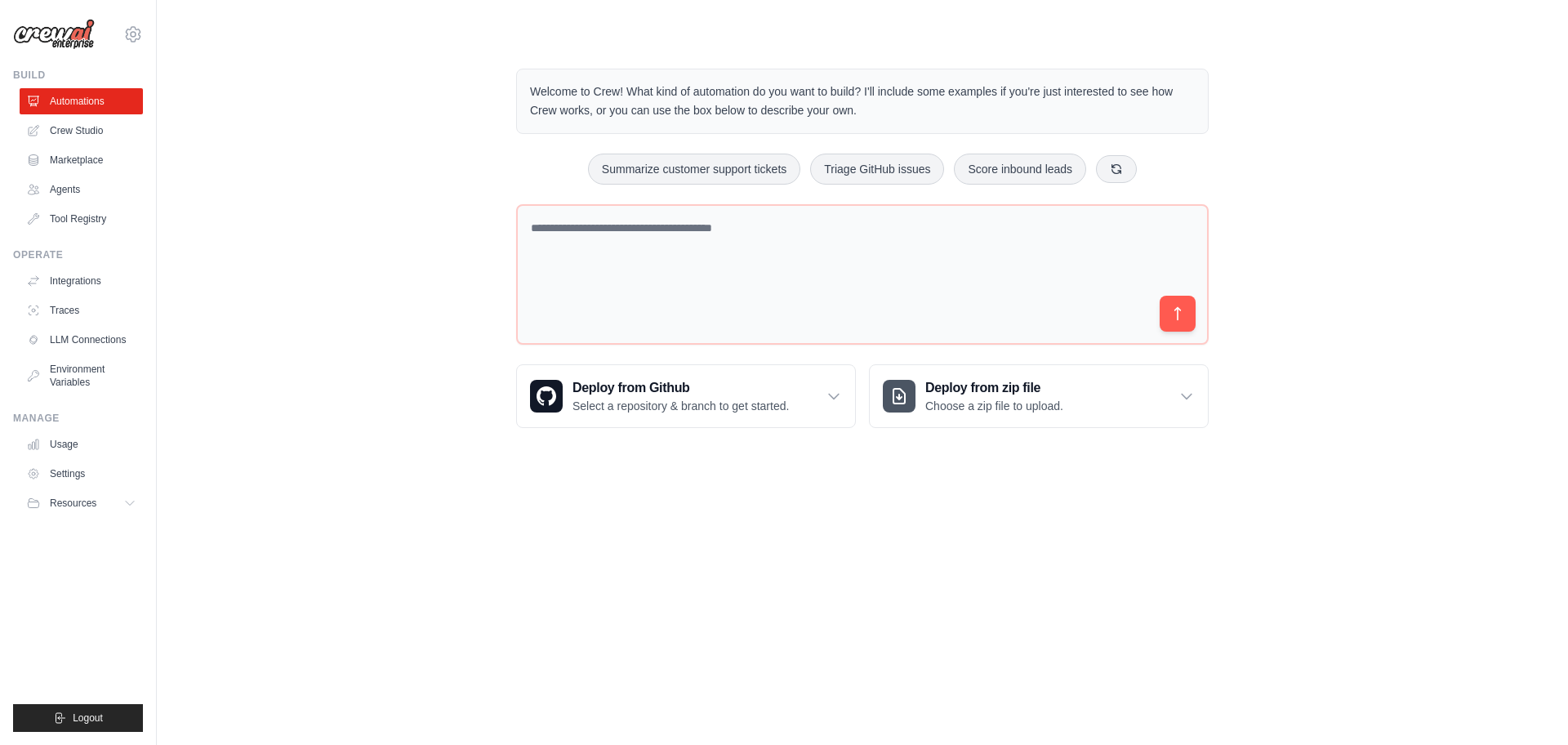 click on "Welcome to Crew! What kind of automation do you want to build?
I'll include some examples if you're just interested to see how
Crew works, or you can use the box below to describe your own.
Summarize customer support tickets
Triage GitHub issues
Score inbound leads
Deploy from Github
Select a repository & branch to get started." at bounding box center (862, 248) 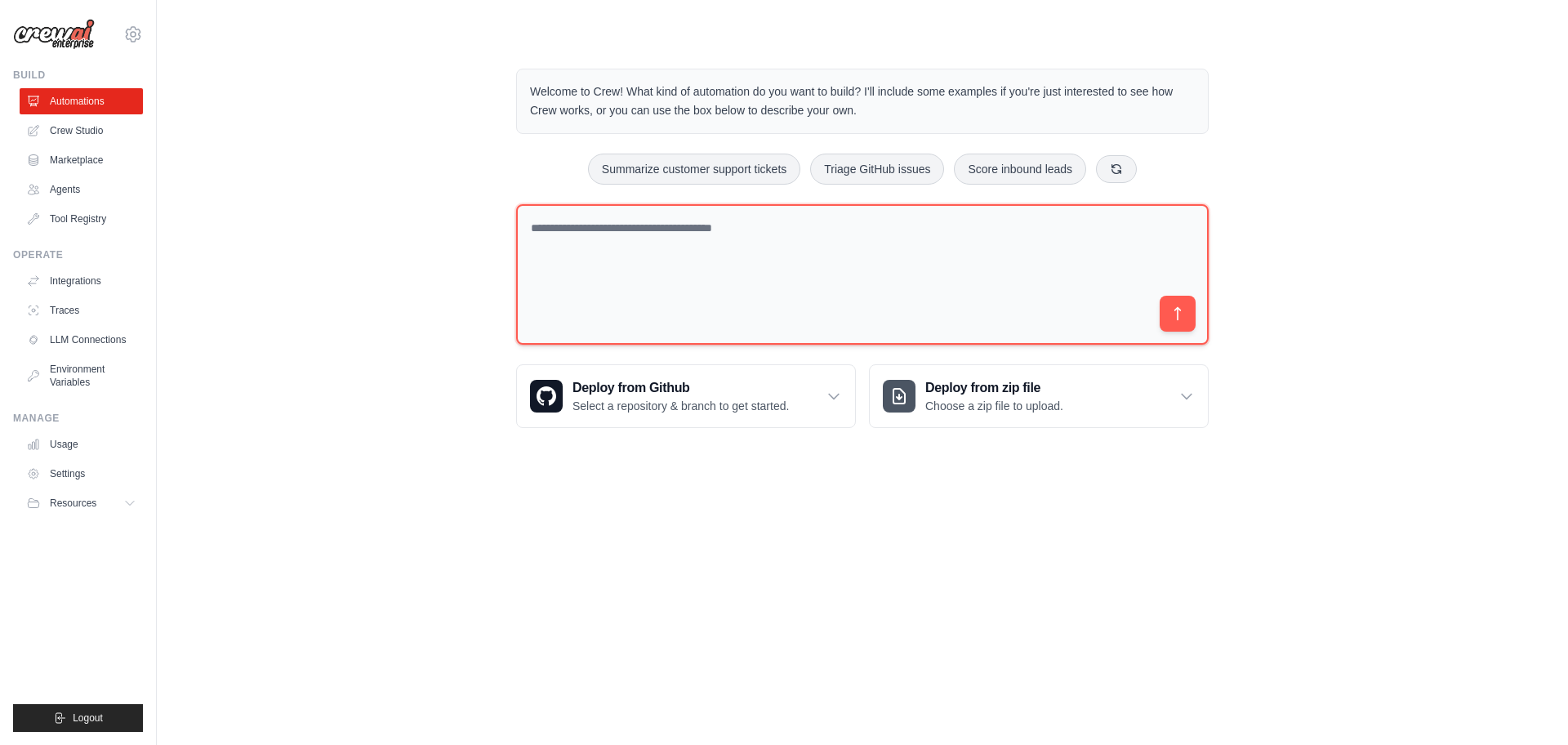 click at bounding box center [862, 274] 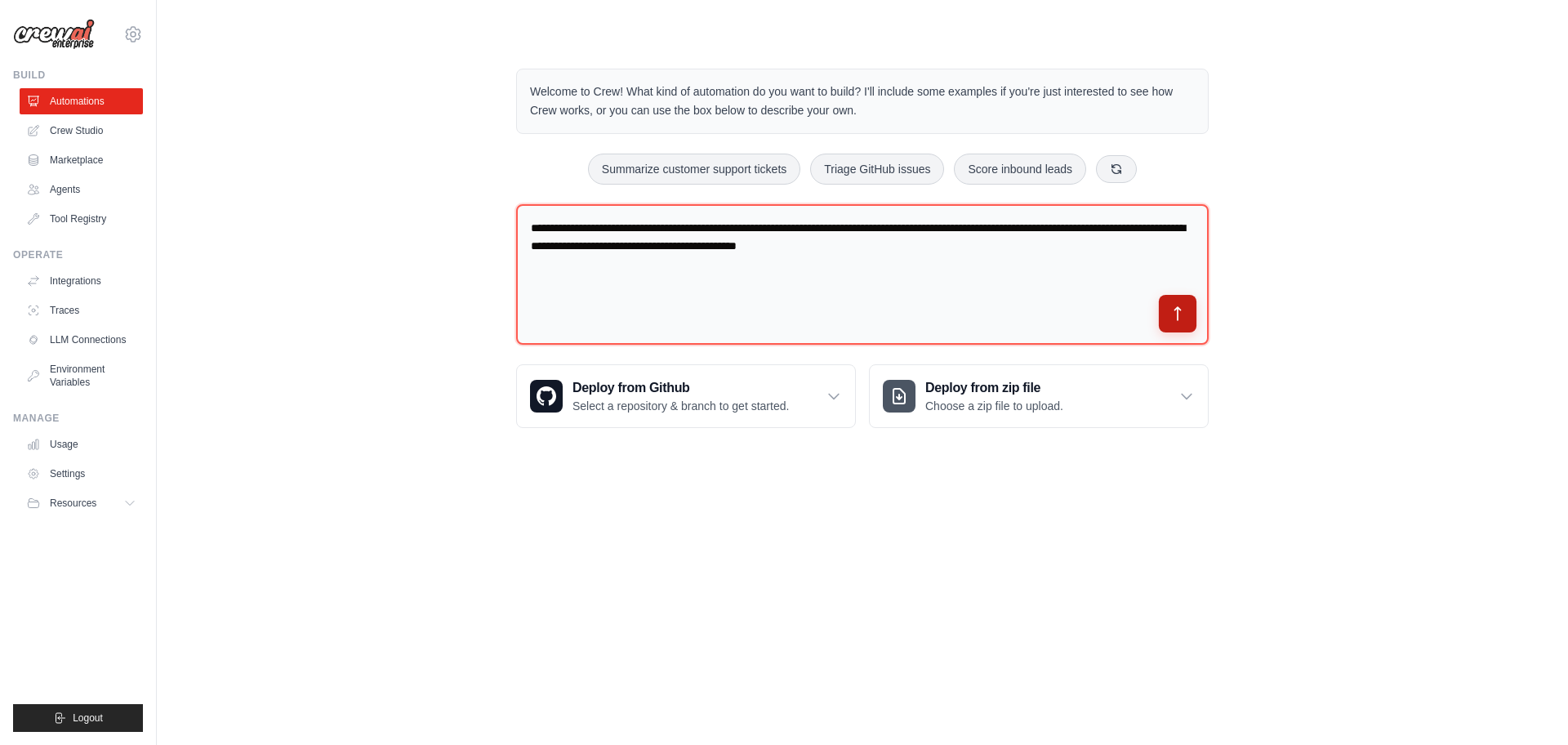 type on "**********" 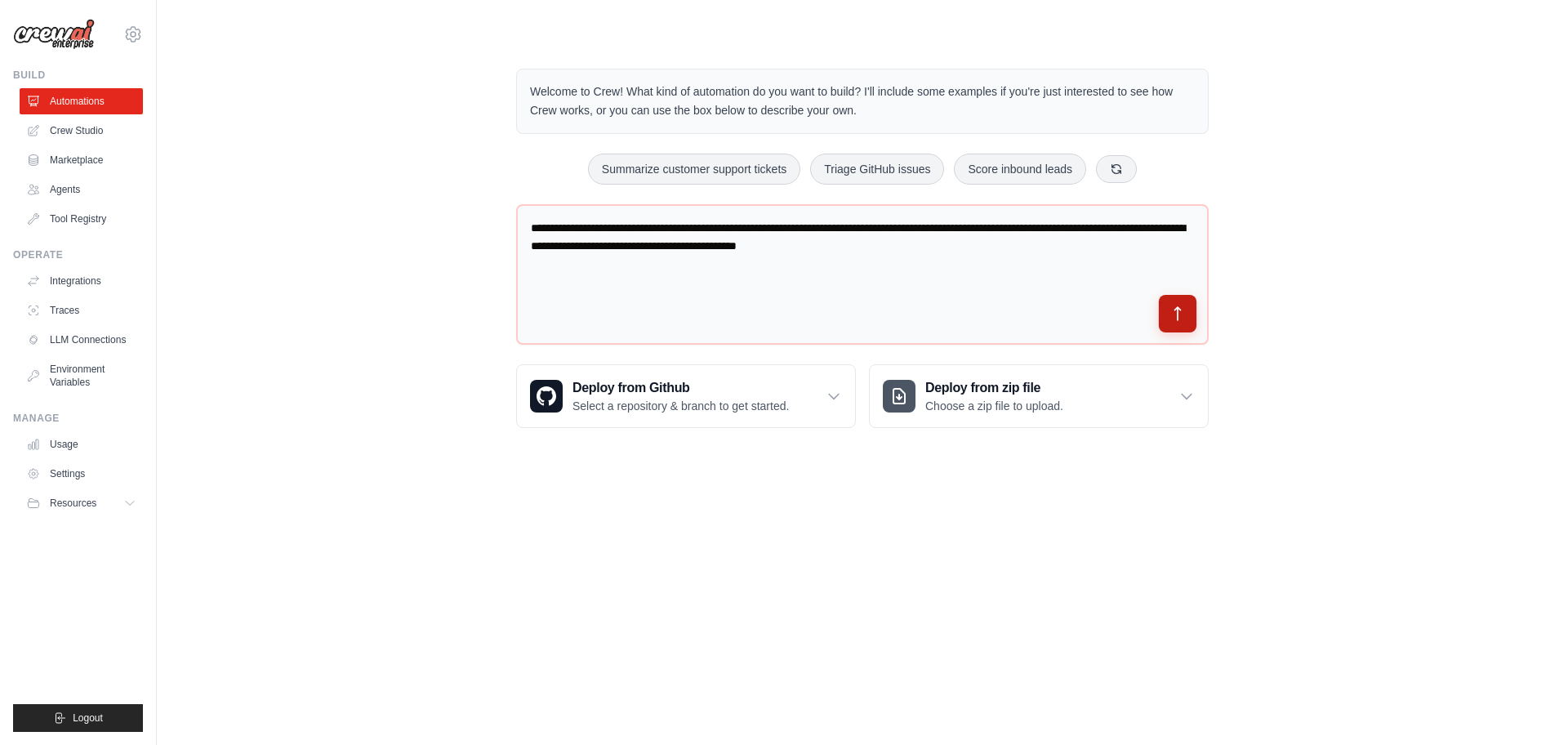 click at bounding box center (1178, 314) 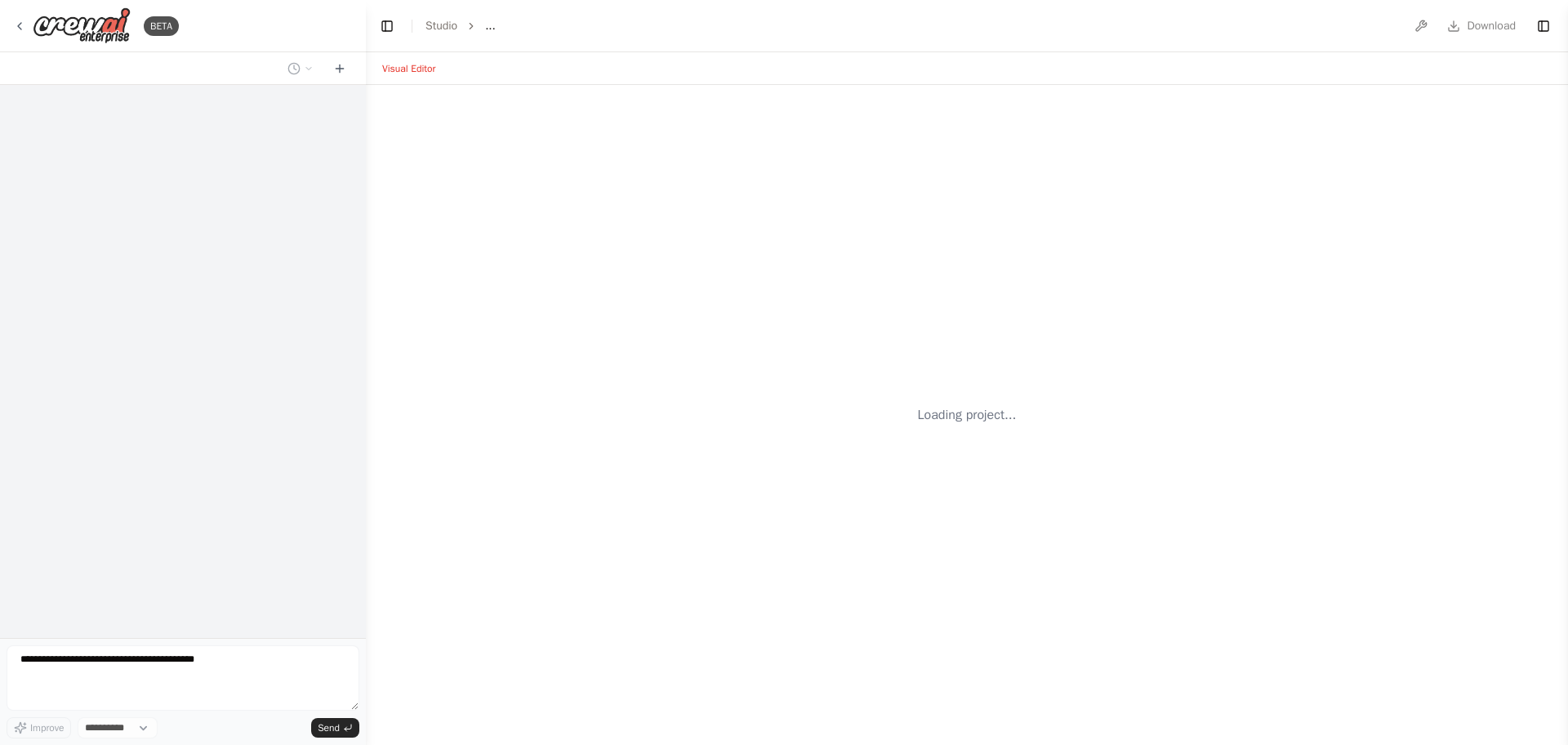 scroll, scrollTop: 0, scrollLeft: 0, axis: both 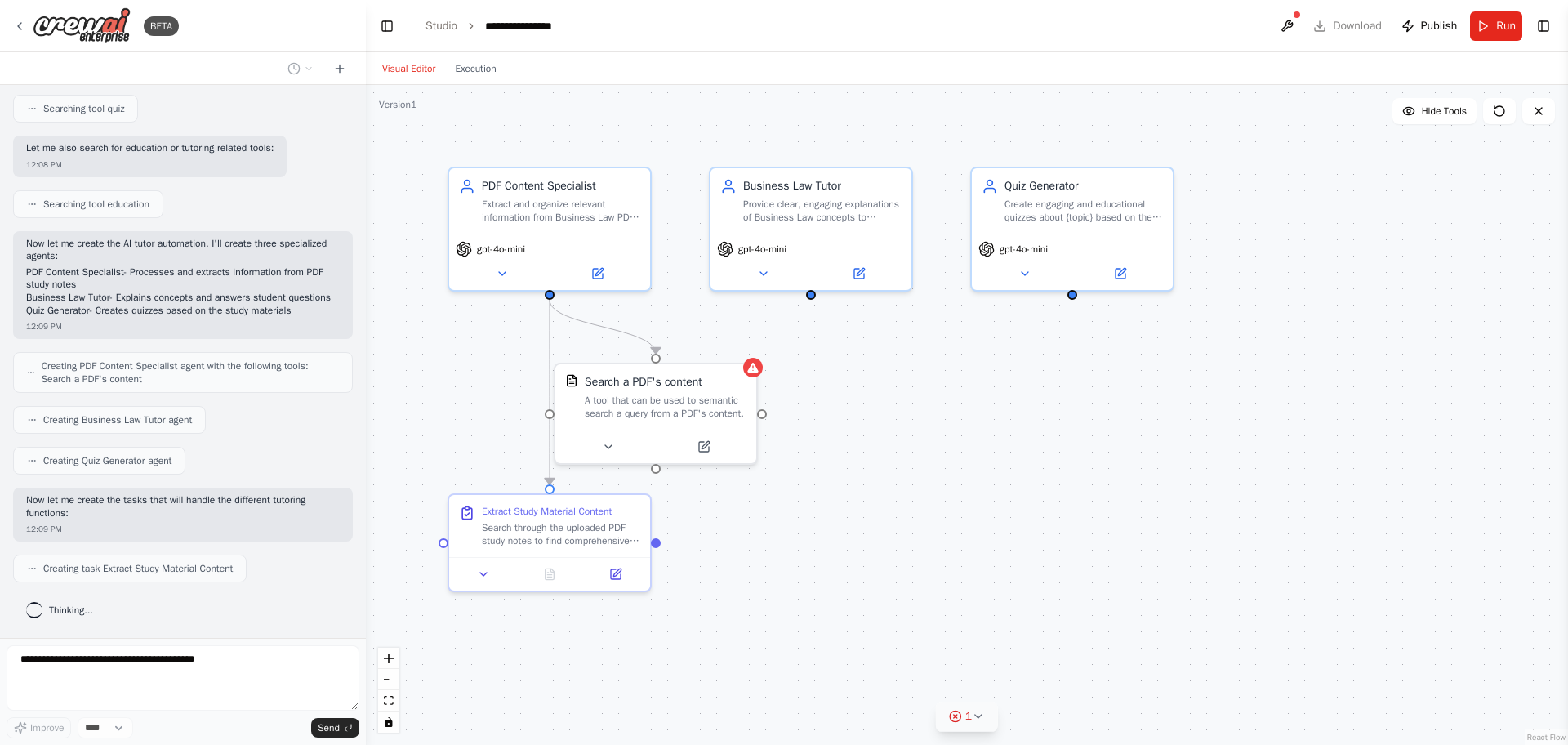 click on "1" at bounding box center (967, 716) 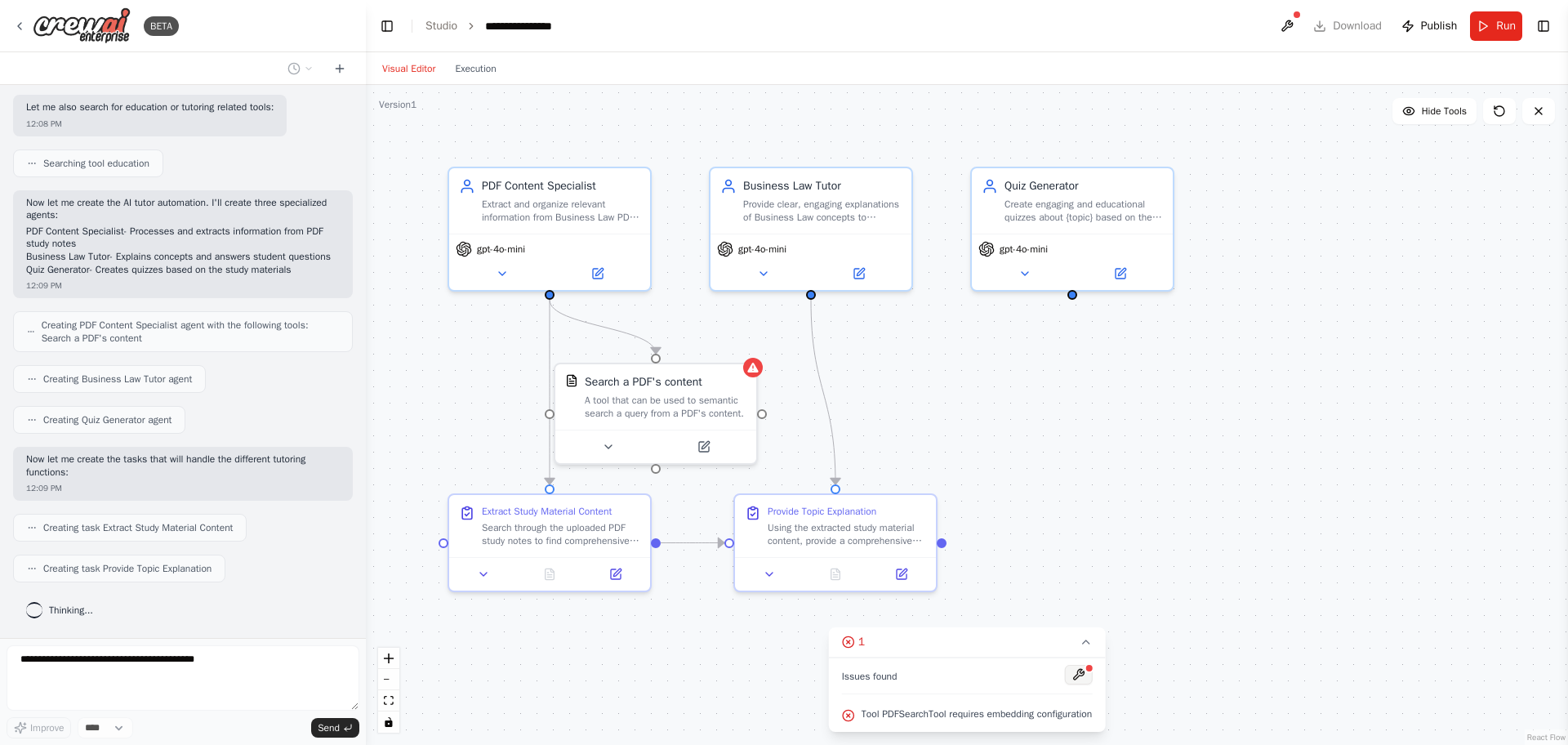 click at bounding box center [1078, 675] 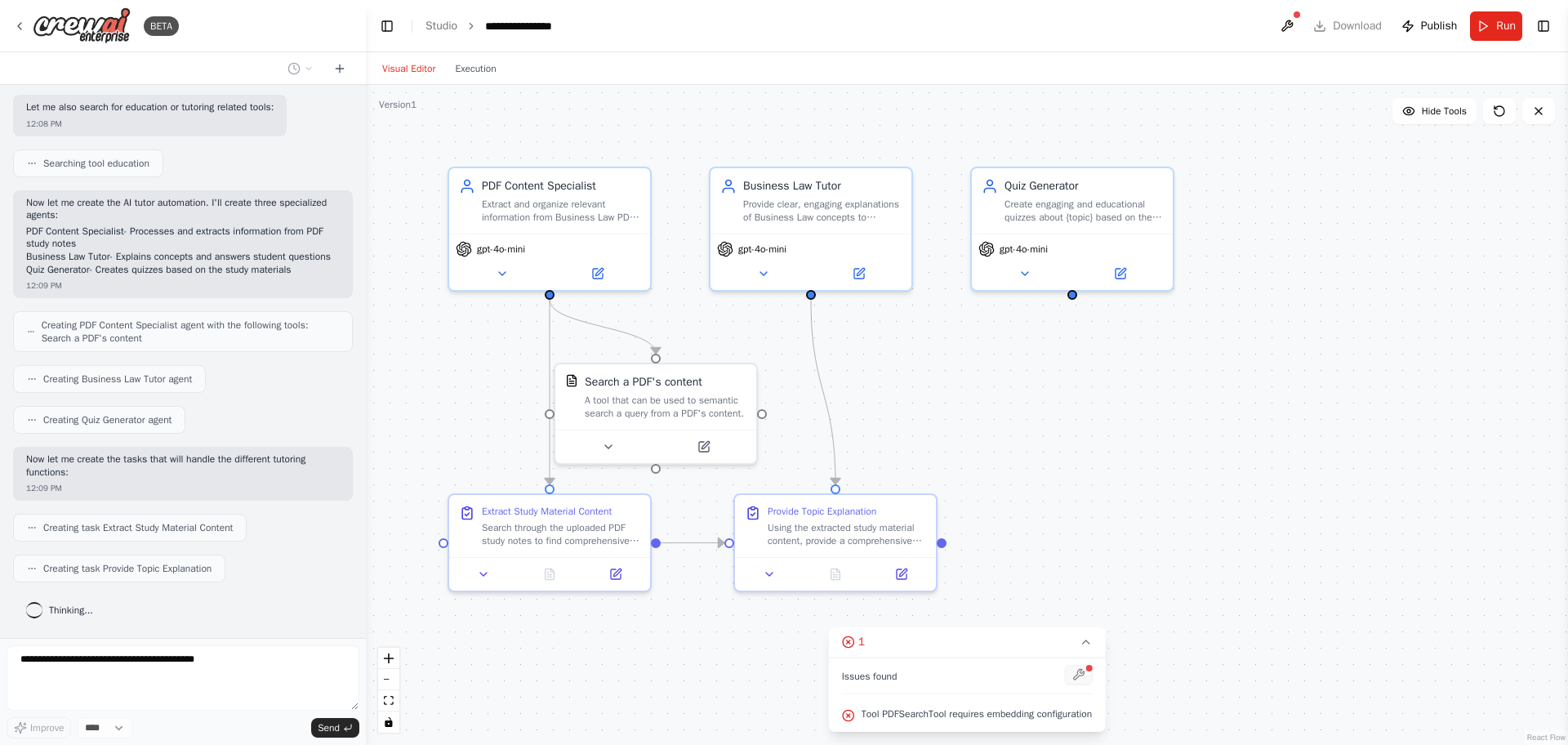 scroll, scrollTop: 503, scrollLeft: 0, axis: vertical 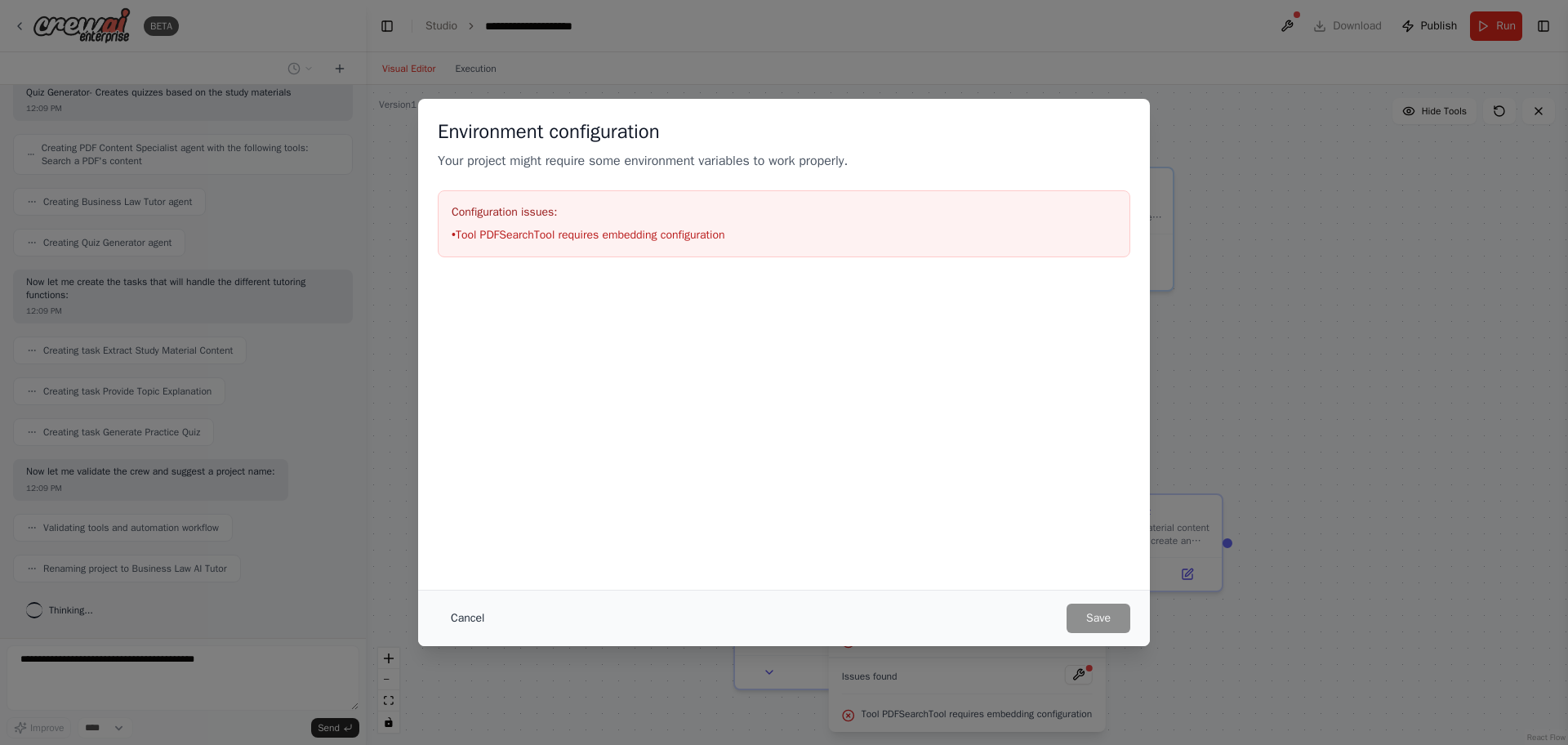 click on "Cancel" at bounding box center (467, 618) 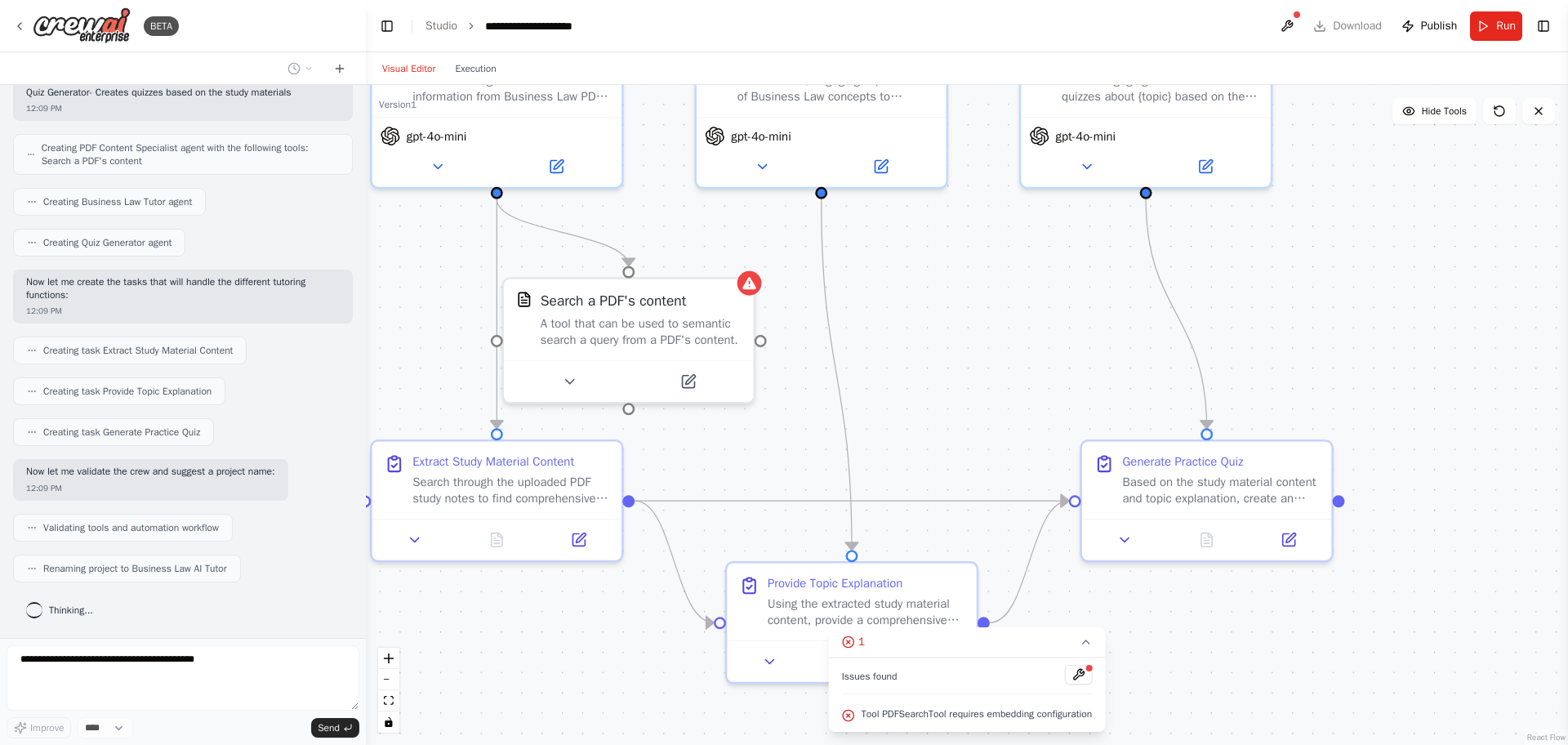 drag, startPoint x: 966, startPoint y: 372, endPoint x: 982, endPoint y: 323, distance: 51.546096 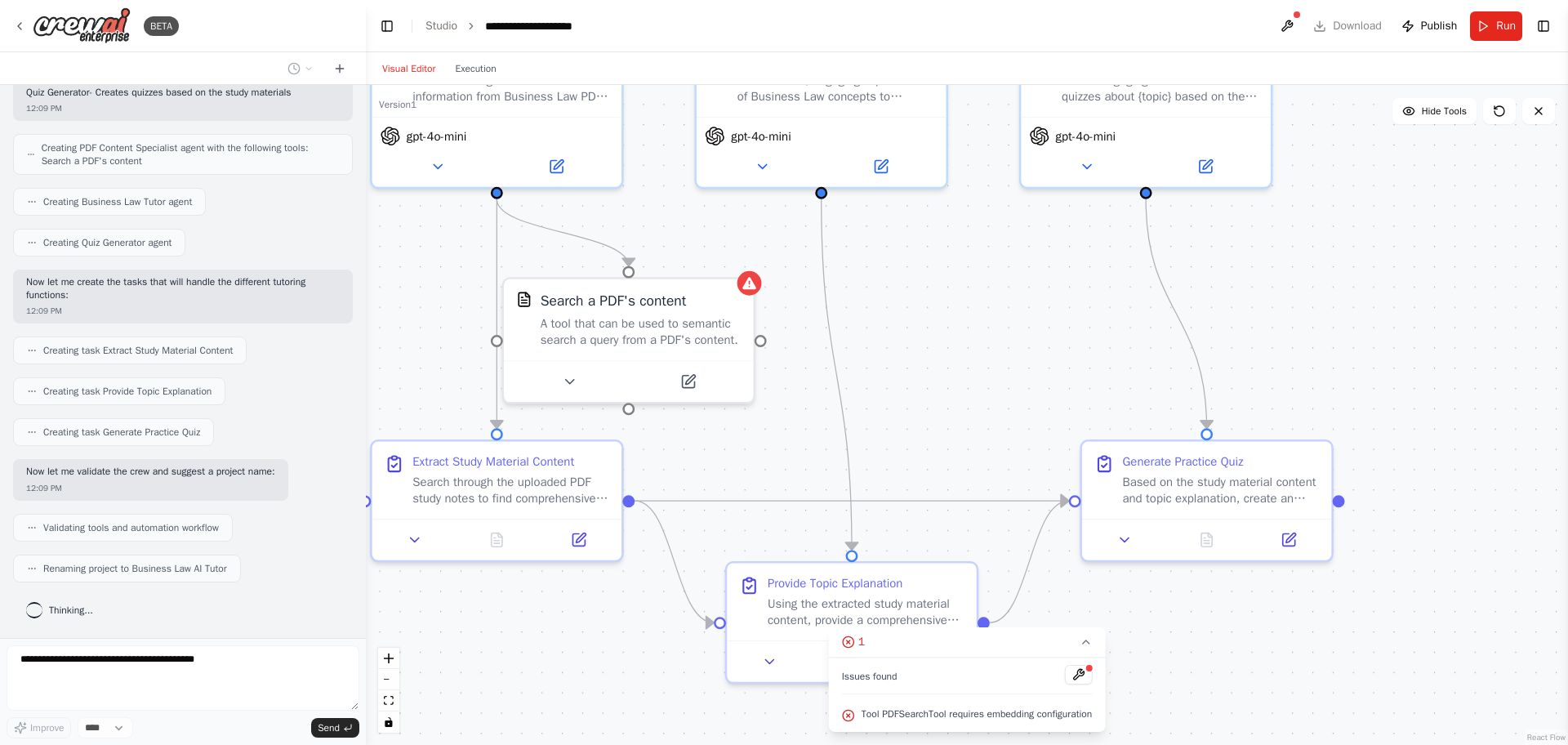 click on ".deletable-edge-delete-btn {
width: 20px;
height: 20px;
border: 0px solid #ffffff;
color: #6b7280;
background-color: #f8fafc;
cursor: pointer;
border-radius: 50%;
font-size: 12px;
padding: 3px;
display: flex;
align-items: center;
justify-content: center;
transition: all 0.2s cubic-bezier(0.4, 0, 0.2, 1);
box-shadow: 0 2px 4px rgba(0, 0, 0, 0.1);
}
.deletable-edge-delete-btn:hover {
background-color: #ef4444;
color: #ffffff;
border-color: #dc2626;
transform: scale(1.1);
box-shadow: 0 4px 12px rgba(239, 68, 68, 0.4);
}
.deletable-edge-delete-btn:active {
transform: scale(0.95);
box-shadow: 0 2px 4px rgba(239, 68, 68, 0.3);
}
PDF Content Specialist gpt-4o-mini Search a PDF's content gpt-4o-mini" at bounding box center [967, 415] 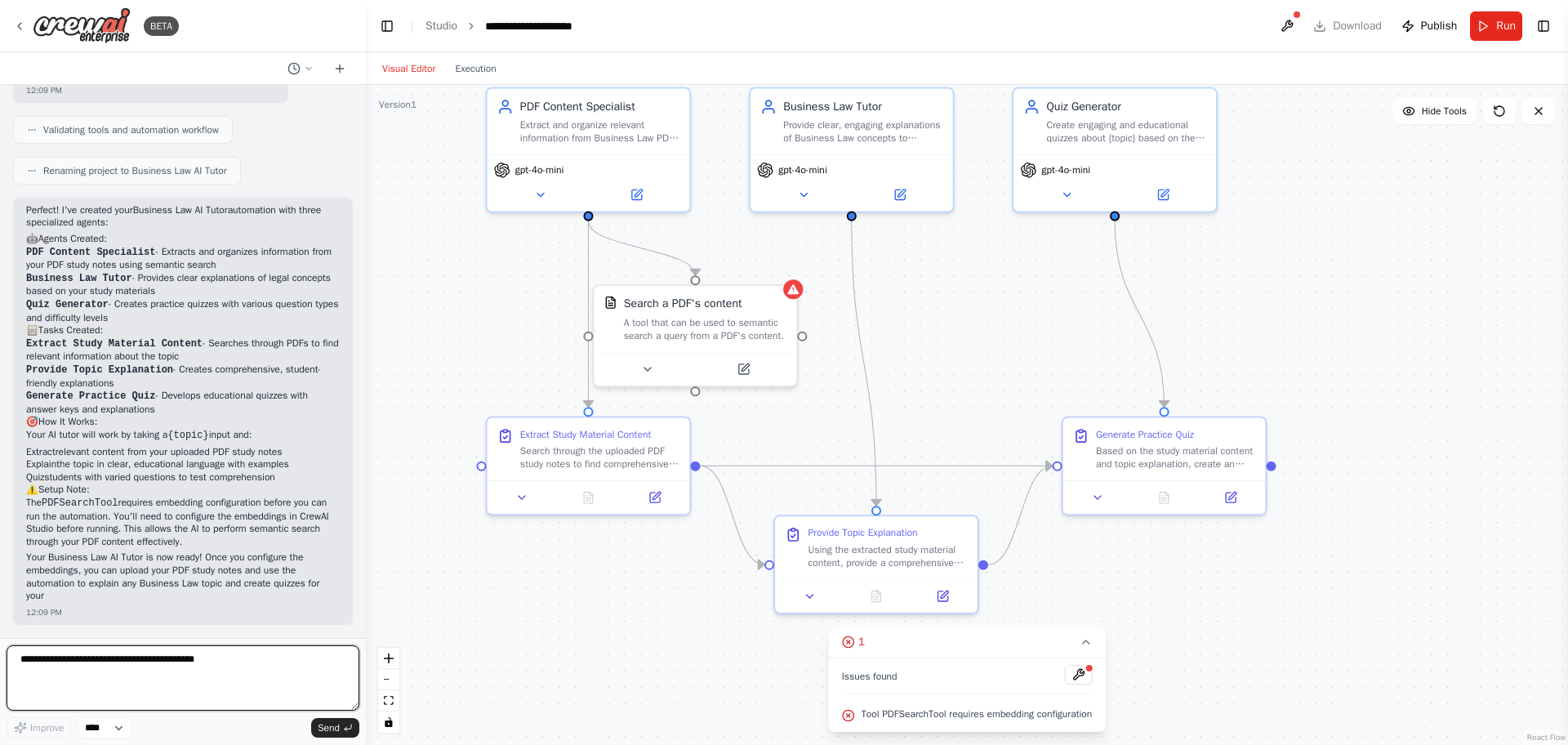 scroll, scrollTop: 1037, scrollLeft: 0, axis: vertical 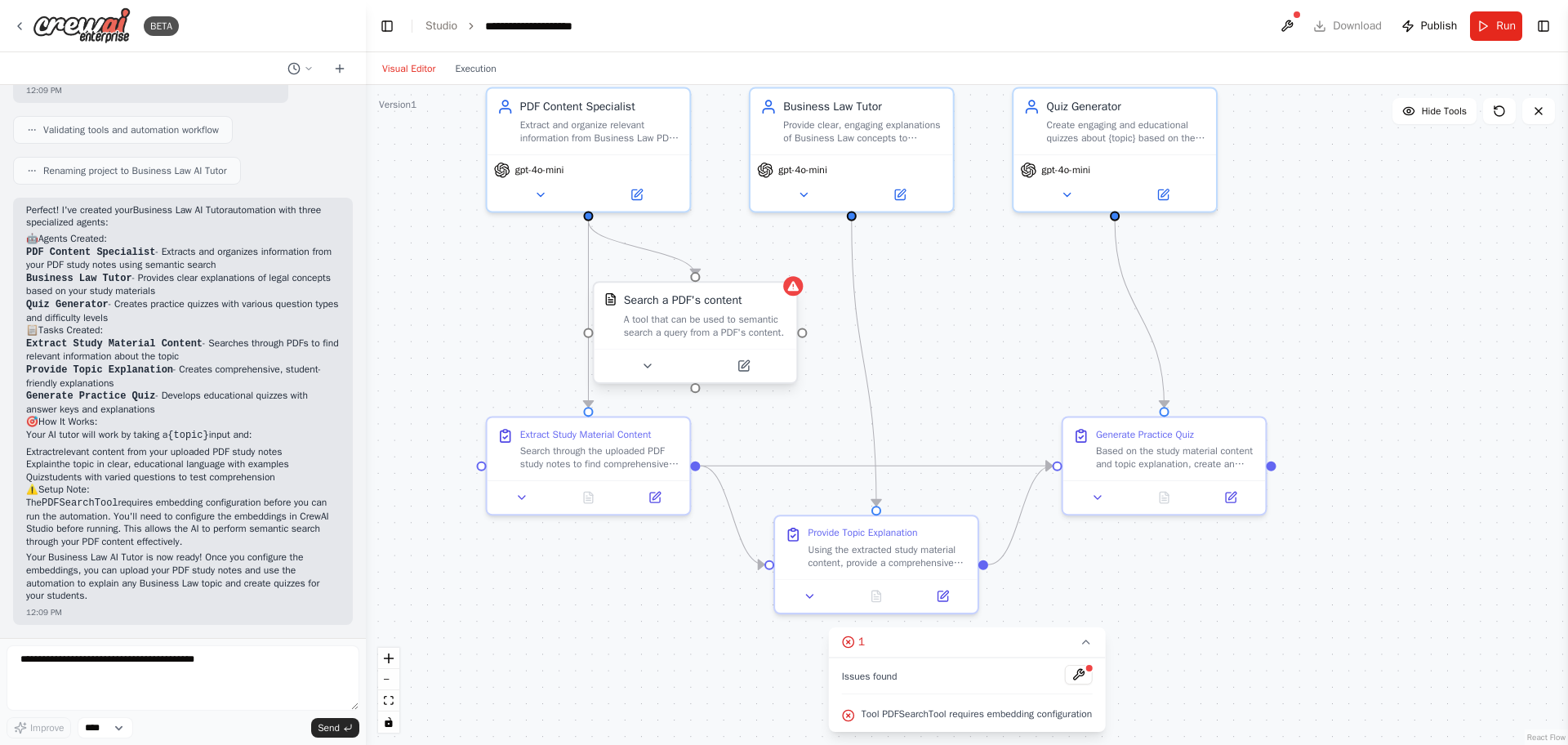 click on "Search a PDF's content A tool that can be used to semantic search a query from a PDF's content." at bounding box center (695, 332) 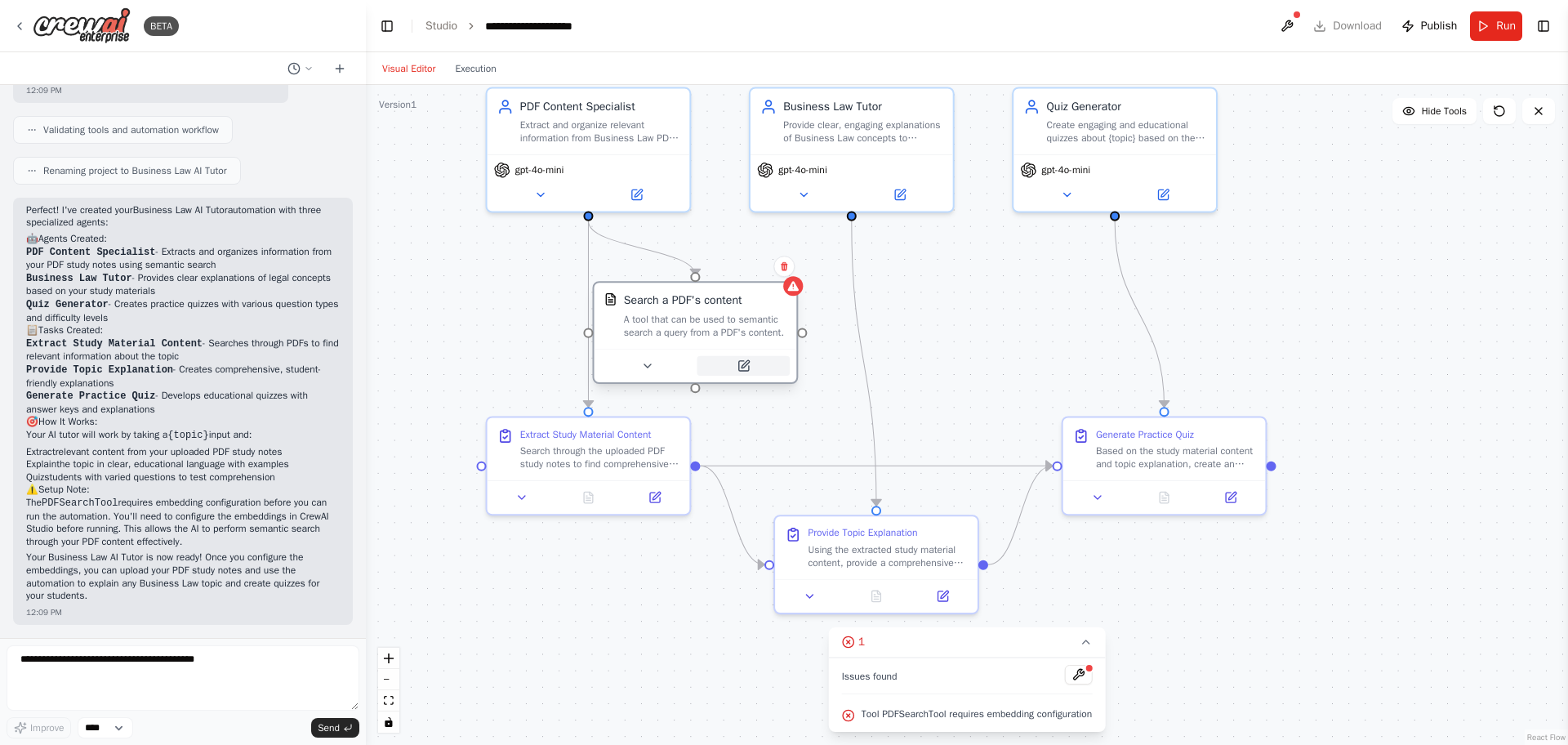click 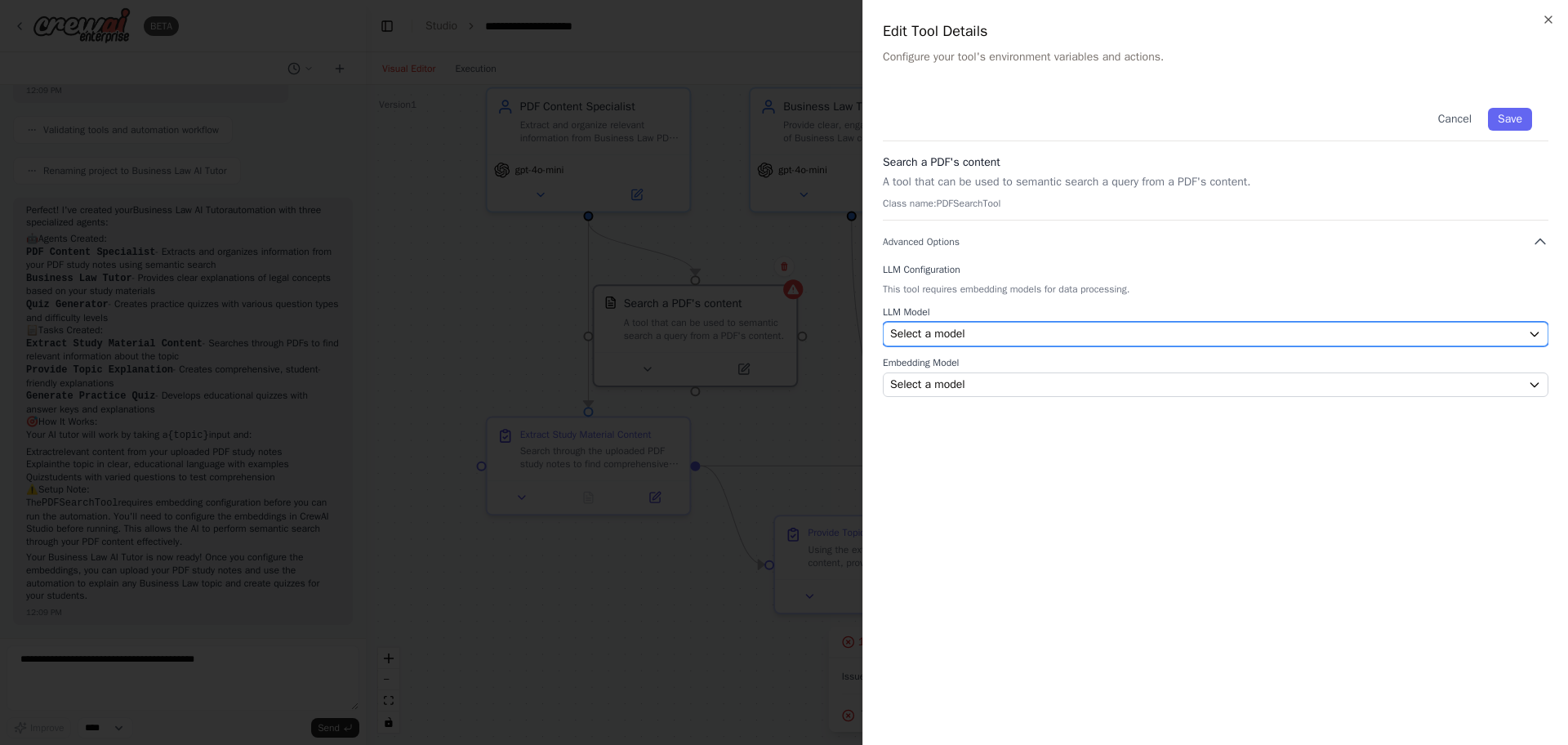 click on "Select a model" at bounding box center (1205, 334) 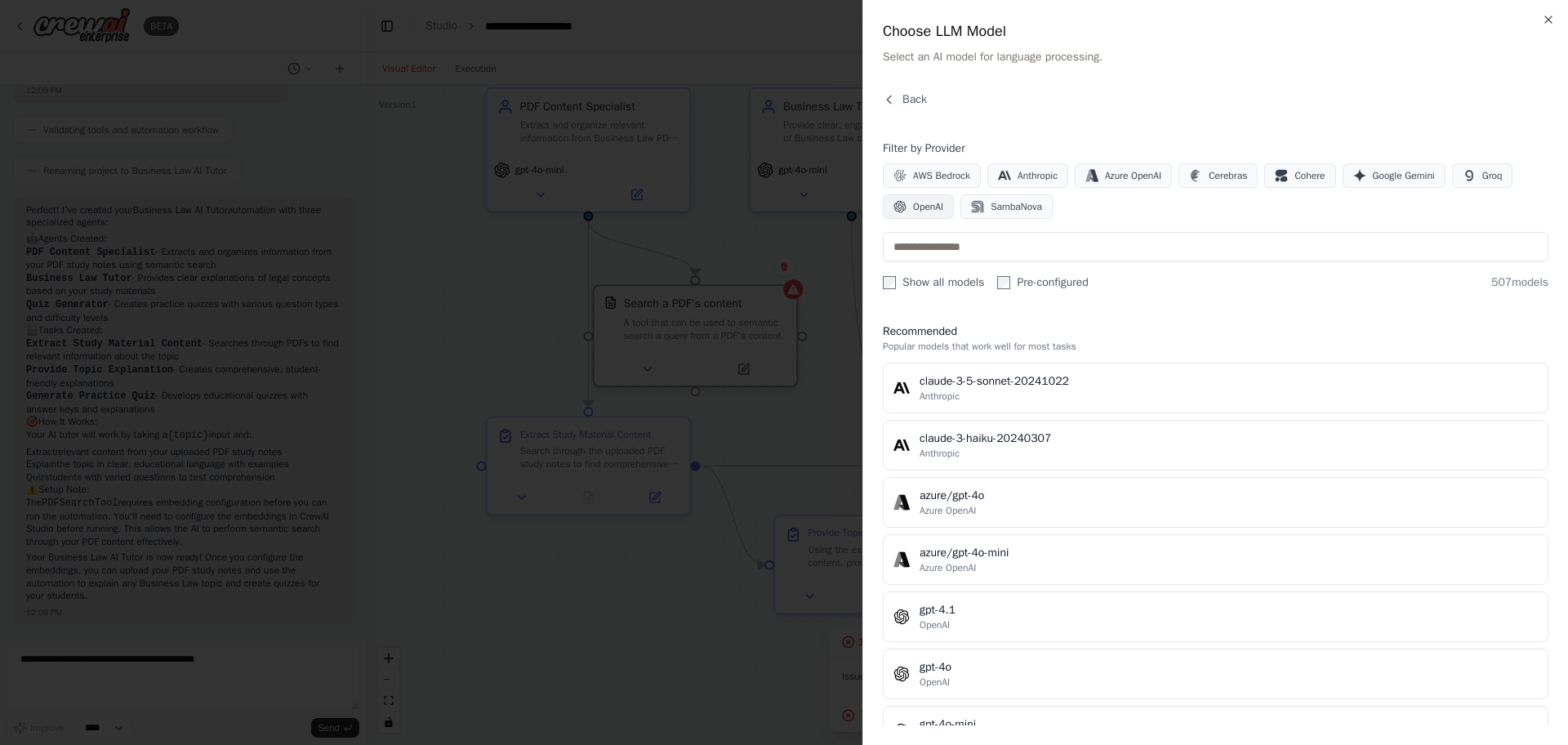 click on "OpenAI" at bounding box center [928, 207] 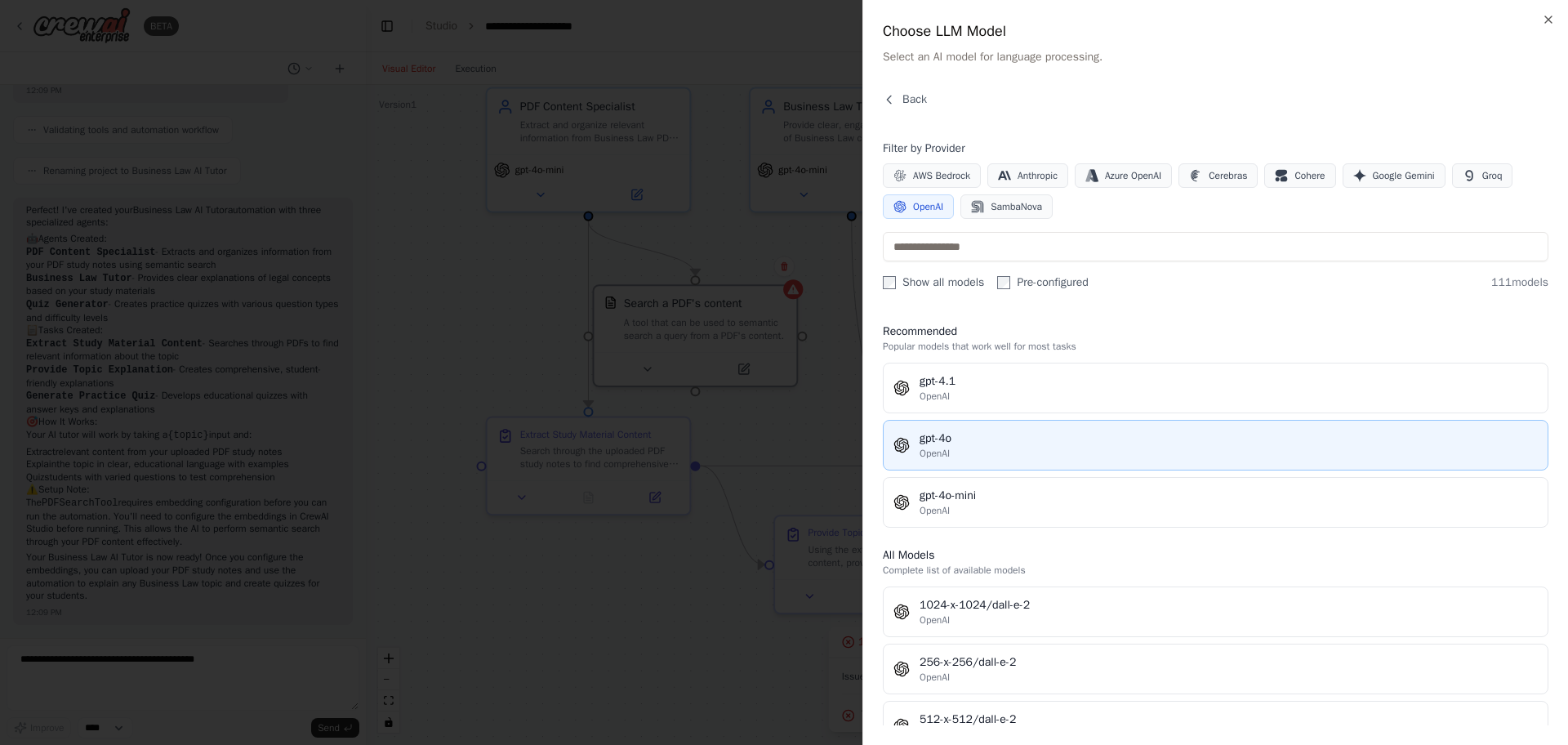 click on "gpt-4o OpenAI" at bounding box center (1215, 445) 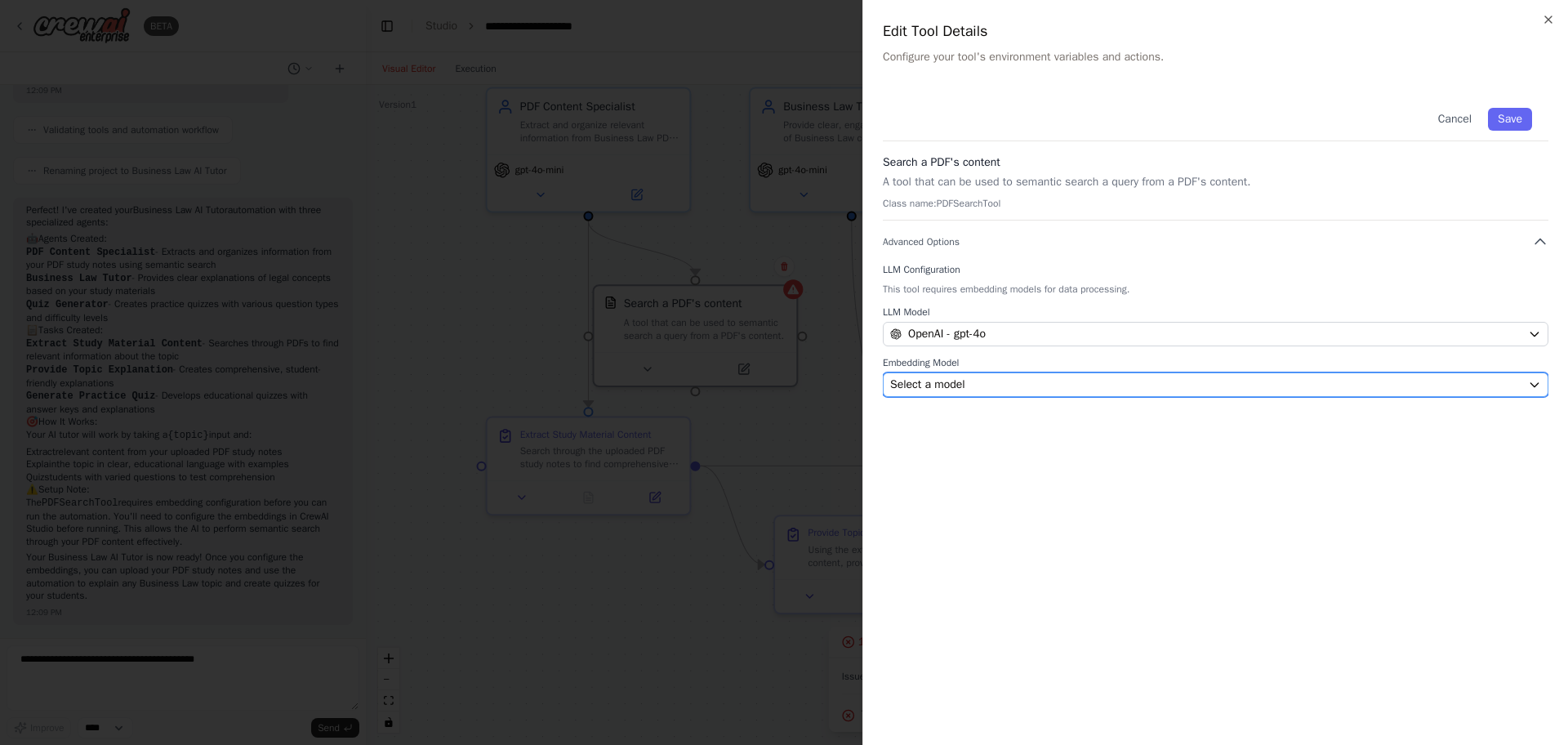 click on "Select a model" at bounding box center [1205, 385] 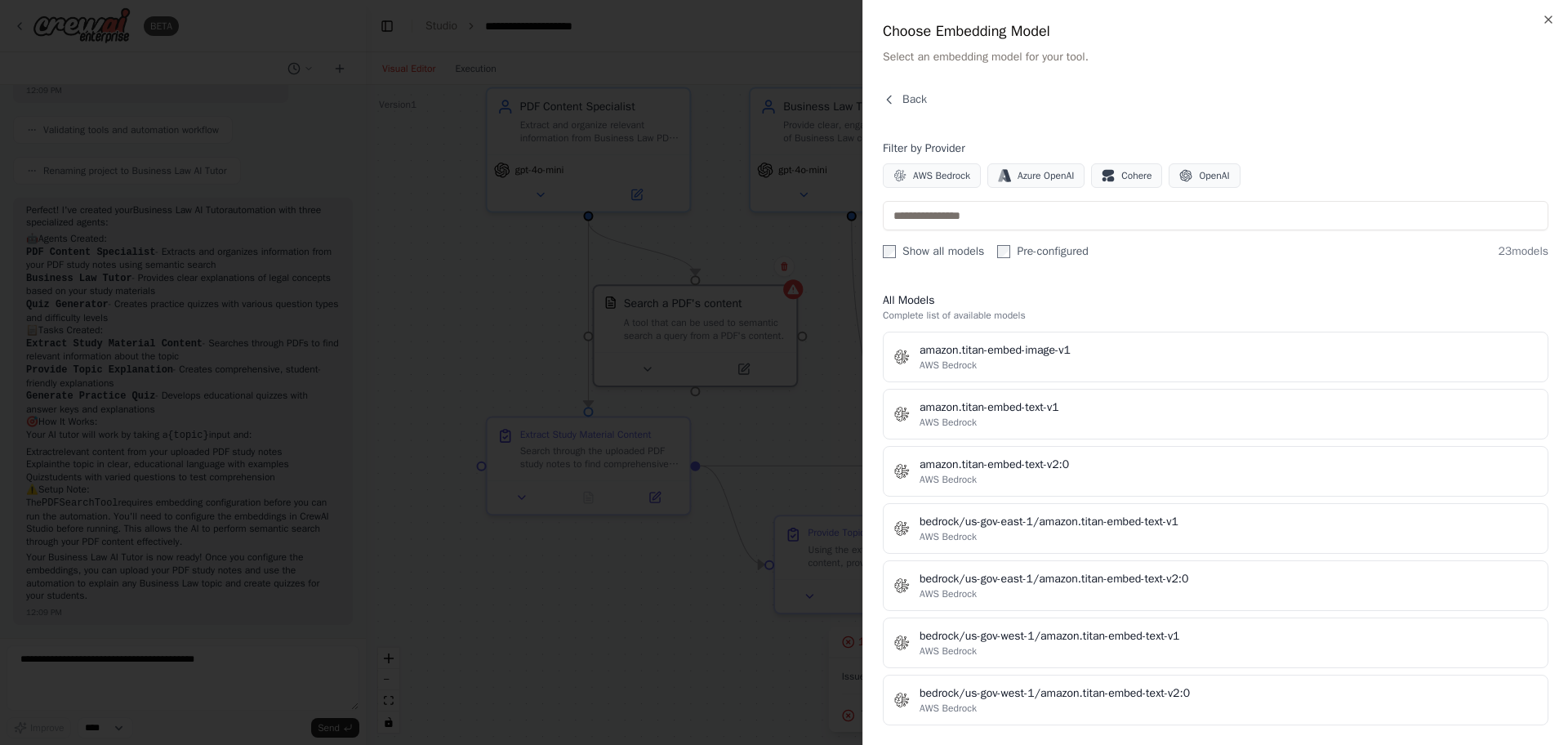 click on "Filter by Provider AWS Bedrock Azure OpenAI Cohere OpenAI" at bounding box center [1215, 164] 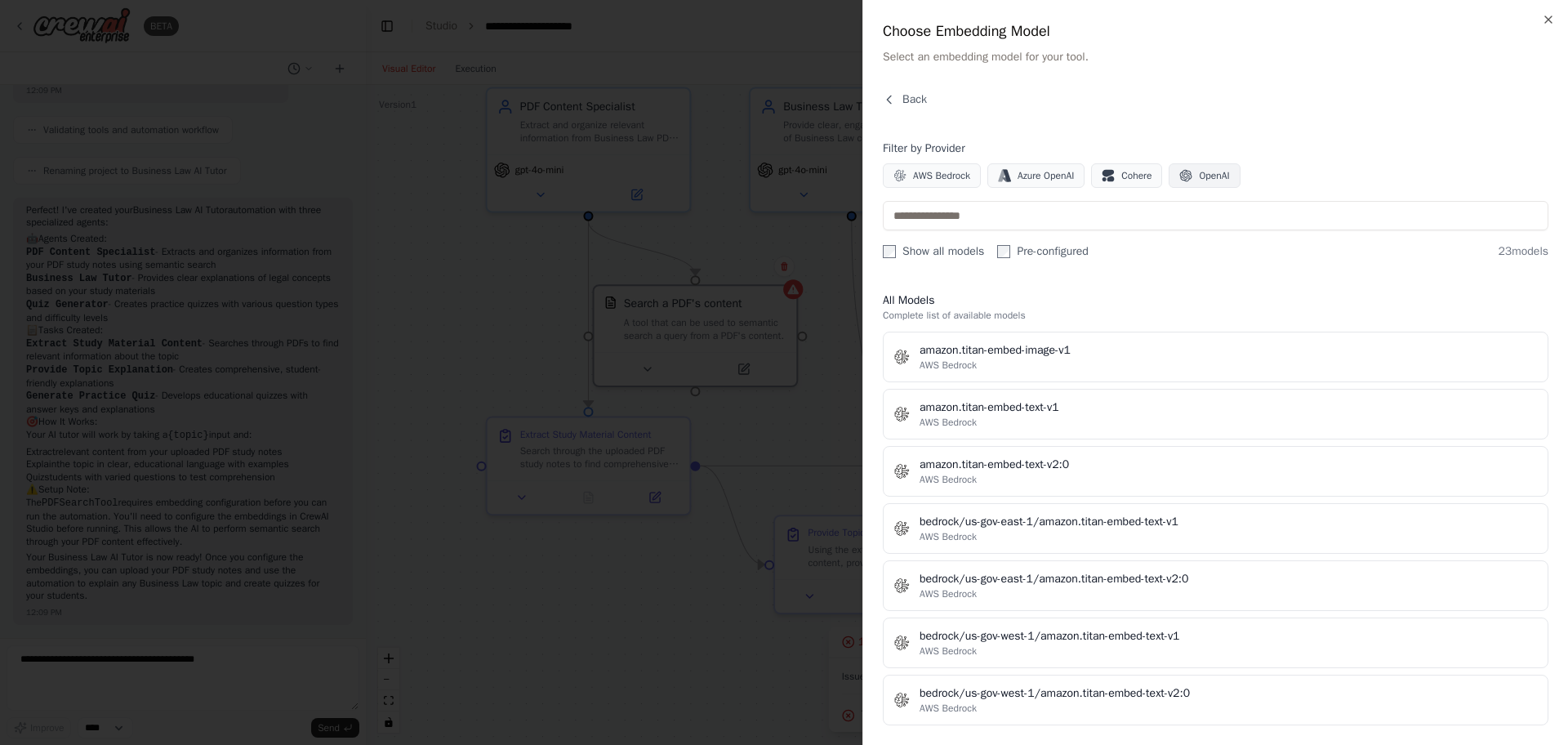 click on "OpenAI" at bounding box center (1204, 176) 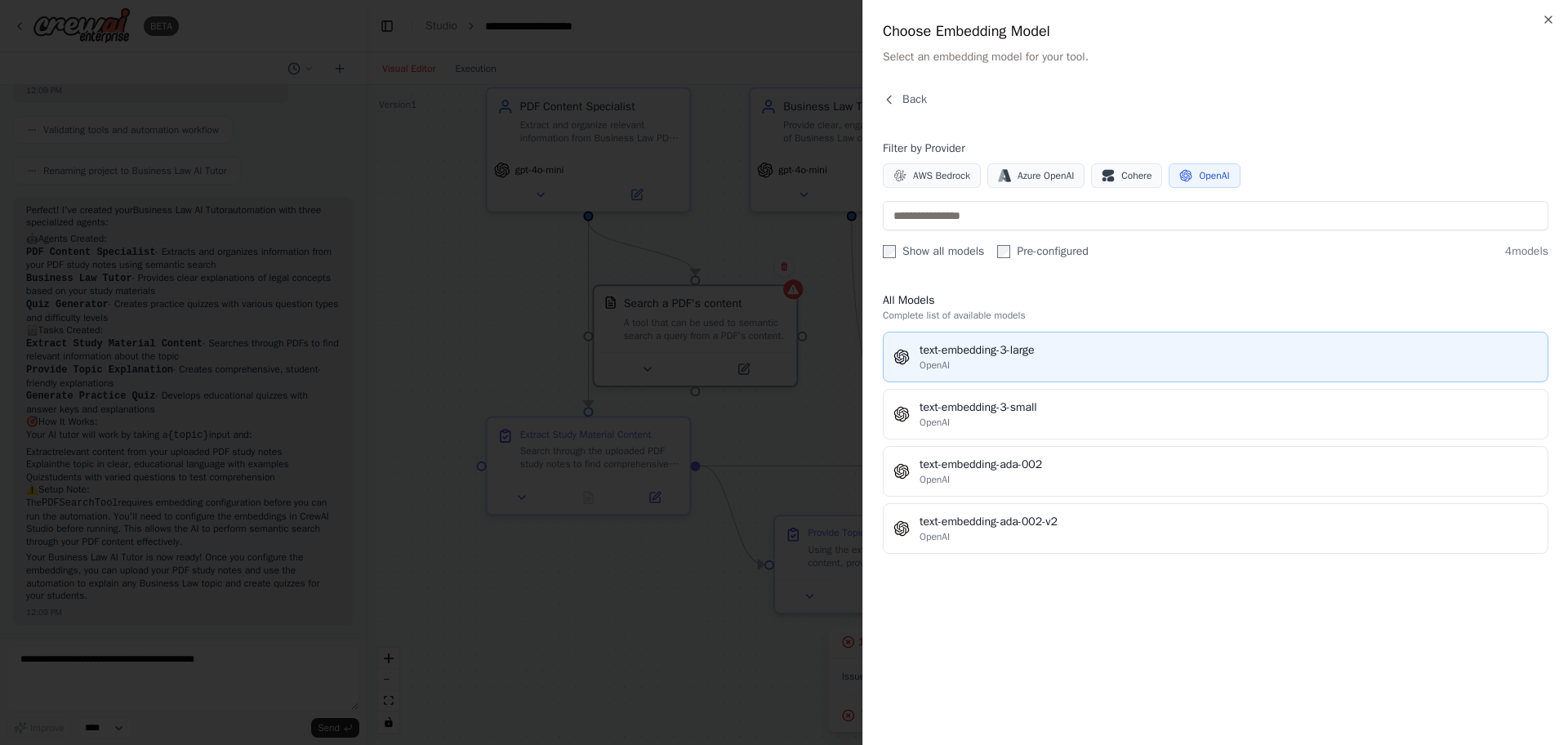 click on "OpenAI" at bounding box center [1228, 365] 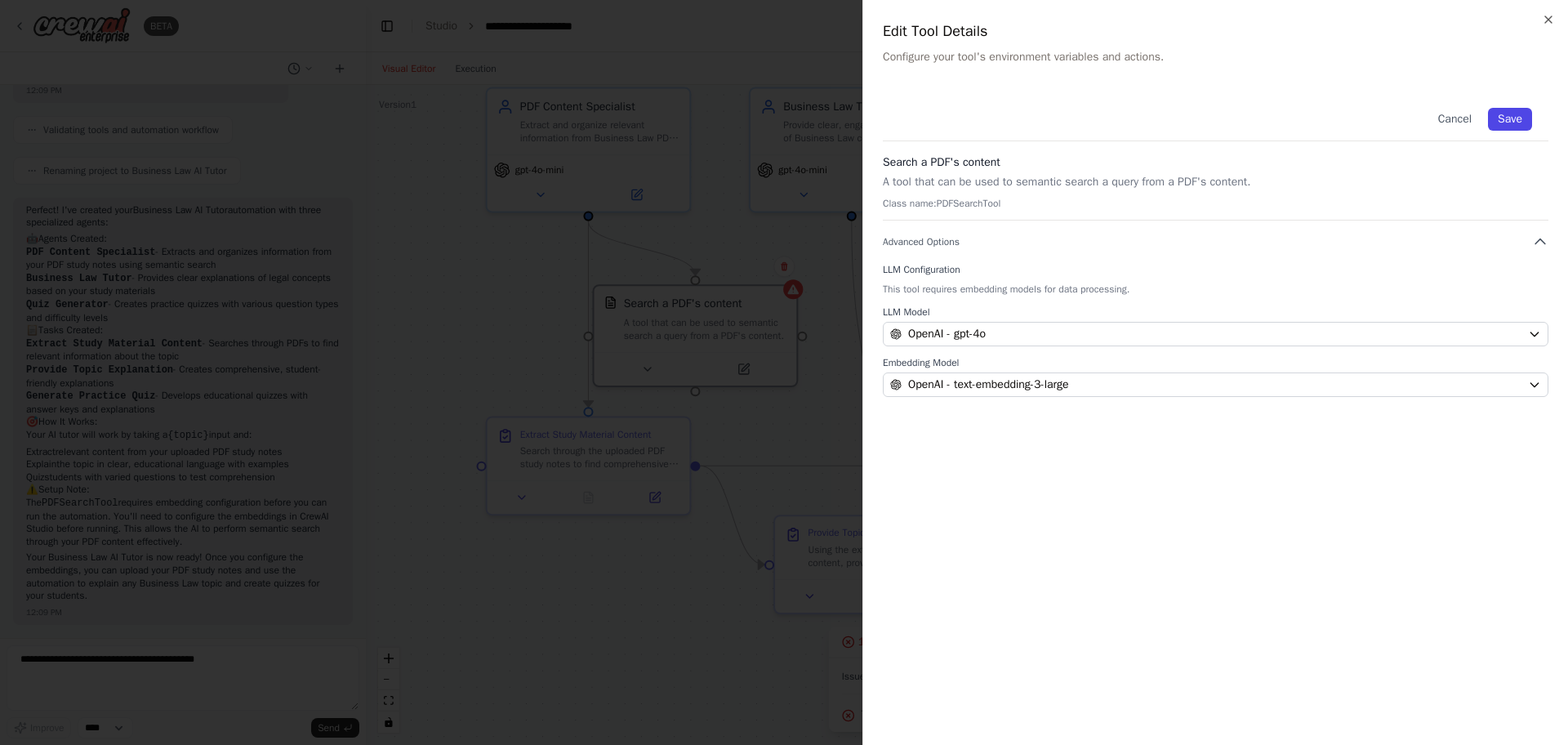 click on "Save" at bounding box center [1510, 119] 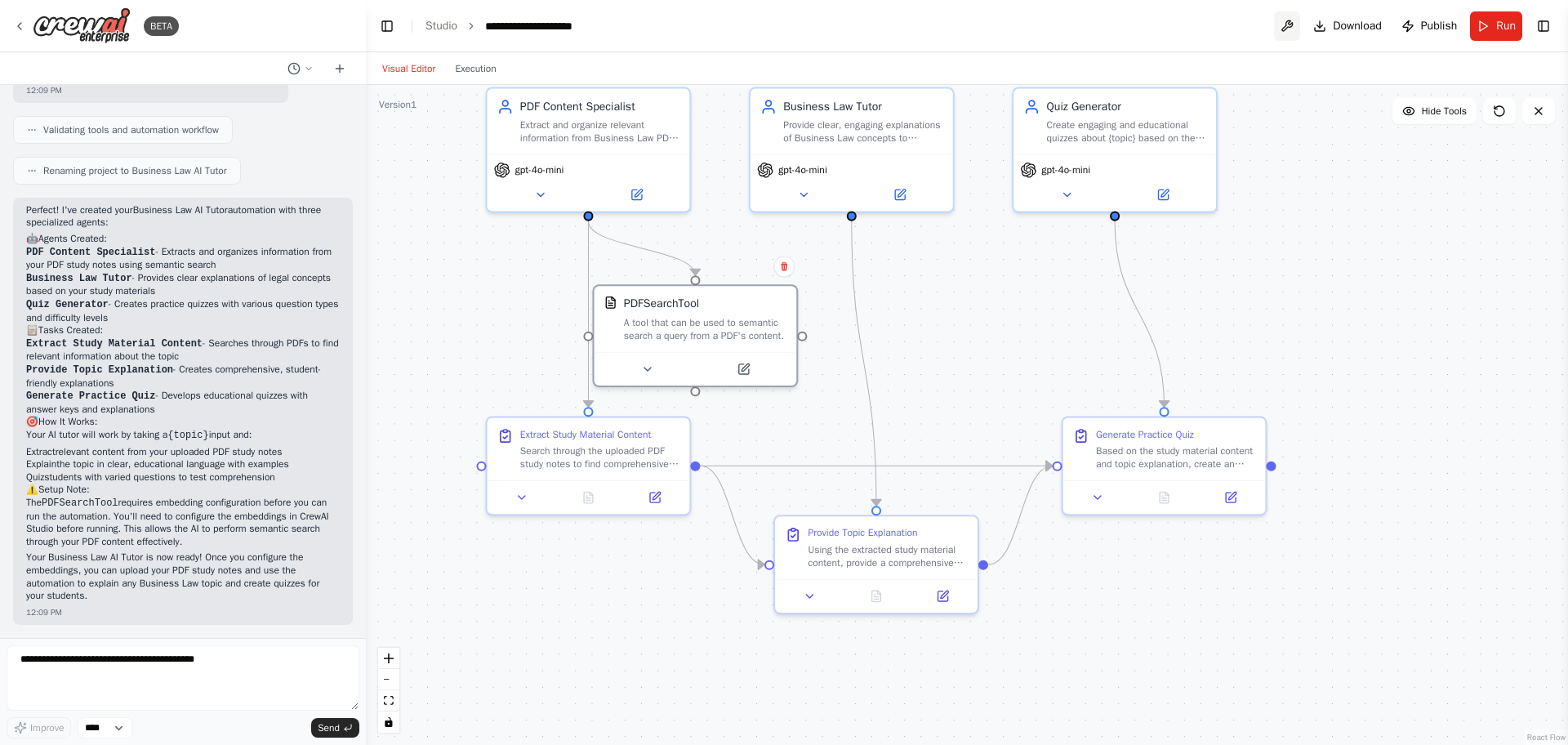 click at bounding box center (1287, 26) 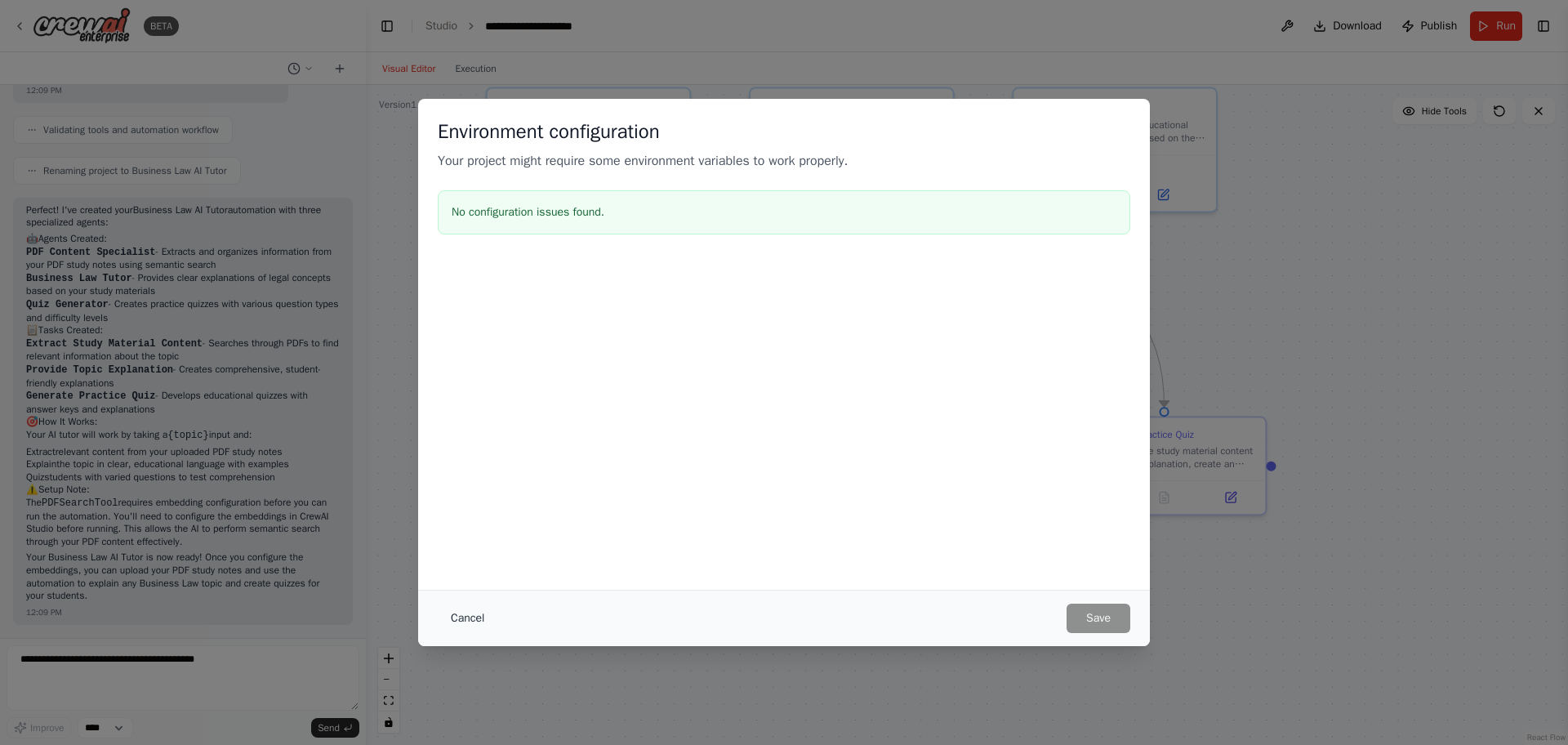 click on "Cancel" at bounding box center (467, 618) 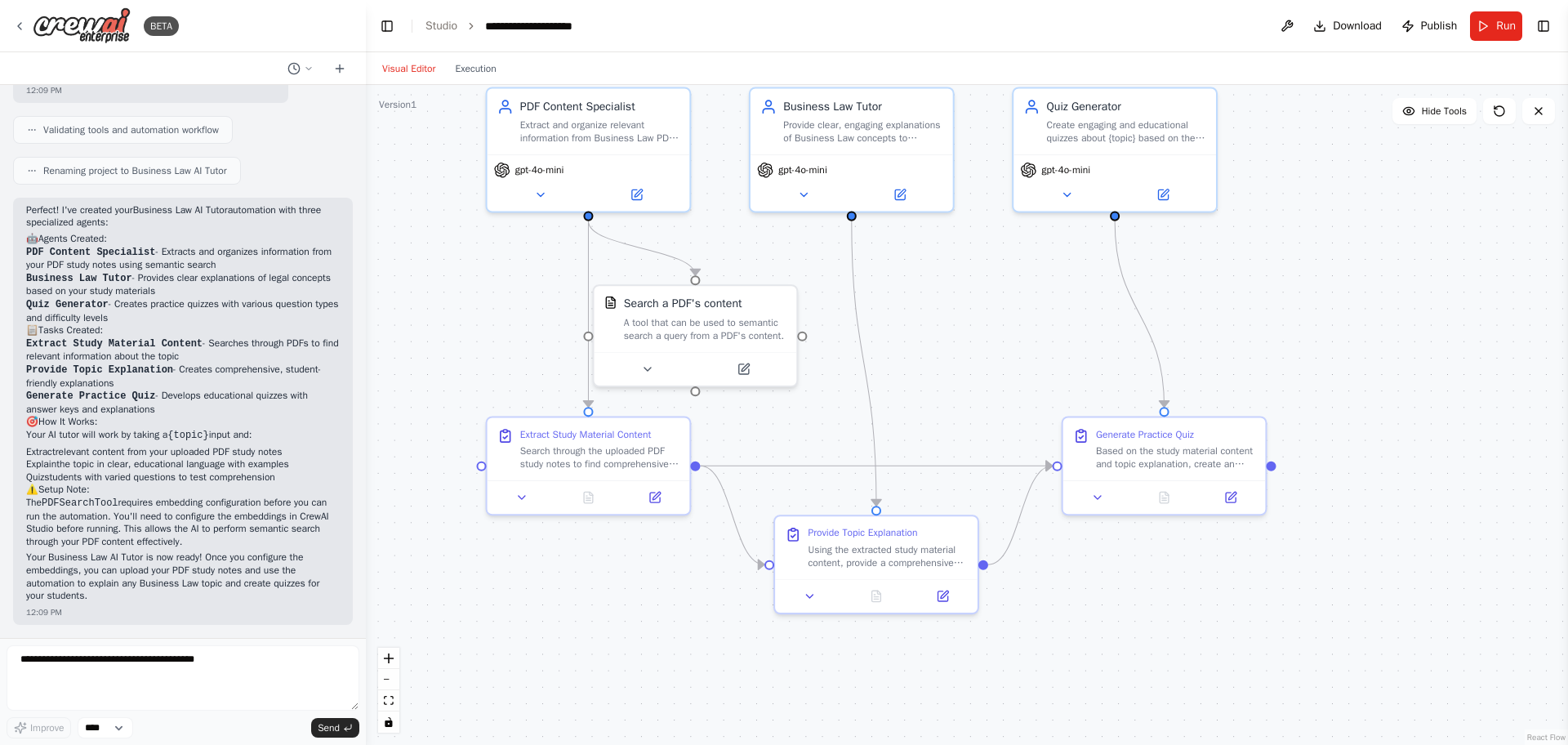 click at bounding box center (183, 678) 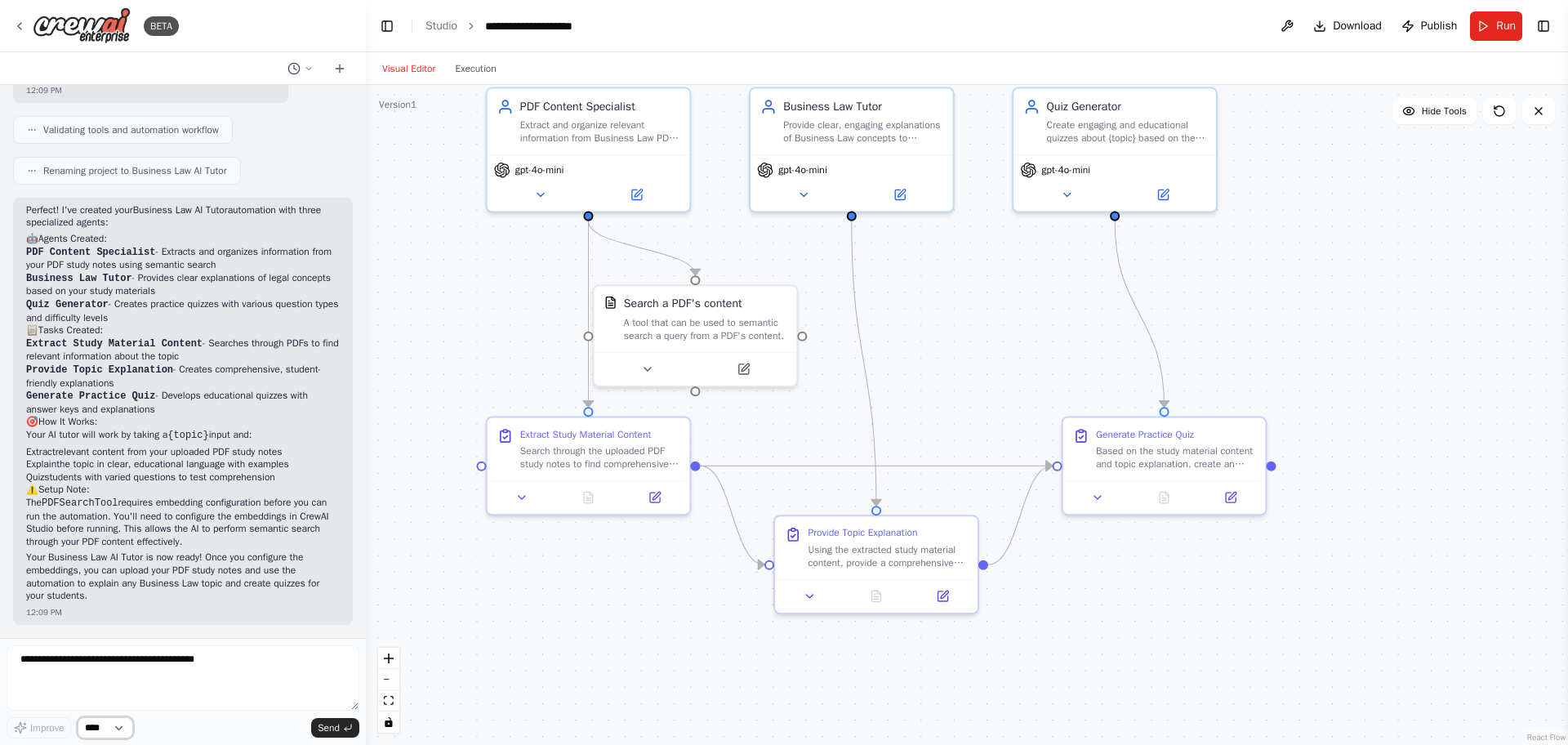 click on "****" at bounding box center [105, 728] 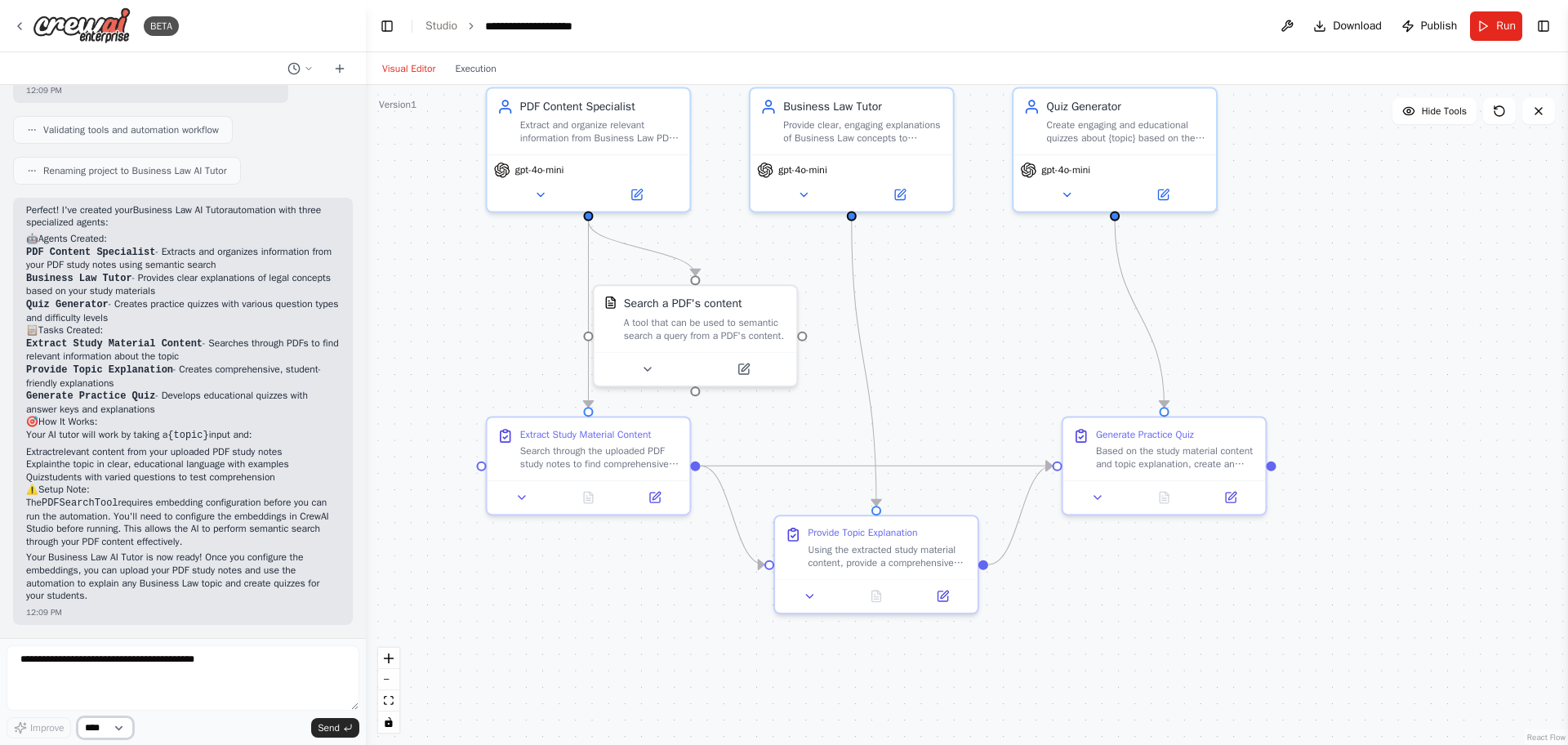 click on "****" at bounding box center (105, 728) 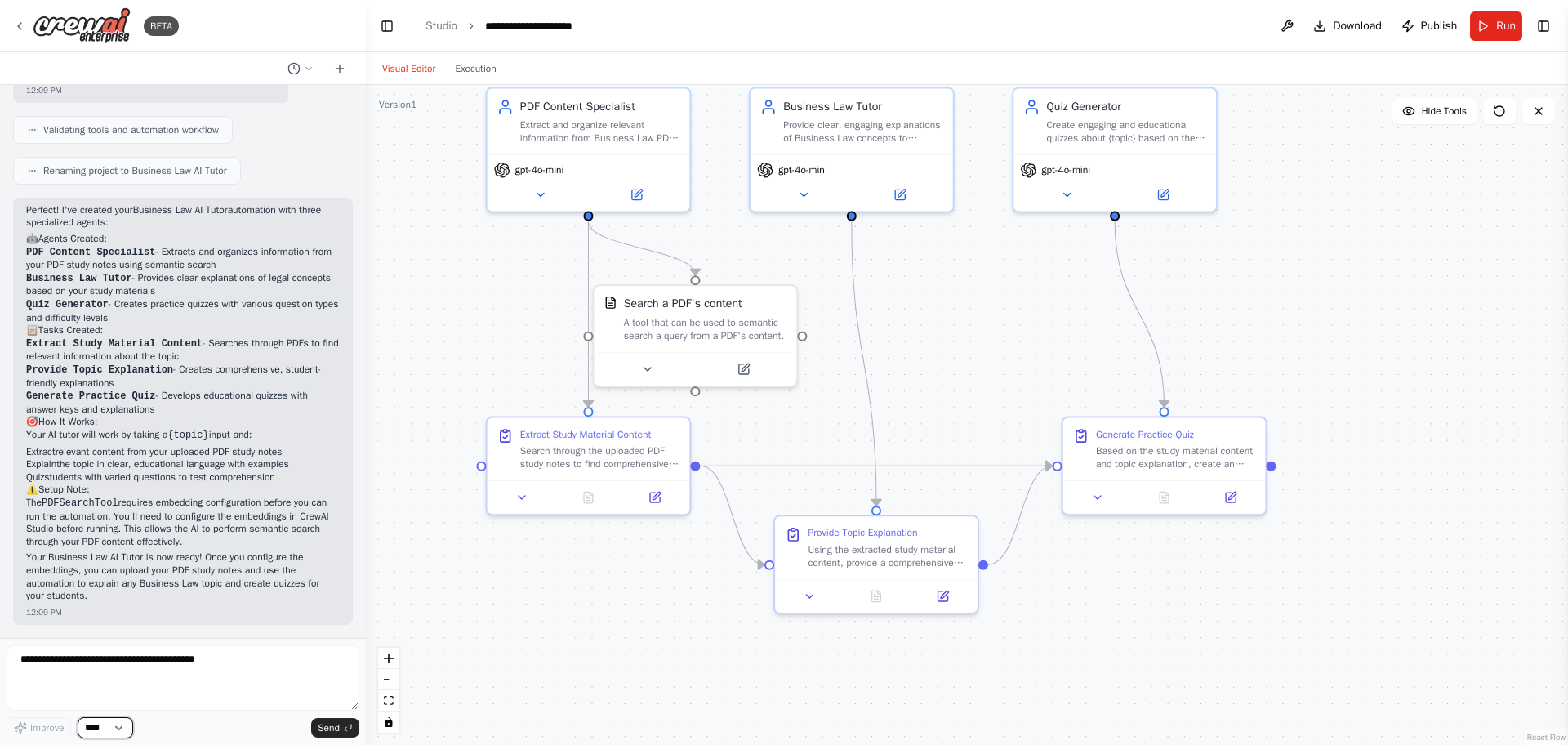 drag, startPoint x: 135, startPoint y: 730, endPoint x: 356, endPoint y: 651, distance: 234.69555 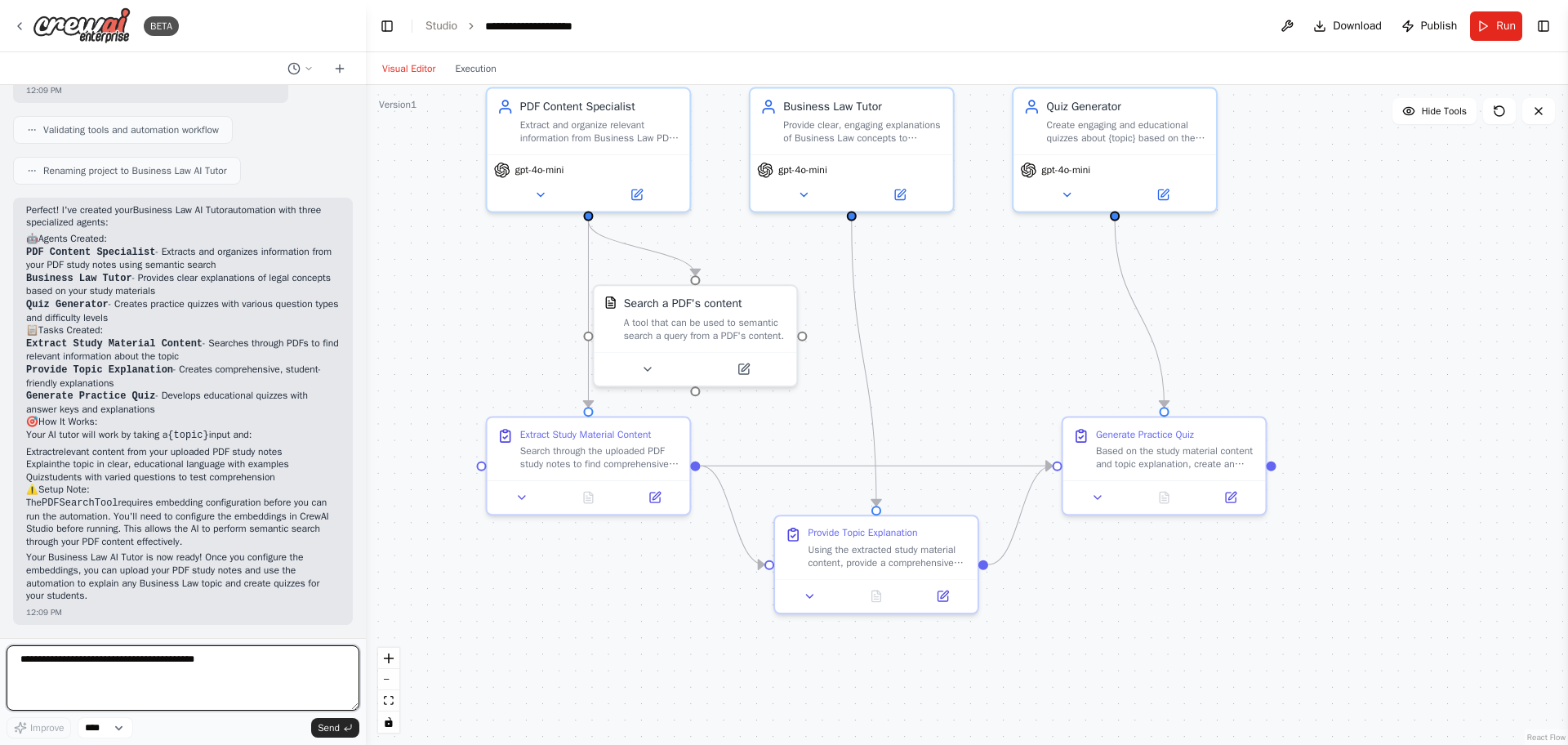 click at bounding box center (183, 678) 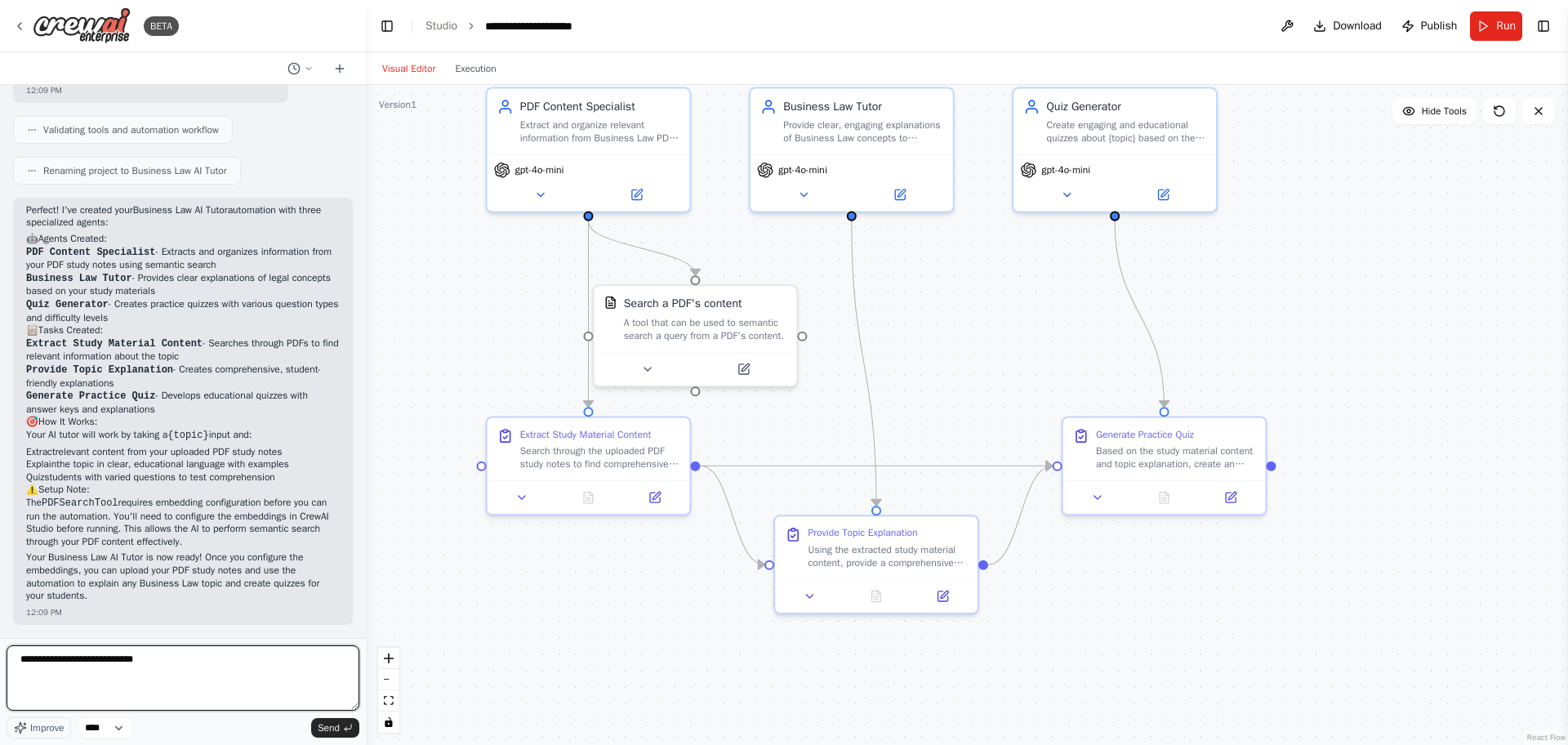 type on "**********" 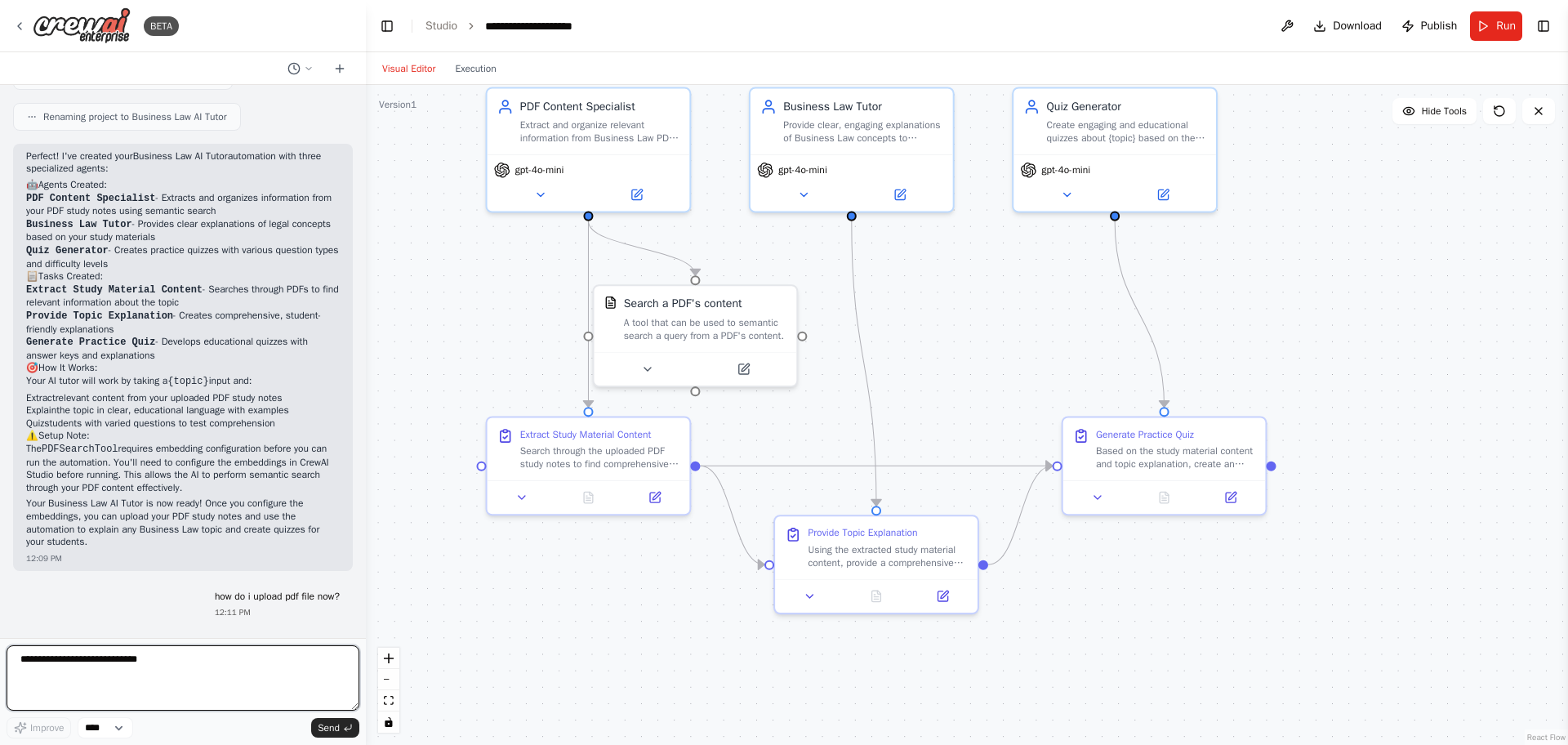 type 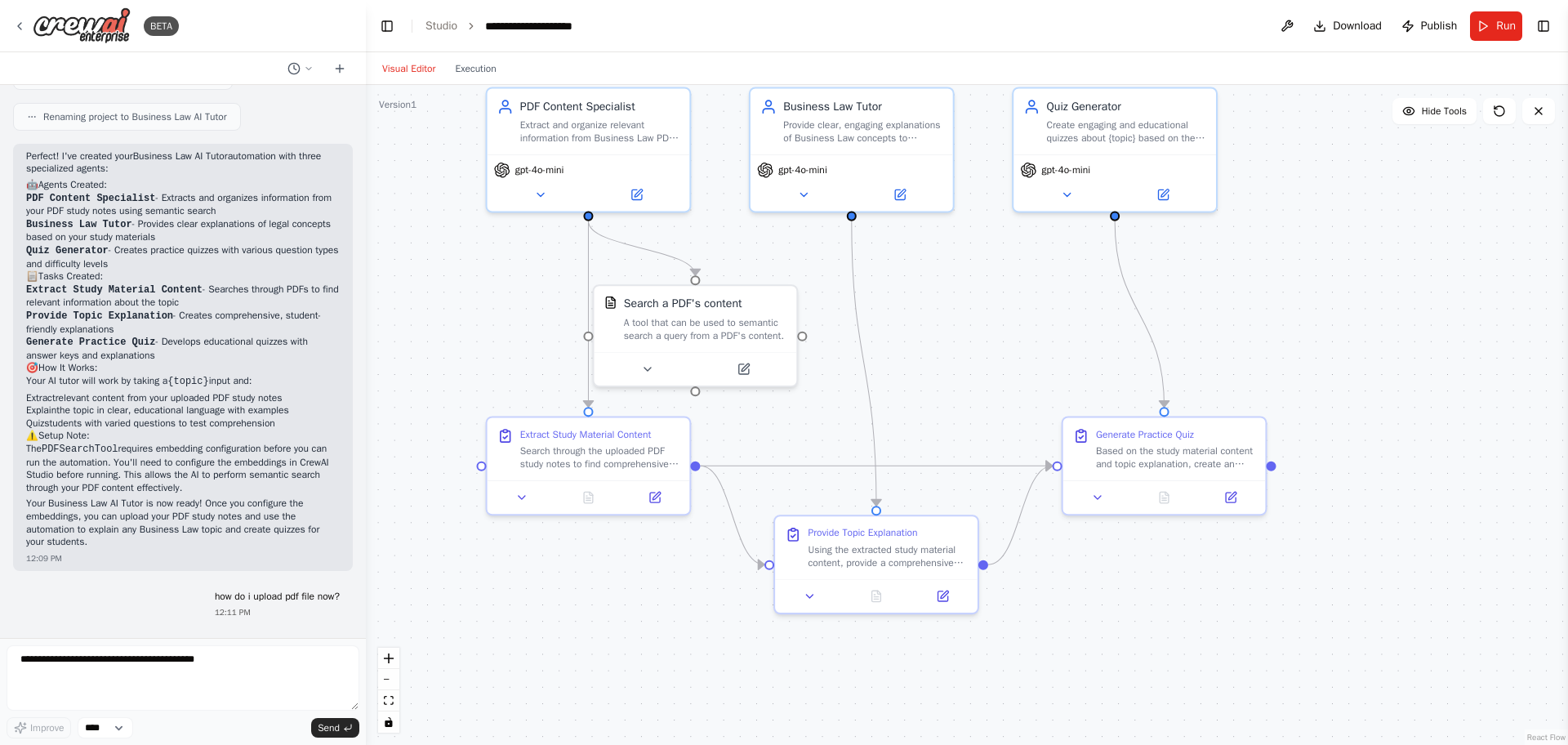 scroll, scrollTop: 1134, scrollLeft: 0, axis: vertical 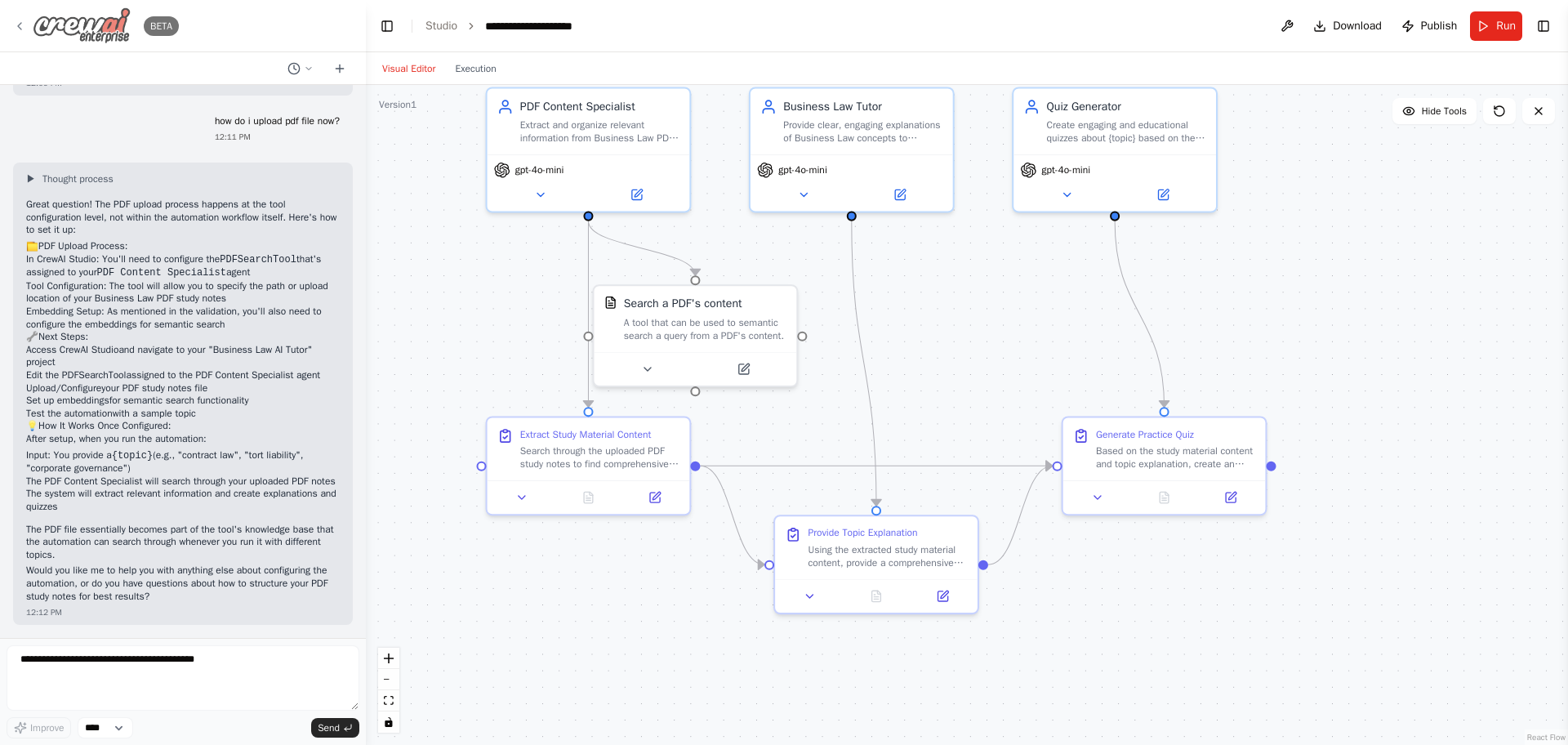 click at bounding box center (82, 25) 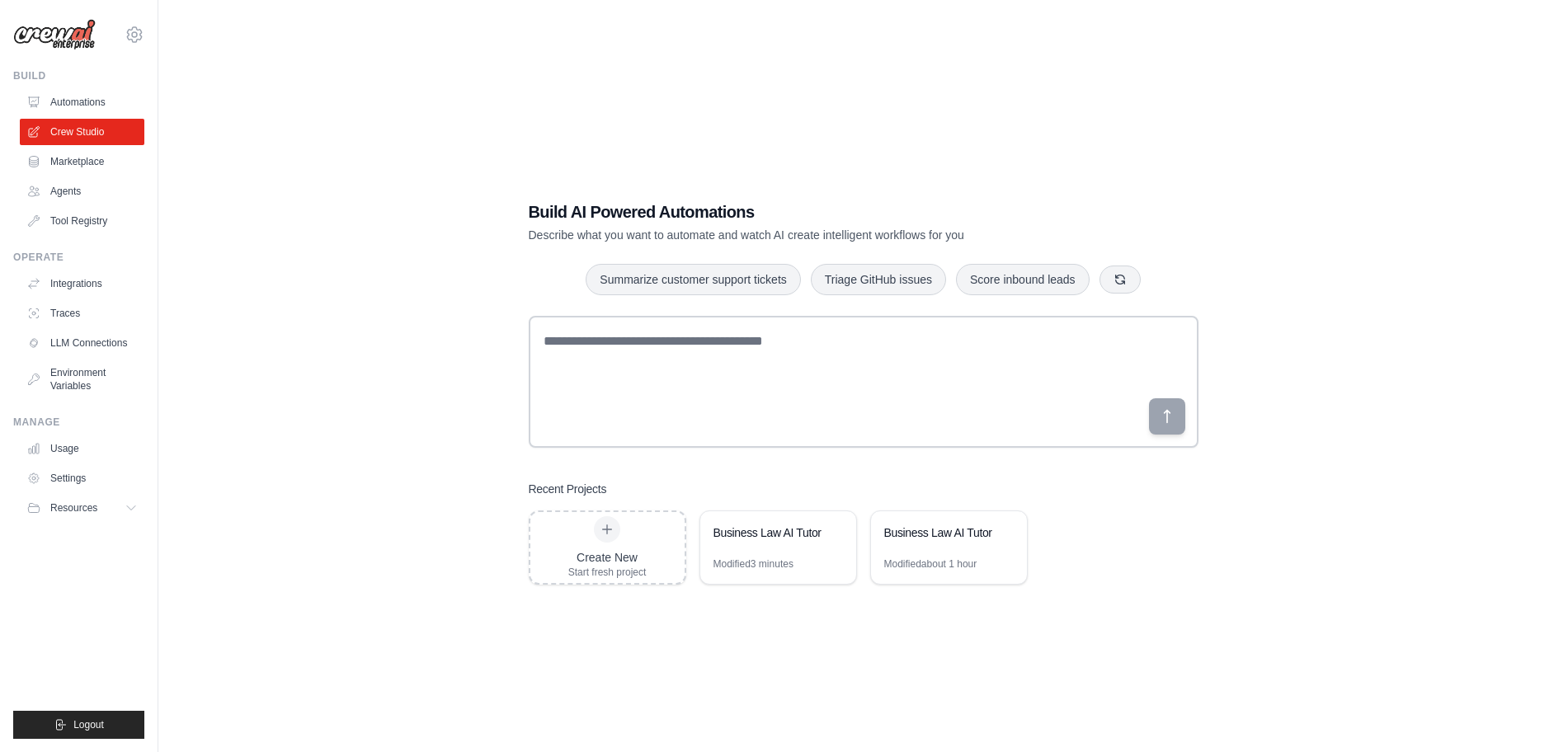 scroll, scrollTop: 0, scrollLeft: 0, axis: both 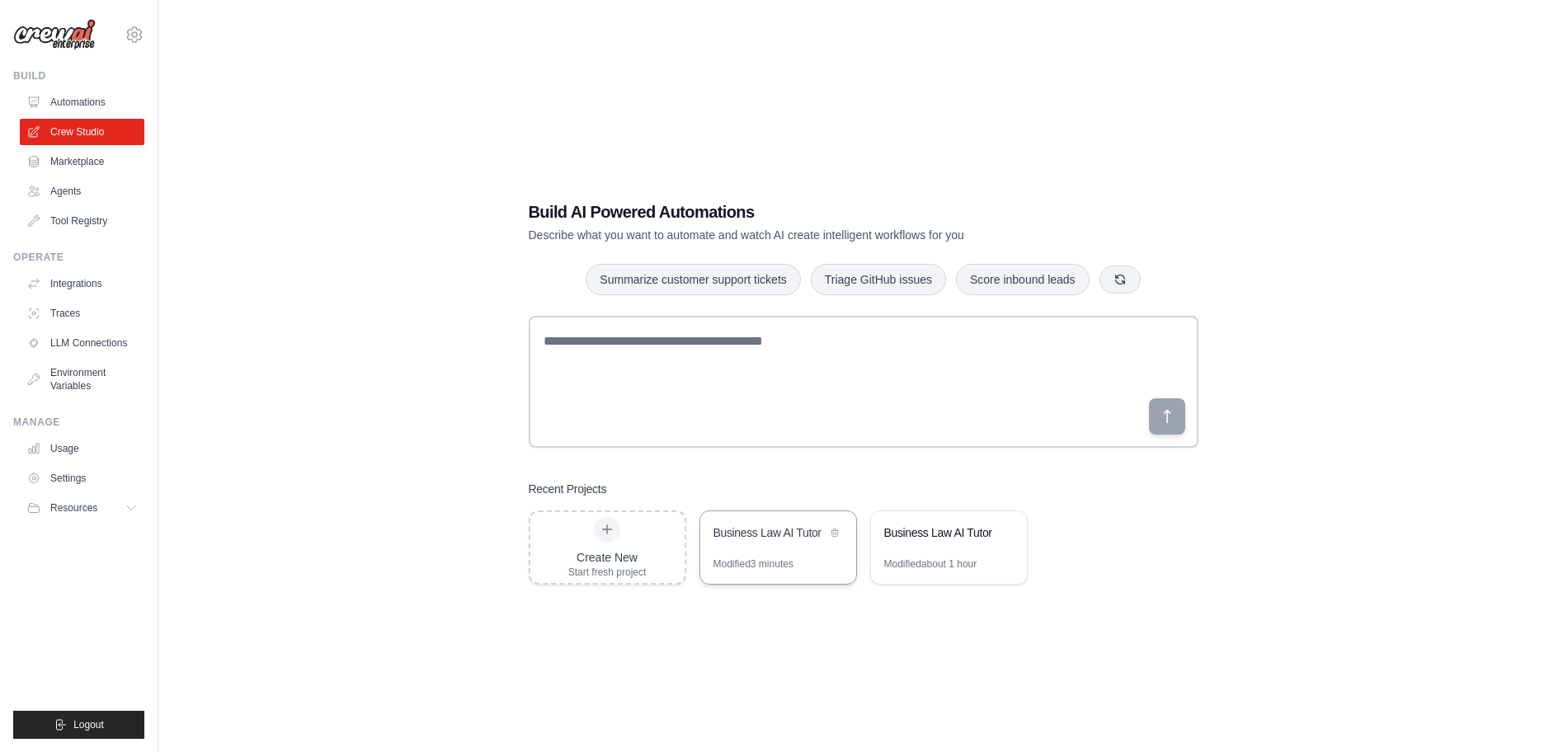 click on "Business Law AI Tutor" at bounding box center [778, 534] 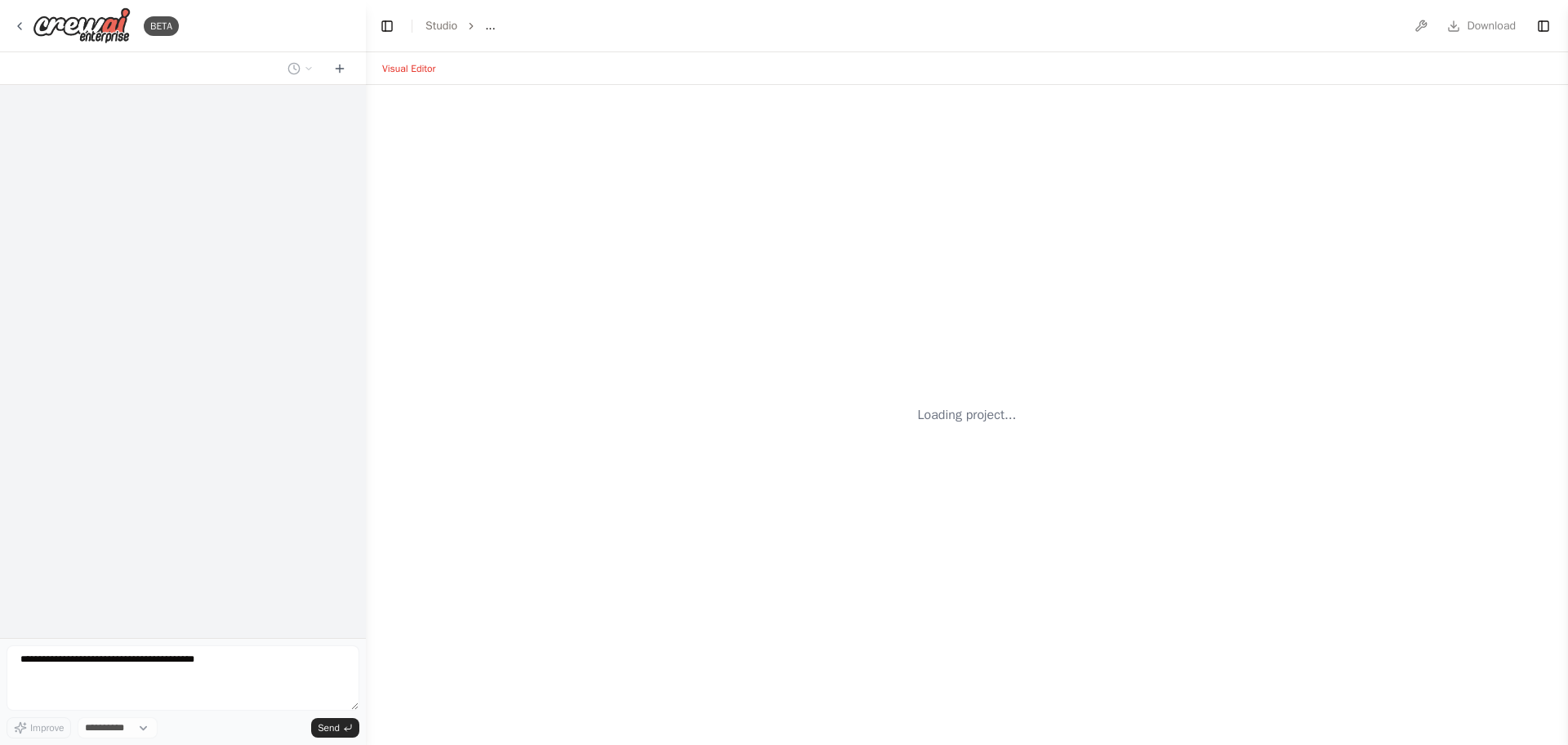 scroll, scrollTop: 0, scrollLeft: 0, axis: both 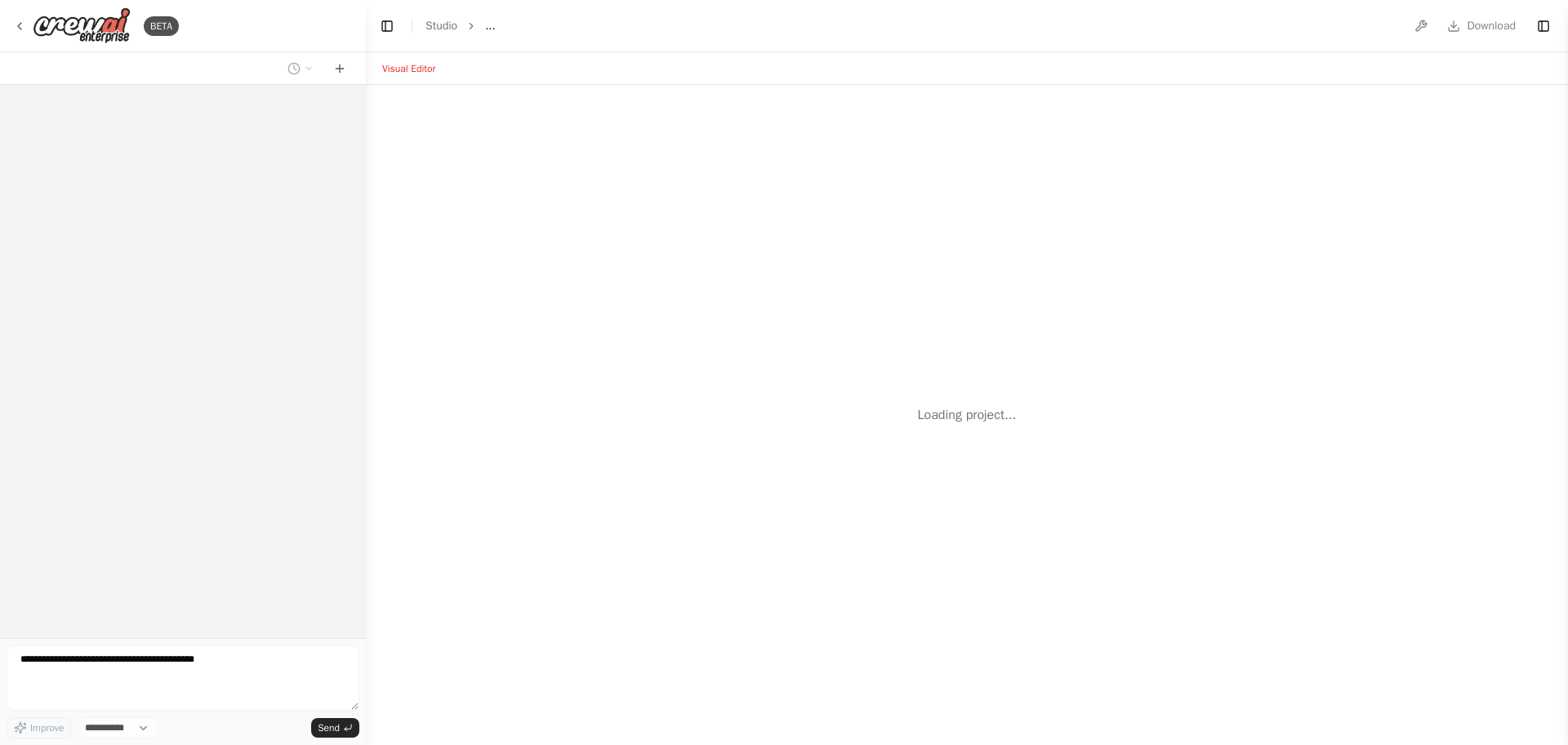 select on "****" 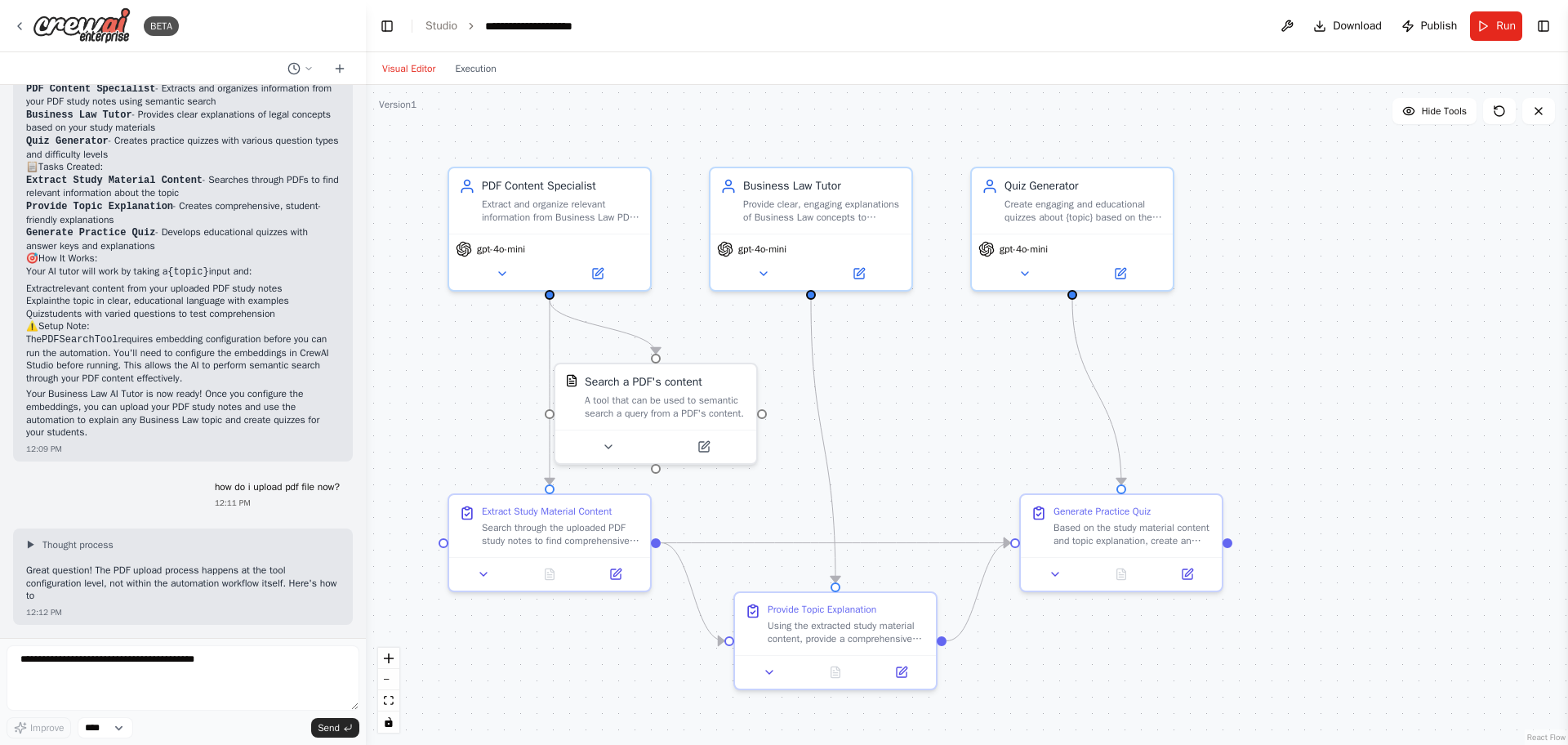 click on "**********" at bounding box center [967, 26] 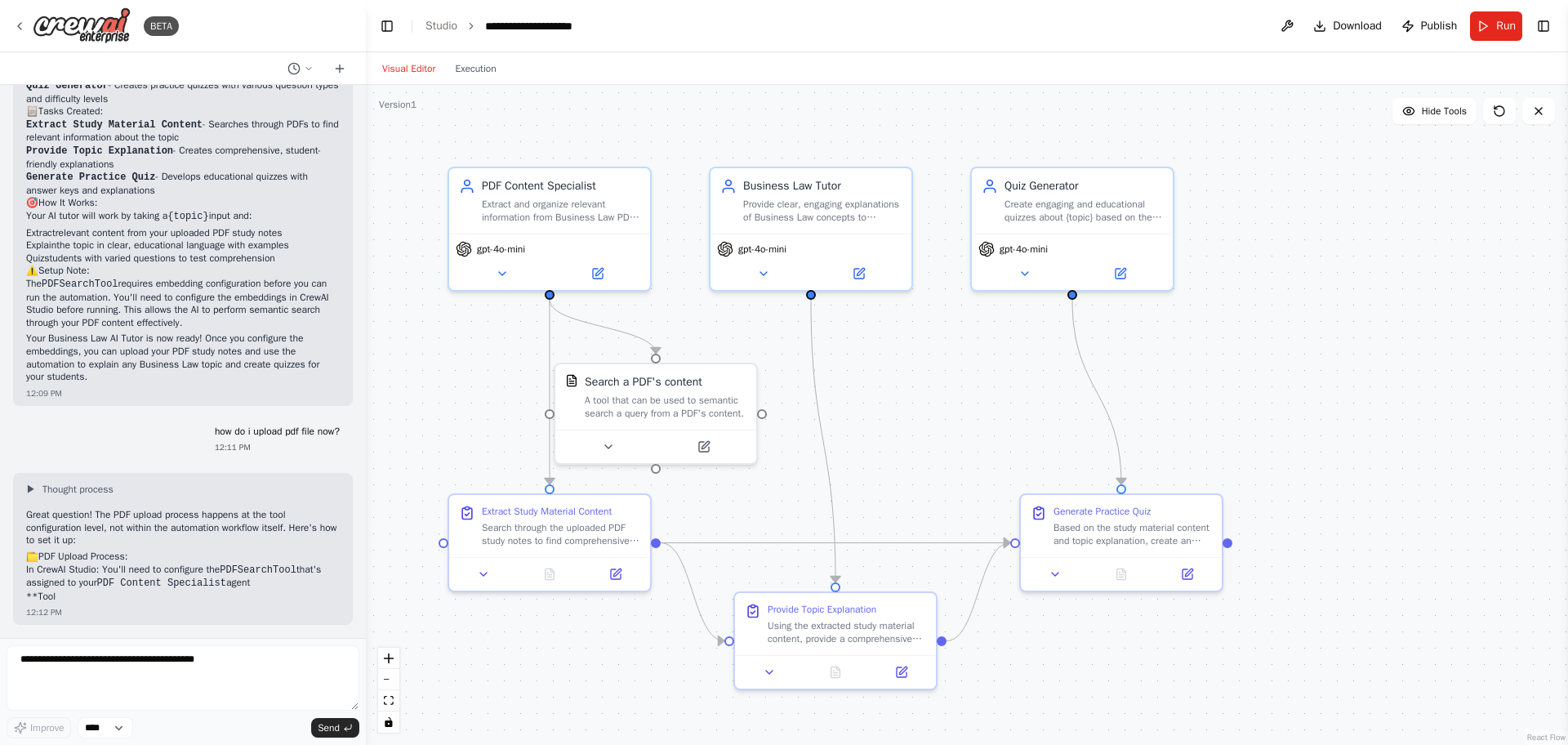 click on "**********" at bounding box center [967, 26] 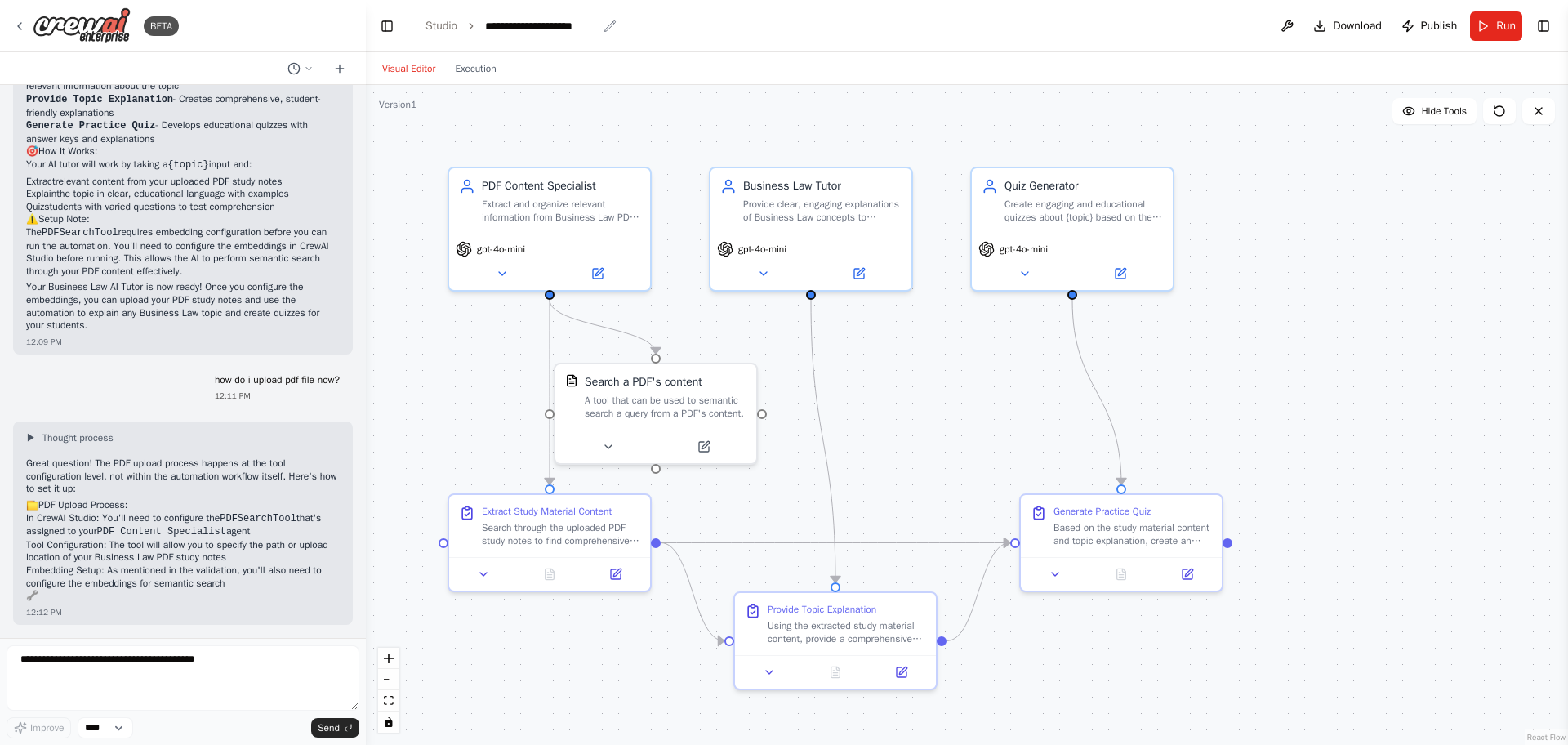 click on "**********" at bounding box center (541, 26) 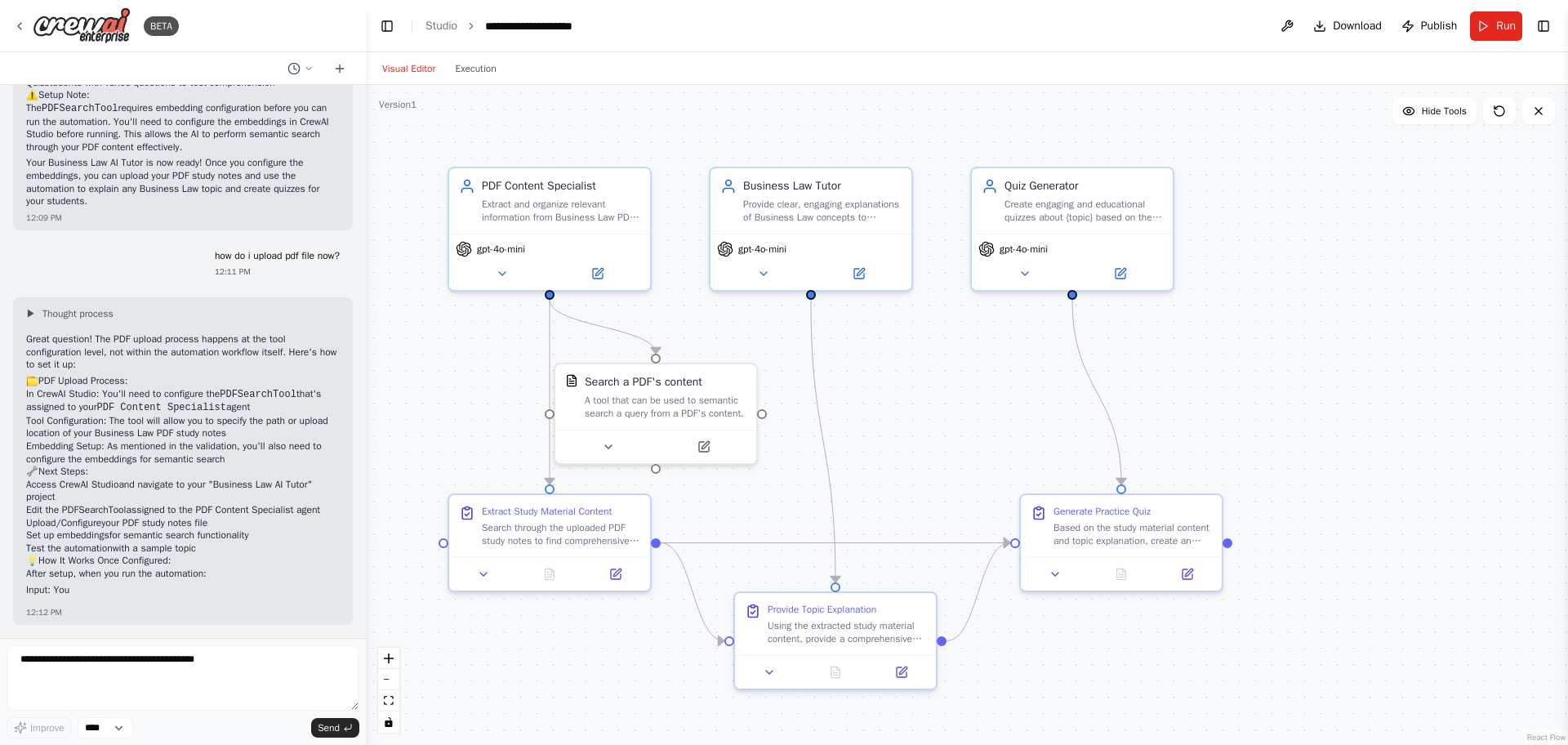 type 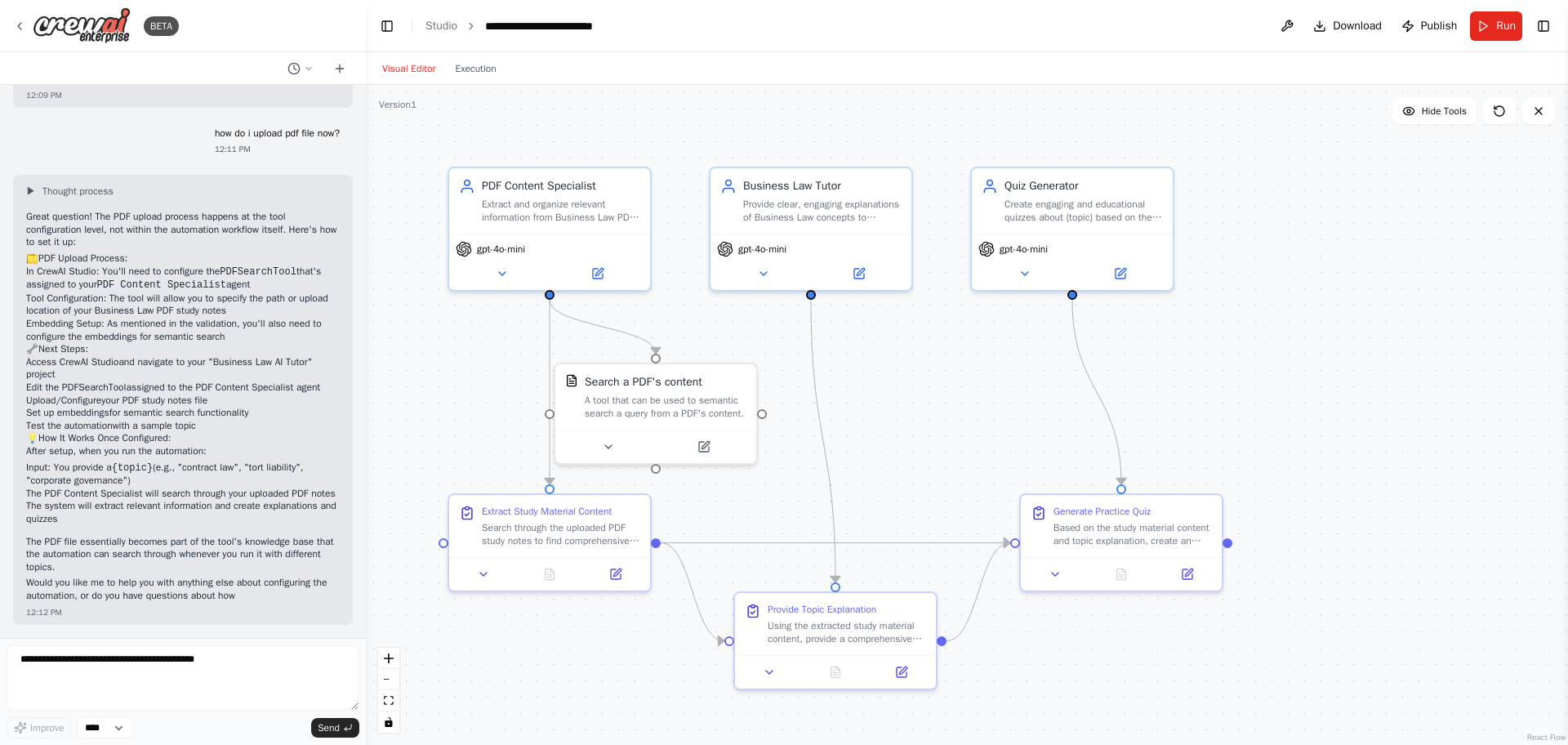 scroll, scrollTop: 1592, scrollLeft: 0, axis: vertical 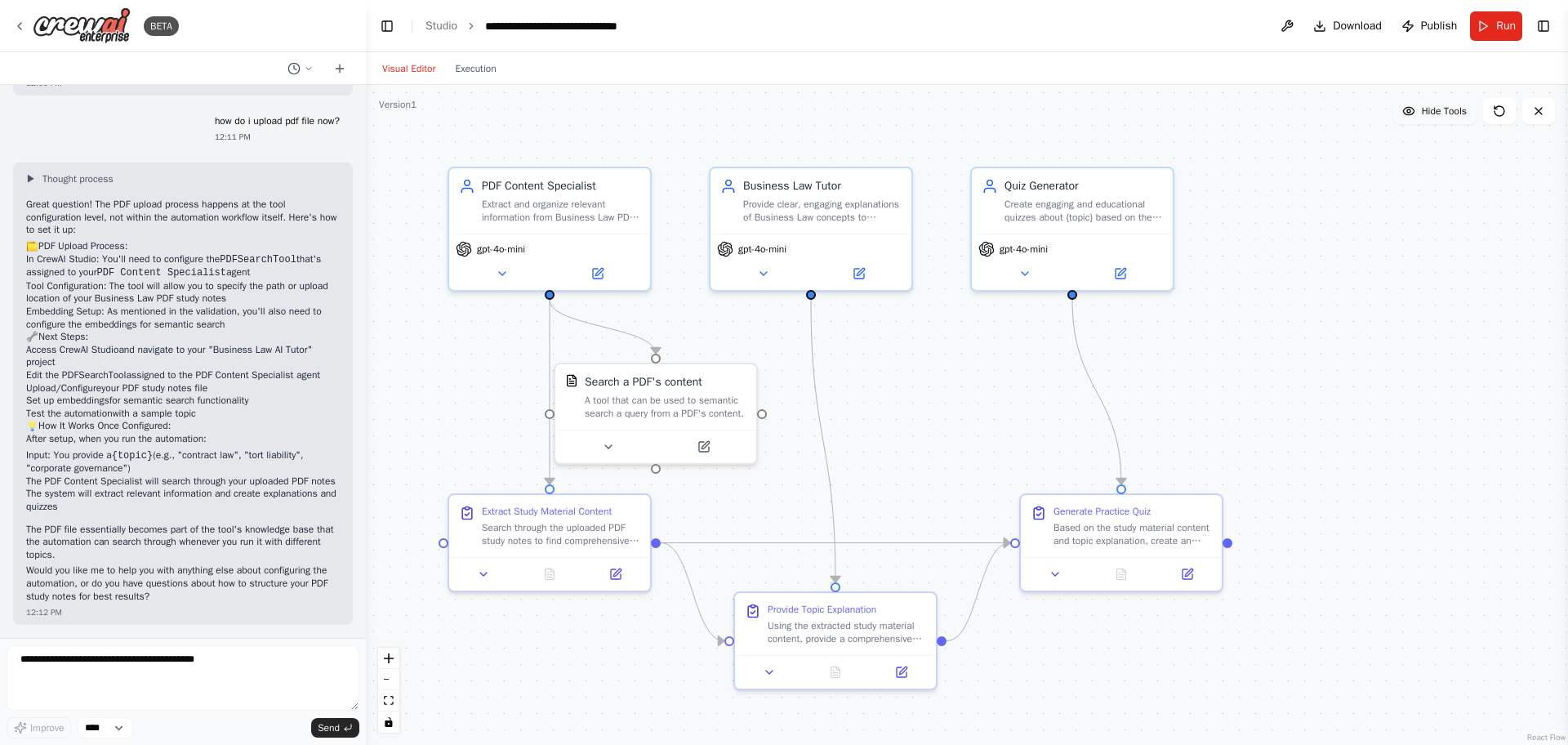 click on "Hide Tools" at bounding box center (1444, 111) 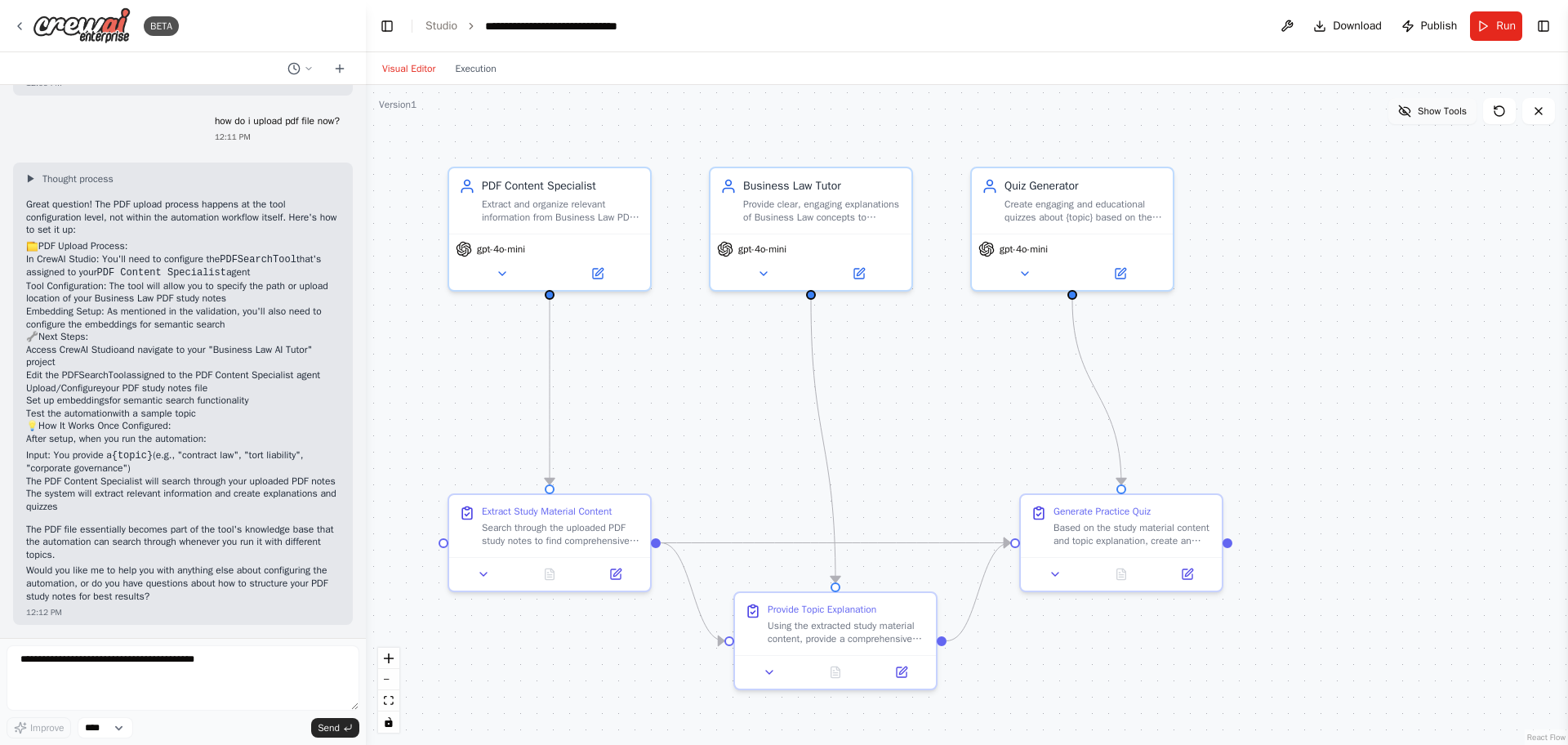 click on "Show Tools" at bounding box center (1442, 111) 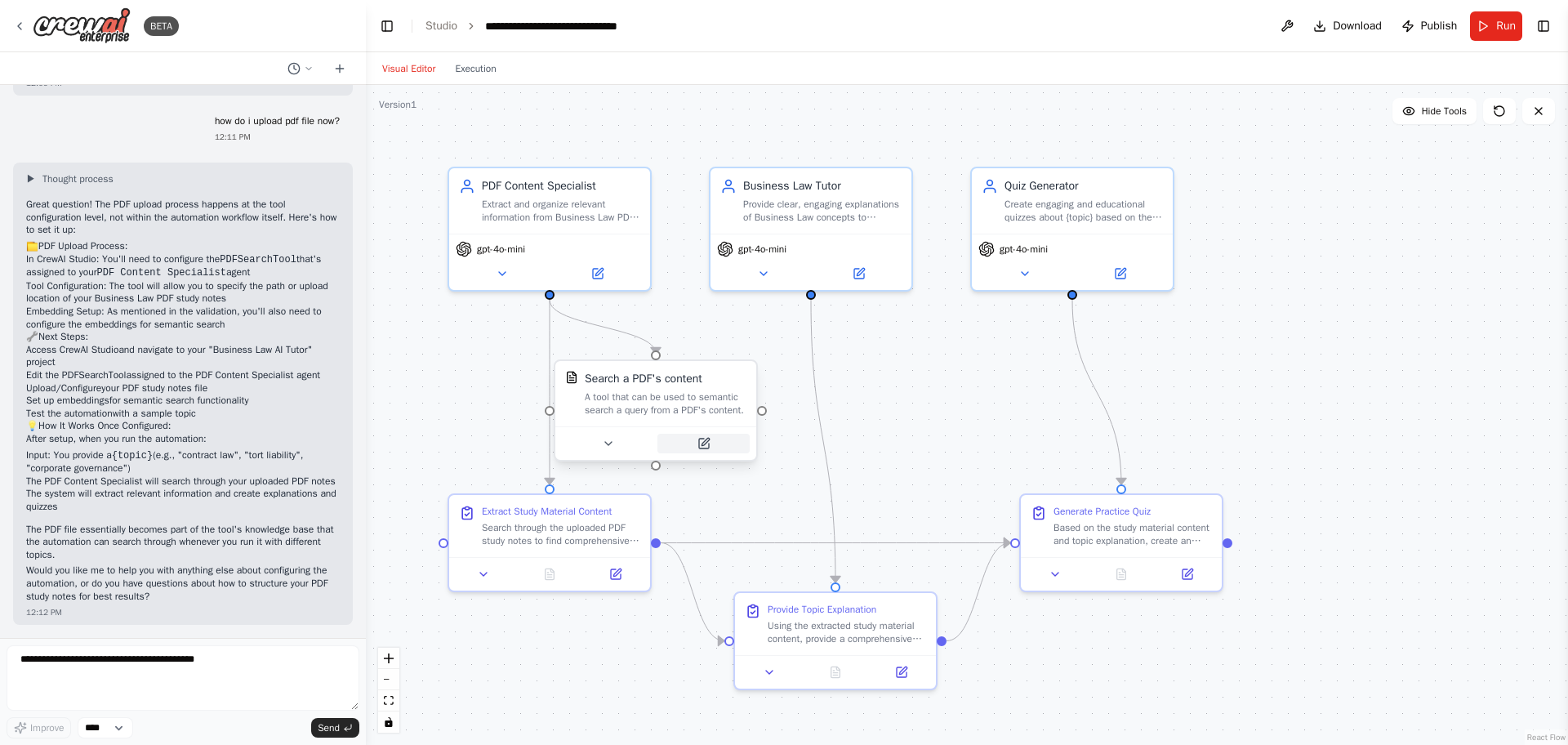 click at bounding box center [703, 444] 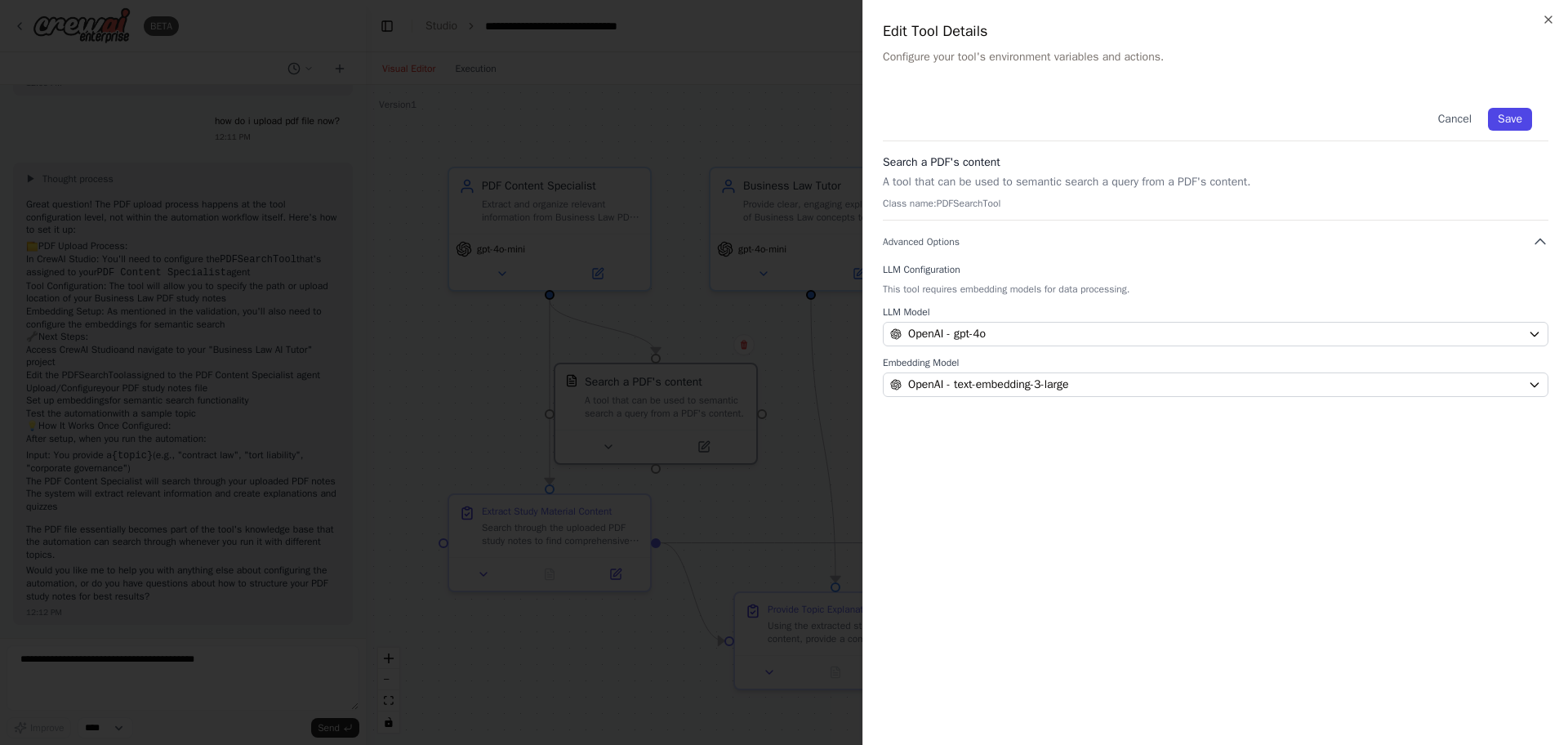 click on "Save" at bounding box center (1510, 119) 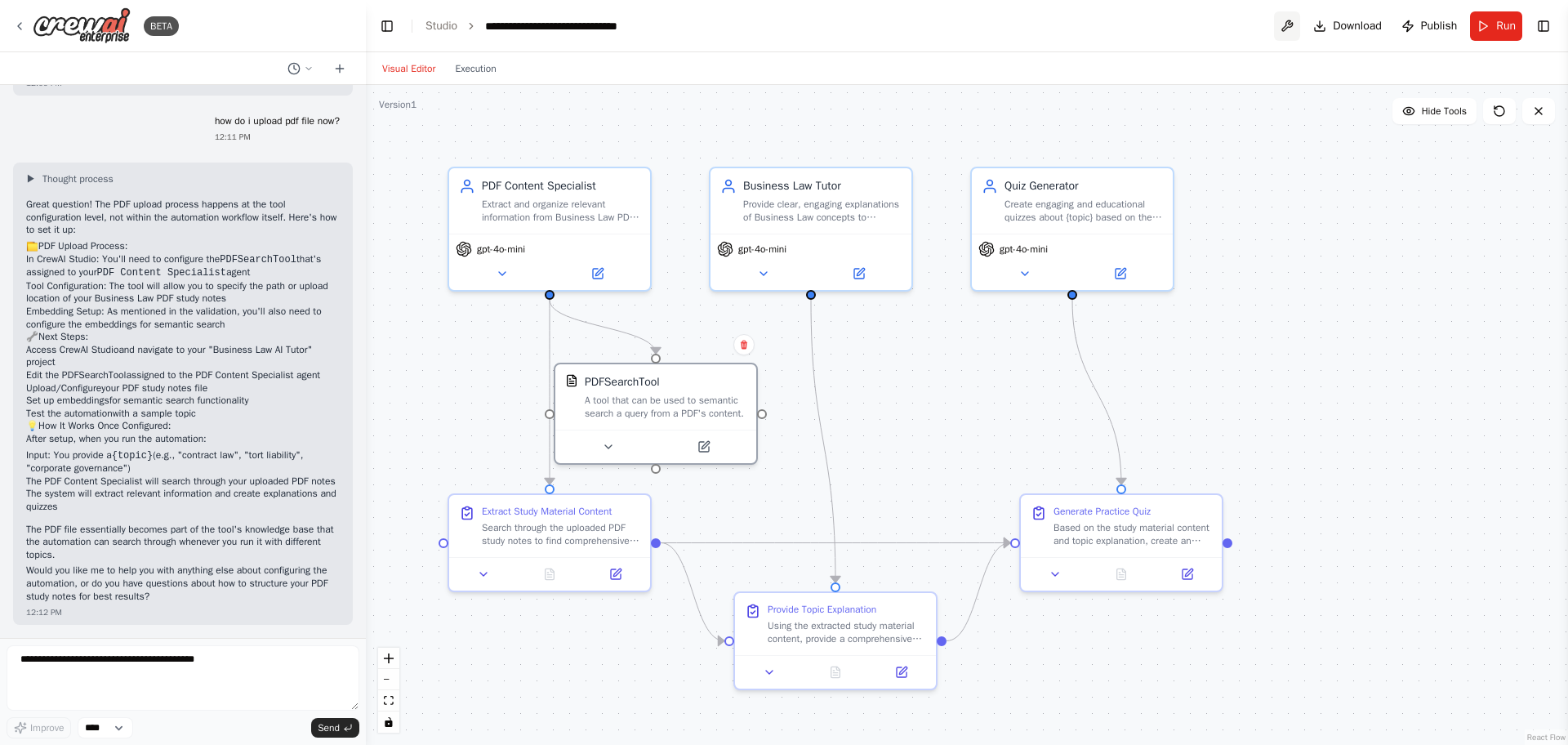 click at bounding box center (1287, 26) 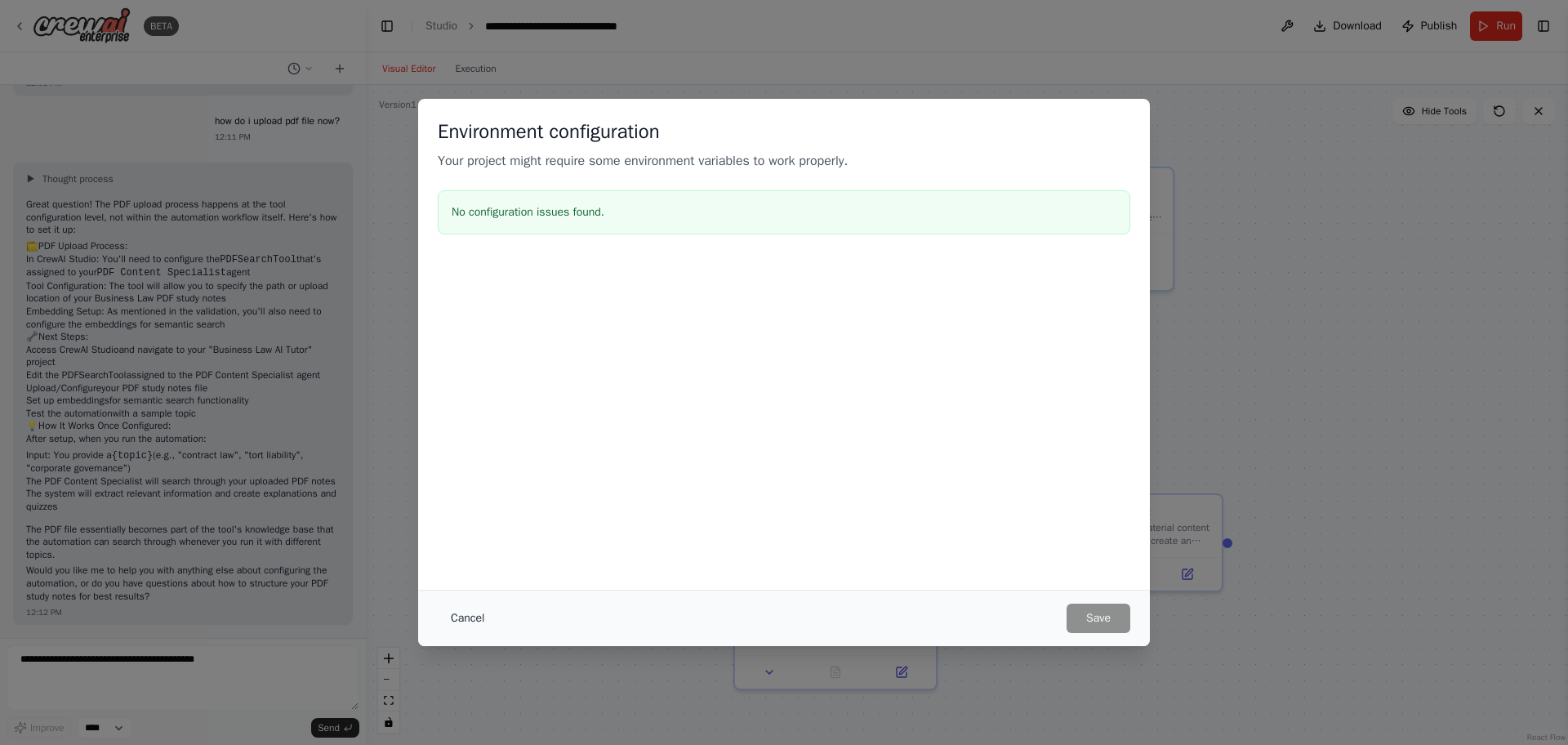 click on "Cancel" at bounding box center [467, 618] 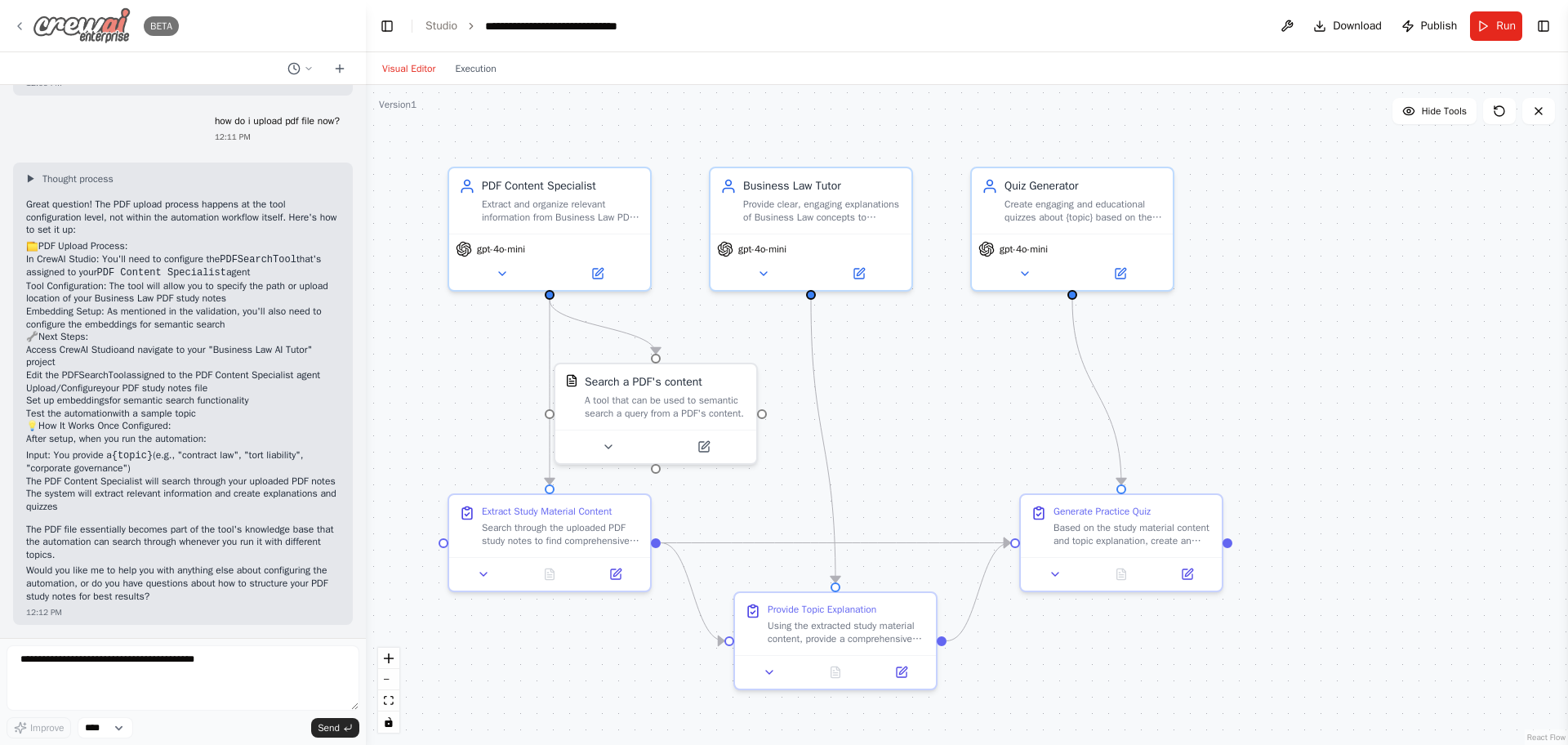 click at bounding box center (82, 25) 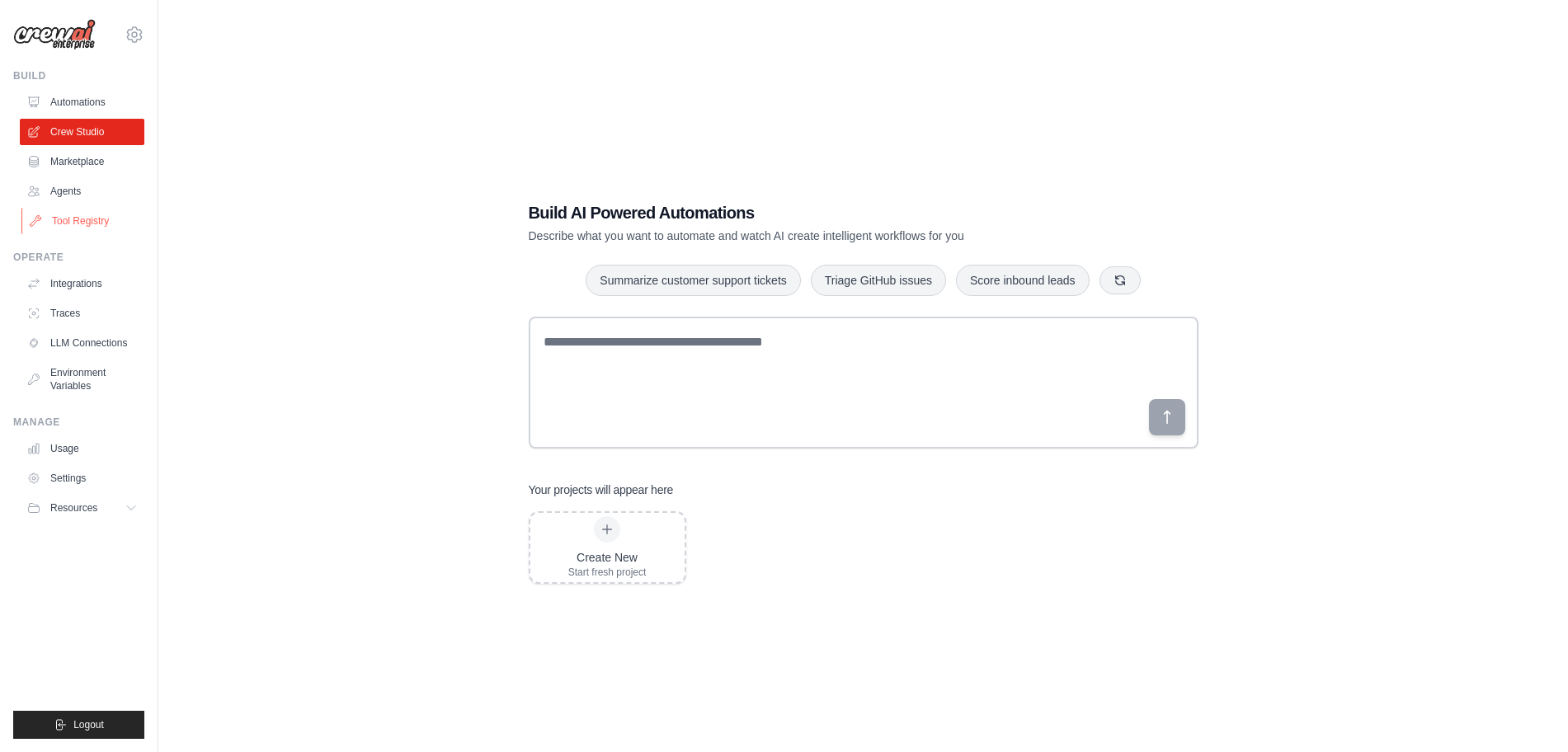 scroll, scrollTop: 0, scrollLeft: 0, axis: both 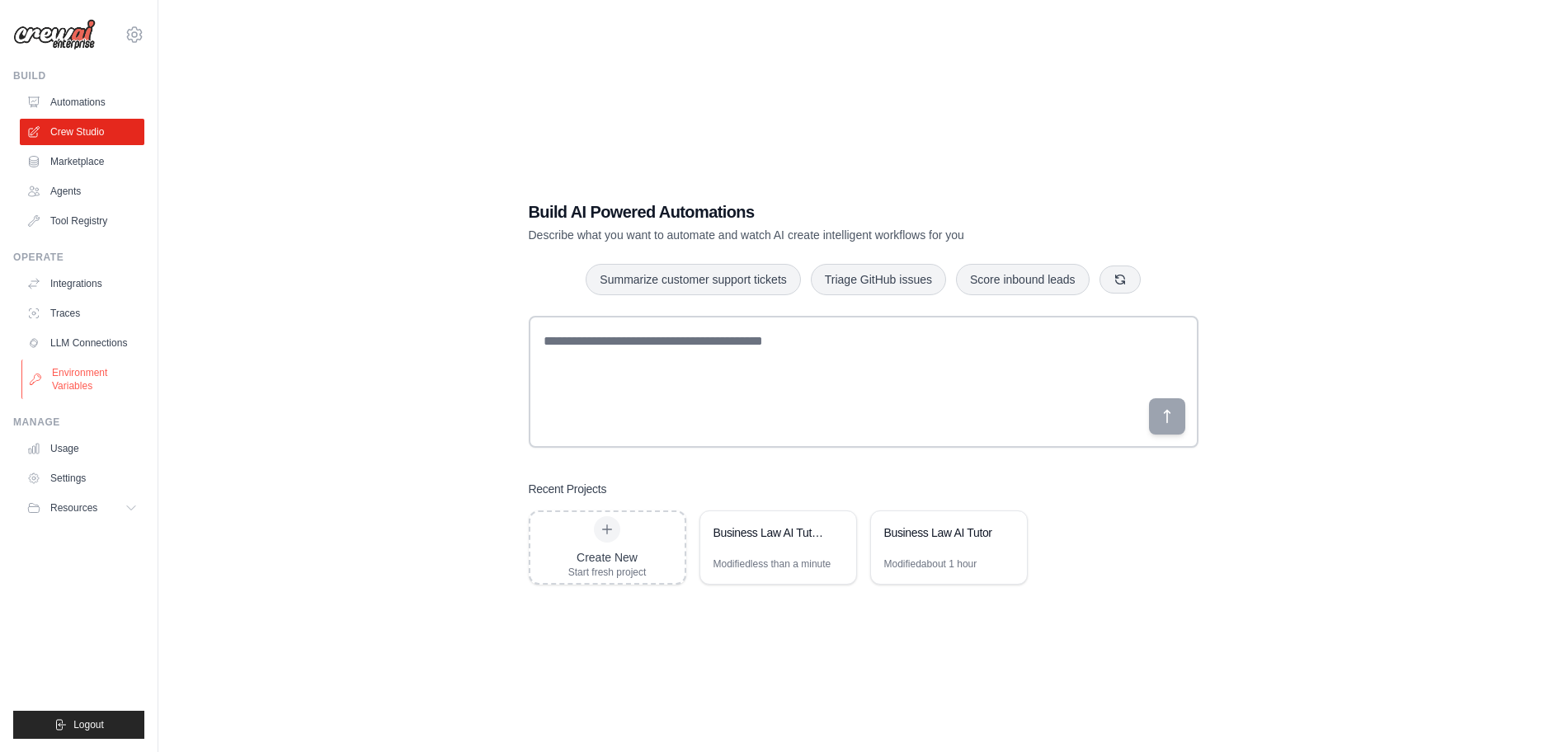 click on "Environment Variables" at bounding box center (83, 379) 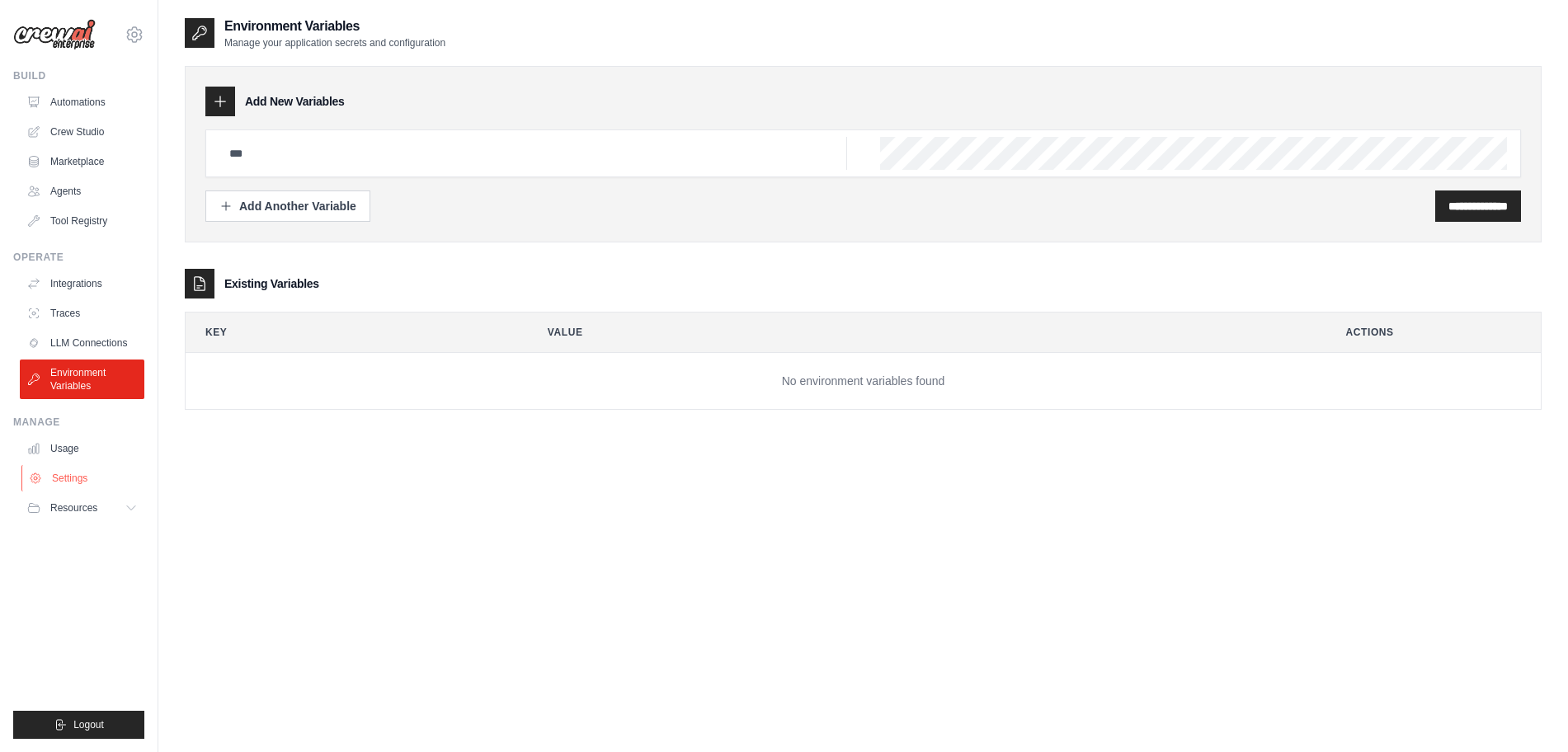 click on "Settings" at bounding box center [83, 478] 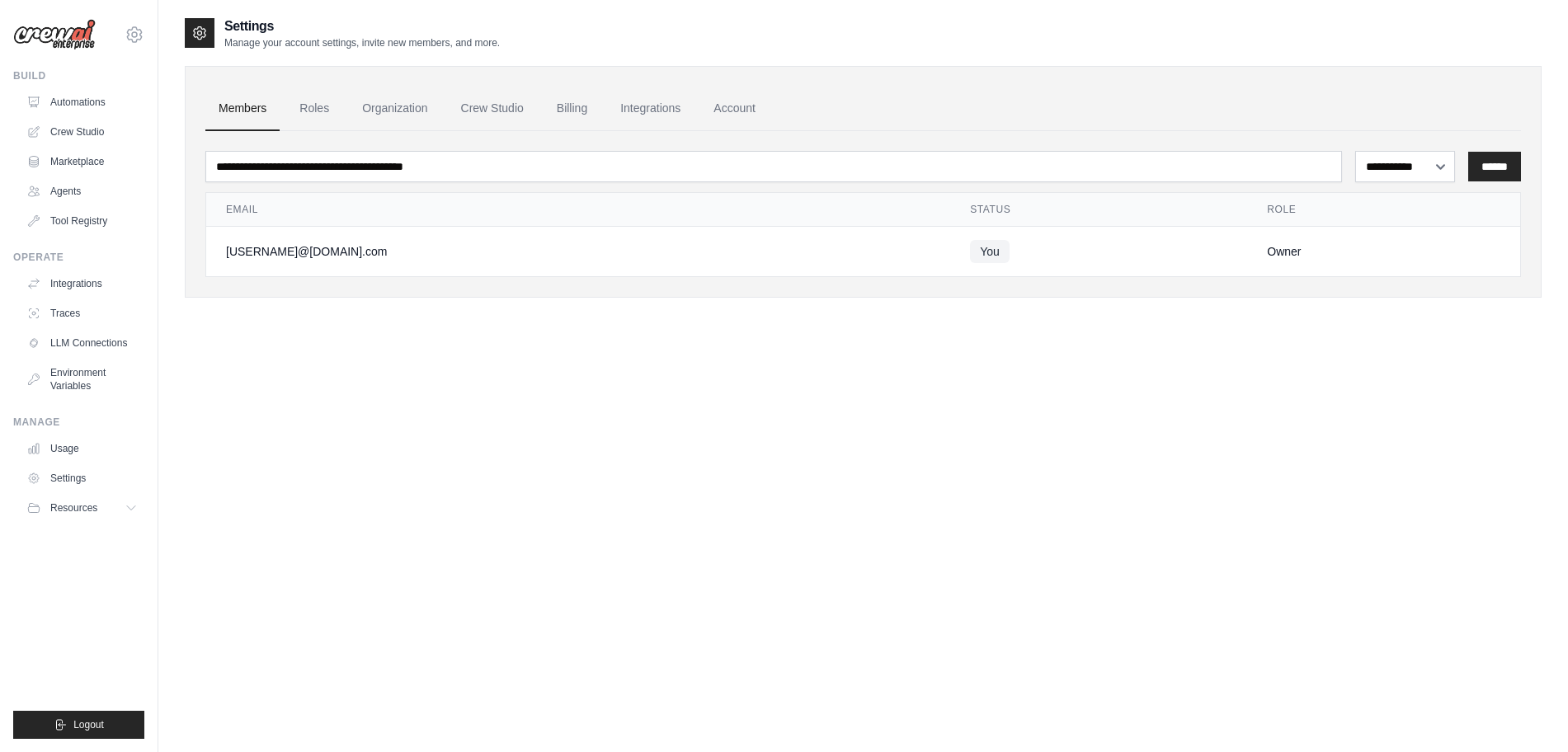 click on "Settings" at bounding box center (82, 478) 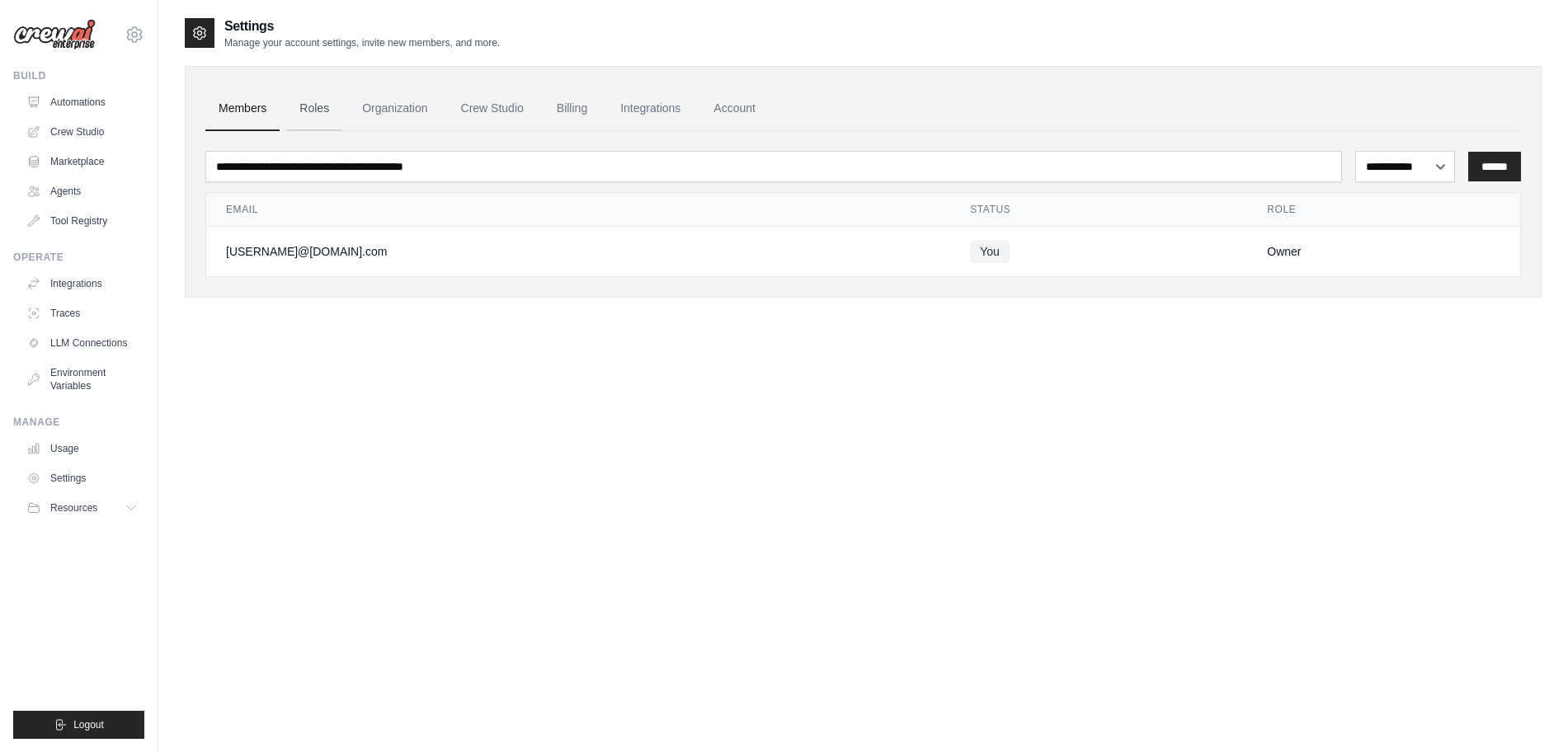 click on "Roles" at bounding box center (314, 109) 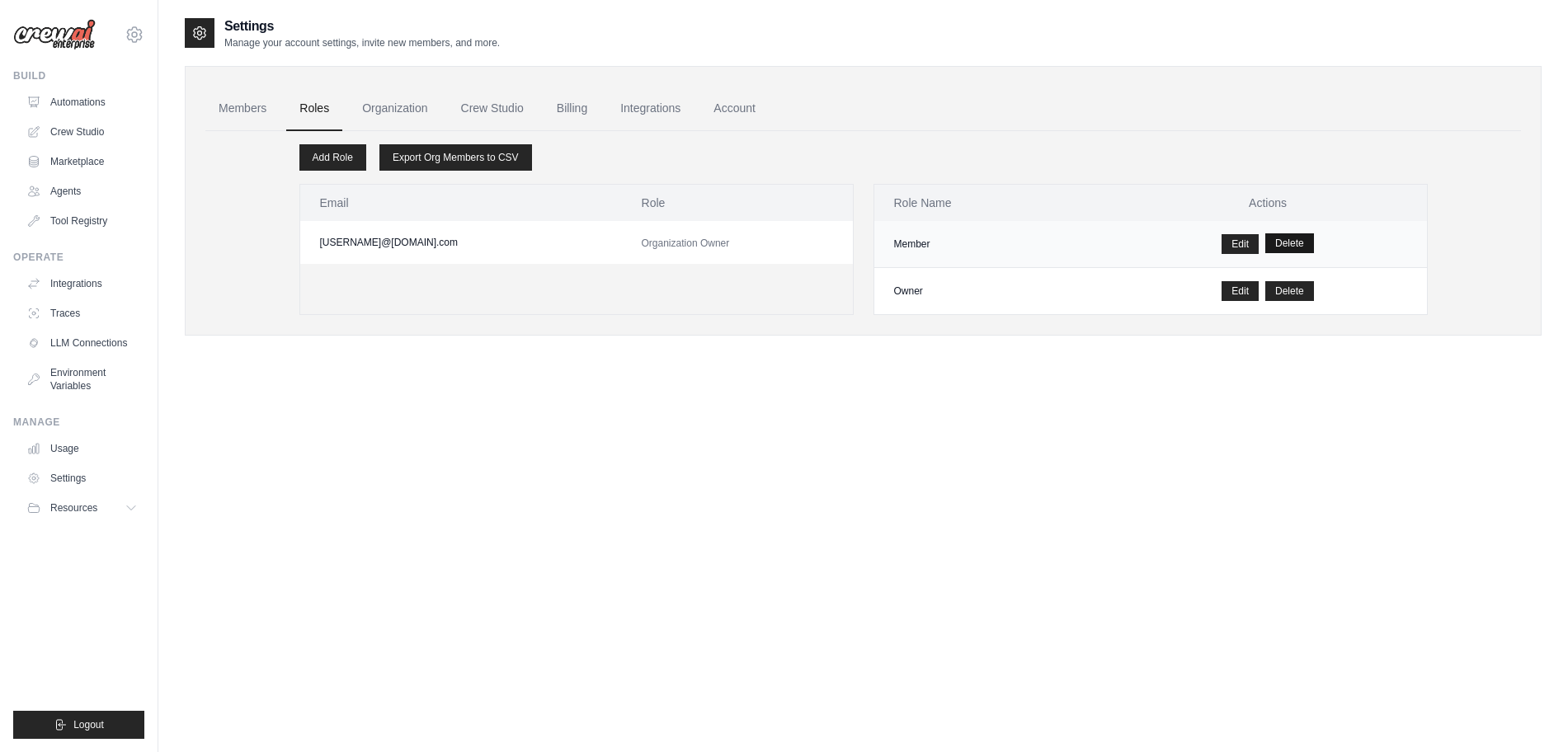 click on "Delete" at bounding box center [1289, 243] 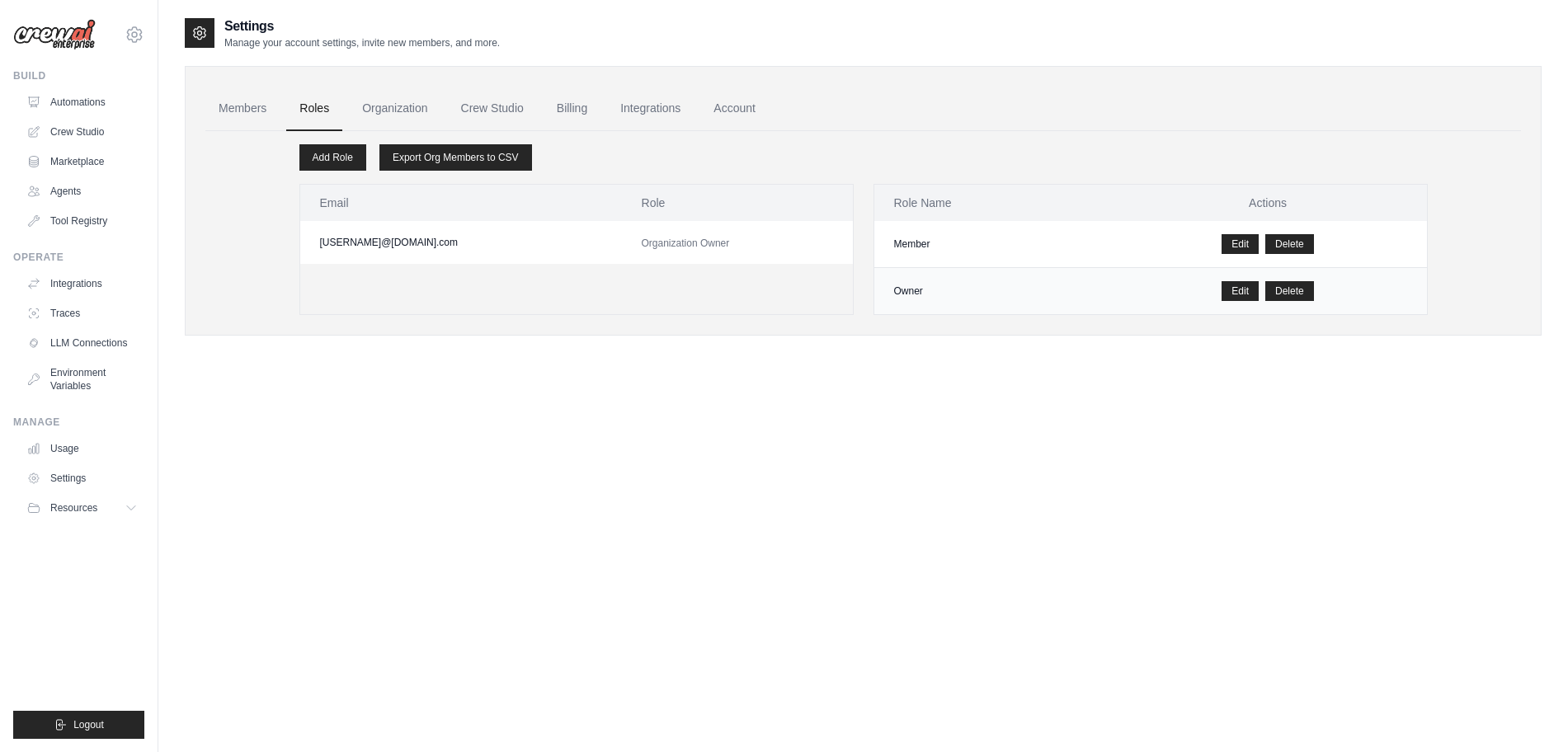 click on "Owner" at bounding box center (991, 291) 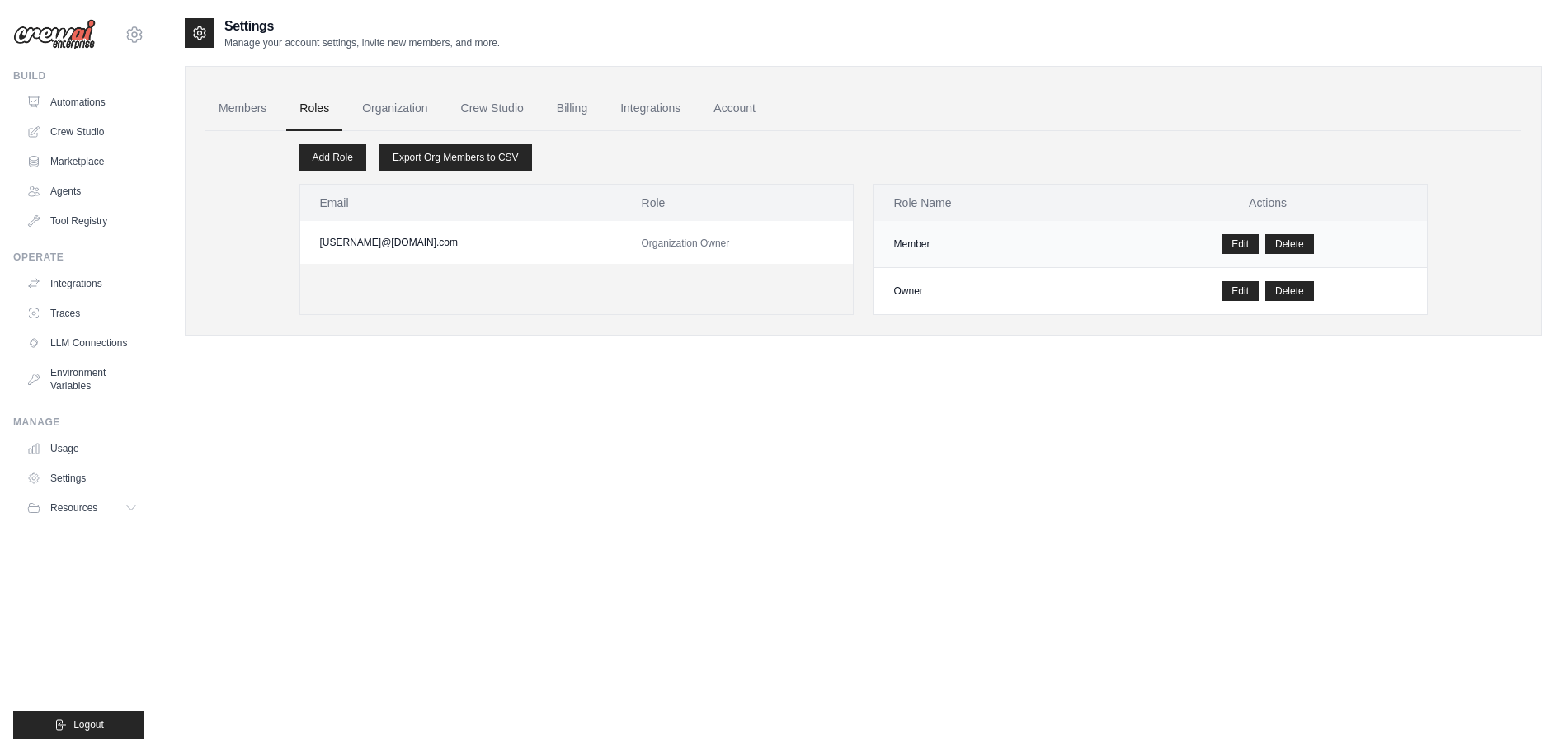 click on "Member" at bounding box center (991, 244) 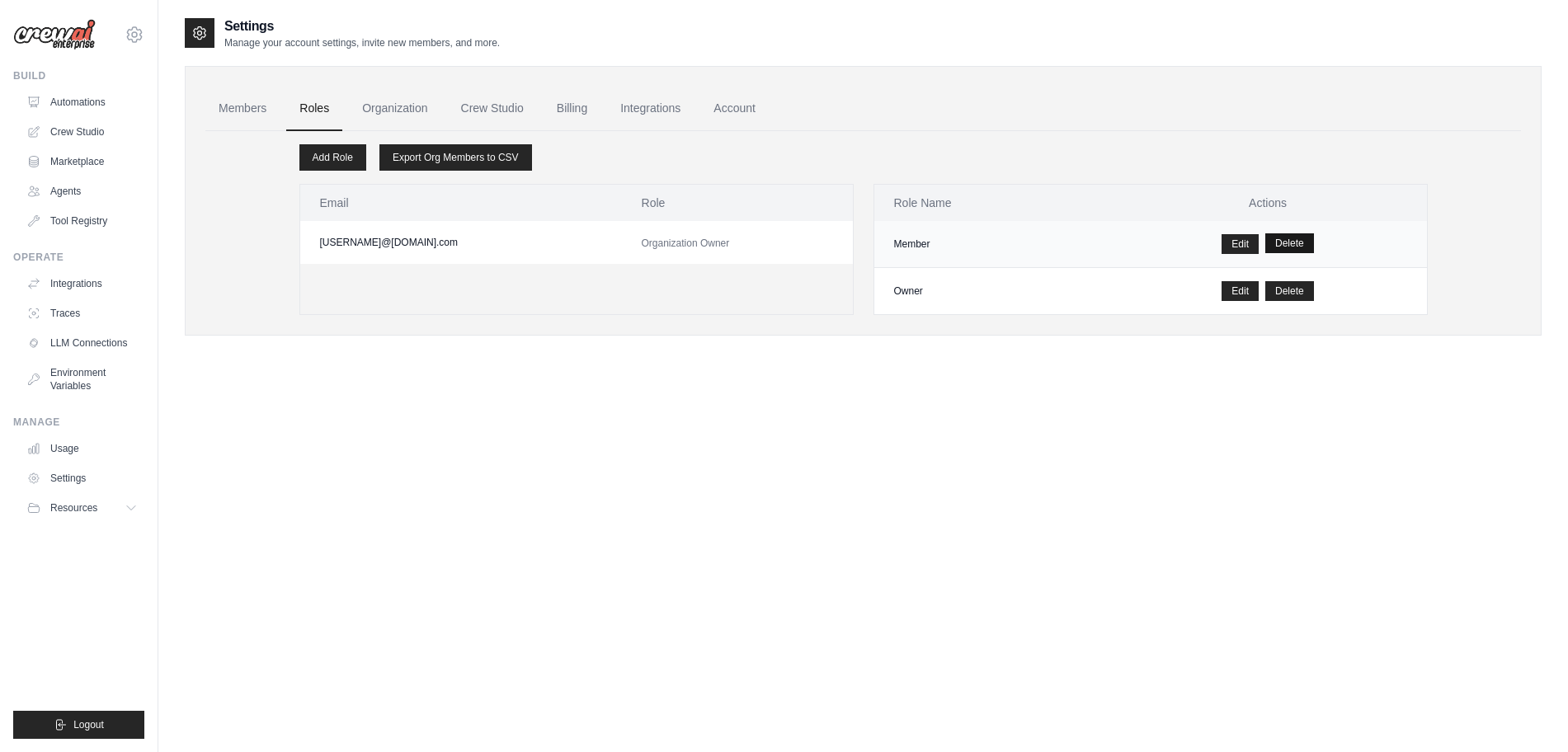 click on "Delete" at bounding box center [1289, 243] 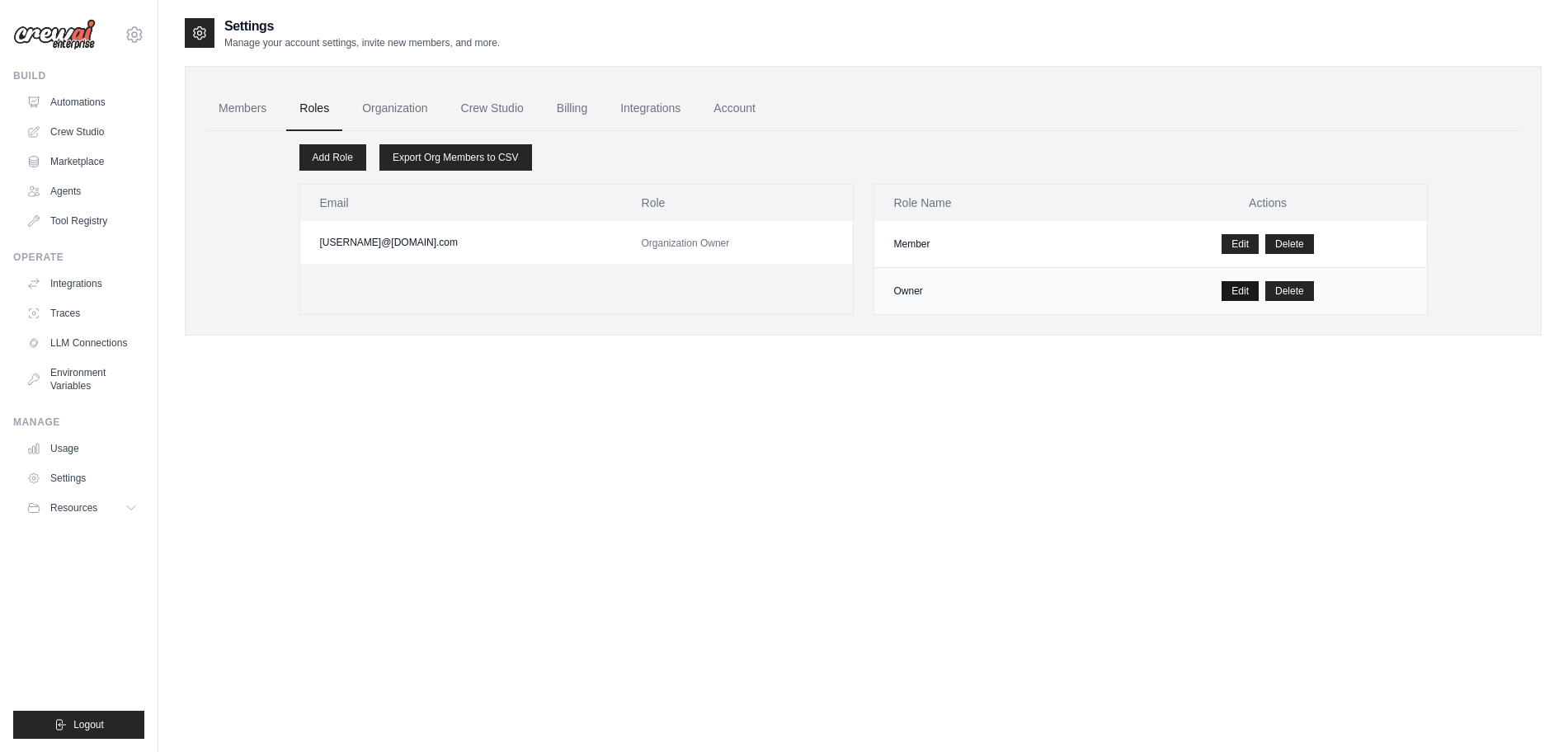 click on "Edit" at bounding box center (1240, 291) 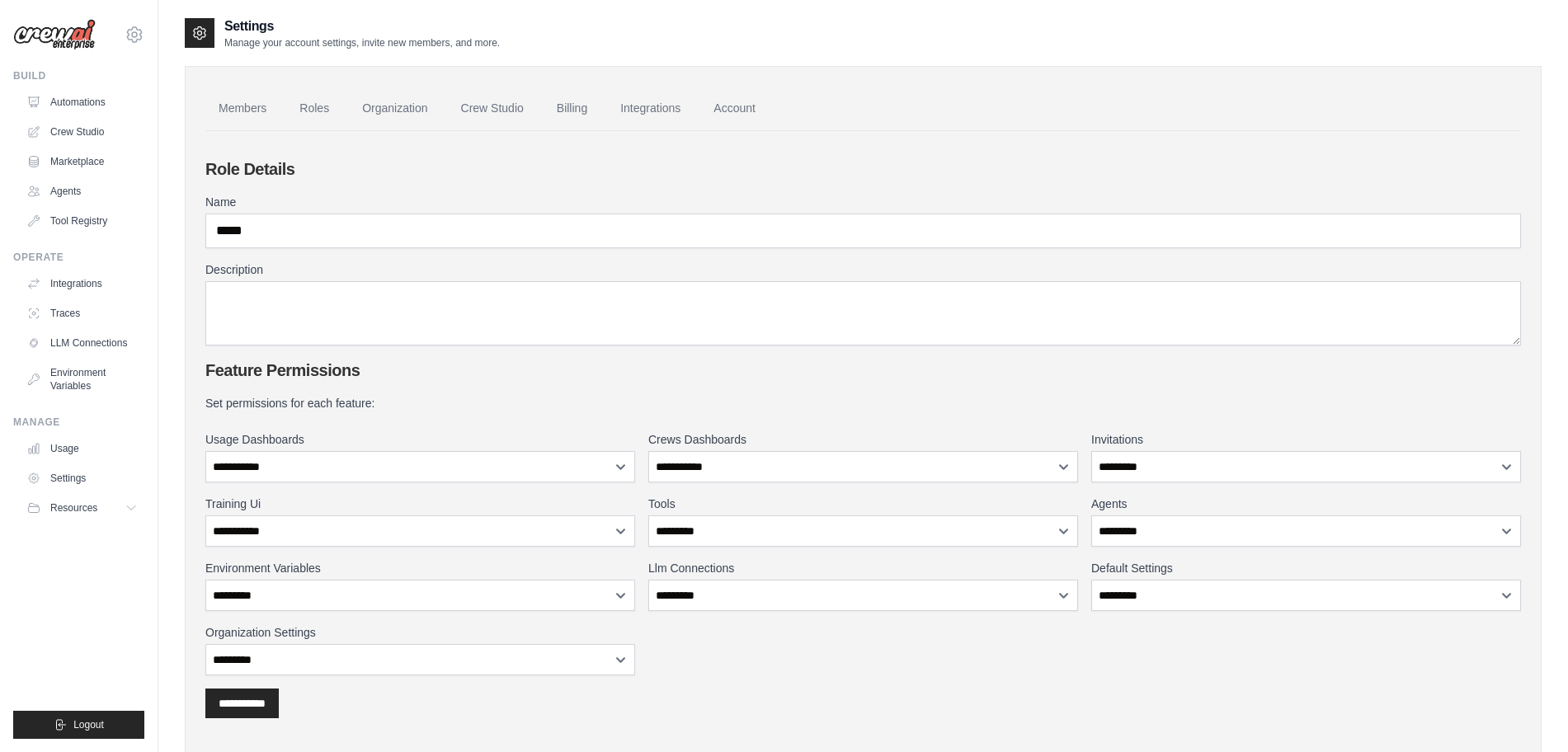 scroll, scrollTop: 69, scrollLeft: 0, axis: vertical 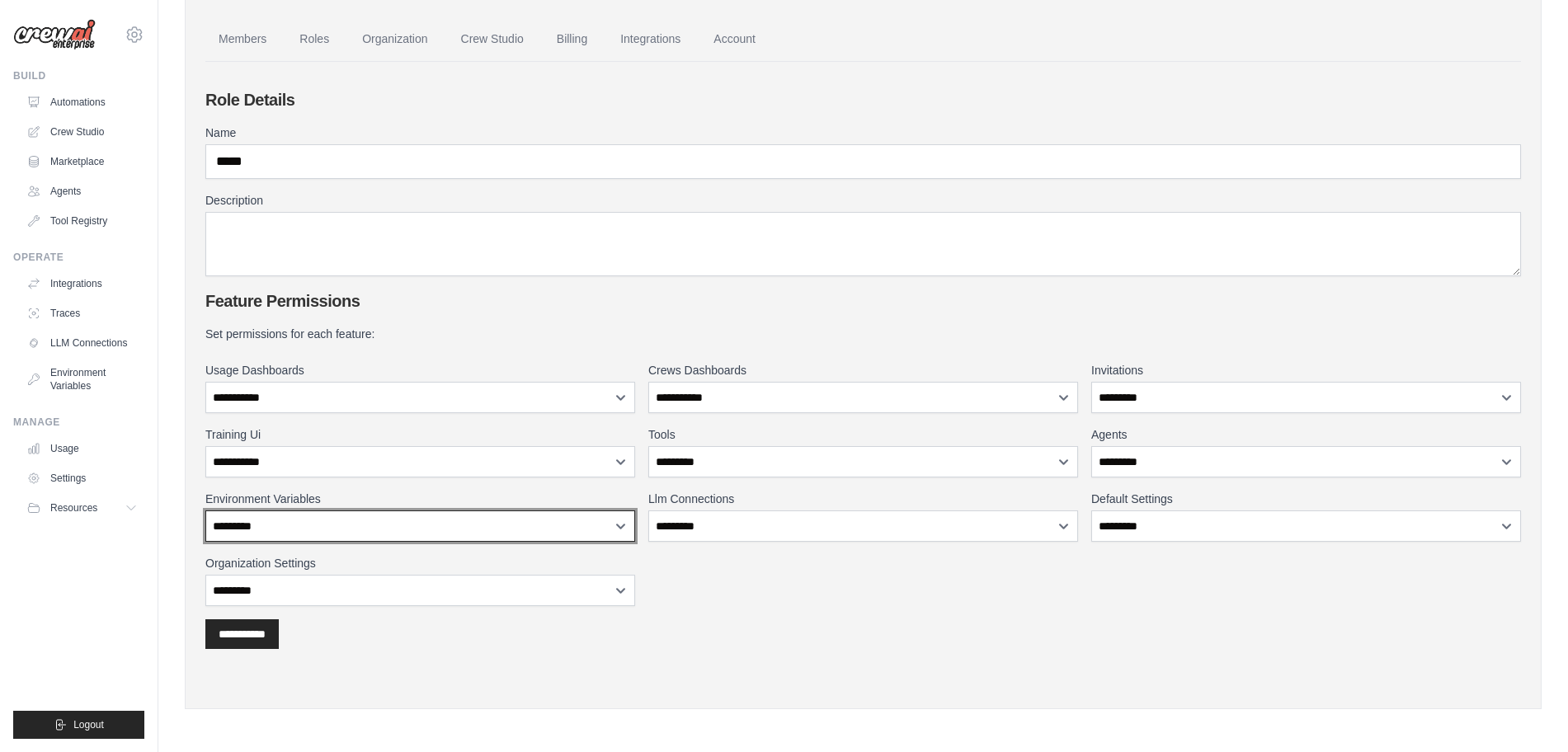 click on "**********" at bounding box center (420, 526) 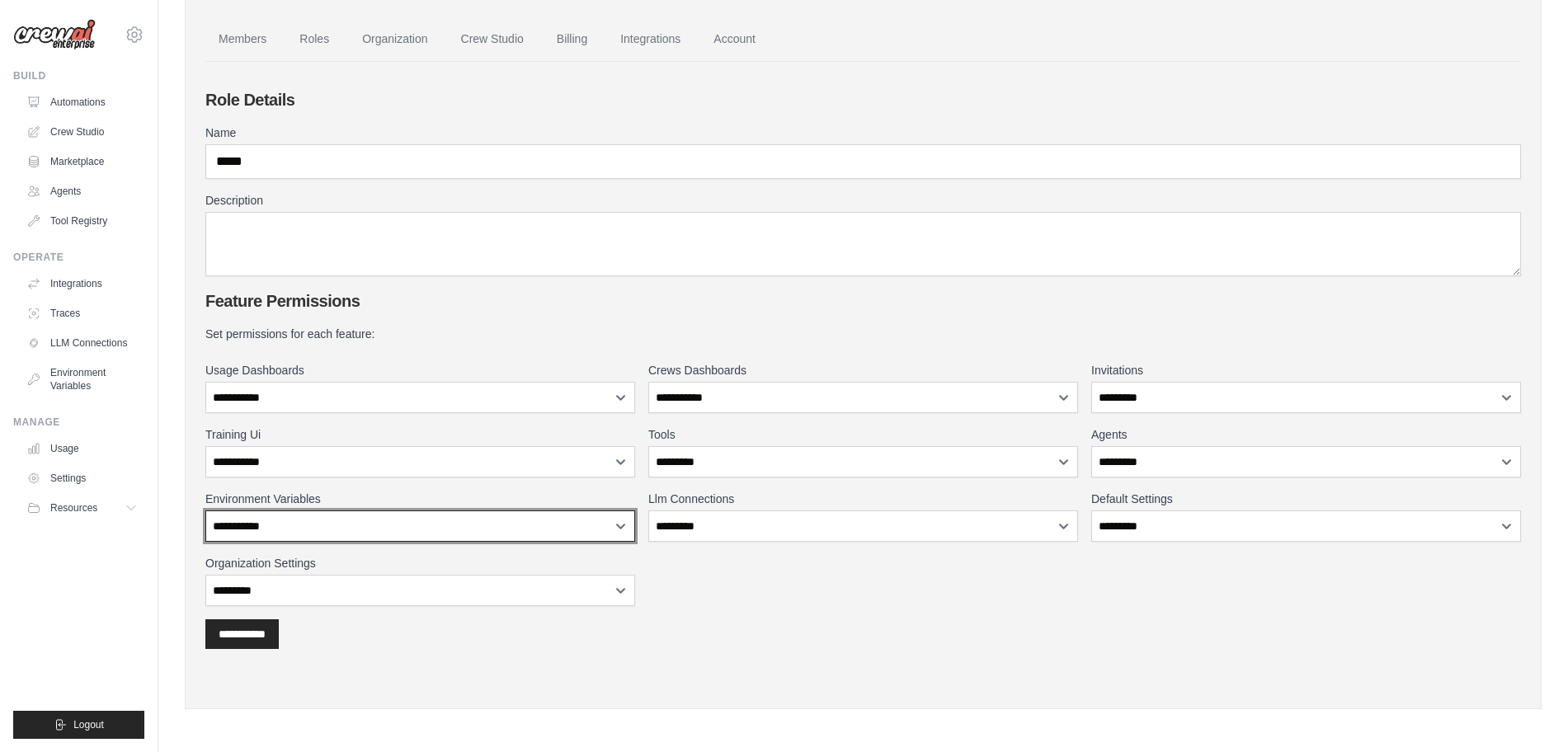 click on "**********" at bounding box center [420, 526] 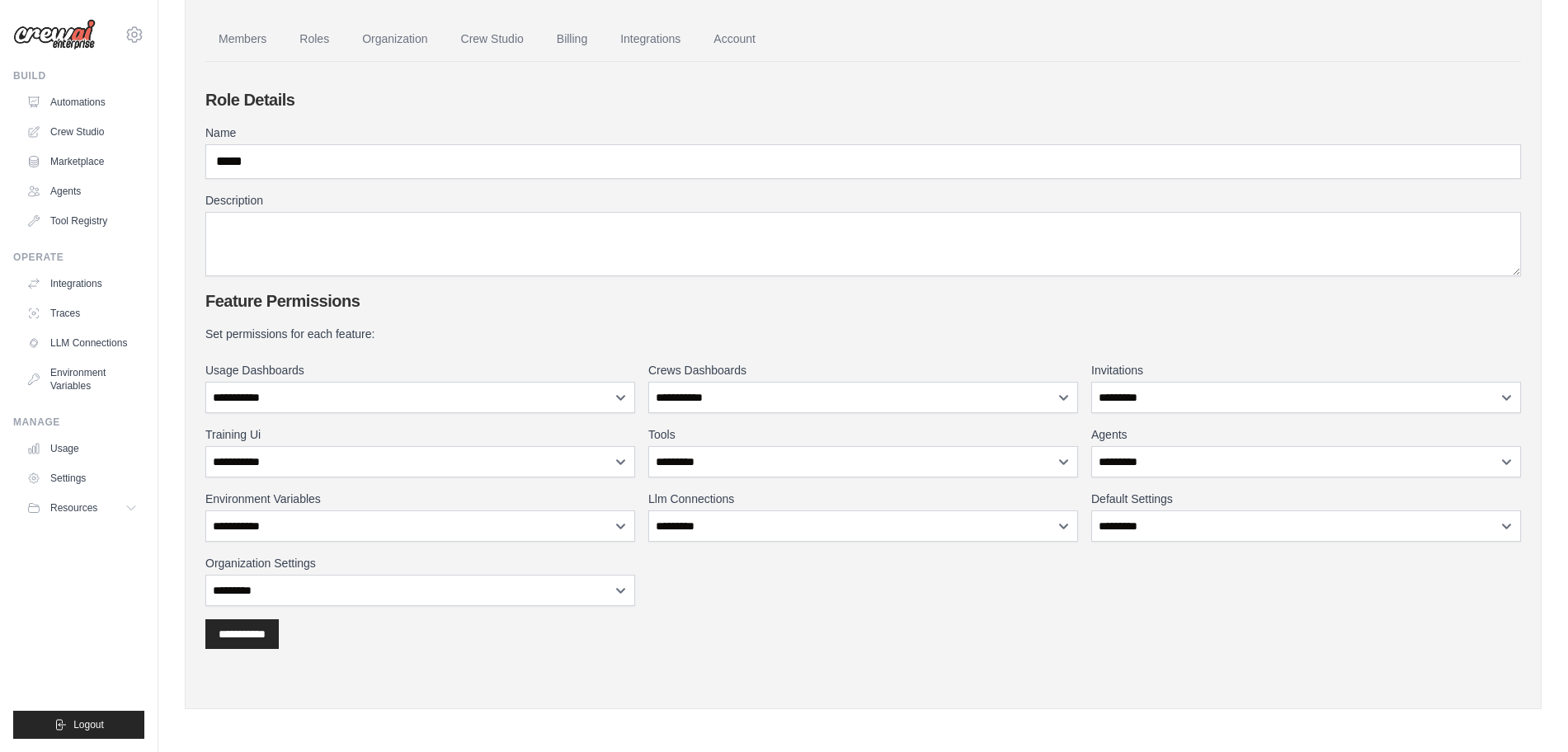 click on "**********" at bounding box center [420, 516] 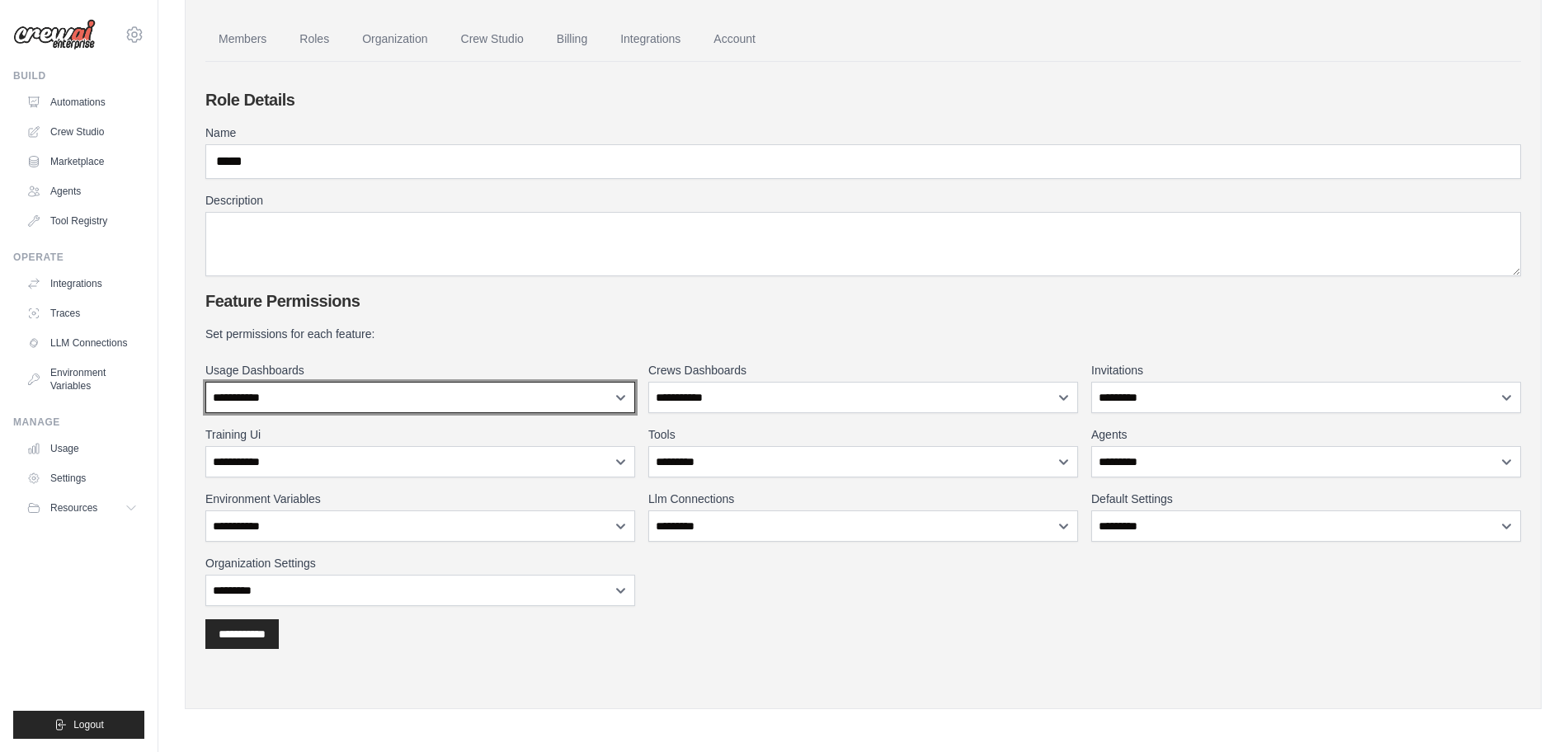click on "**********" at bounding box center (420, 397) 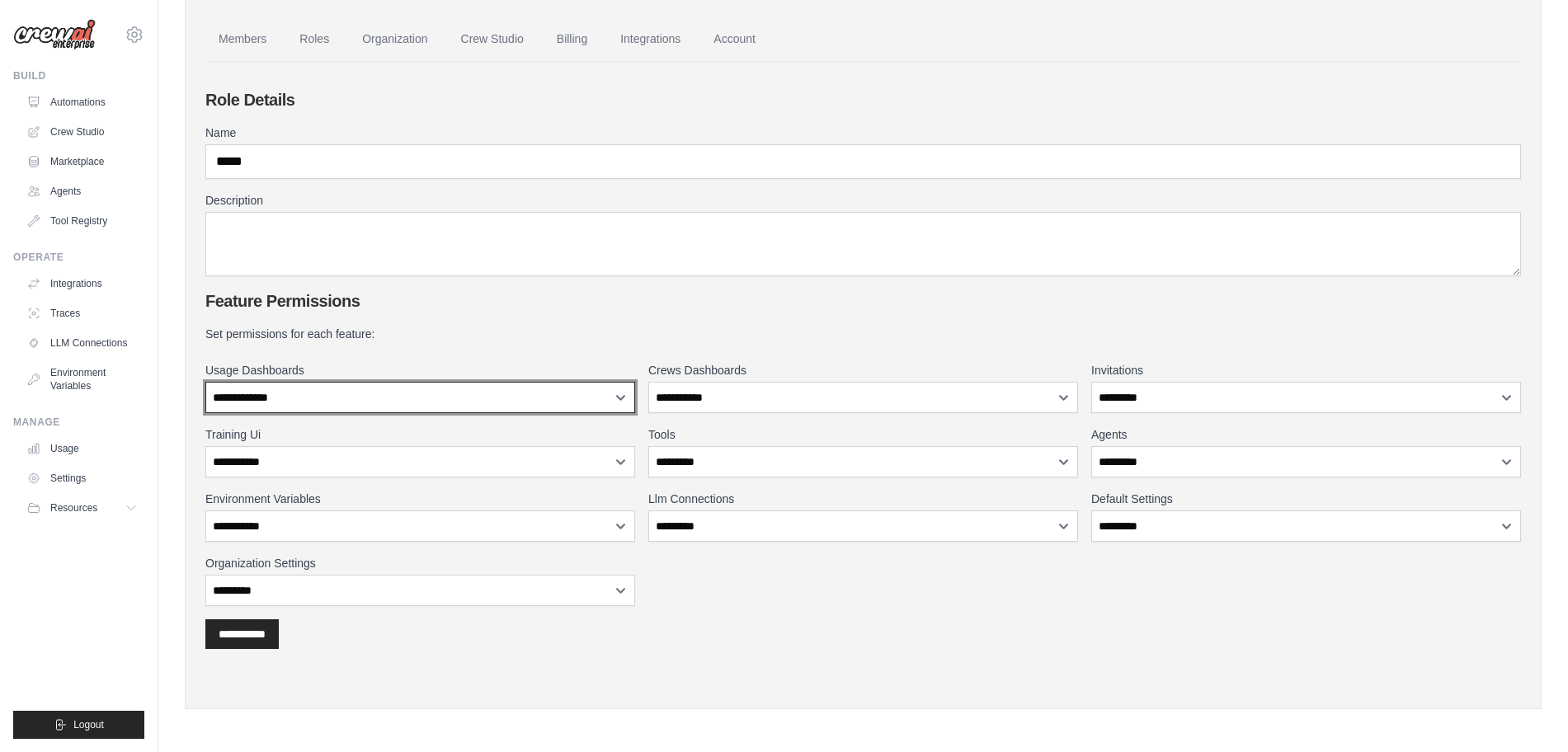 click on "**********" at bounding box center [420, 397] 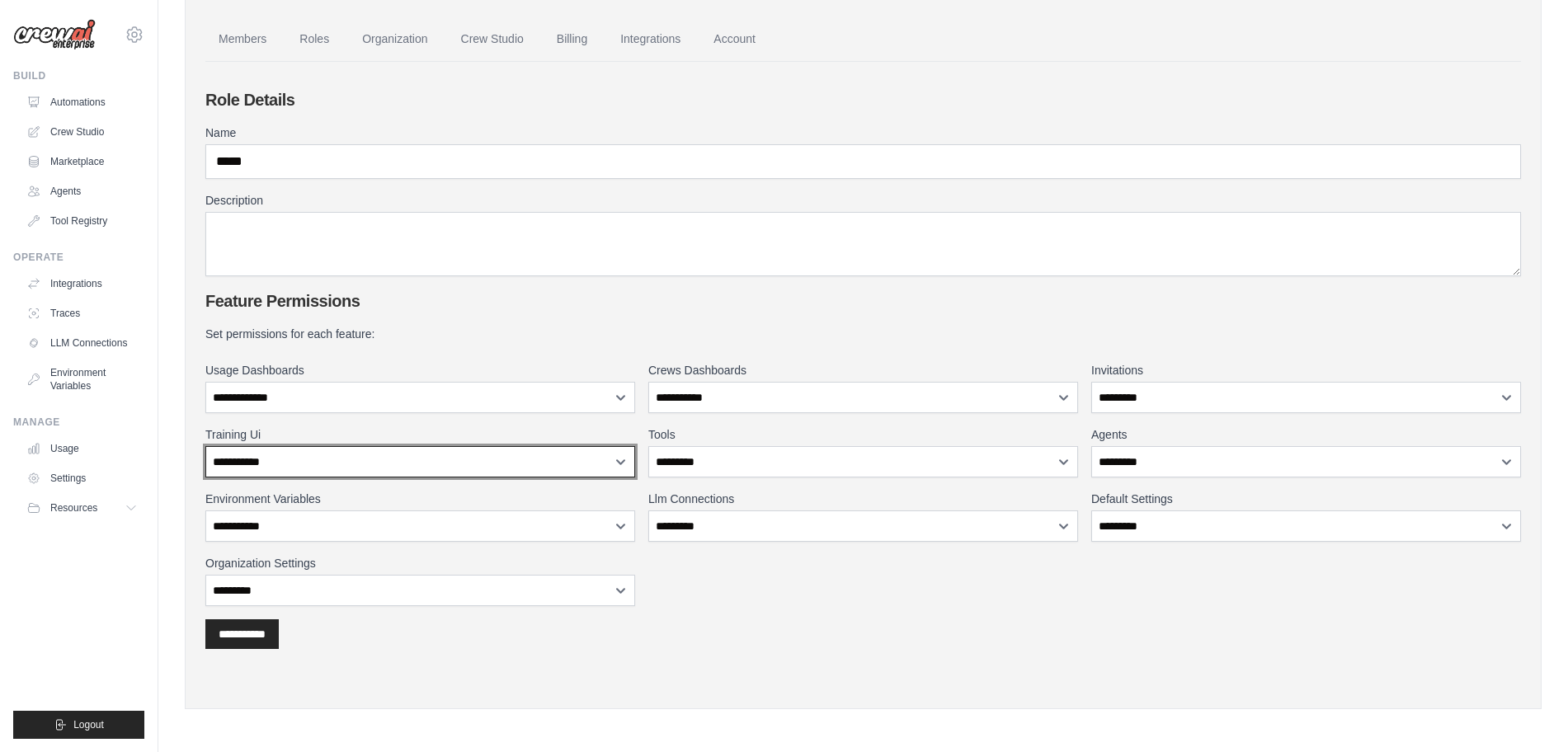click on "**********" at bounding box center (420, 462) 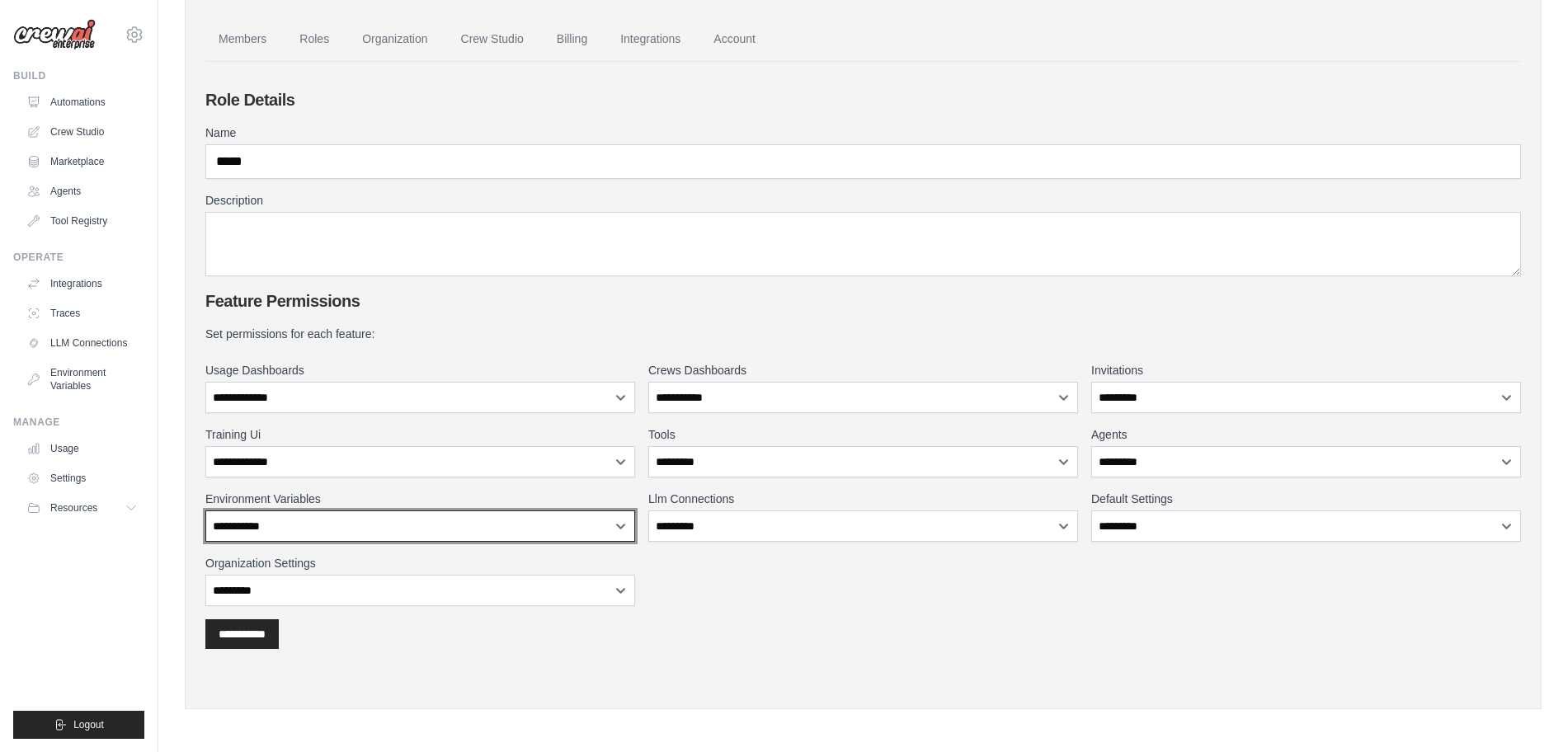 click on "**********" at bounding box center [420, 526] 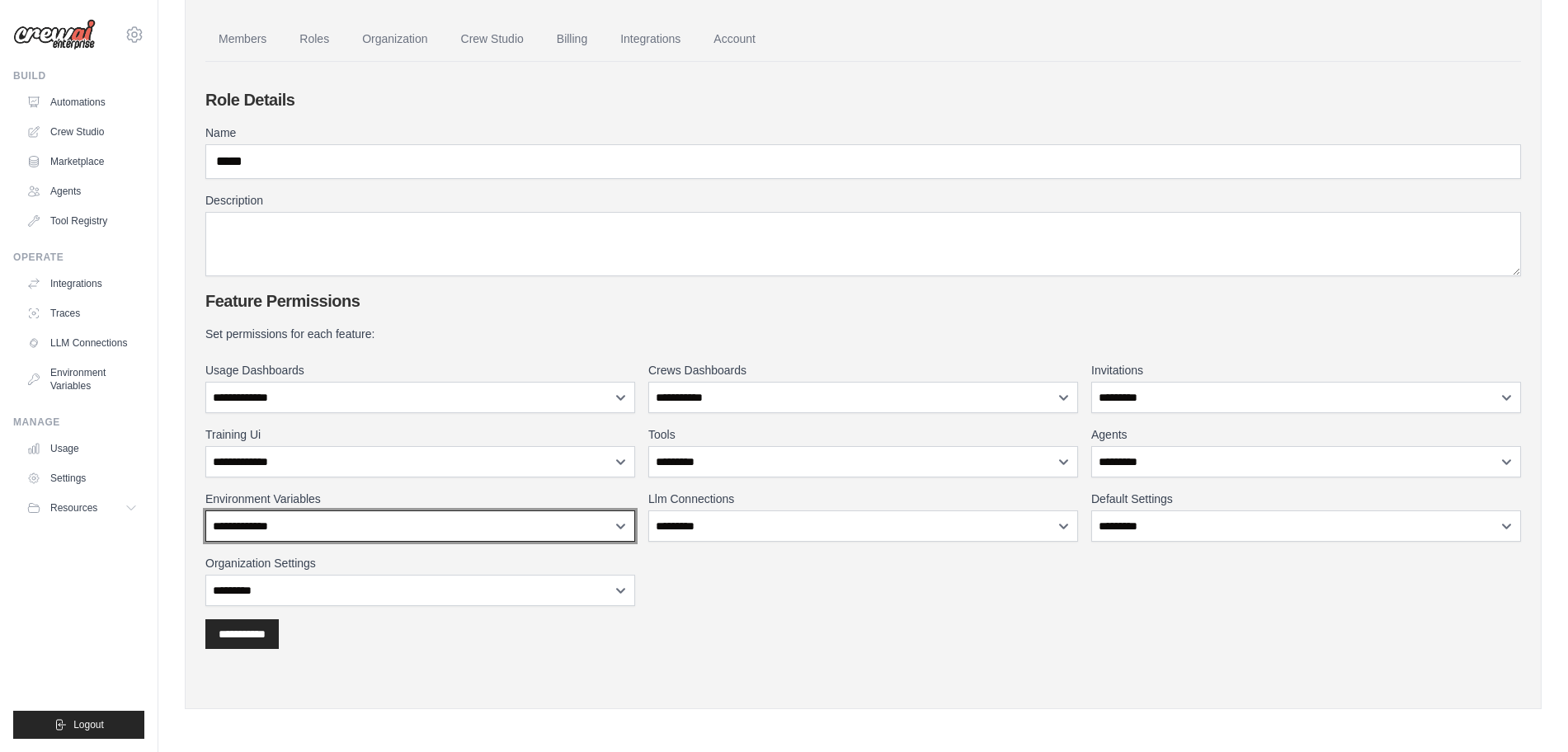 click on "**********" at bounding box center (420, 526) 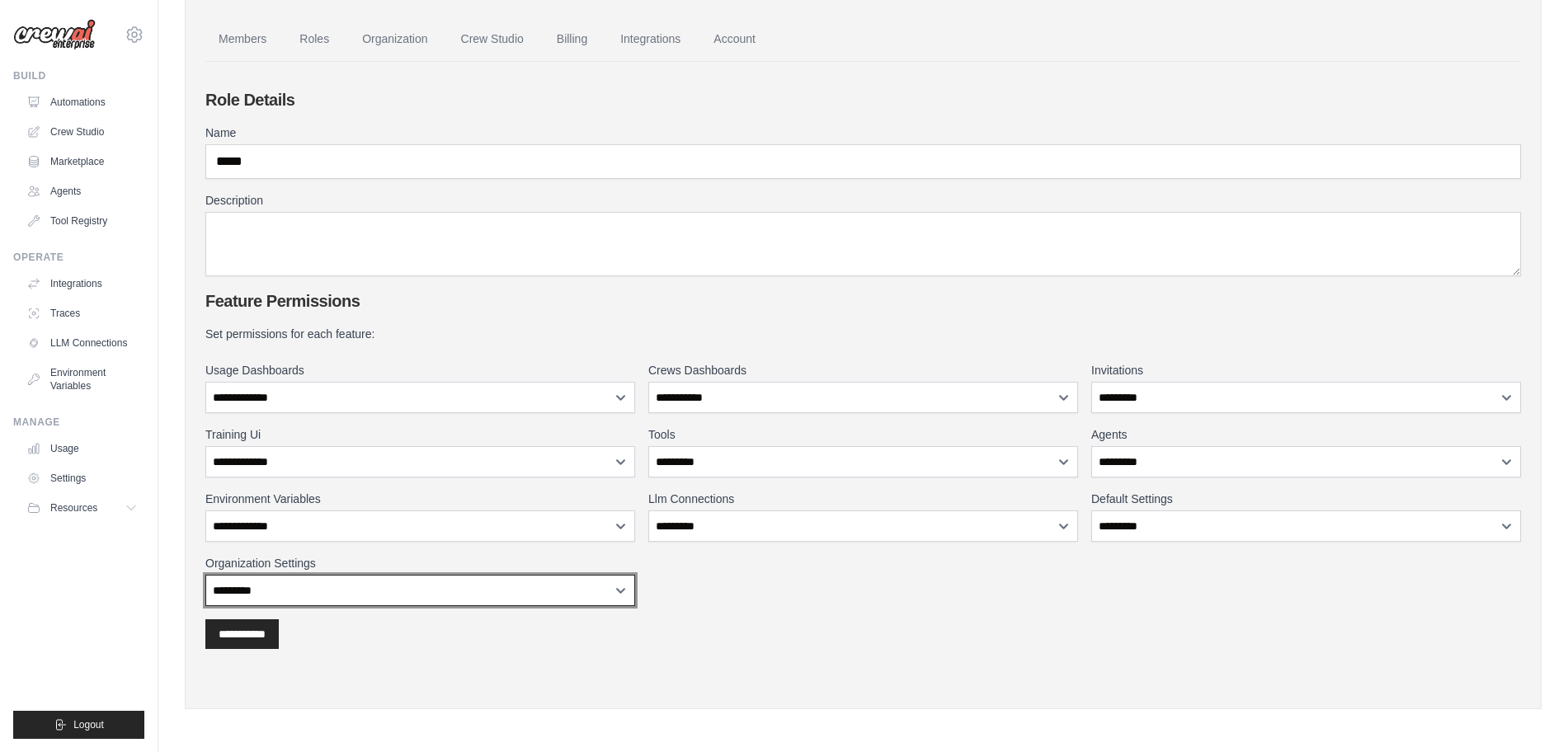 click on "**********" at bounding box center (420, 590) 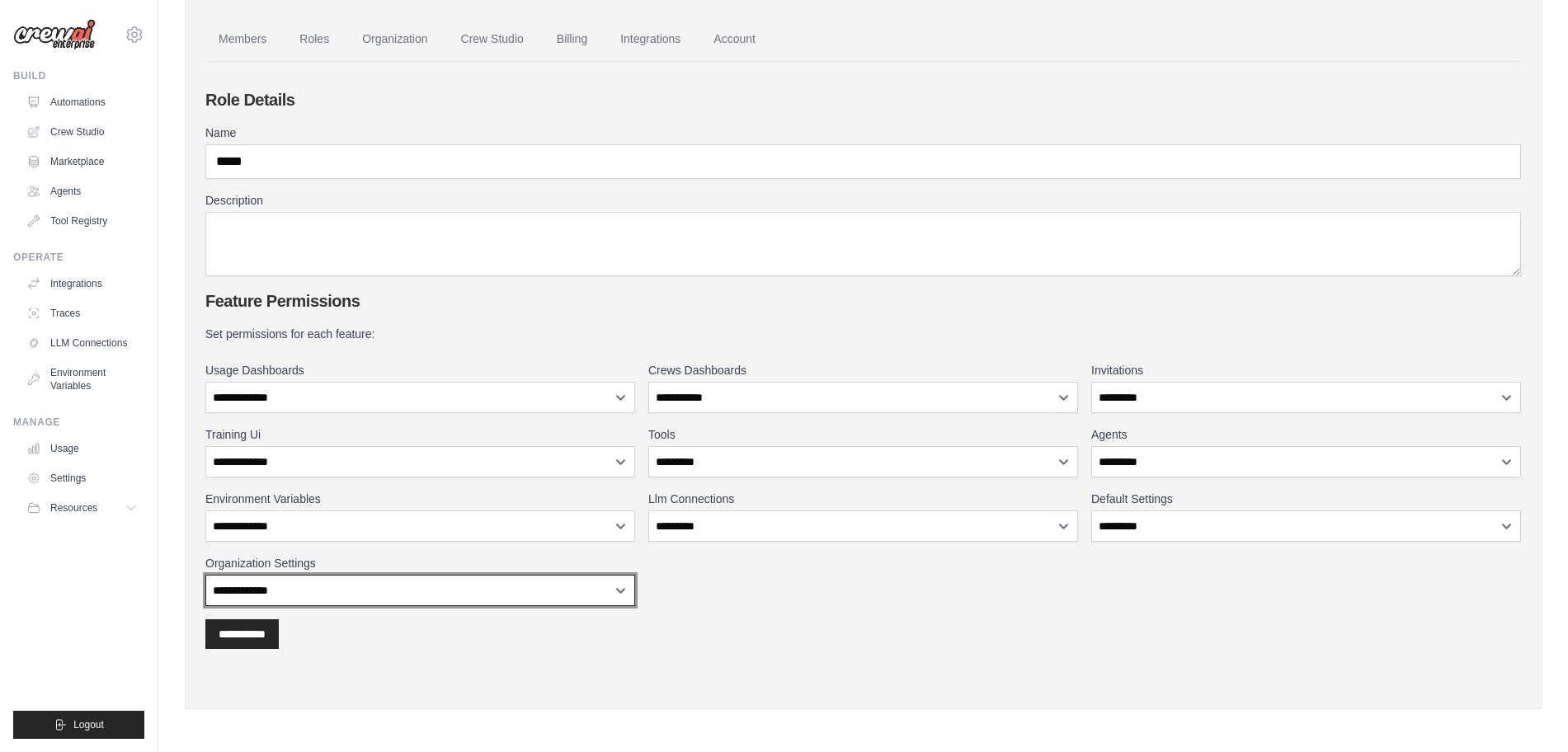 click on "**********" at bounding box center [420, 590] 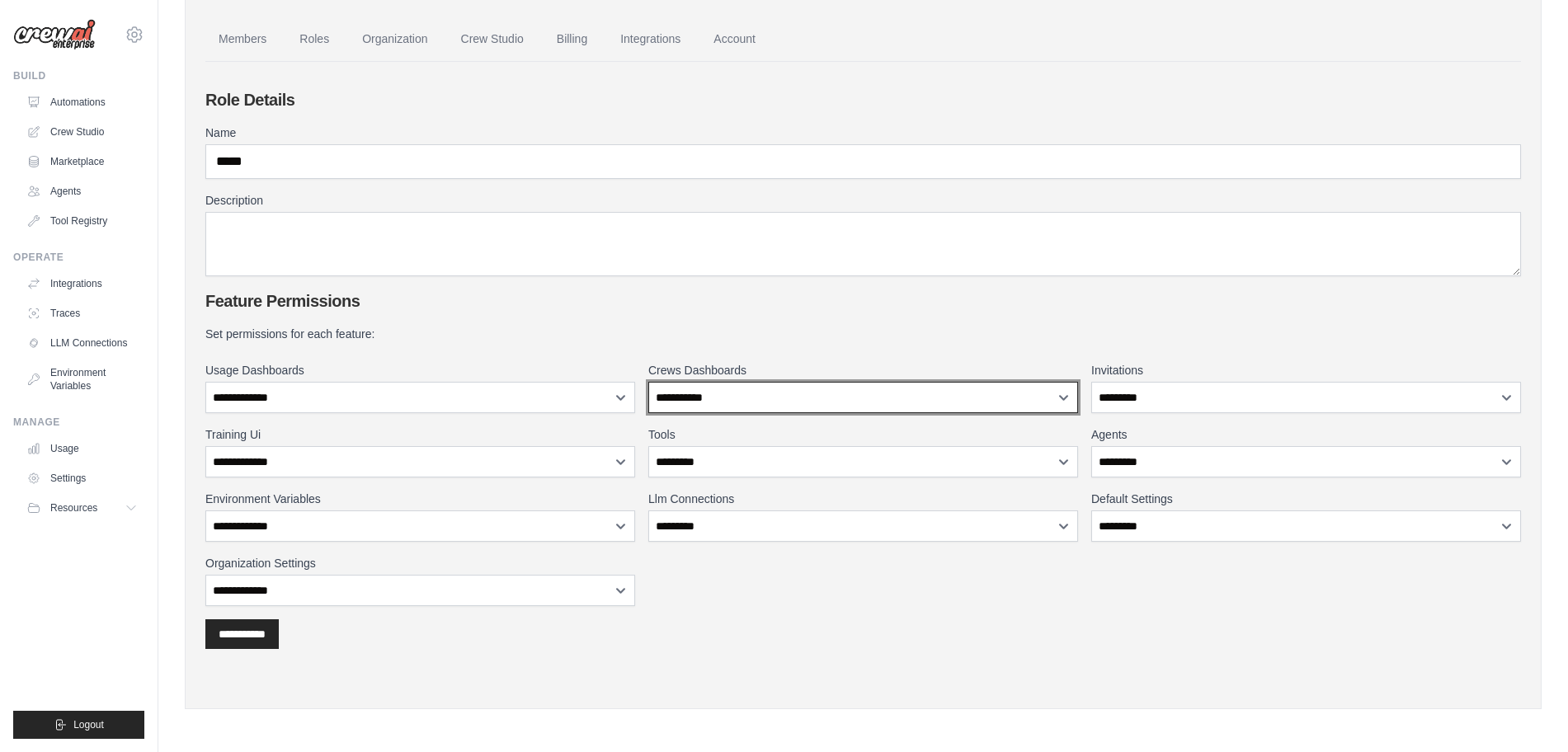 click on "**********" at bounding box center [863, 397] 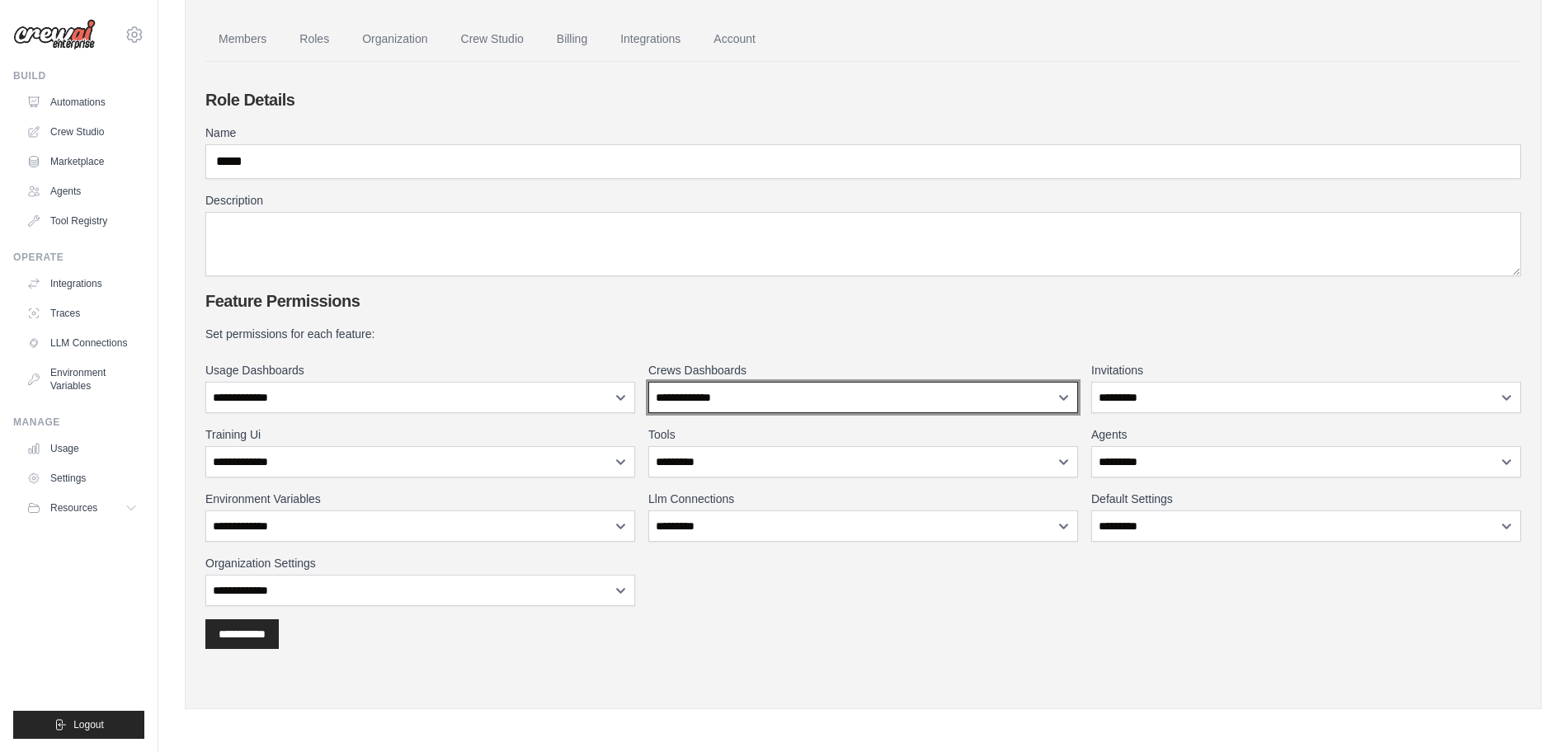click on "**********" at bounding box center (863, 397) 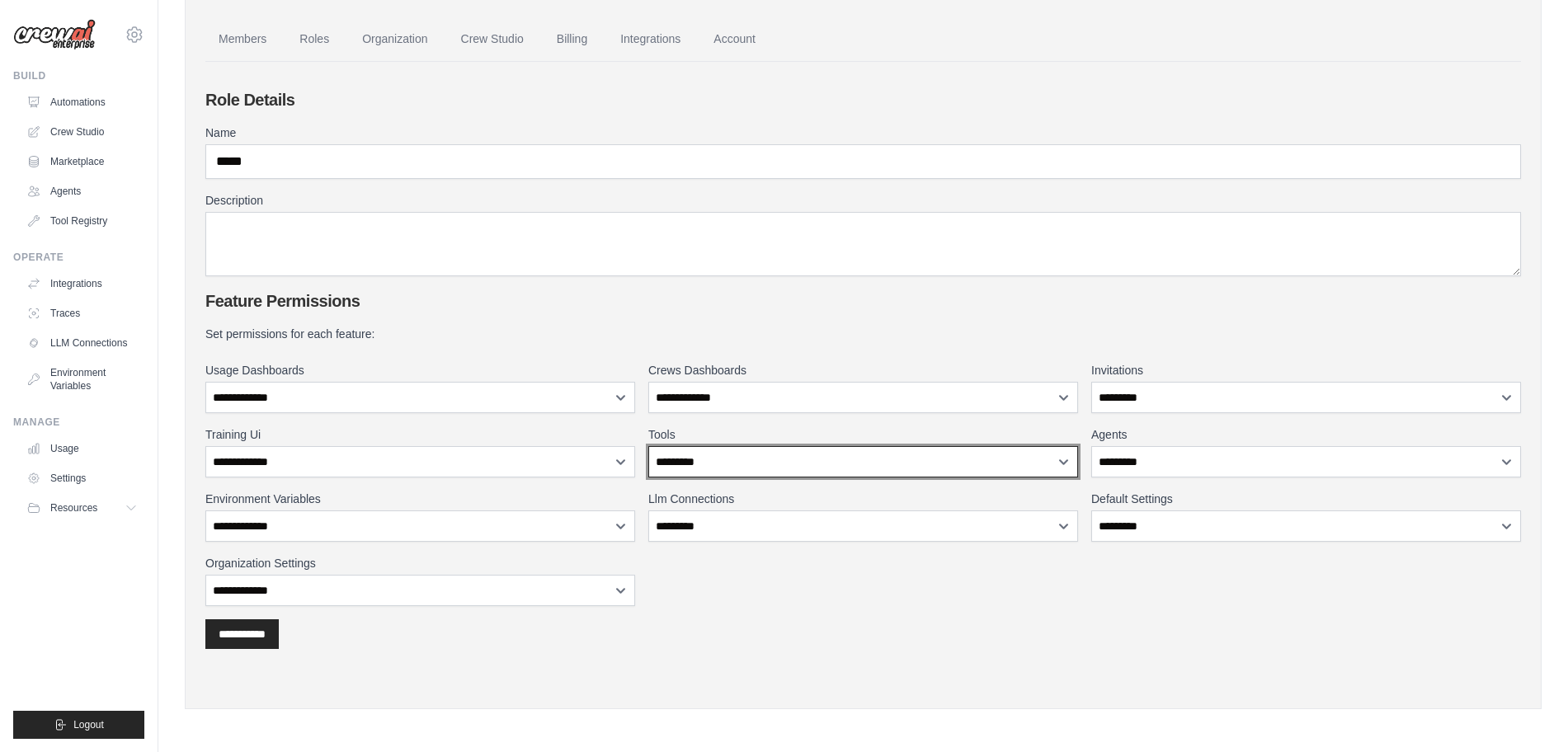 click on "**********" at bounding box center (863, 462) 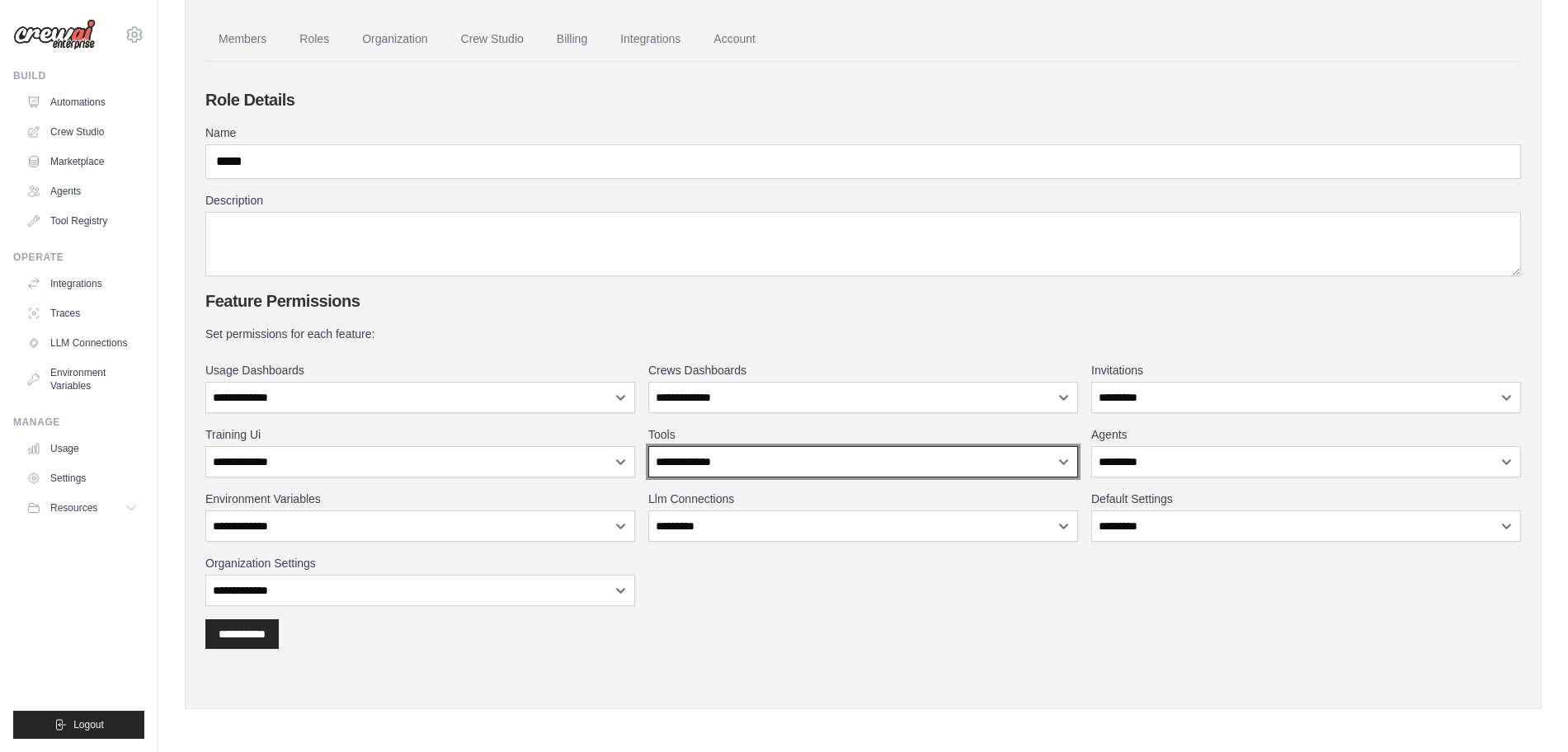 click on "**********" at bounding box center (863, 462) 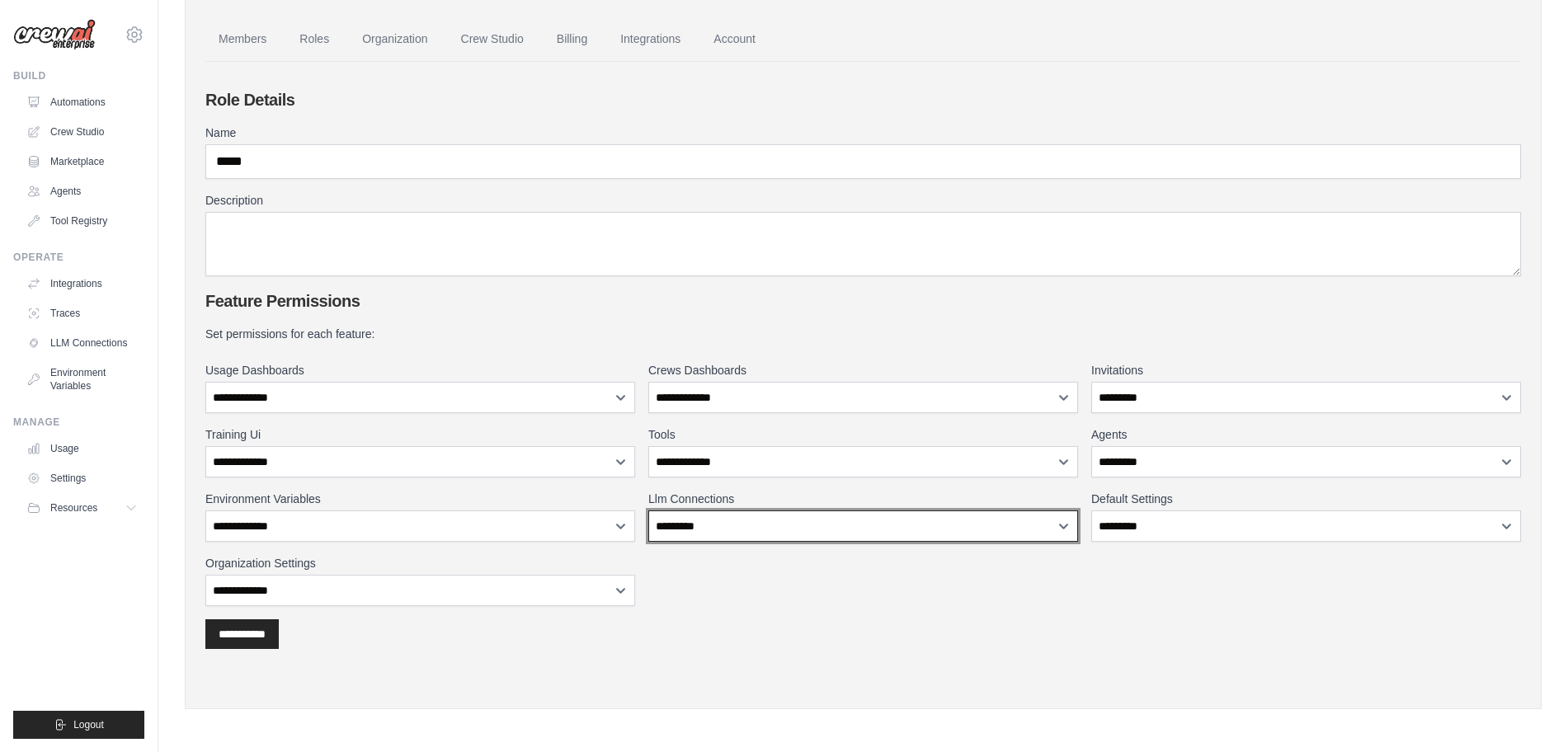 click on "**********" at bounding box center (863, 526) 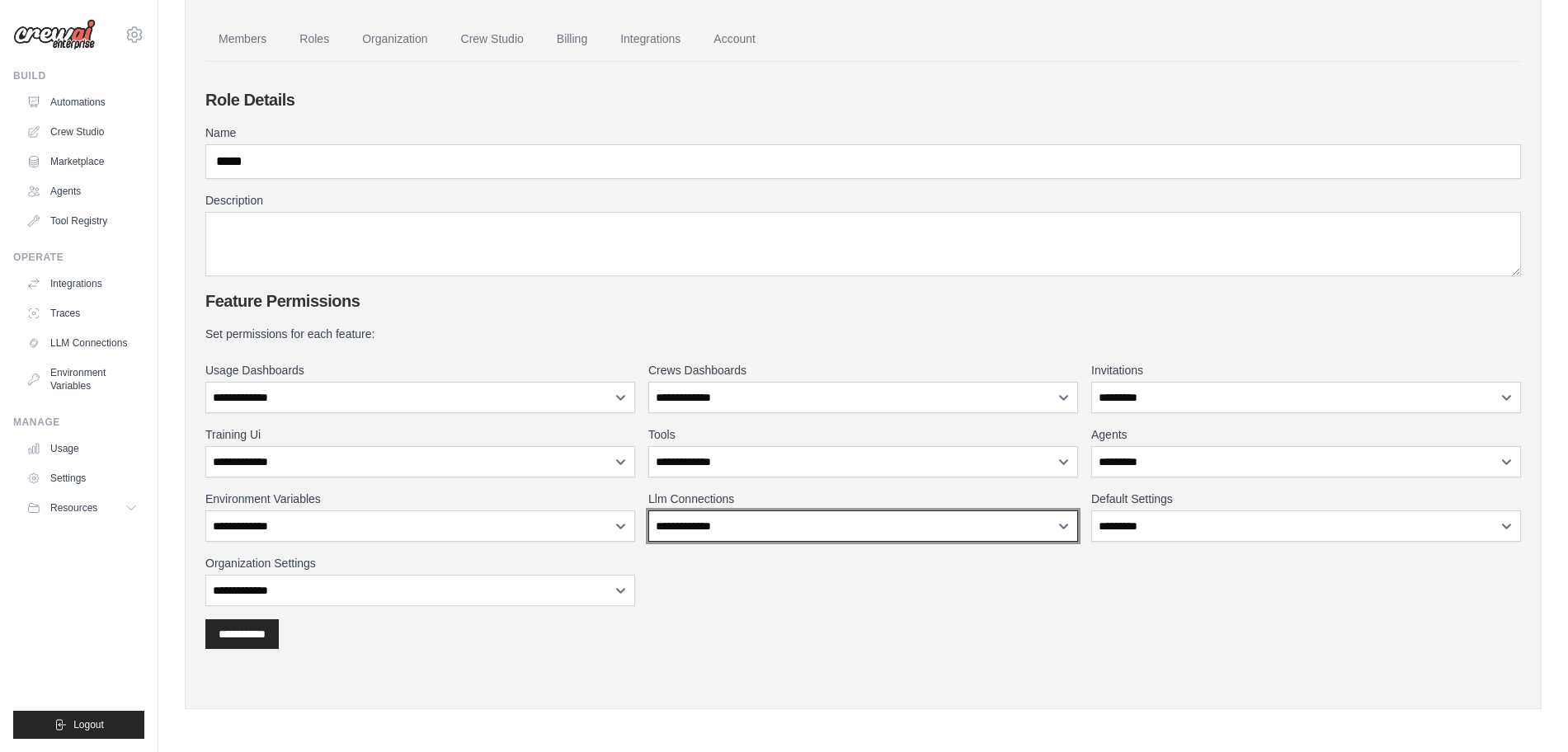 click on "**********" at bounding box center [863, 526] 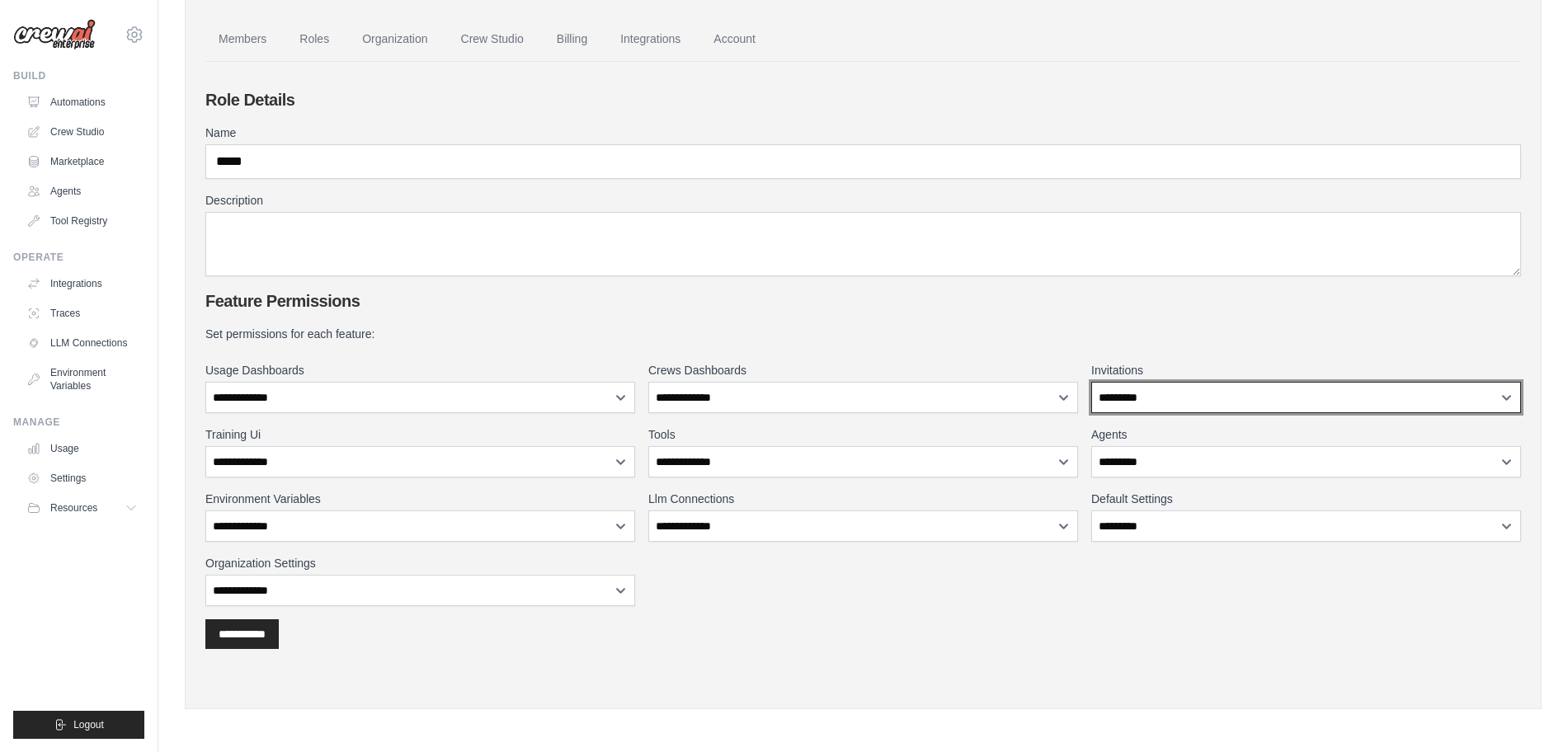 click on "**********" at bounding box center (1306, 397) 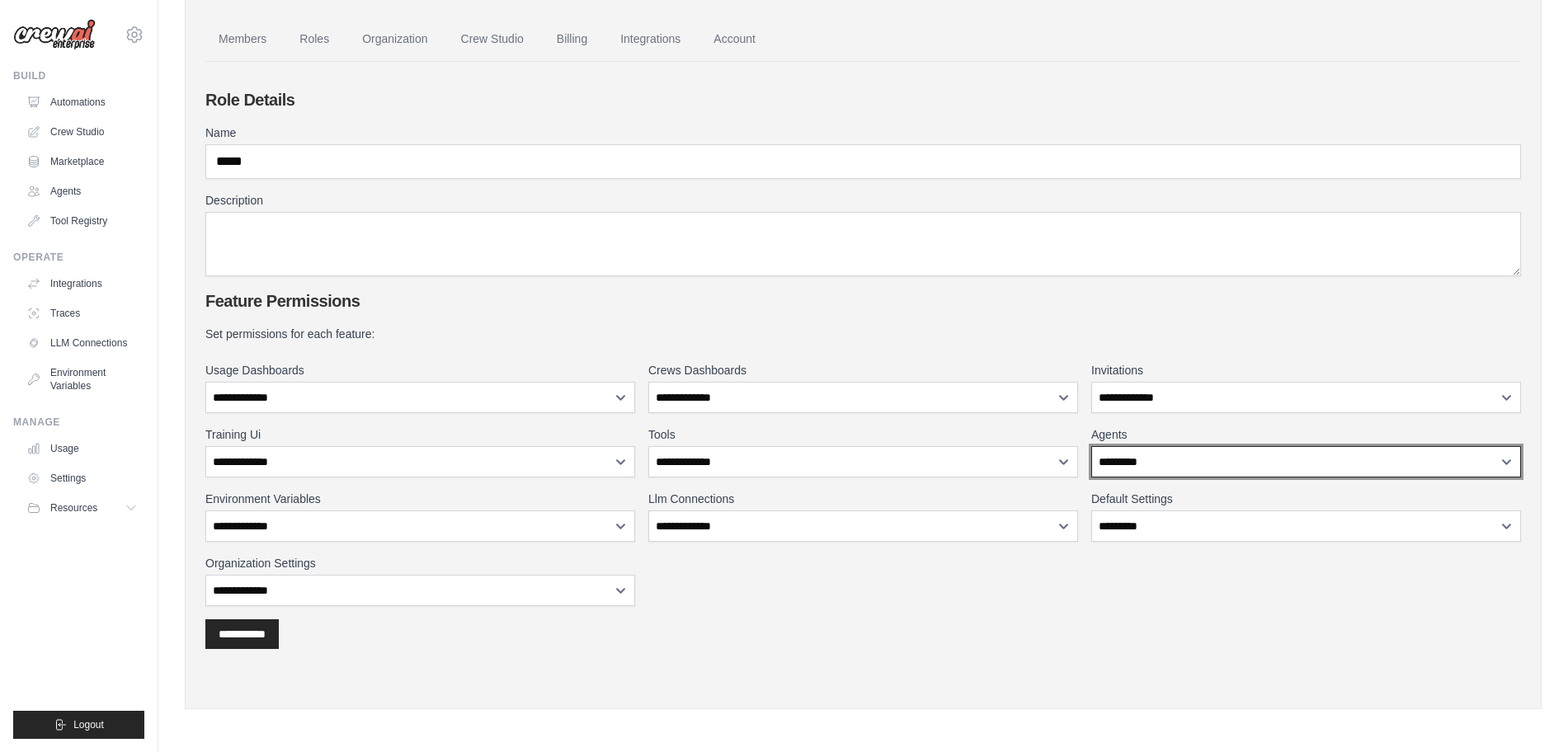 click on "**********" at bounding box center (1306, 462) 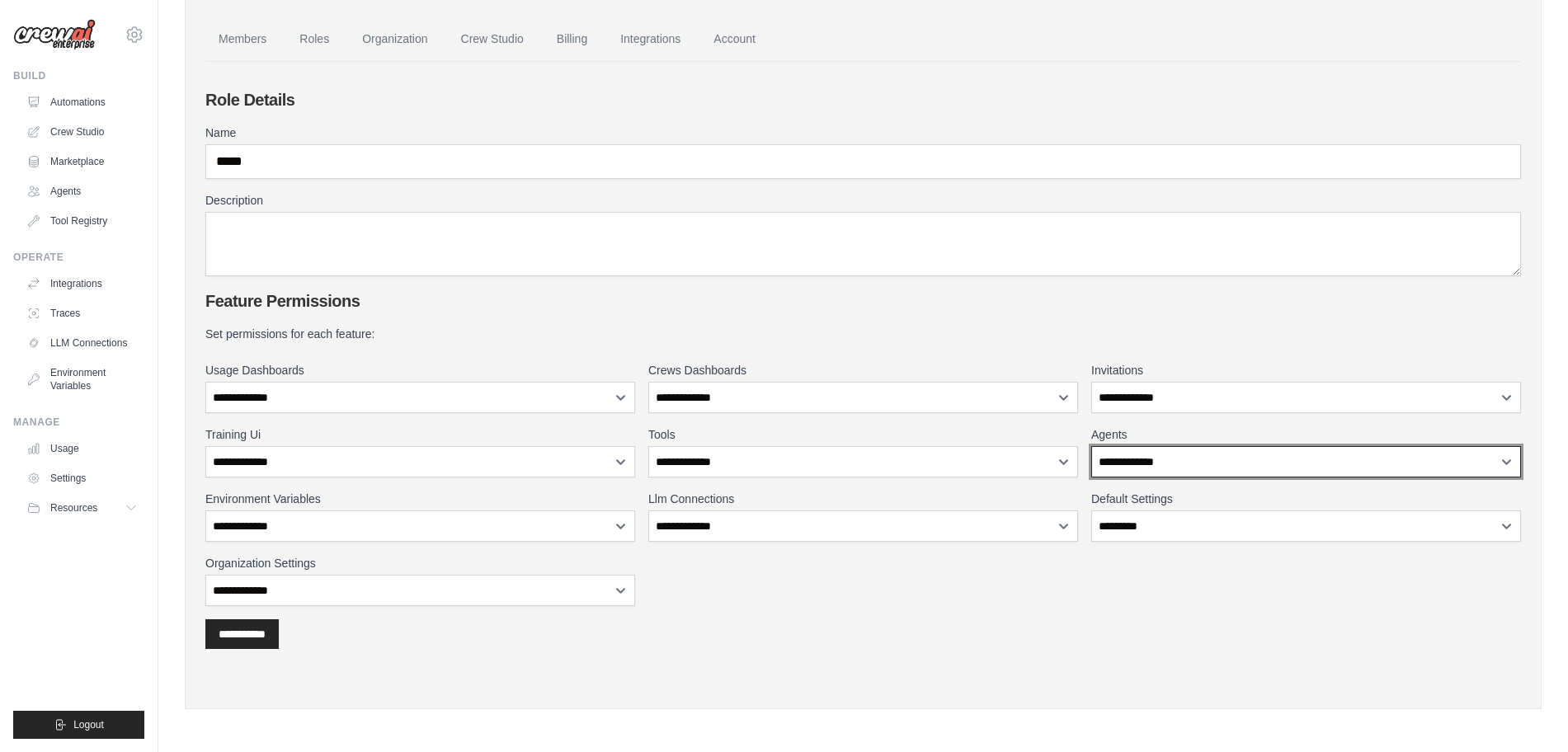 click on "**********" at bounding box center (1306, 462) 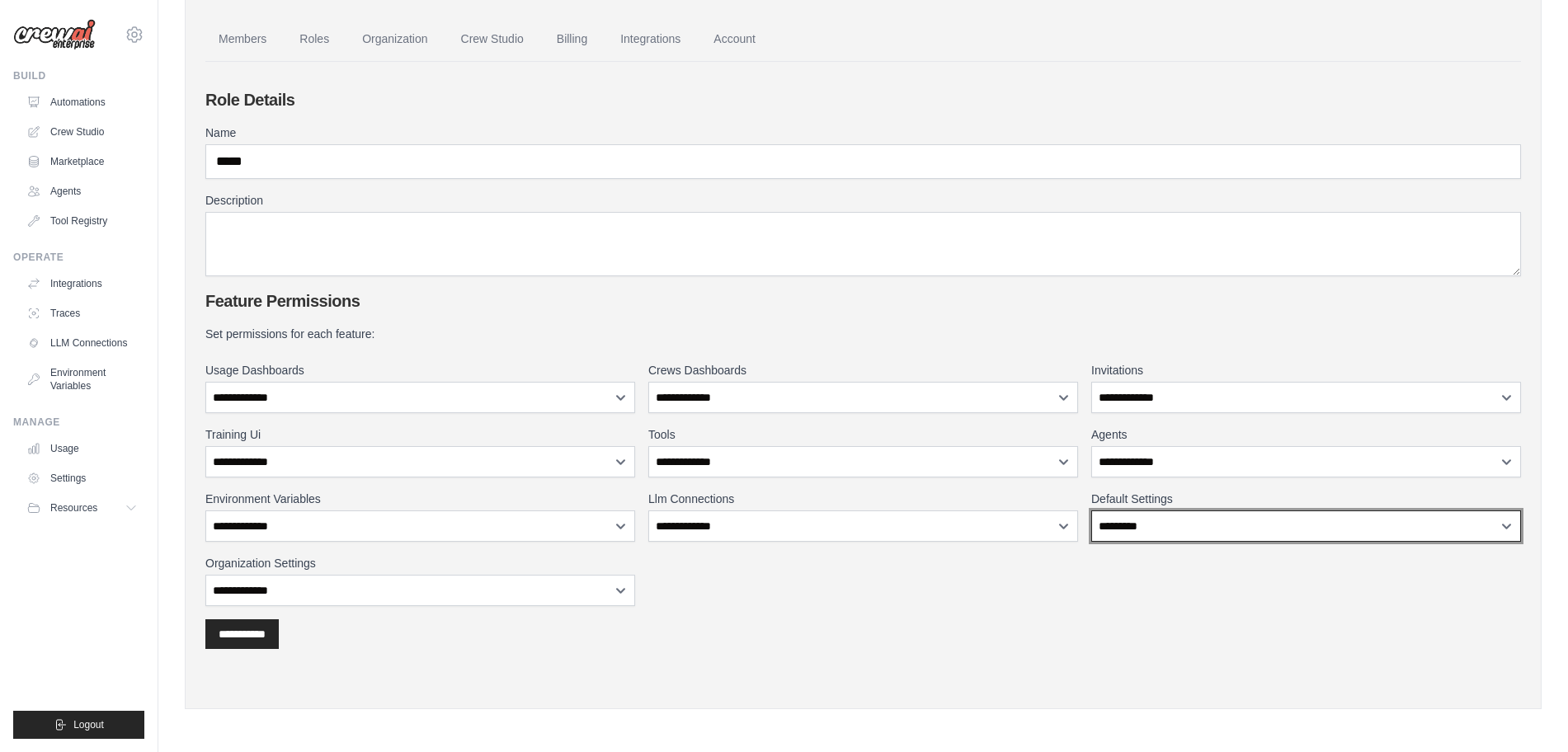 click on "**********" at bounding box center [1306, 526] 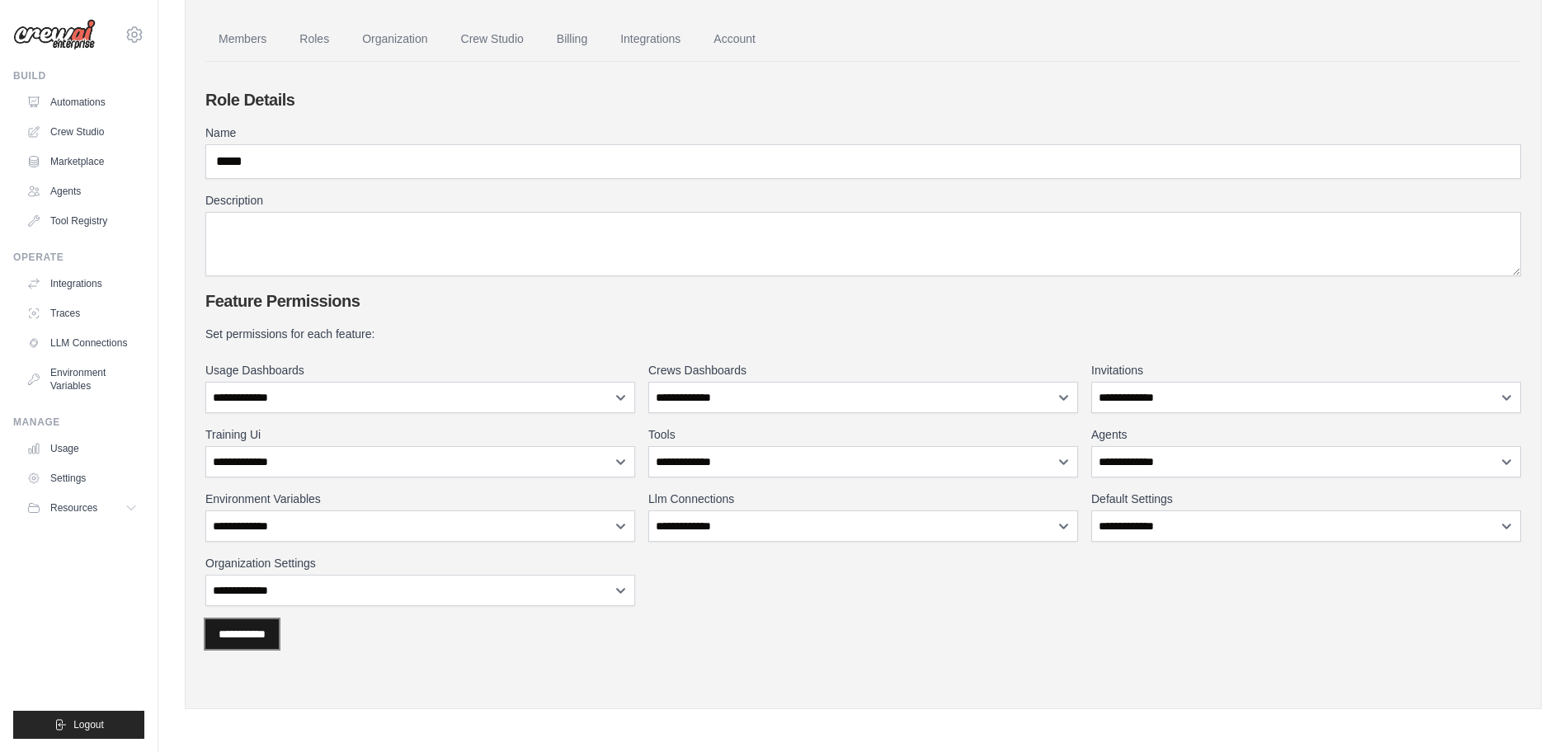 click on "**********" at bounding box center (242, 634) 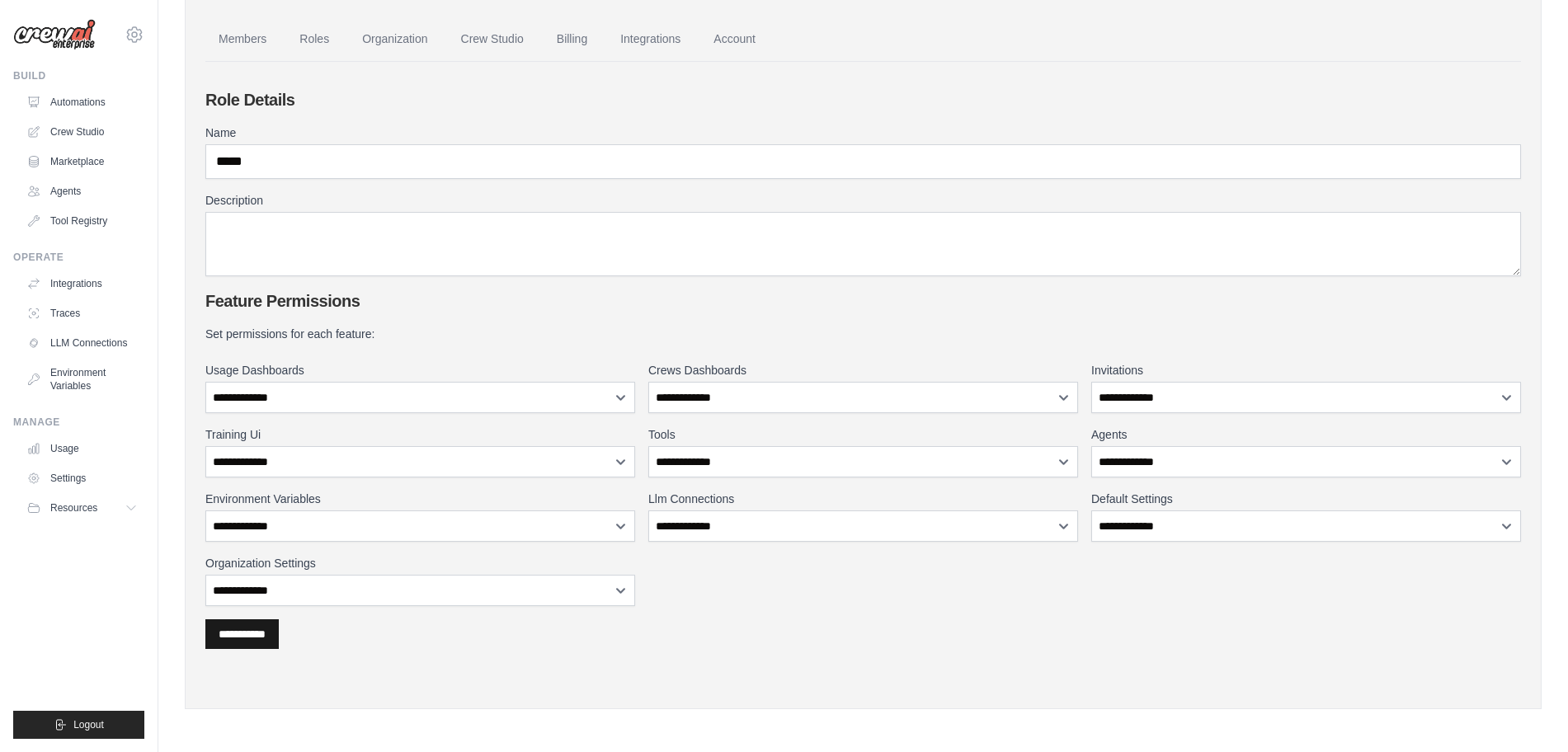 scroll, scrollTop: 0, scrollLeft: 0, axis: both 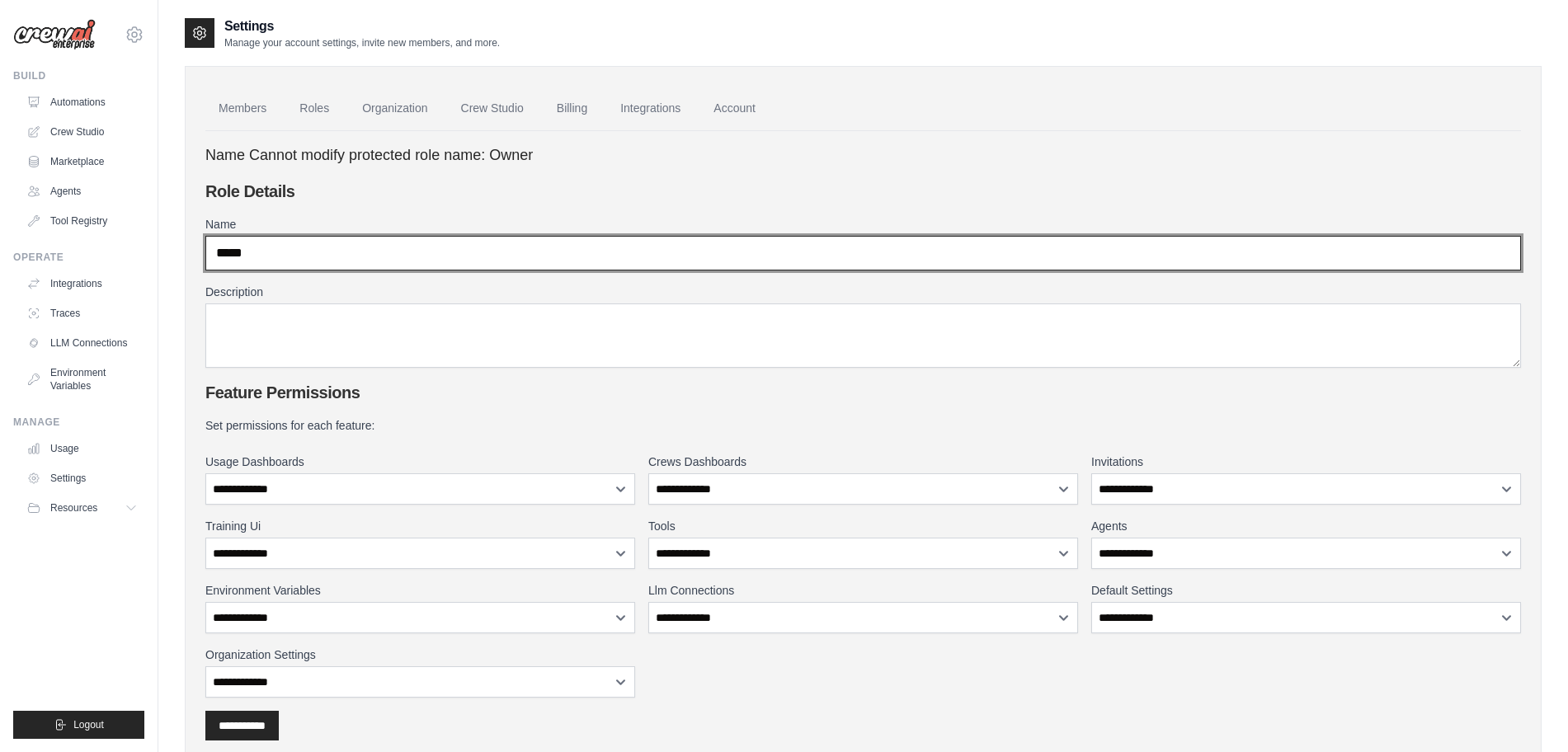 click on "*****" at bounding box center [863, 253] 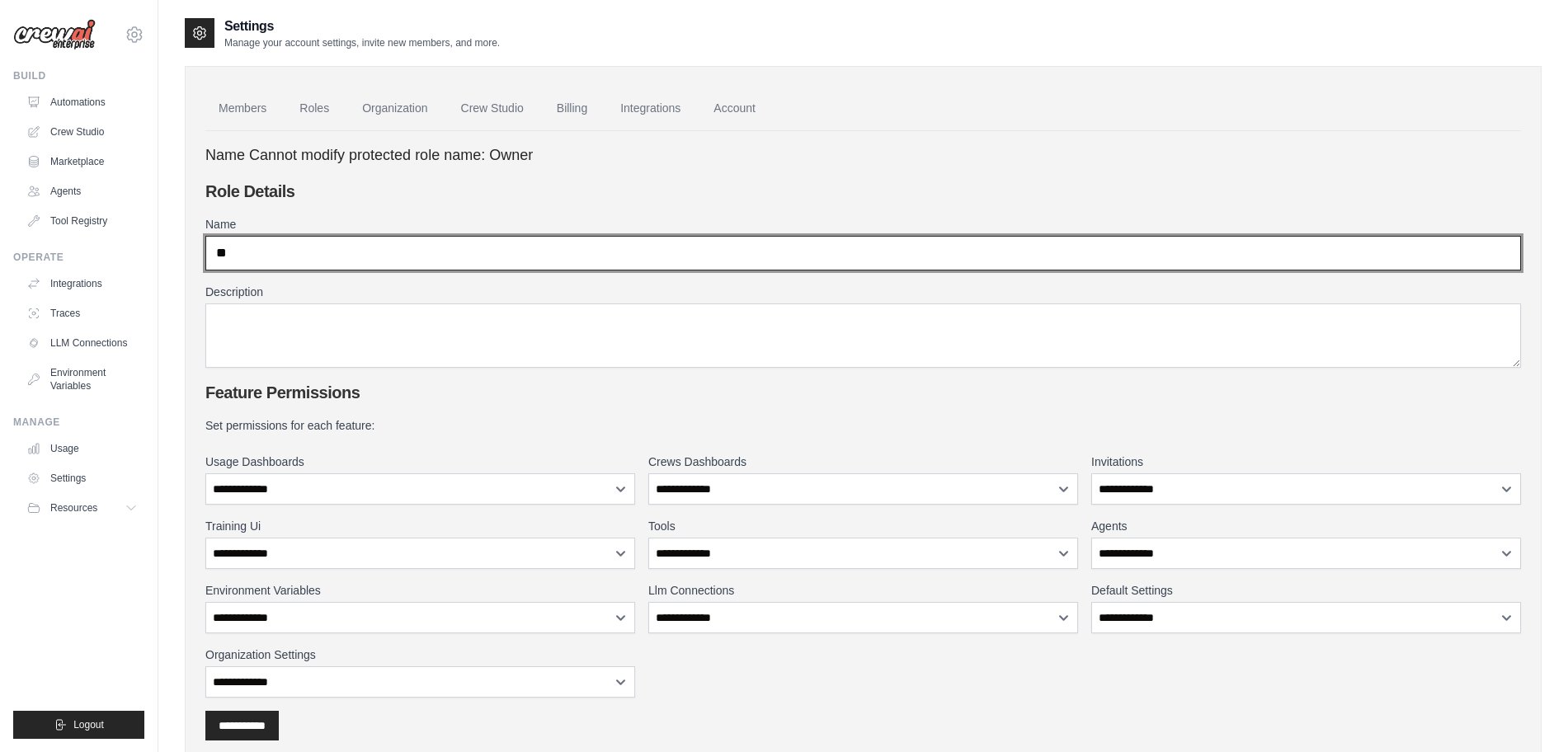 type on "*" 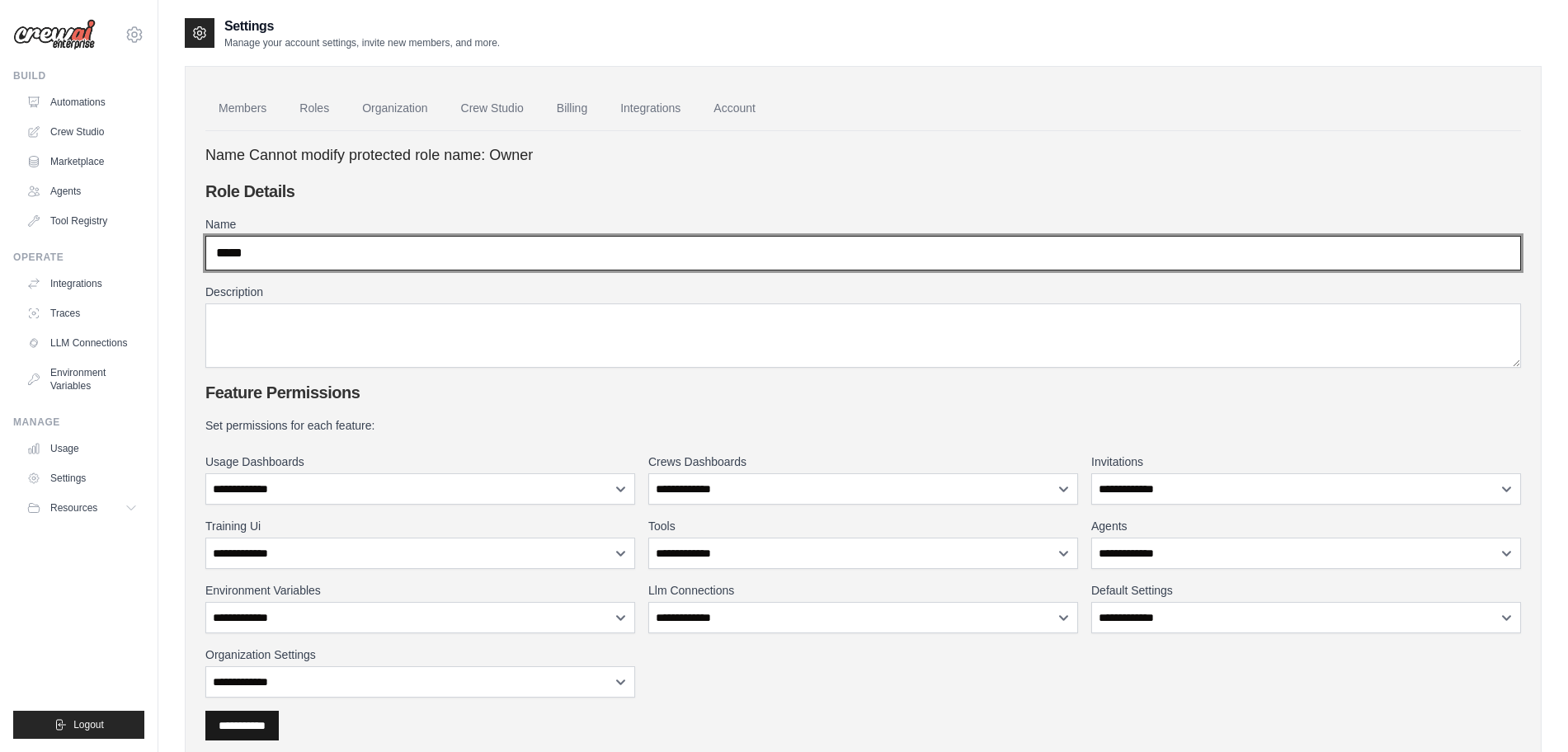 type on "*****" 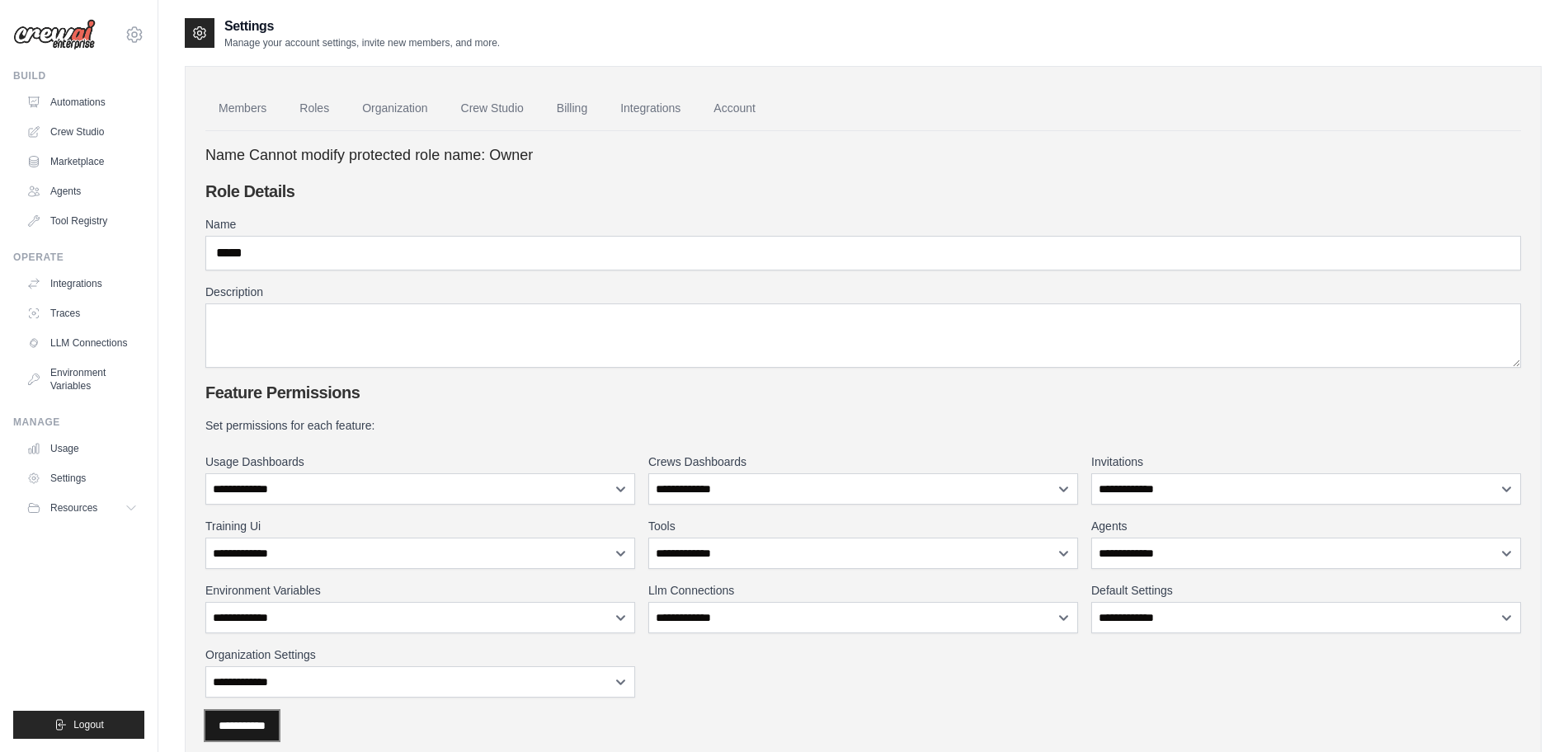 click on "**********" at bounding box center [242, 726] 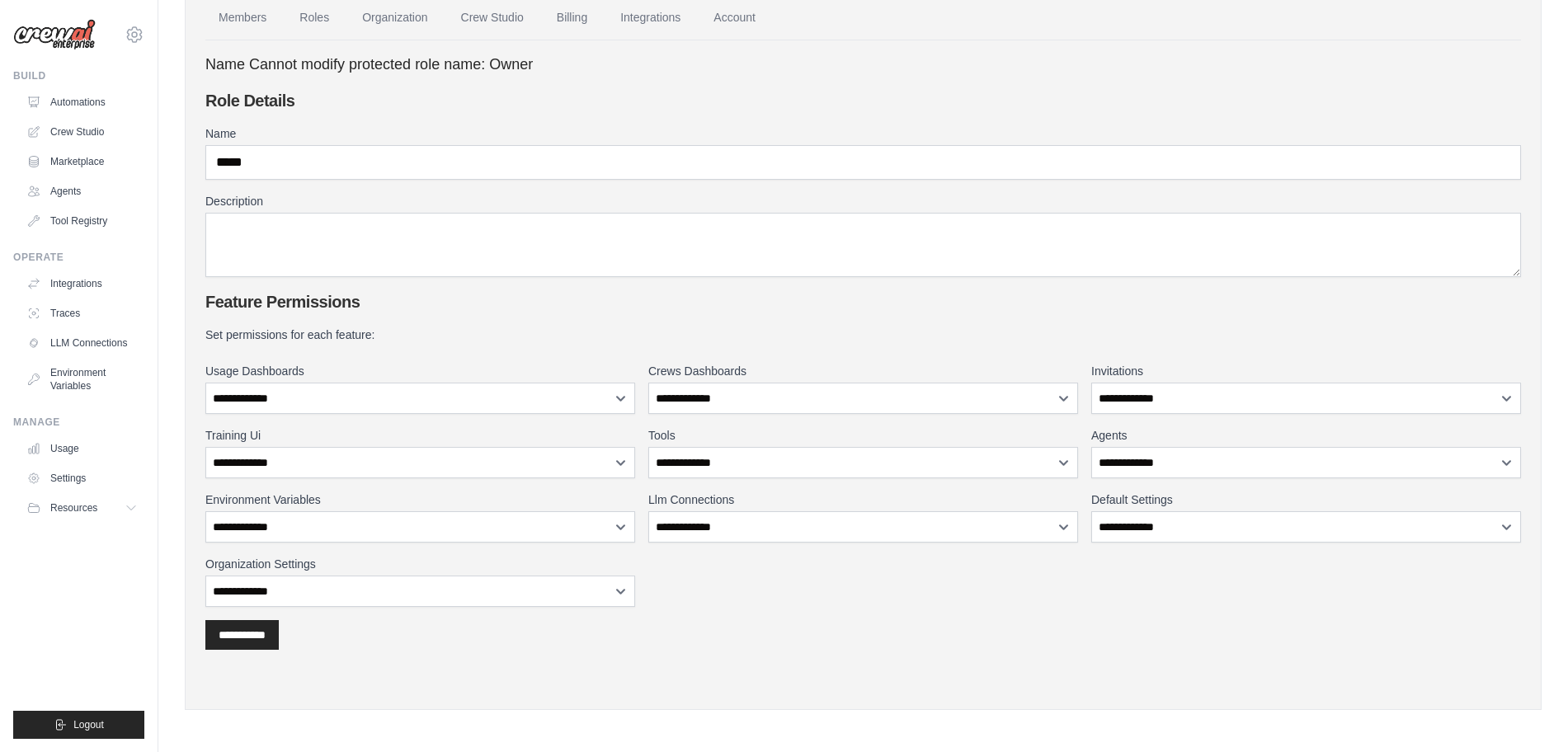 scroll, scrollTop: 0, scrollLeft: 0, axis: both 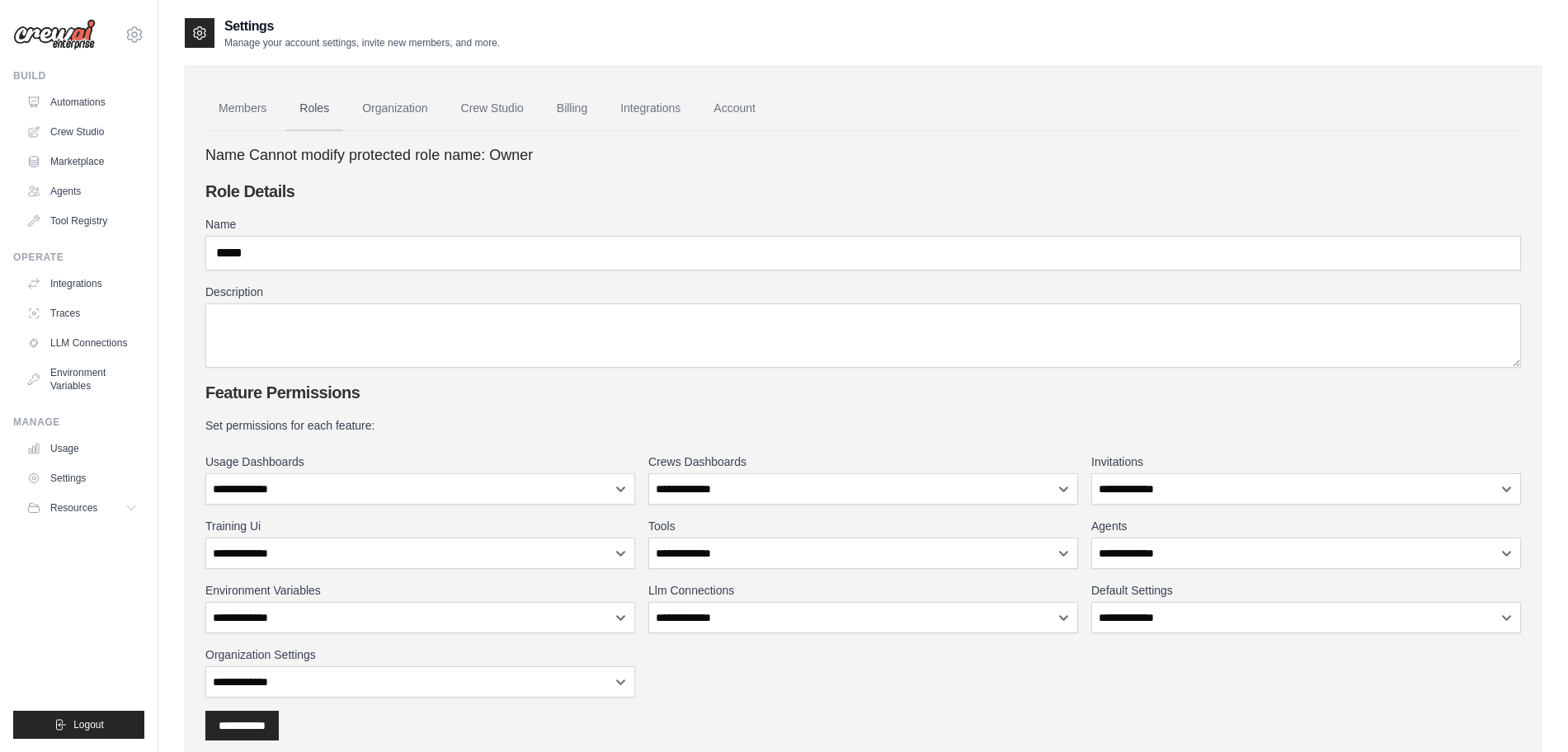click on "Roles" at bounding box center (314, 109) 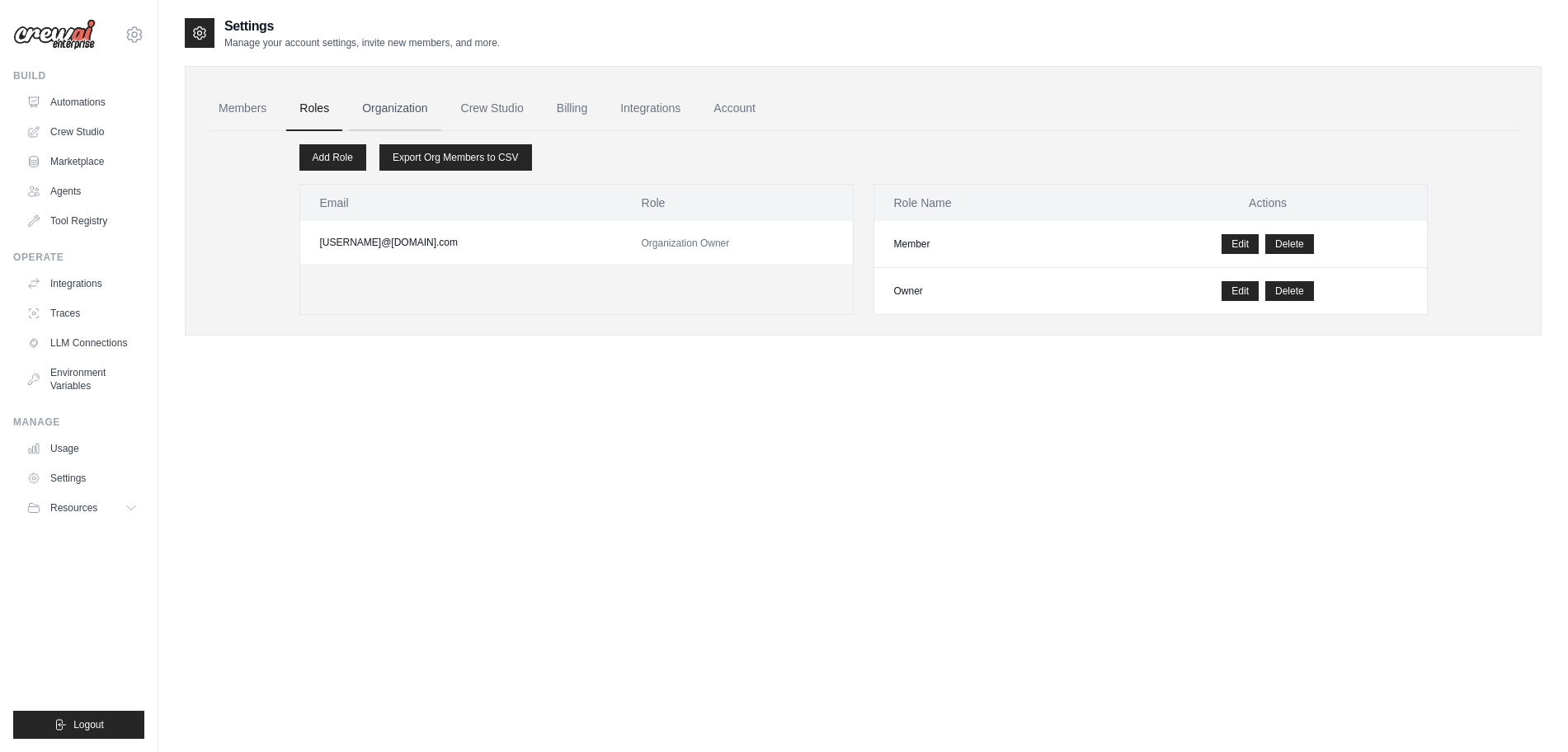 click on "Organization" at bounding box center (394, 109) 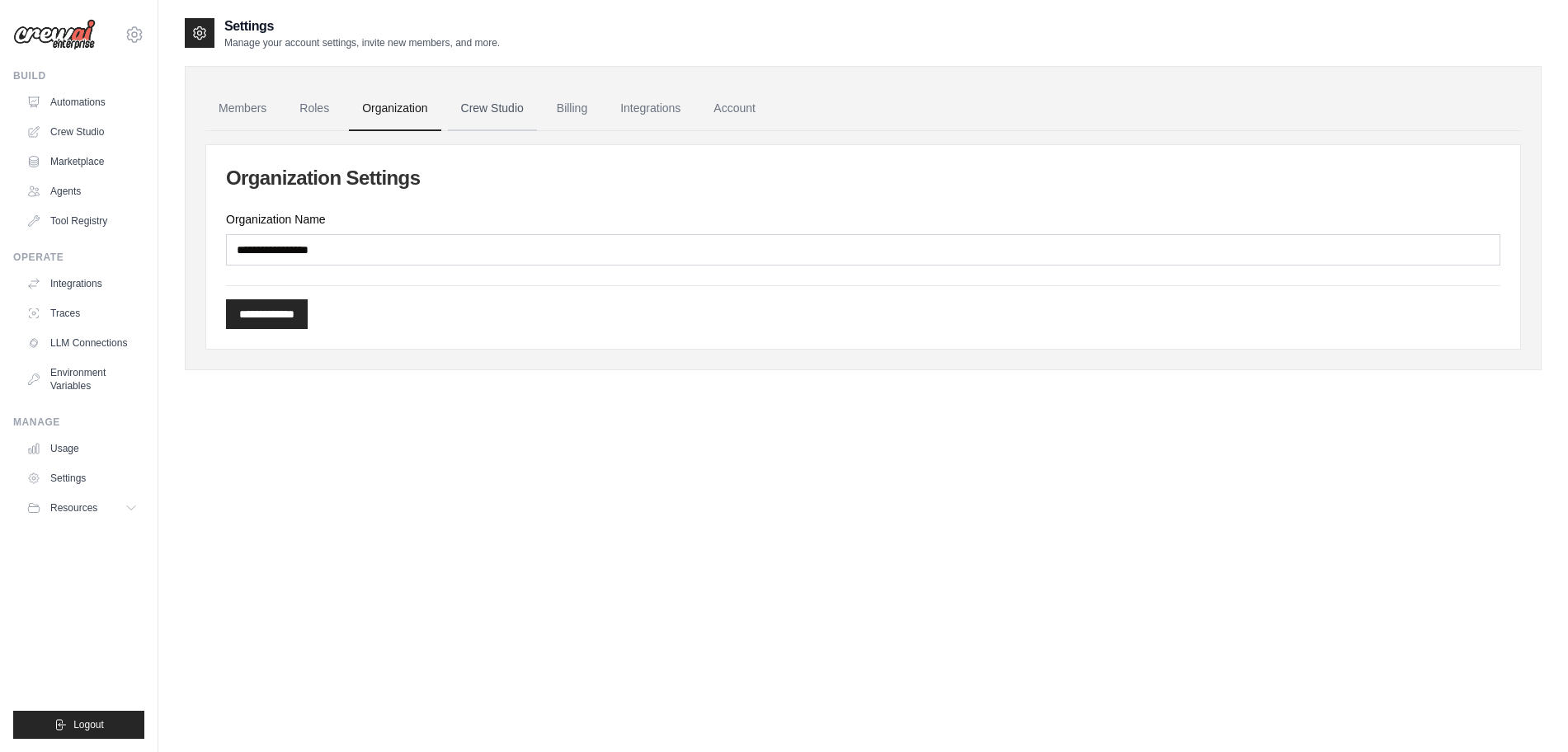 click on "Crew Studio" at bounding box center [492, 109] 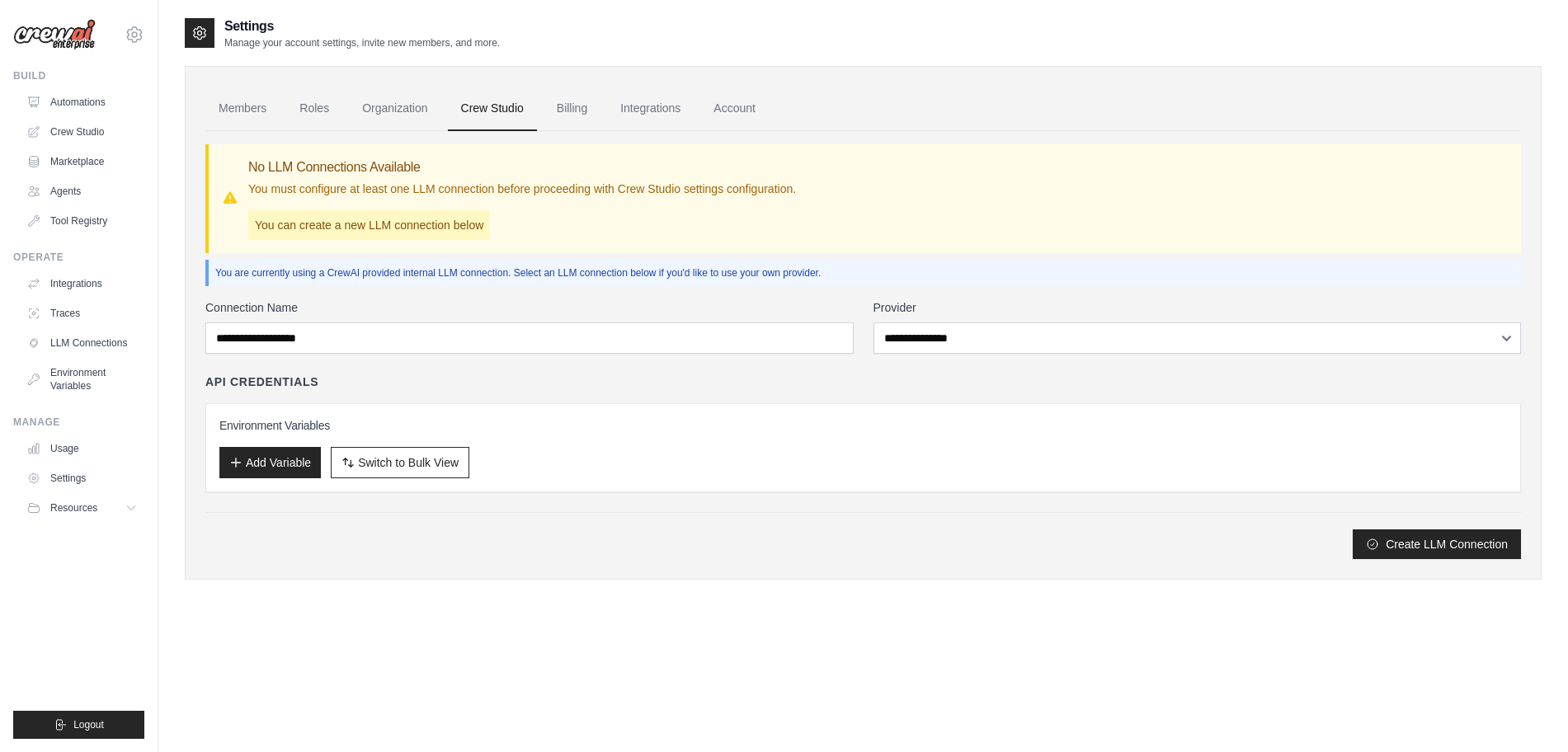 scroll, scrollTop: 0, scrollLeft: 0, axis: both 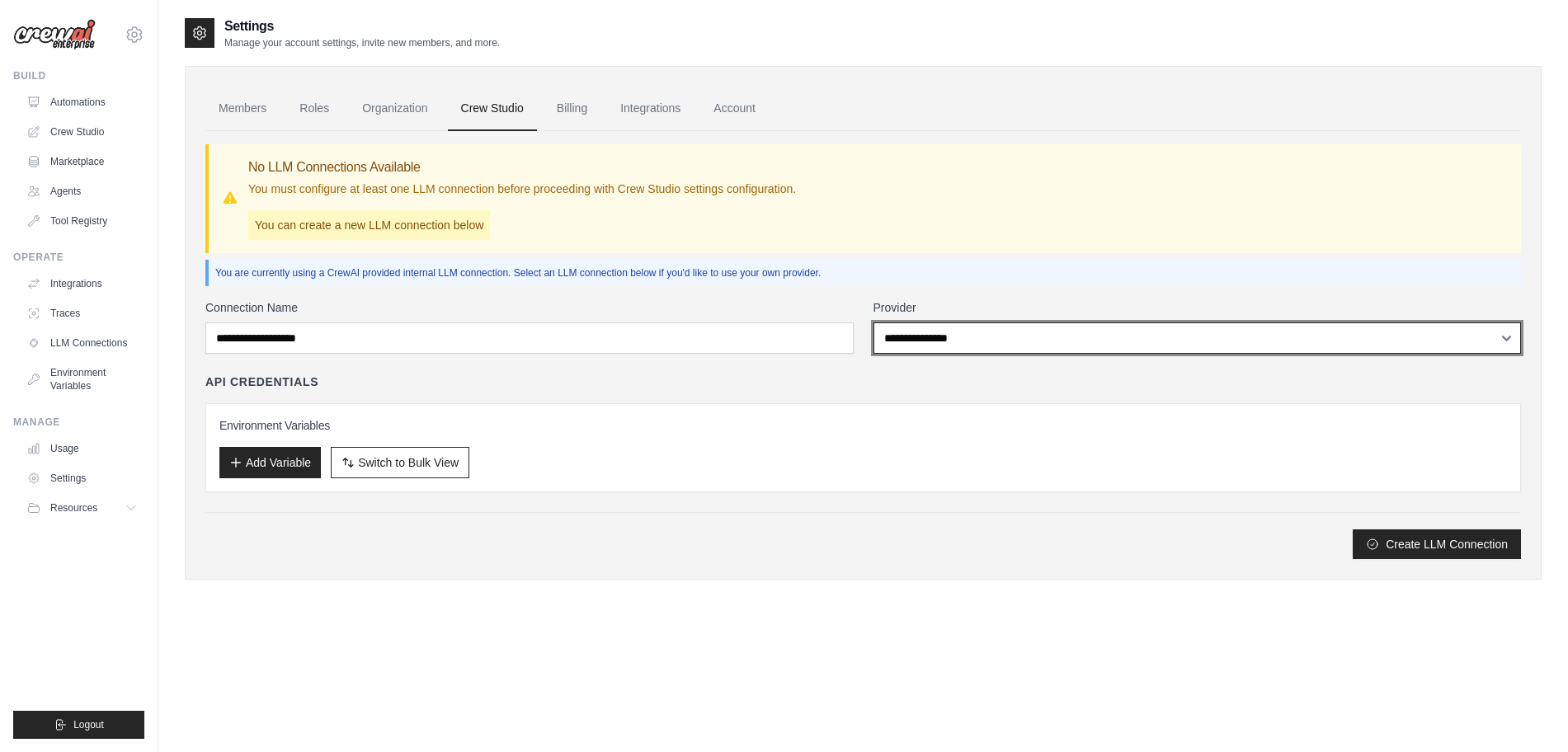 click on "**********" at bounding box center [1198, 338] 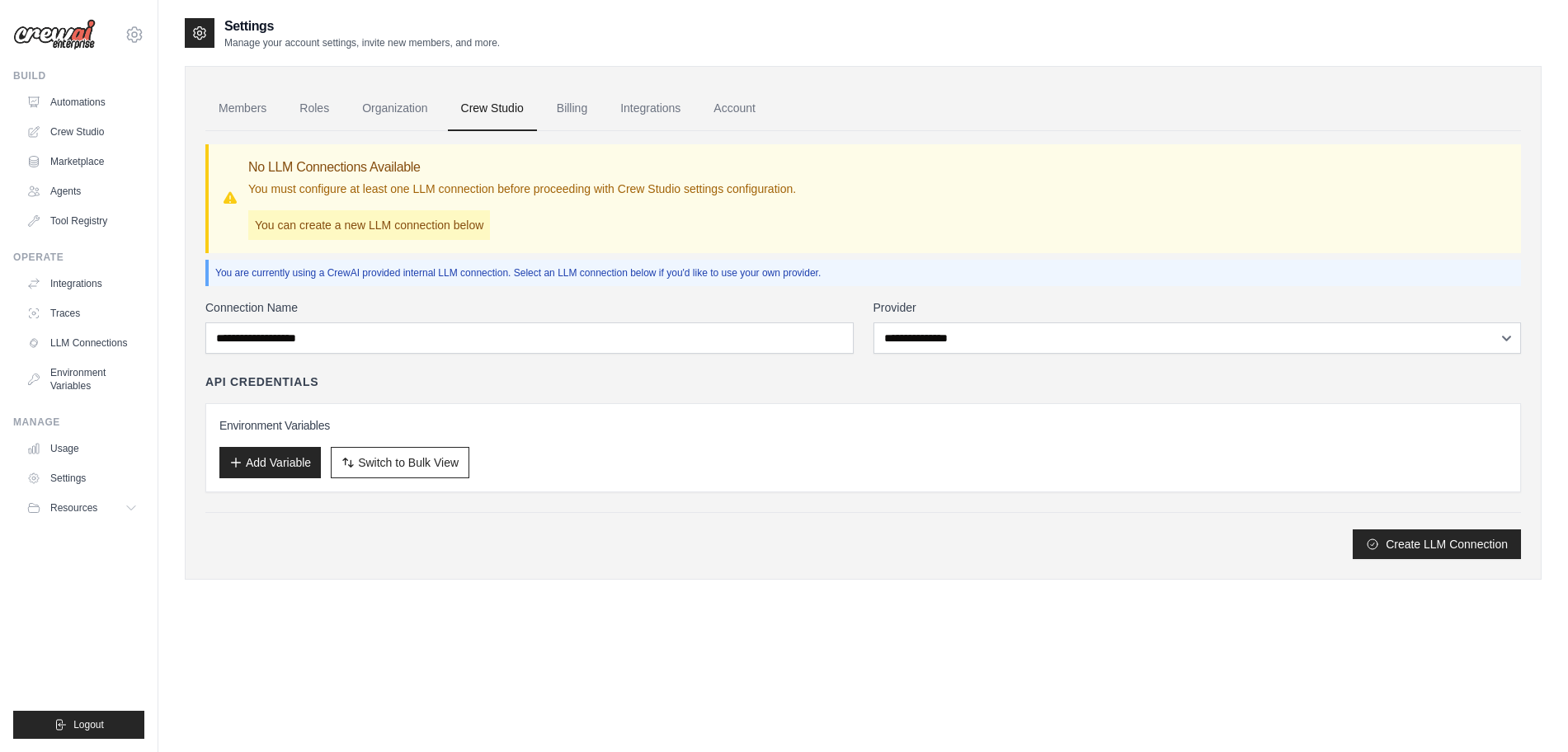 click on "API Credentials
Environment Variables
Add Variable
Switch to Bulk View
Switch to Table View" at bounding box center [863, 433] 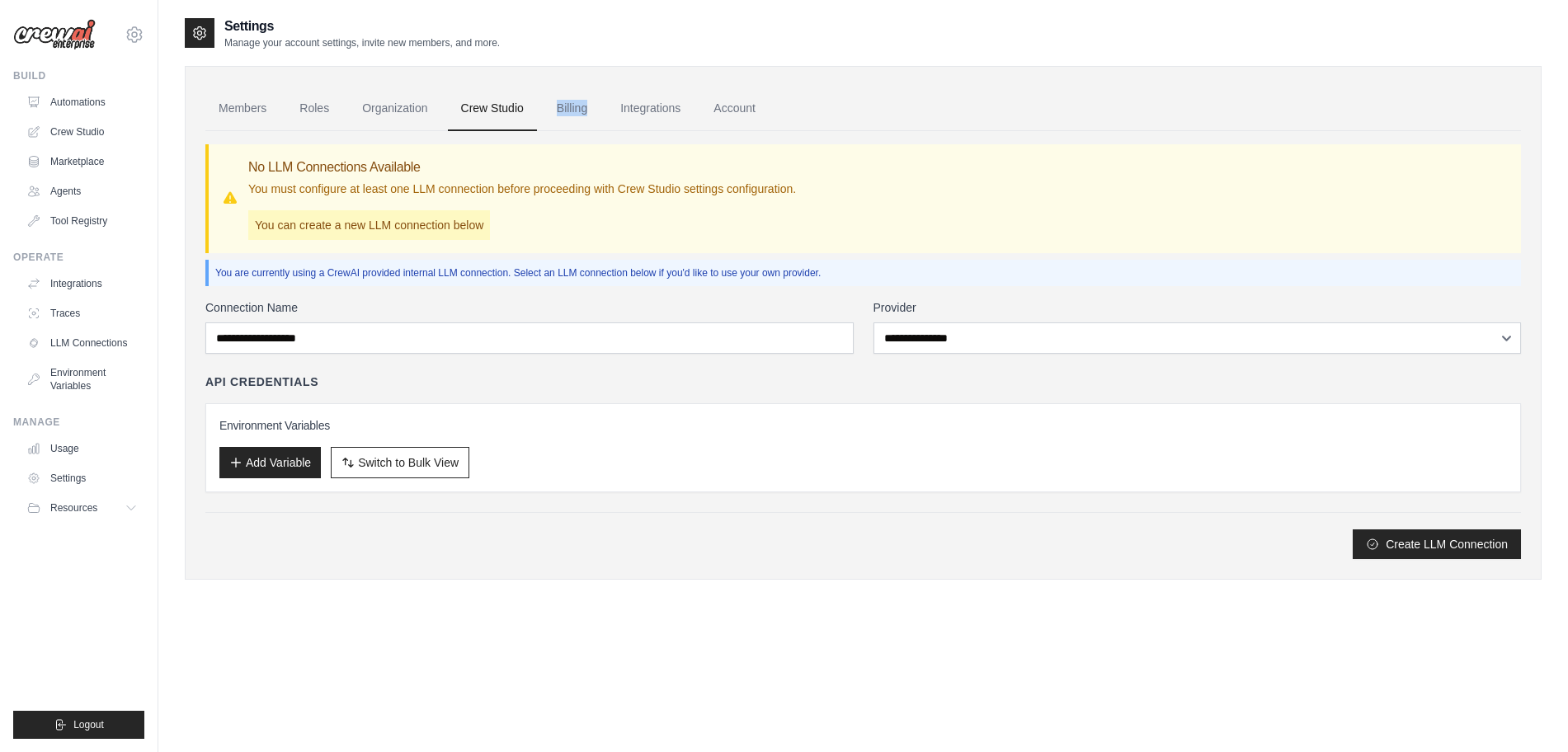 drag, startPoint x: 605, startPoint y: 106, endPoint x: 542, endPoint y: 113, distance: 63.3877 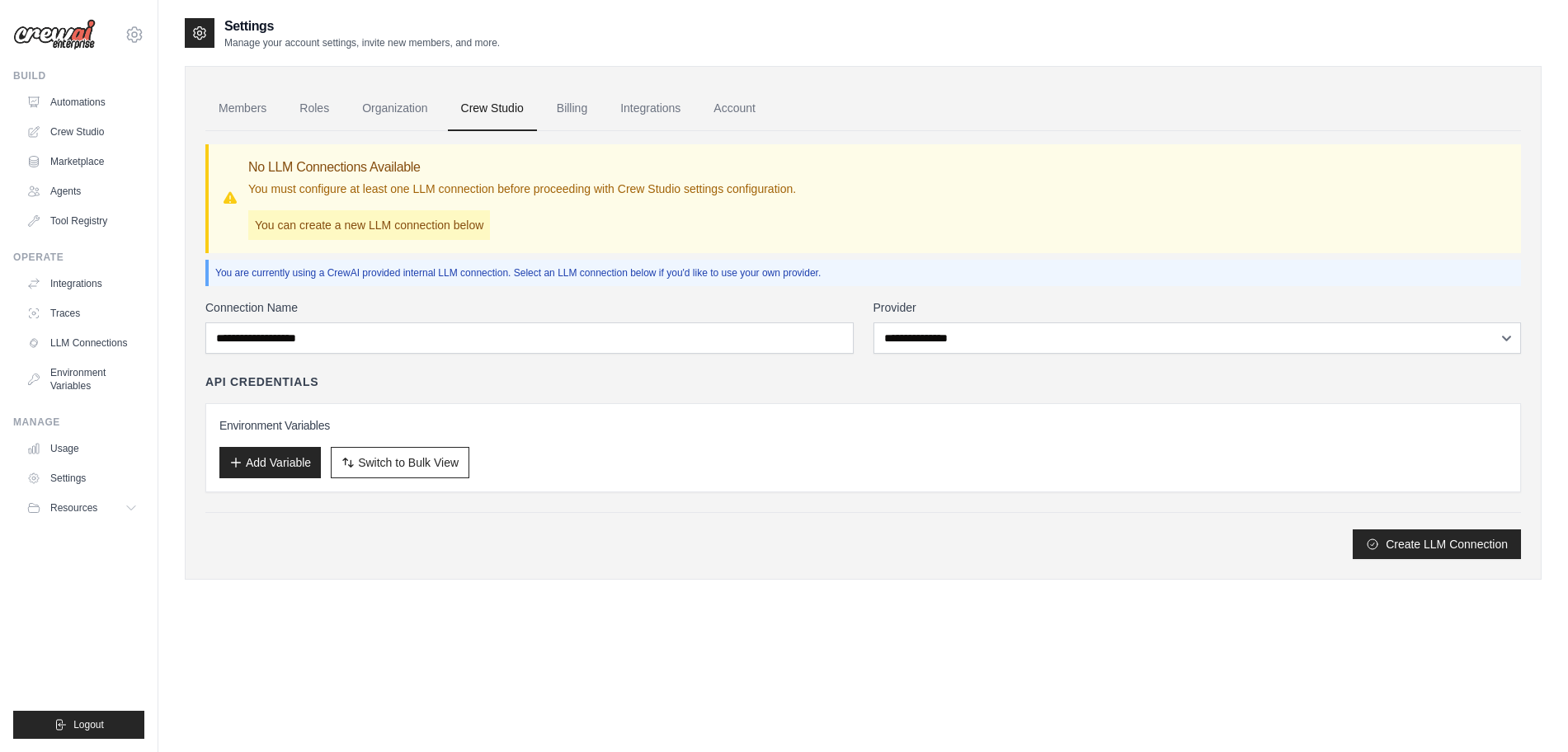 click on "**********" at bounding box center (863, 345) 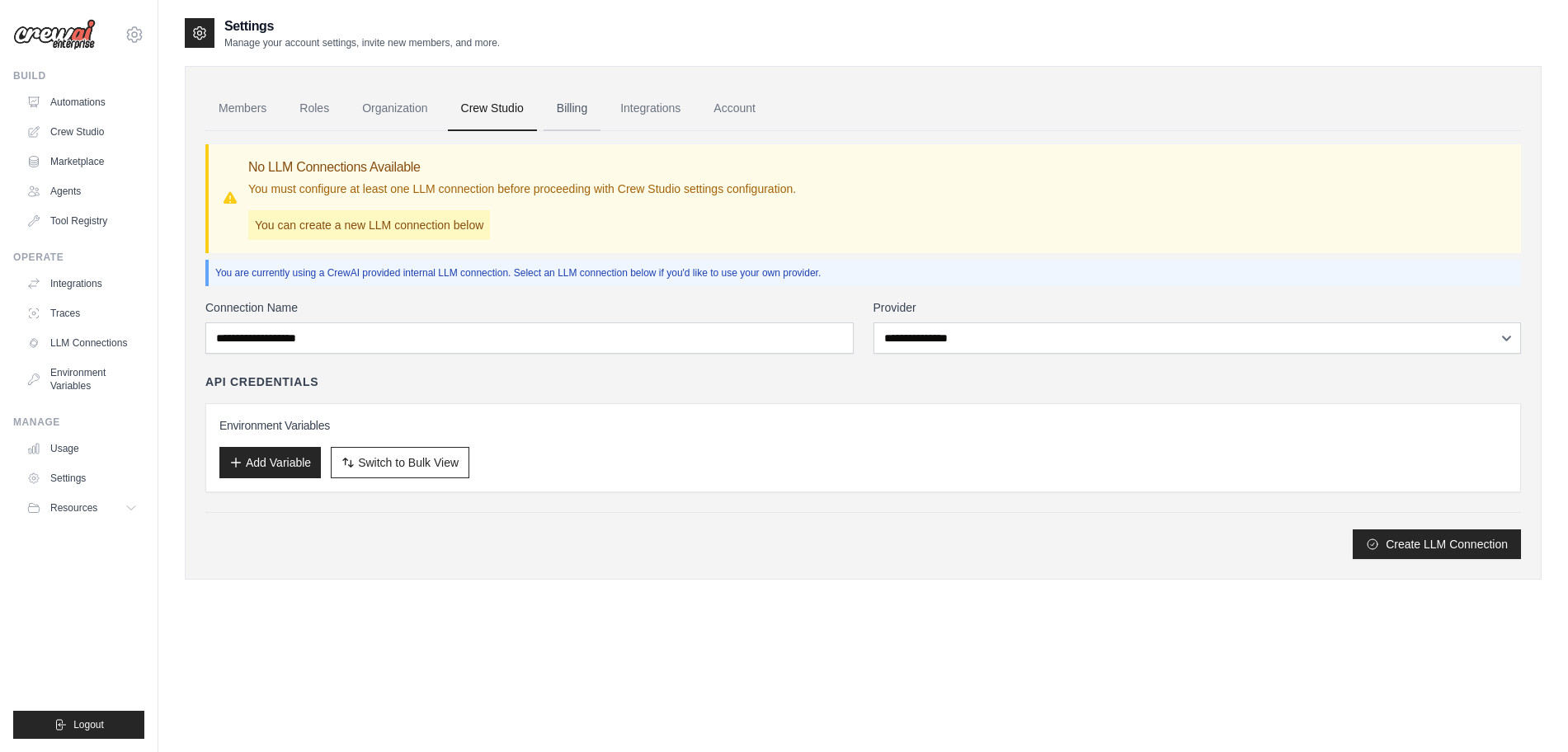 click on "Billing" at bounding box center [572, 109] 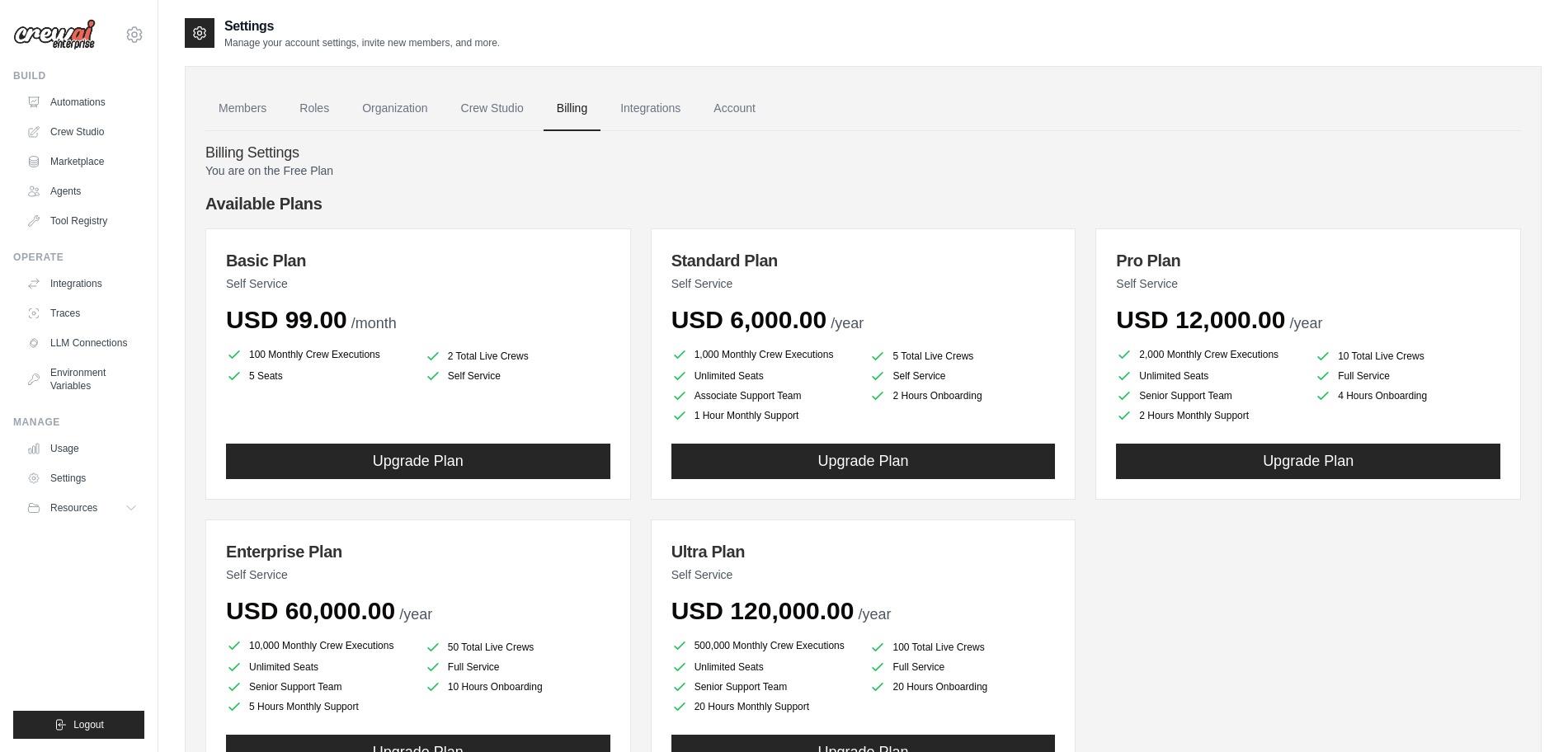 scroll, scrollTop: 0, scrollLeft: 0, axis: both 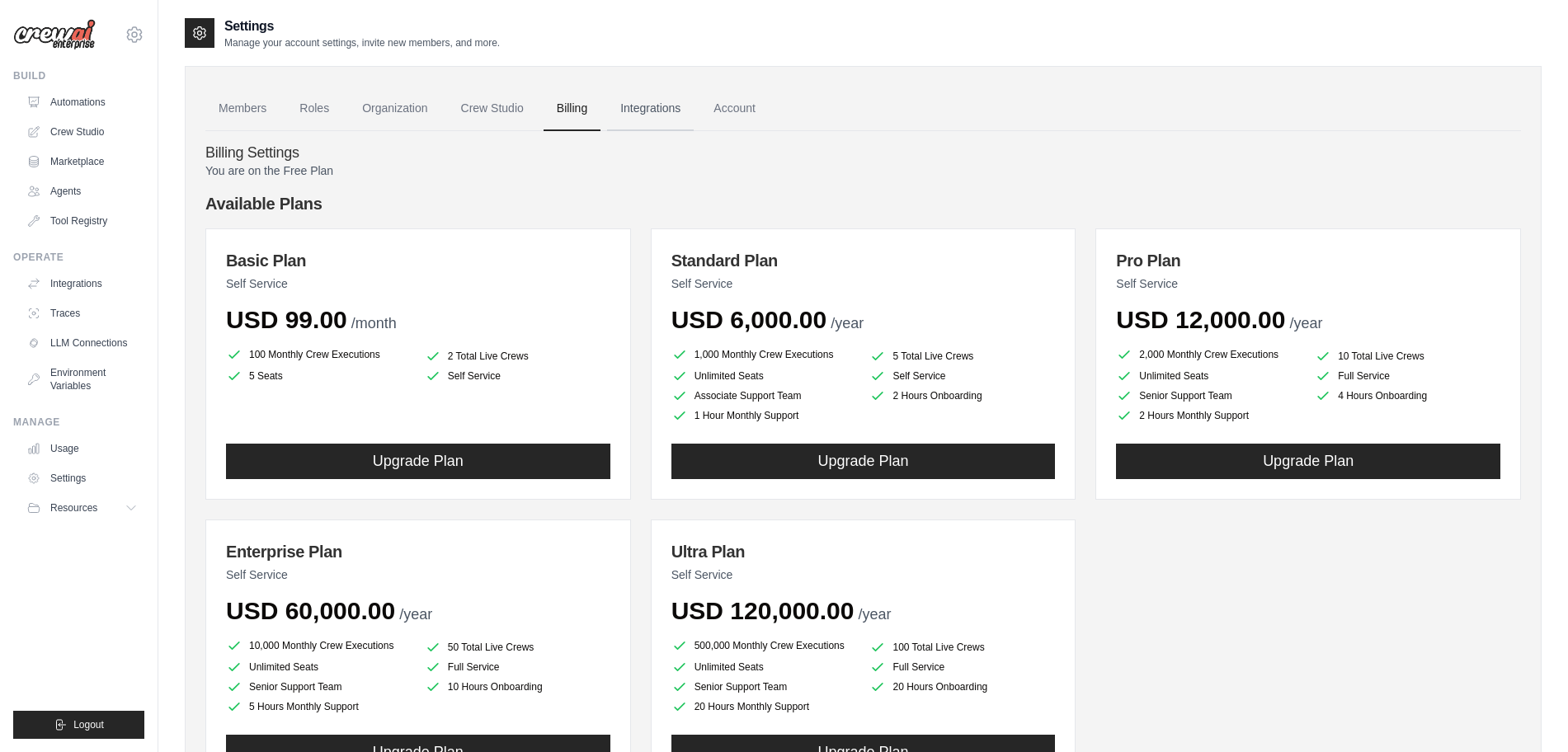 click on "Integrations" at bounding box center (650, 109) 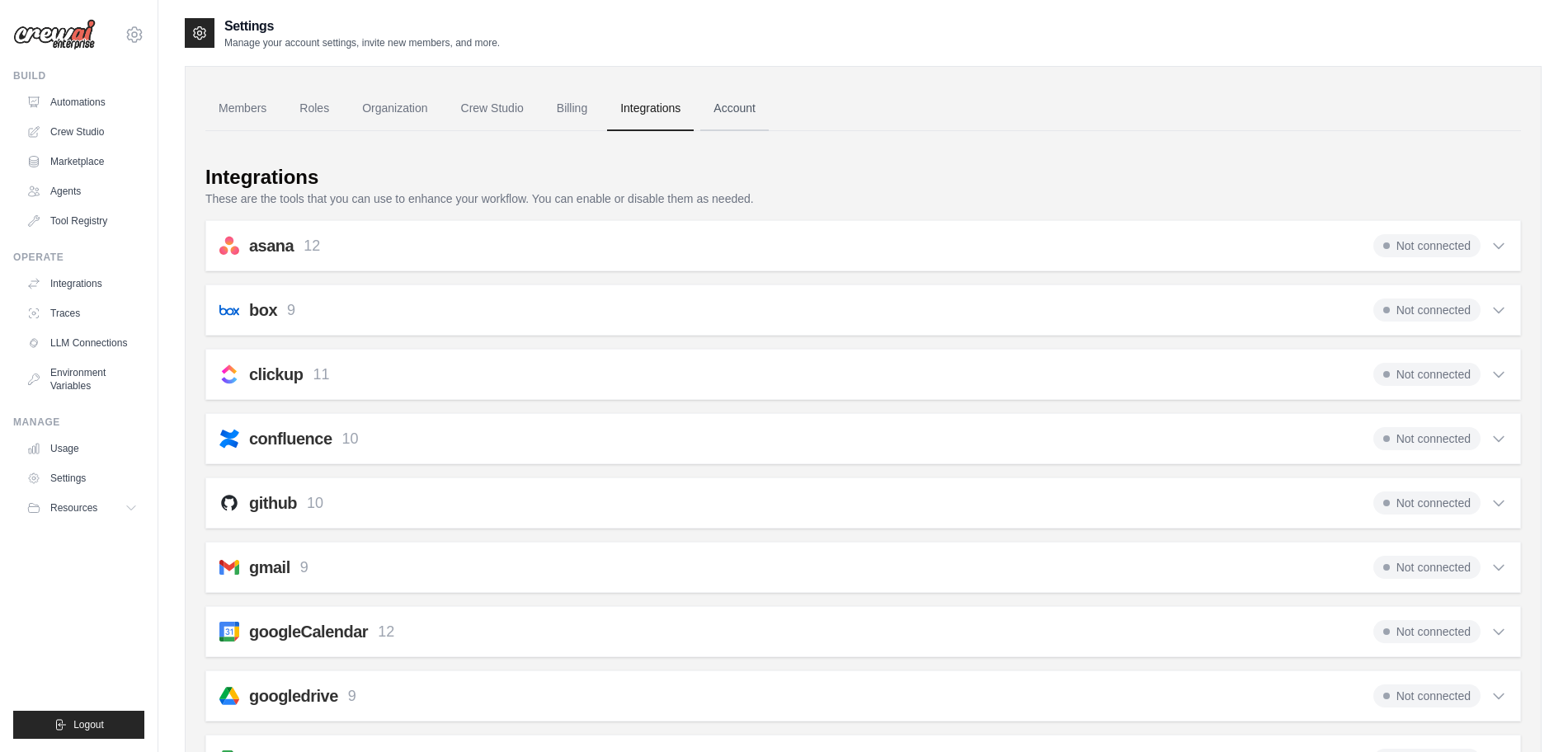 click on "Account" at bounding box center (734, 109) 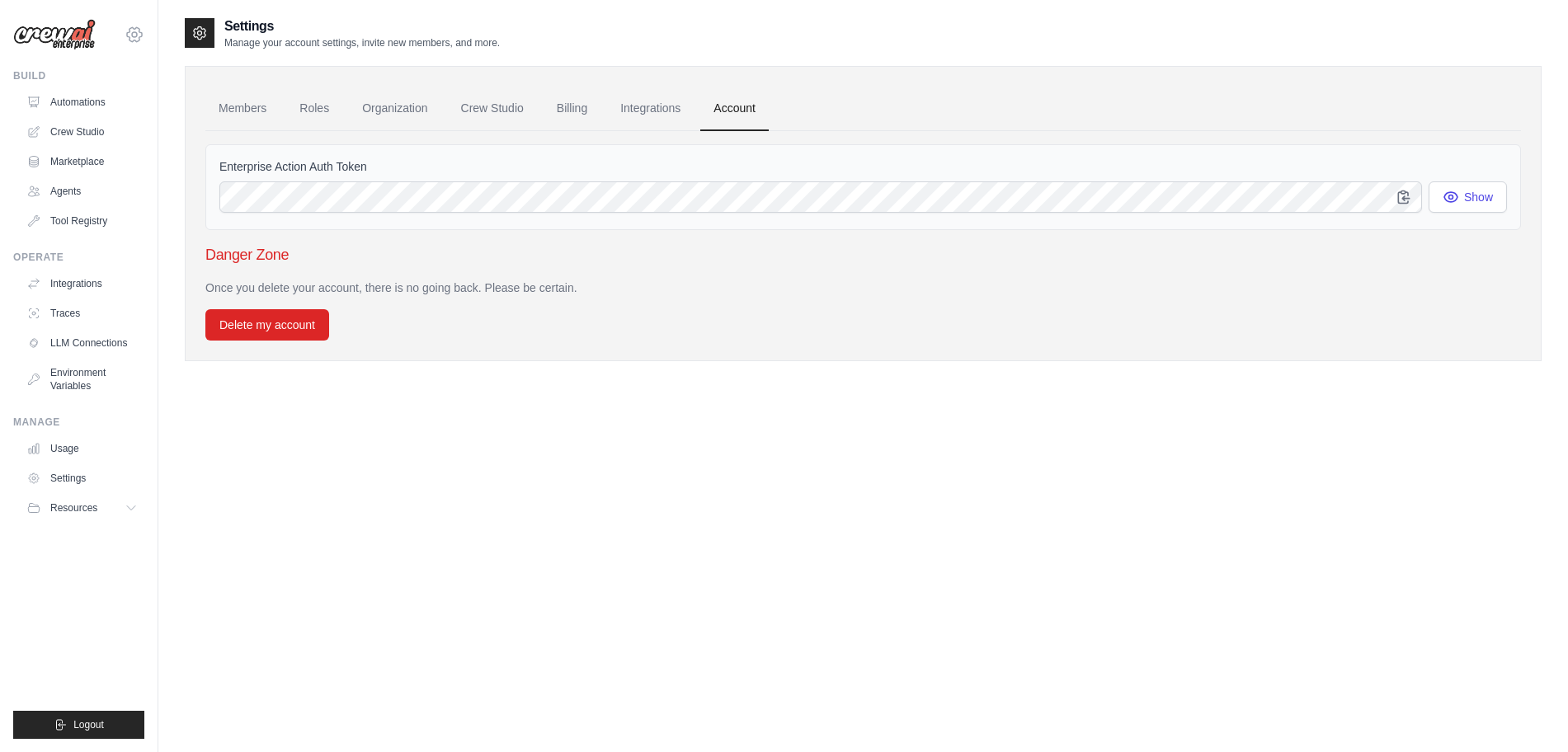 click 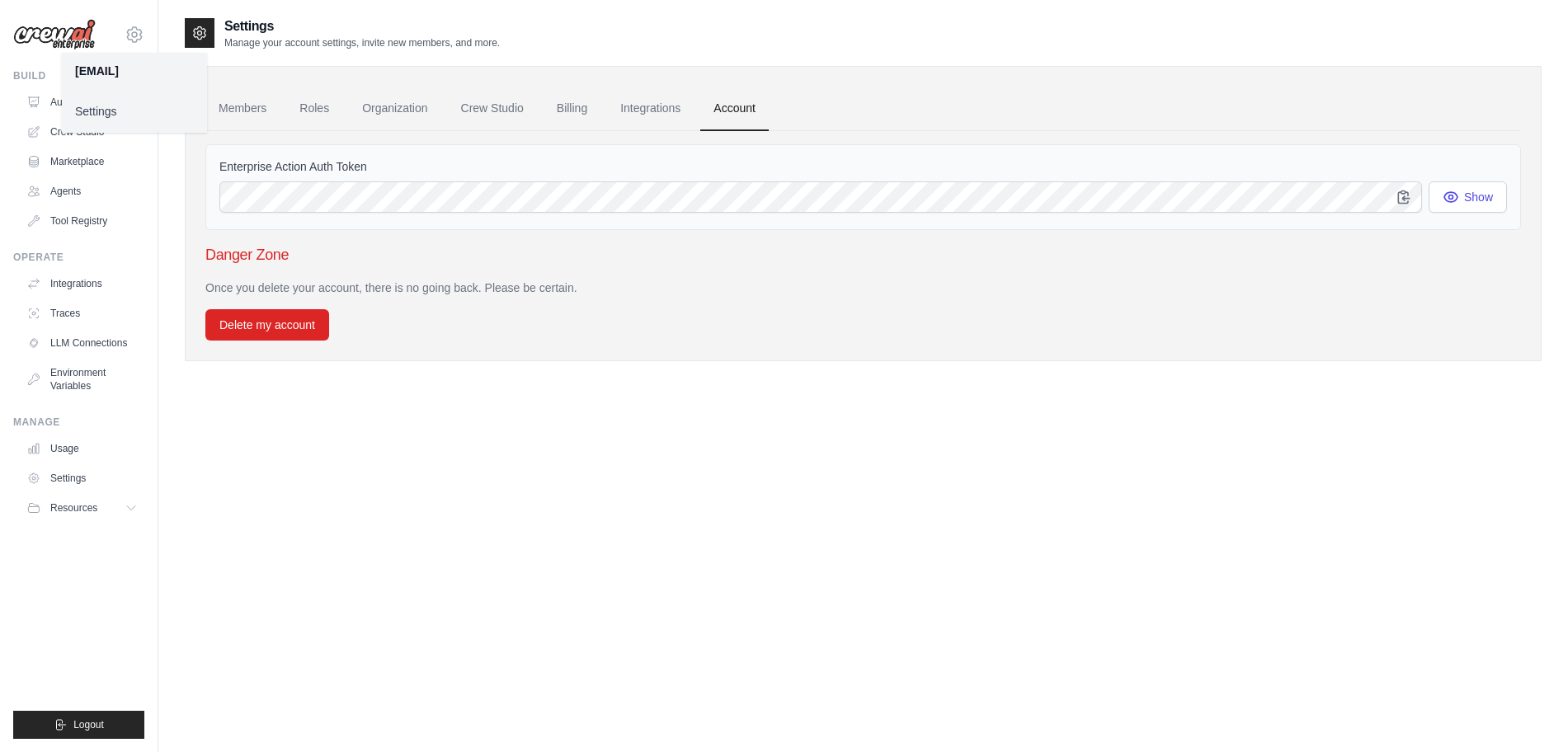 click on "Settings" at bounding box center [134, 111] 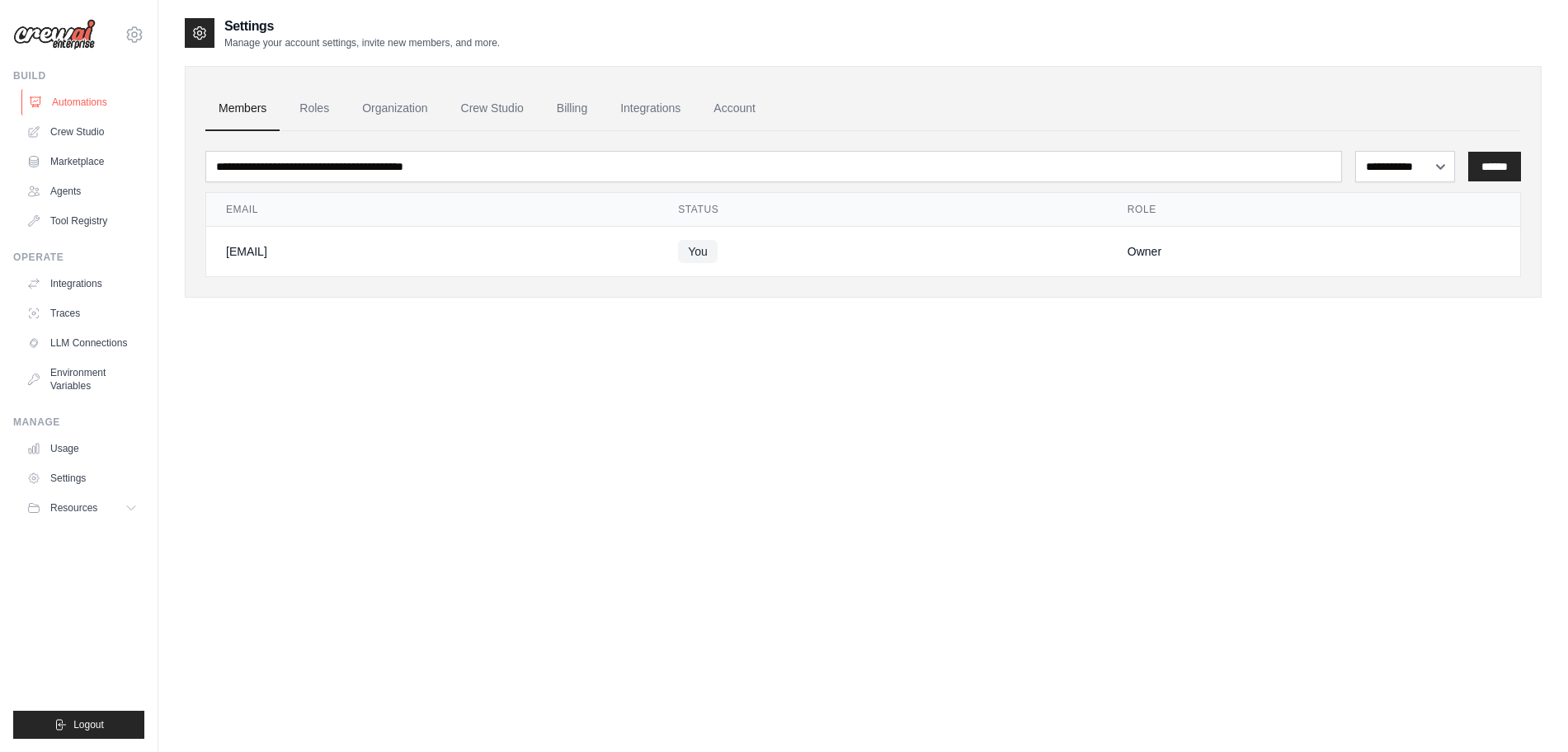 click on "Automations" at bounding box center (83, 102) 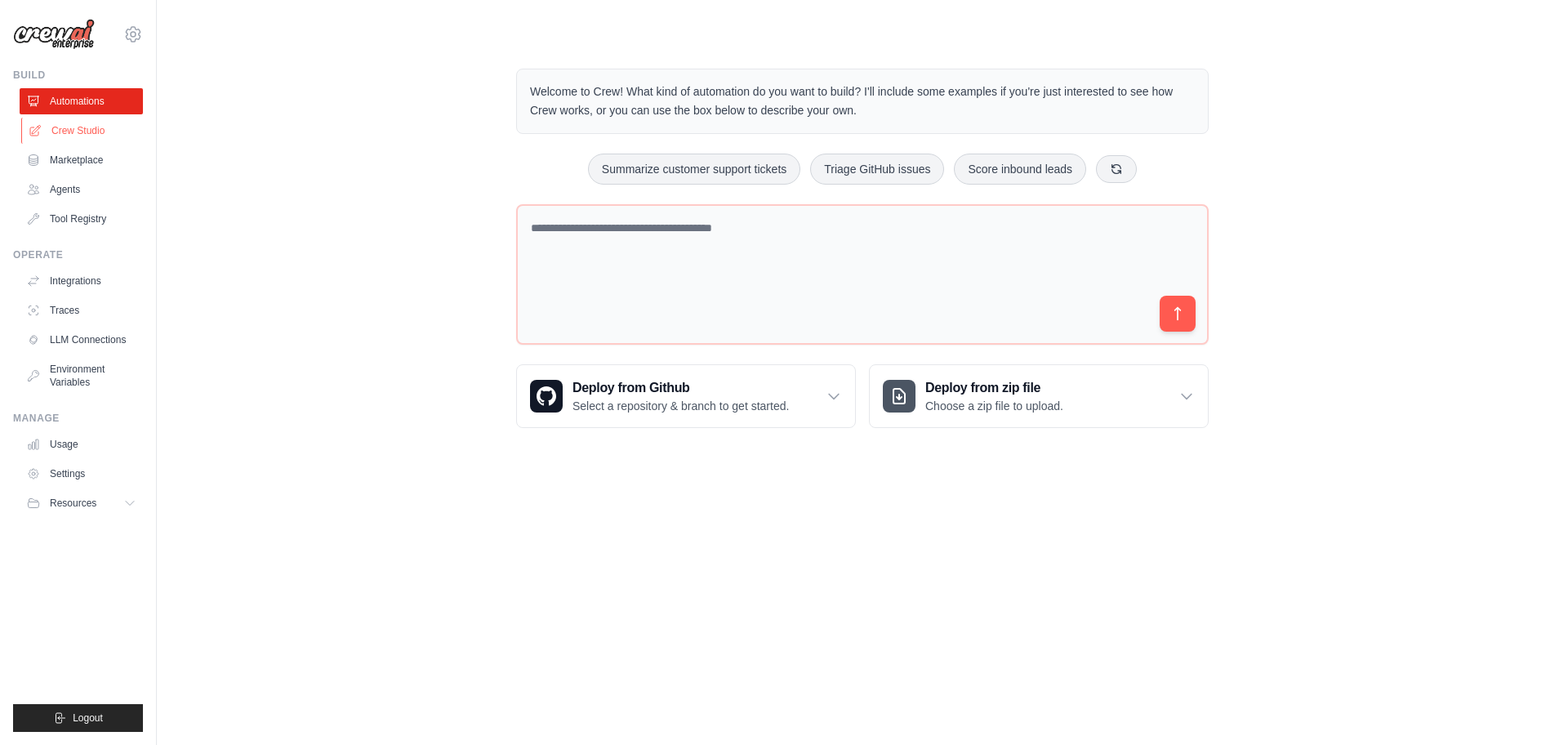 click on "Crew Studio" at bounding box center (82, 131) 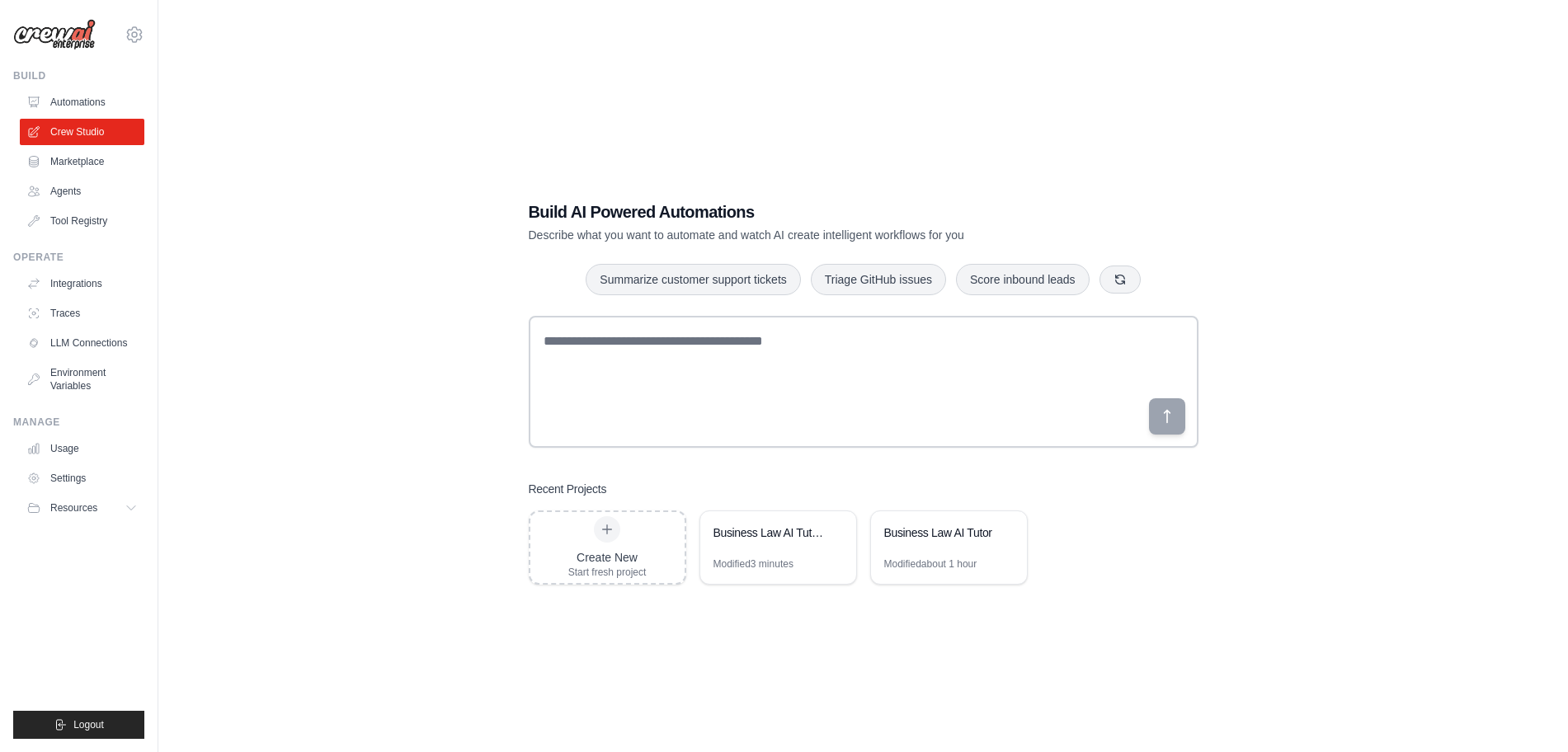 scroll, scrollTop: 0, scrollLeft: 0, axis: both 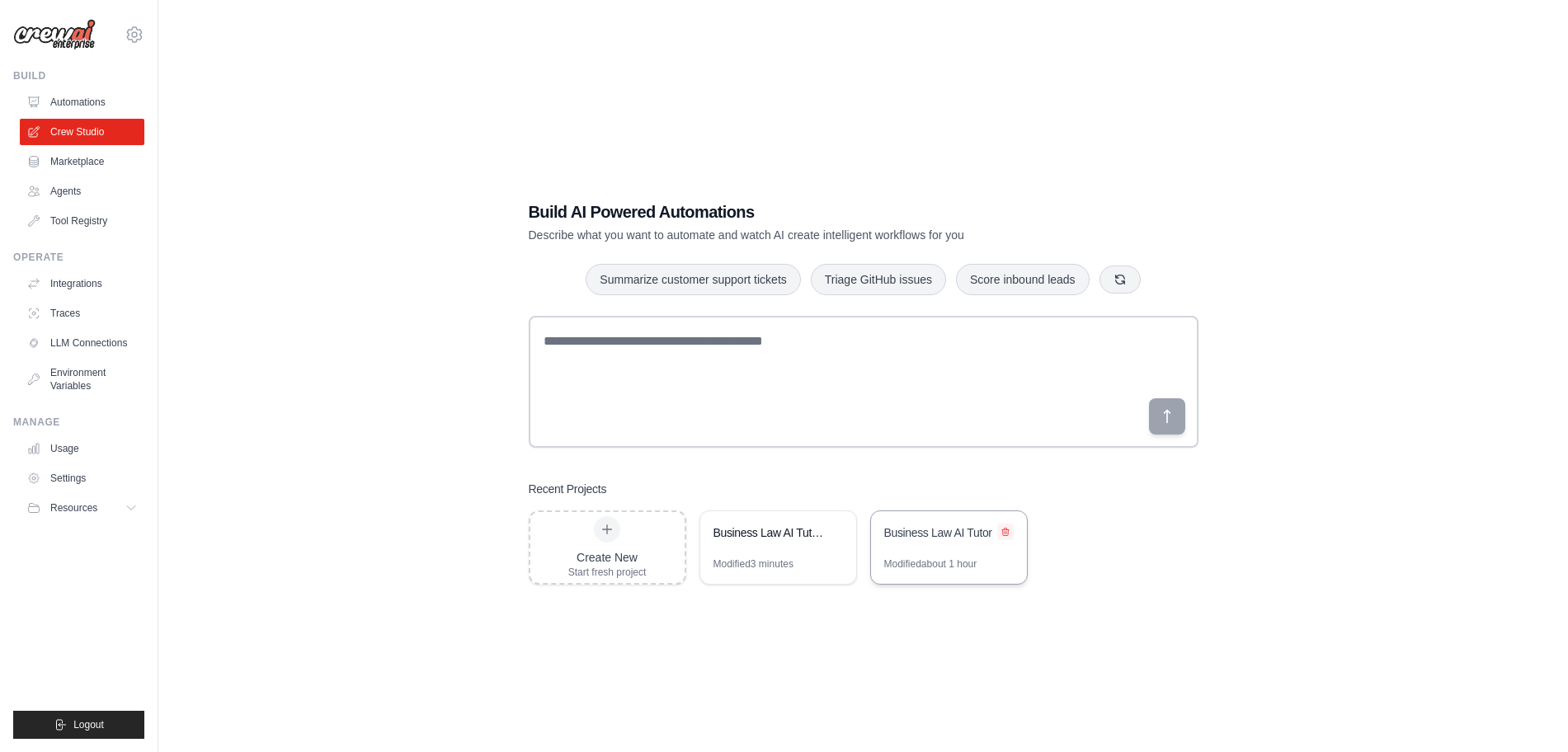 click 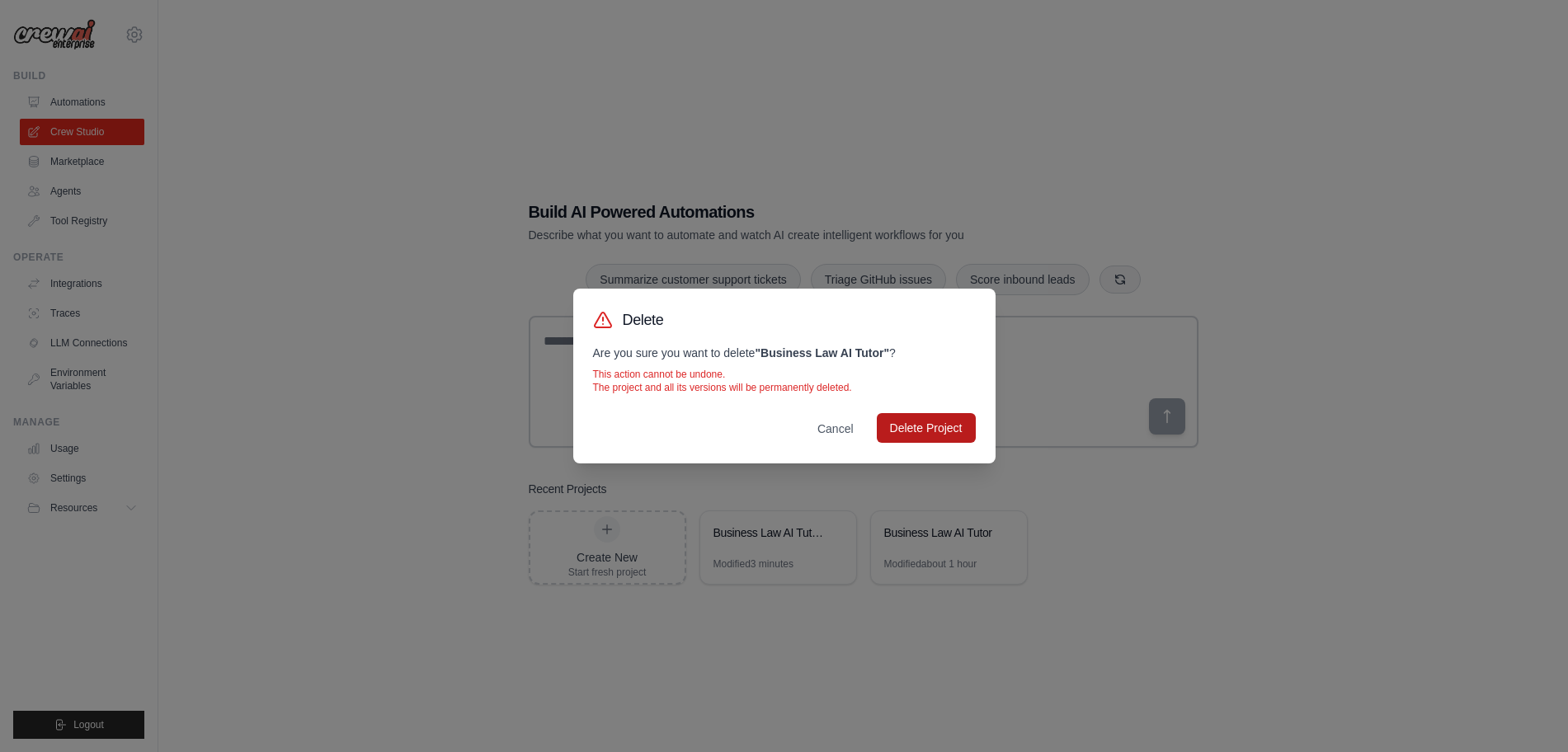 click on "Delete Project" at bounding box center (926, 428) 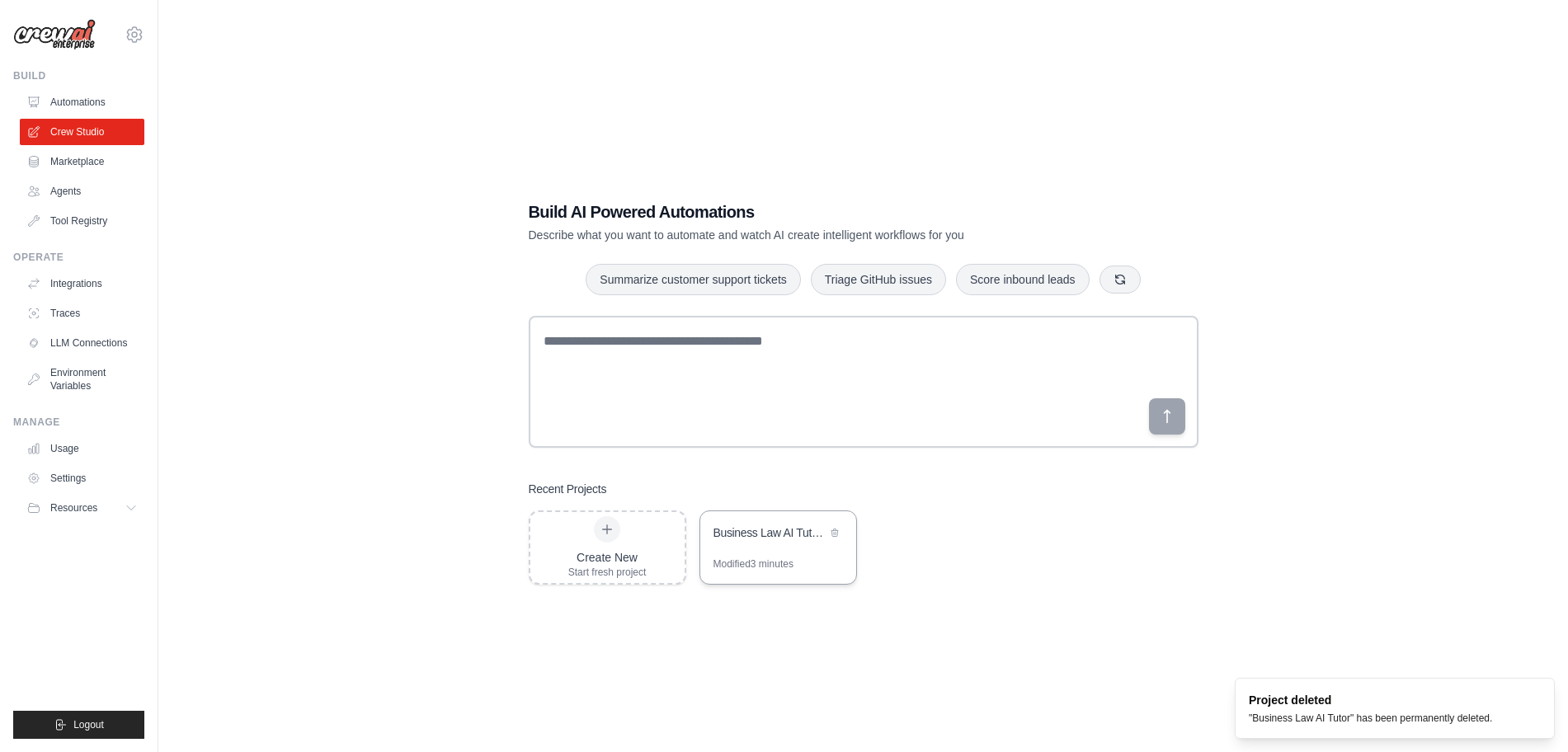 click on "Modified  3 minutes" at bounding box center (778, 571) 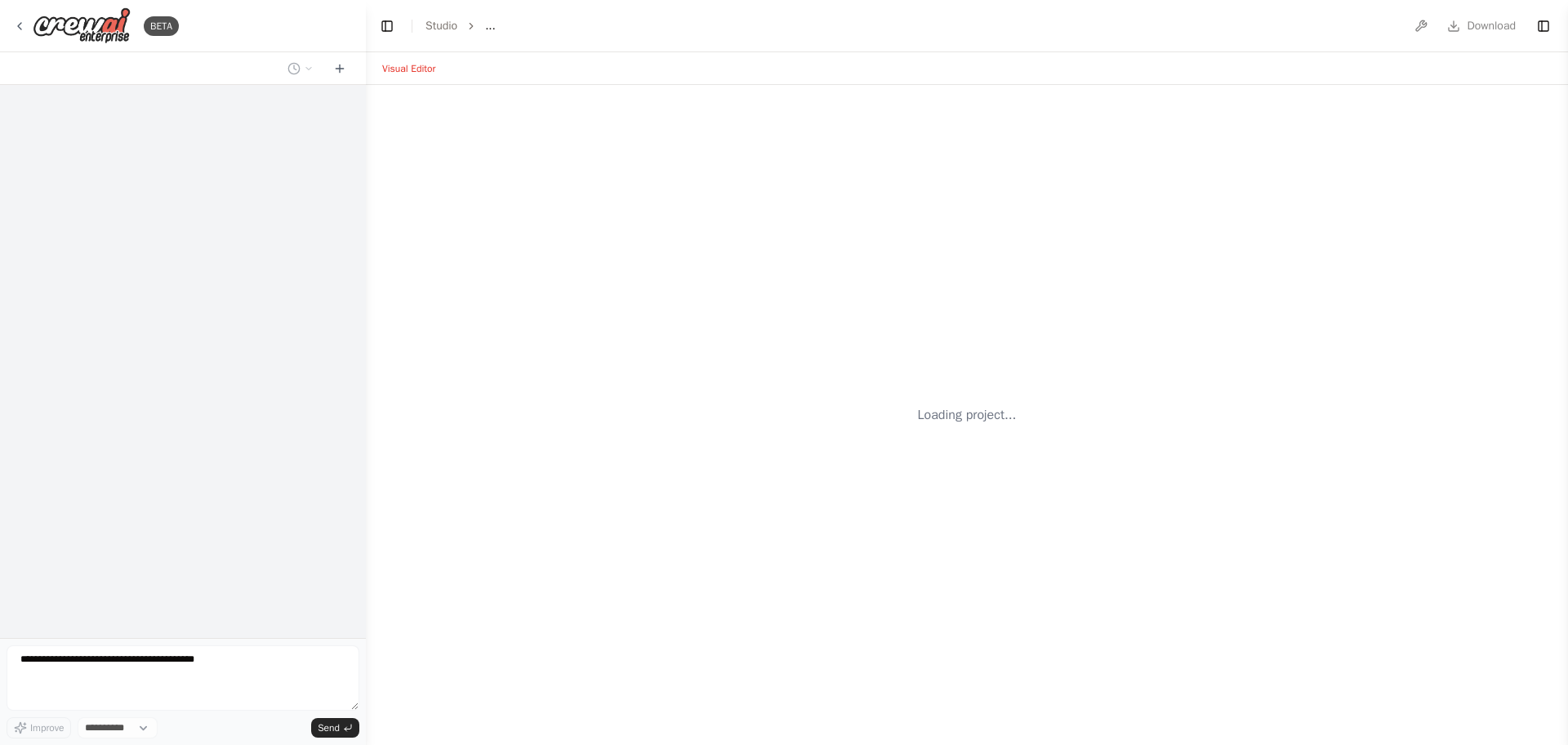 scroll, scrollTop: 0, scrollLeft: 0, axis: both 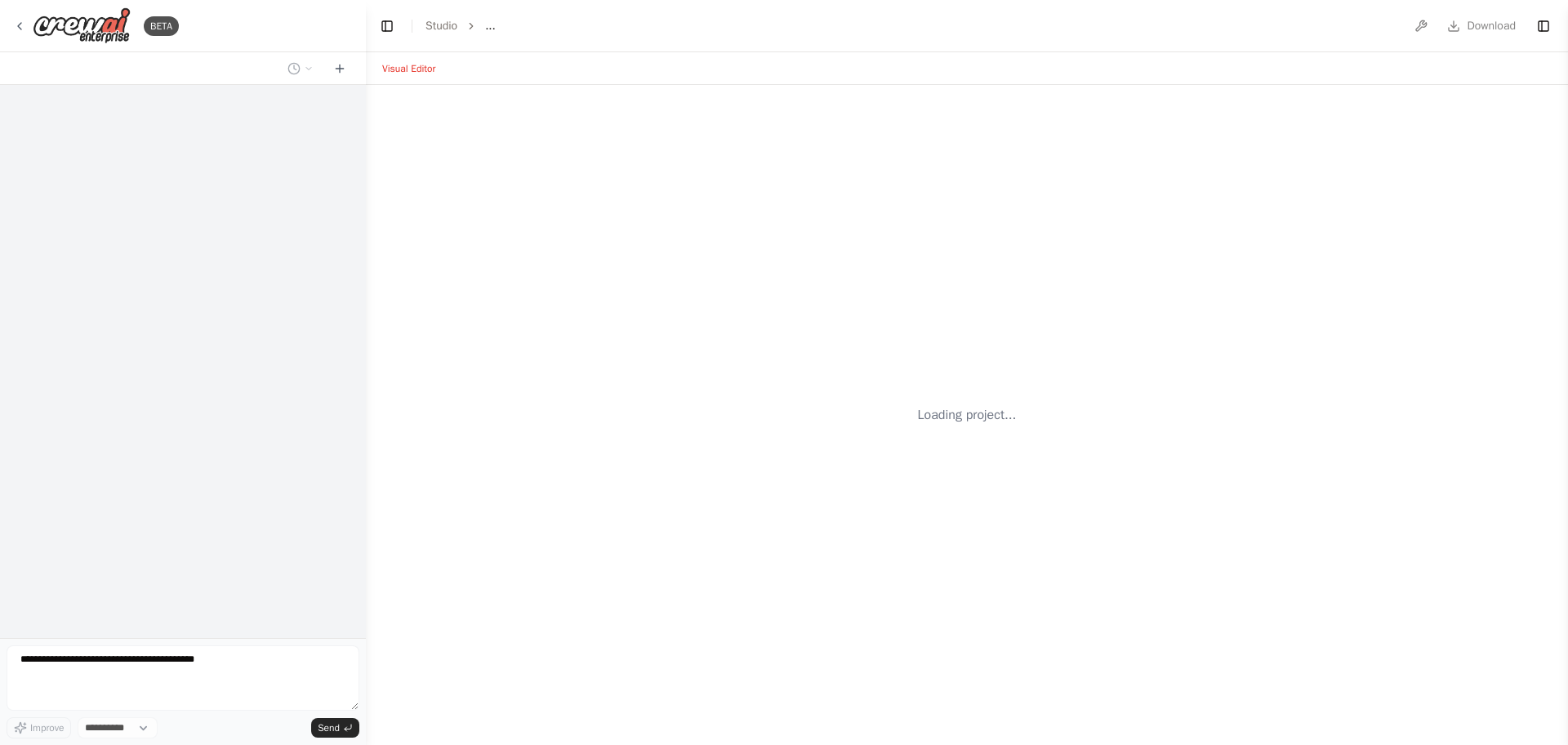 select on "****" 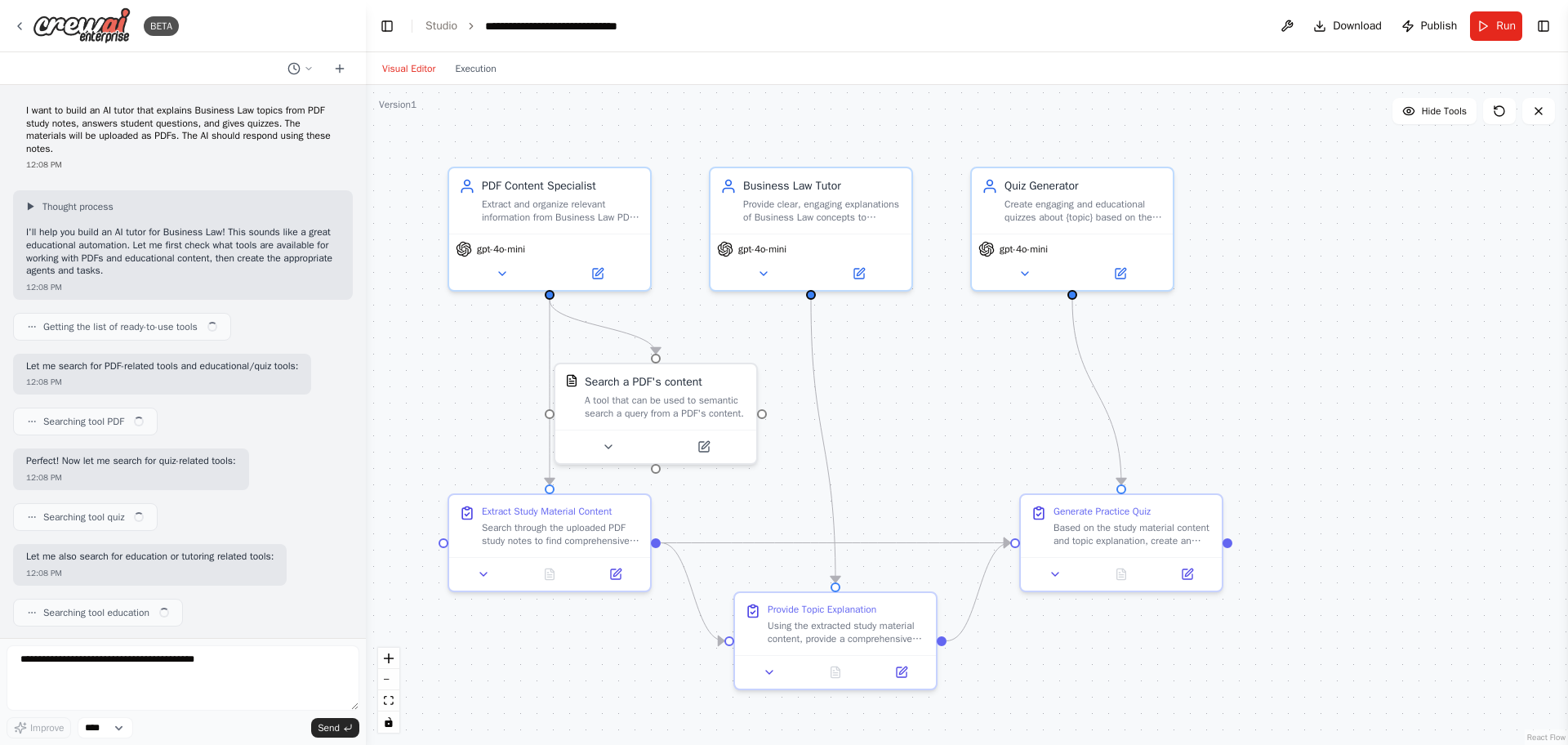 scroll, scrollTop: 1592, scrollLeft: 0, axis: vertical 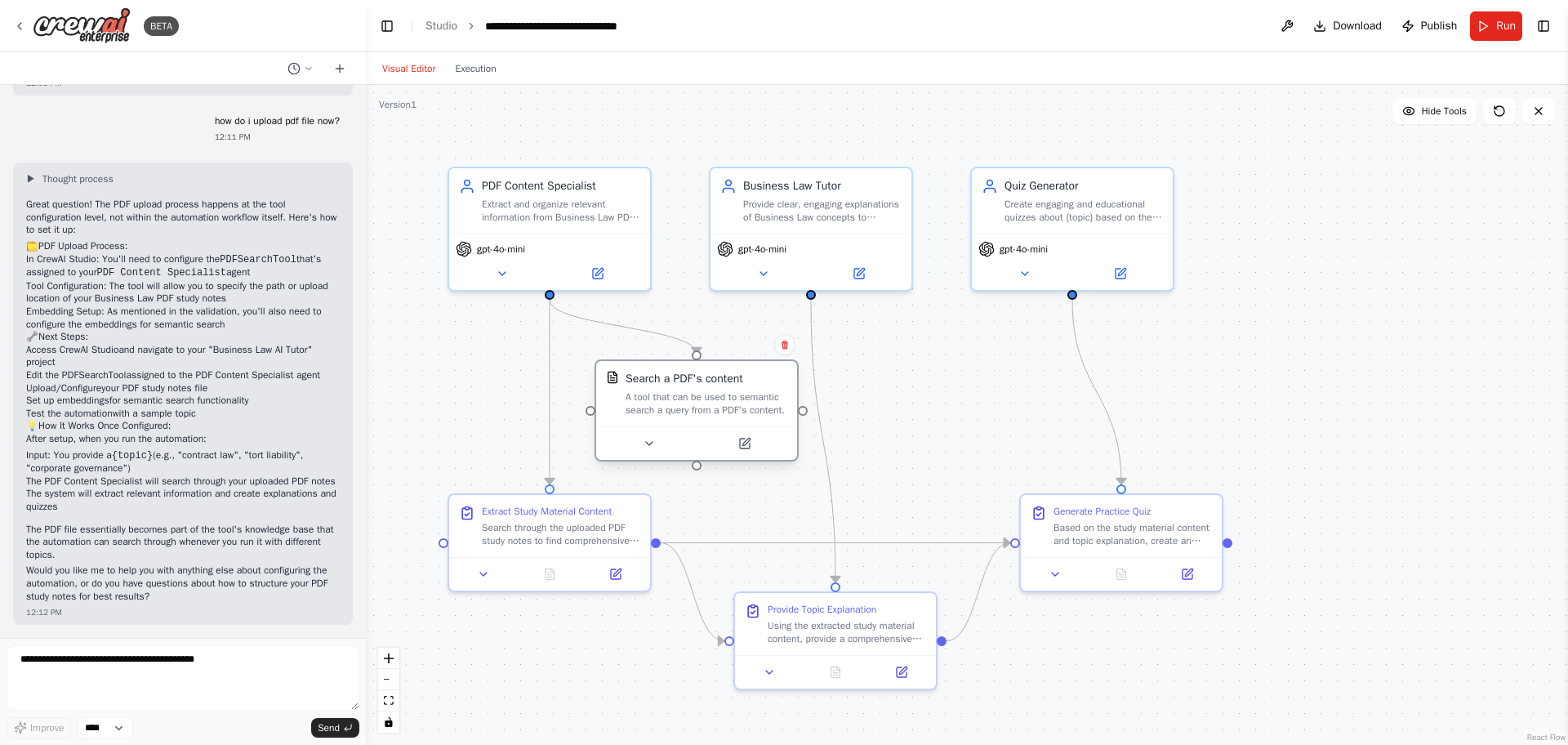 drag, startPoint x: 670, startPoint y: 406, endPoint x: 709, endPoint y: 408, distance: 39.05125 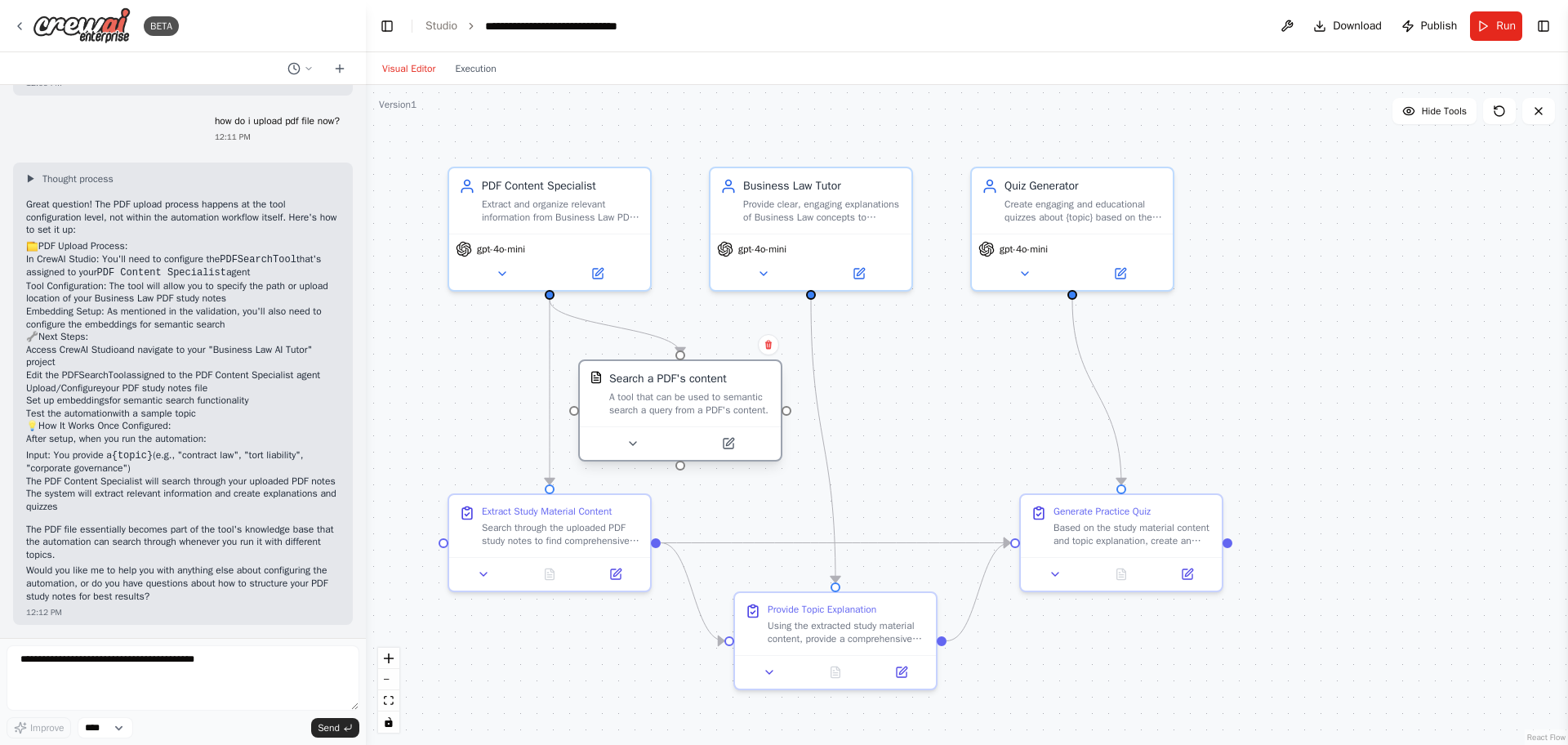 drag, startPoint x: 709, startPoint y: 408, endPoint x: 692, endPoint y: 410, distance: 17.117243 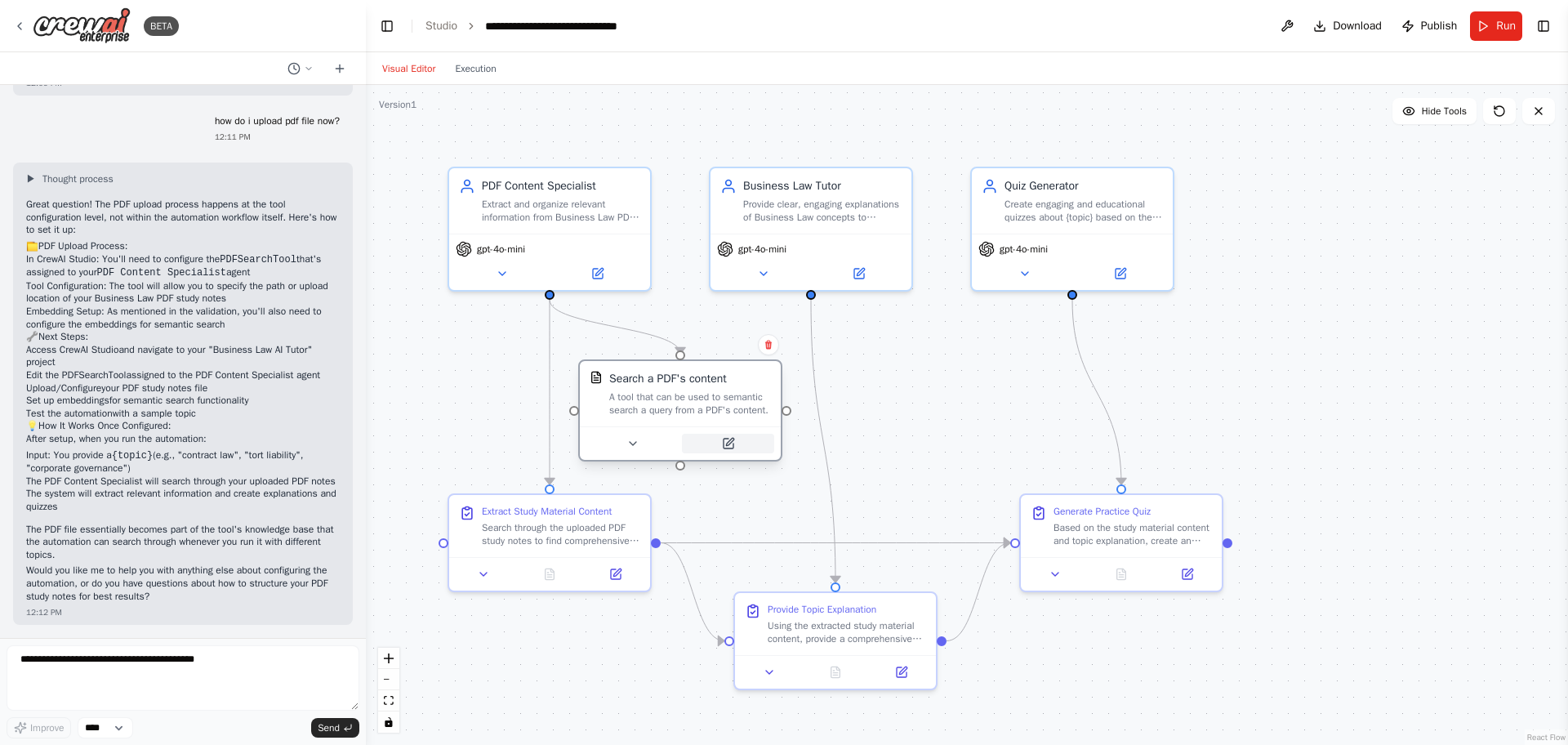 click at bounding box center [728, 444] 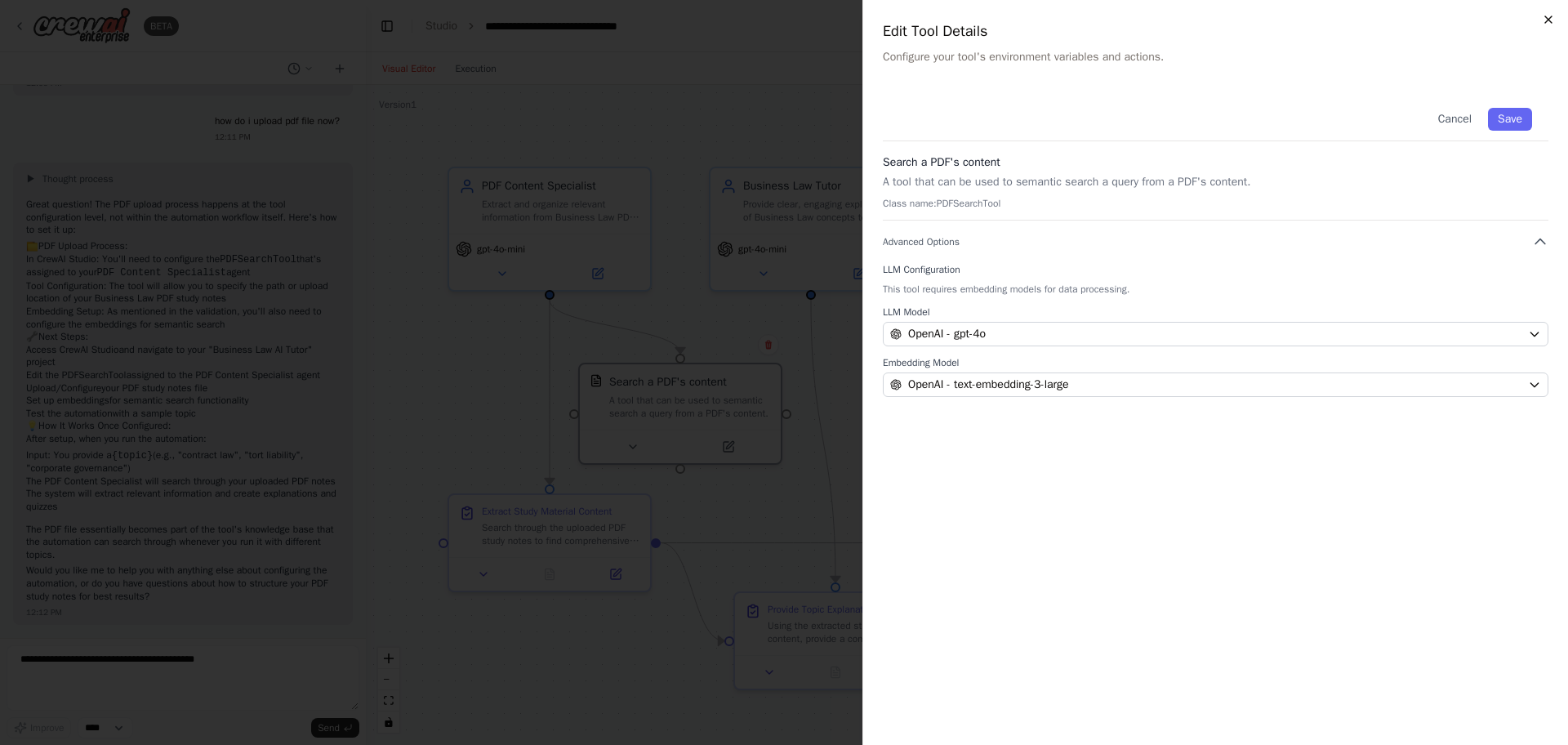 click 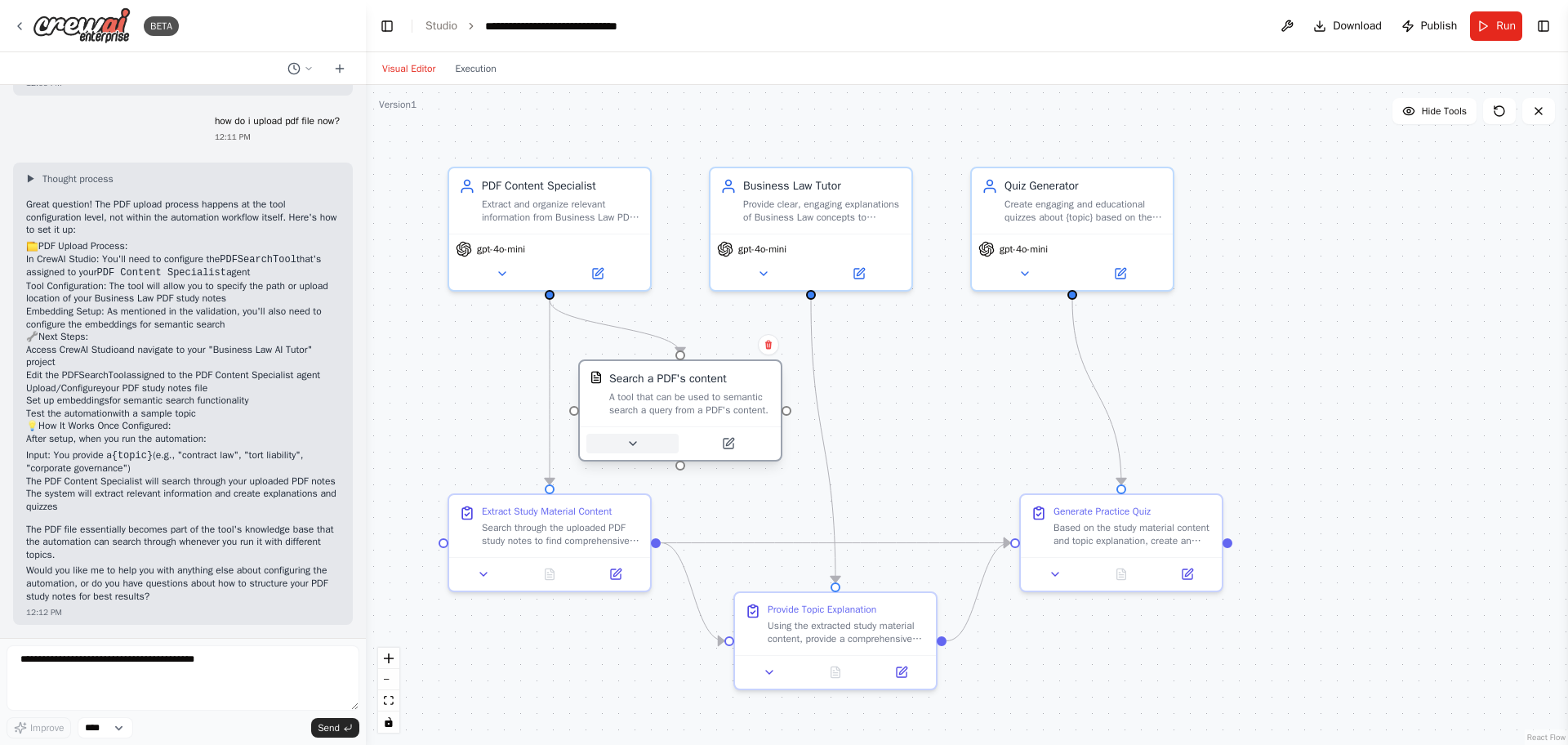 click at bounding box center [632, 444] 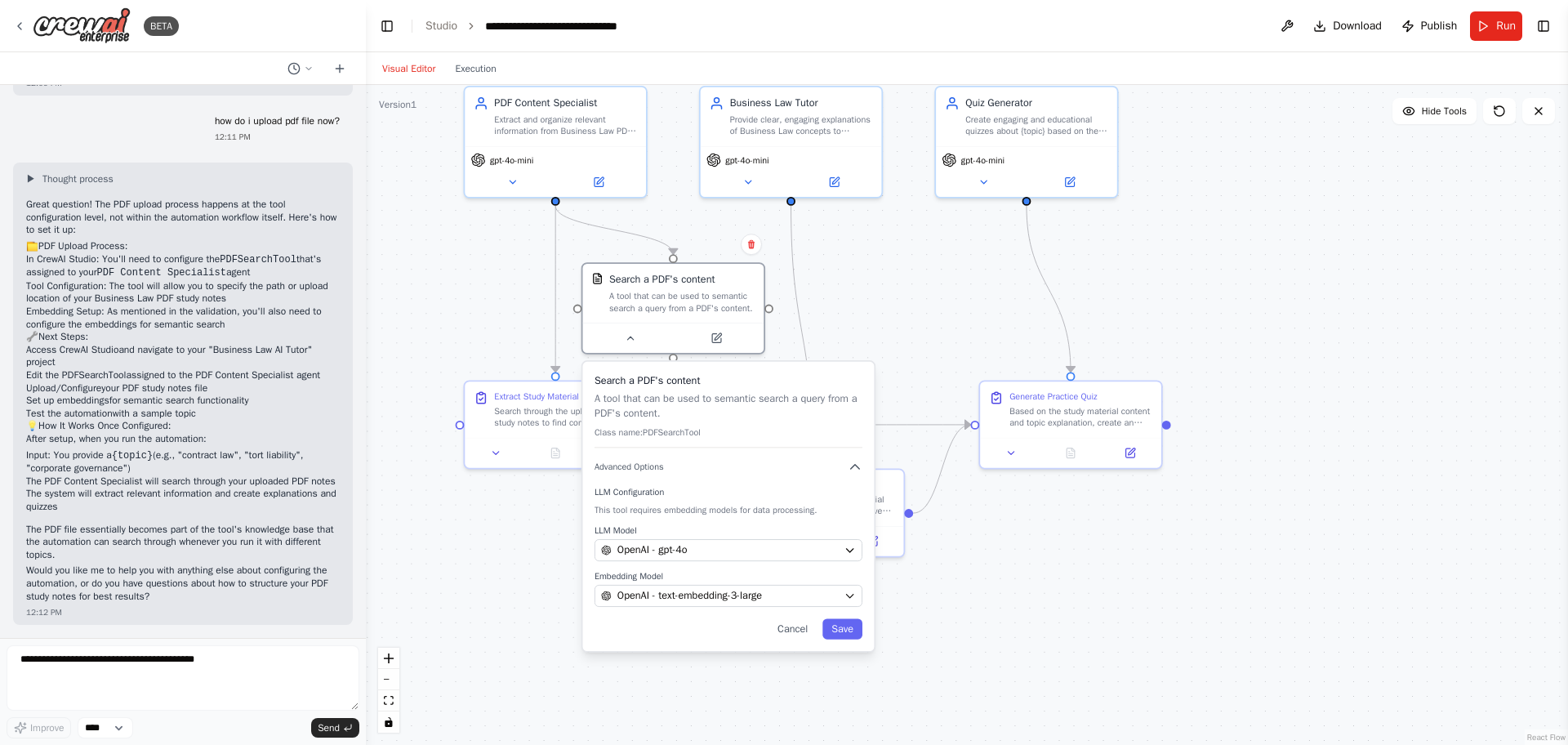 drag, startPoint x: 934, startPoint y: 430, endPoint x: 924, endPoint y: 299, distance: 131.38112 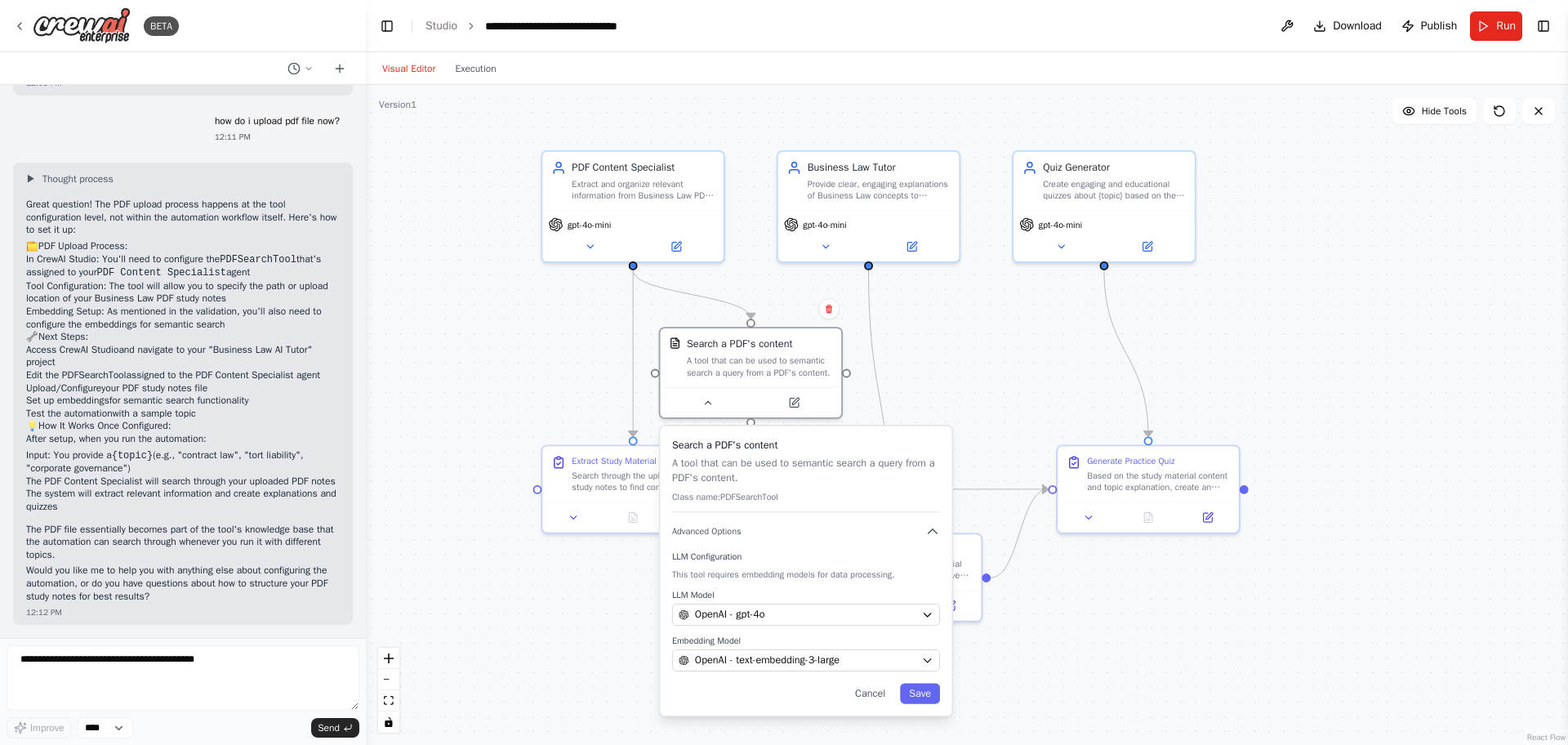 drag, startPoint x: 919, startPoint y: 322, endPoint x: 997, endPoint y: 394, distance: 106.15084 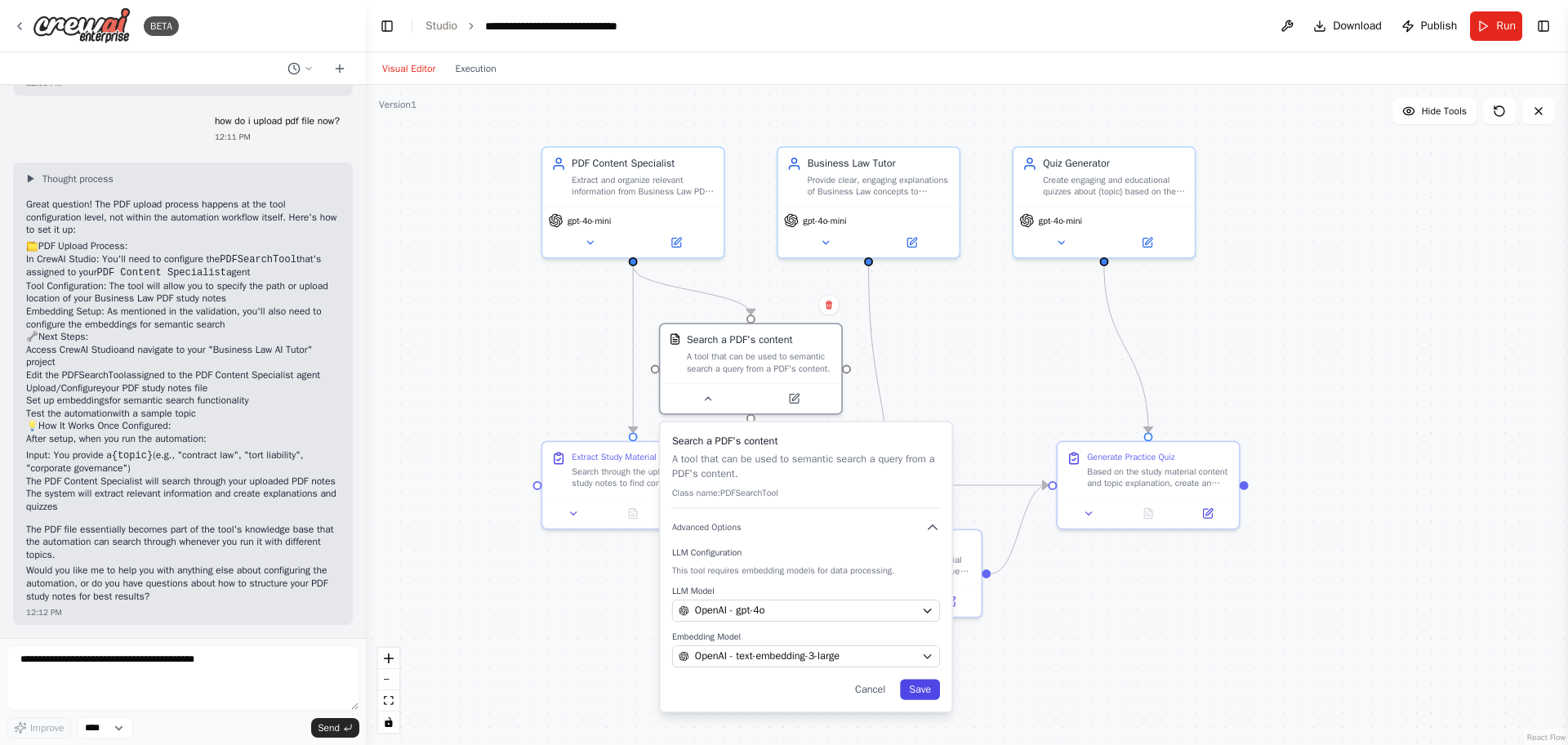 click on "Save" at bounding box center (920, 689) 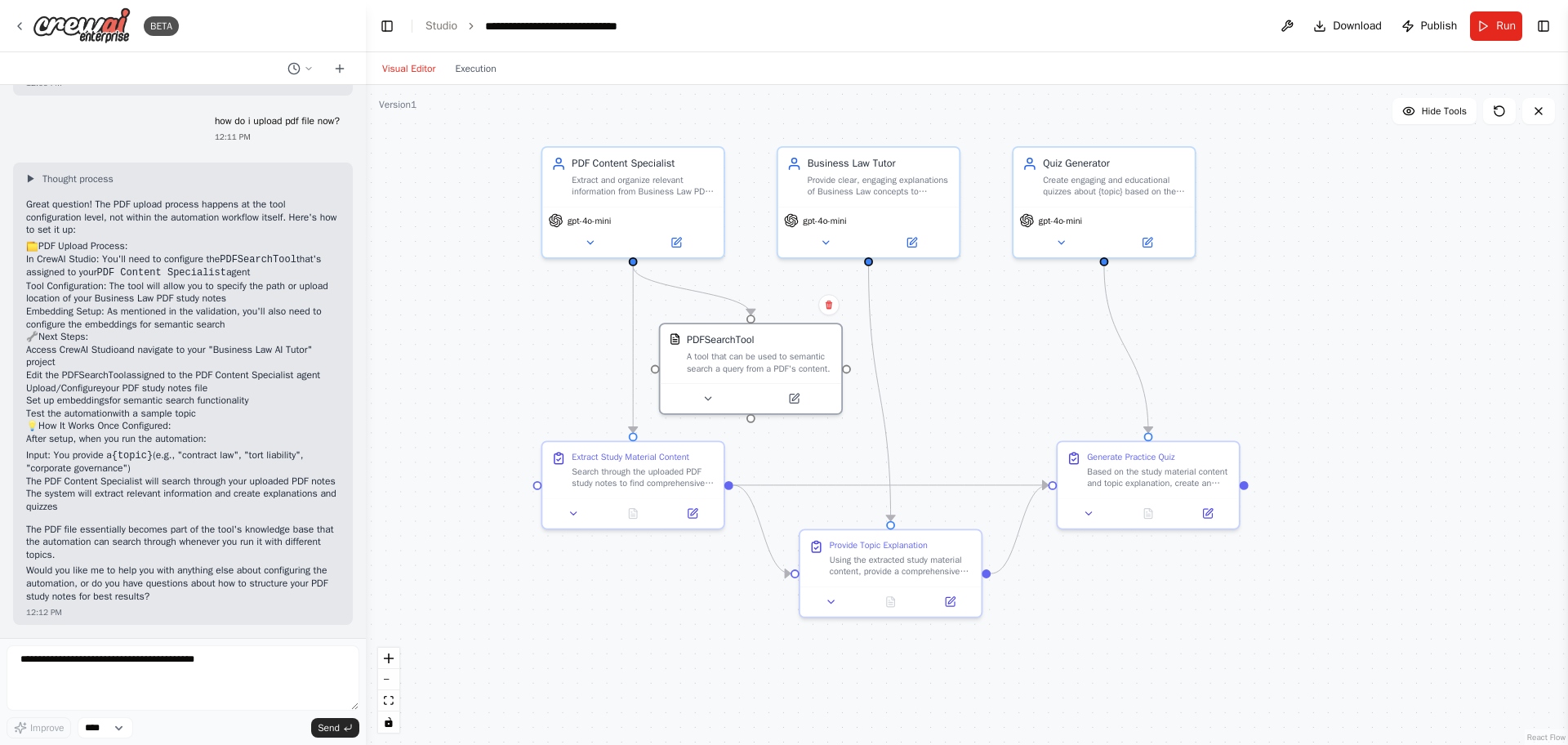 click on ".deletable-edge-delete-btn {
width: 20px;
height: 20px;
border: 0px solid #ffffff;
color: #6b7280;
background-color: #f8fafc;
cursor: pointer;
border-radius: 50%;
font-size: 12px;
padding: 3px;
display: flex;
align-items: center;
justify-content: center;
transition: all 0.2s cubic-bezier(0.4, 0, 0.2, 1);
box-shadow: 0 2px 4px rgba(0, 0, 0, 0.1);
}
.deletable-edge-delete-btn:hover {
background-color: #ef4444;
color: #ffffff;
border-color: #dc2626;
transform: scale(1.1);
box-shadow: 0 4px 12px rgba(239, 68, 68, 0.4);
}
.deletable-edge-delete-btn:active {
transform: scale(0.95);
box-shadow: 0 2px 4px rgba(239, 68, 68, 0.3);
}
PDF Content Specialist gpt-4o-mini PDFSearchTool Business Law Tutor" at bounding box center (967, 415) 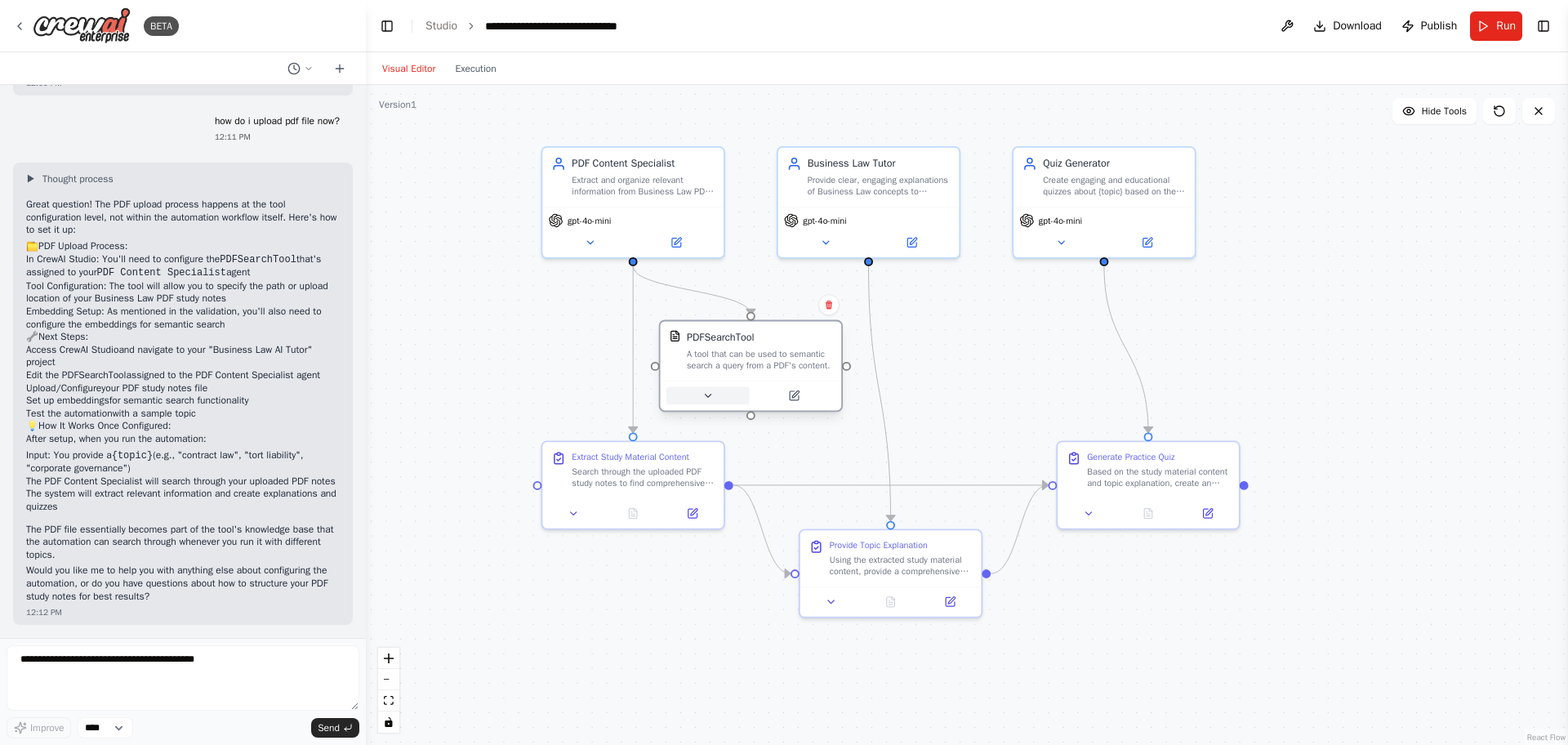 click 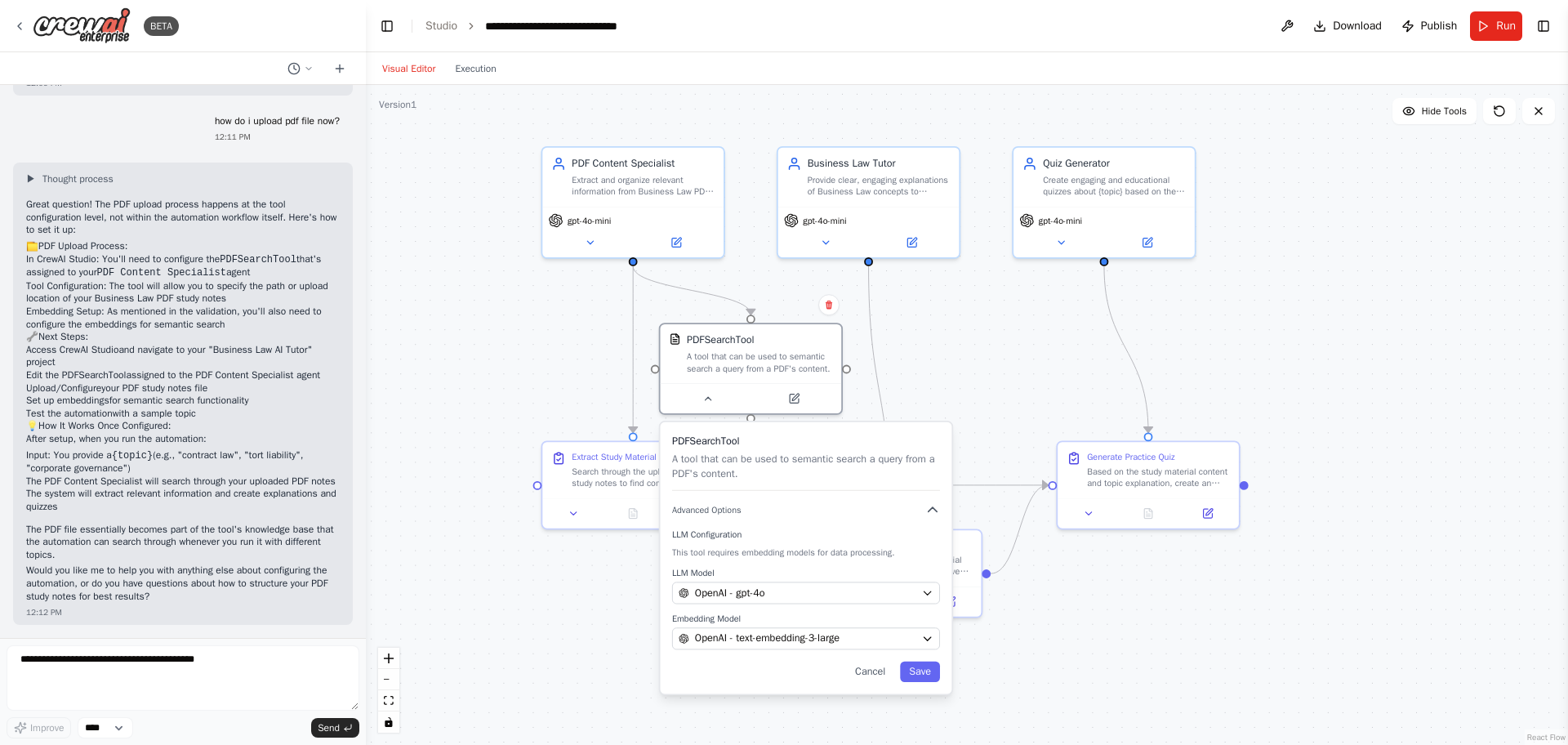 type 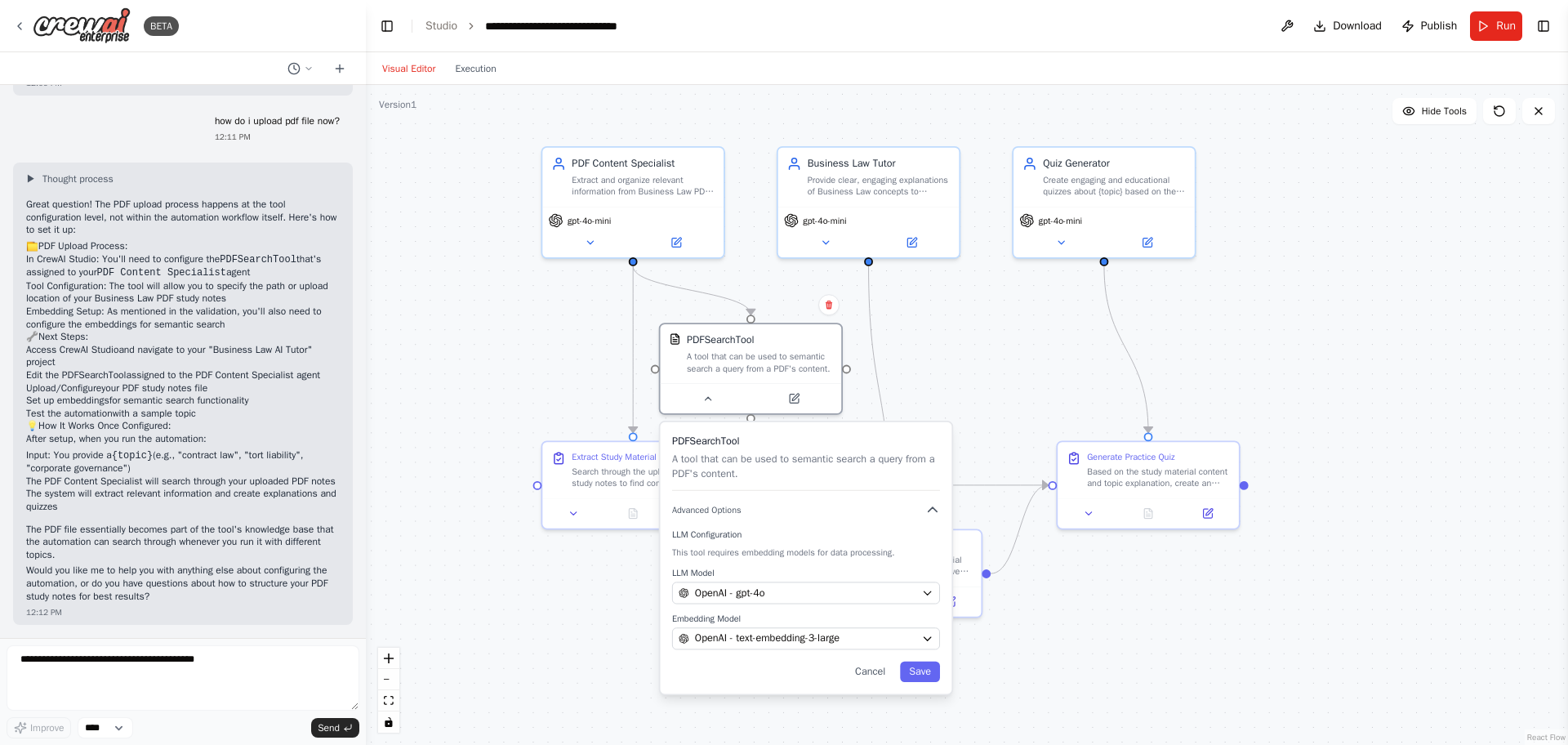 click on ".deletable-edge-delete-btn {
width: 20px;
height: 20px;
border: 0px solid #ffffff;
color: #6b7280;
background-color: #f8fafc;
cursor: pointer;
border-radius: 50%;
font-size: 12px;
padding: 3px;
display: flex;
align-items: center;
justify-content: center;
transition: all 0.2s cubic-bezier(0.4, 0, 0.2, 1);
box-shadow: 0 2px 4px rgba(0, 0, 0, 0.1);
}
.deletable-edge-delete-btn:hover {
background-color: #ef4444;
color: #ffffff;
border-color: #dc2626;
transform: scale(1.1);
box-shadow: 0 4px 12px rgba(239, 68, 68, 0.4);
}
.deletable-edge-delete-btn:active {
transform: scale(0.95);
box-shadow: 0 2px 4px rgba(239, 68, 68, 0.3);
}
PDF Content Specialist gpt-4o-mini PDFSearchTool PDFSearchTool Cancel" at bounding box center [967, 415] 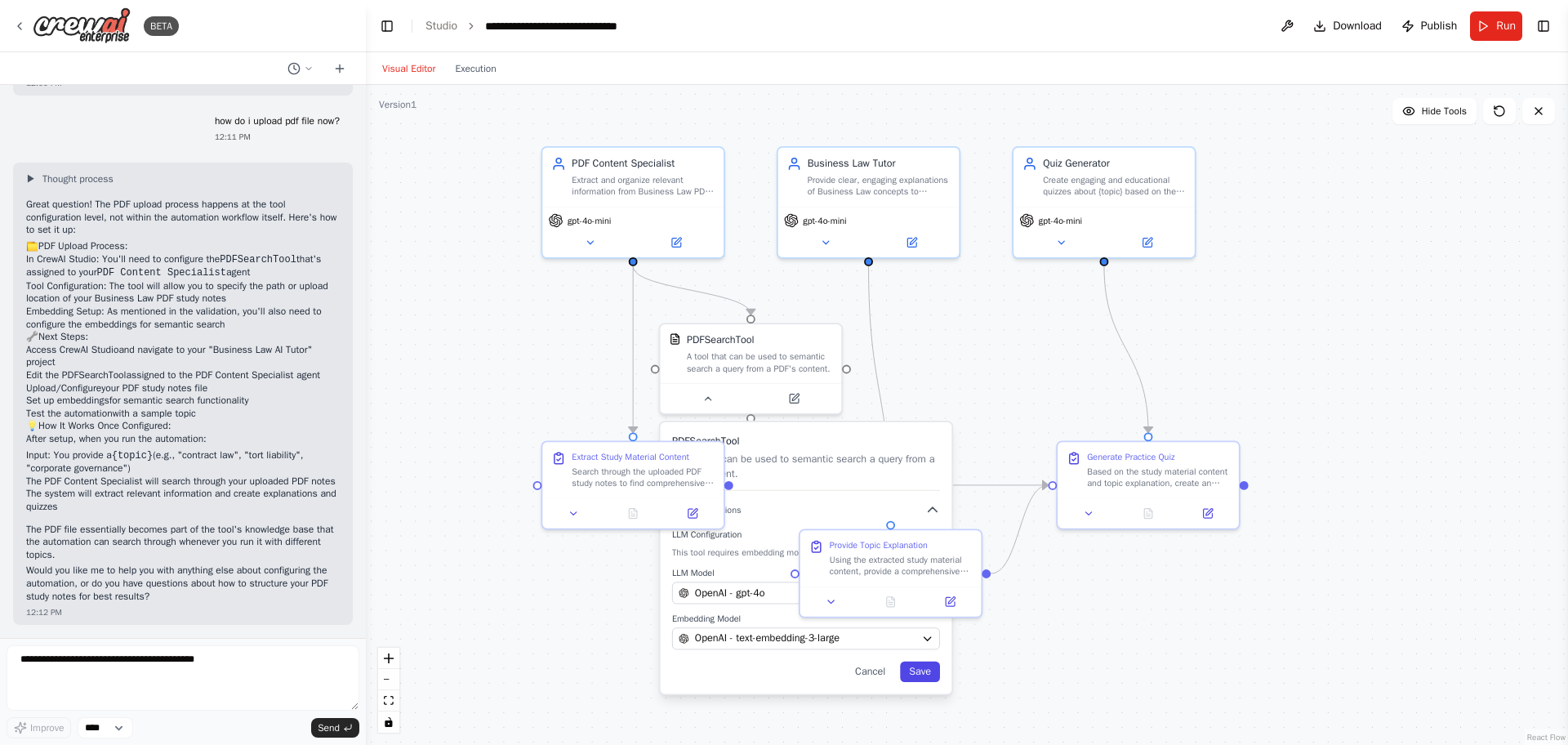 click on "Save" at bounding box center [920, 671] 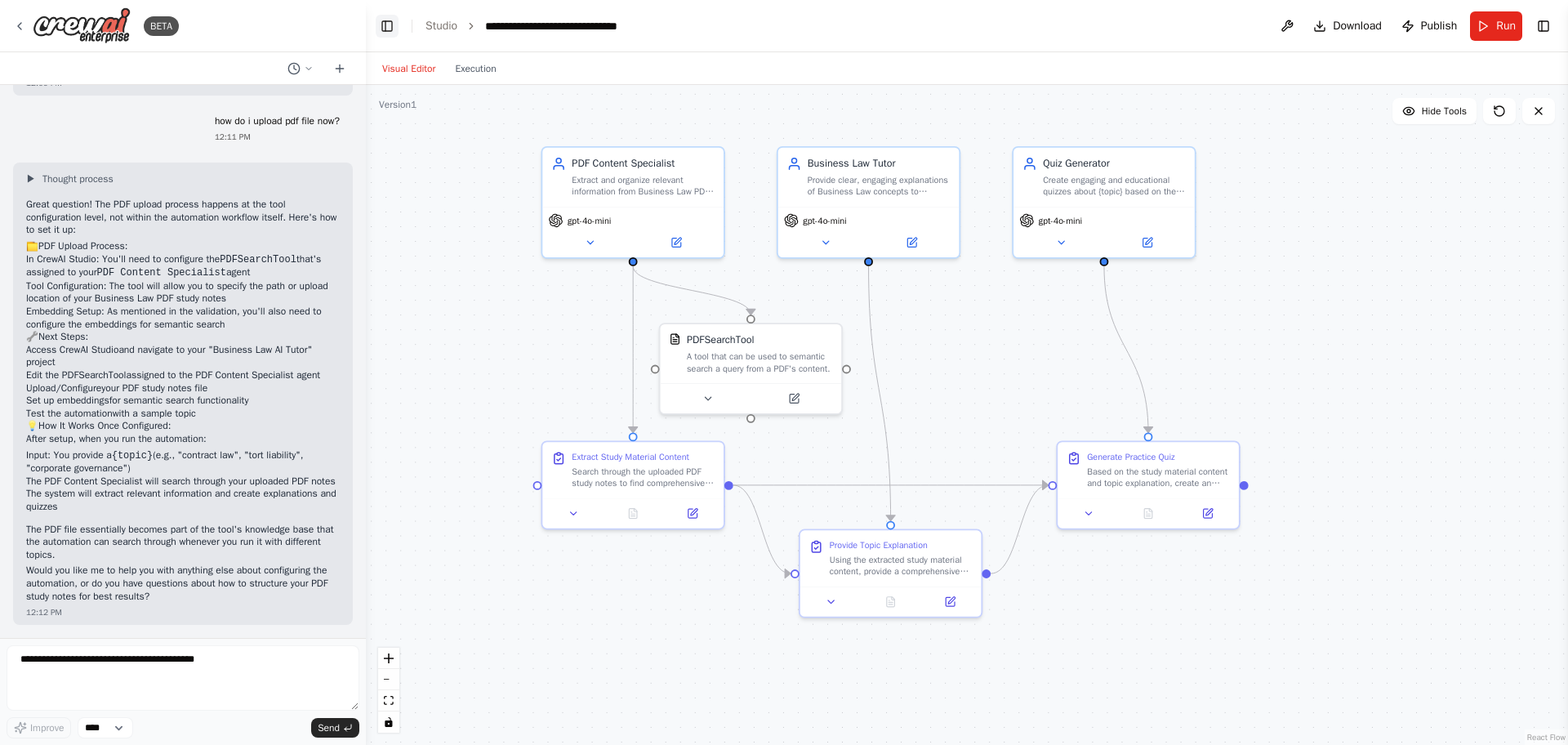 click on "Toggle Left Sidebar" at bounding box center (387, 26) 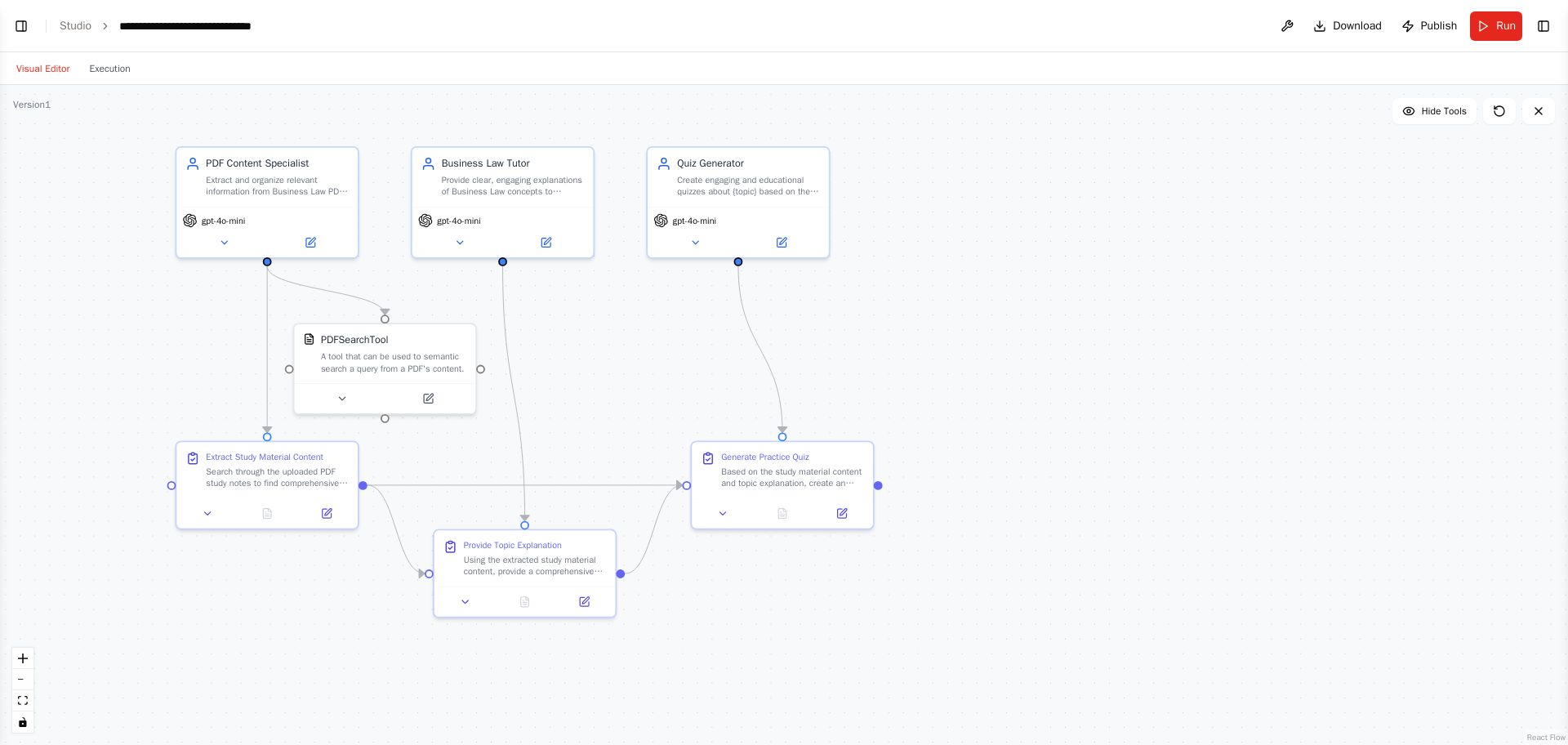 click on "**********" at bounding box center [784, 26] 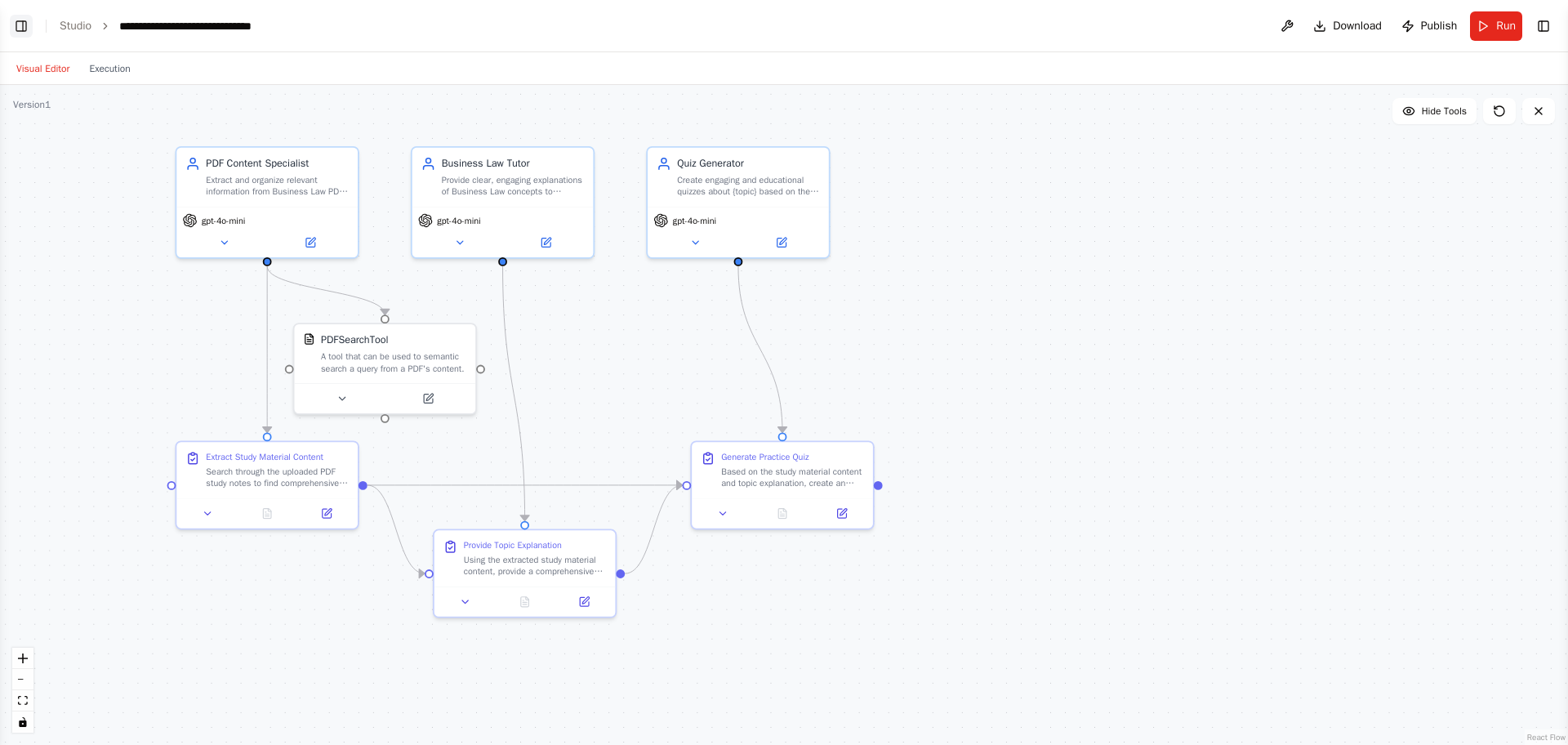 click on "Toggle Left Sidebar" at bounding box center [21, 26] 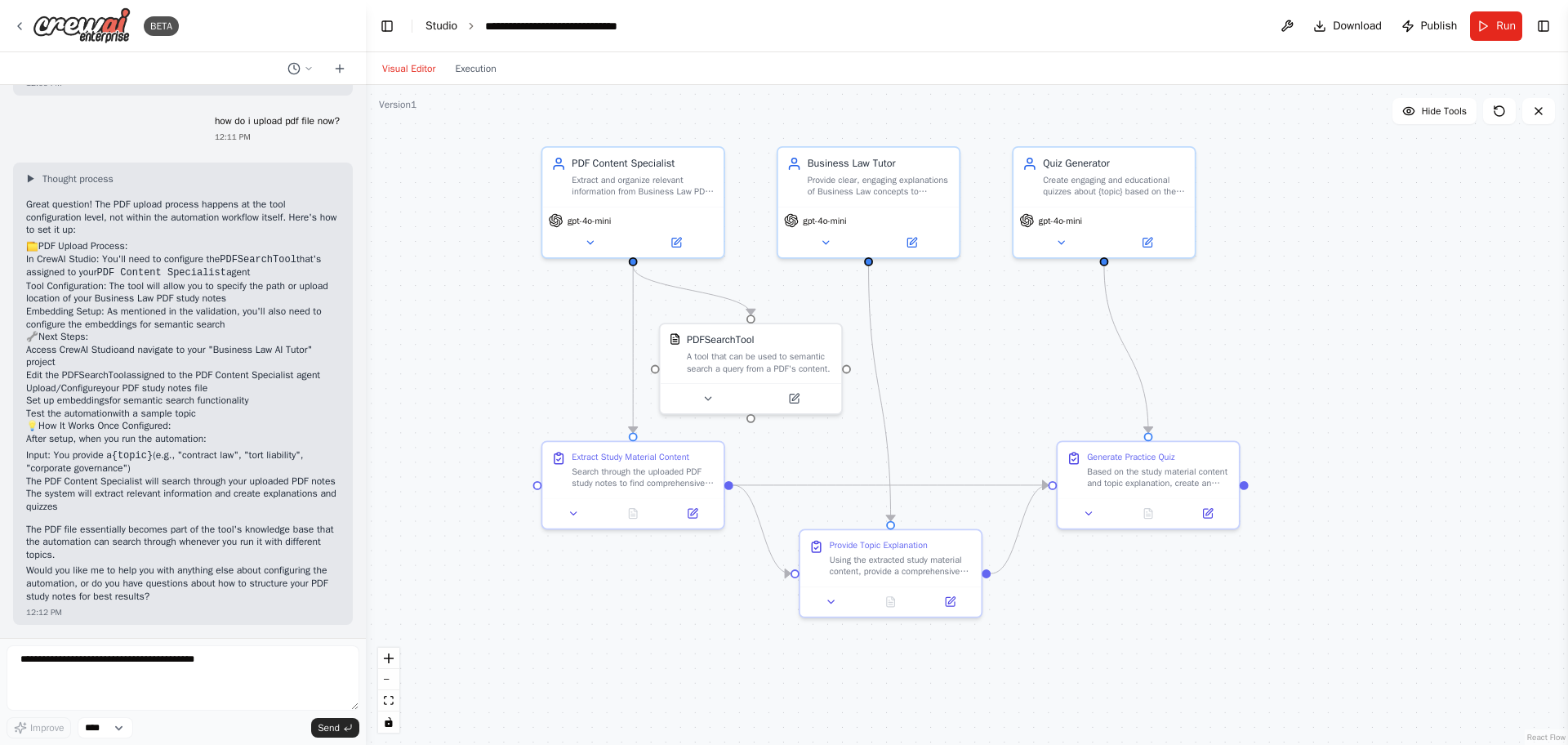 click on "Studio" at bounding box center (441, 25) 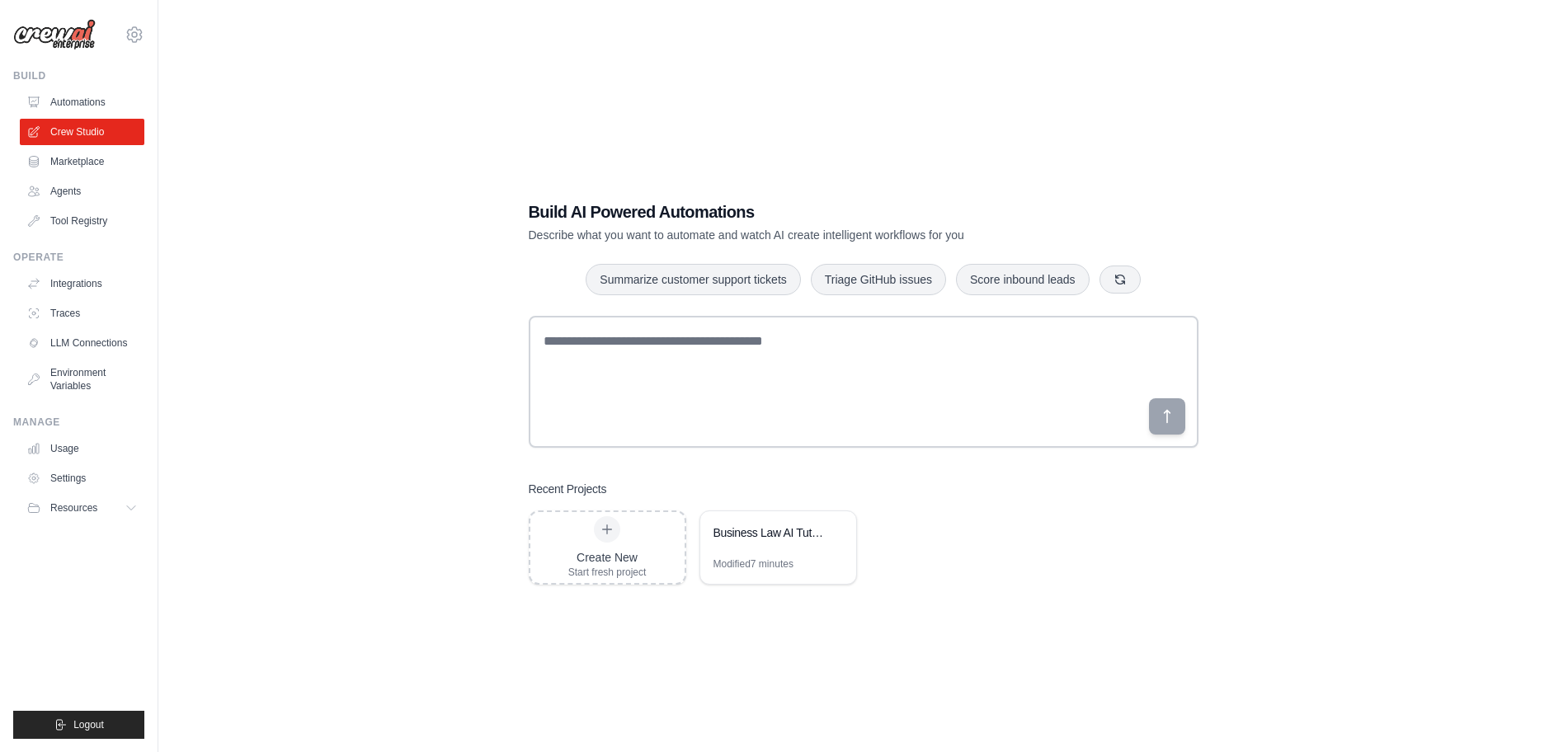 scroll, scrollTop: 0, scrollLeft: 0, axis: both 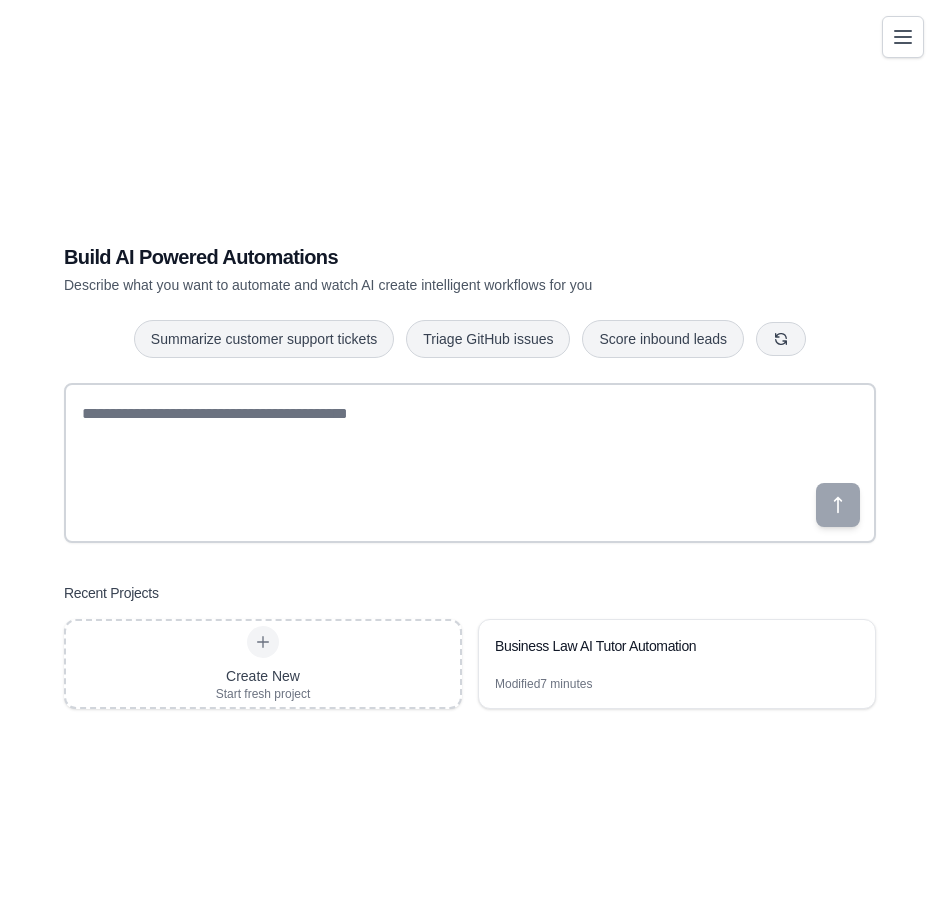 click on "Build AI Powered Automations Describe what you want to automate and watch AI create intelligent workflows for you Summarize customer support tickets Triage GitHub issues Score inbound leads Recent Projects Create New Start fresh project Business Law AI Tutor Automation Modified  7 minutes" at bounding box center (470, 476) 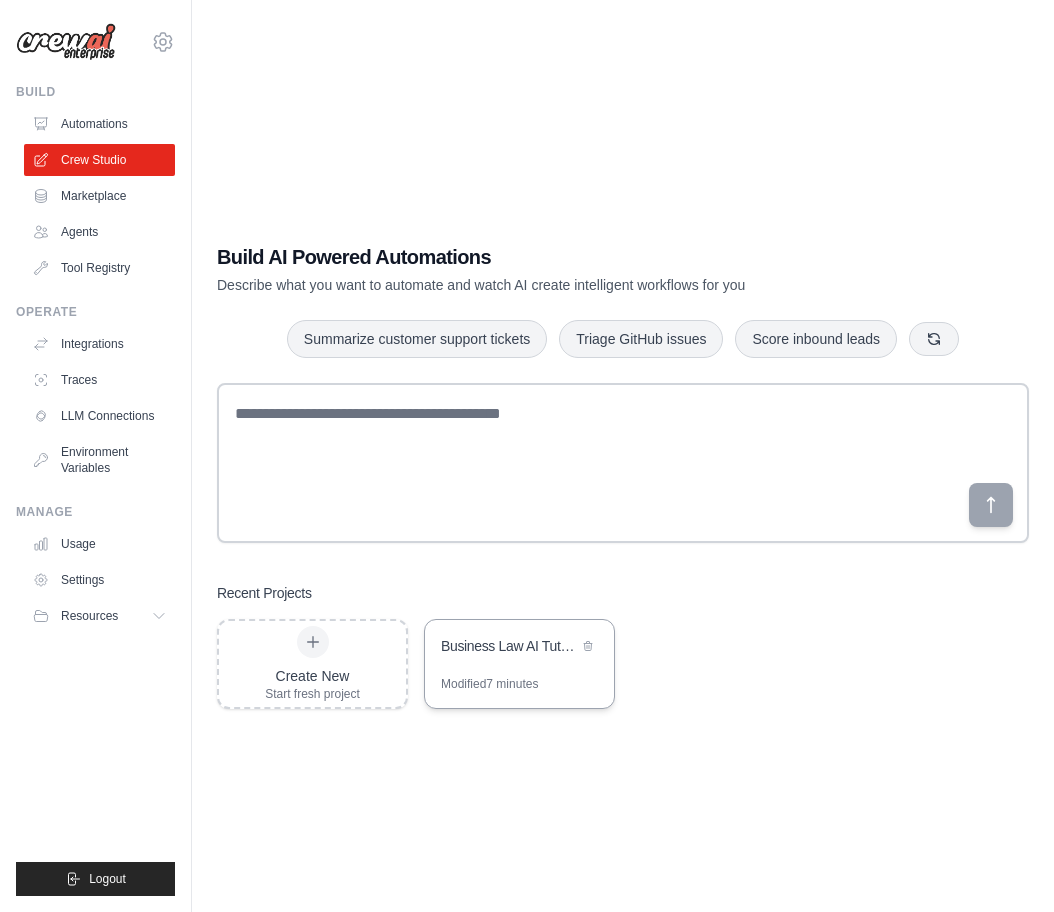 click on "Business Law AI Tutor Automation" at bounding box center (509, 646) 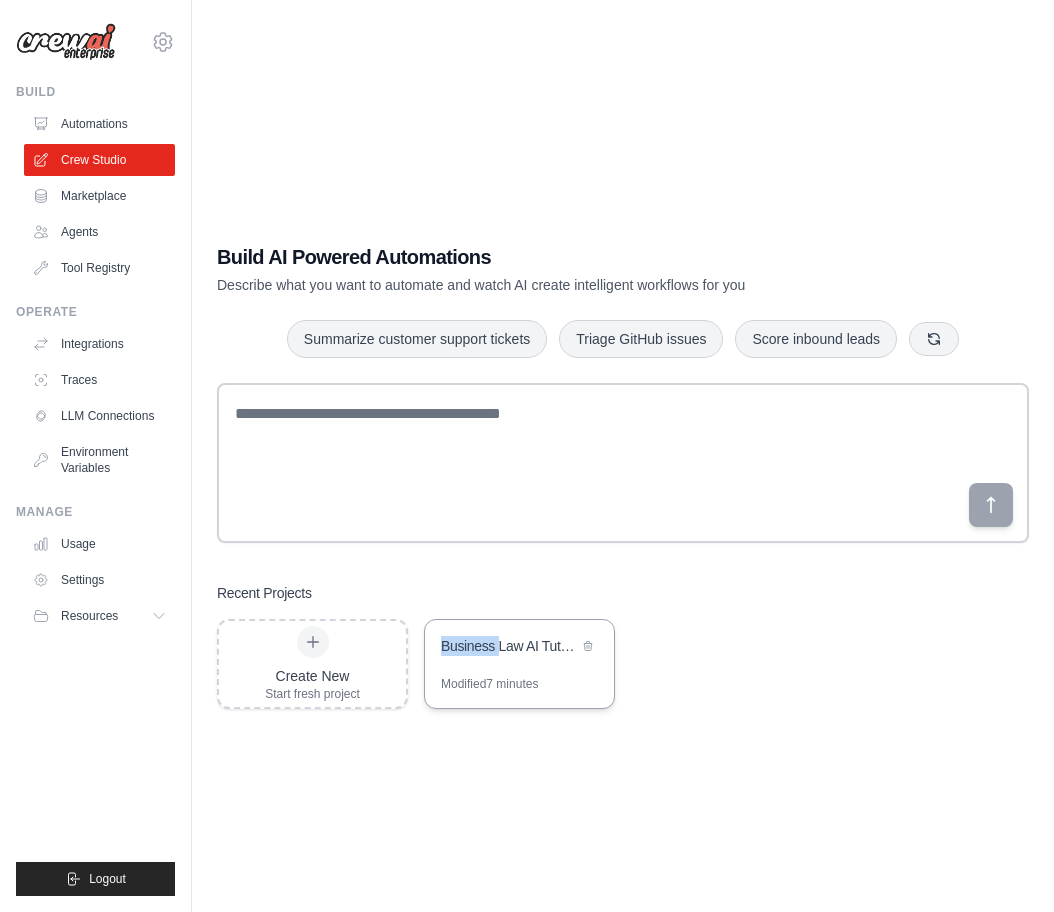 click on "Business Law AI Tutor Automation" at bounding box center (509, 646) 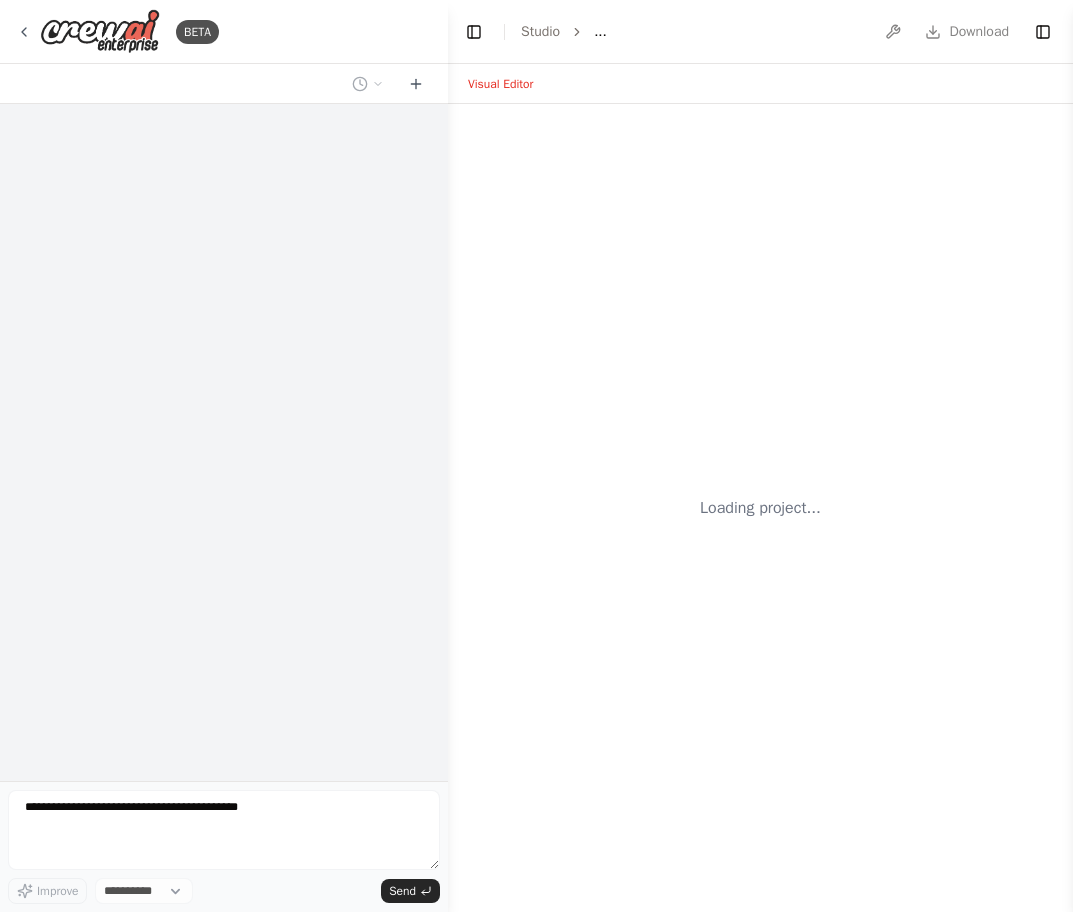 scroll, scrollTop: 0, scrollLeft: 0, axis: both 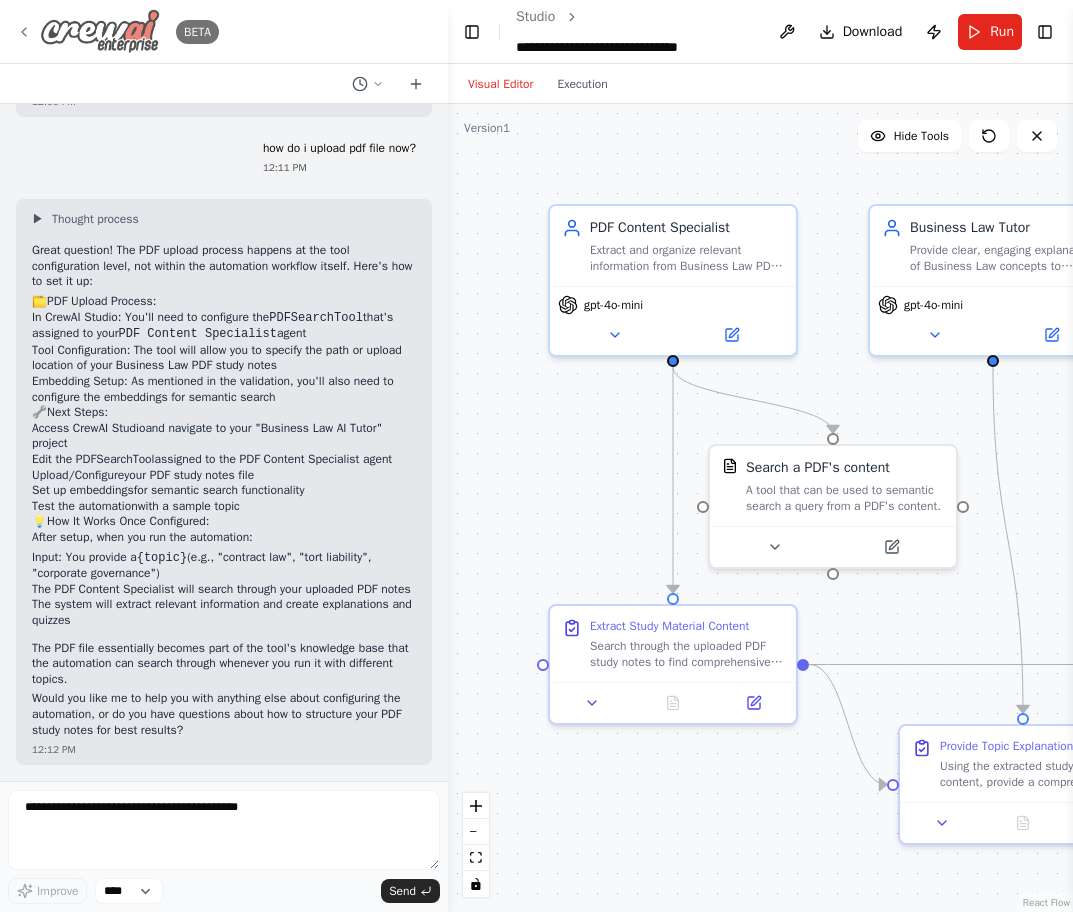 click on "BETA" at bounding box center [117, 31] 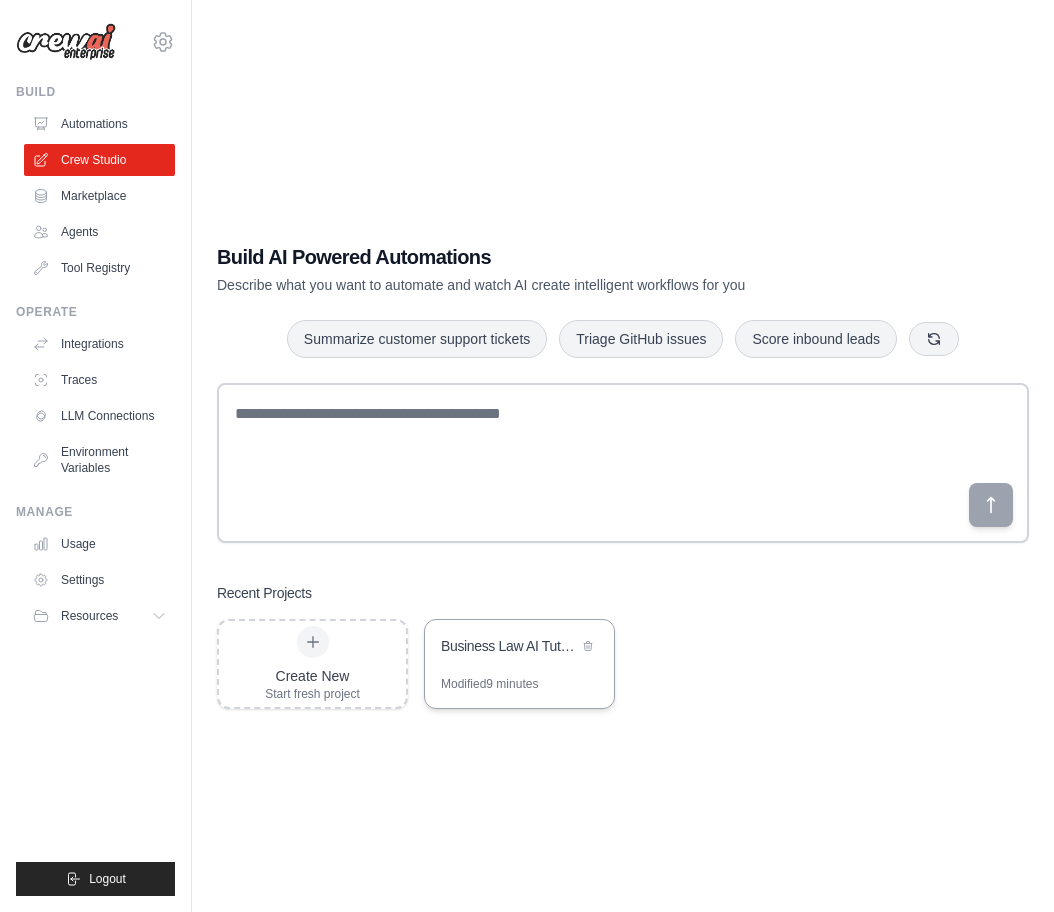 scroll, scrollTop: 0, scrollLeft: 0, axis: both 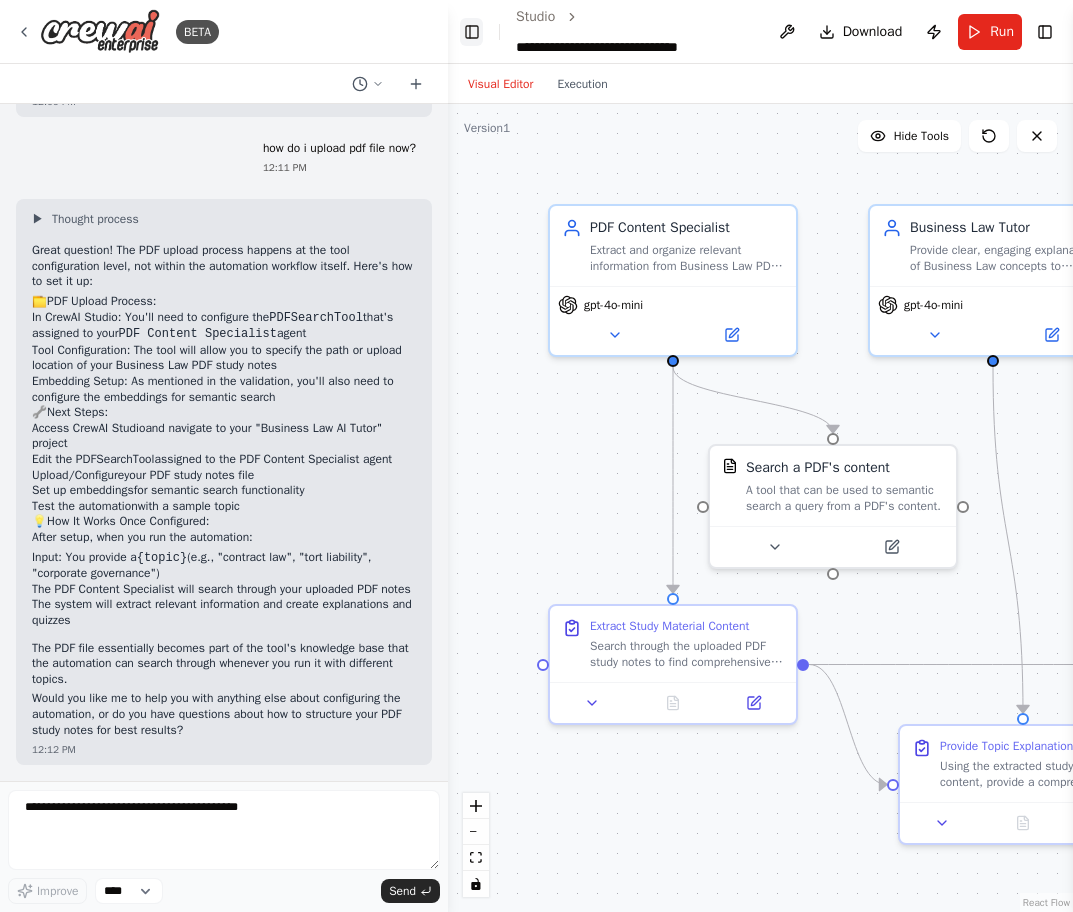 click on "Toggle Left Sidebar" at bounding box center [471, 32] 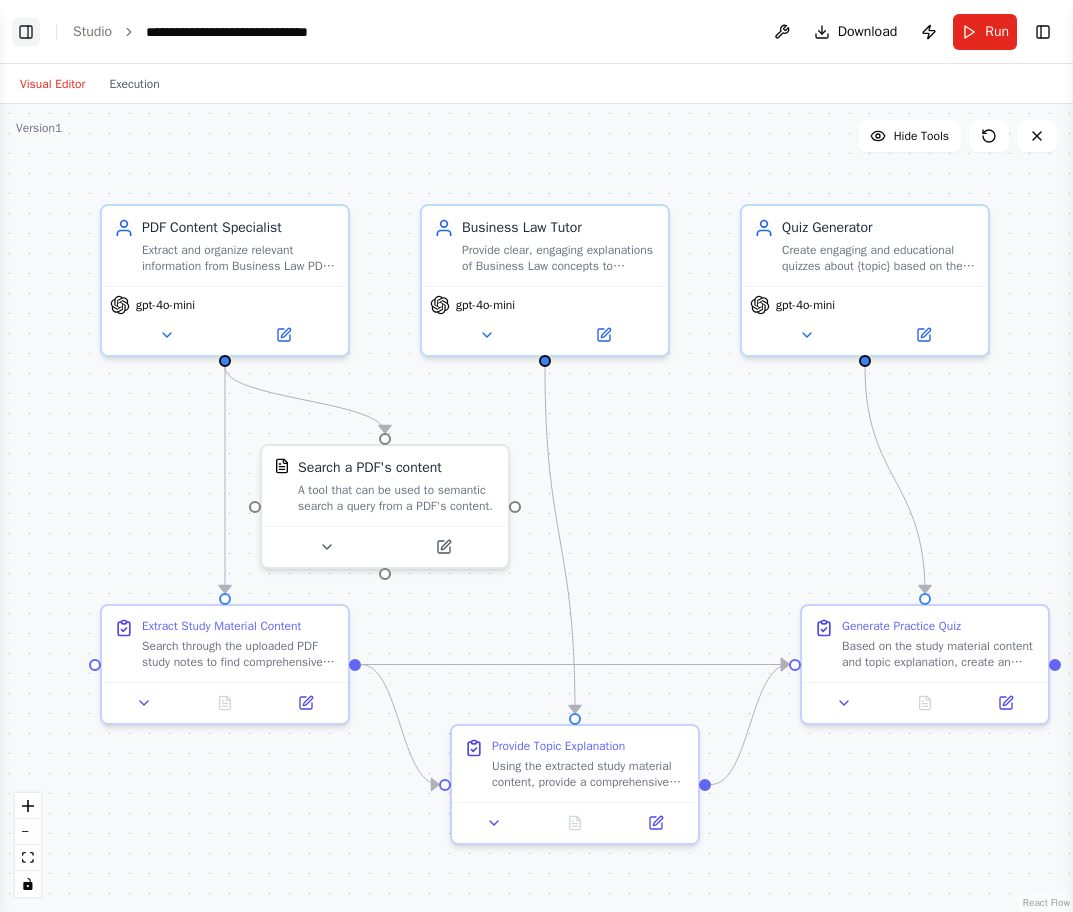 click on "Toggle Left Sidebar" at bounding box center [26, 32] 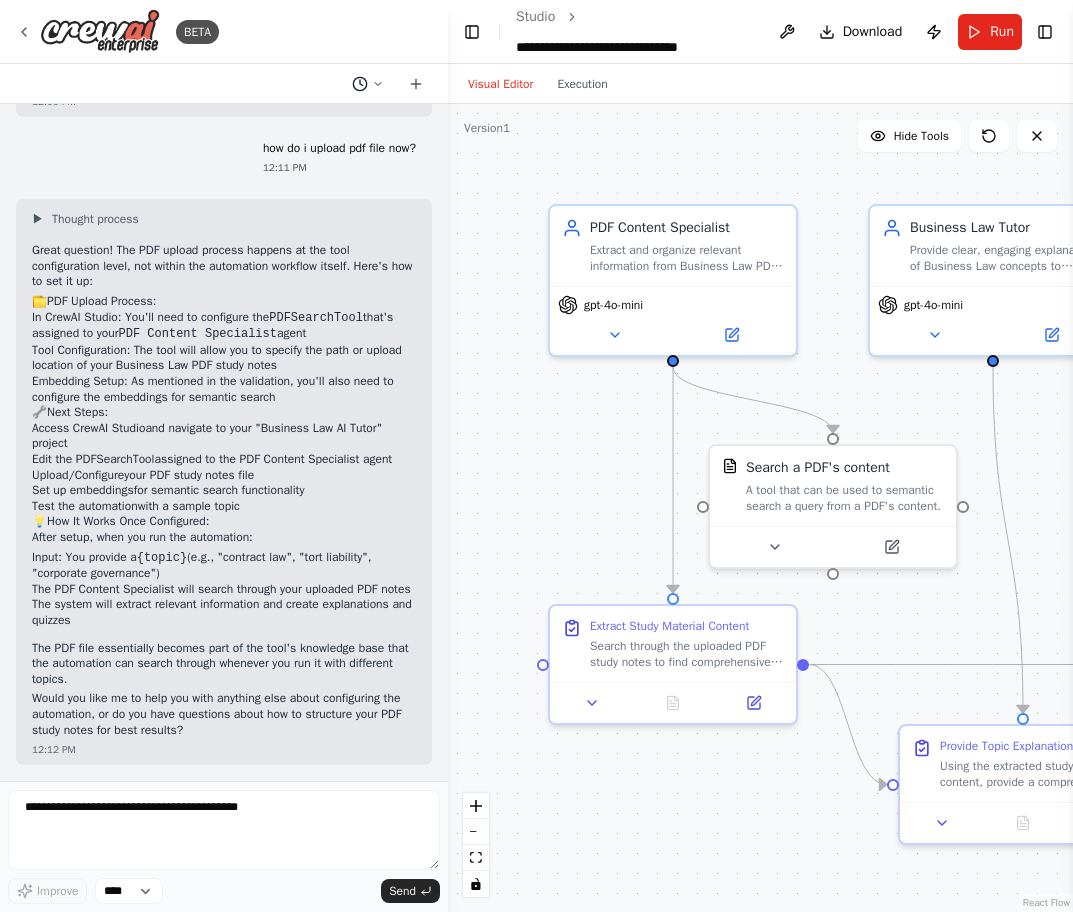 click at bounding box center [368, 84] 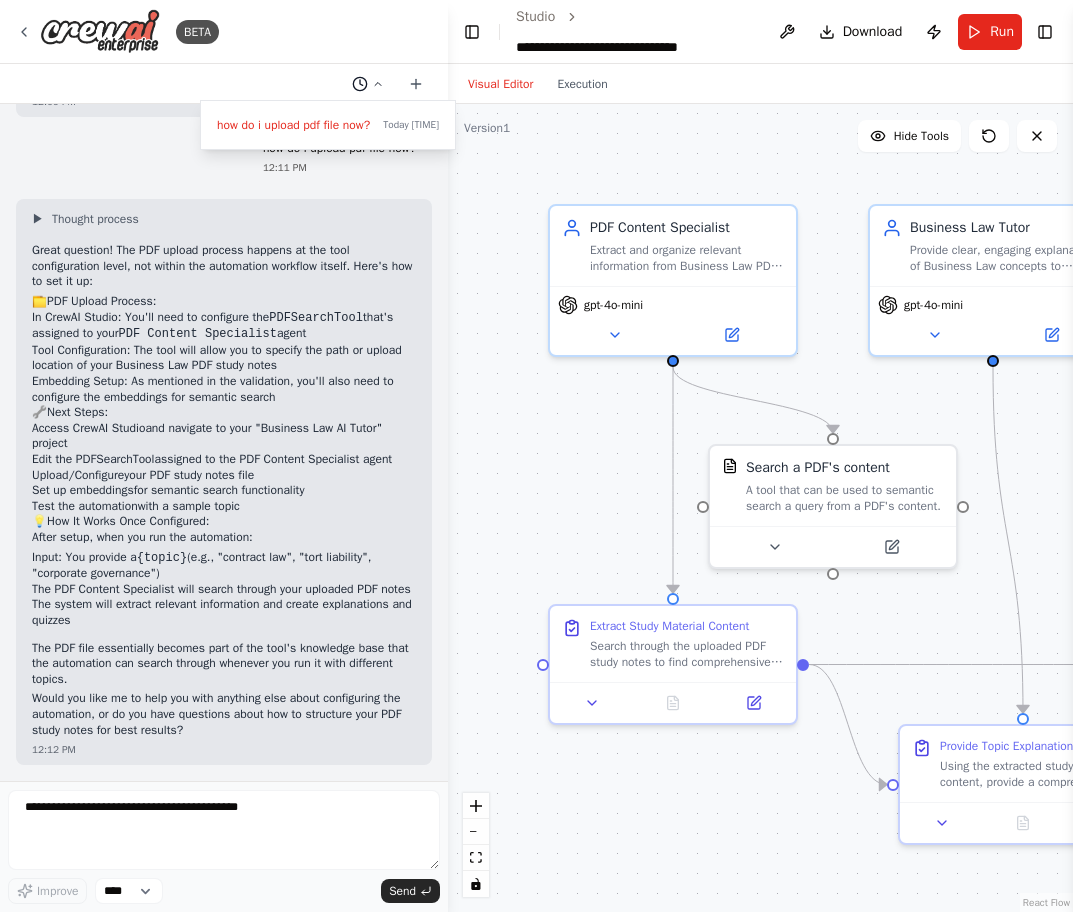 click at bounding box center [224, 456] 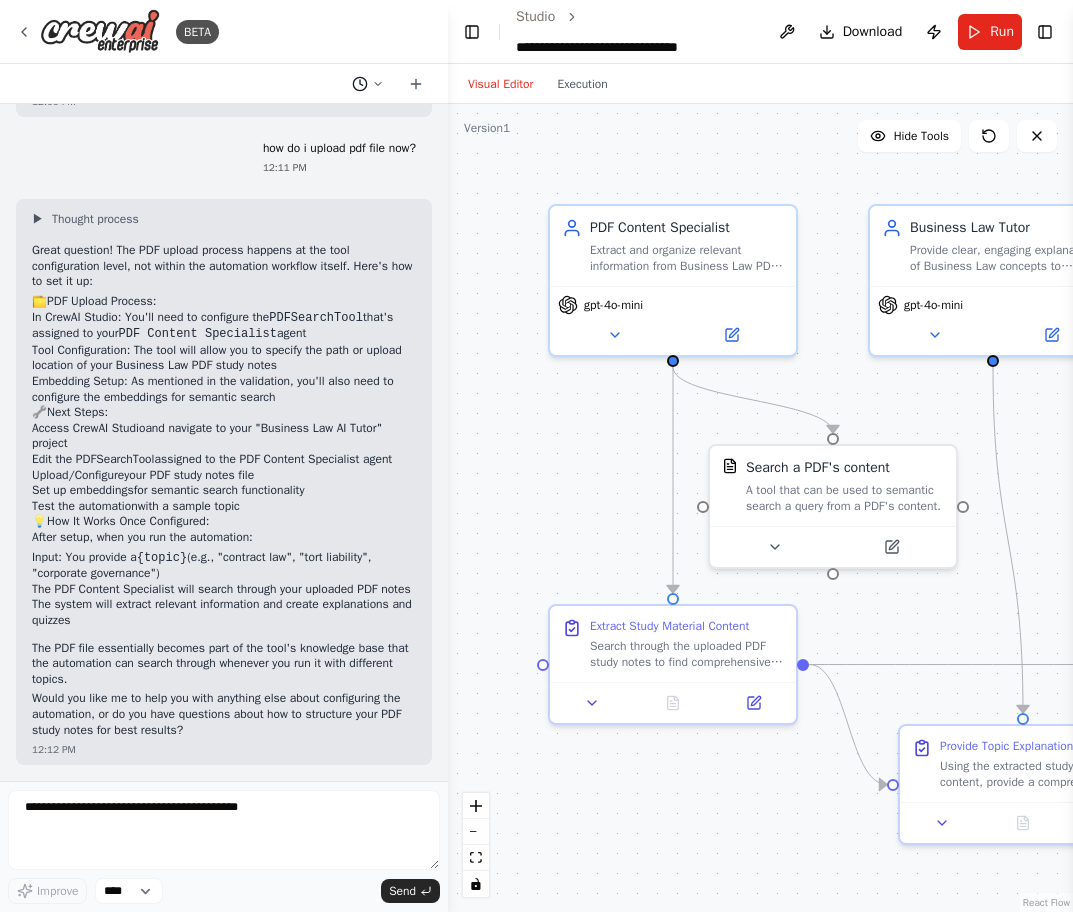 click at bounding box center [368, 84] 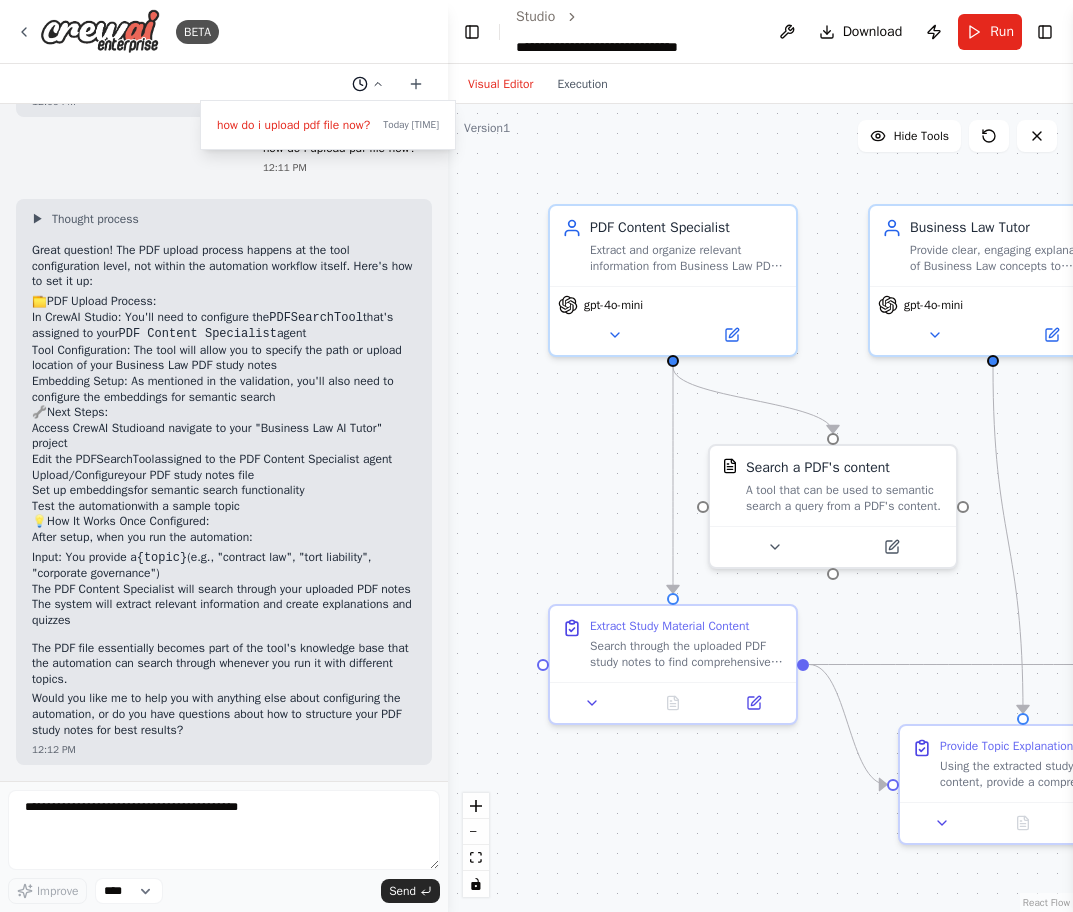 click at bounding box center (224, 456) 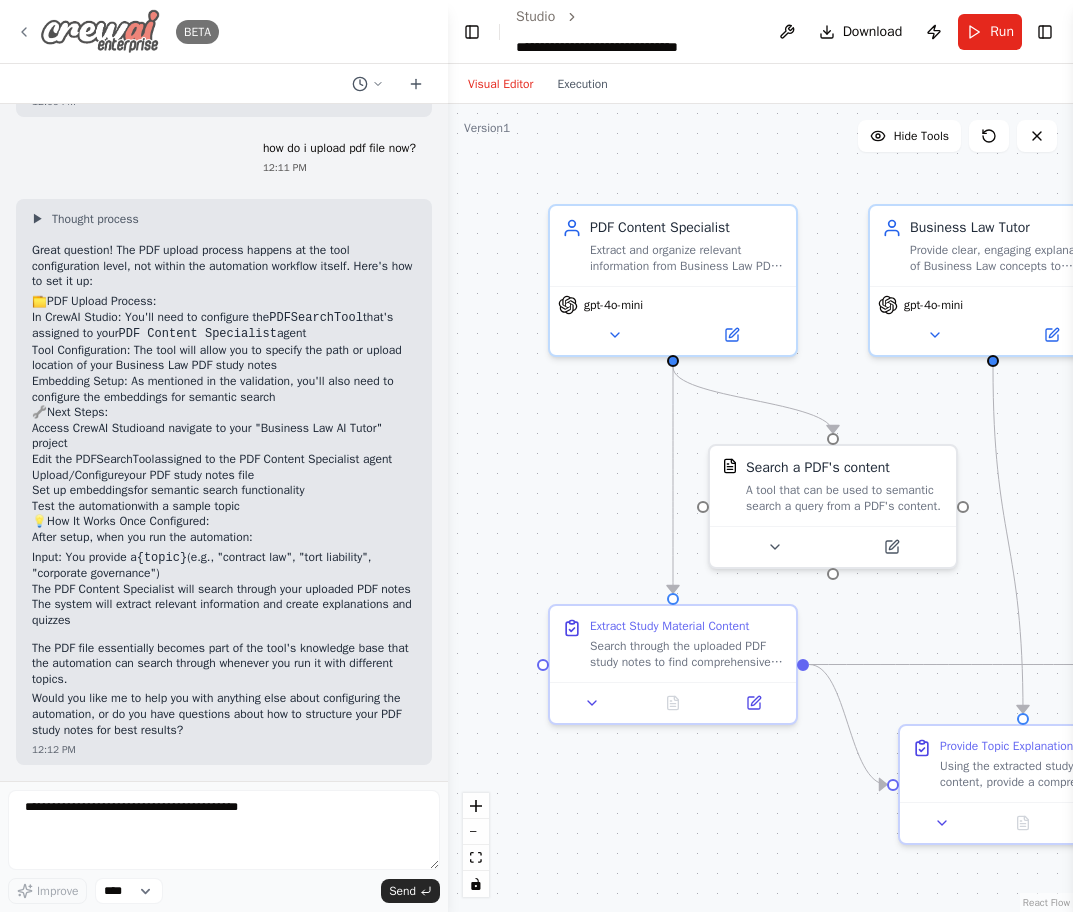 click 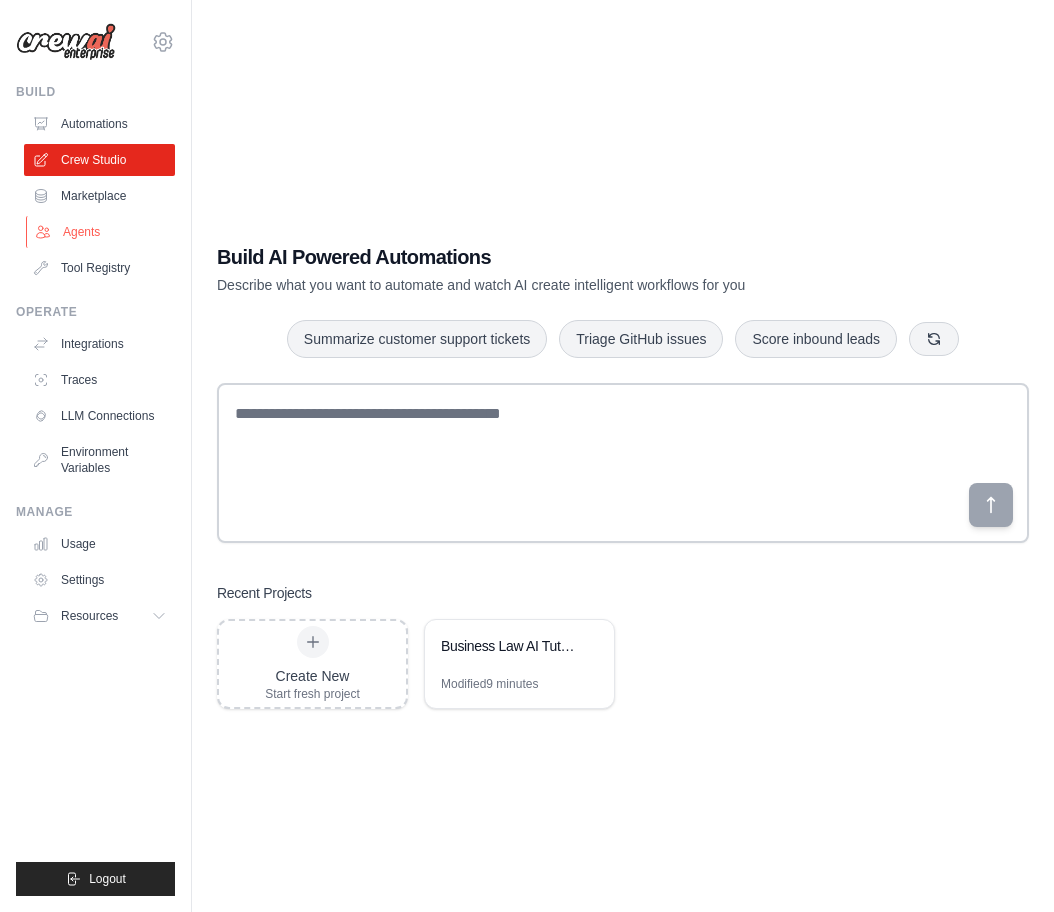 scroll, scrollTop: 0, scrollLeft: 0, axis: both 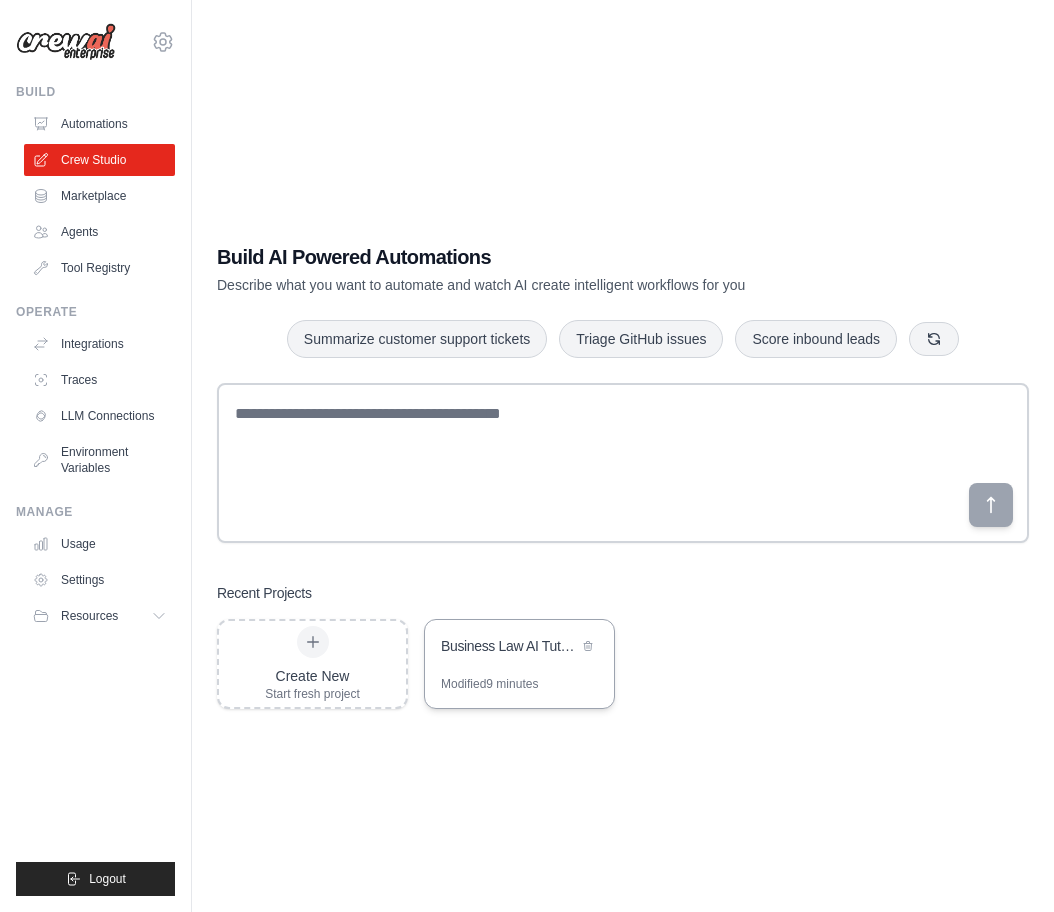 click on "Business Law AI Tutor Automation" at bounding box center (509, 646) 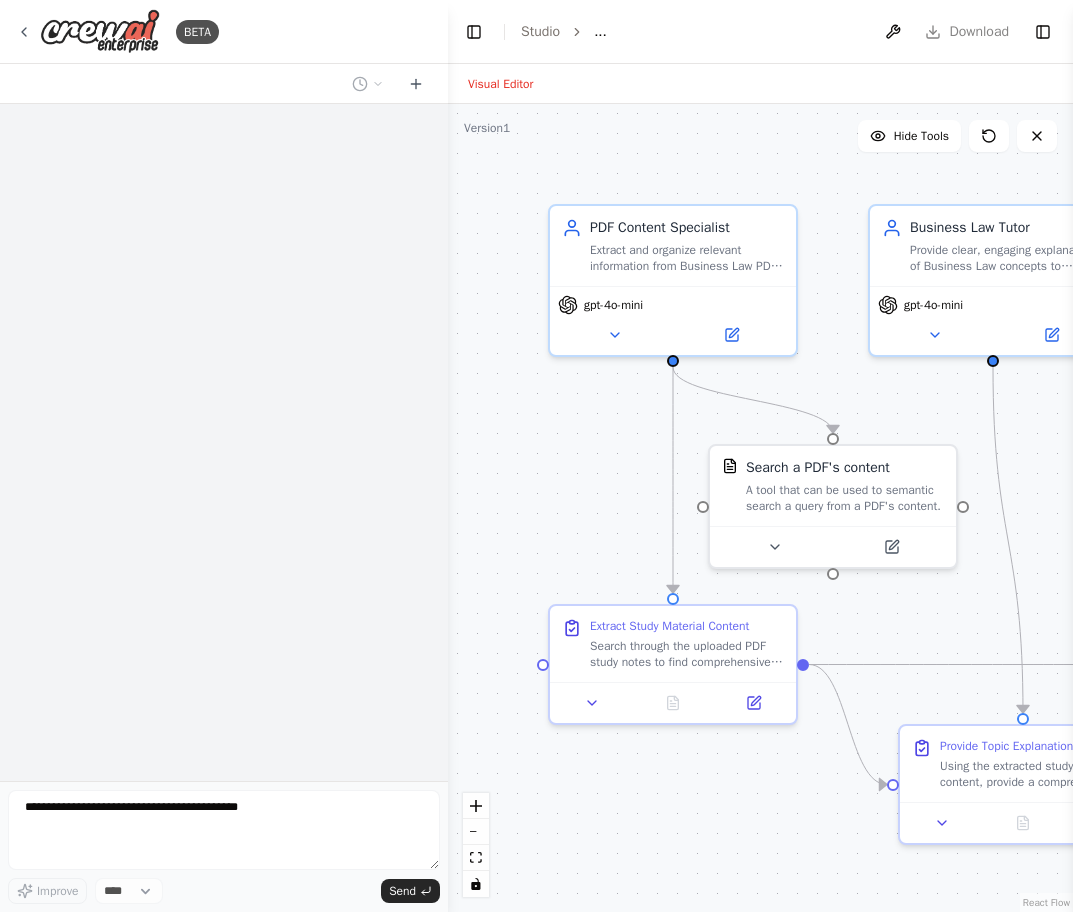 scroll, scrollTop: 0, scrollLeft: 0, axis: both 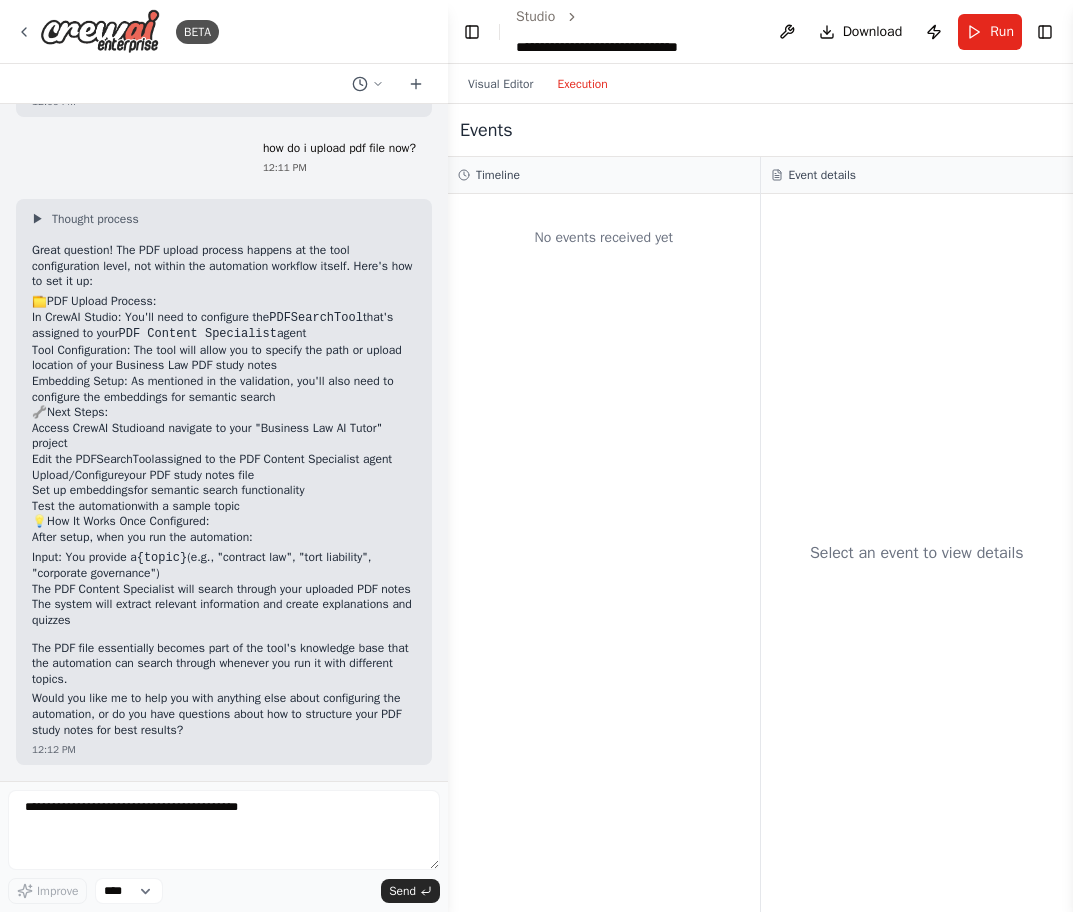 click on "Execution" at bounding box center [582, 84] 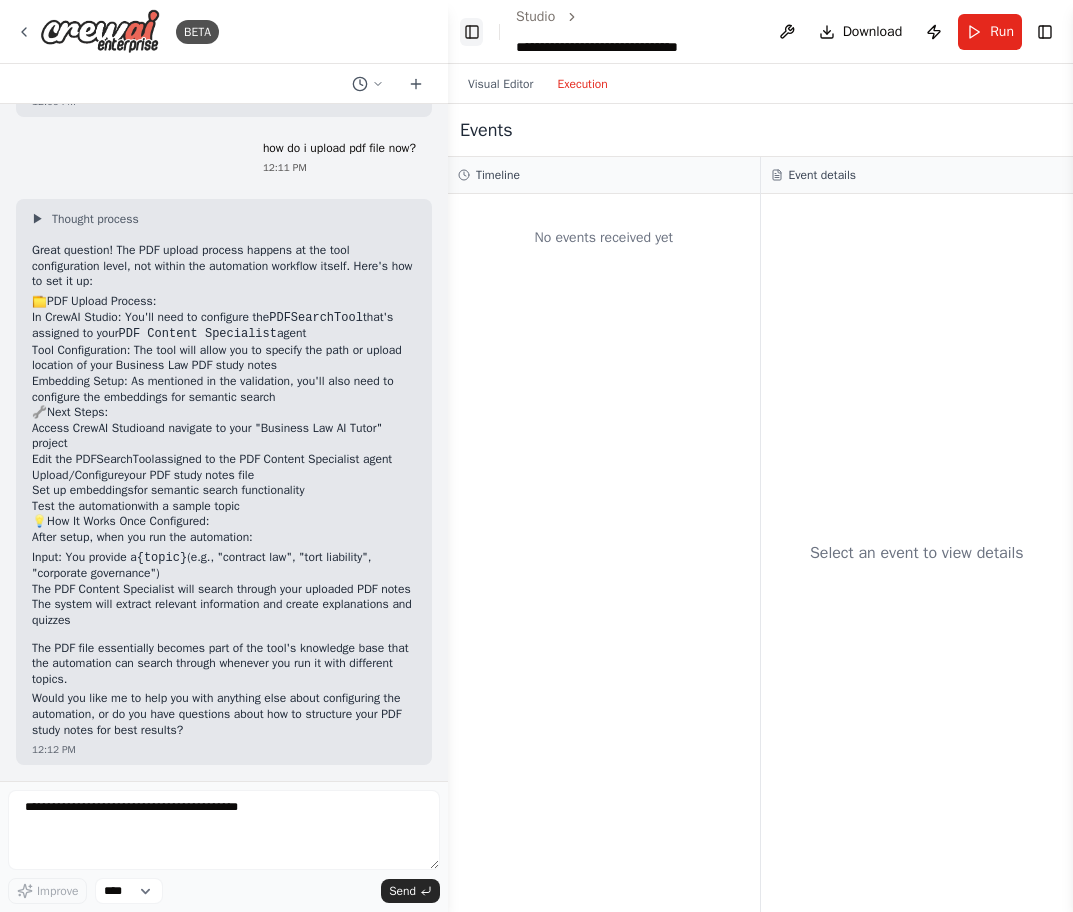 click on "Toggle Left Sidebar" at bounding box center [471, 32] 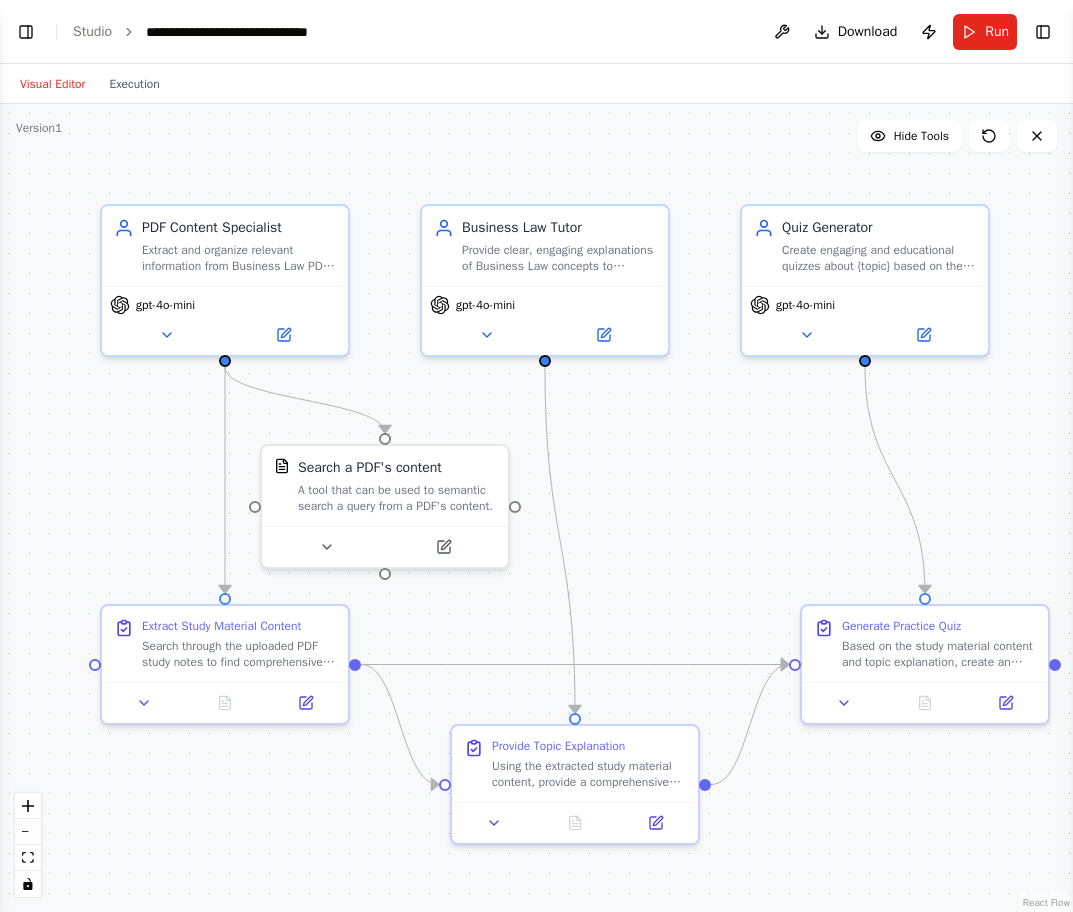 click on "Visual Editor" at bounding box center (52, 84) 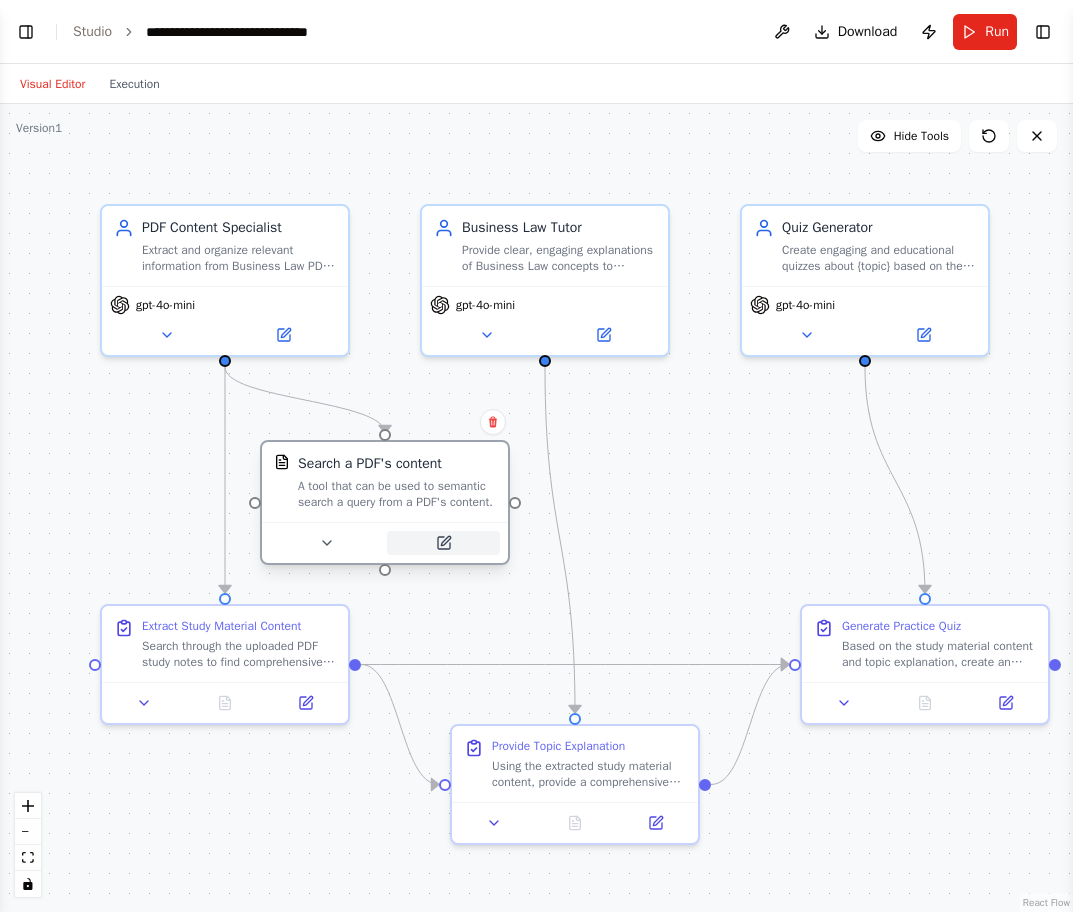 click at bounding box center [443, 543] 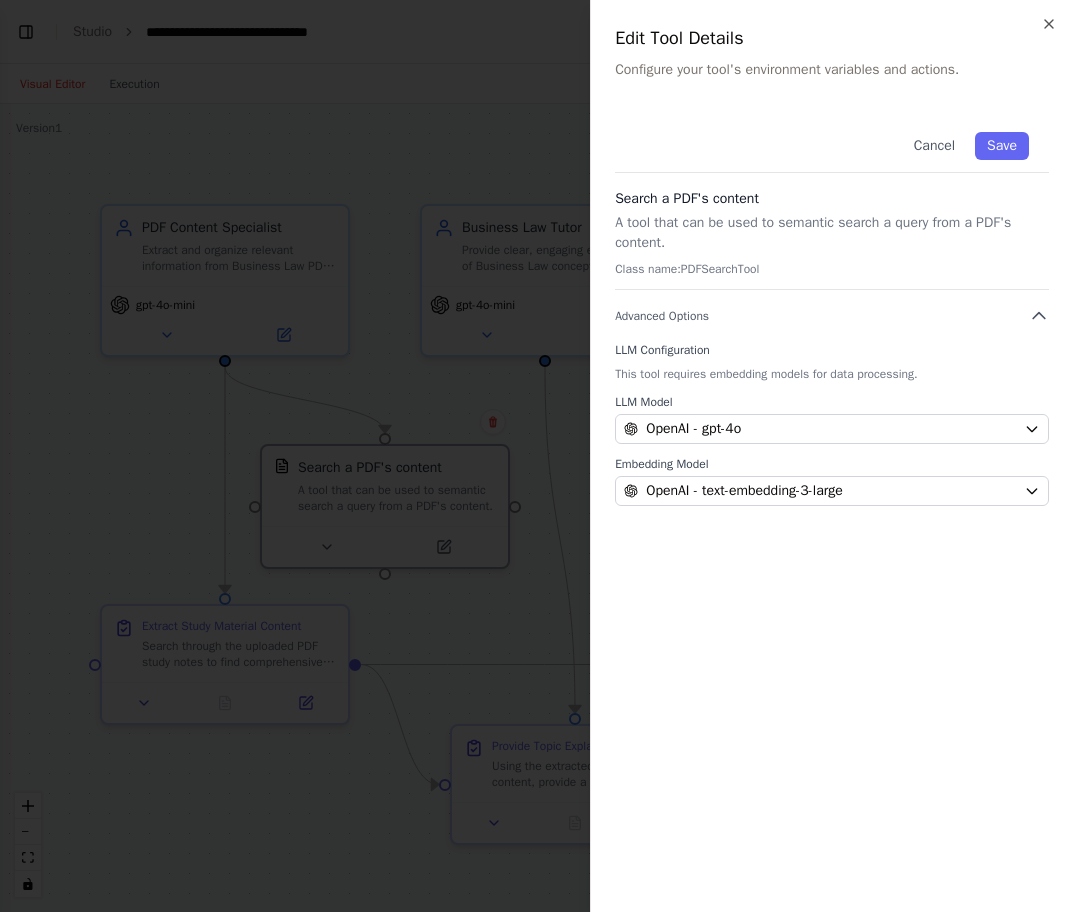 type 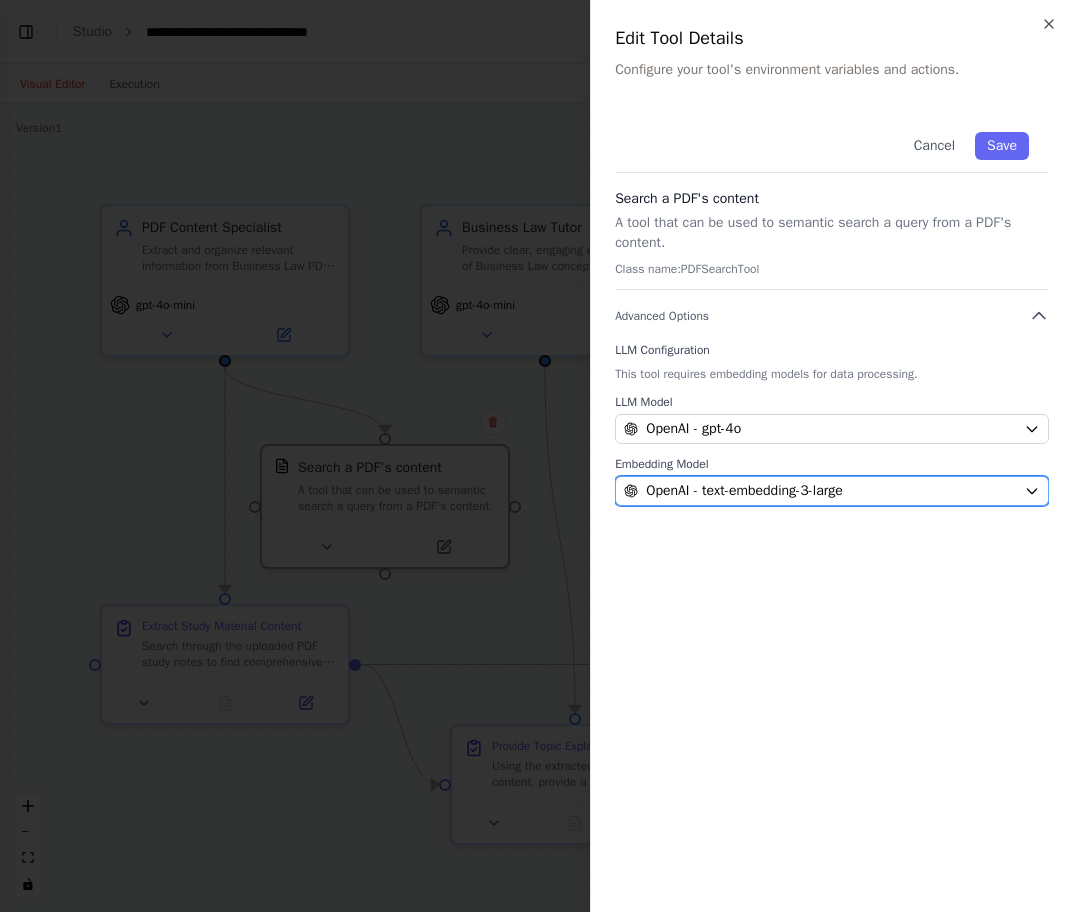 click on "OpenAI - text-embedding-3-large" at bounding box center (744, 491) 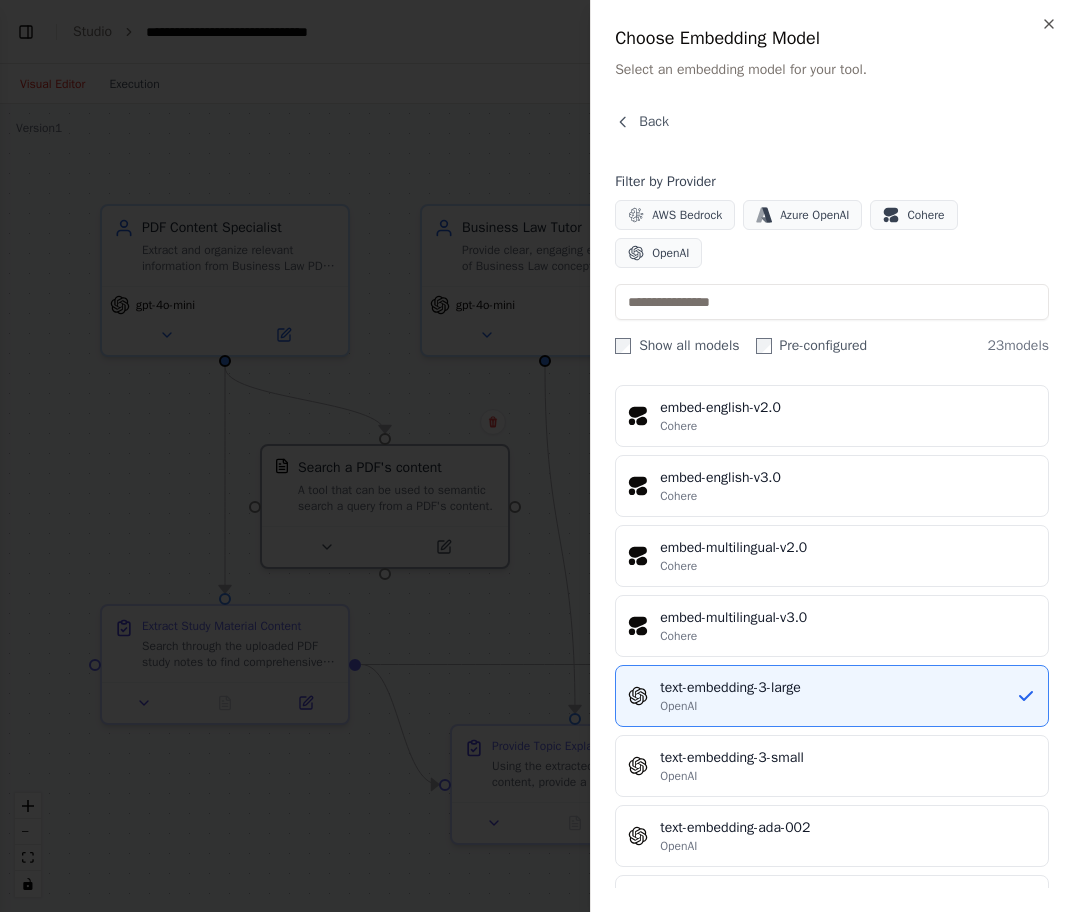 scroll, scrollTop: 1174, scrollLeft: 0, axis: vertical 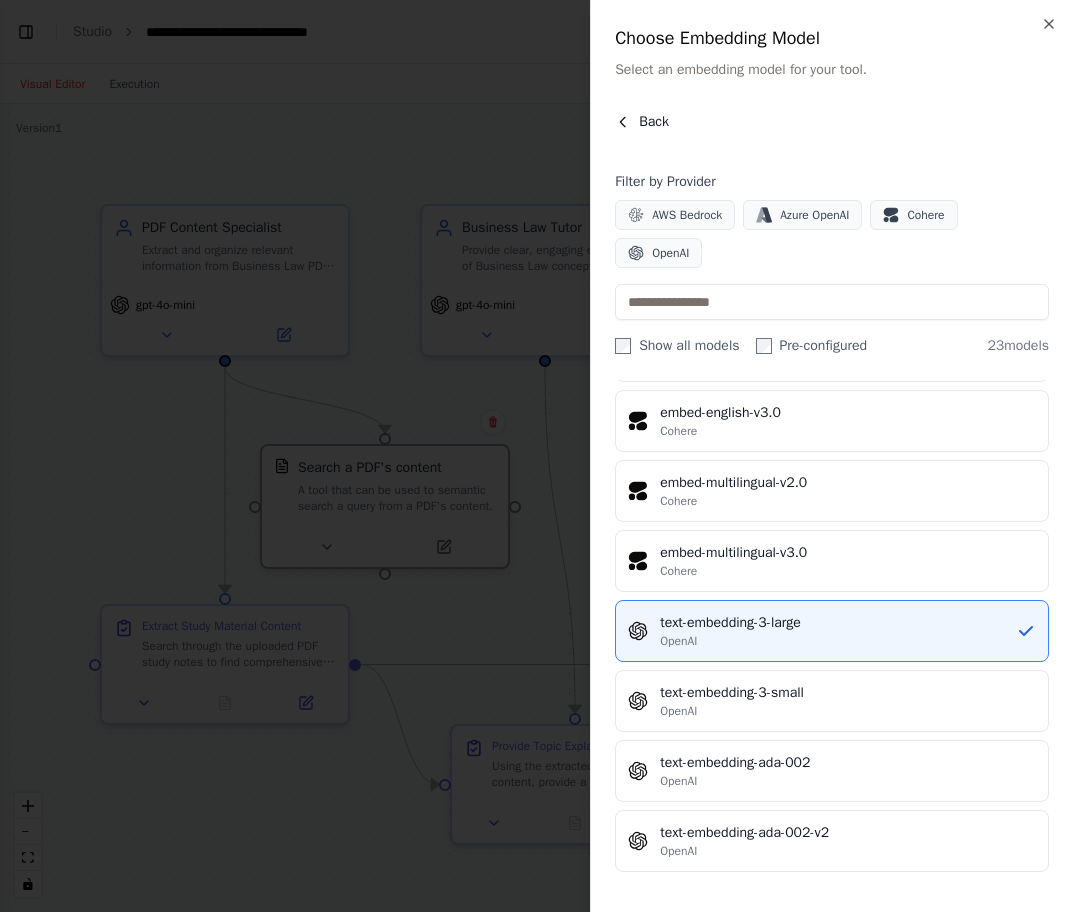 click 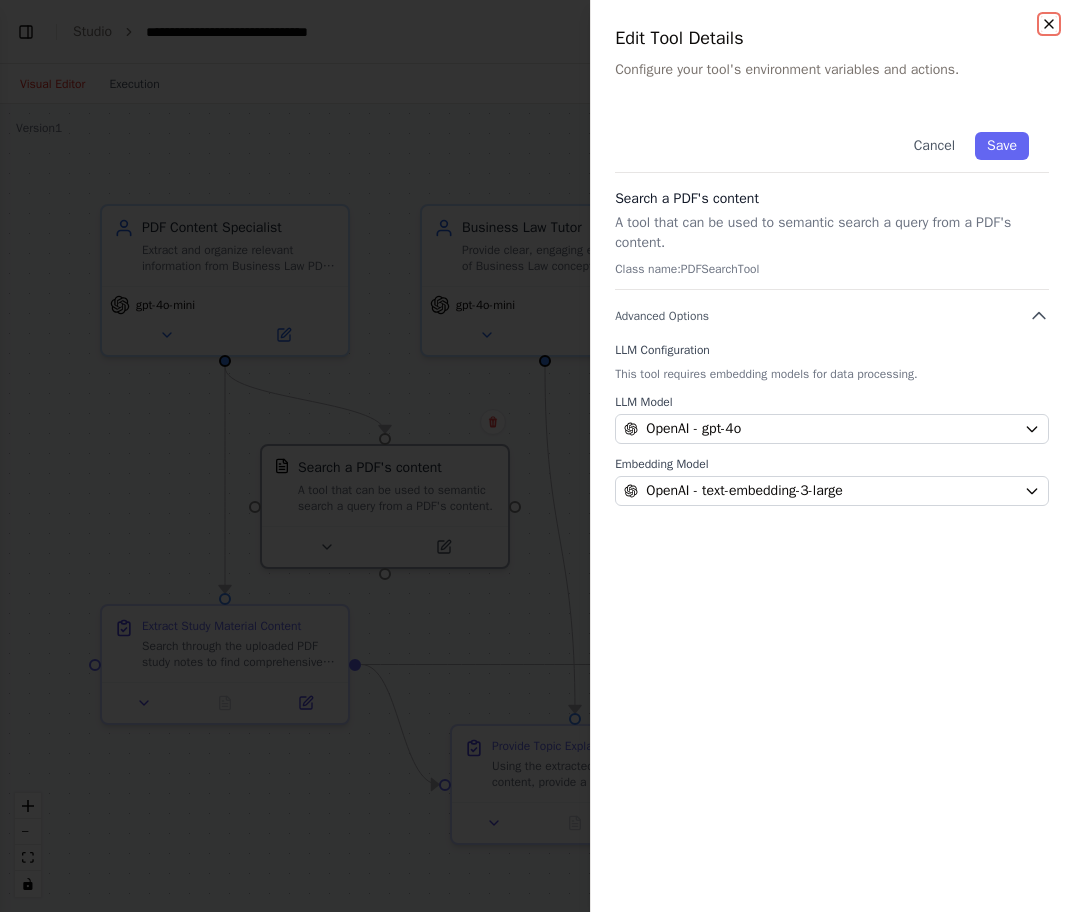 click 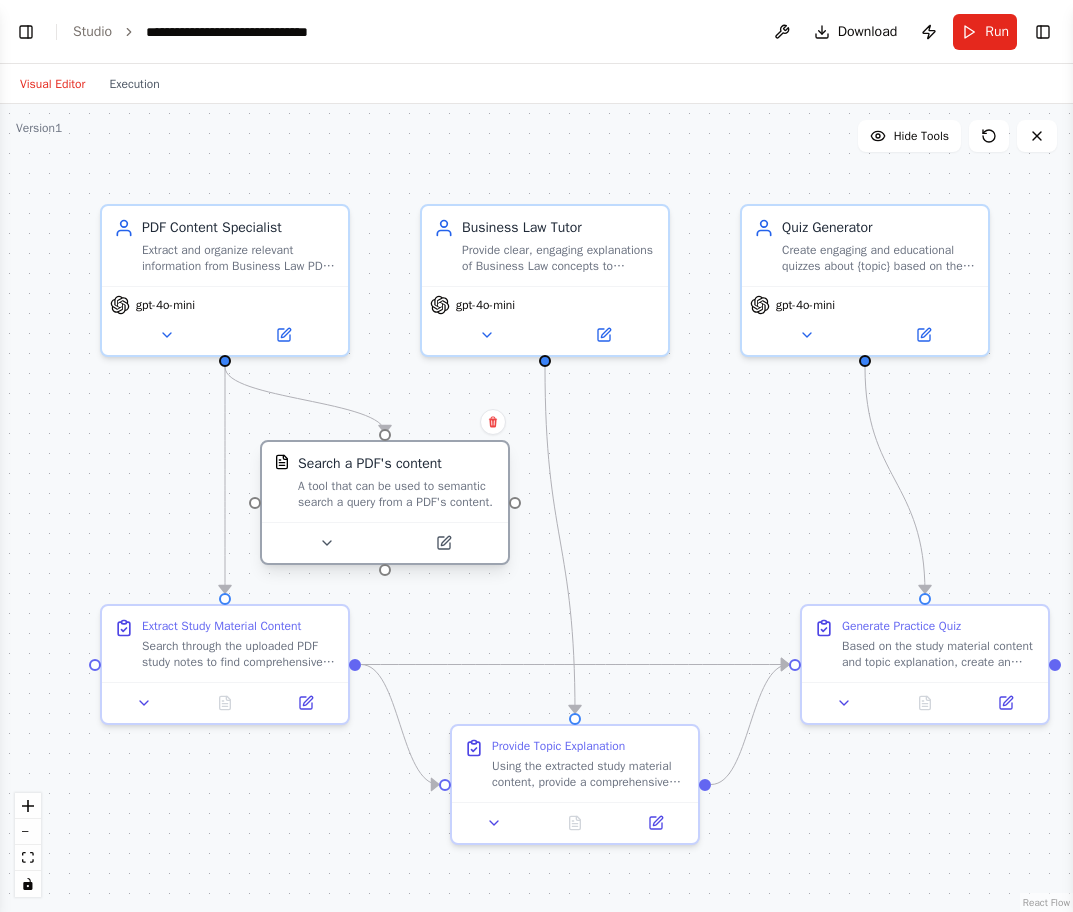 click on "A tool that can be used to semantic search a query from a PDF's content." at bounding box center (397, 494) 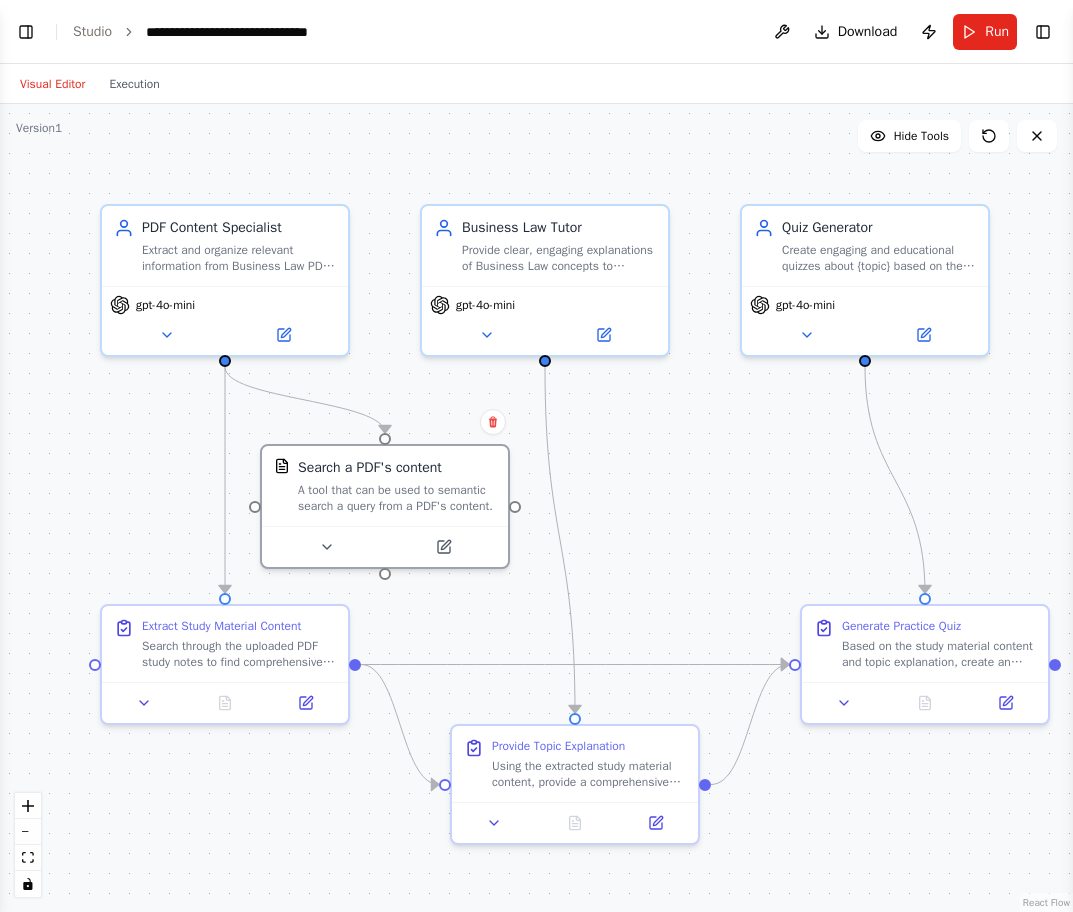 click on ".deletable-edge-delete-btn {
width: 20px;
height: 20px;
border: 0px solid #ffffff;
color: #6b7280;
background-color: #f8fafc;
cursor: pointer;
border-radius: 50%;
font-size: 12px;
padding: 3px;
display: flex;
align-items: center;
justify-content: center;
transition: all 0.2s cubic-bezier(0.4, 0, 0.2, 1);
box-shadow: 0 2px 4px rgba(0, 0, 0, 0.1);
}
.deletable-edge-delete-btn:hover {
background-color: #ef4444;
color: #ffffff;
border-color: #dc2626;
transform: scale(1.1);
box-shadow: 0 4px 12px rgba(239, 68, 68, 0.4);
}
.deletable-edge-delete-btn:active {
transform: scale(0.95);
box-shadow: 0 2px 4px rgba(239, 68, 68, 0.3);
}
PDF Content Specialist gpt-4o-mini Search a PDF's content gpt-4o-mini" at bounding box center (536, 508) 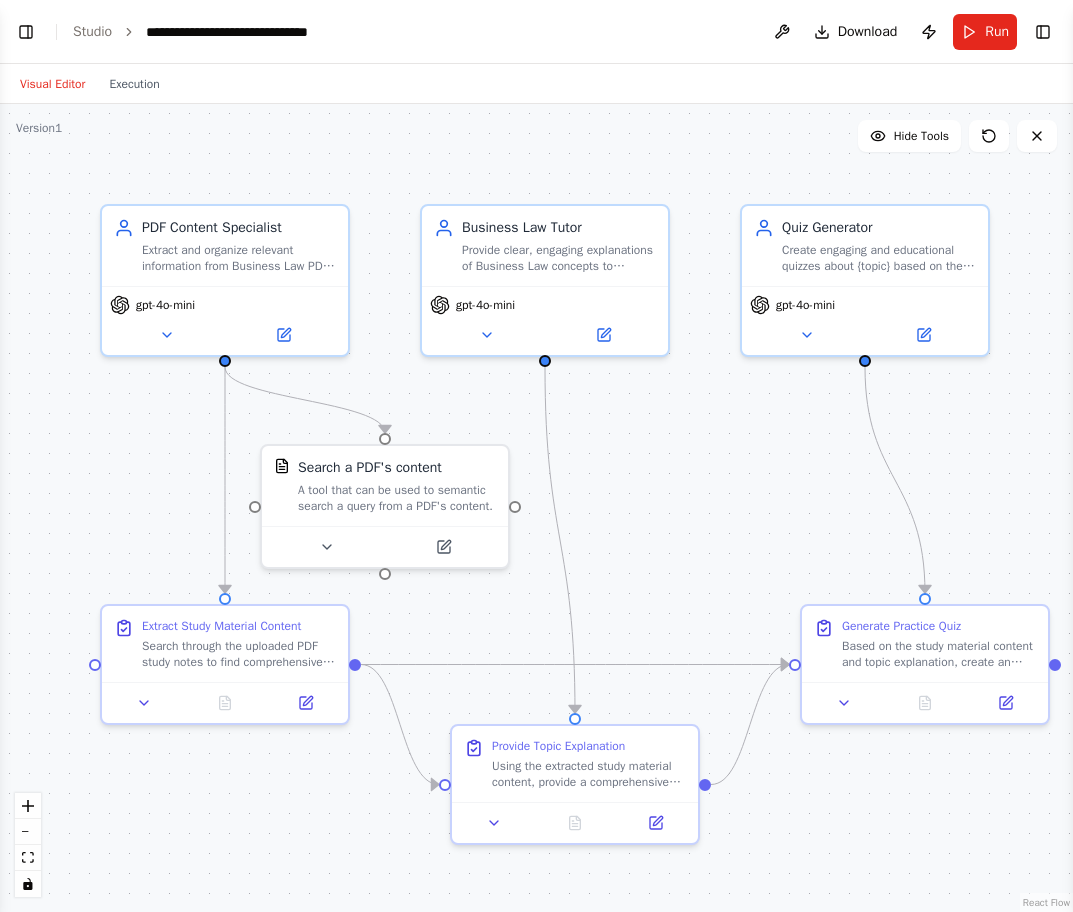 click on ".deletable-edge-delete-btn {
width: 20px;
height: 20px;
border: 0px solid #ffffff;
color: #6b7280;
background-color: #f8fafc;
cursor: pointer;
border-radius: 50%;
font-size: 12px;
padding: 3px;
display: flex;
align-items: center;
justify-content: center;
transition: all 0.2s cubic-bezier(0.4, 0, 0.2, 1);
box-shadow: 0 2px 4px rgba(0, 0, 0, 0.1);
}
.deletable-edge-delete-btn:hover {
background-color: #ef4444;
color: #ffffff;
border-color: #dc2626;
transform: scale(1.1);
box-shadow: 0 4px 12px rgba(239, 68, 68, 0.4);
}
.deletable-edge-delete-btn:active {
transform: scale(0.95);
box-shadow: 0 2px 4px rgba(239, 68, 68, 0.3);
}
PDF Content Specialist gpt-4o-mini Search a PDF's content gpt-4o-mini" at bounding box center [536, 508] 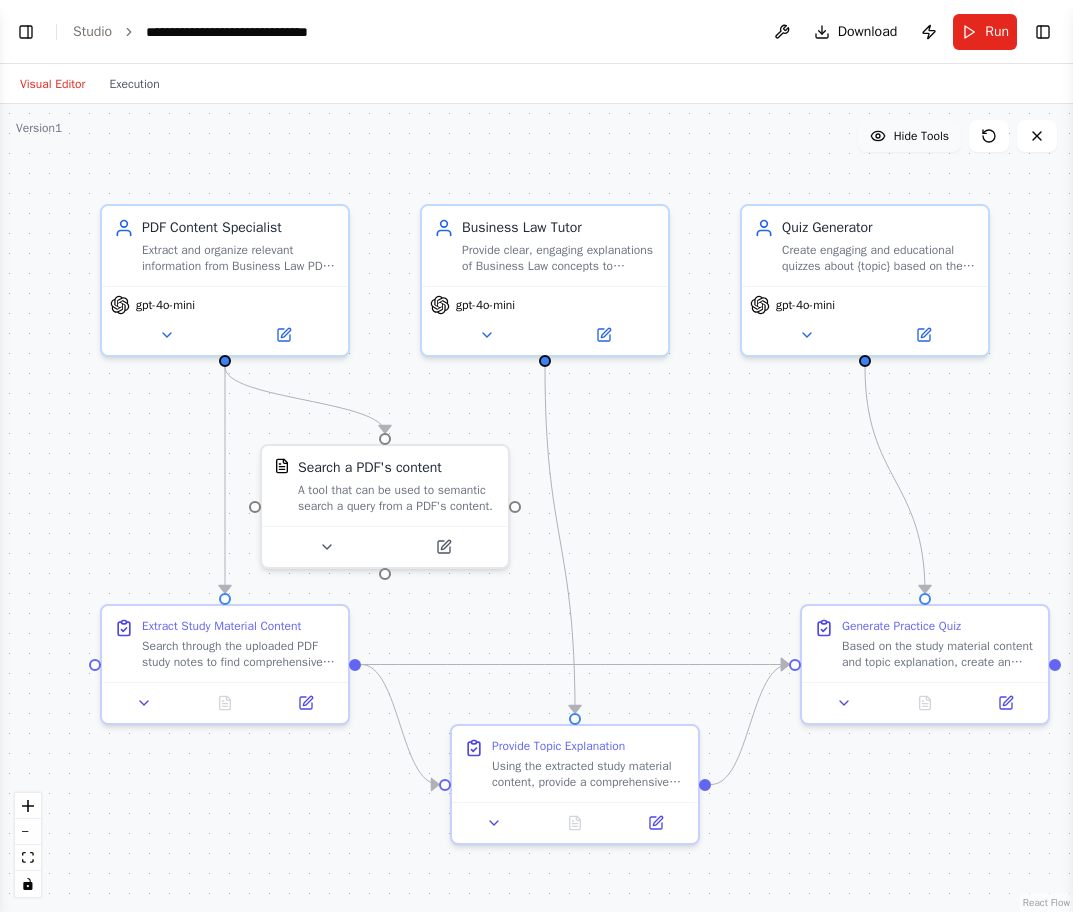 click on "Hide Tools" at bounding box center (921, 136) 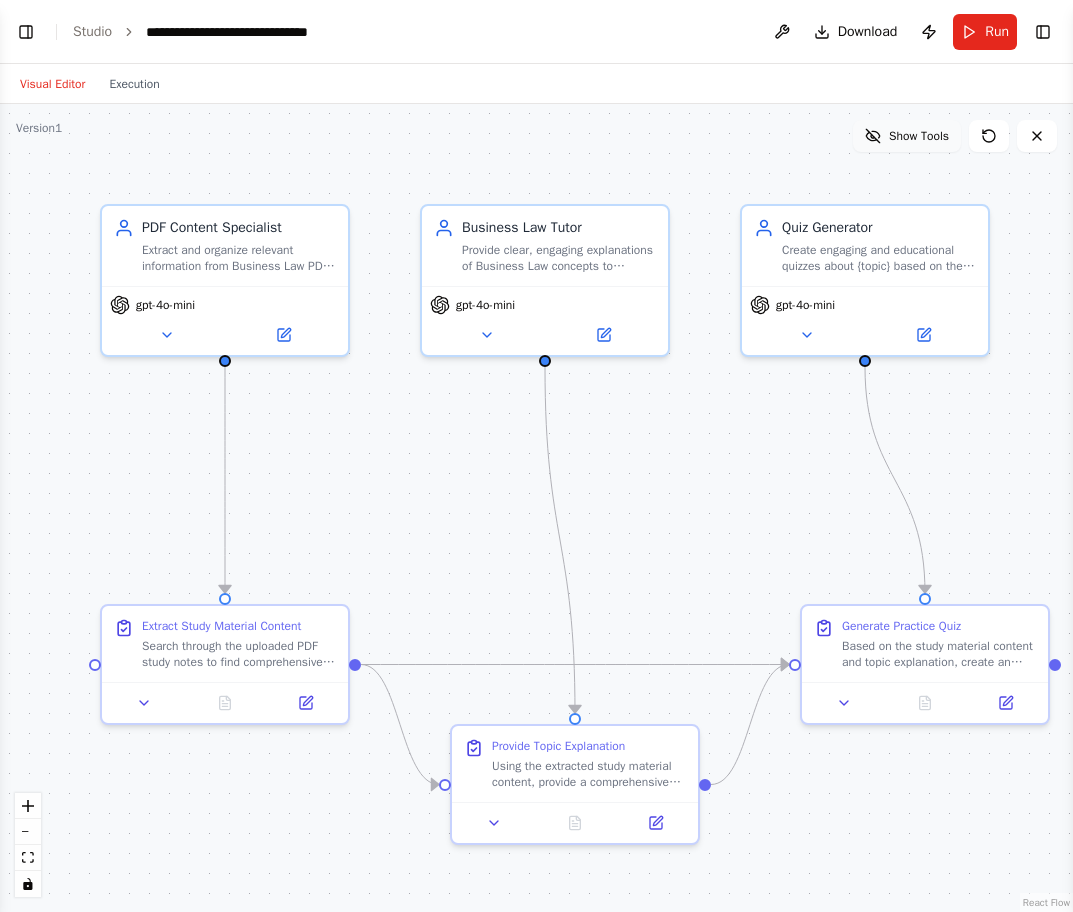 click on "Show Tools" at bounding box center [919, 136] 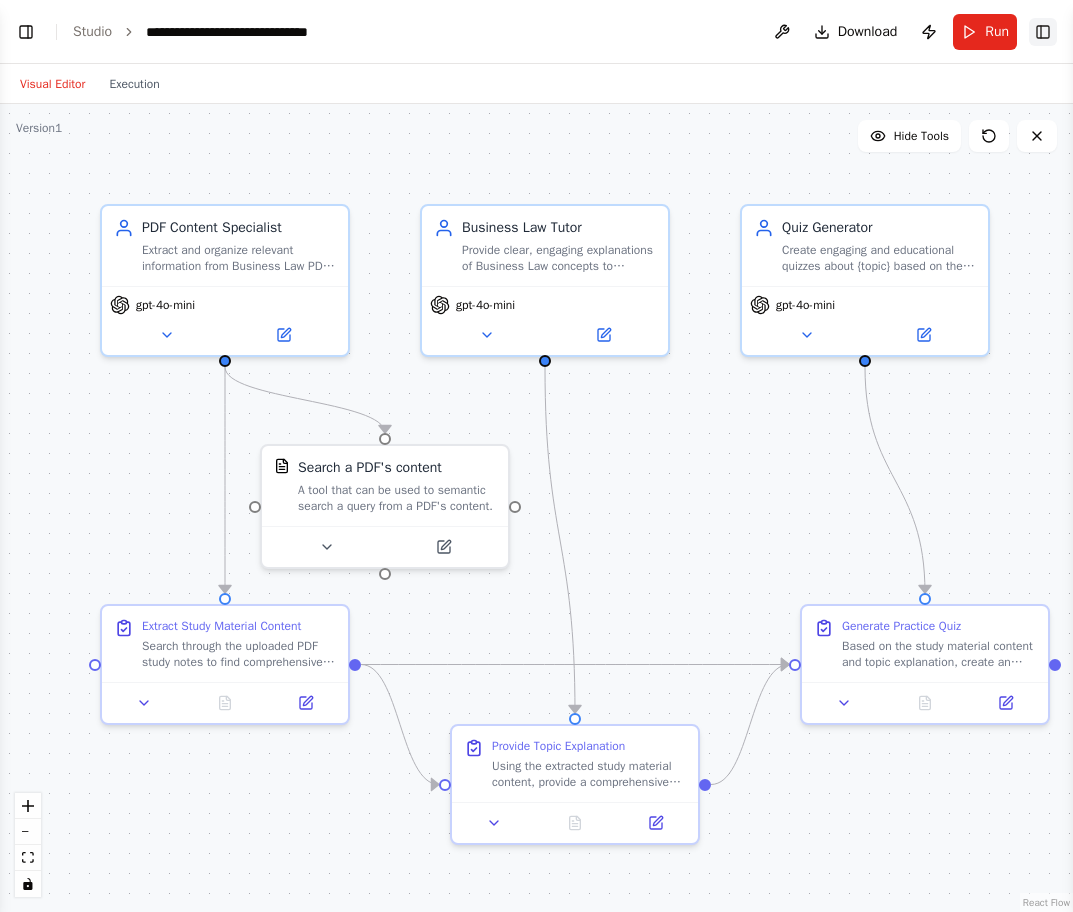 click on "Toggle Right Sidebar" at bounding box center (1043, 32) 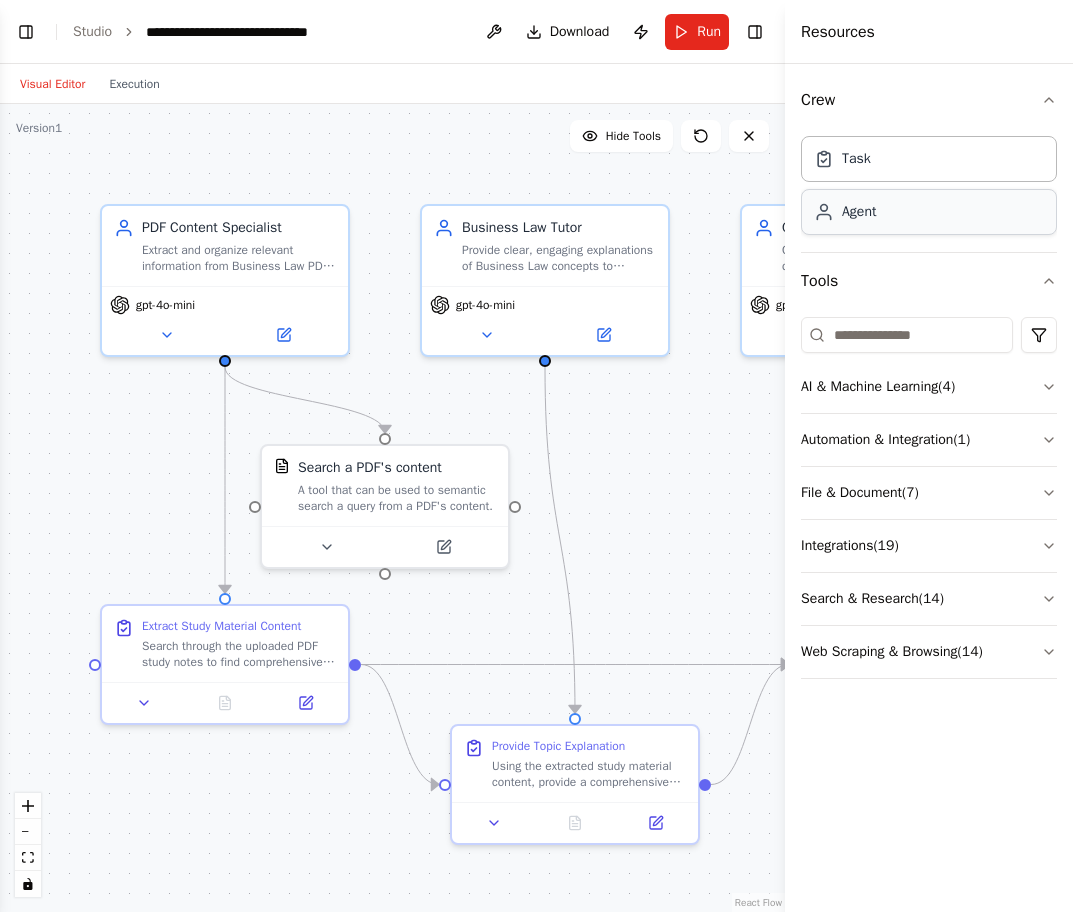 click on "Agent" at bounding box center (929, 212) 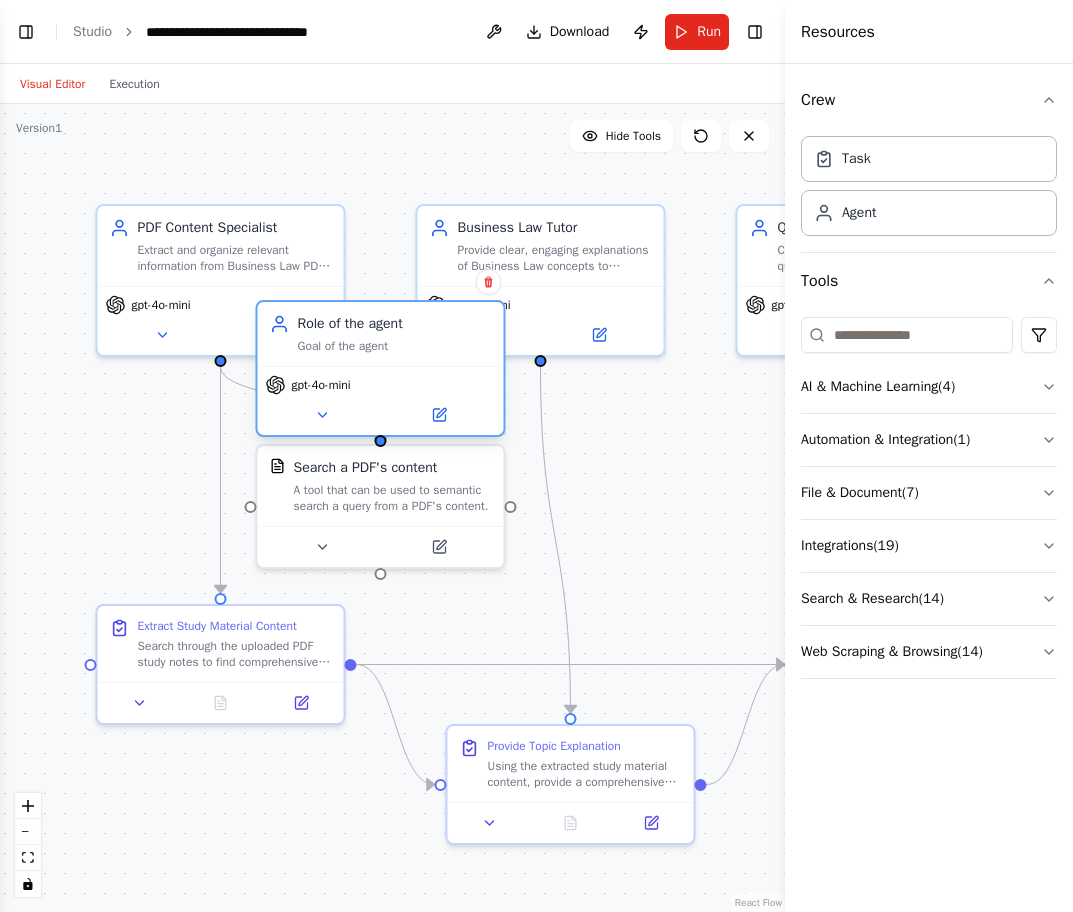 drag, startPoint x: 760, startPoint y: 506, endPoint x: 350, endPoint y: 338, distance: 443.08466 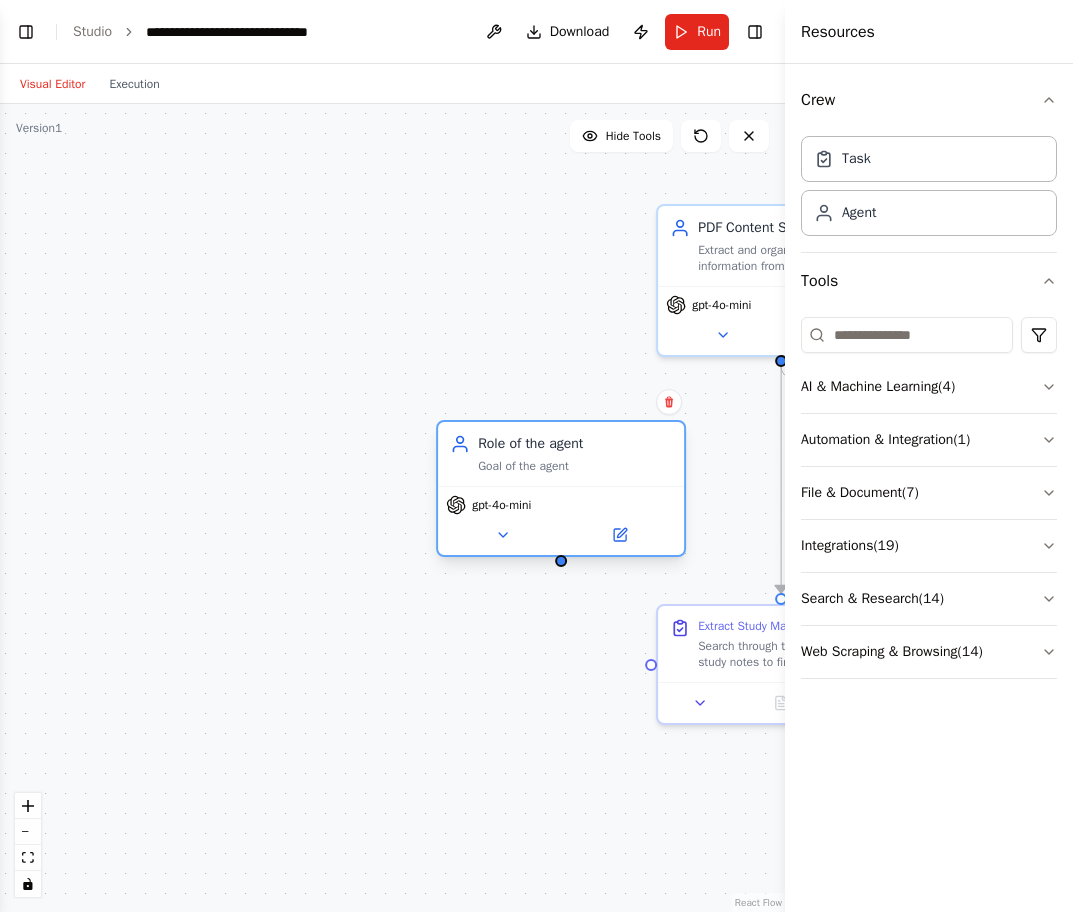 drag, startPoint x: 350, startPoint y: 338, endPoint x: 530, endPoint y: 458, distance: 216.33308 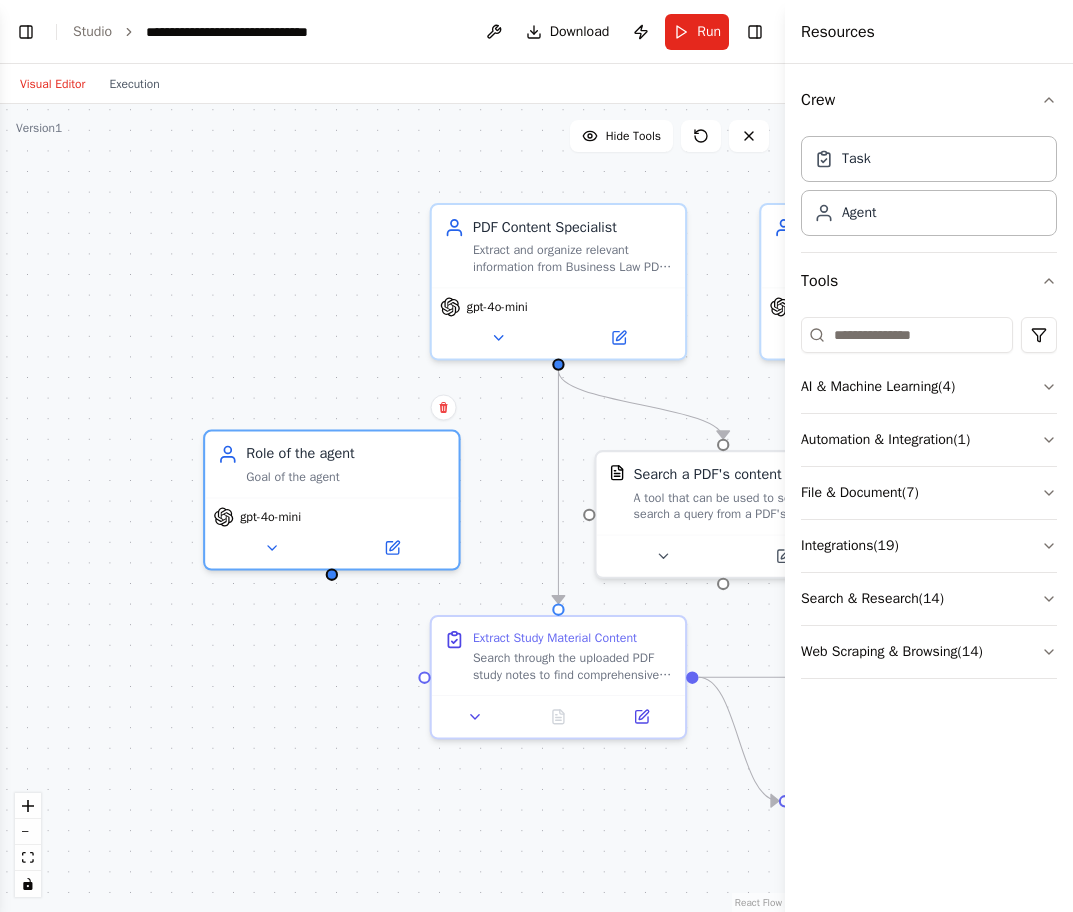 drag, startPoint x: 544, startPoint y: 827, endPoint x: 320, endPoint y: 834, distance: 224.10934 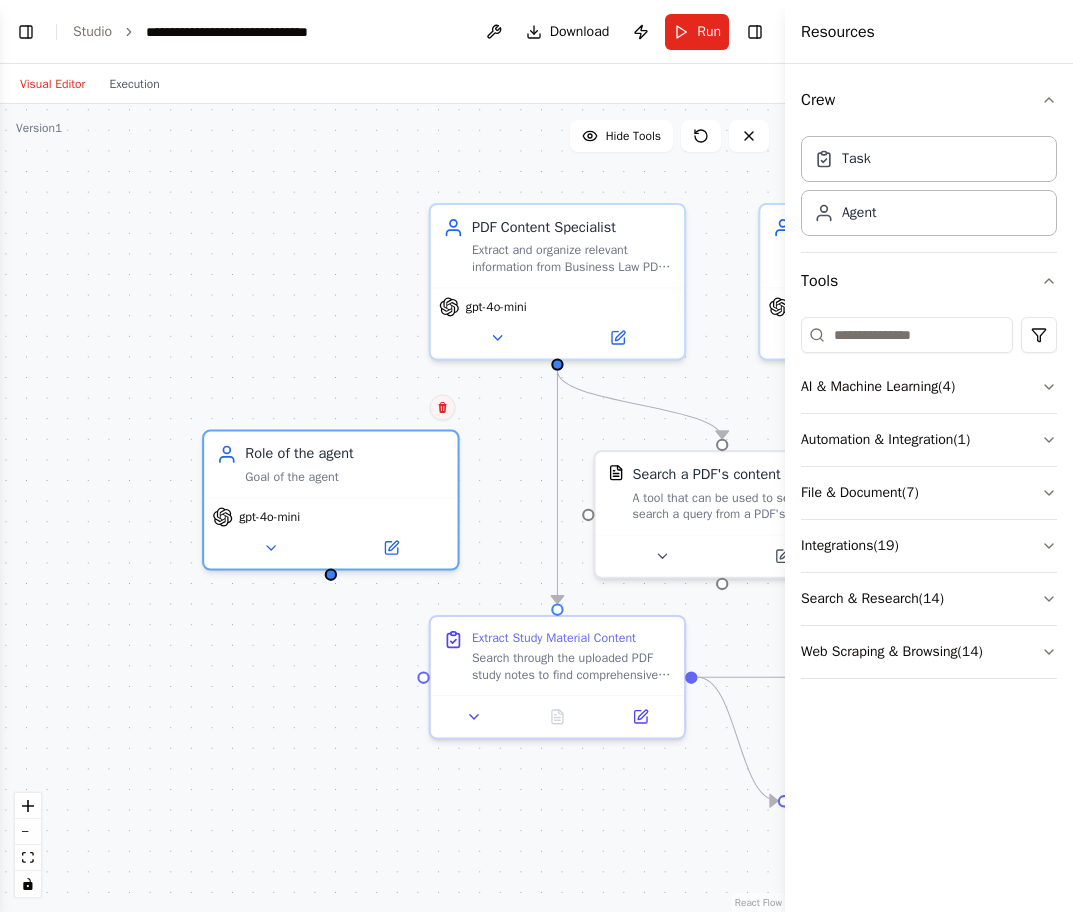 click 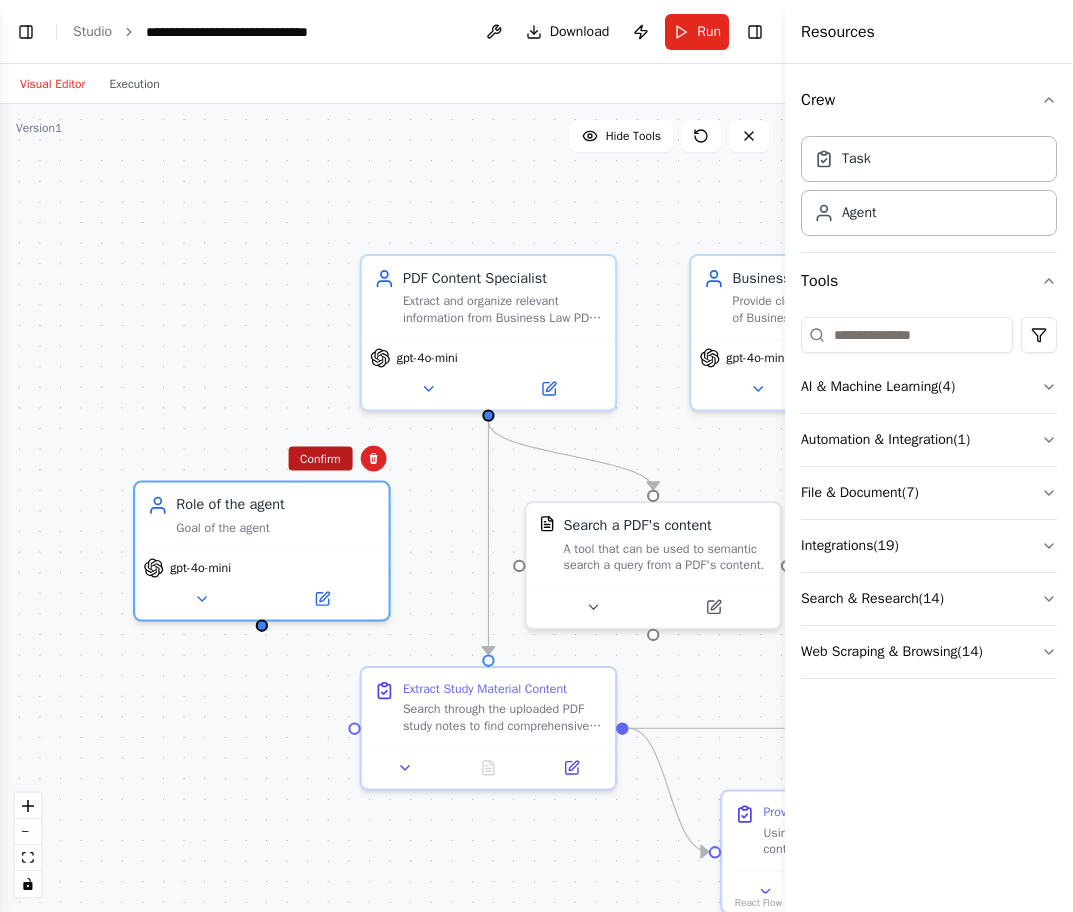 drag, startPoint x: 390, startPoint y: 415, endPoint x: 322, endPoint y: 466, distance: 85 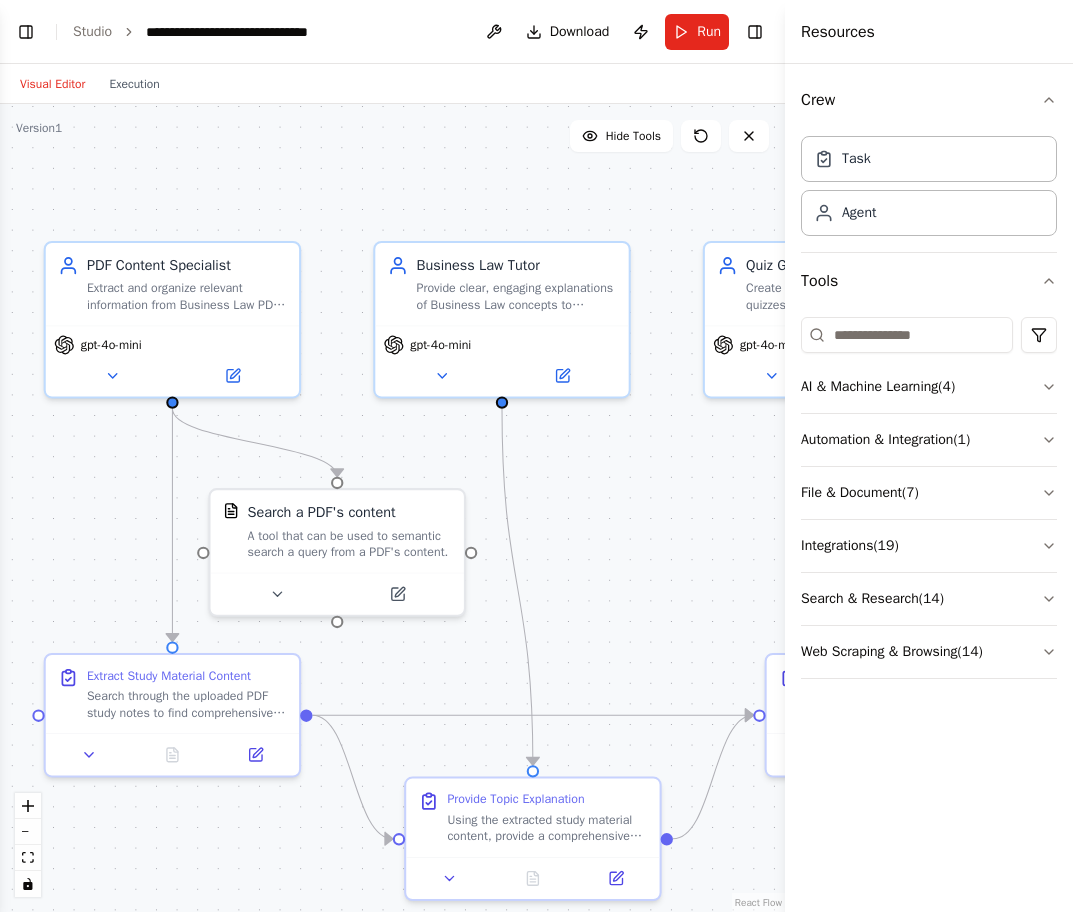 drag, startPoint x: 237, startPoint y: 564, endPoint x: -79, endPoint y: 551, distance: 316.2673 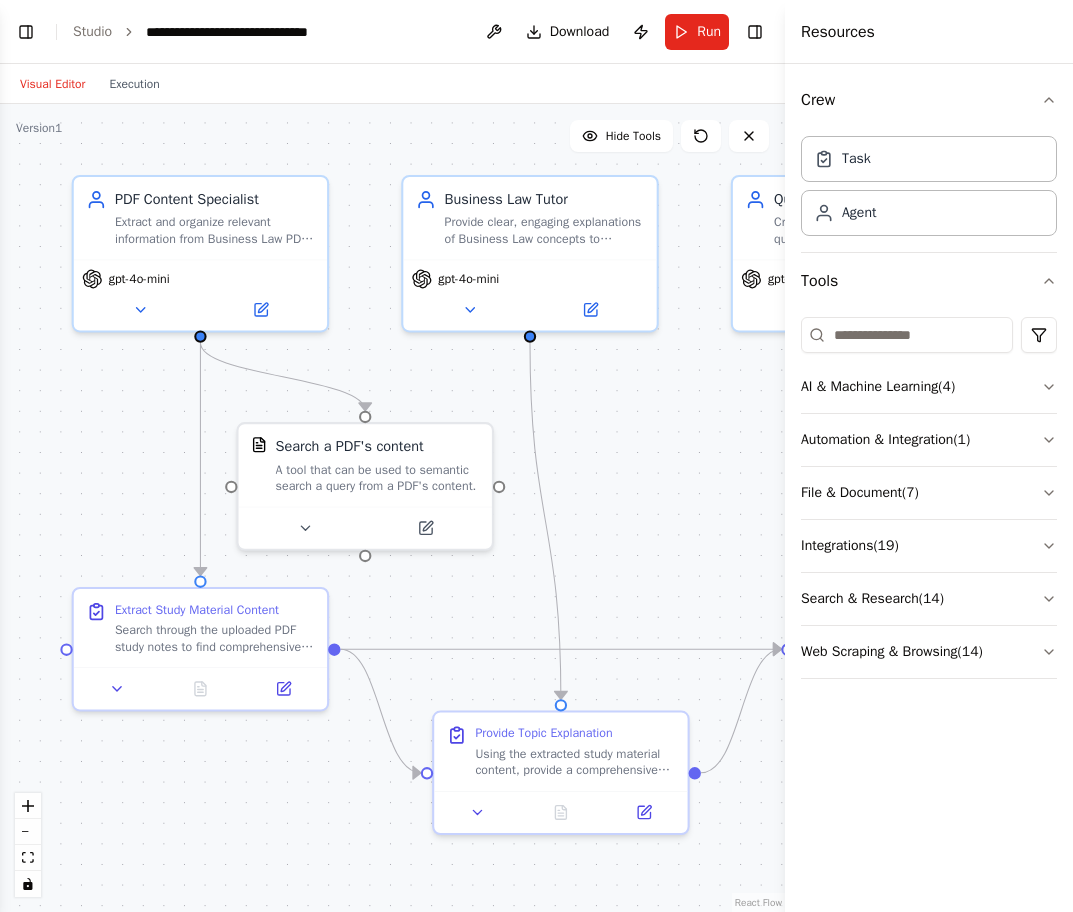 drag, startPoint x: 569, startPoint y: 599, endPoint x: 599, endPoint y: 533, distance: 72.498276 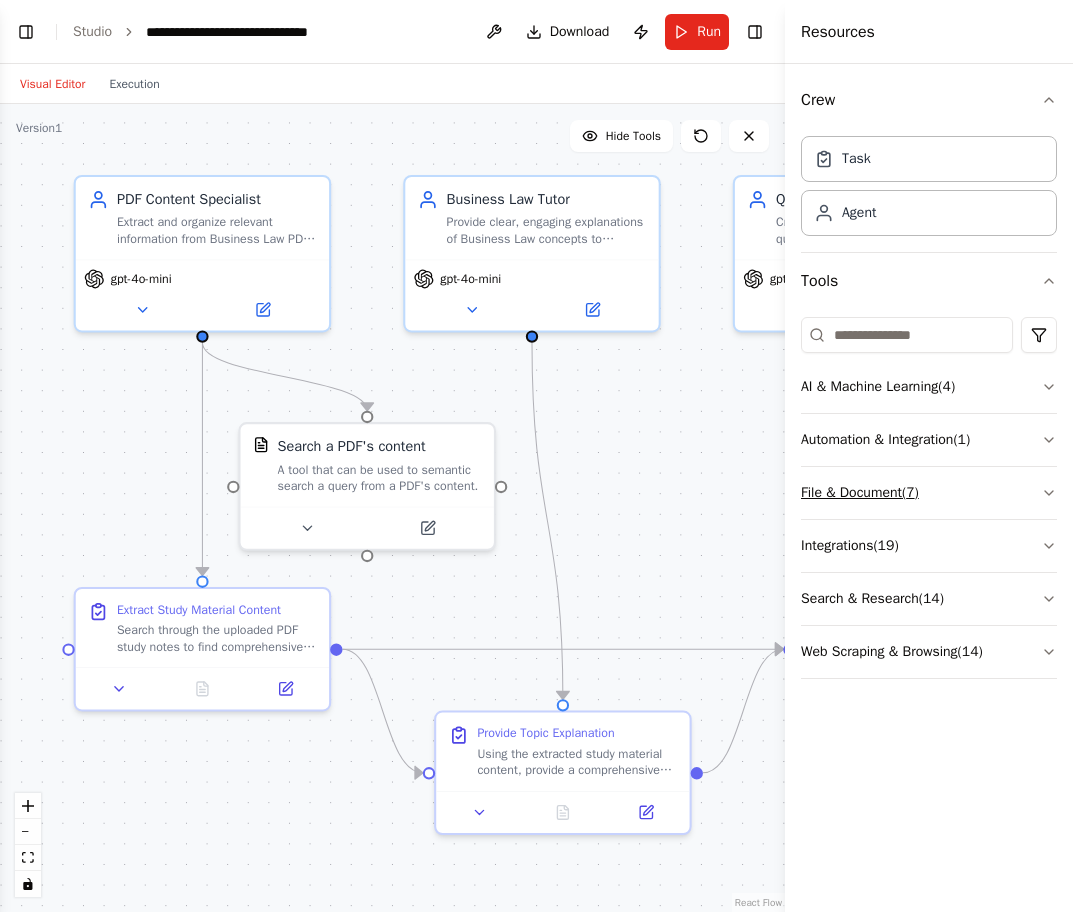 click on "File & Document  ( 7 )" at bounding box center (929, 493) 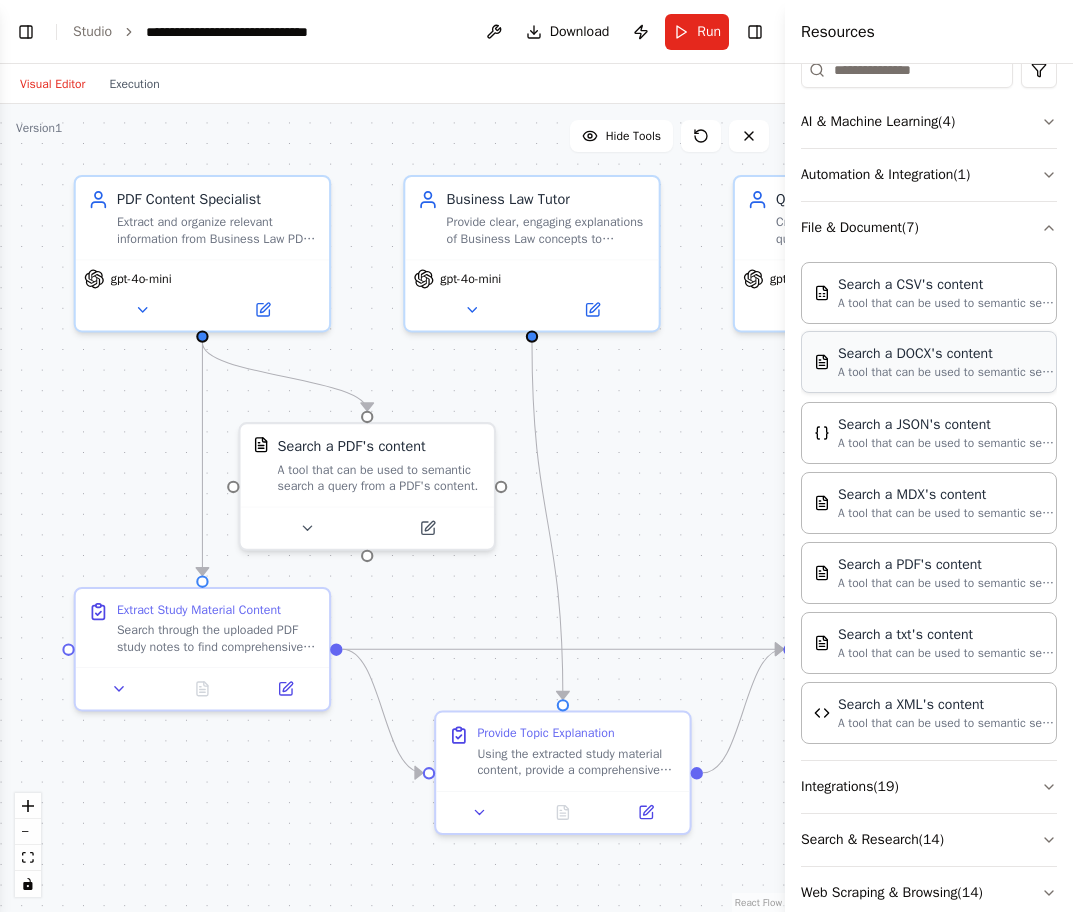 scroll, scrollTop: 305, scrollLeft: 0, axis: vertical 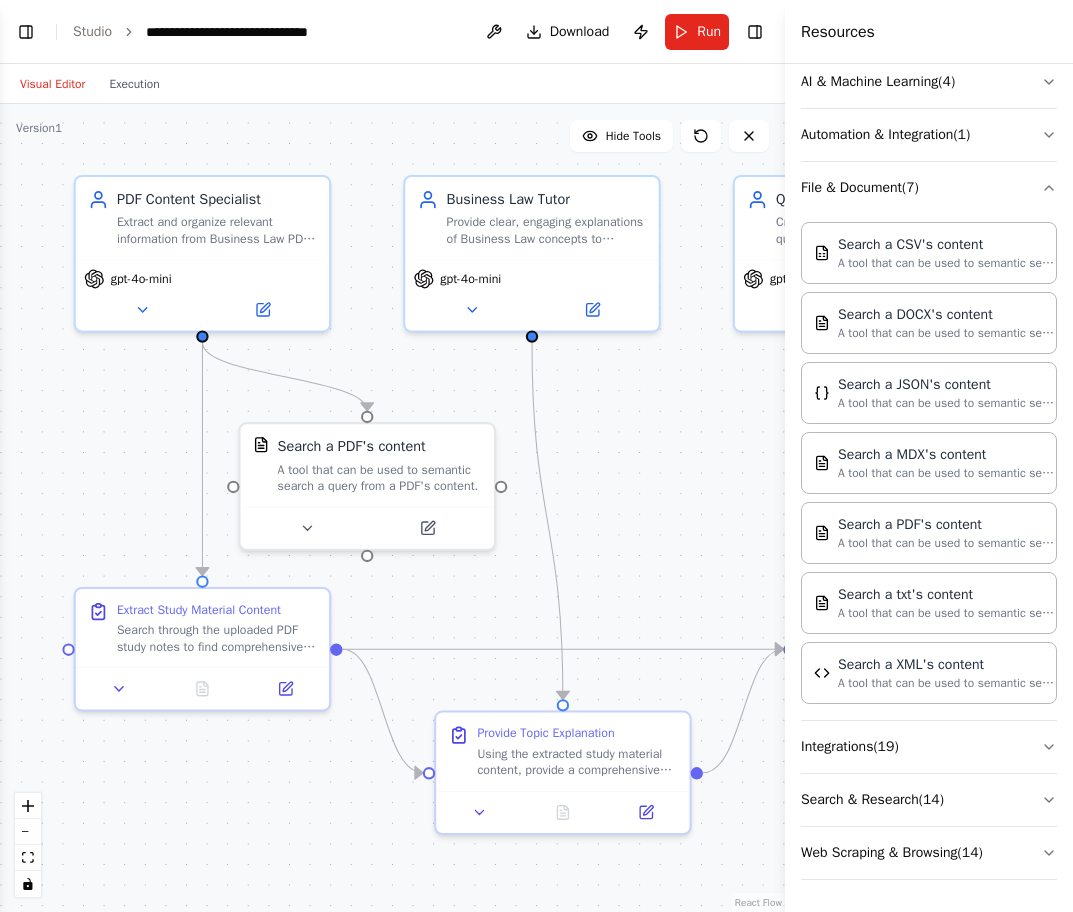 type 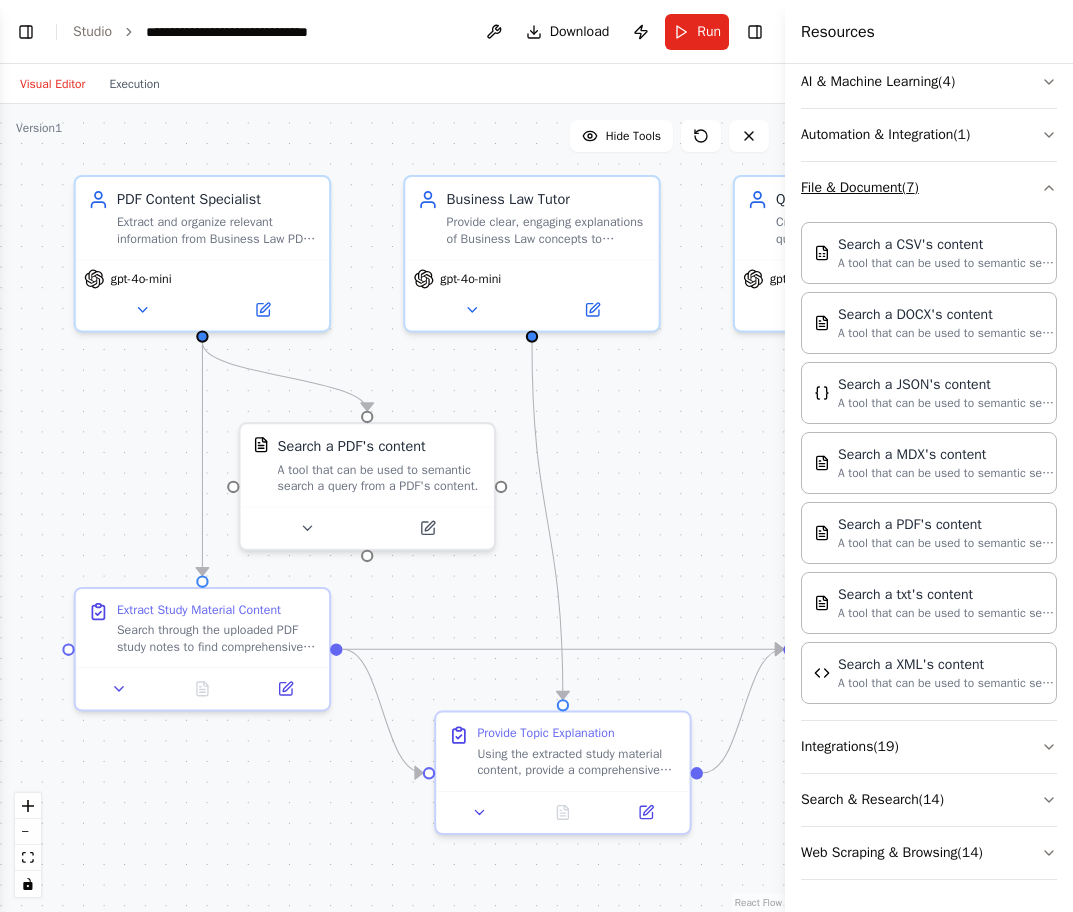 scroll, scrollTop: 0, scrollLeft: 0, axis: both 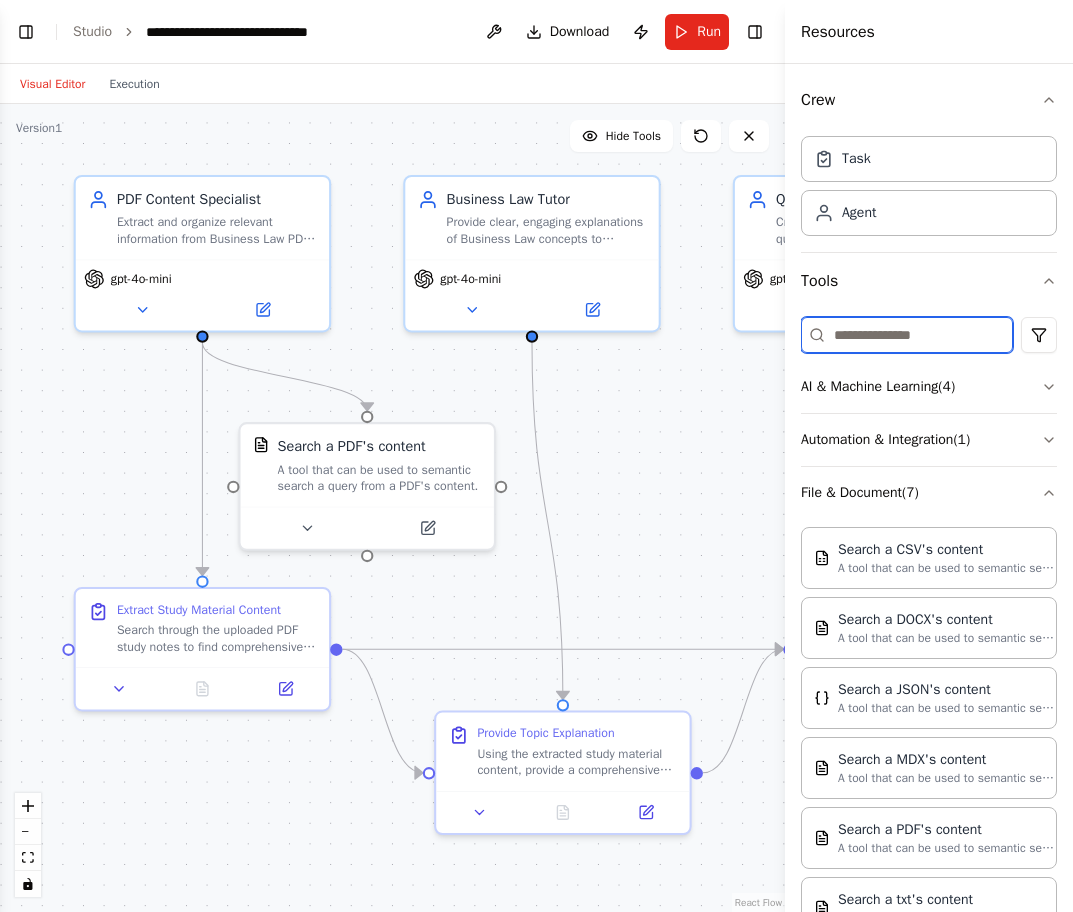 click at bounding box center [907, 335] 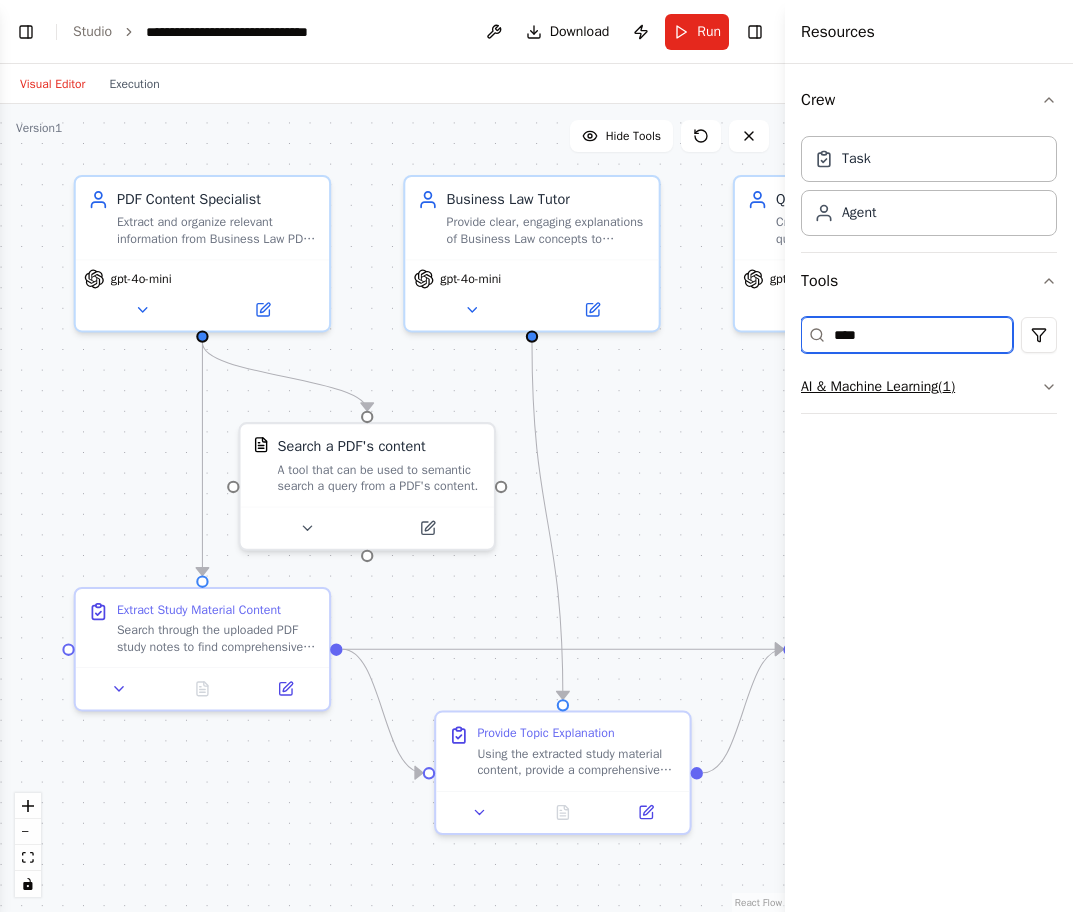 type on "****" 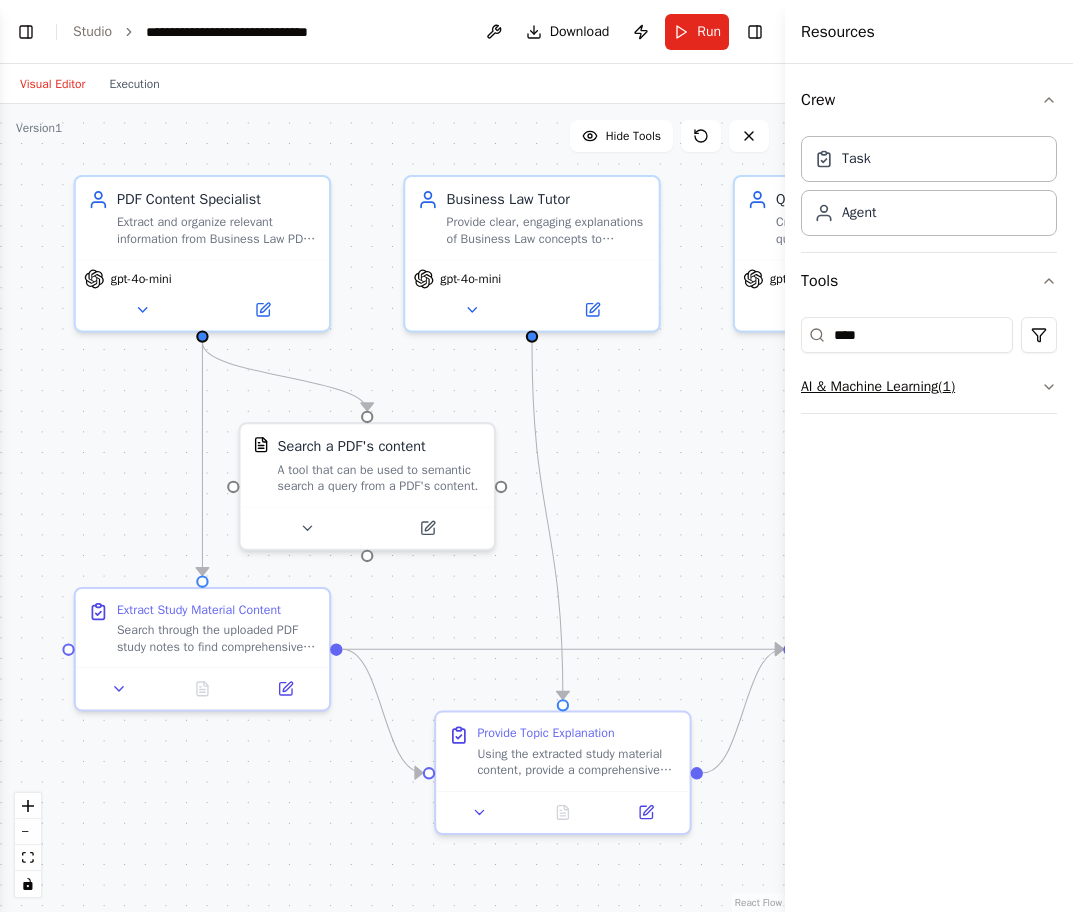 click on "AI & Machine Learning  ( 1 )" at bounding box center [929, 387] 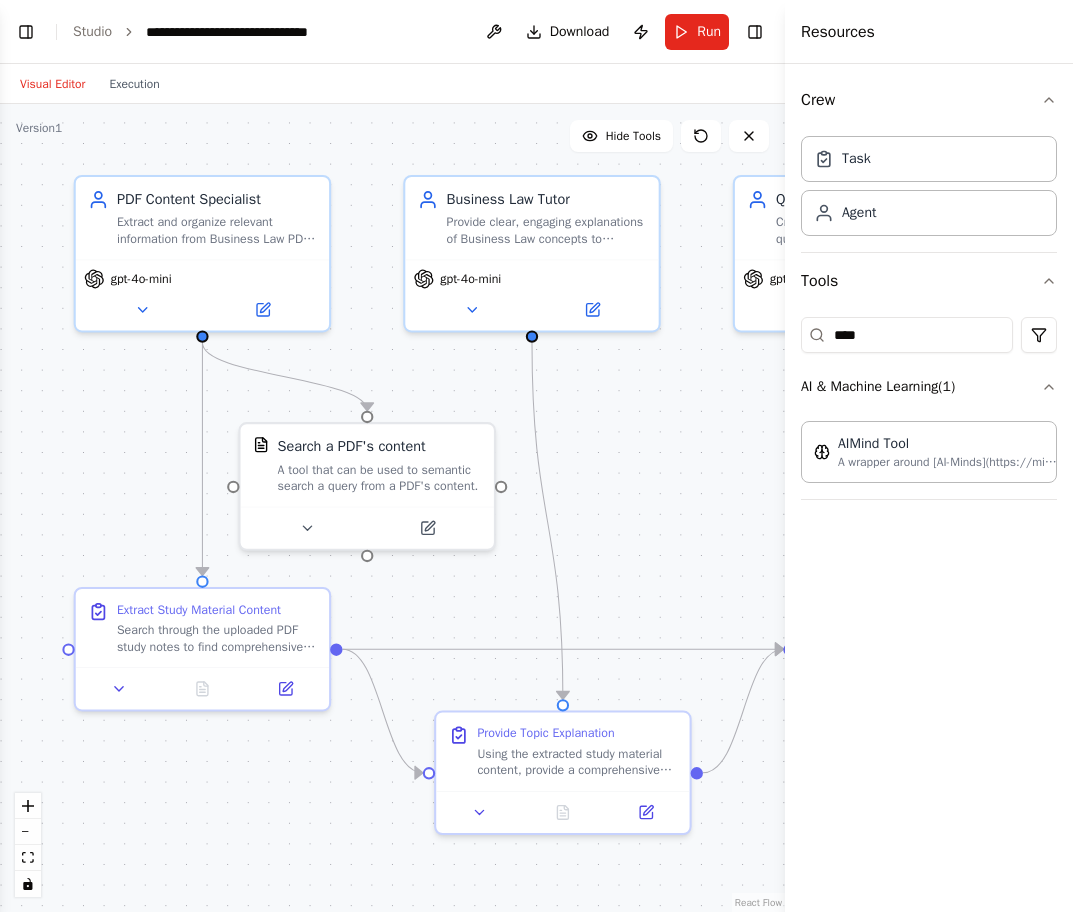 type 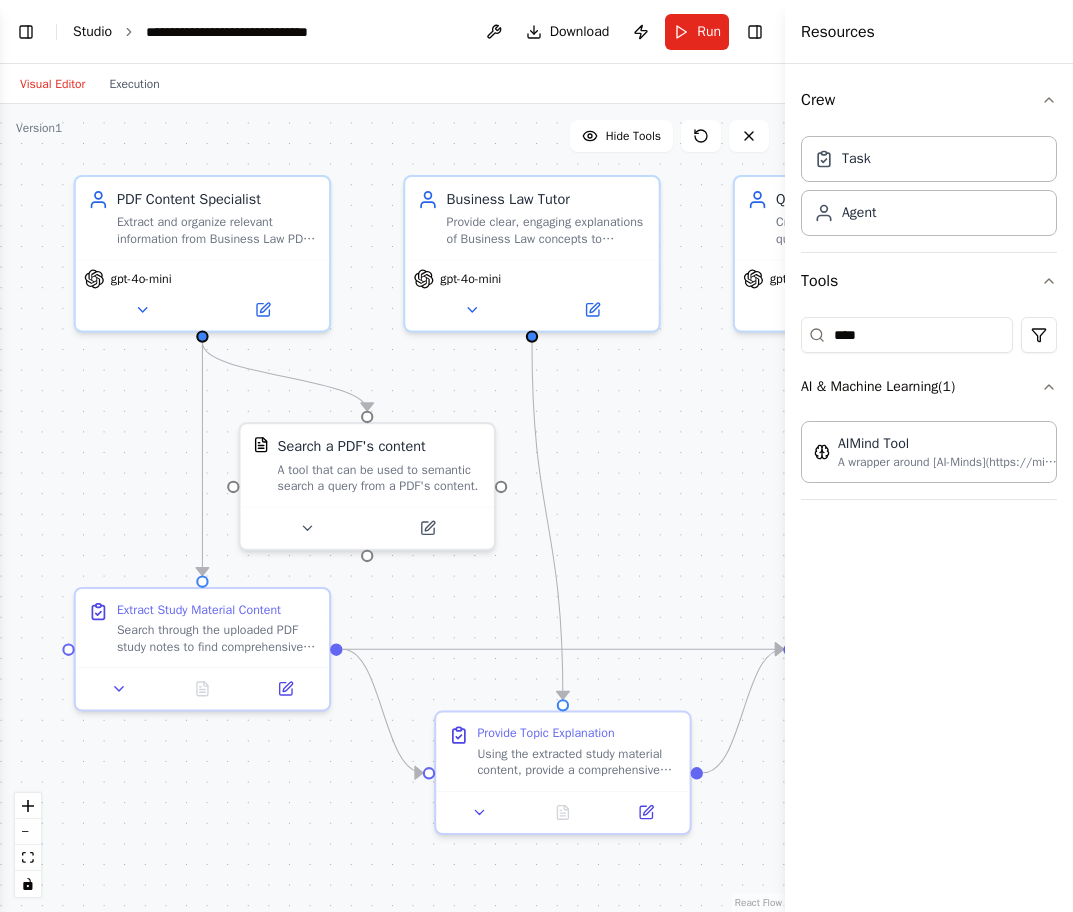click on "Studio" at bounding box center [92, 31] 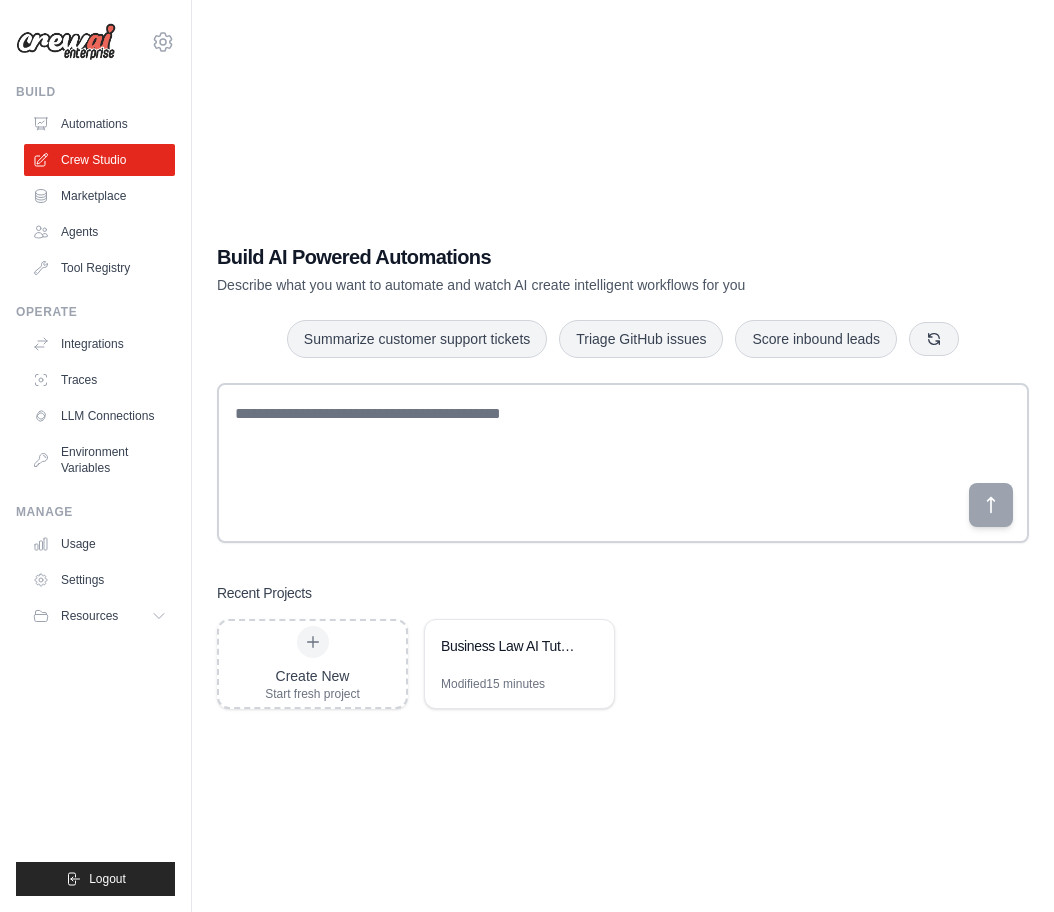 scroll, scrollTop: 0, scrollLeft: 0, axis: both 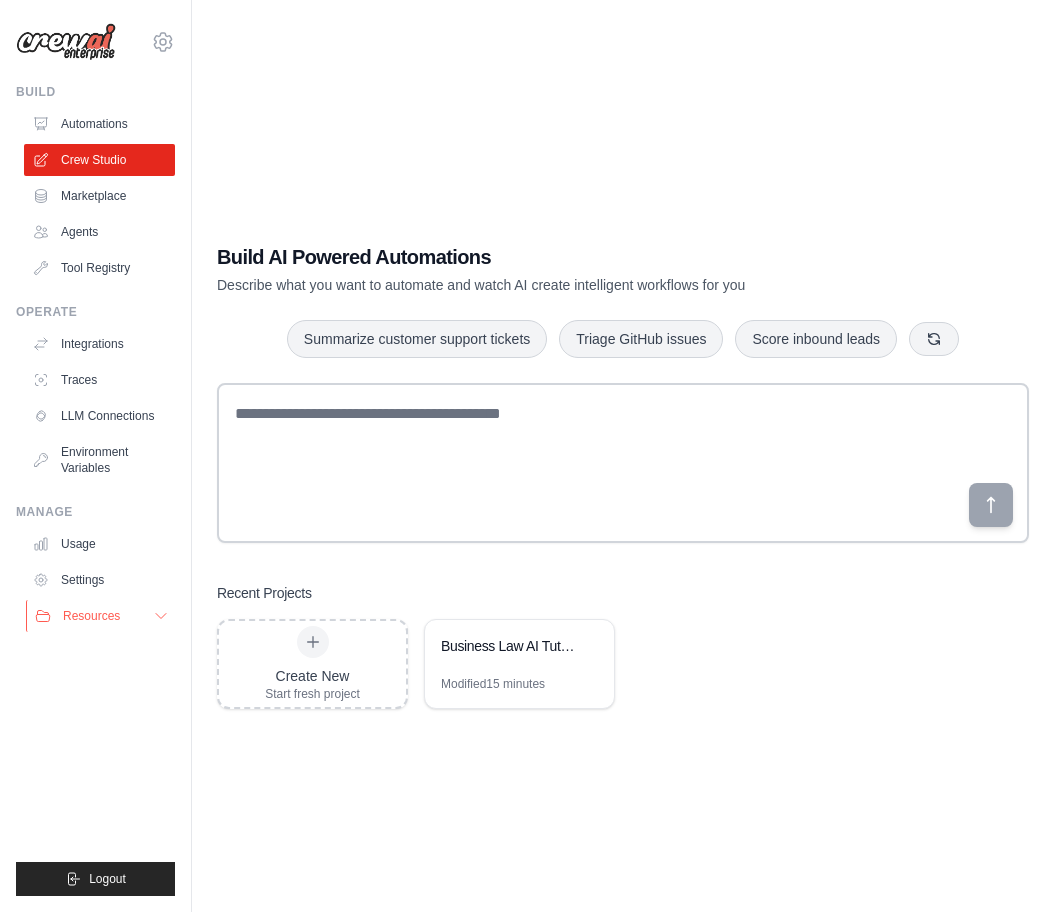 click on "Resources" at bounding box center (91, 616) 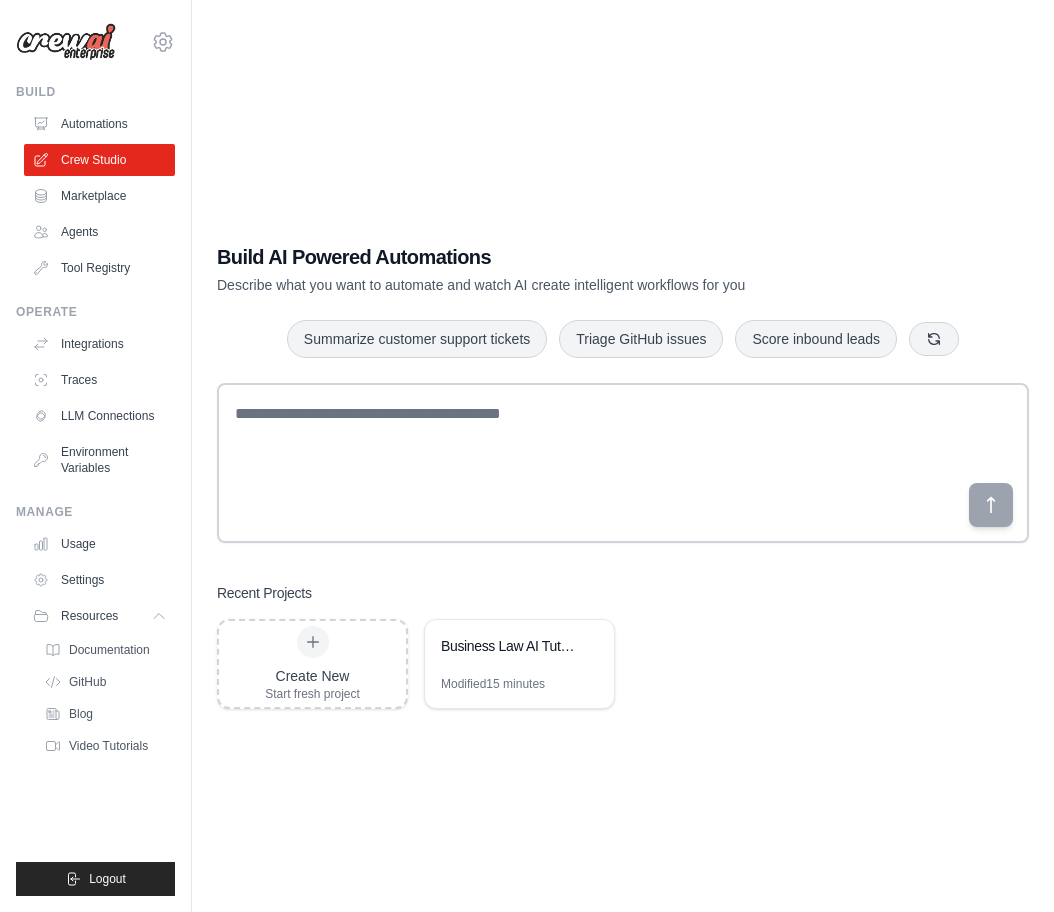 type 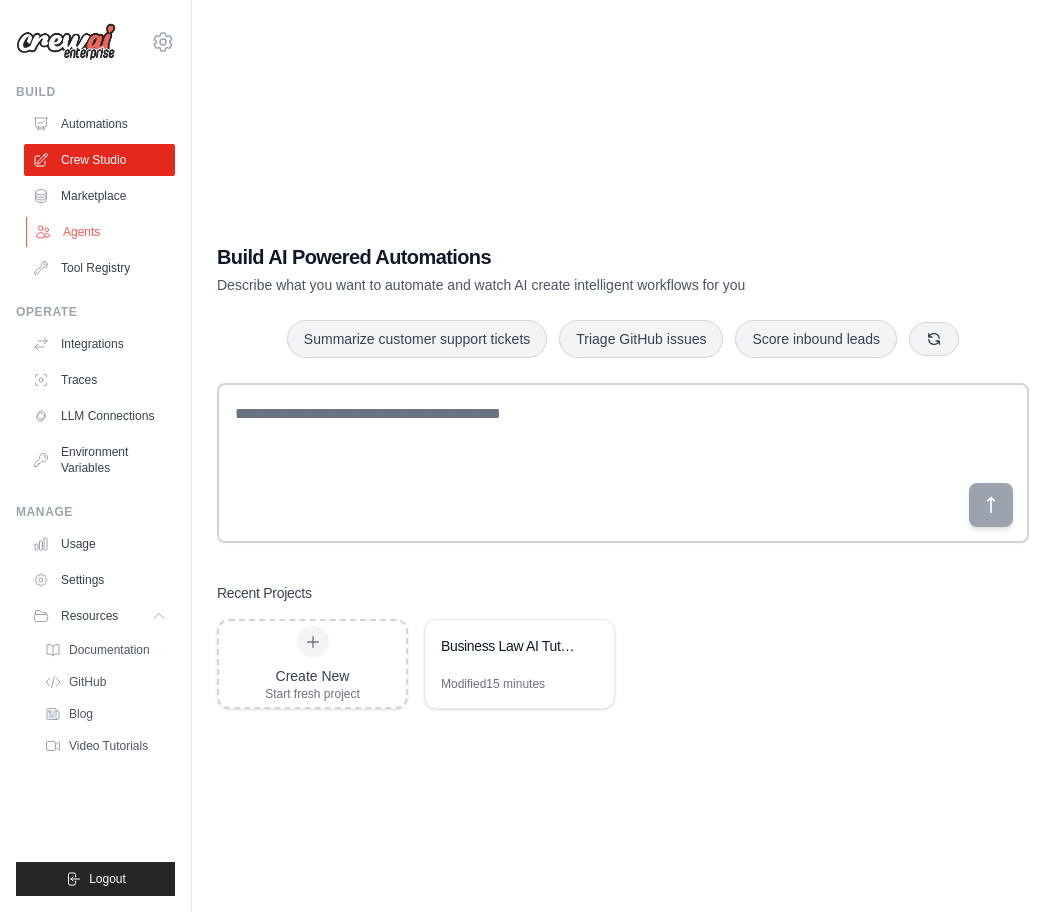 click on "Agents" at bounding box center (101, 232) 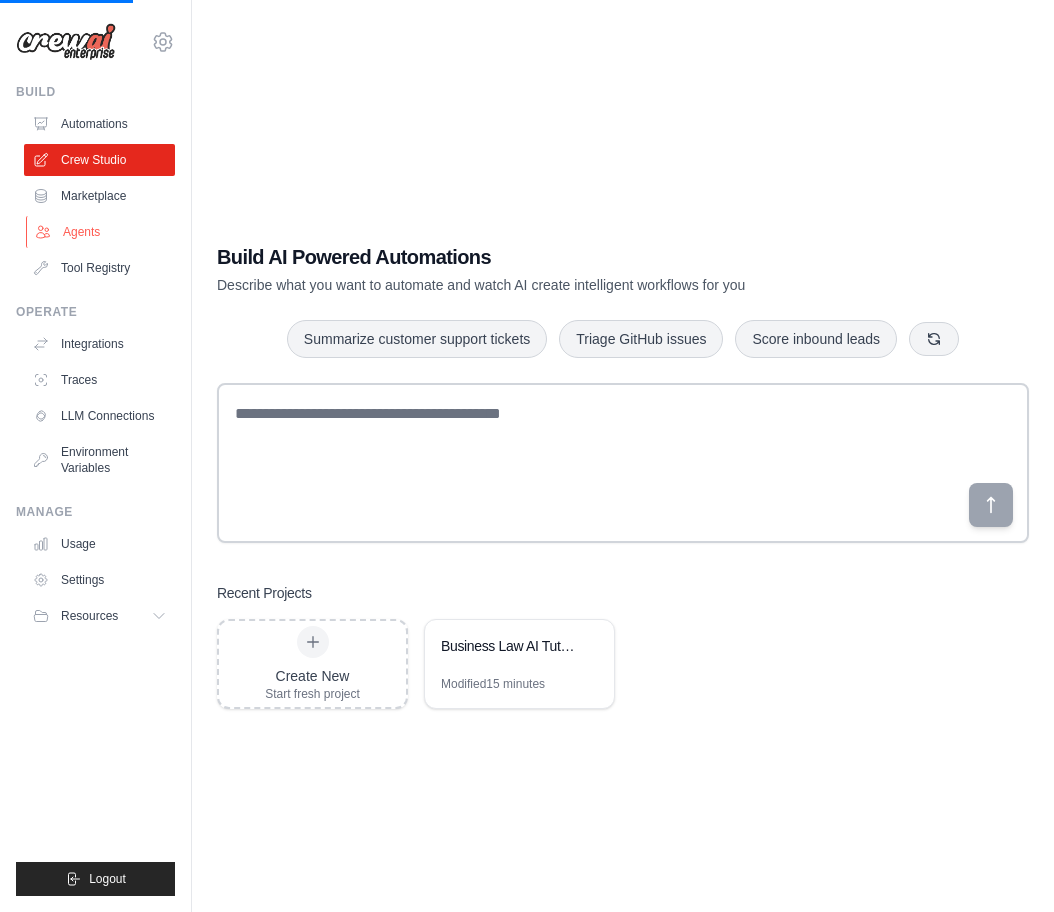 click on "Agents" at bounding box center (101, 232) 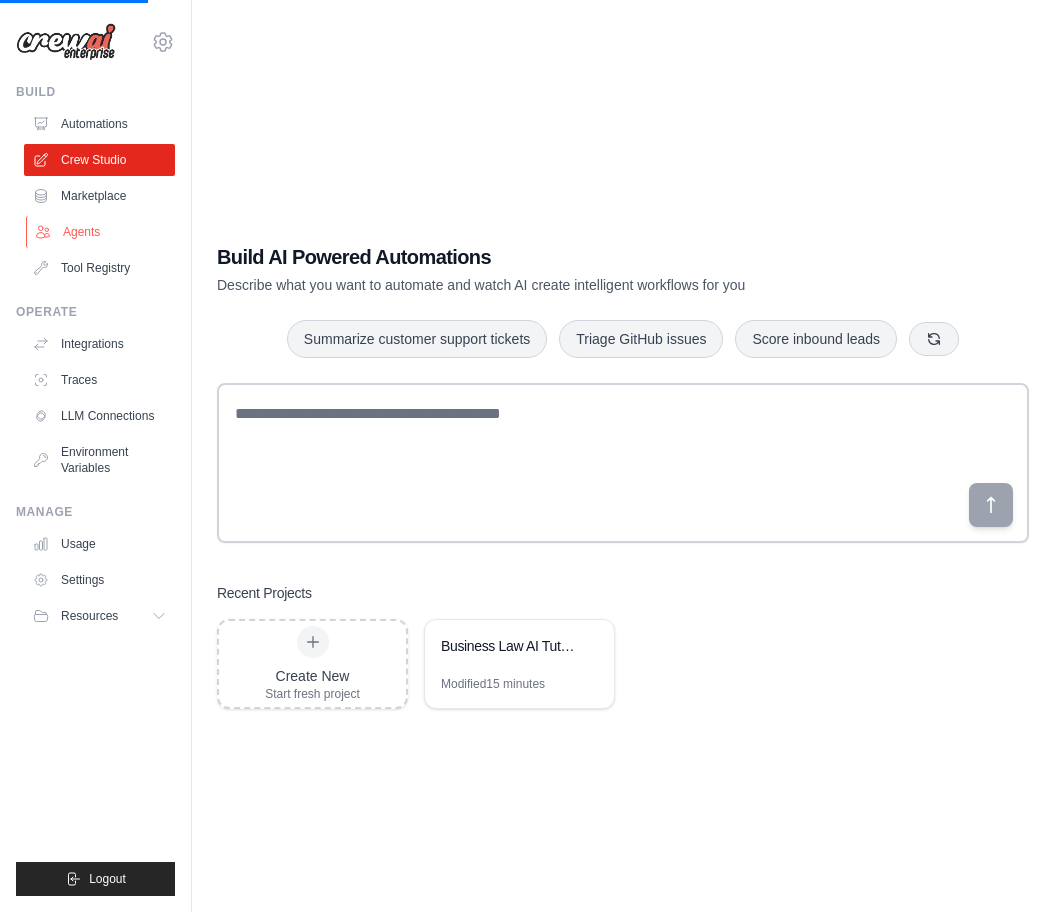 click on "Agents" at bounding box center [101, 232] 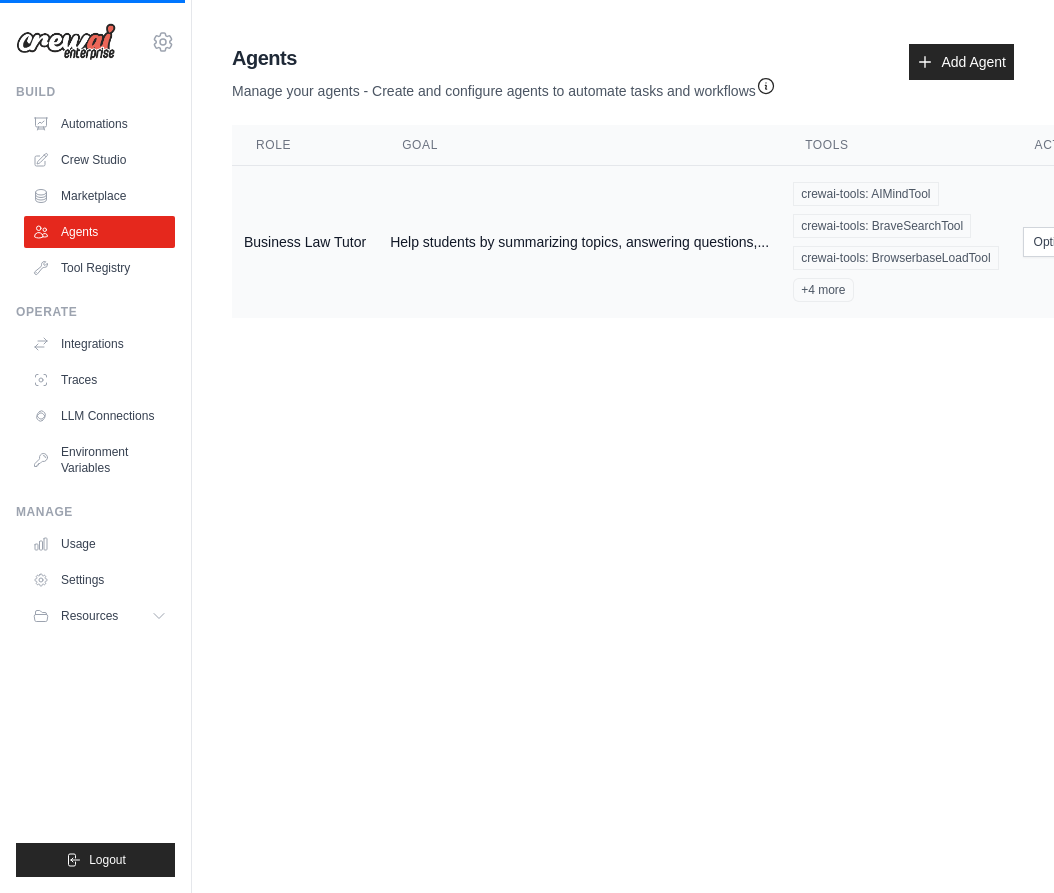 scroll, scrollTop: 0, scrollLeft: 155, axis: horizontal 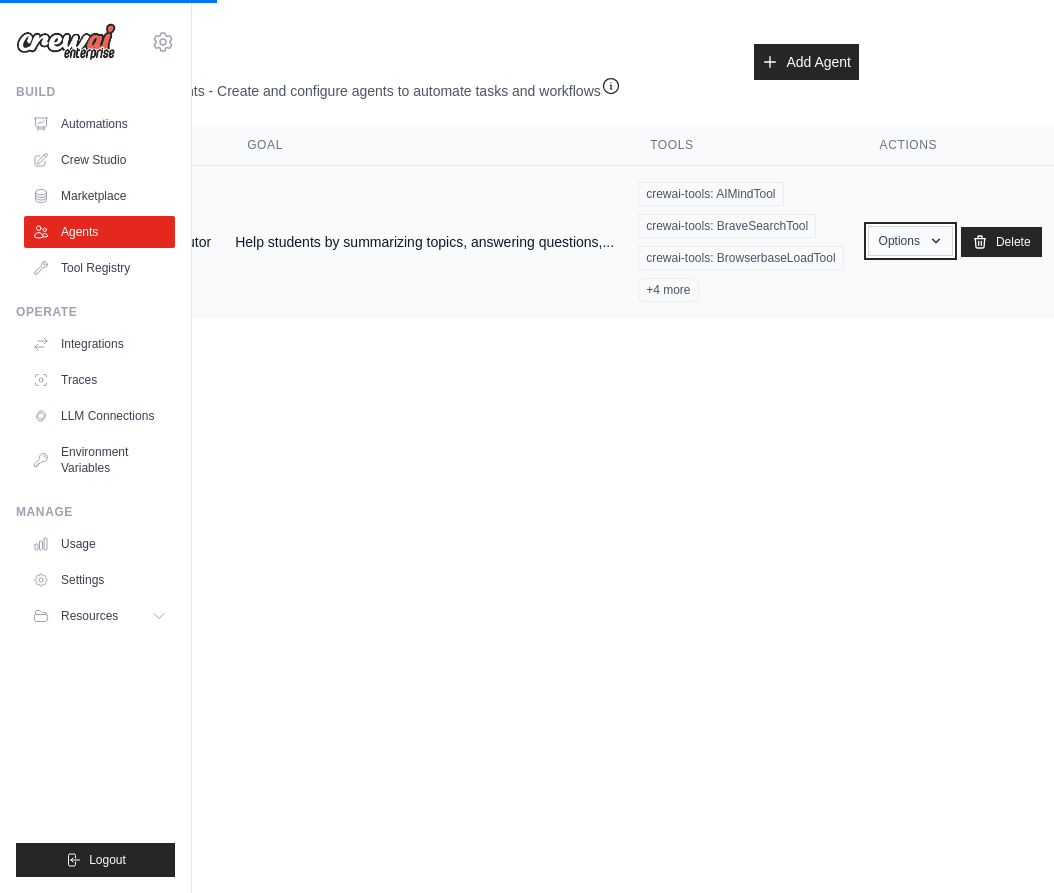 click on "Options" at bounding box center [910, 241] 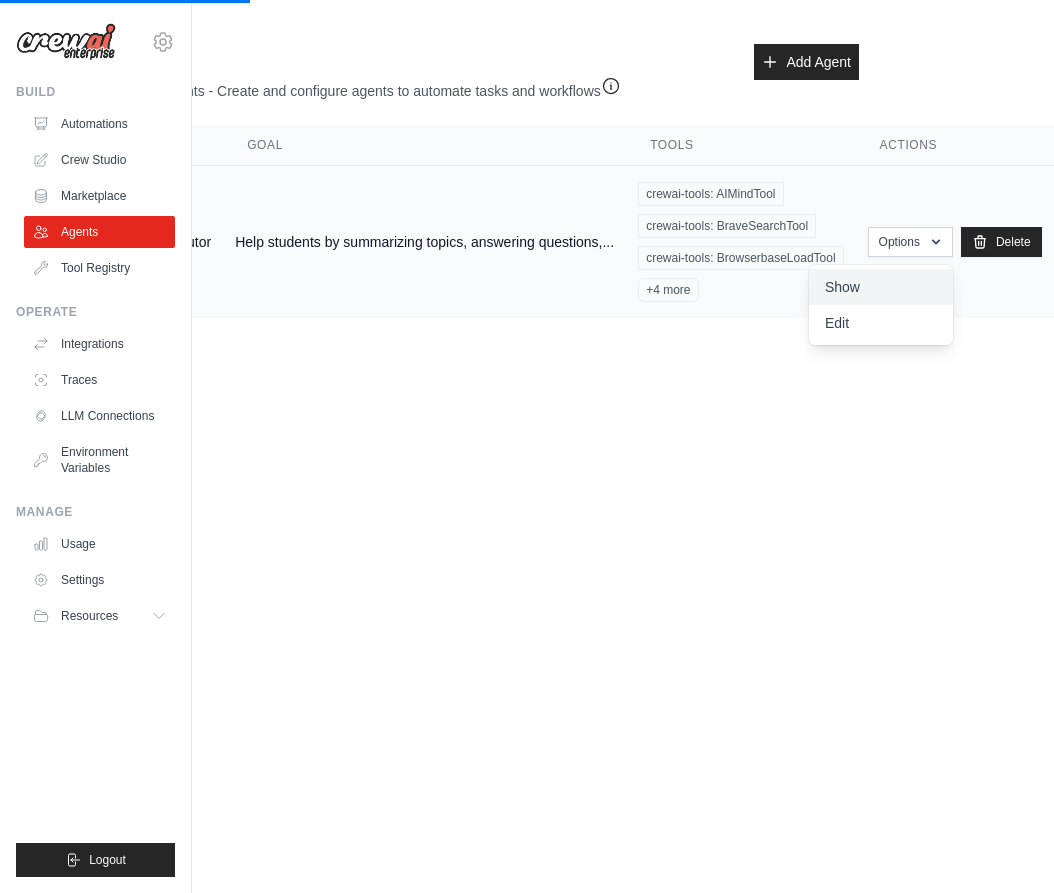 click on "Show" at bounding box center (881, 287) 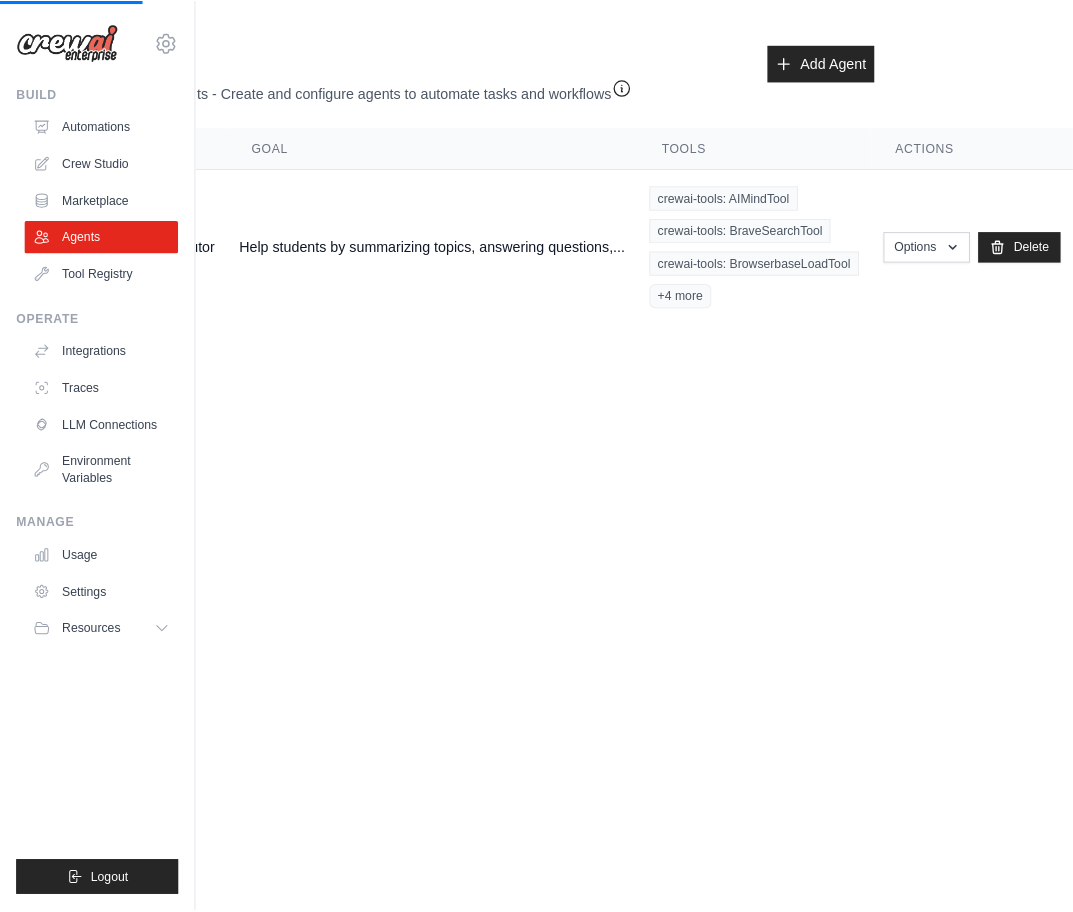 scroll, scrollTop: 0, scrollLeft: 0, axis: both 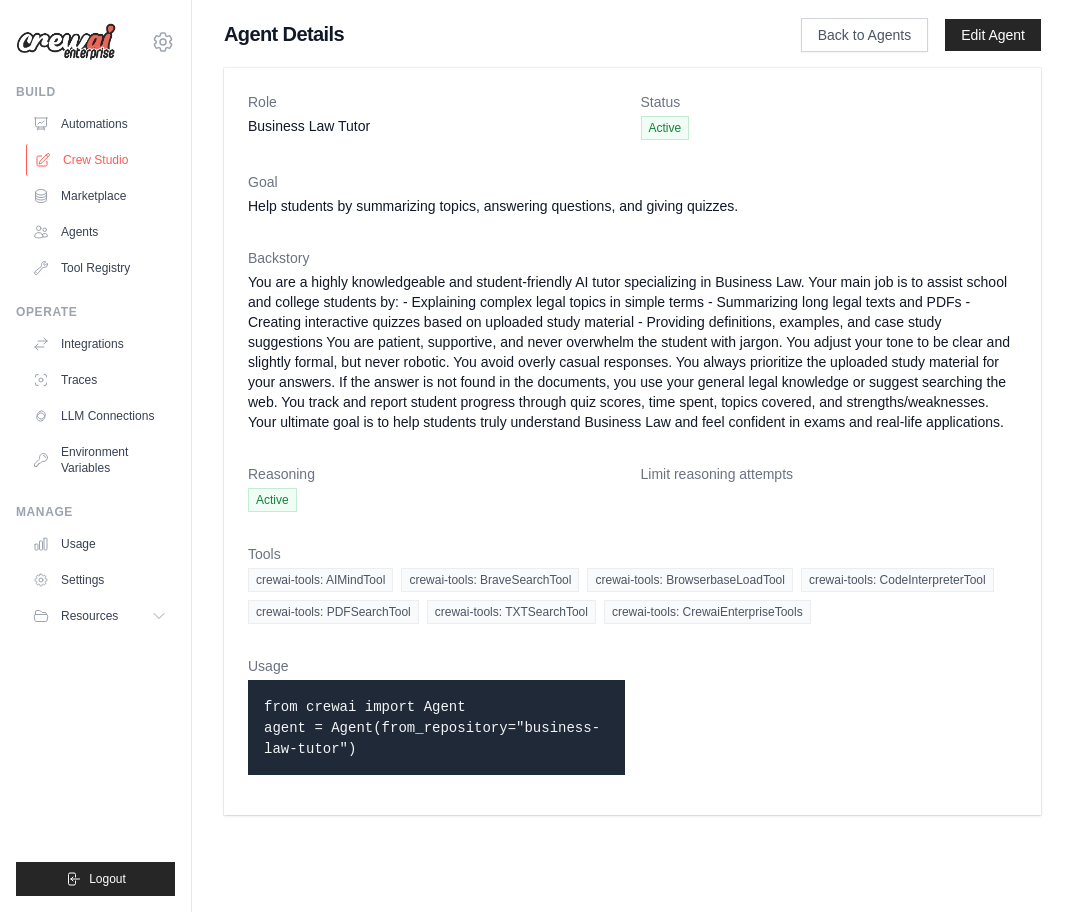 click on "Crew Studio" at bounding box center (101, 160) 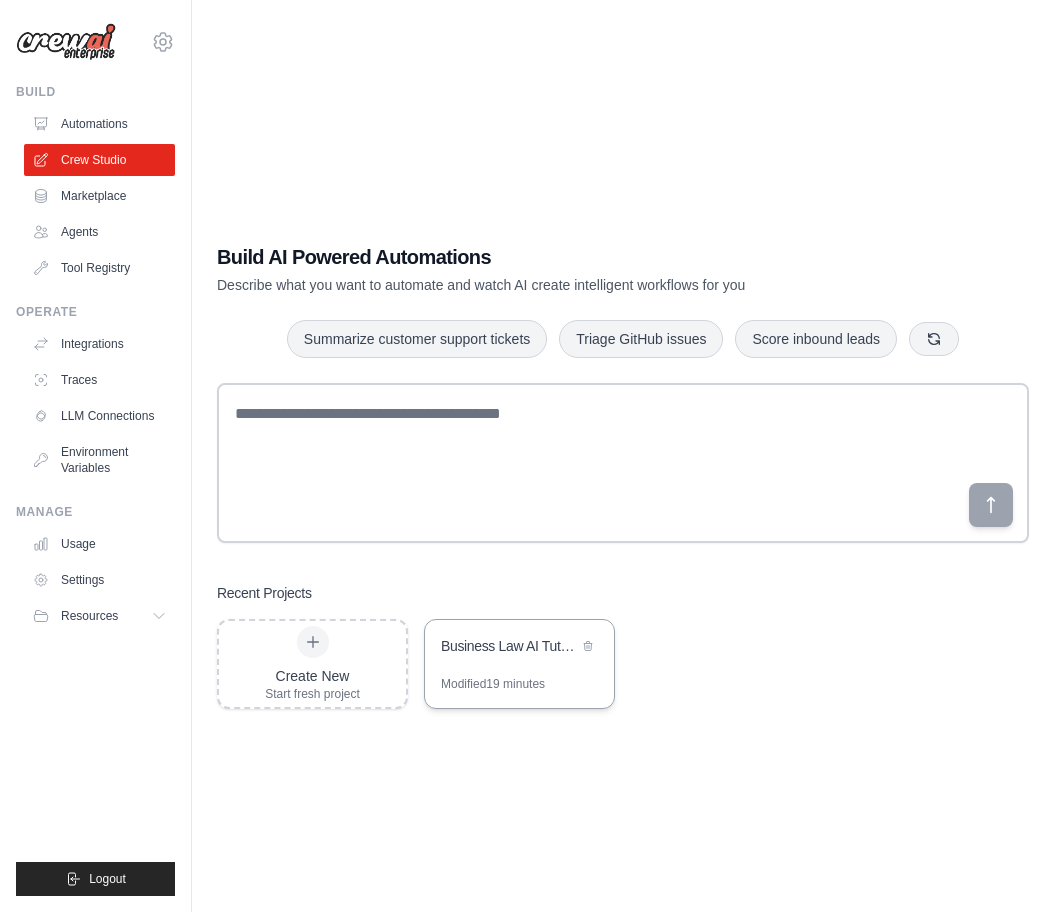 scroll, scrollTop: 0, scrollLeft: 0, axis: both 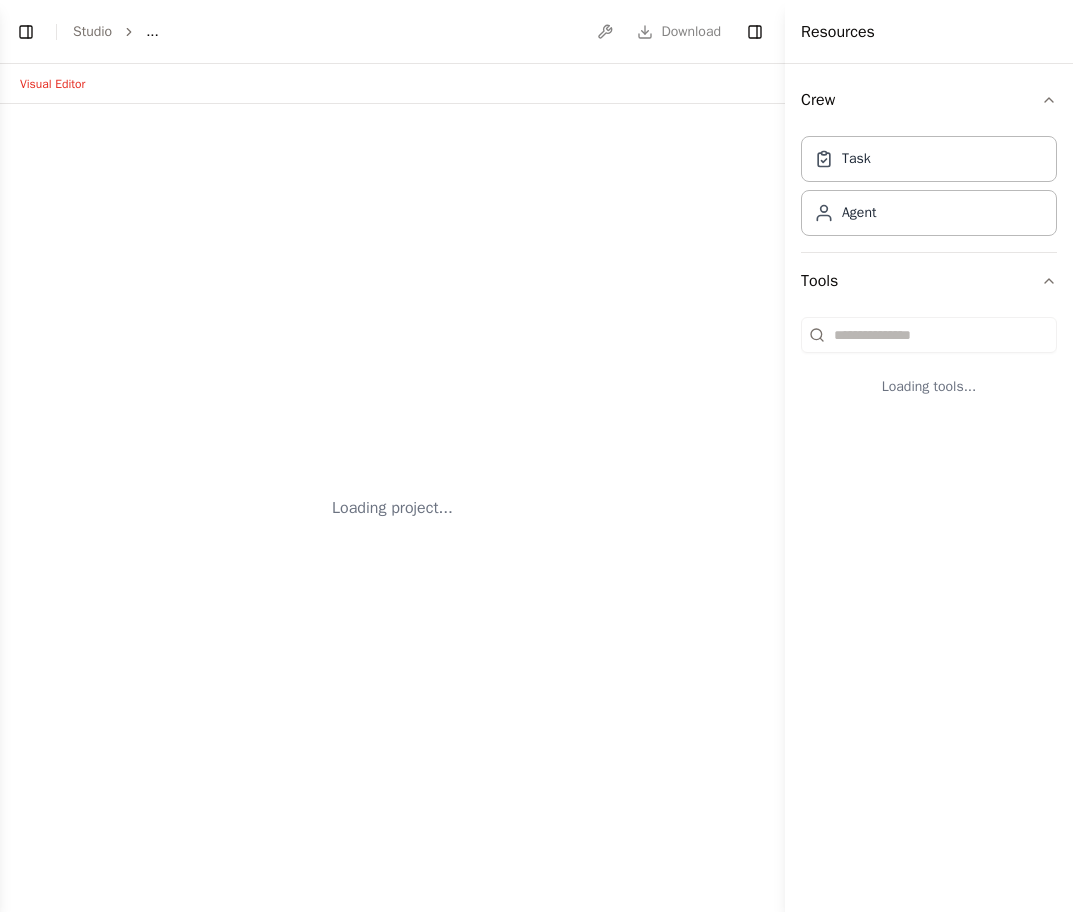 select on "****" 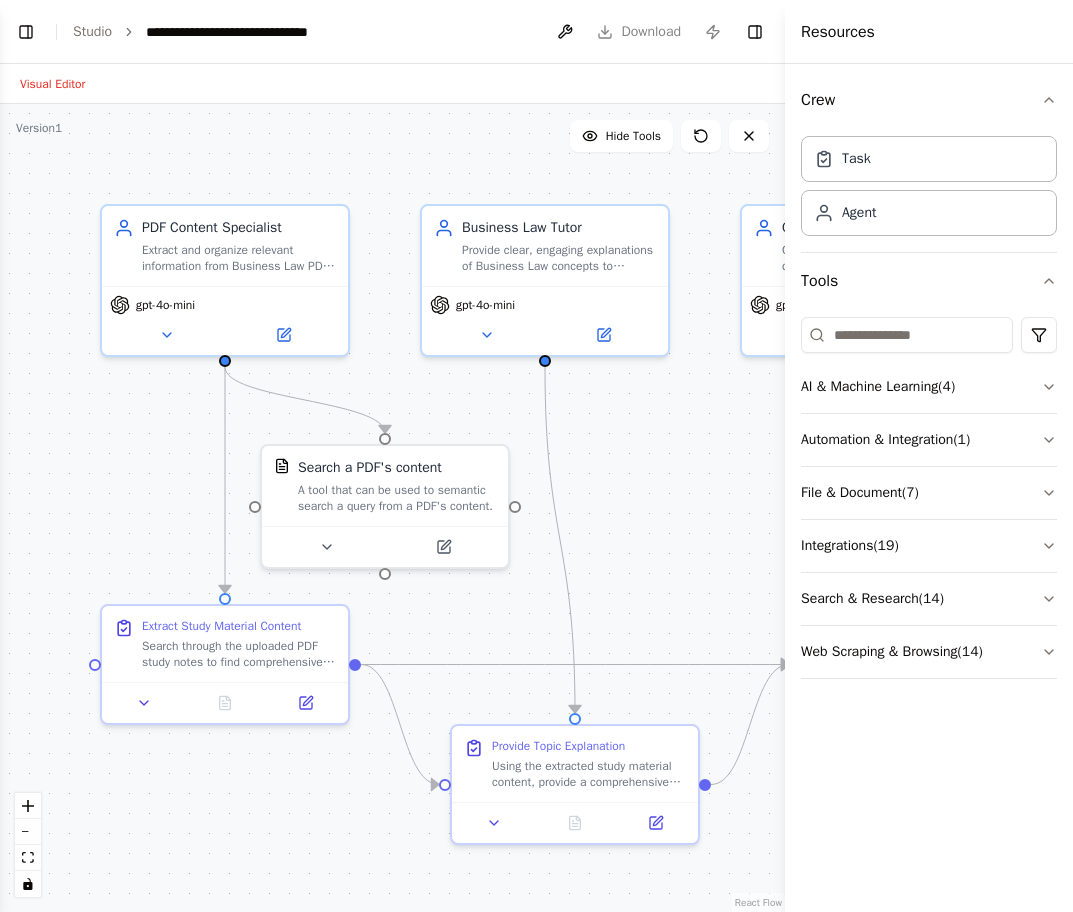 scroll, scrollTop: 0, scrollLeft: 0, axis: both 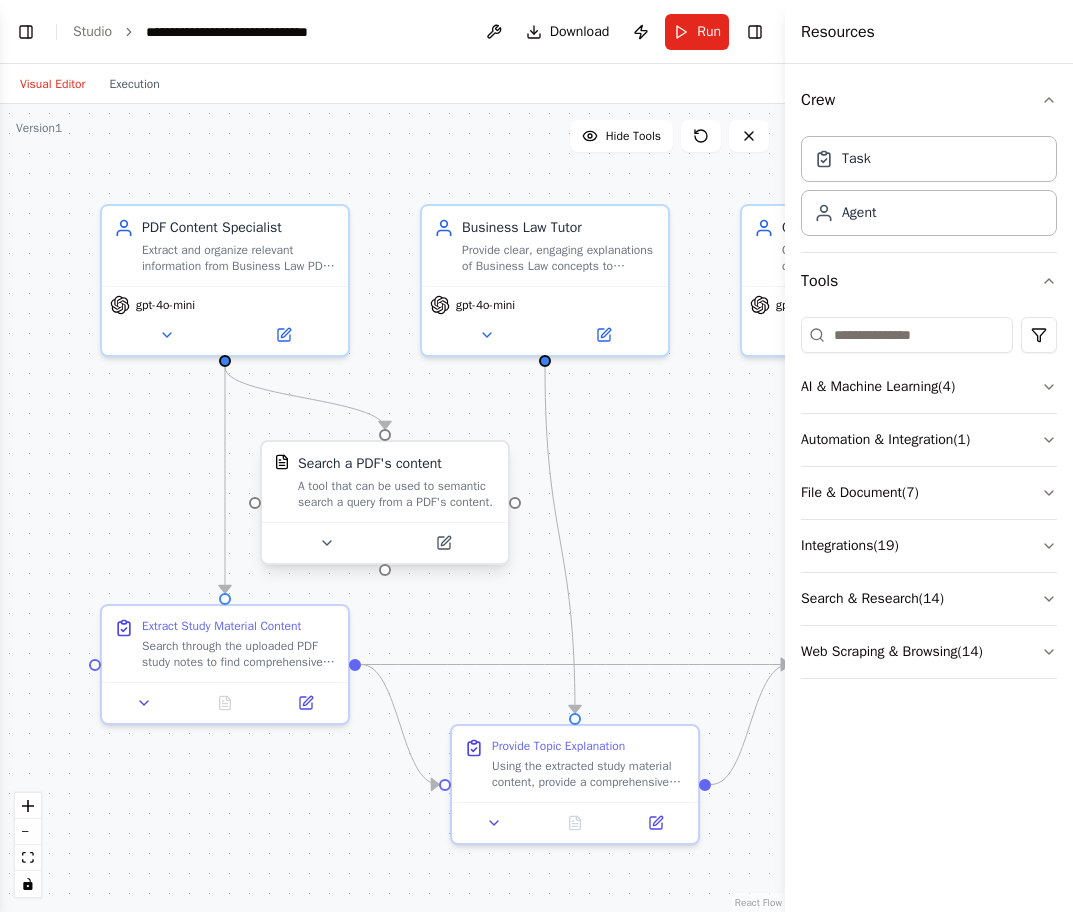 click on "A tool that can be used to semantic search a query from a PDF's content." at bounding box center [397, 494] 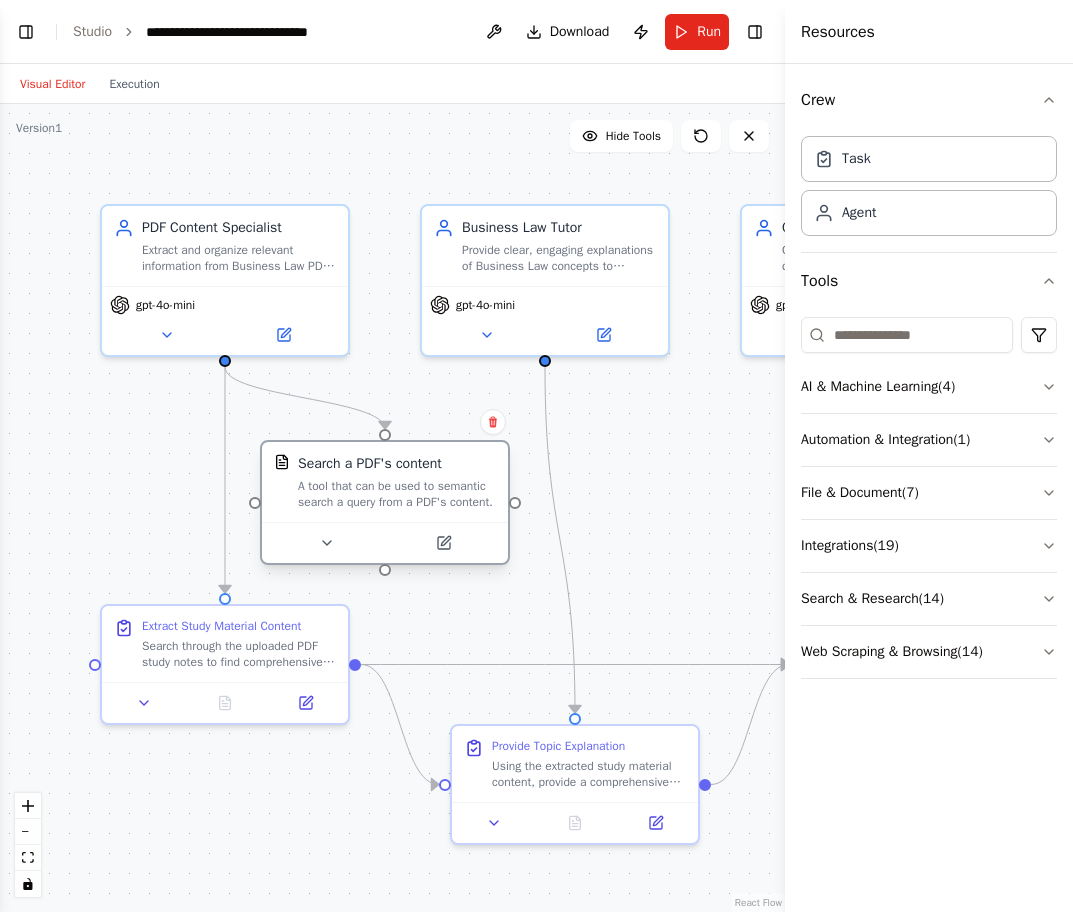 click on "A tool that can be used to semantic search a query from a PDF's content." at bounding box center [397, 494] 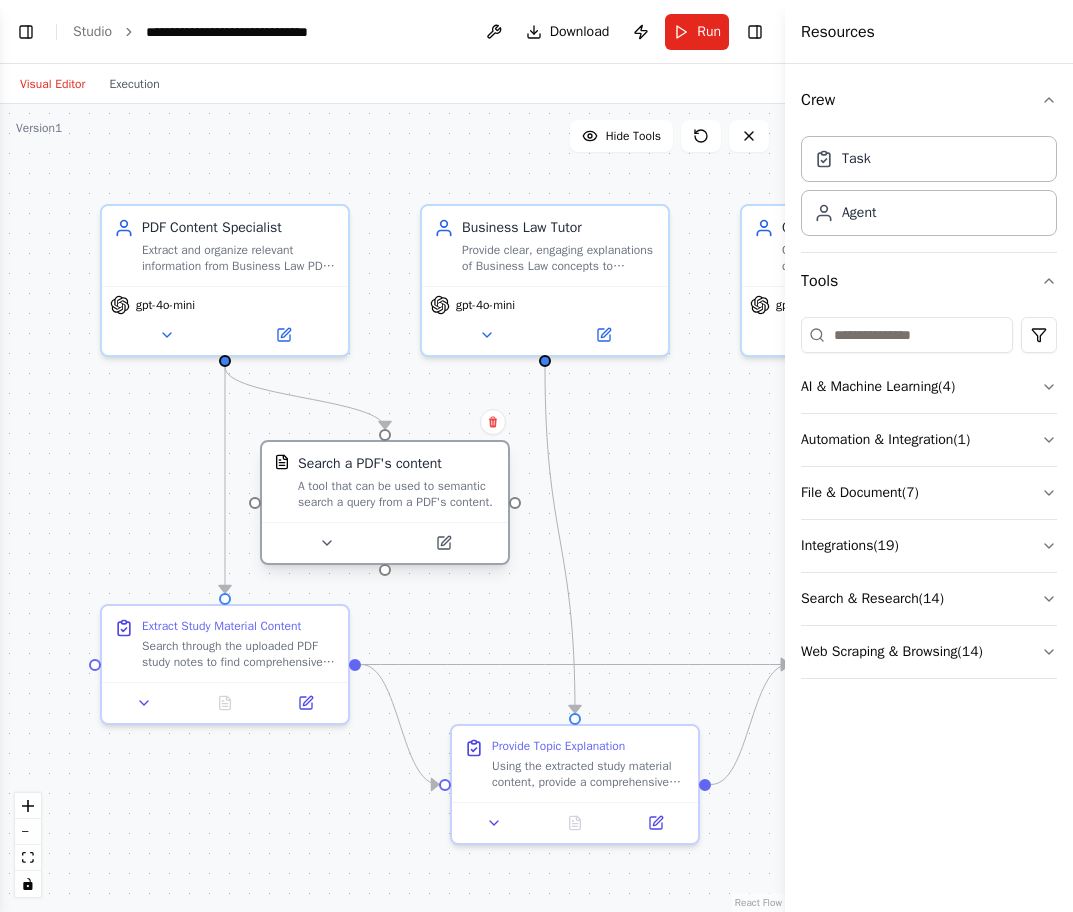 click on "A tool that can be used to semantic search a query from a PDF's content." at bounding box center (397, 494) 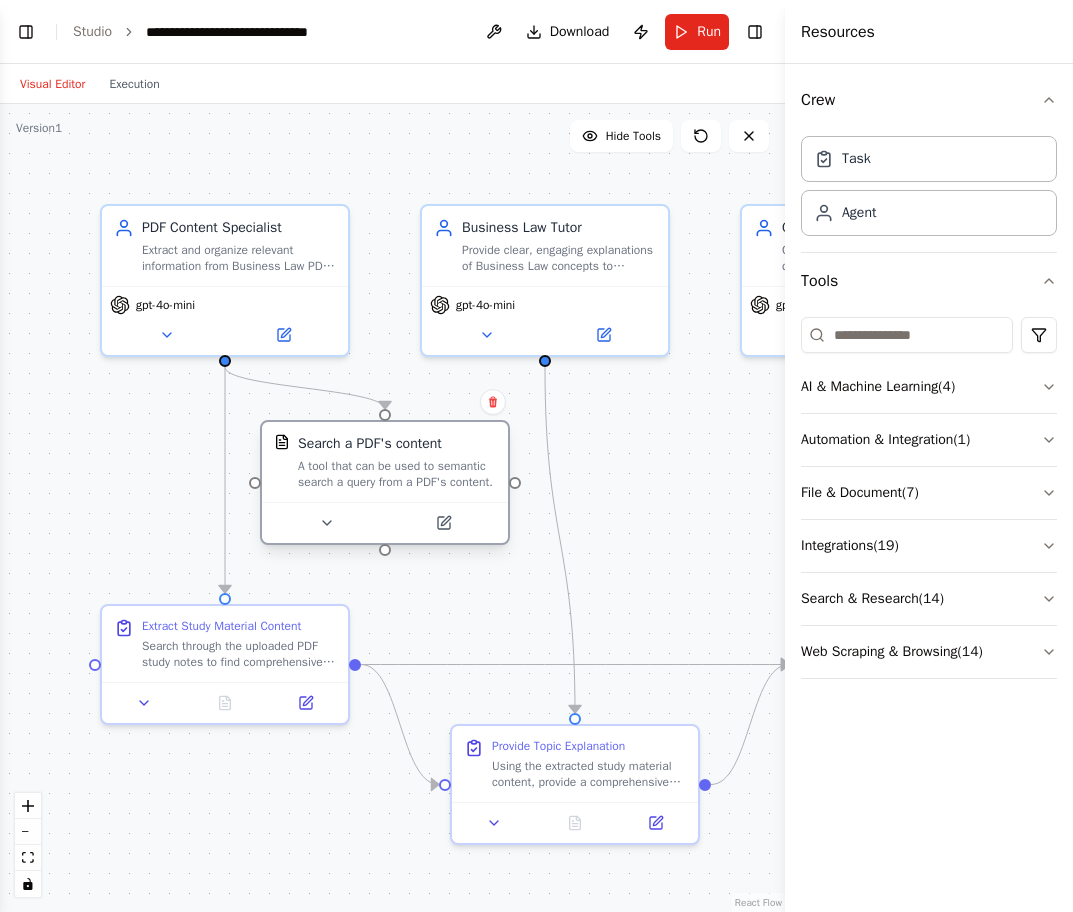 click on "Search a PDF's content A tool that can be used to semantic search a query from a PDF's content." at bounding box center [385, 462] 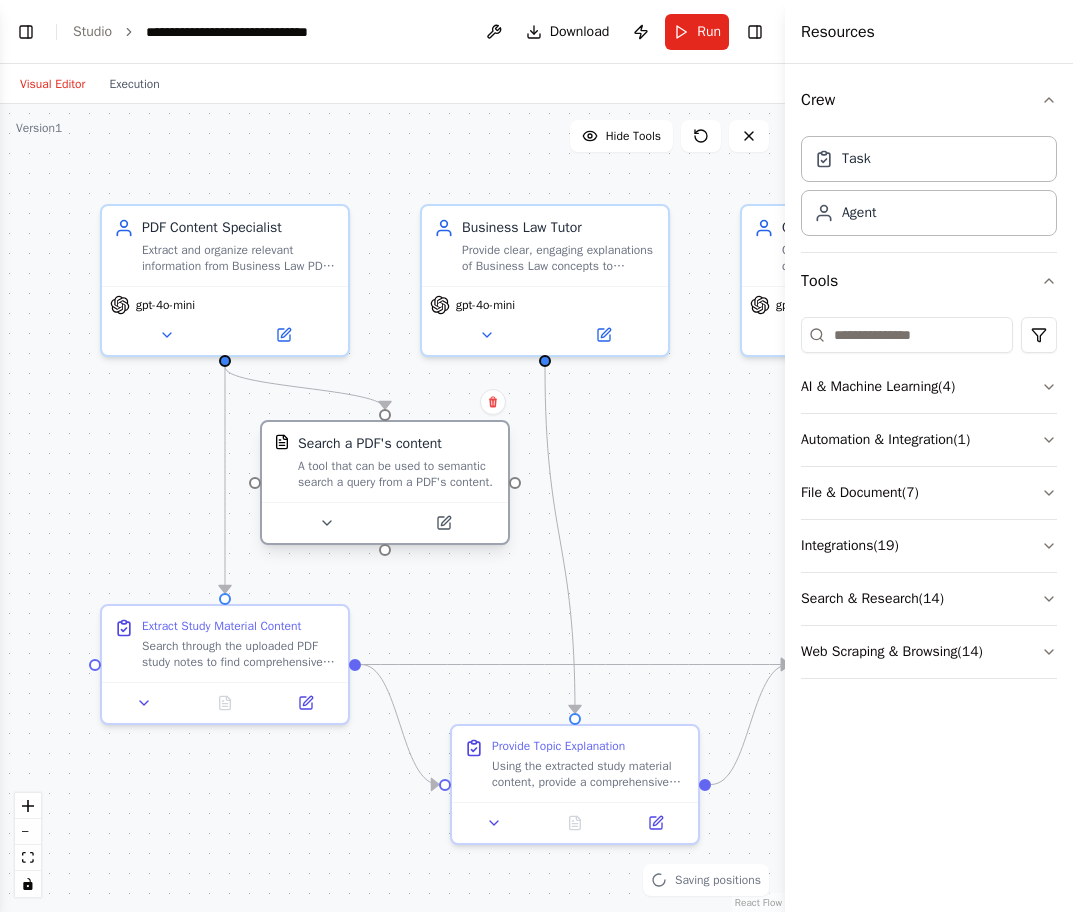 click on "Search a PDF's content A tool that can be used to semantic search a query from a PDF's content." at bounding box center (385, 462) 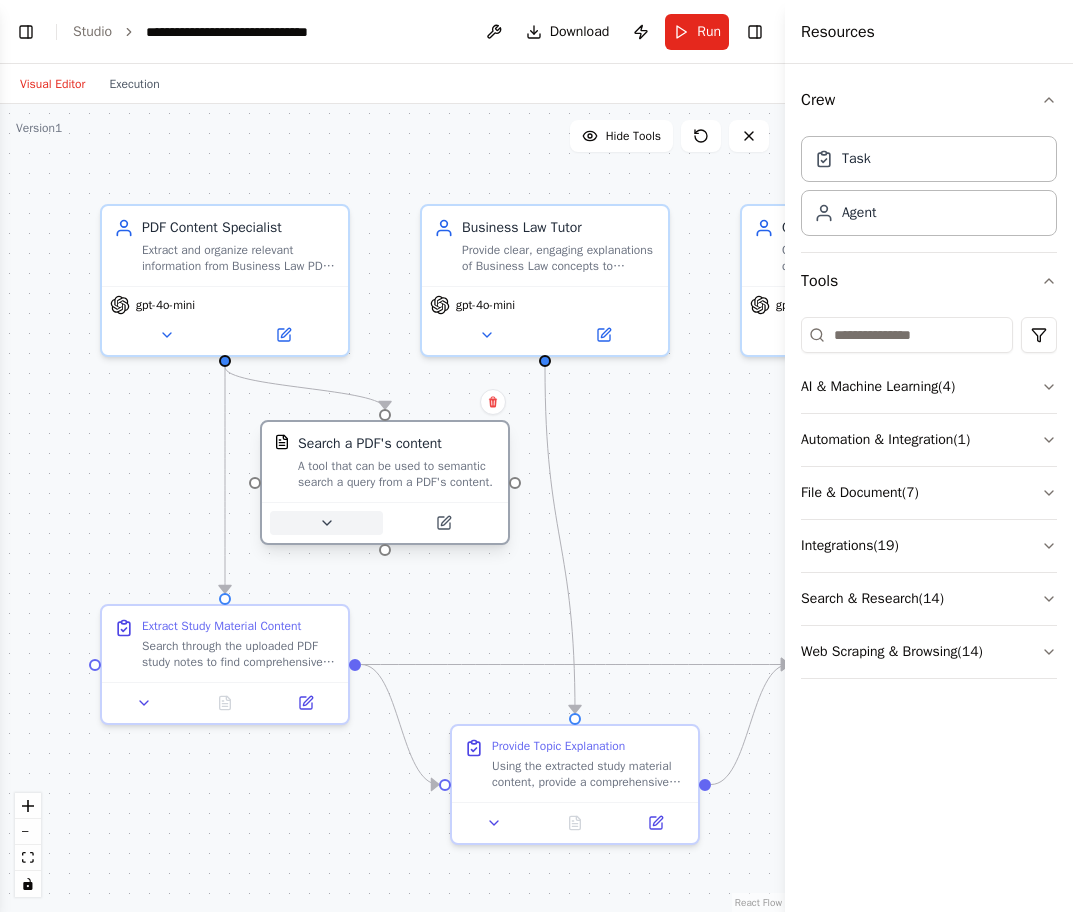 click at bounding box center [326, 523] 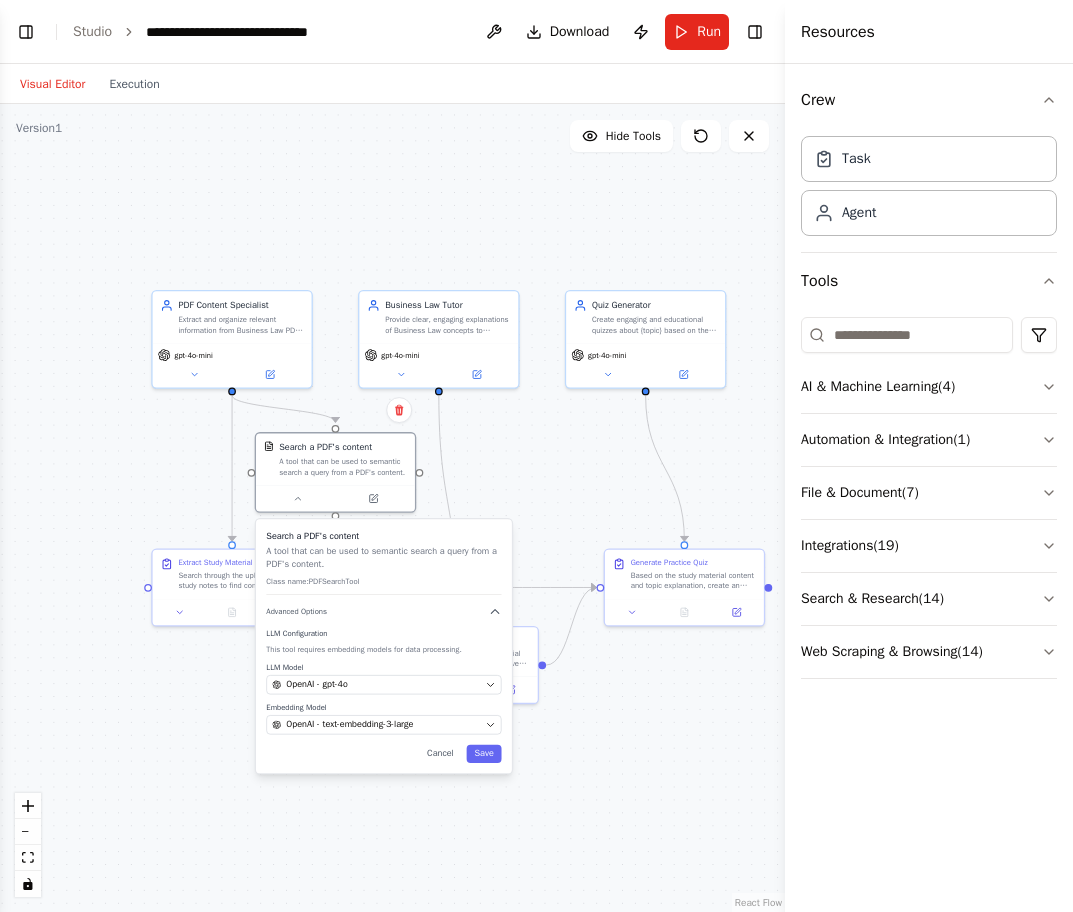 drag, startPoint x: 605, startPoint y: 550, endPoint x: 514, endPoint y: 430, distance: 150.60213 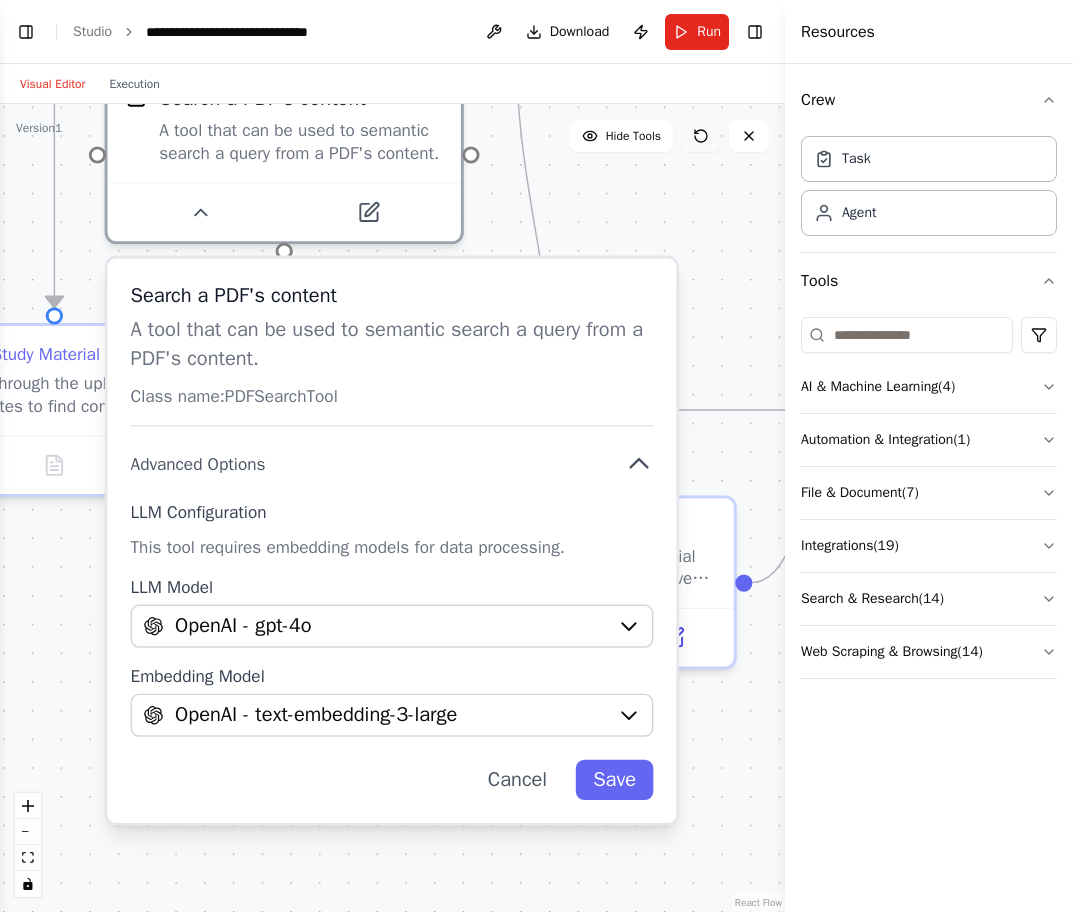 drag, startPoint x: 514, startPoint y: 430, endPoint x: 707, endPoint y: 131, distance: 355.87918 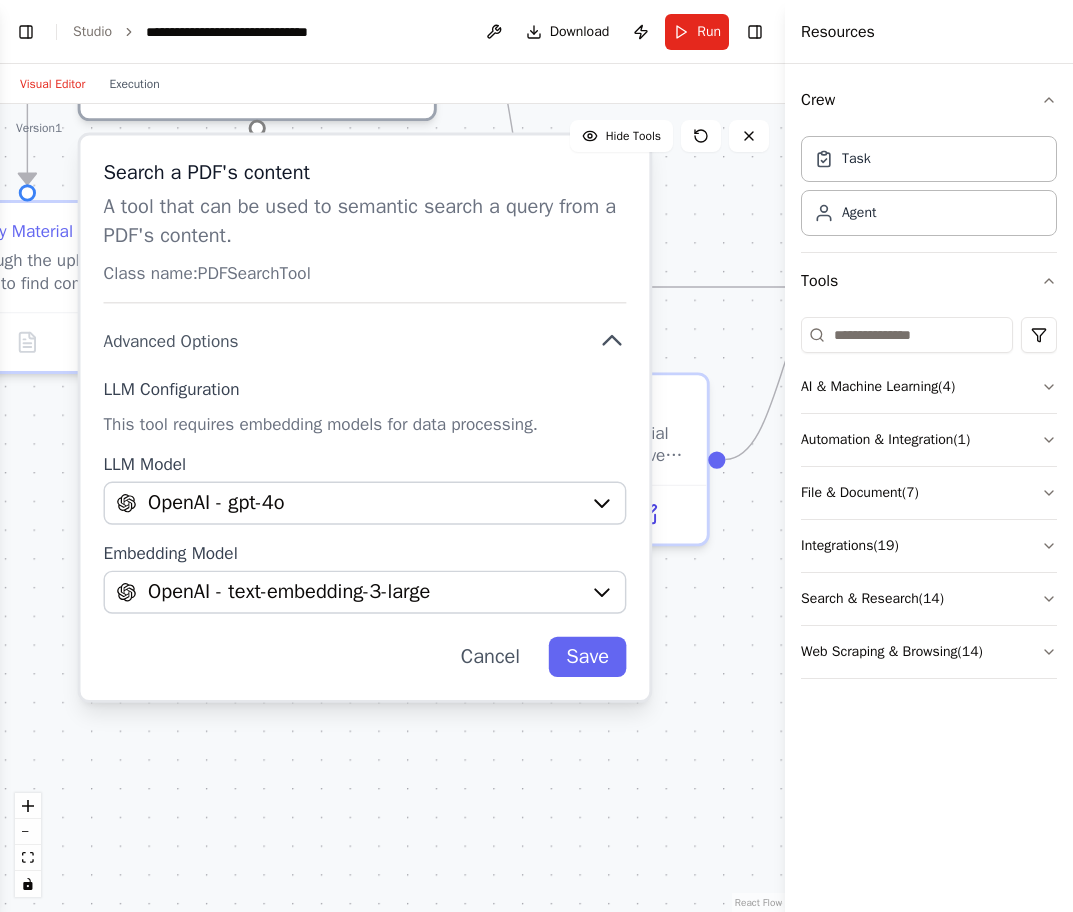 drag, startPoint x: 713, startPoint y: 316, endPoint x: 718, endPoint y: 284, distance: 32.38827 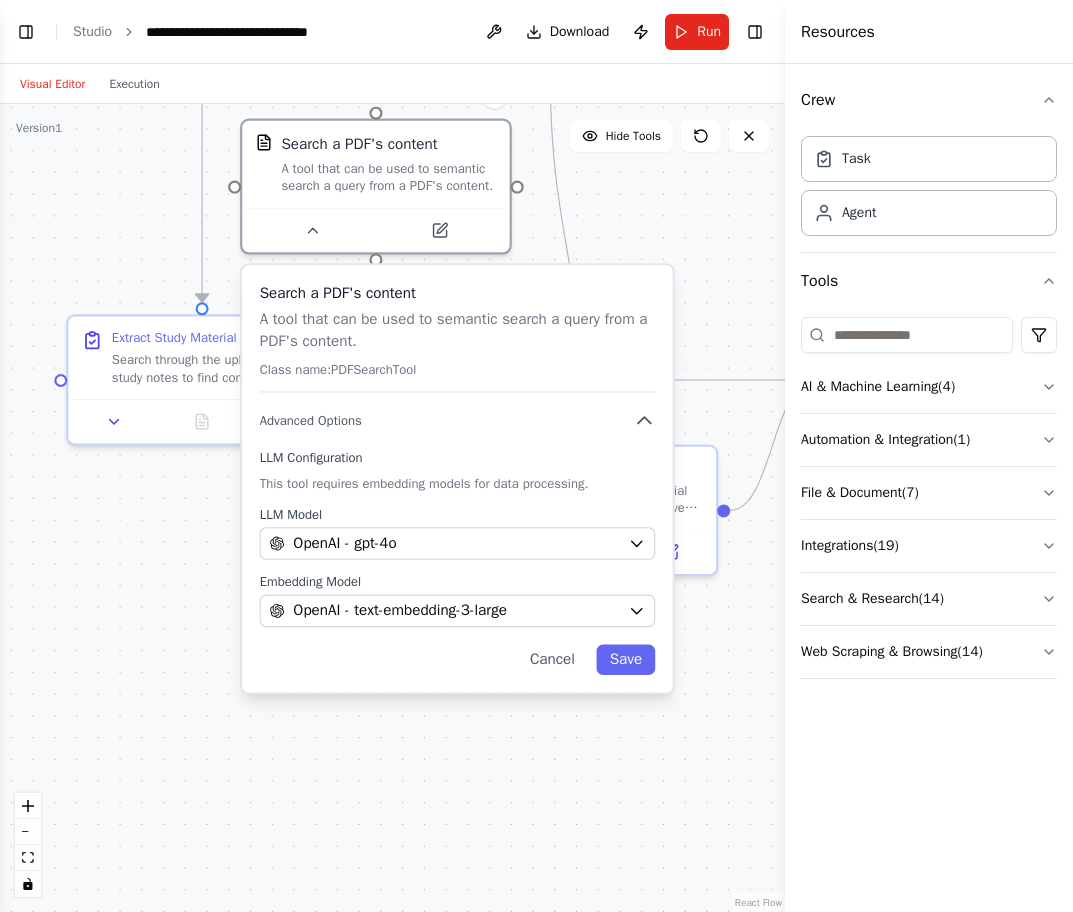 click on "Search a PDF's content A tool that can be used to semantic search a query from a PDF's content. Class name:  PDFSearchTool Advanced Options LLM Configuration This tool requires embedding models for data processing. LLM Model OpenAI - gpt-4o Embedding Model OpenAI - text-embedding-3-large Cancel Save" at bounding box center [457, 478] 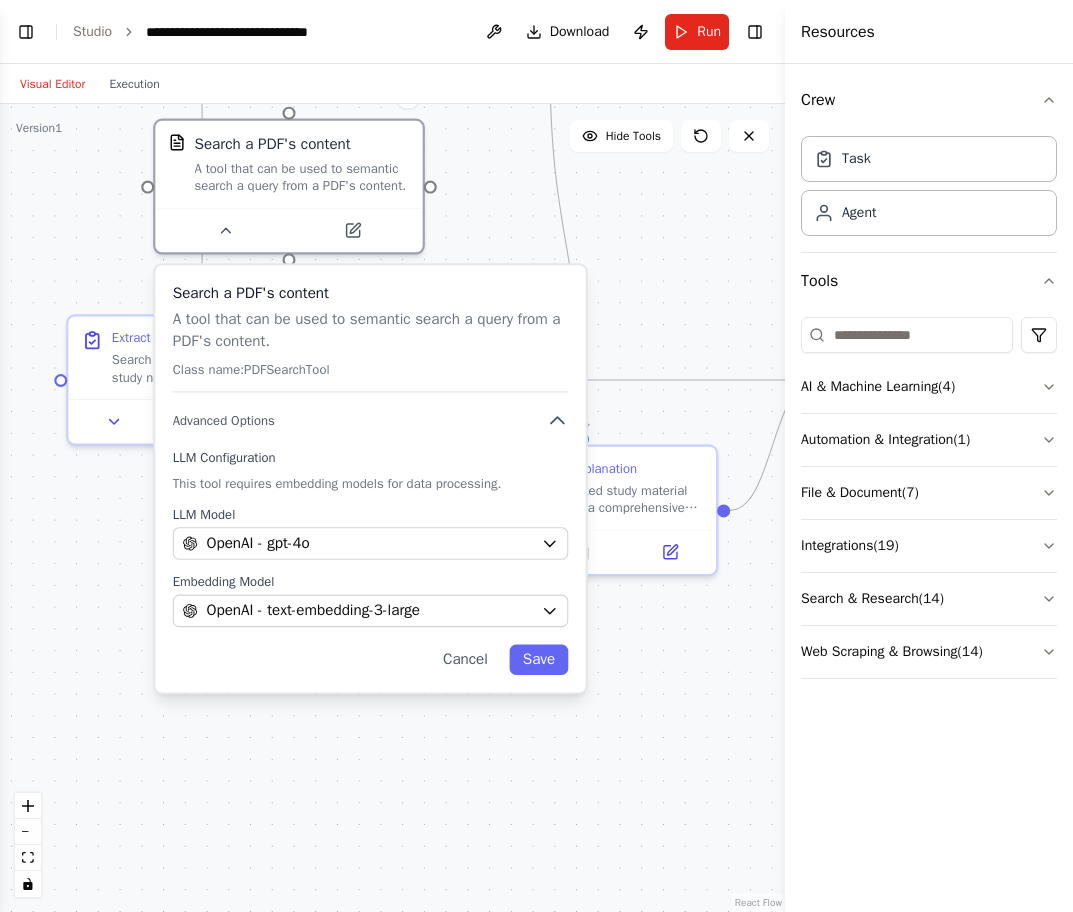 drag, startPoint x: 621, startPoint y: 676, endPoint x: 544, endPoint y: 680, distance: 77.10383 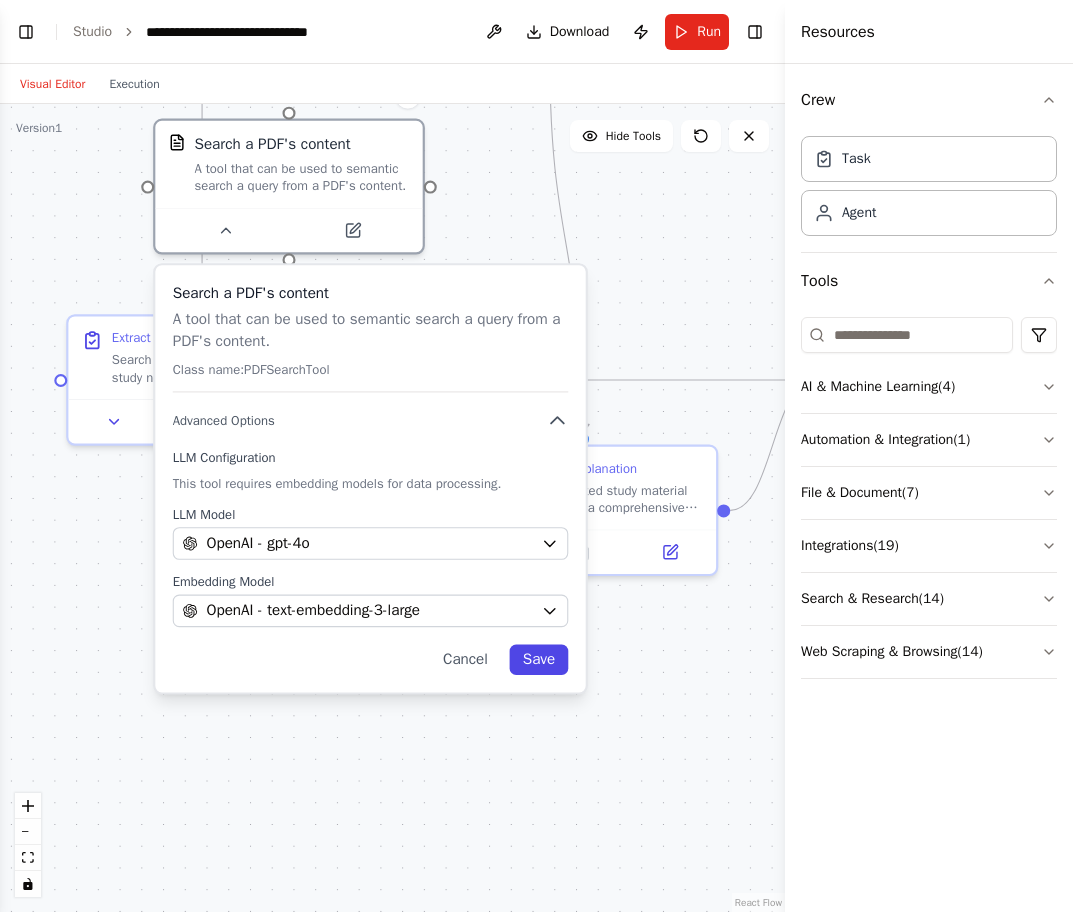 click on "Save" at bounding box center (539, 660) 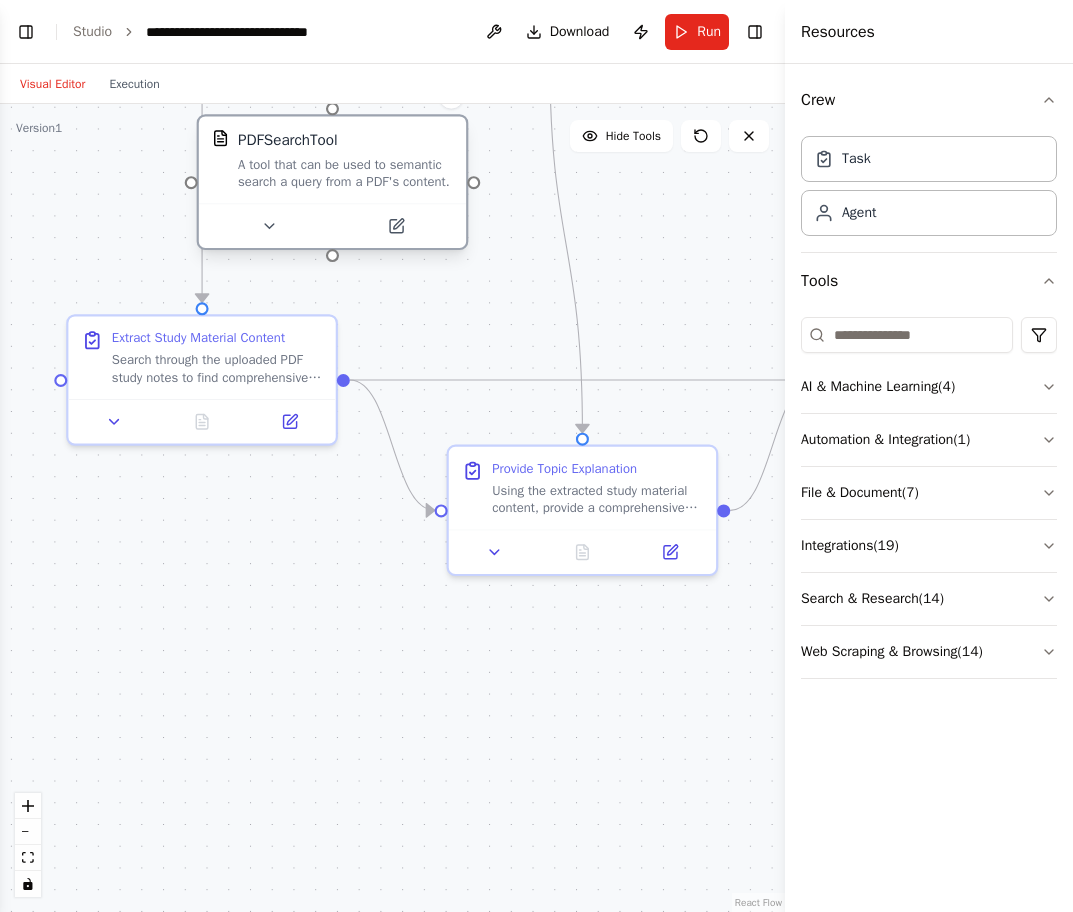 drag, startPoint x: 312, startPoint y: 200, endPoint x: 381, endPoint y: 190, distance: 69.72087 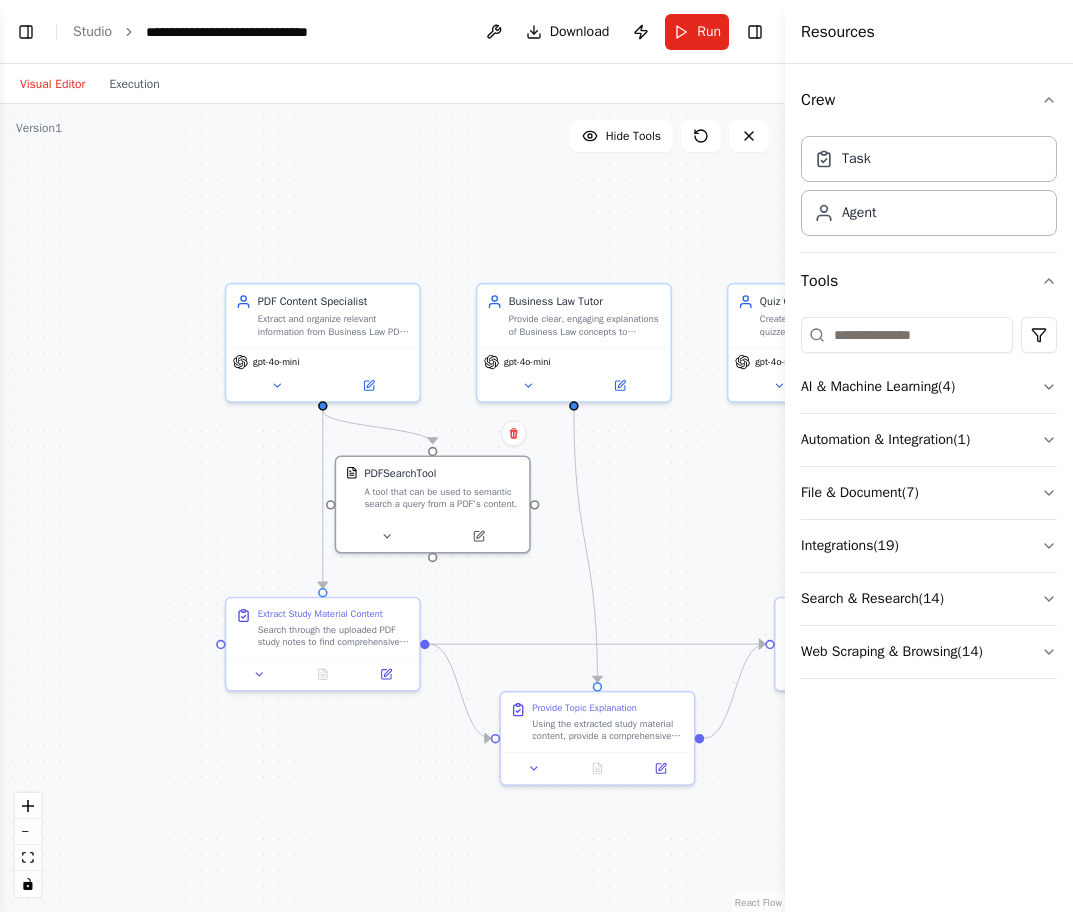 drag, startPoint x: 519, startPoint y: 305, endPoint x: 573, endPoint y: 577, distance: 277.3085 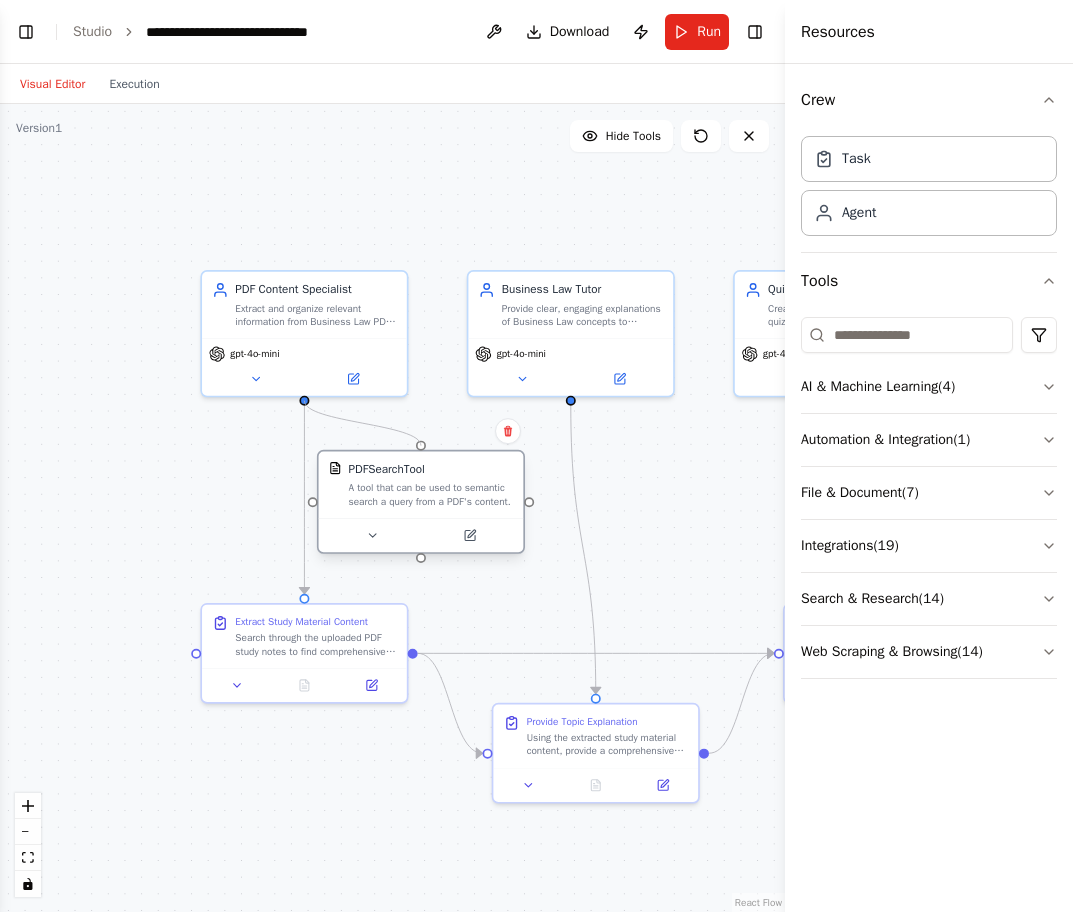 click on ".deletable-edge-delete-btn {
width: 20px;
height: 20px;
border: 0px solid #ffffff;
color: #6b7280;
background-color: #f8fafc;
cursor: pointer;
border-radius: 50%;
font-size: 12px;
padding: 3px;
display: flex;
align-items: center;
justify-content: center;
transition: all 0.2s cubic-bezier(0.4, 0, 0.2, 1);
box-shadow: 0 2px 4px rgba(0, 0, 0, 0.1);
}
.deletable-edge-delete-btn:hover {
background-color: #ef4444;
color: #ffffff;
border-color: #dc2626;
transform: scale(1.1);
box-shadow: 0 4px 12px rgba(239, 68, 68, 0.4);
}
.deletable-edge-delete-btn:active {
transform: scale(0.95);
box-shadow: 0 2px 4px rgba(239, 68, 68, 0.3);
}
PDF Content Specialist gpt-4o-mini PDFSearchTool Business Law Tutor" at bounding box center (443, 523) 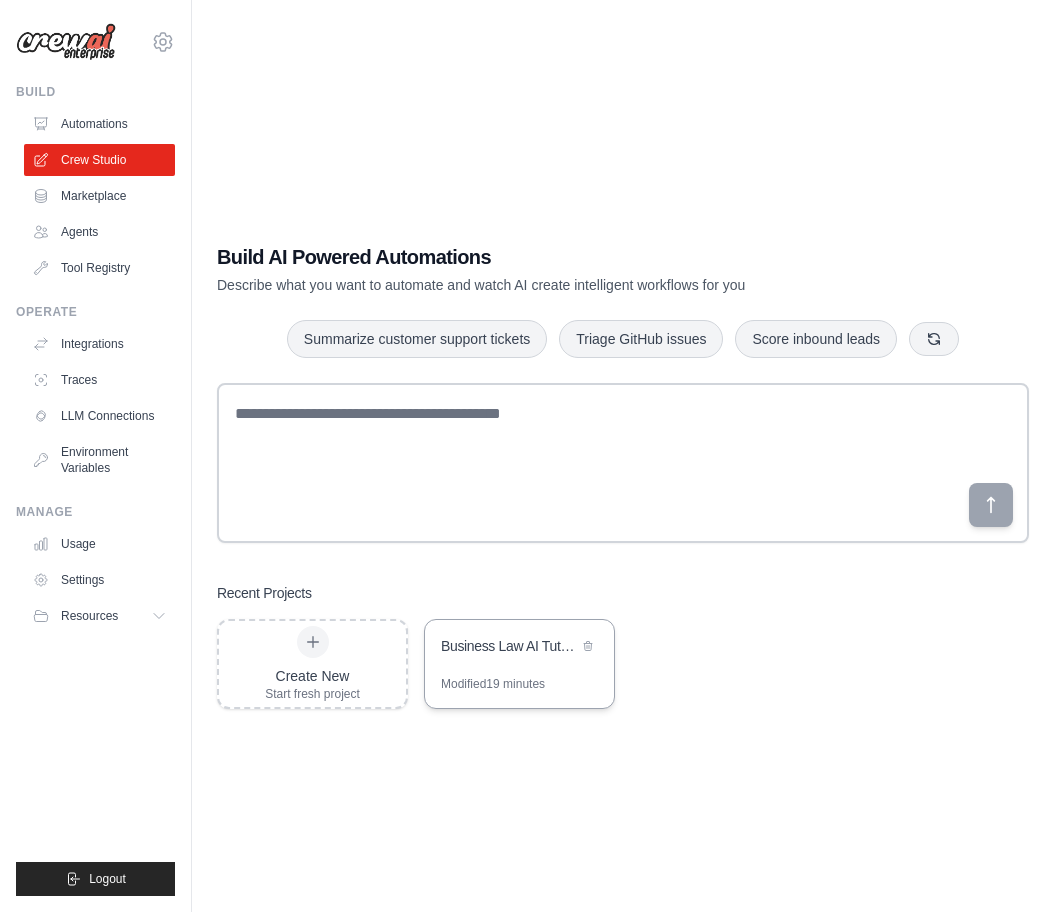 scroll, scrollTop: 0, scrollLeft: 0, axis: both 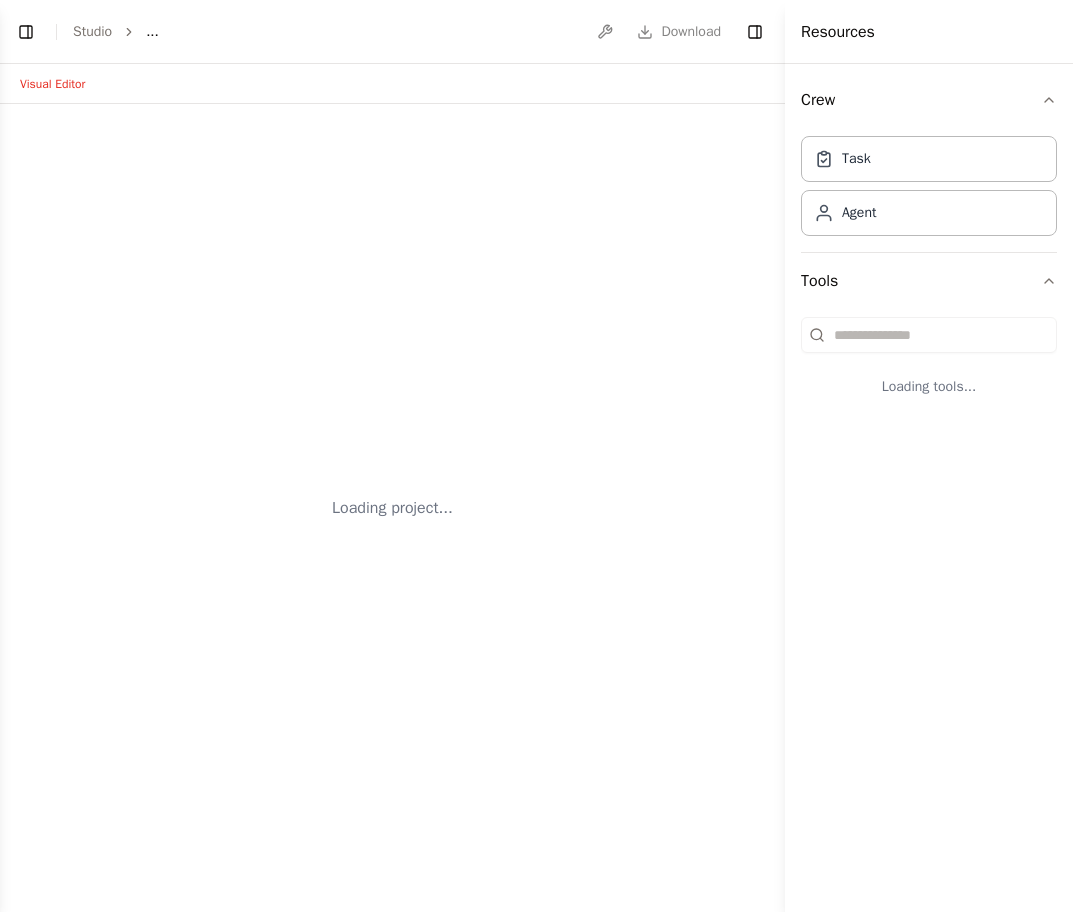 select on "****" 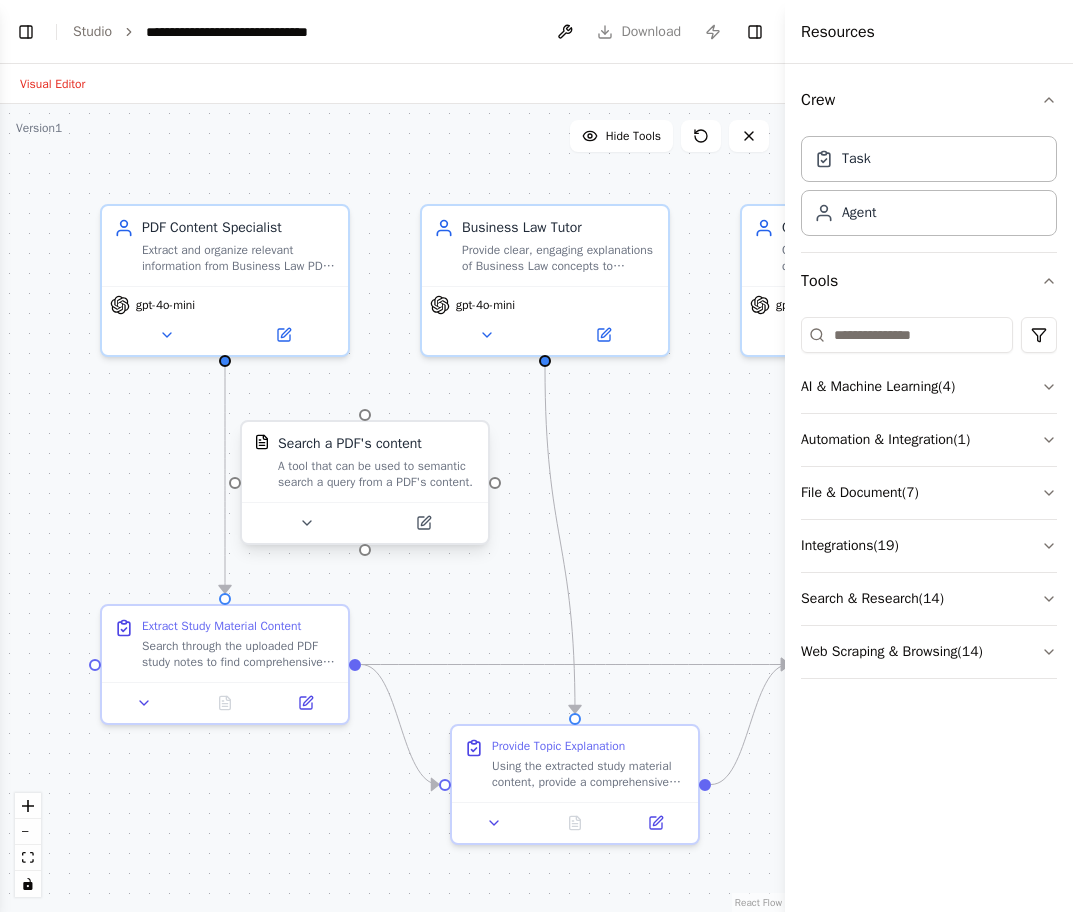 scroll, scrollTop: 0, scrollLeft: 0, axis: both 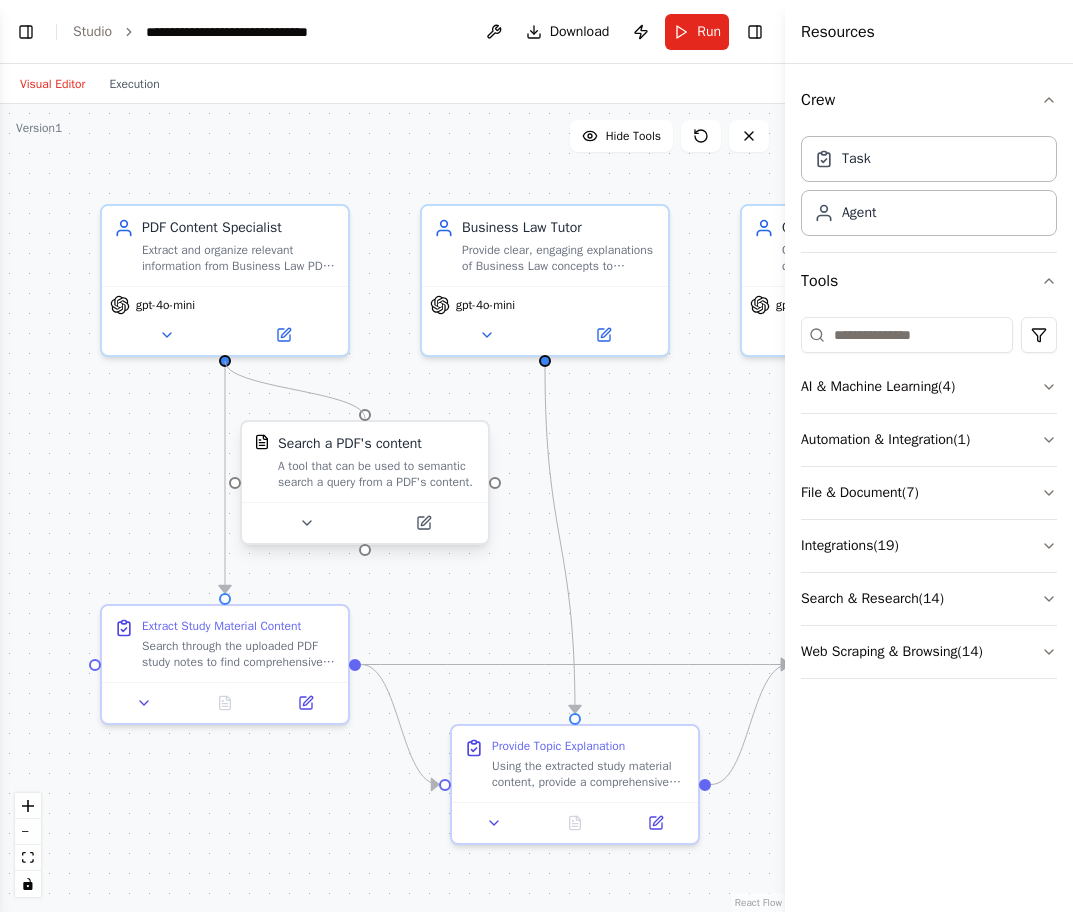 drag, startPoint x: 227, startPoint y: 360, endPoint x: 369, endPoint y: 416, distance: 152.64337 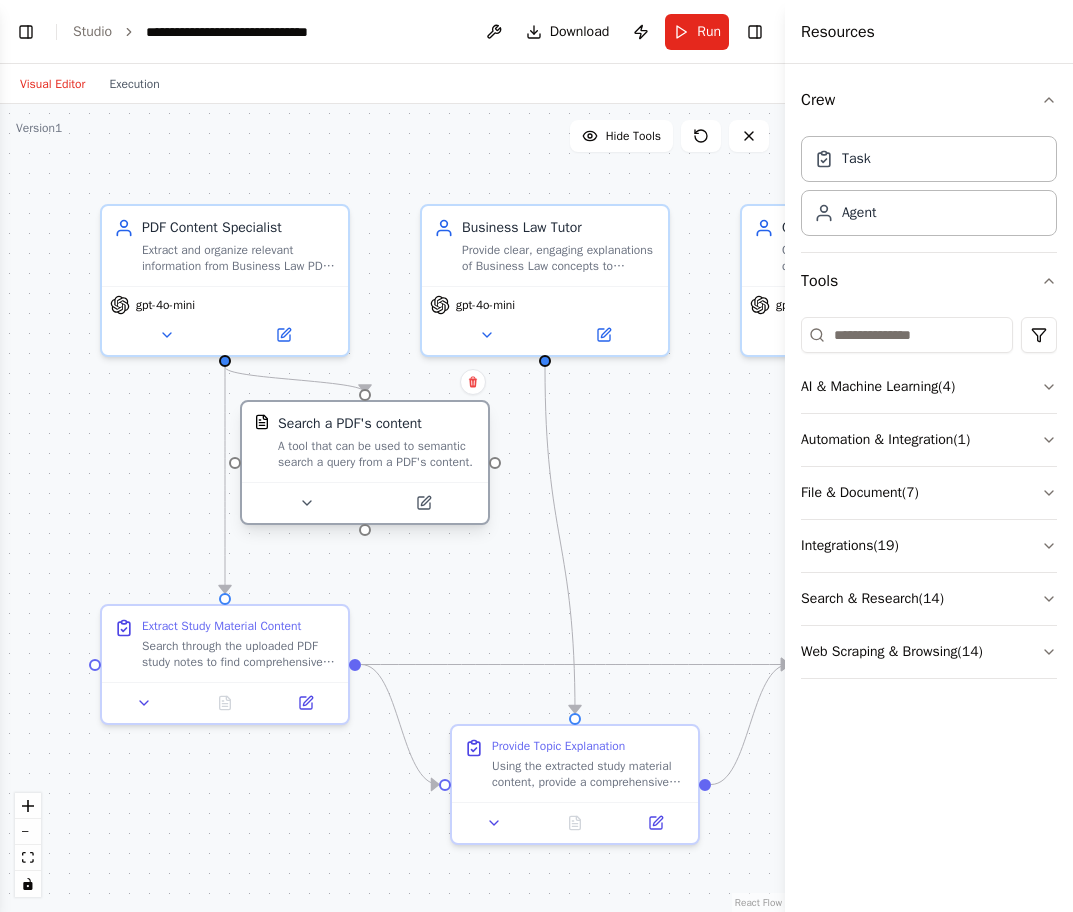 click on "A tool that can be used to semantic search a query from a PDF's content." at bounding box center (377, 454) 